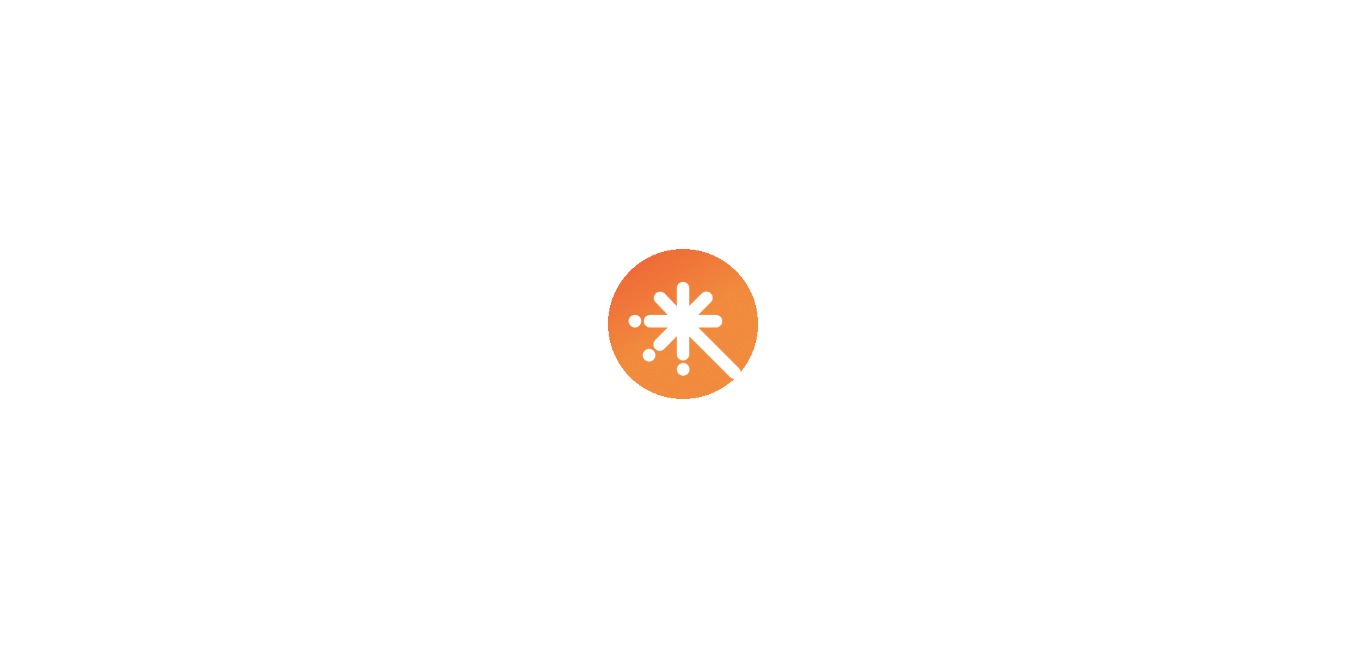 scroll, scrollTop: 0, scrollLeft: 0, axis: both 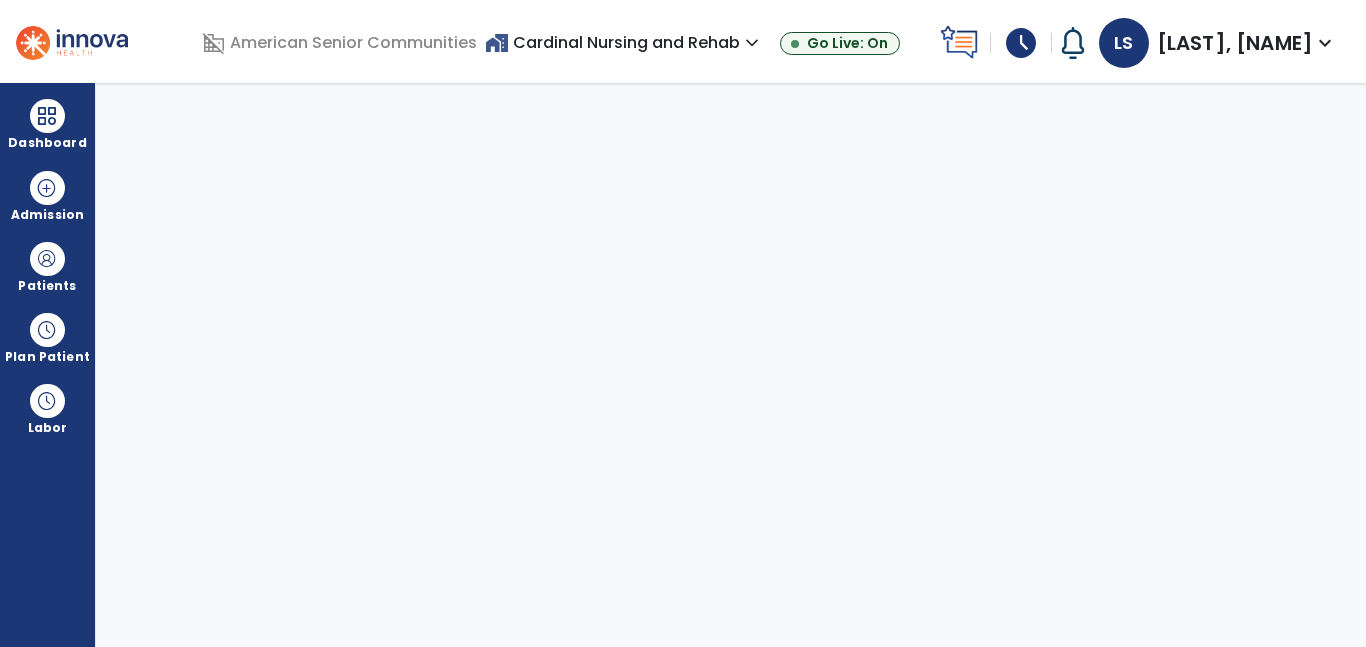 select on "****" 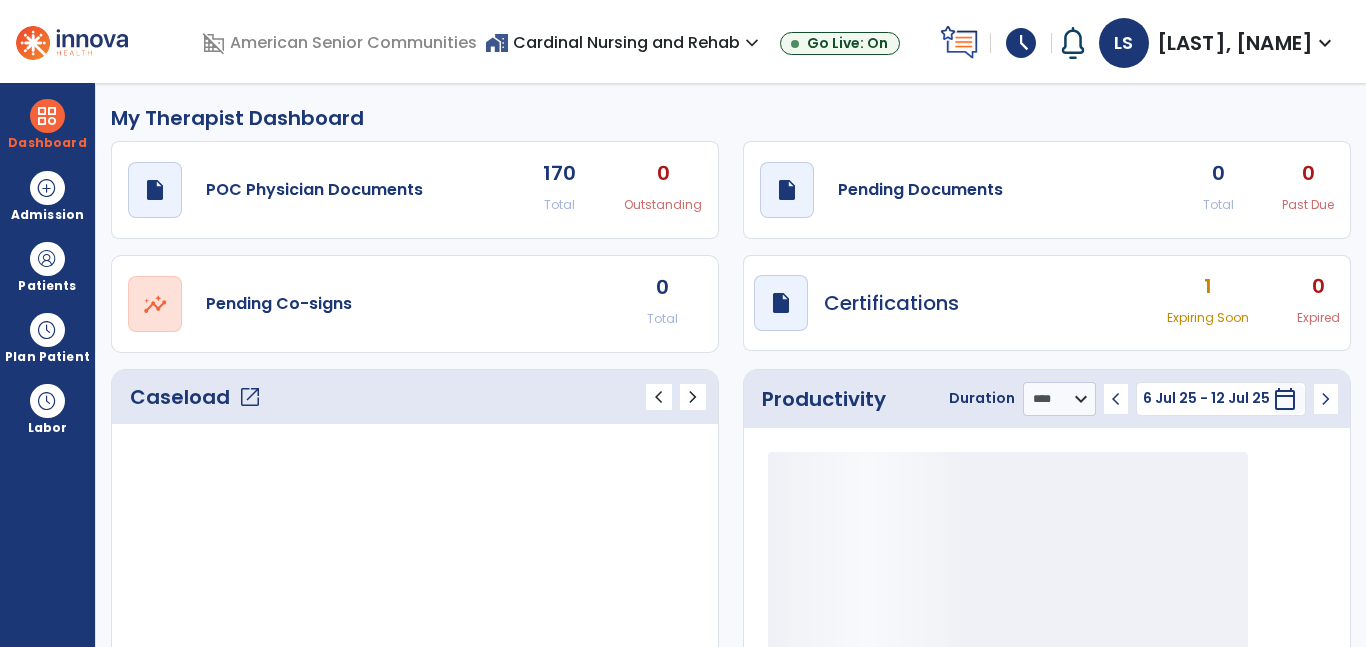 click on "open_in_new" 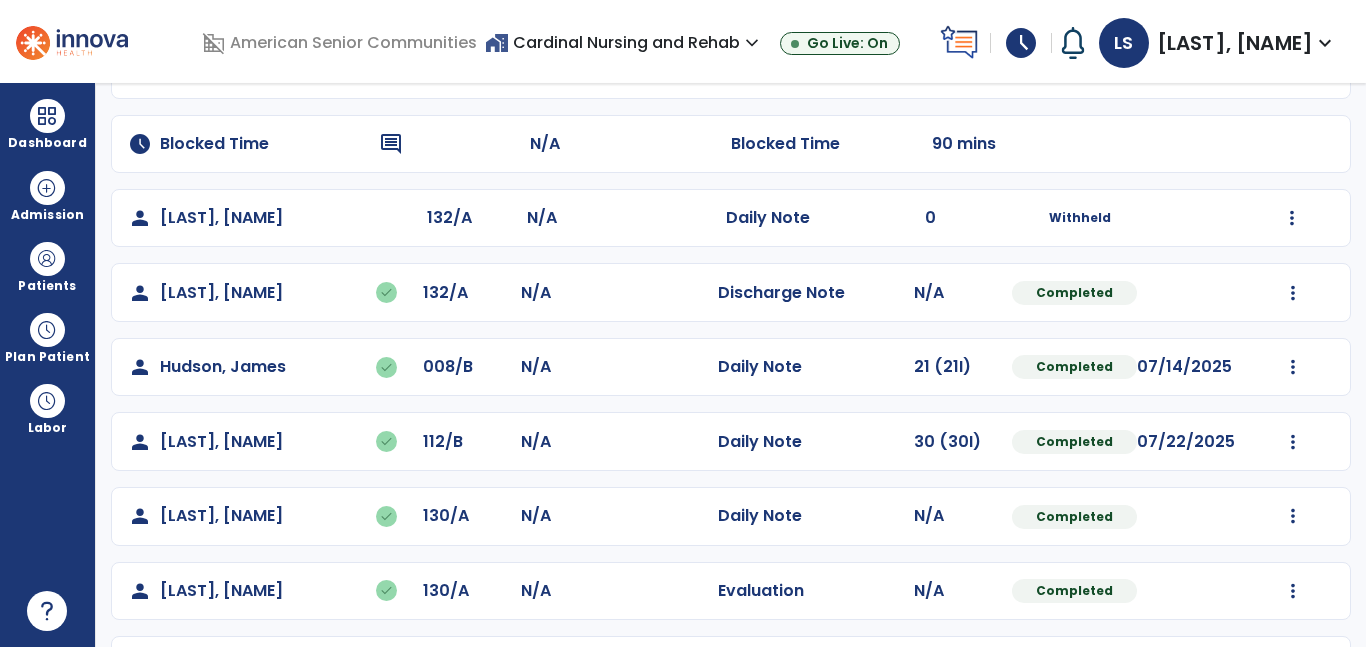 scroll, scrollTop: 588, scrollLeft: 0, axis: vertical 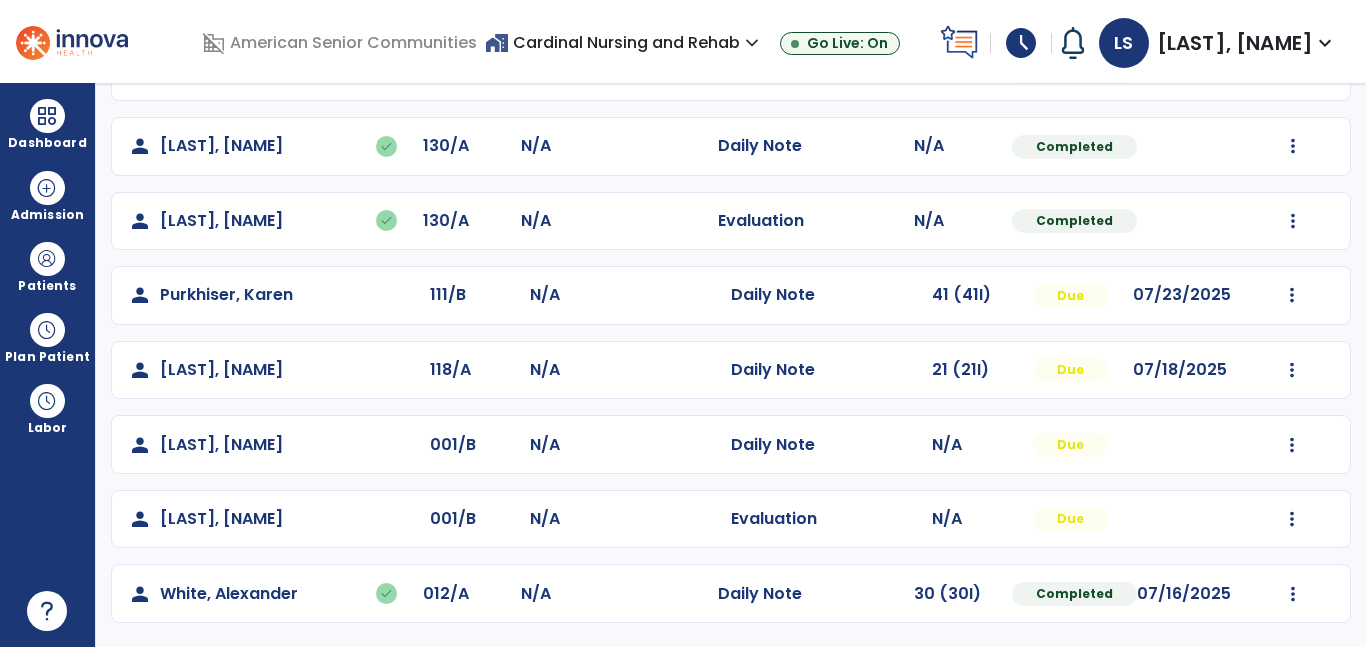 click on "Mark Visit As Complete   Reset Note   Open Document   G + C Mins" 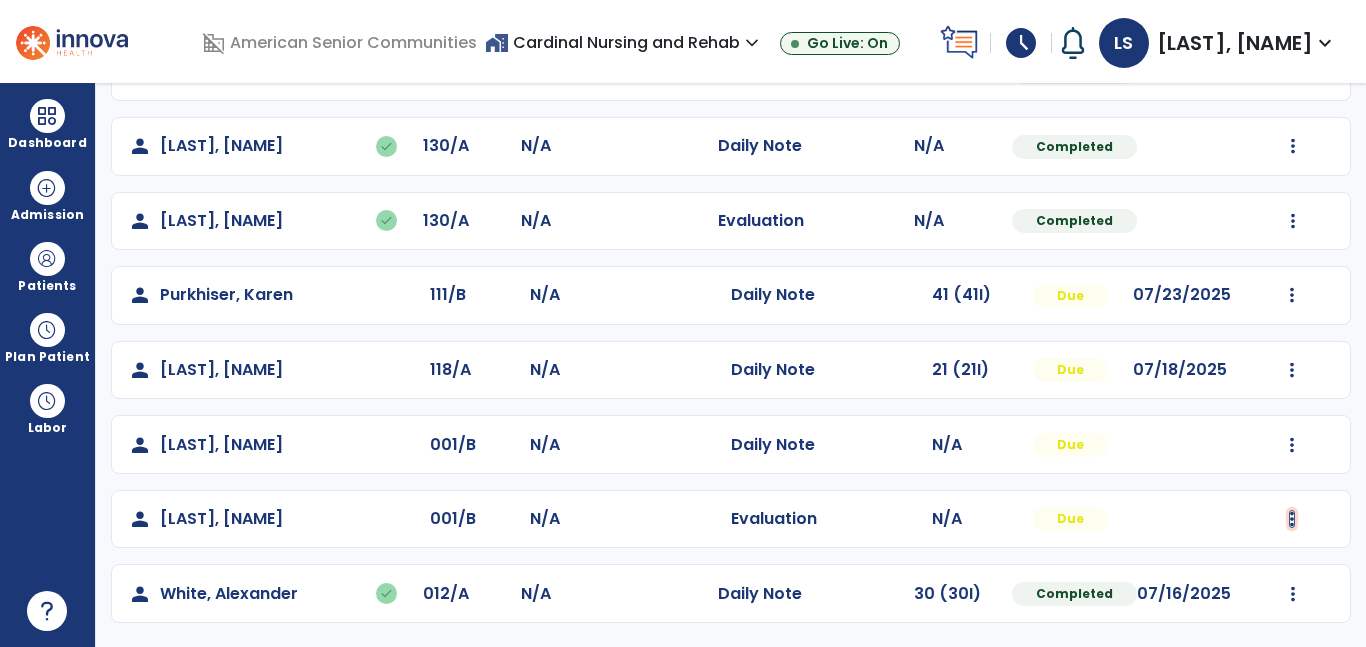 click at bounding box center [1292, -152] 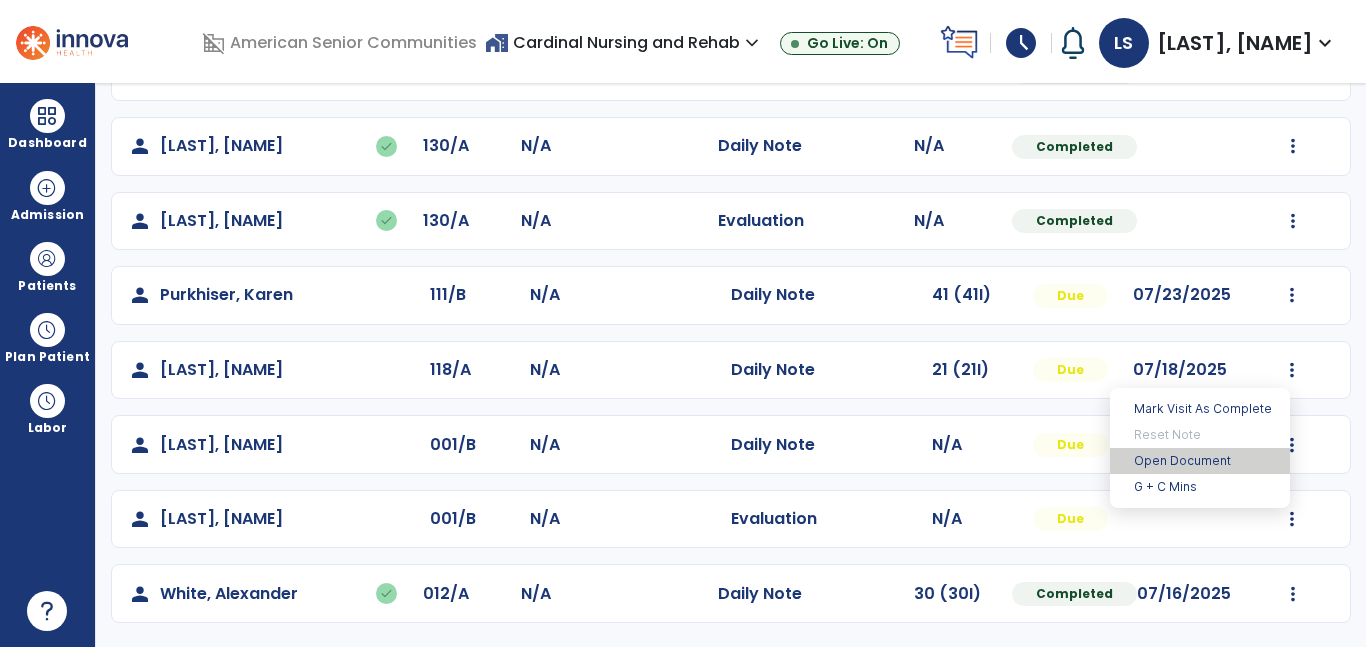 click on "Open Document" at bounding box center [1200, 461] 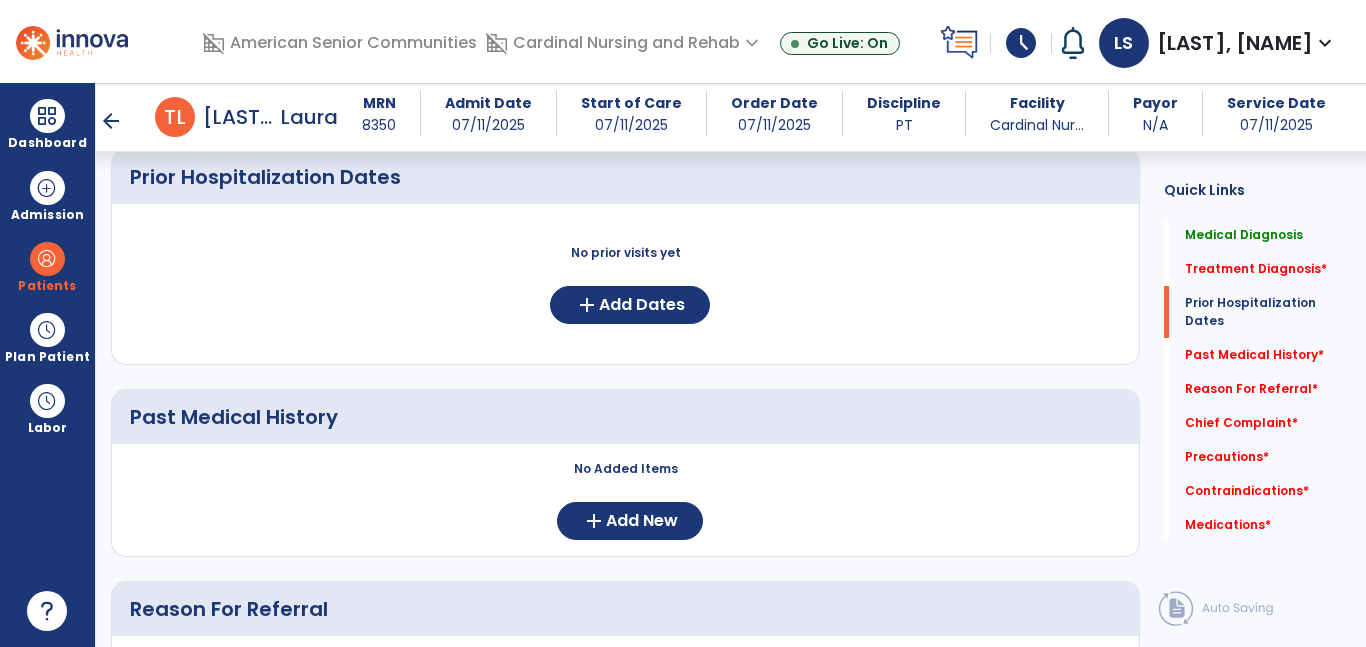 scroll, scrollTop: 1411, scrollLeft: 0, axis: vertical 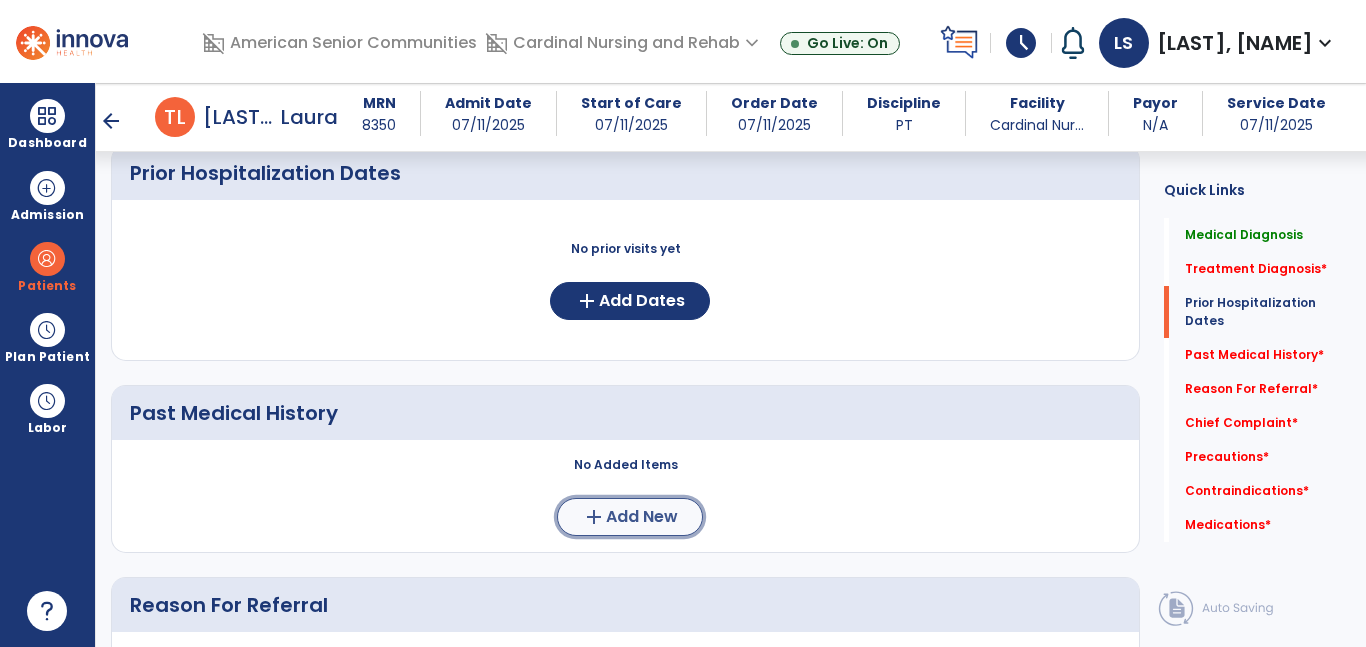 click on "add  Add New" 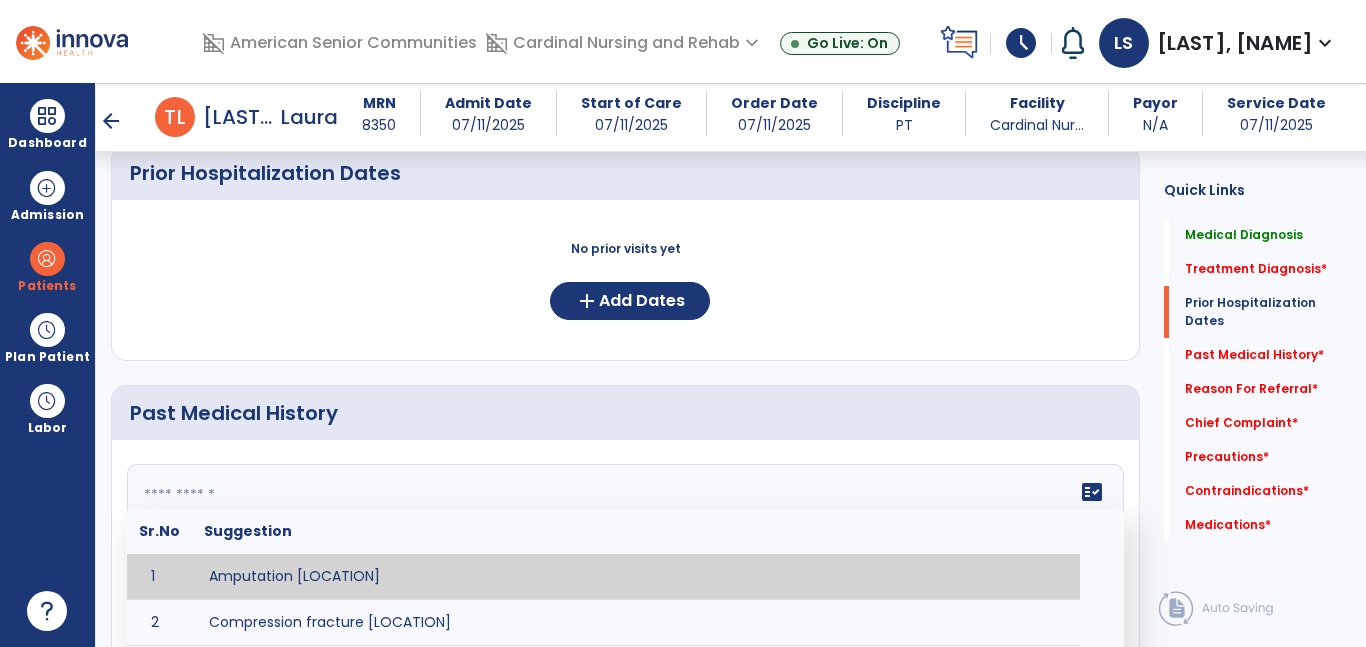 drag, startPoint x: 436, startPoint y: 529, endPoint x: 422, endPoint y: 528, distance: 14.035668 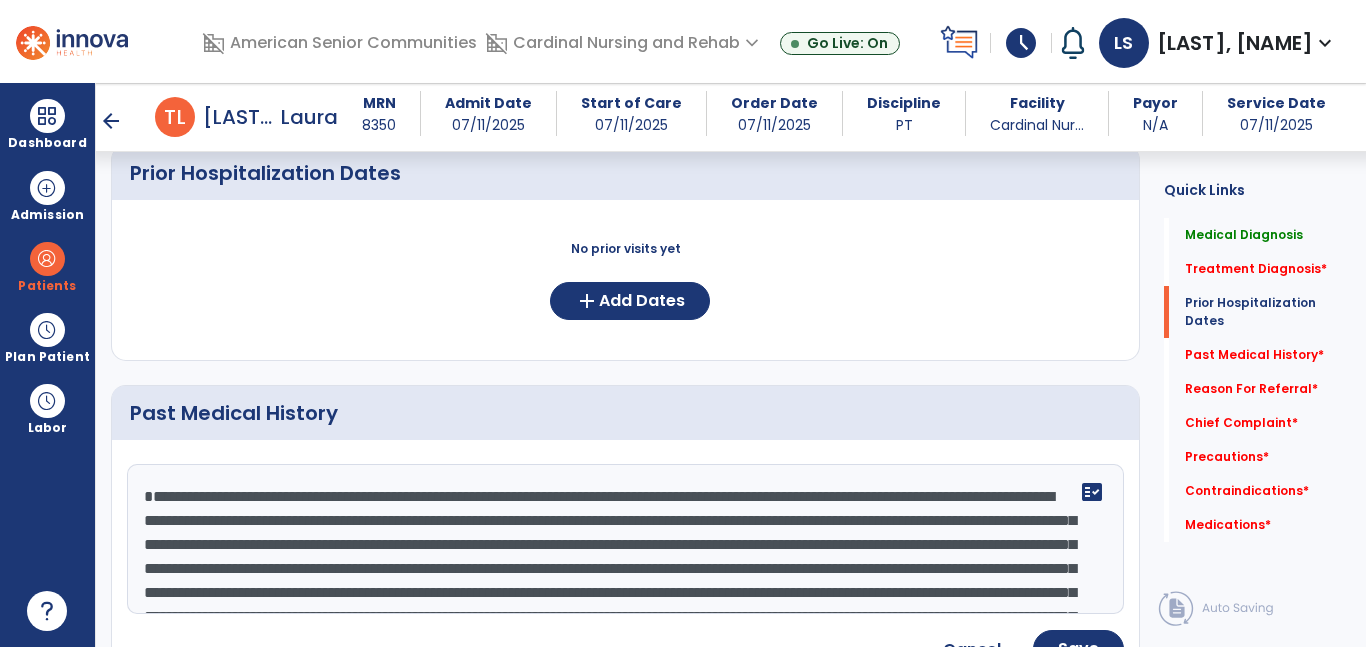 scroll, scrollTop: 112, scrollLeft: 0, axis: vertical 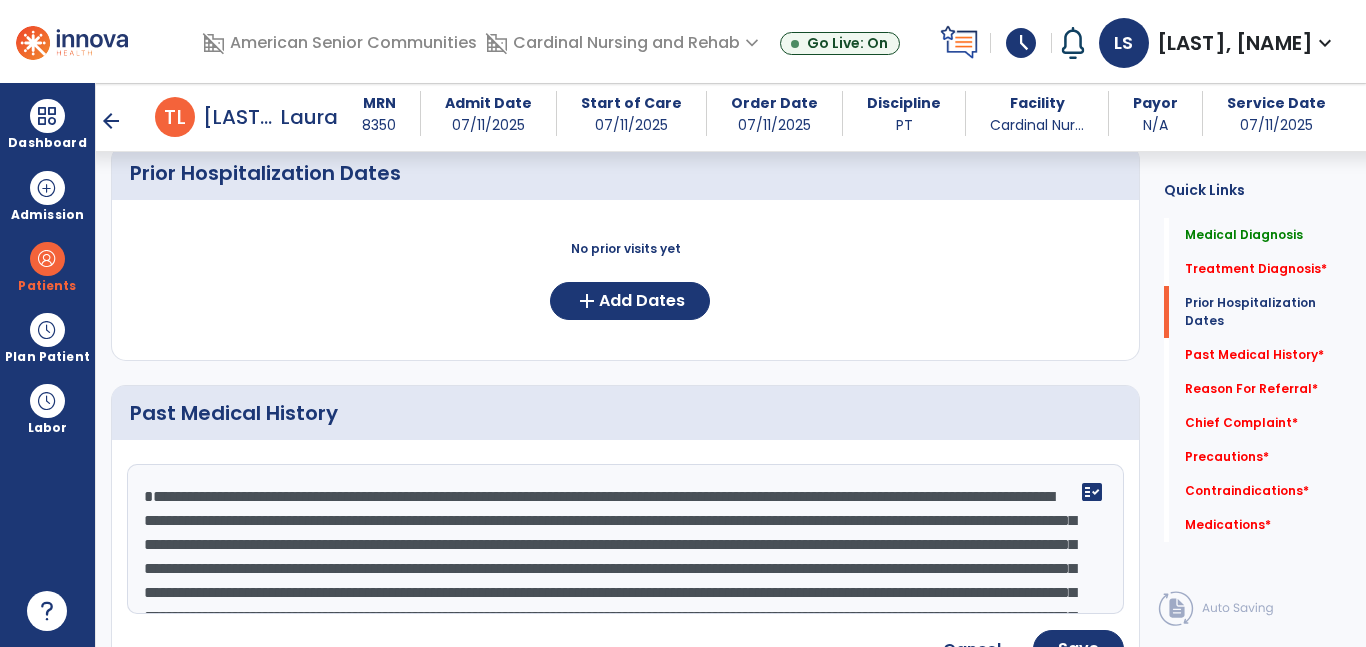click on "**********" 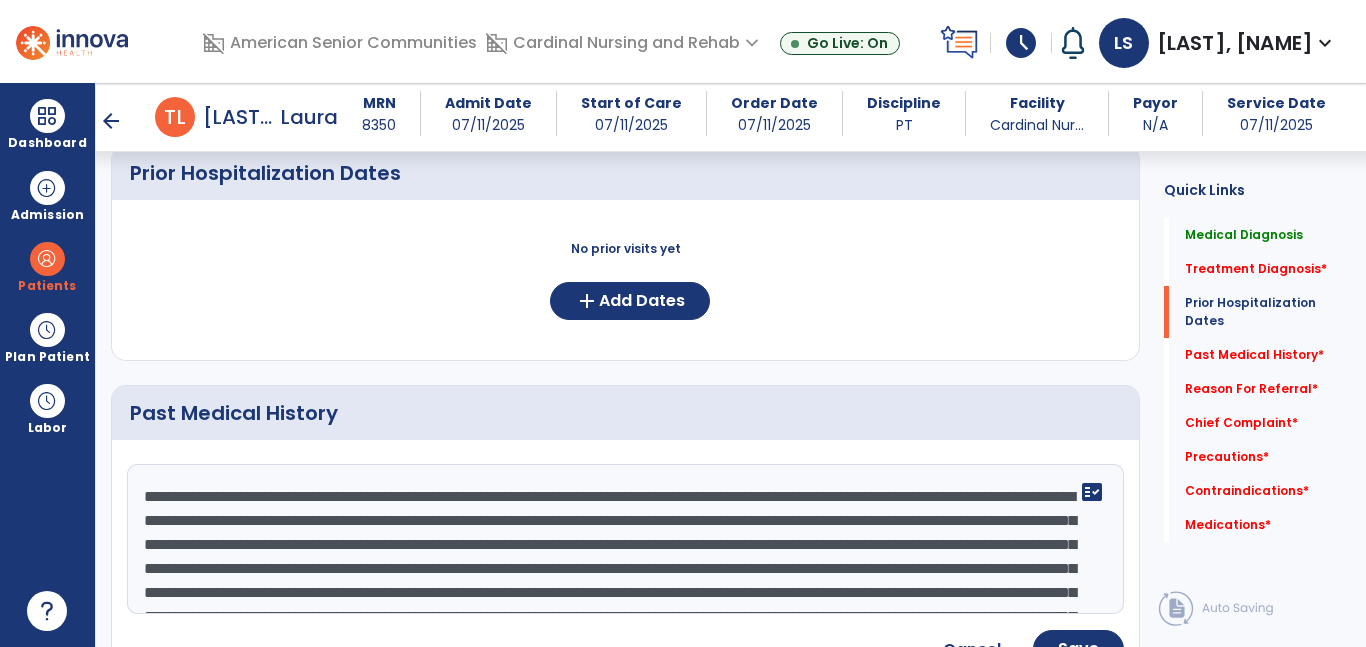 scroll, scrollTop: 96, scrollLeft: 0, axis: vertical 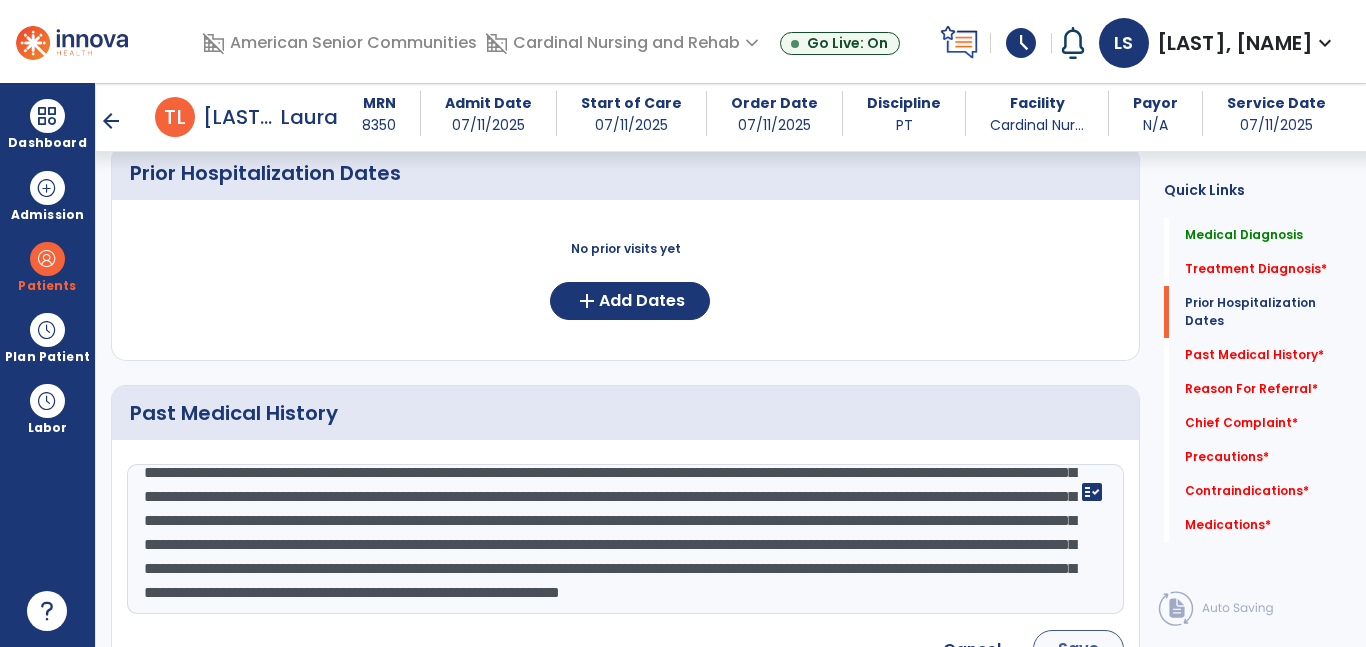 type on "**********" 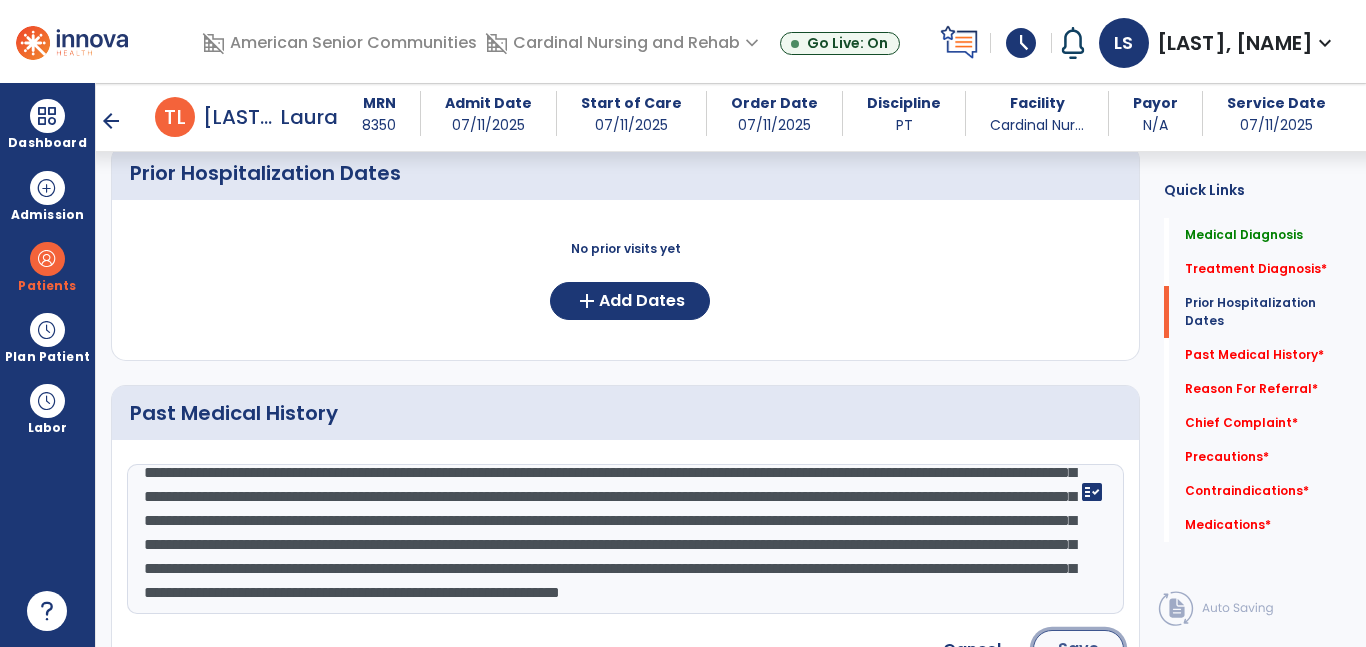 click on "Save" 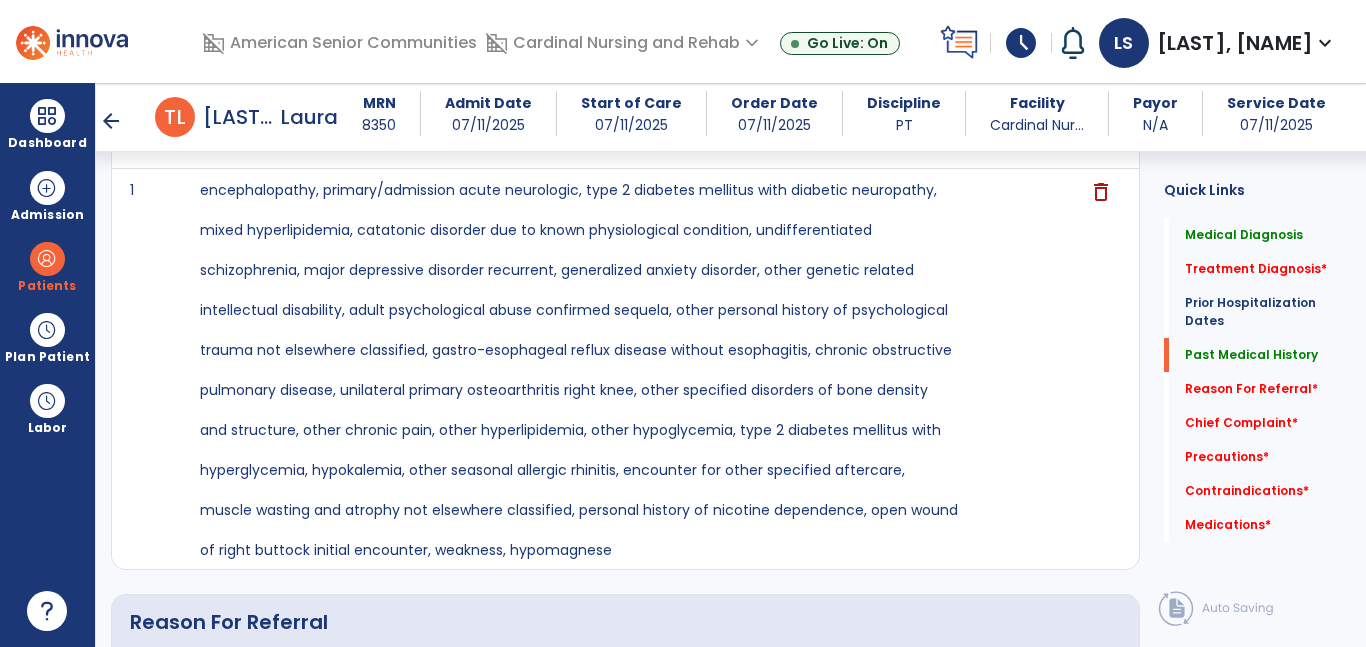 scroll, scrollTop: 1740, scrollLeft: 0, axis: vertical 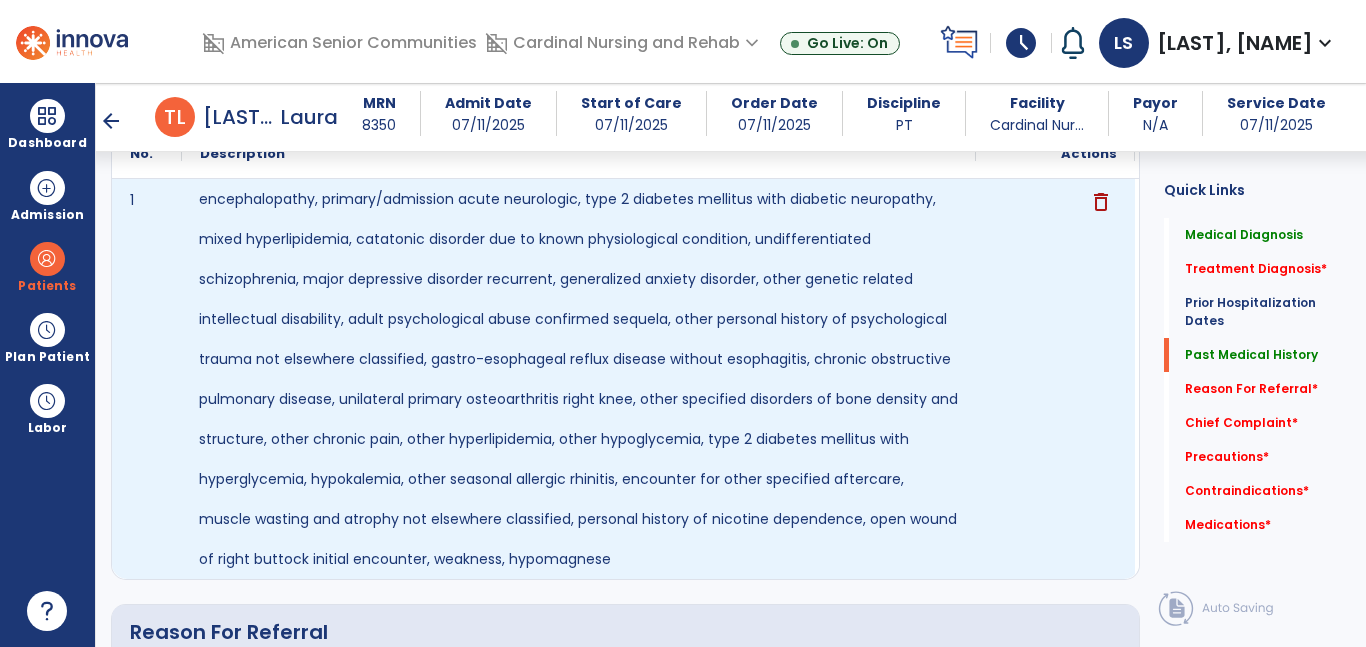 click on "encephalopathy, primary/admission acute neurologic, type 2 diabetes mellitus with diabetic neuropathy, mixed hyperlipidemia, catatonic disorder due to known physiological condition, undifferentiated schizophrenia, major depressive disorder recurrent, generalized anxiety disorder, other genetic related intellectual disability, adult psychological abuse confirmed sequela, other personal history of psychological trauma not elsewhere classified, gastro-esophageal reflux disease without esophagitis, chronic obstructive pulmonary disease, unilateral primary osteoarthritis right knee, other specified disorders of bone density and structure, other chronic pain, other hyperlipidemia, other hypoglycemia, type 2 diabetes mellitus with hyperglycemia, hypokalemia, other seasonal allergic rhinitis, encounter for other specified aftercare, muscle wasting and atrophy not elsewhere classified, personal history of nicotine dependence, open wound of right buttock initial encounter, weakness, hypomagnese" 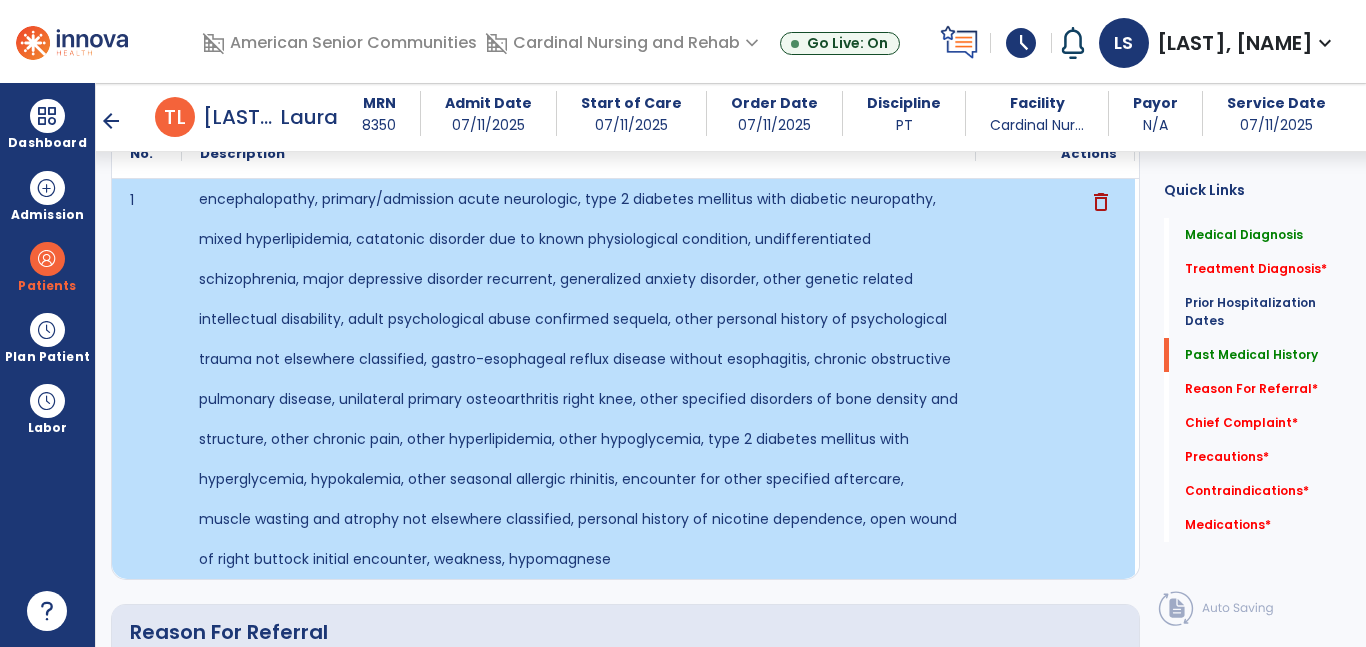 click on "encephalopathy, primary/admission acute neurologic, type 2 diabetes mellitus with diabetic neuropathy, mixed hyperlipidemia, catatonic disorder due to known physiological condition, undifferentiated schizophrenia, major depressive disorder recurrent, generalized anxiety disorder, other genetic related intellectual disability, adult psychological abuse confirmed sequela, other personal history of psychological trauma not elsewhere classified, gastro-esophageal reflux disease without esophagitis, chronic obstructive pulmonary disease, unilateral primary osteoarthritis right knee, other specified disorders of bone density and structure, other chronic pain, other hyperlipidemia, other hypoglycemia, type 2 diabetes mellitus with hyperglycemia, hypokalemia, other seasonal allergic rhinitis, encounter for other specified aftercare, muscle wasting and atrophy not elsewhere classified, personal history of nicotine dependence, open wound of right buttock initial encounter, weakness, hypomagnese" 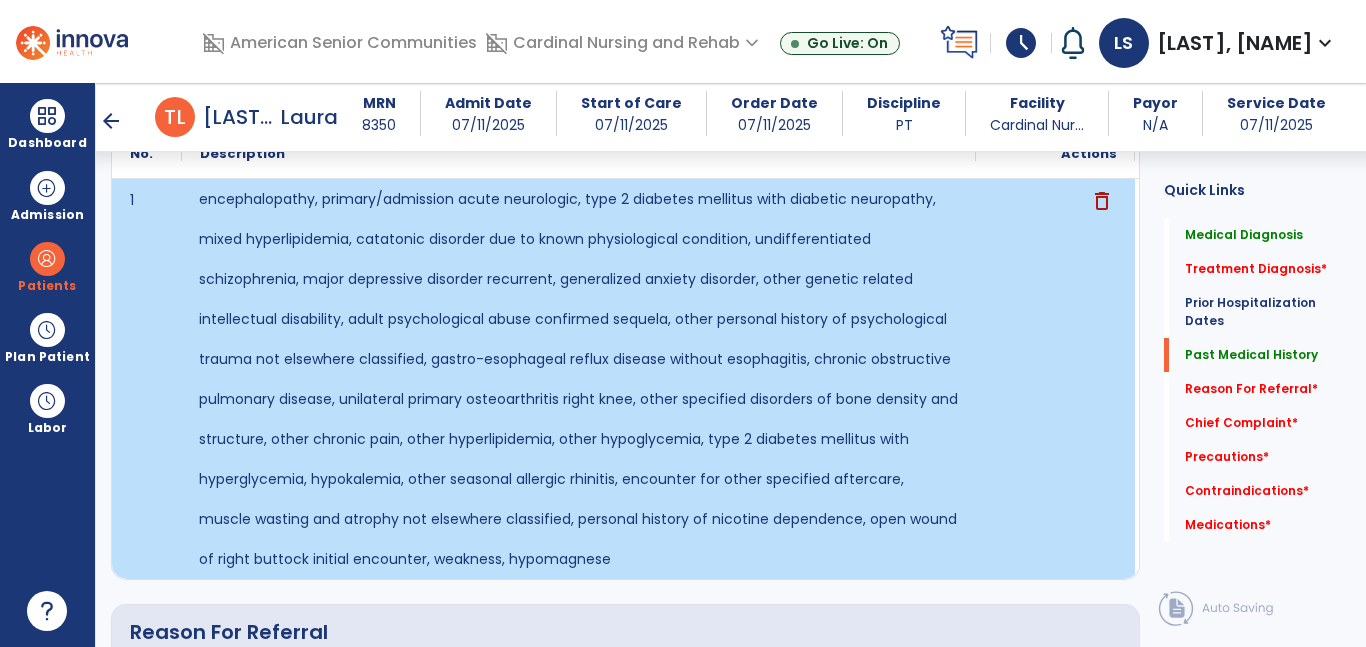 click on "delete" 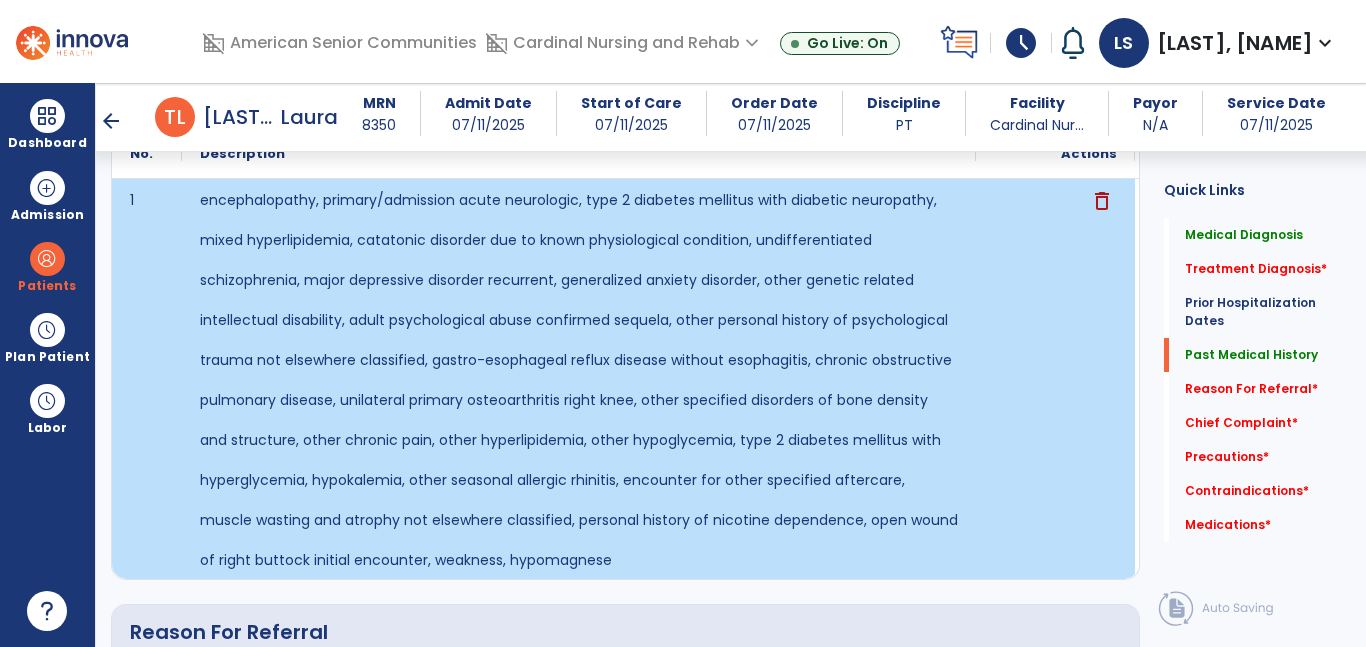 click on "Quick Links  Medical Diagnosis   Medical Diagnosis   Treatment Diagnosis   *  Treatment Diagnosis   *  Prior Hospitalization Dates   Prior Hospitalization Dates   Past Medical History   Past Medical History   Reason For Referral   *  Reason For Referral   *  Chief Complaint   *  Chief Complaint   *  Precautions   *  Precautions   *  Contraindications   *  Contraindications   *  Medications   *  Medications   *" 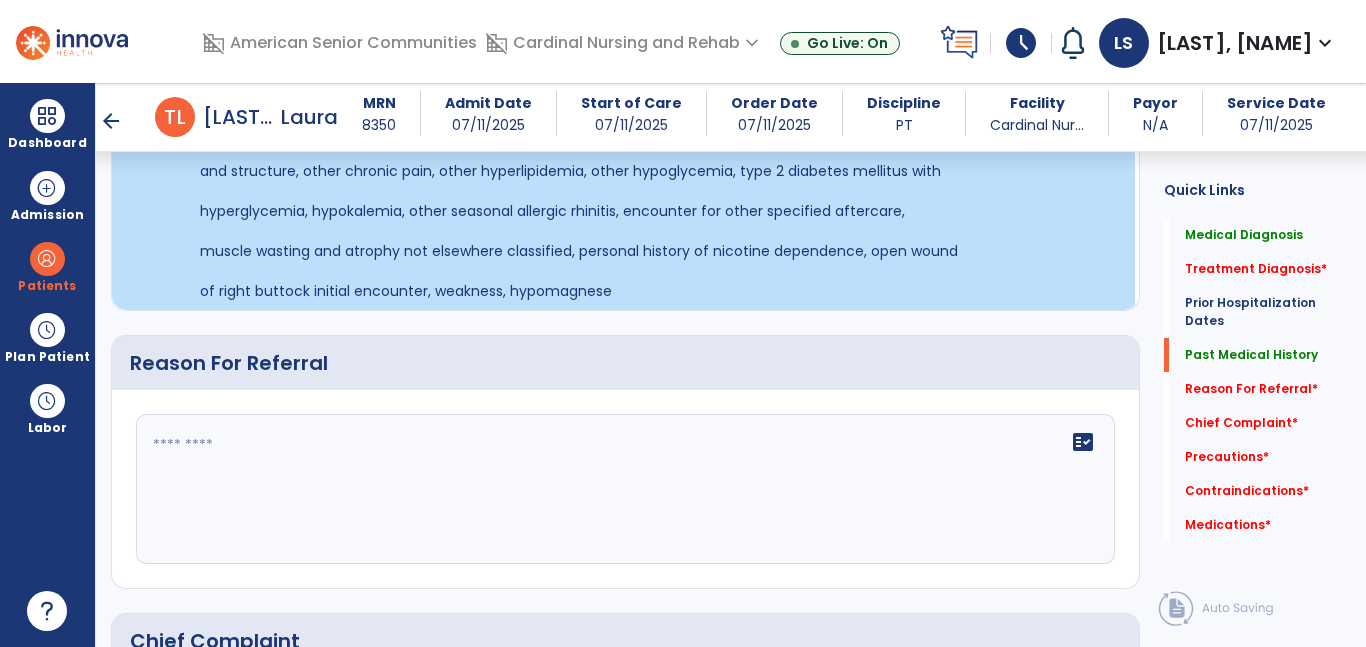 scroll, scrollTop: 1965, scrollLeft: 0, axis: vertical 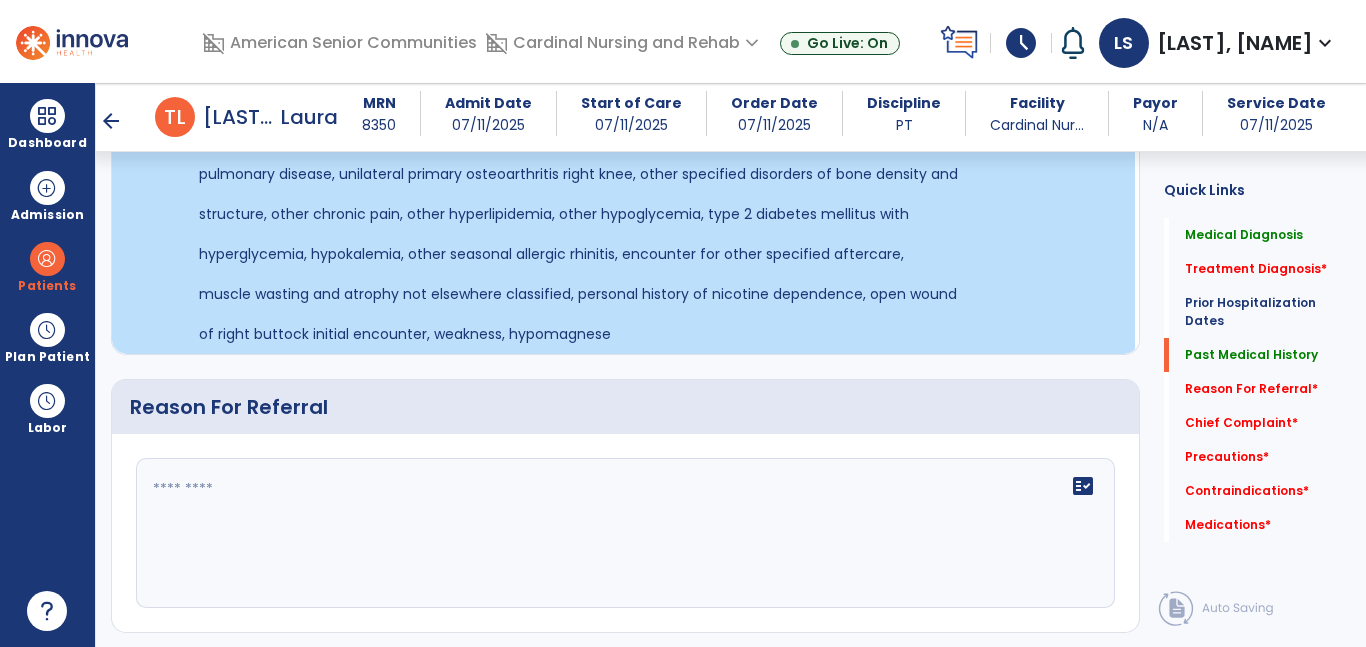 click on "encephalopathy, primary/admission acute neurologic, type 2 diabetes mellitus with diabetic neuropathy, mixed hyperlipidemia, catatonic disorder due to known physiological condition, undifferentiated schizophrenia, major depressive disorder recurrent, generalized anxiety disorder, other genetic related intellectual disability, adult psychological abuse confirmed sequela, other personal history of psychological trauma not elsewhere classified, gastro-esophageal reflux disease without esophagitis, chronic obstructive pulmonary disease, unilateral primary osteoarthritis right knee, other specified disorders of bone density and structure, other chronic pain, other hyperlipidemia, other hypoglycemia, type 2 diabetes mellitus with hyperglycemia, hypokalemia, other seasonal allergic rhinitis, encounter for other specified aftercare, muscle wasting and atrophy not elsewhere classified, personal history of nicotine dependence, open wound of right buttock initial encounter, weakness, hypomagnese" 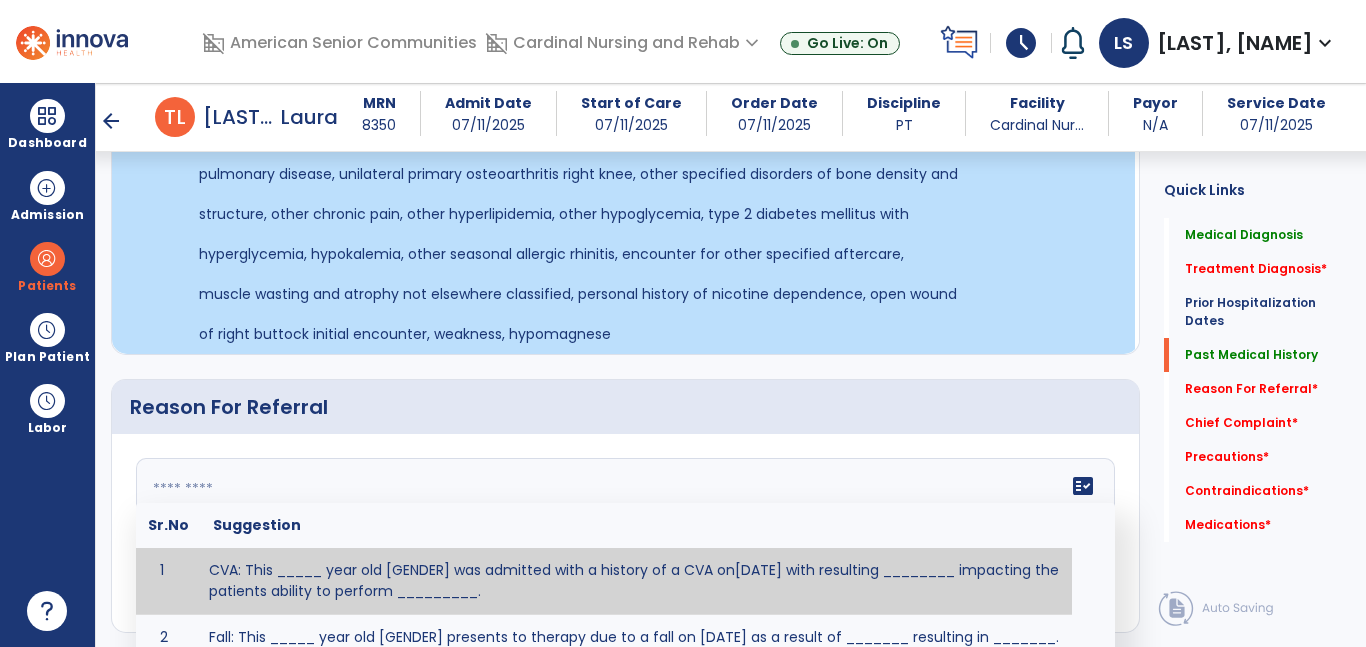 click on "fact_check  Sr.No Suggestion 1 CVA: This _____ year old [GENDER] was admitted with a history of a CVA on[DATE] with resulting ________ impacting the patients ability to perform _________. 2 Fall: This _____ year old [GENDER] presents to therapy due to a fall on [DATE] as a result of _______ resulting in _______.  Patient has complaints of _________ with resulting impairments in _________. 3 Maintenance Program: This ____ year old [GENDER] would benefit from the development of a maintenance program.  This program is needed to maintain the patient's ability to ________ in order to decrease risk of ____________.  The specialized skill, knowledge, and judgment of a Physical  4 Fall at Home: This _____ year old [GENDER] fell at home, resulting  in ________.  This has impacted this patient's _______.  As a result of these noted limitations in functional activities, this patient is unable to safely return to home.  This patient requires skilled therapy in order to improve safety and function. 5 6 7 8 9 10" 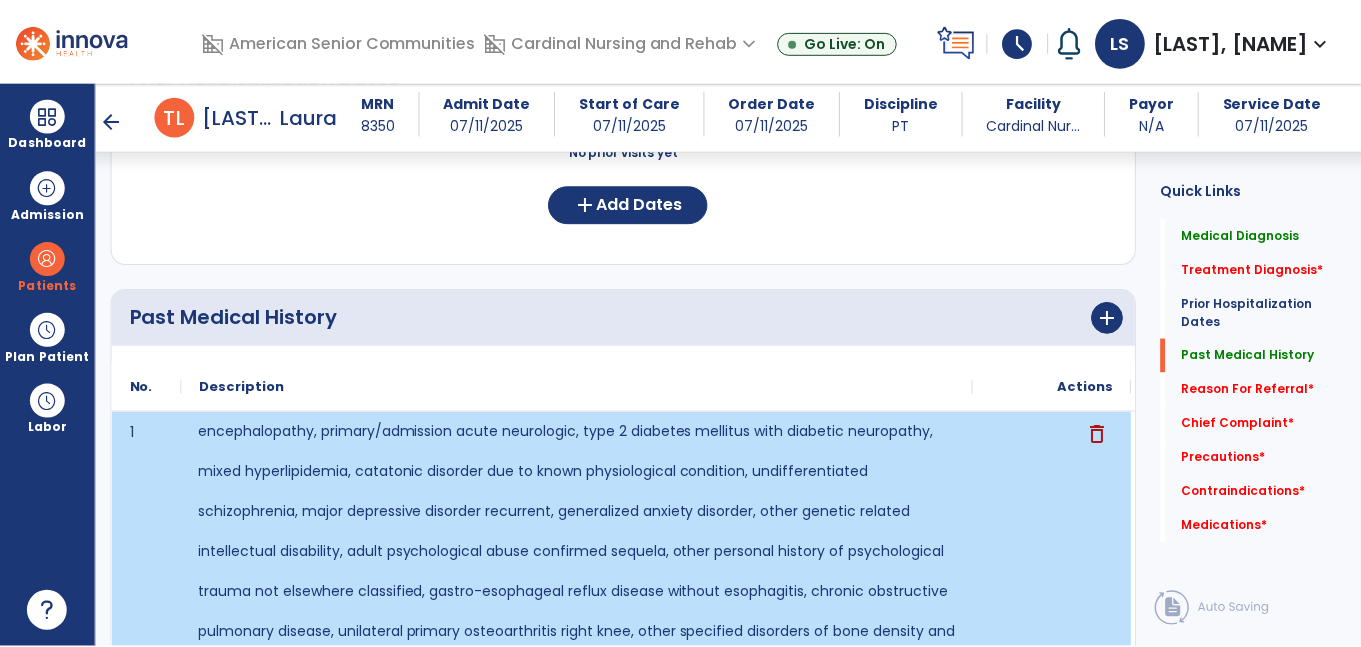 scroll, scrollTop: 1501, scrollLeft: 0, axis: vertical 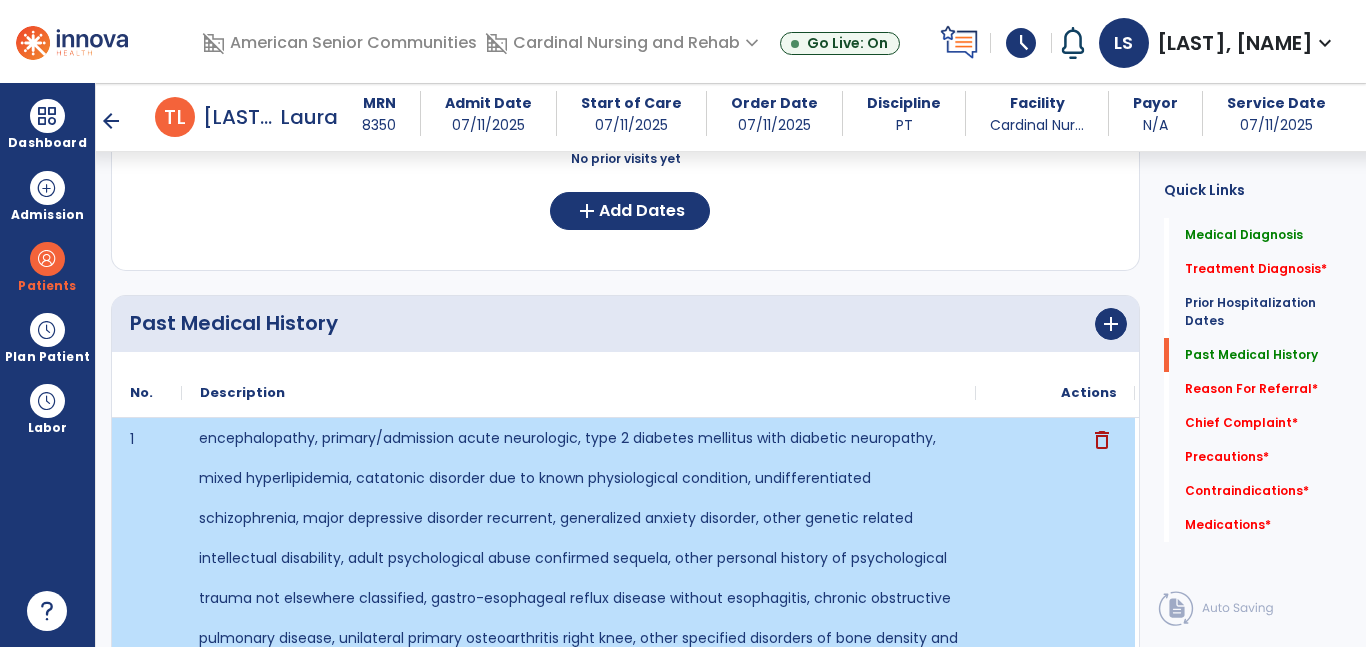 click on "delete" 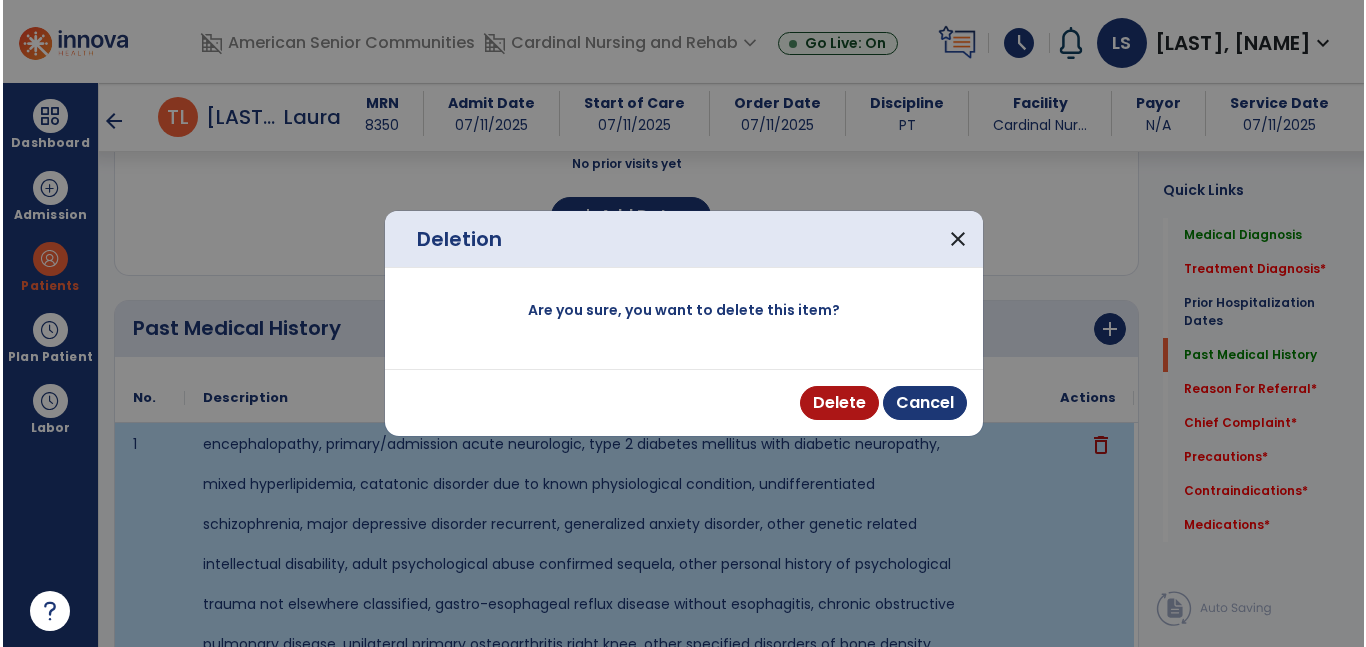 scroll, scrollTop: 1501, scrollLeft: 0, axis: vertical 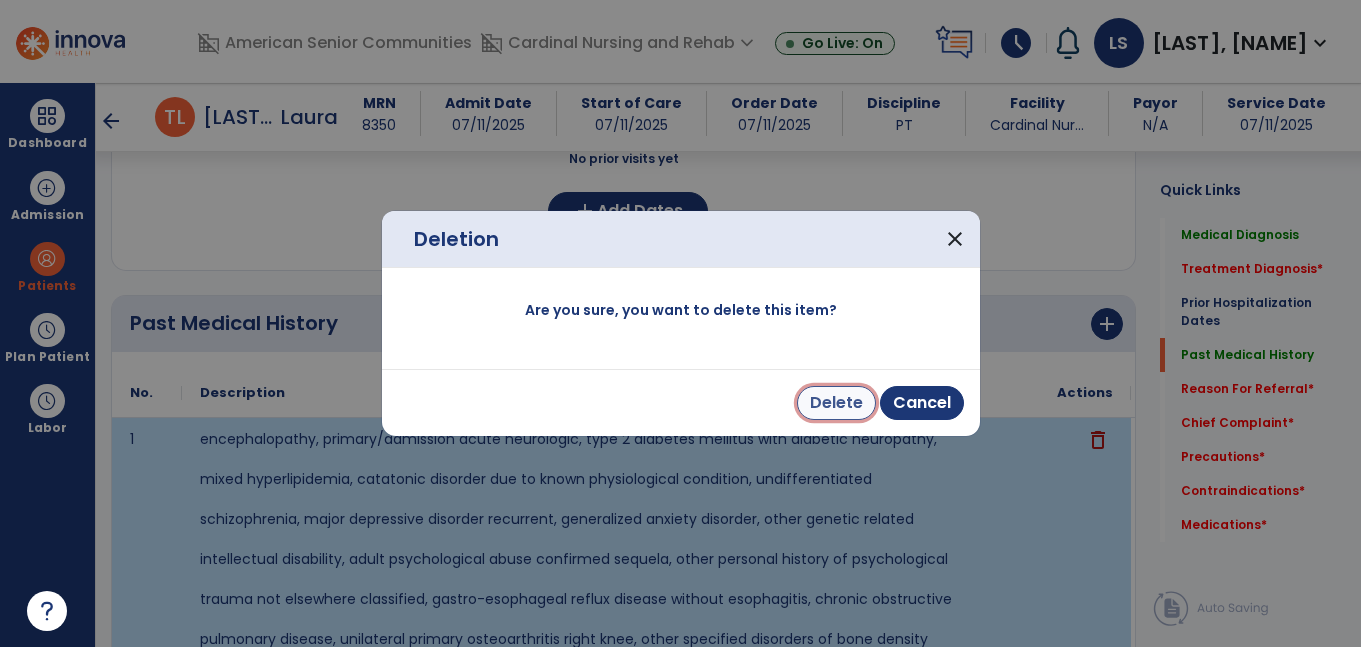 click on "Delete" at bounding box center (836, 403) 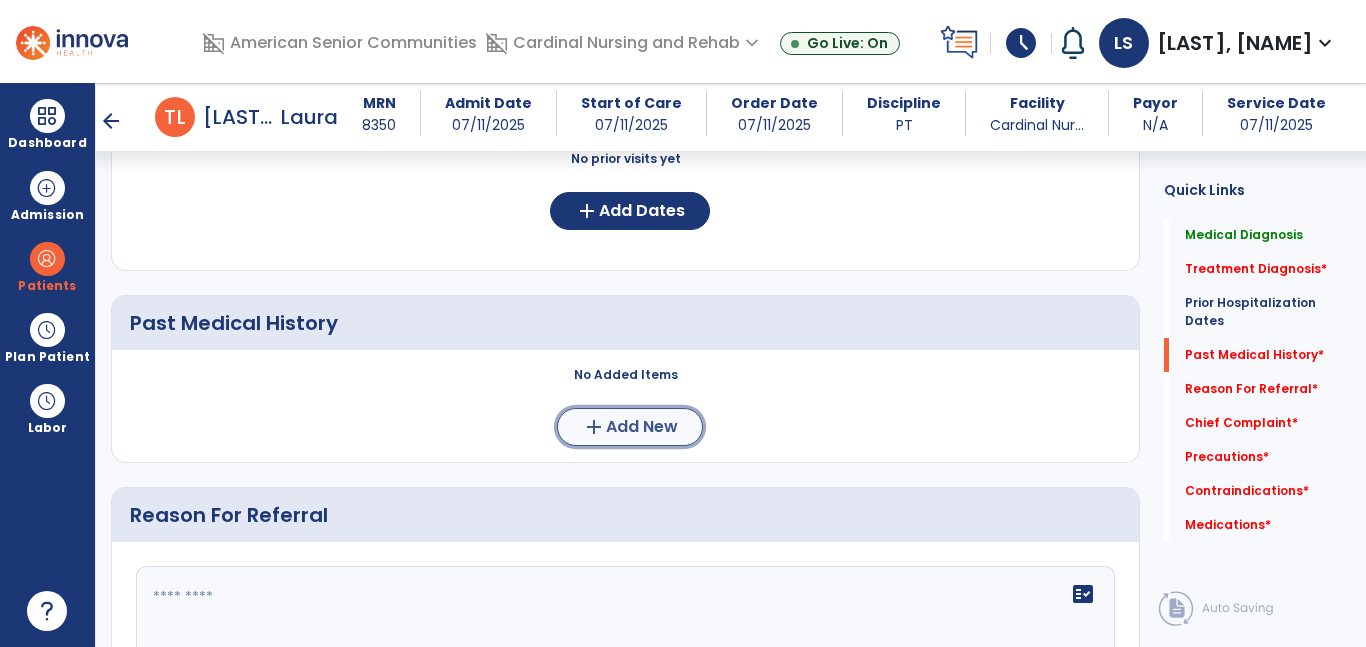 click on "add  Add New" 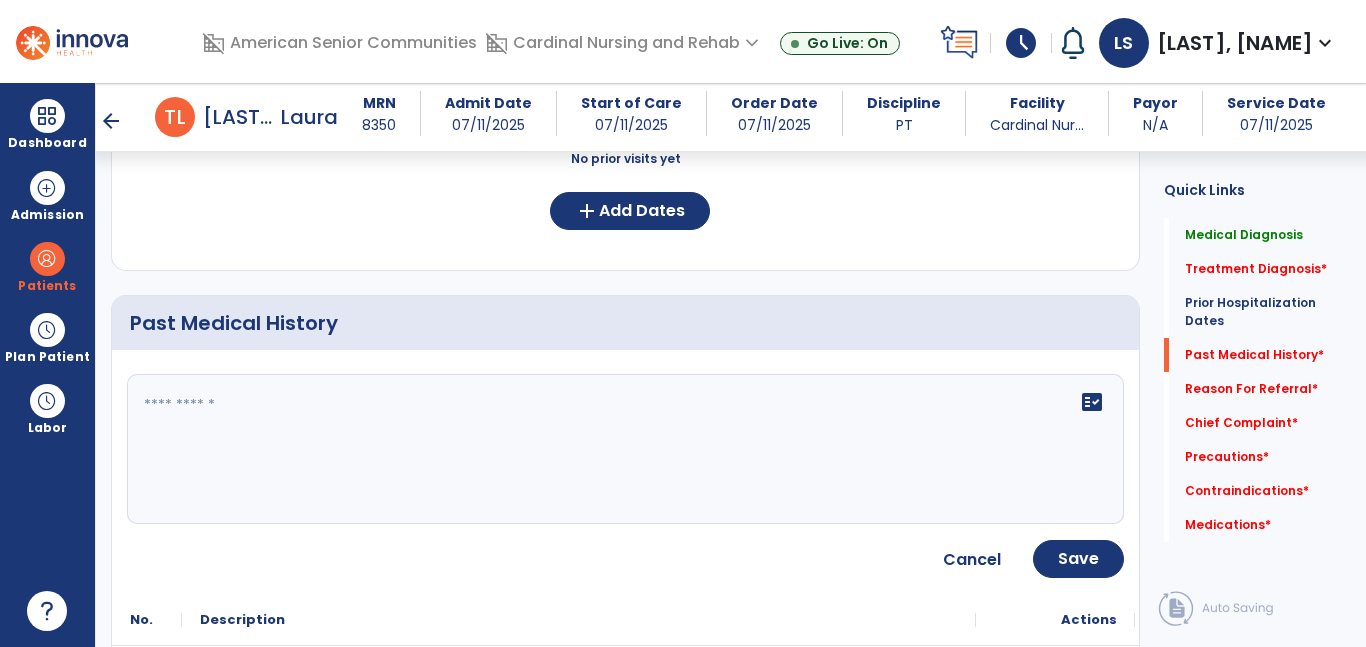 click on "fact_check" 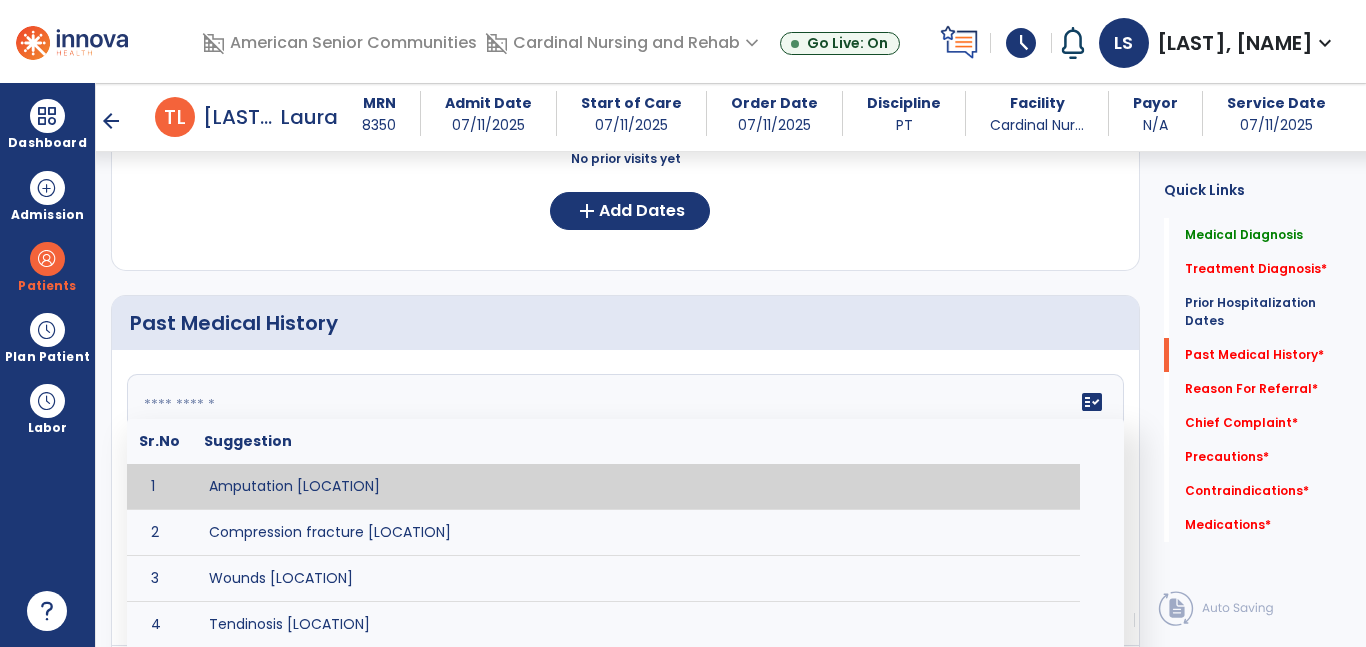 paste on "**********" 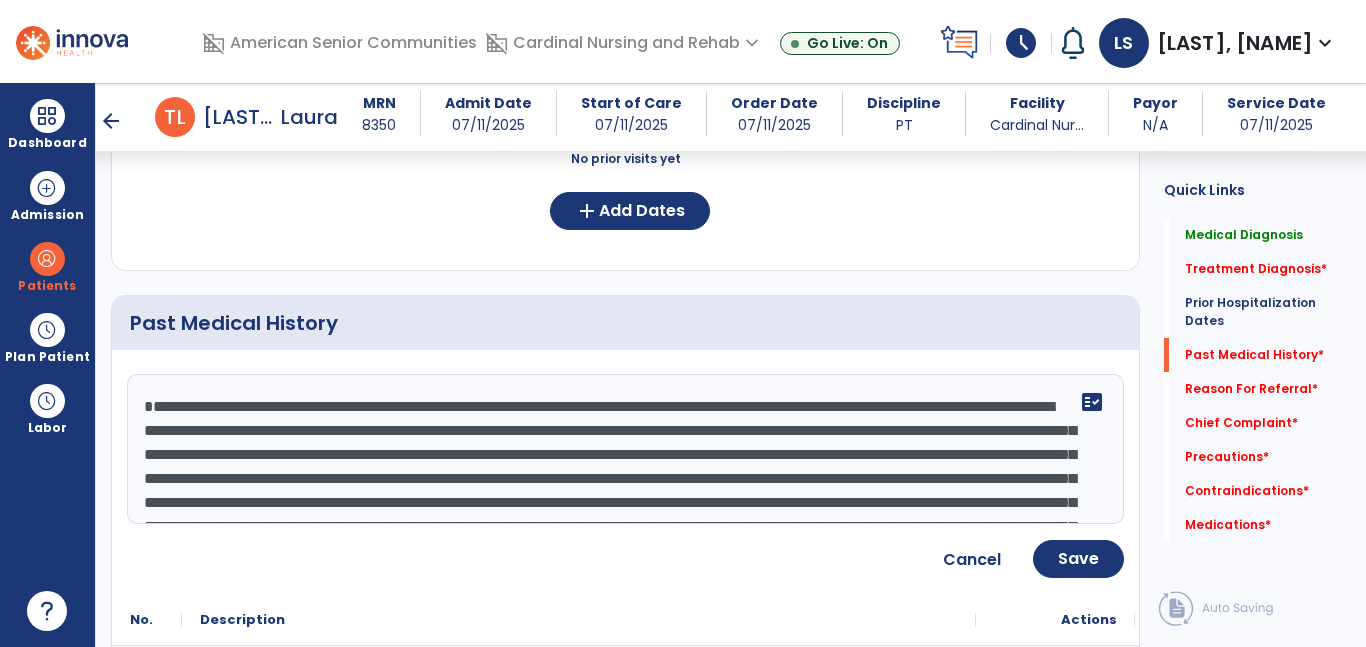 scroll, scrollTop: 112, scrollLeft: 0, axis: vertical 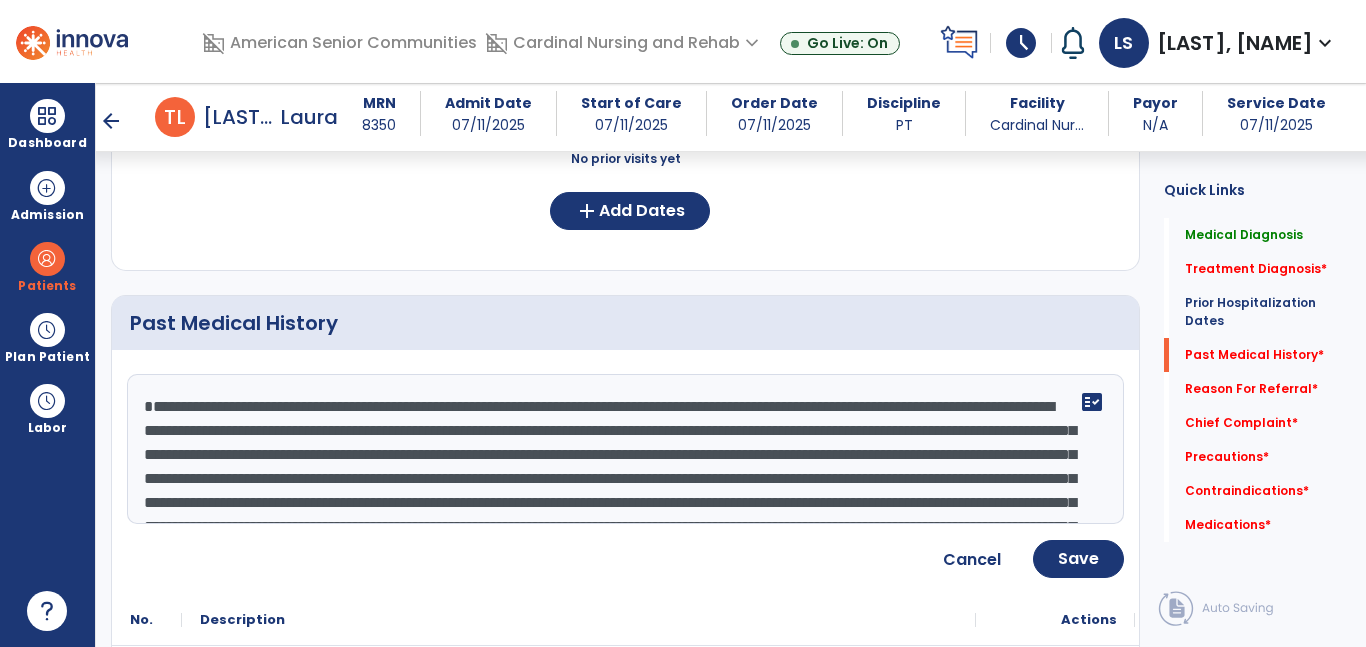 click on "**********" 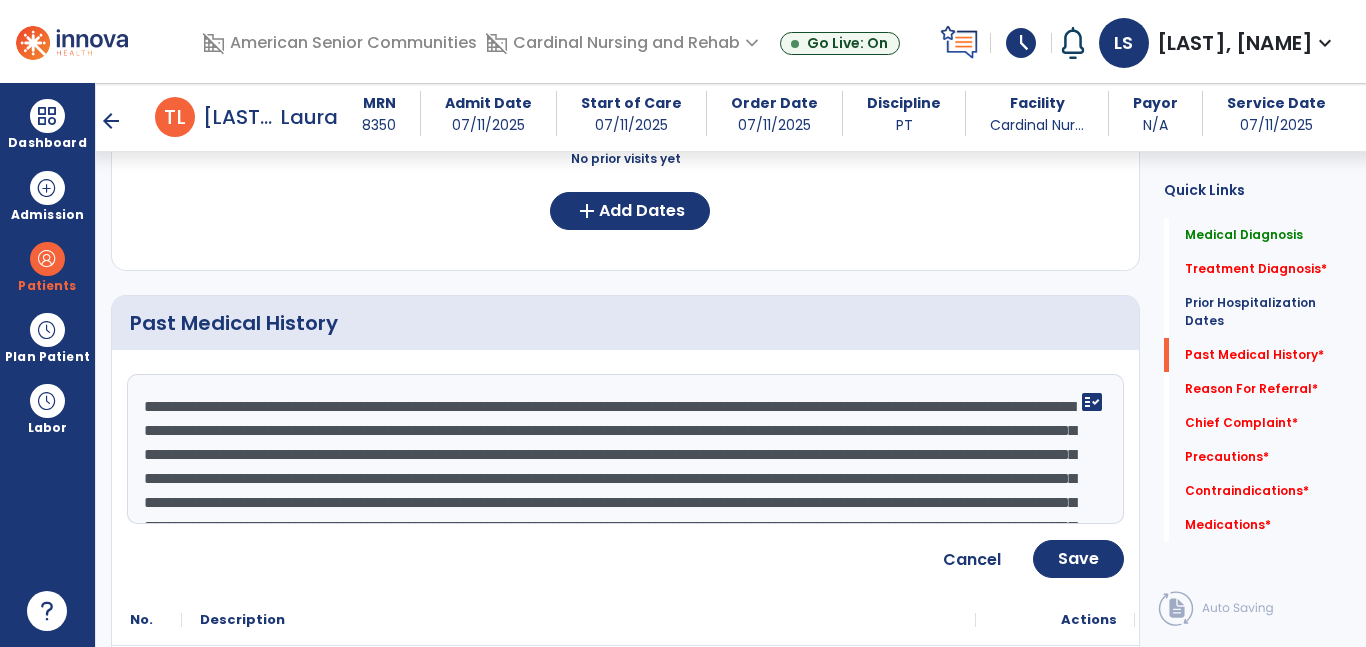 scroll, scrollTop: 65, scrollLeft: 0, axis: vertical 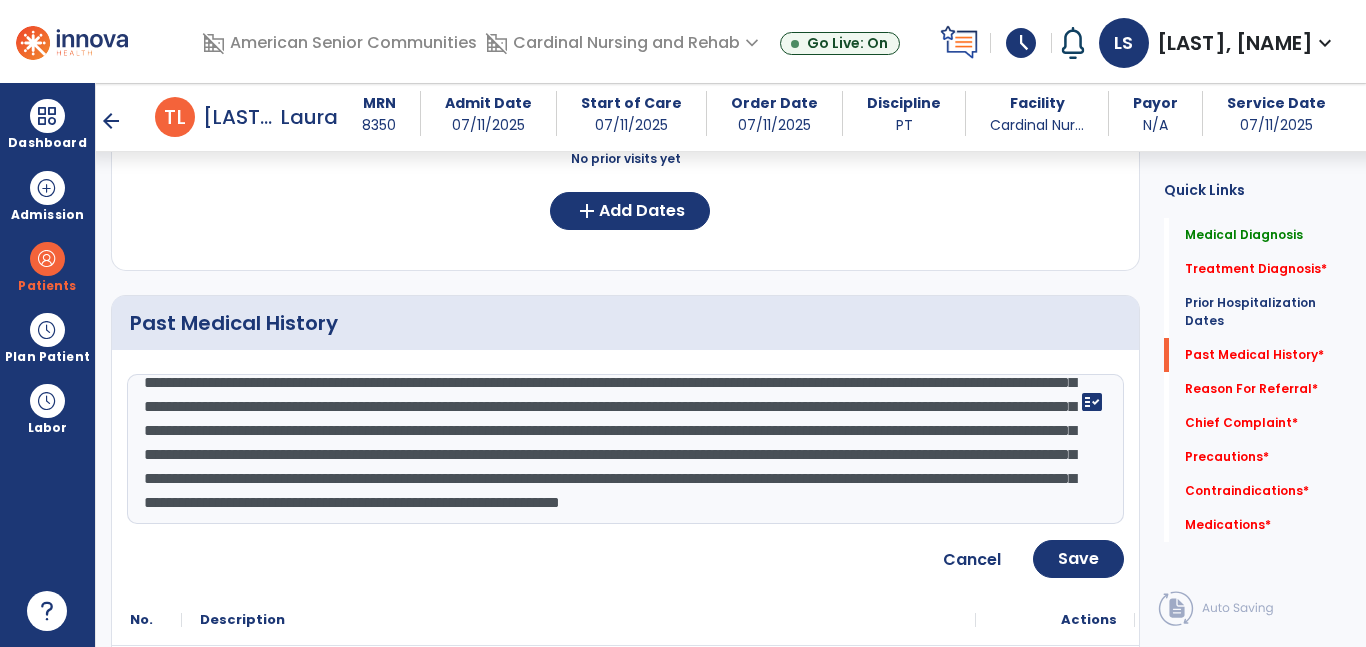 drag, startPoint x: 1085, startPoint y: 528, endPoint x: 1074, endPoint y: 517, distance: 15.556349 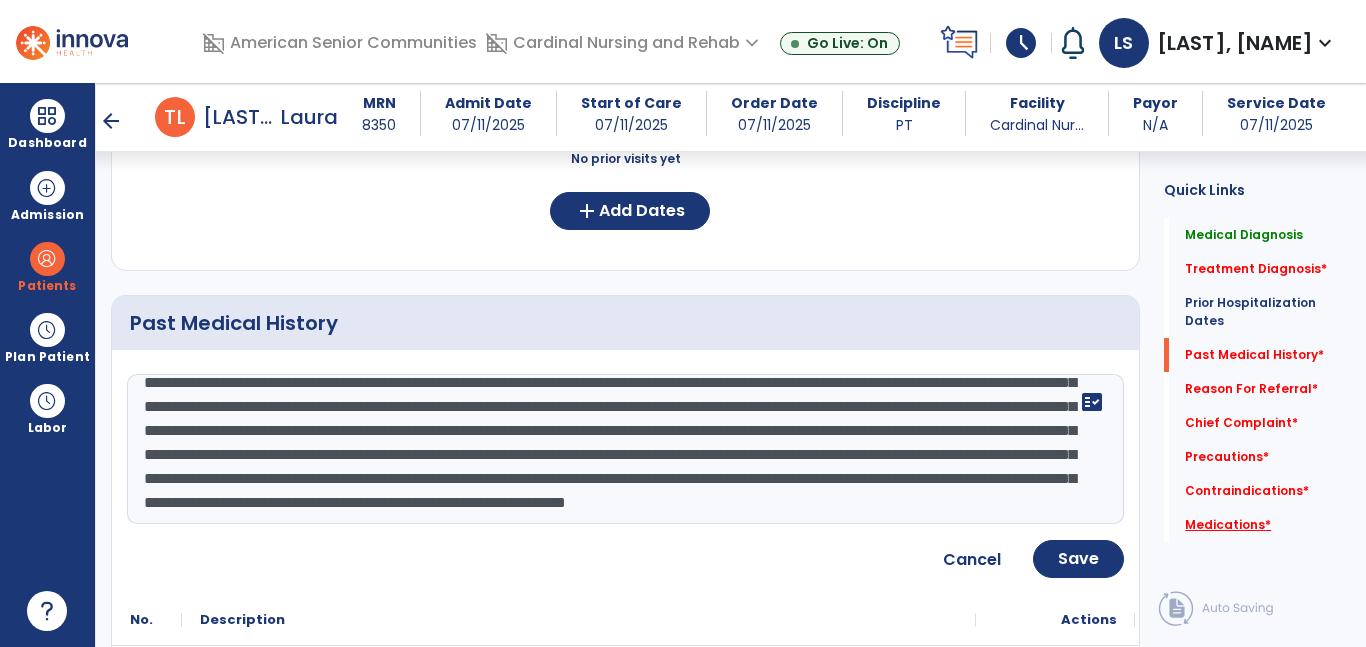 type on "**********" 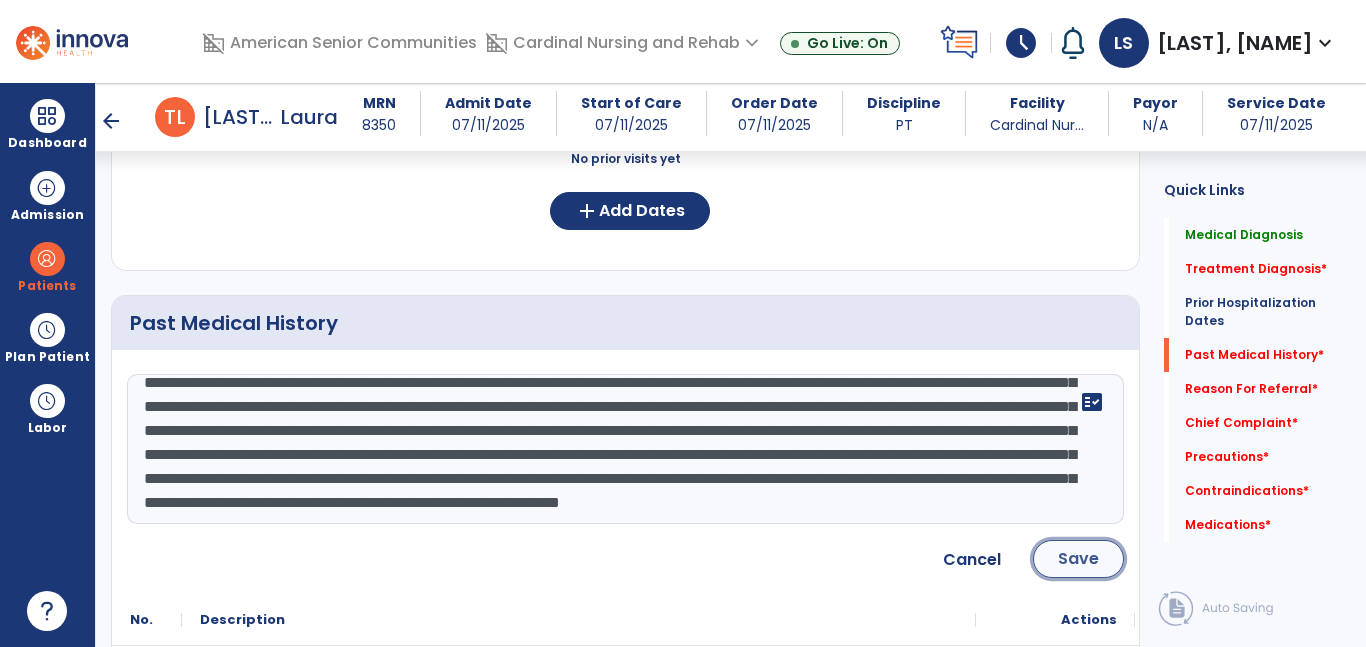 click on "Save" 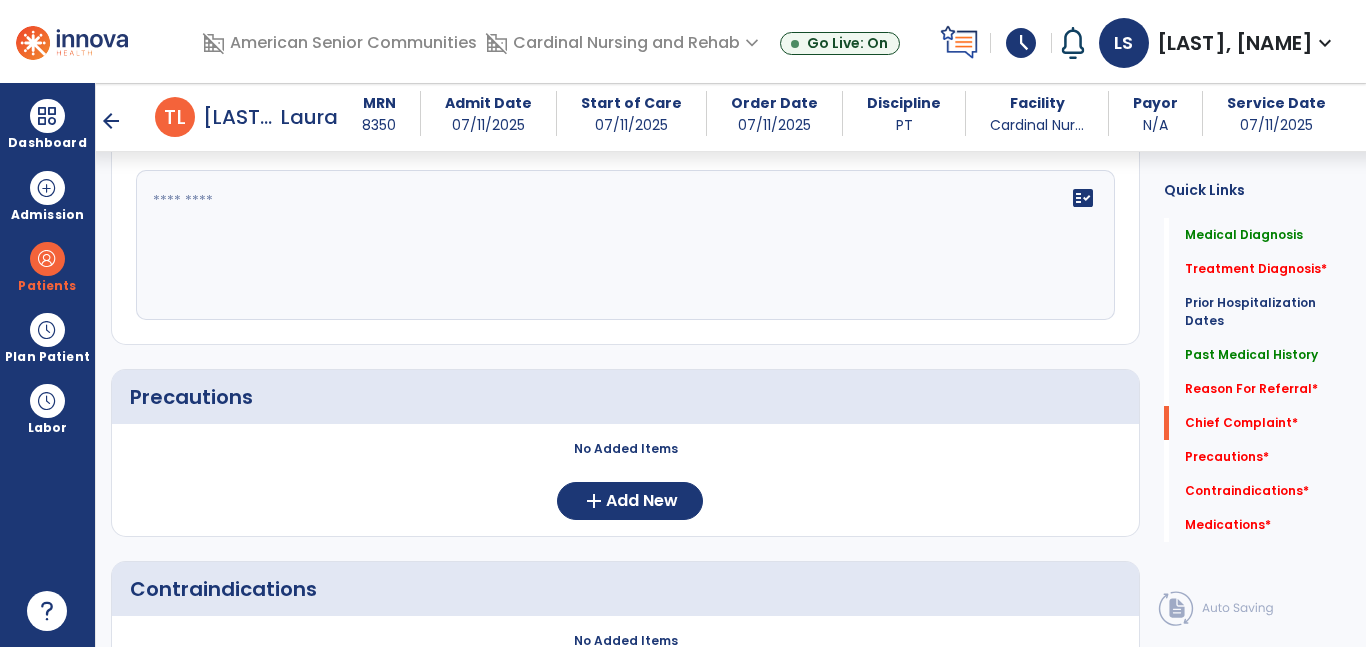 scroll, scrollTop: 2553, scrollLeft: 0, axis: vertical 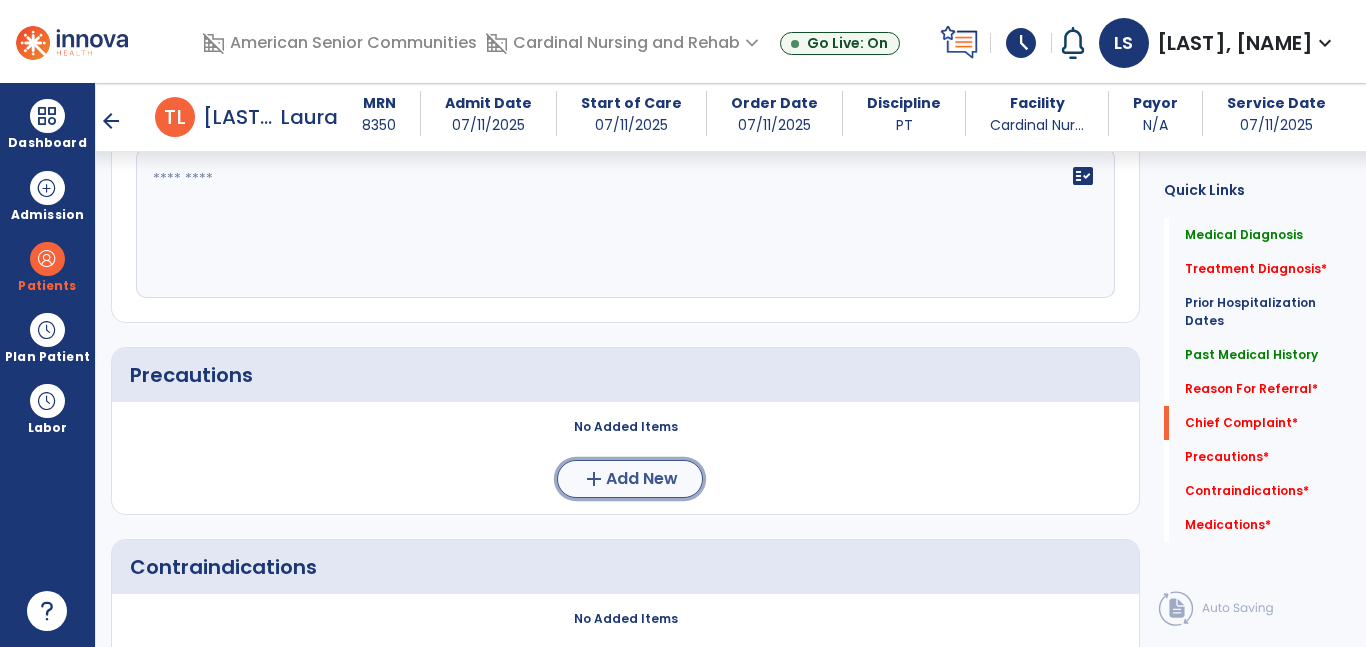 click on "add  Add New" 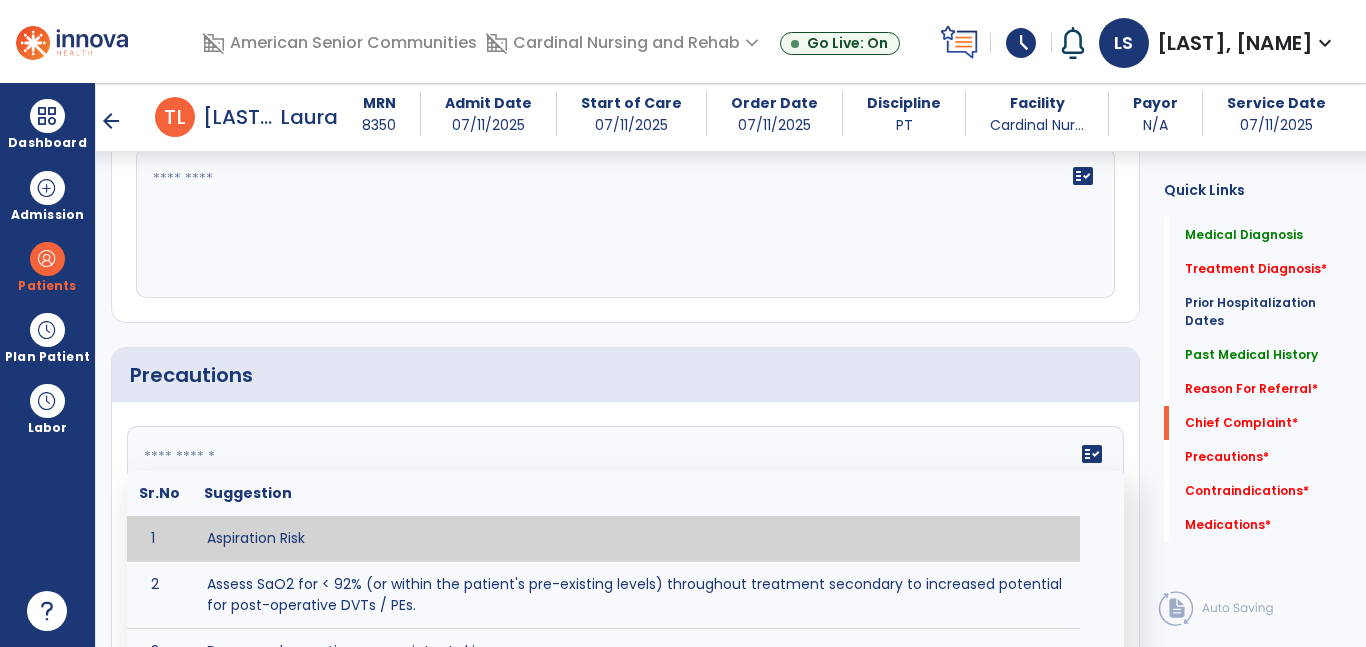 click on "fact_check  Sr.No Suggestion 1 Aspiration Risk 2 Assess SaO2 for < 92% (or within the patient's pre-existing levels) throughout treatment secondary to increased potential for post-operative DVTs / PEs. 3 Decreased sensation or non-intact skin. 4 Cardiac 5 Cease exercise/activity SpO2 < 88 - 90%, RPE > 16, RR > 45 6 Check for modified diet / oral intake restrictions related to swallowing impairments. Consult ST as appropriate. 7 Check INR lab results prior to activity if patient on blood thinners. 8 Closely monitor anxiety or stress due to increased SOB/dyspnea and cease activity/exercise until patient is able to control this response 9 Code Status:  10 Confirm surgical approach and discoloration or other precautions. 11 Confirm surgical procedure and specific precautions based on procedure (e.g., no twisting/bending/lifting, need for post-op brace, limiting time in sitting, etc.). 12 Confirm weight bearing status as defined by the surgeon. 13 14 Precautions for exercise include:  15 Depression 16 17 18 19 20" 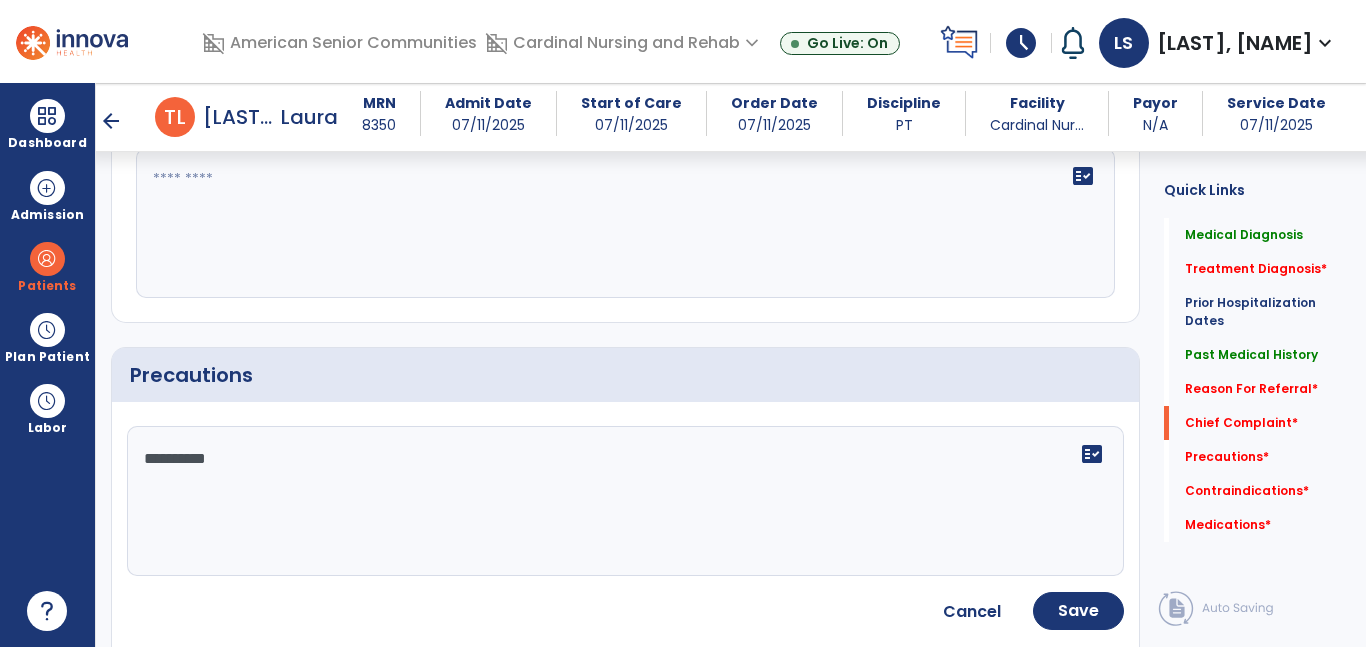 type on "**********" 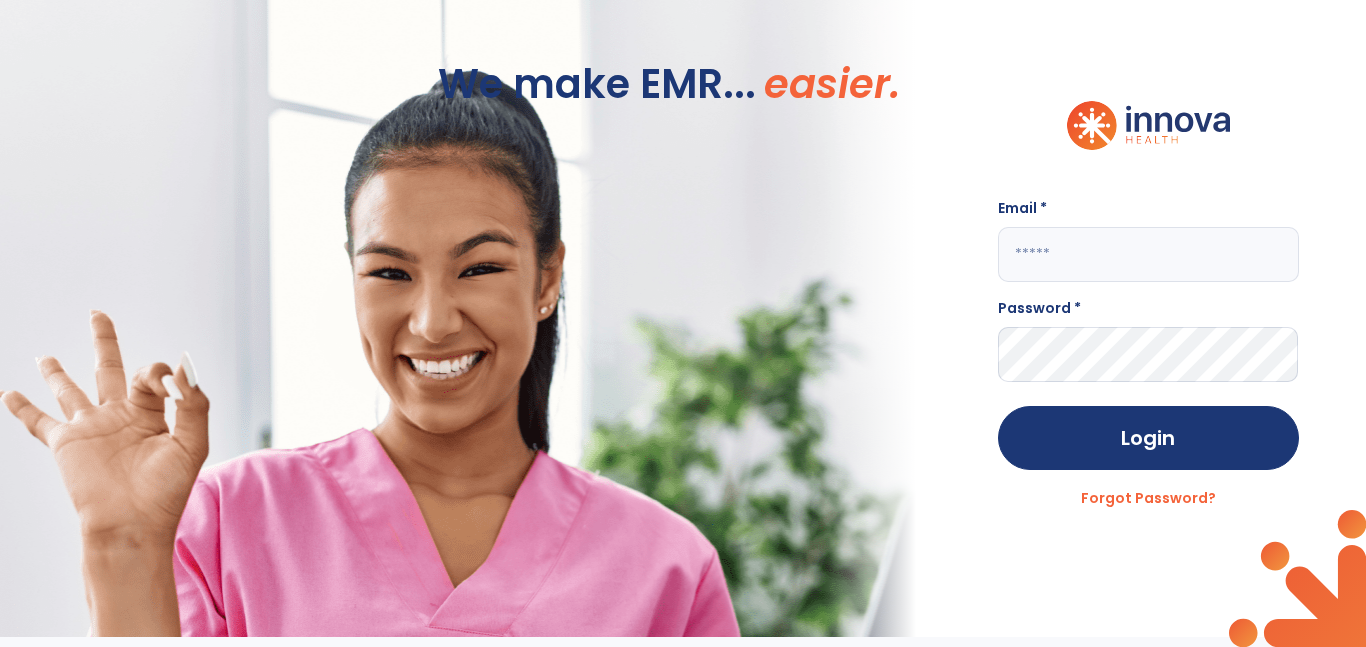 scroll, scrollTop: 0, scrollLeft: 0, axis: both 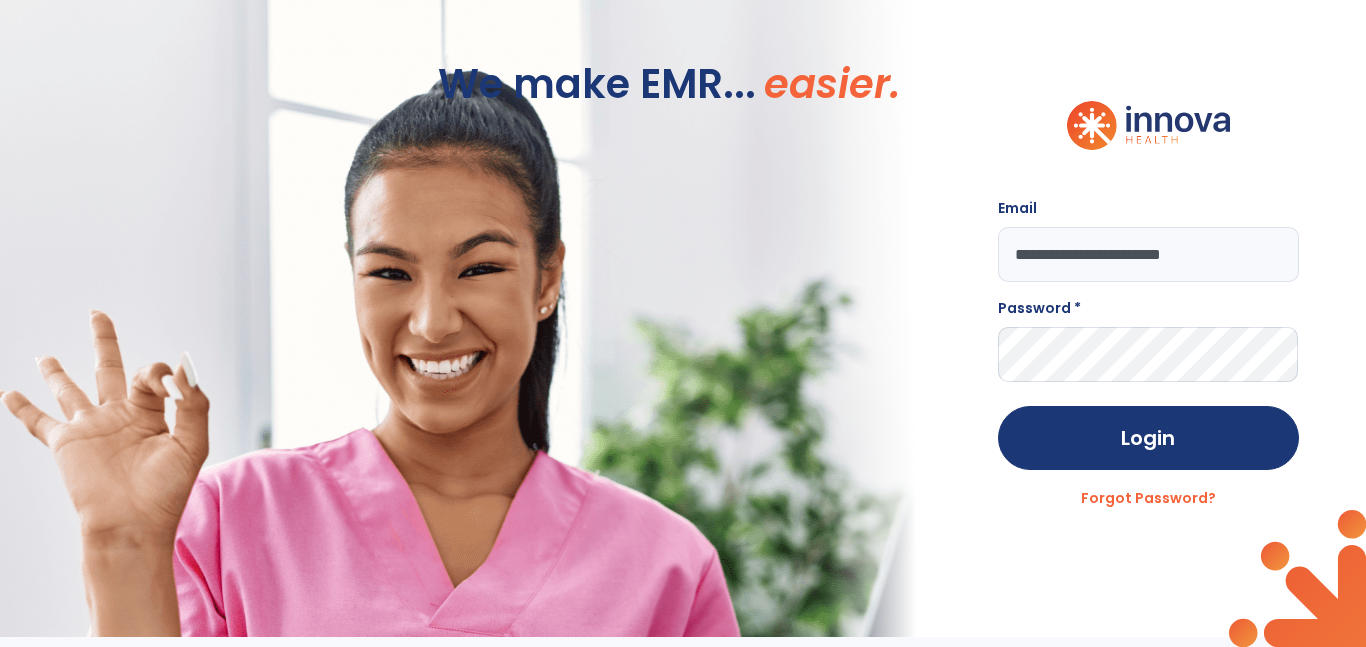 type on "**********" 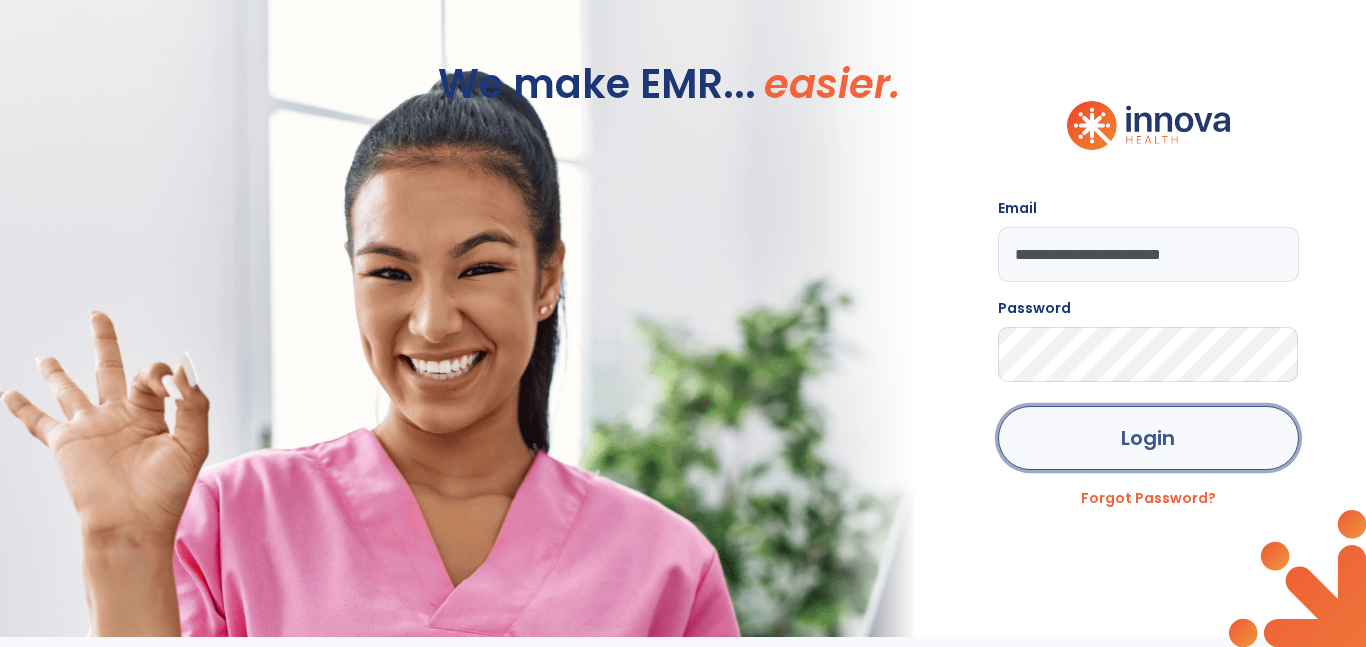 click on "Login" 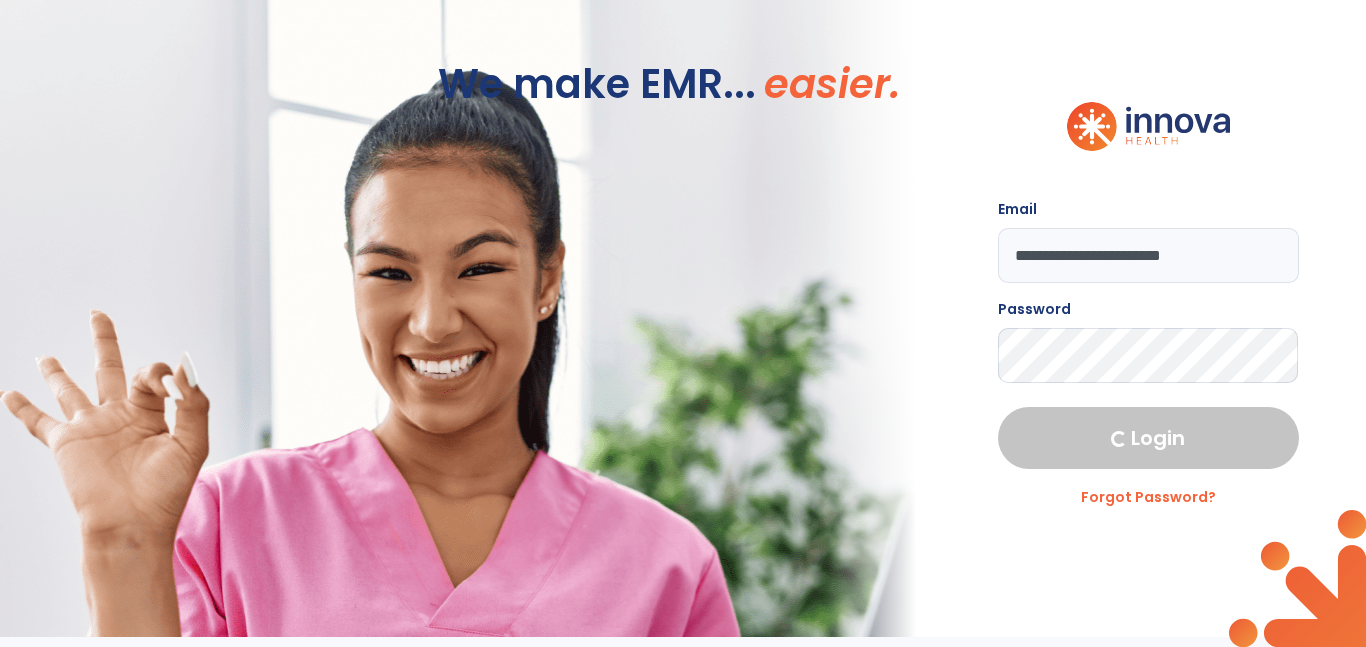 select on "****" 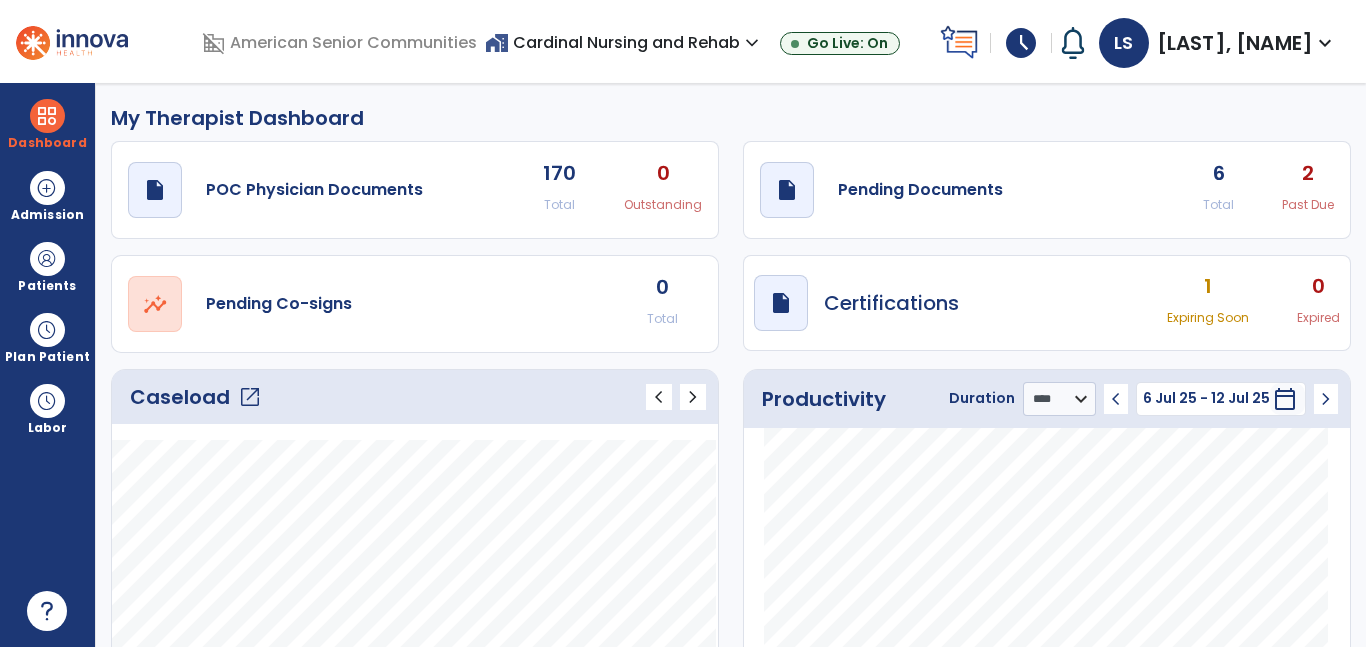 click on "open_in_new" 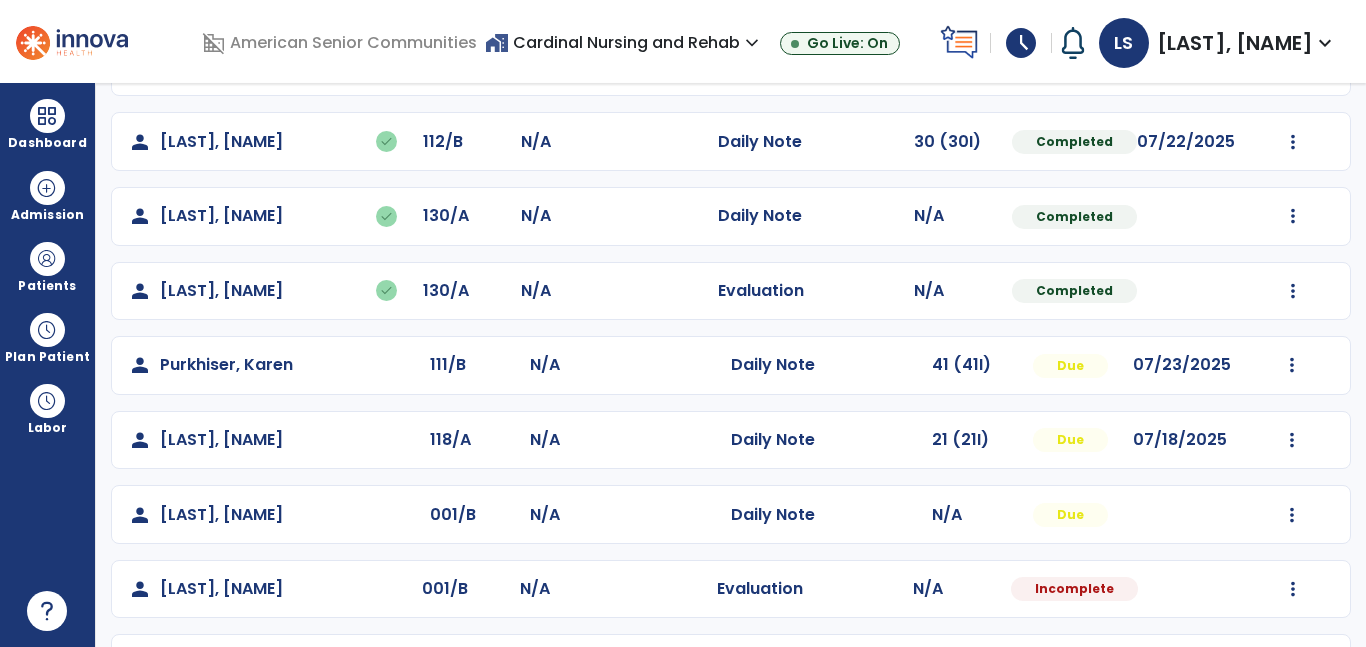 scroll, scrollTop: 588, scrollLeft: 0, axis: vertical 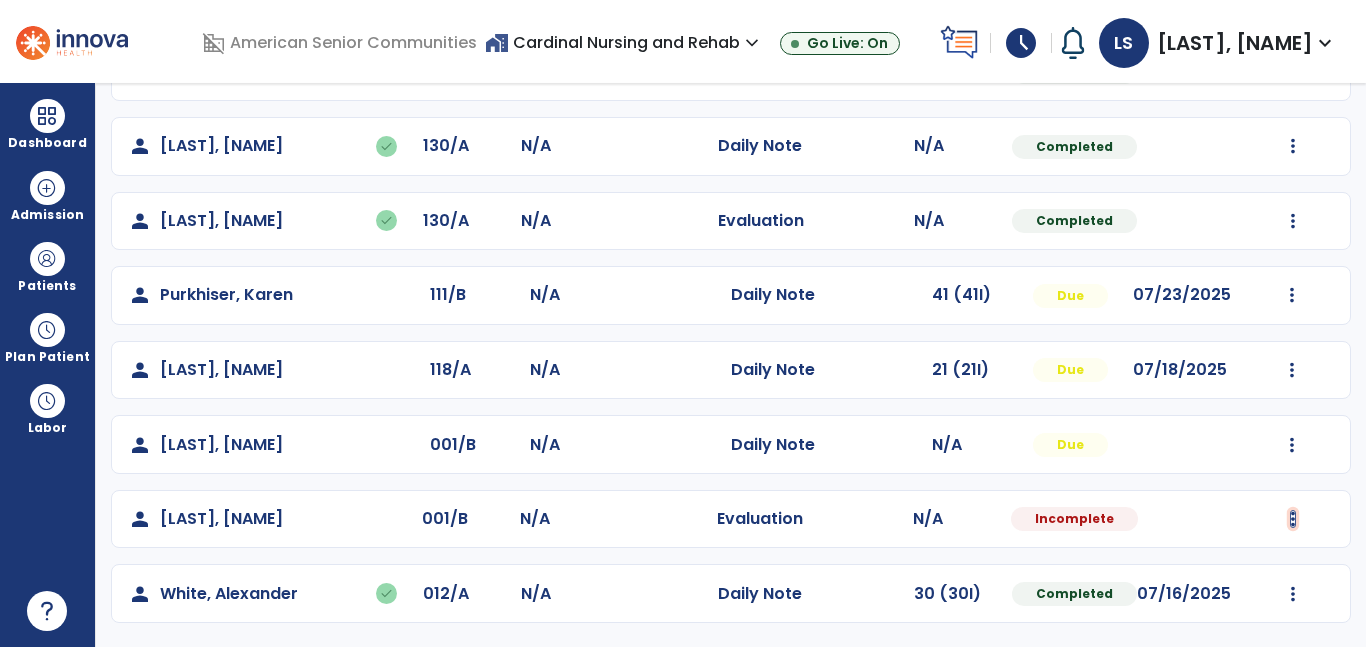 click at bounding box center (1292, -152) 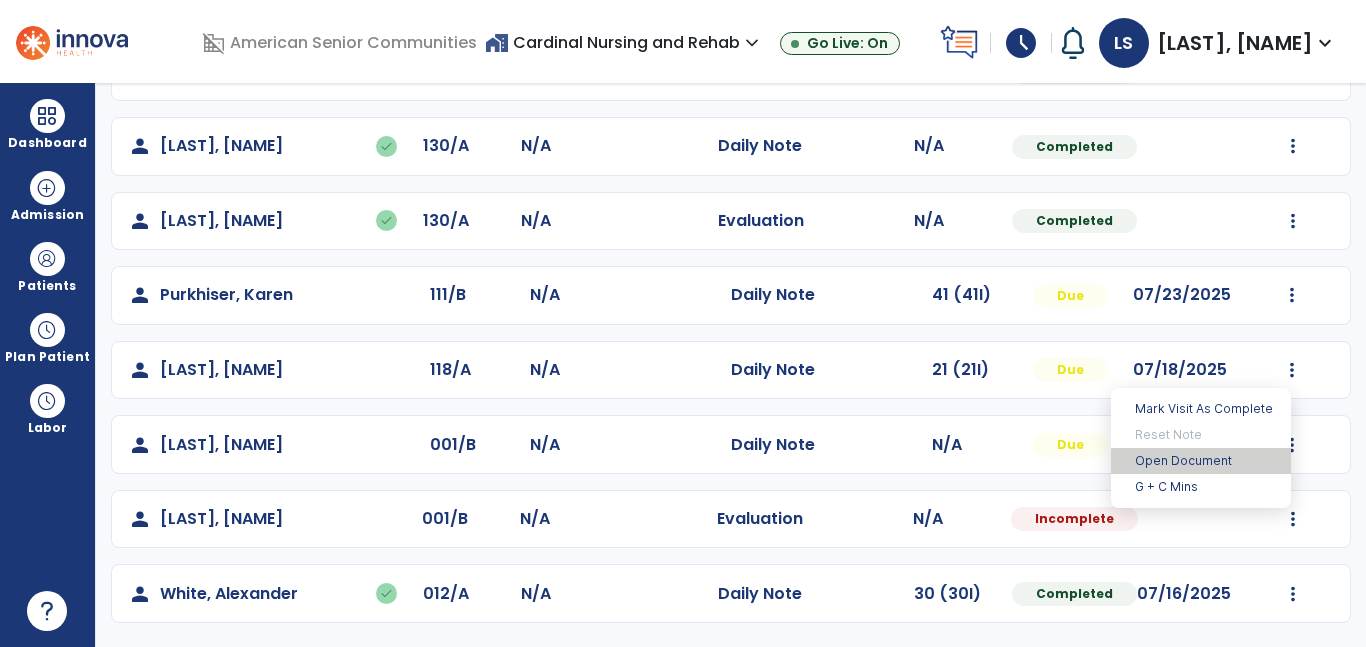 click on "Open Document" at bounding box center (1201, 461) 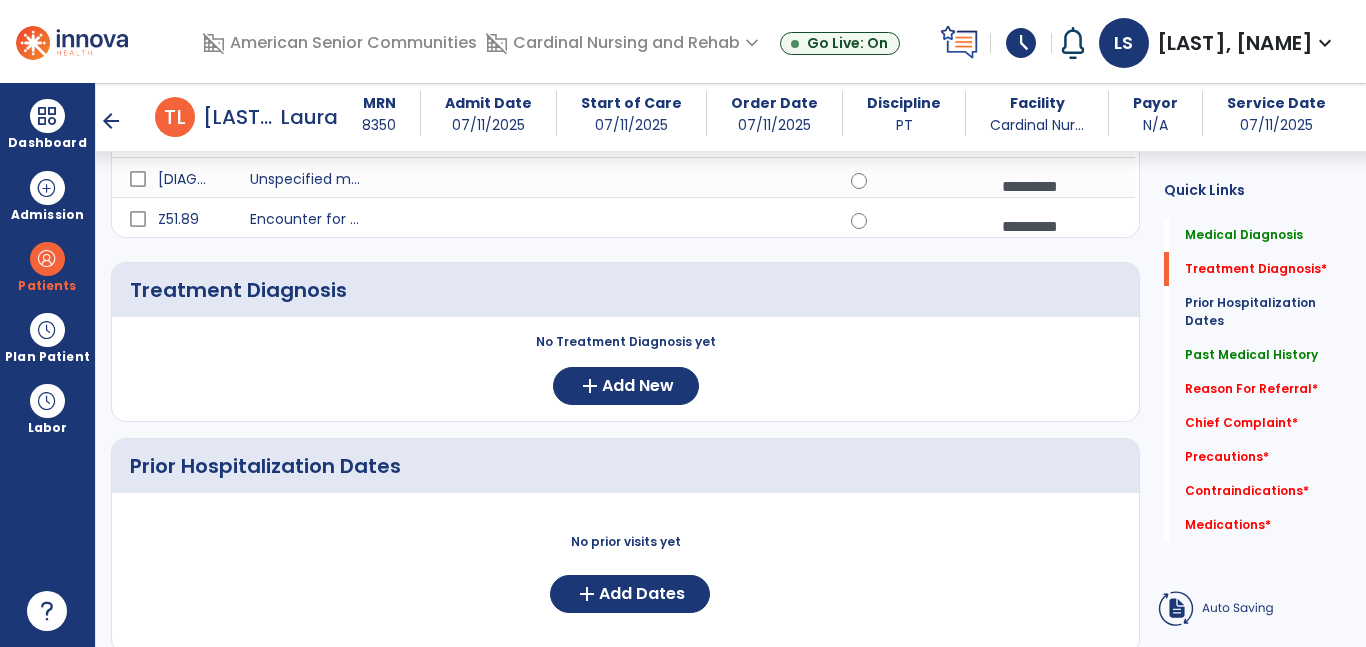 scroll, scrollTop: 1113, scrollLeft: 0, axis: vertical 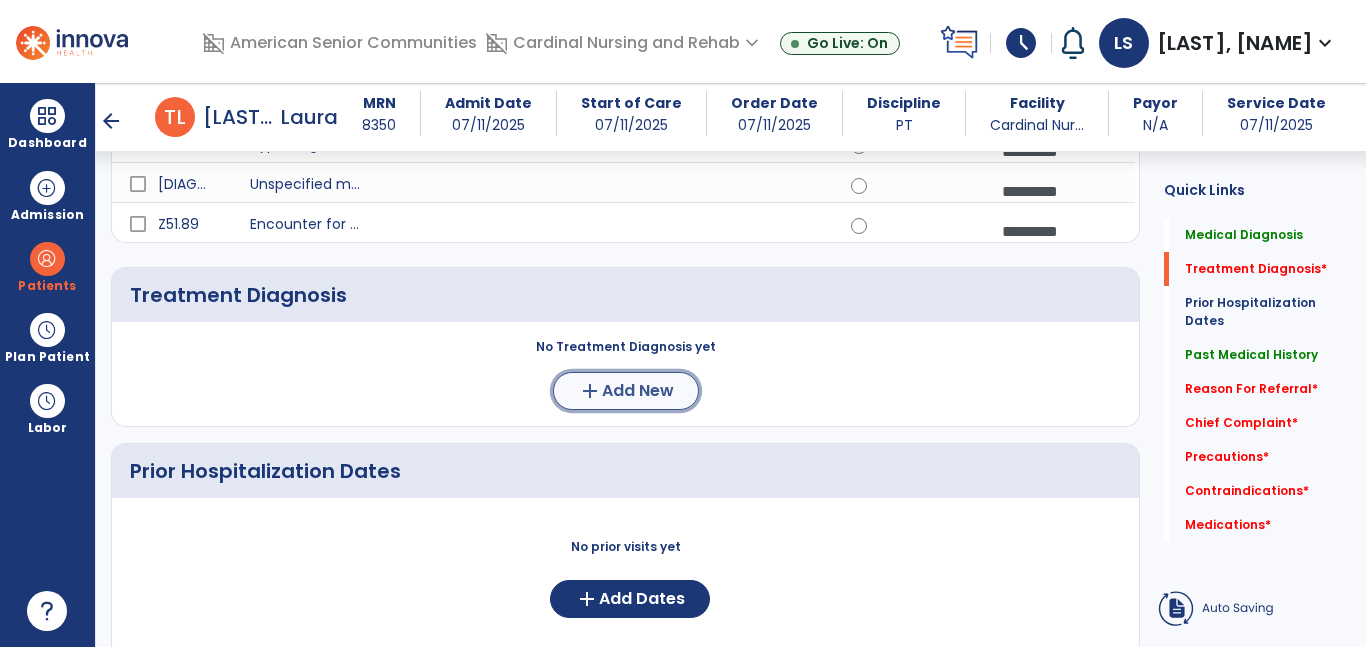 click on "add  Add New" 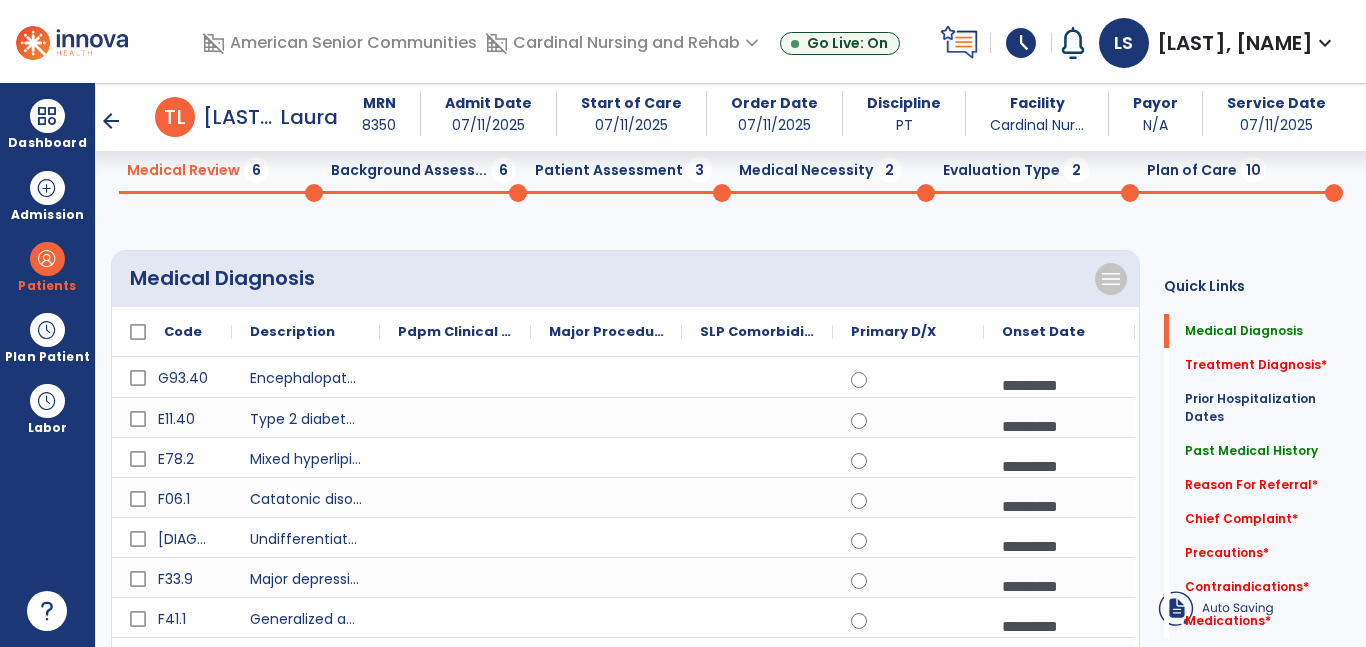 scroll, scrollTop: 118, scrollLeft: 0, axis: vertical 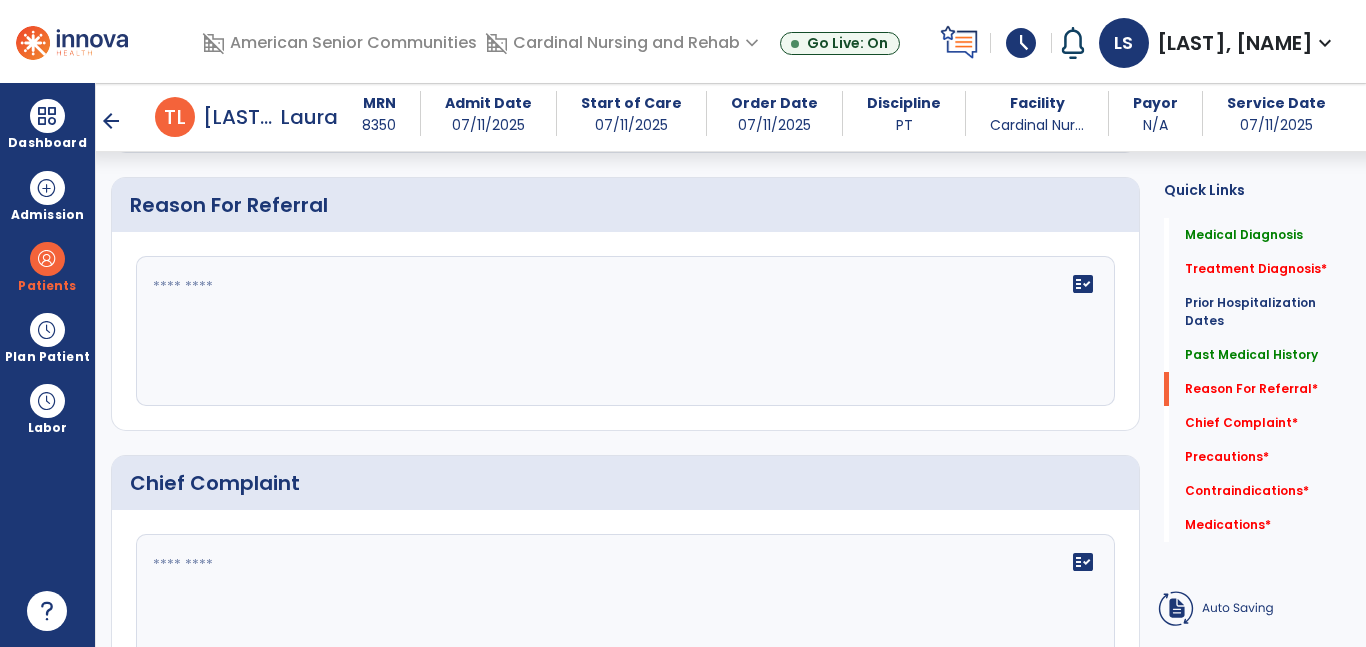 click on "fact_check" 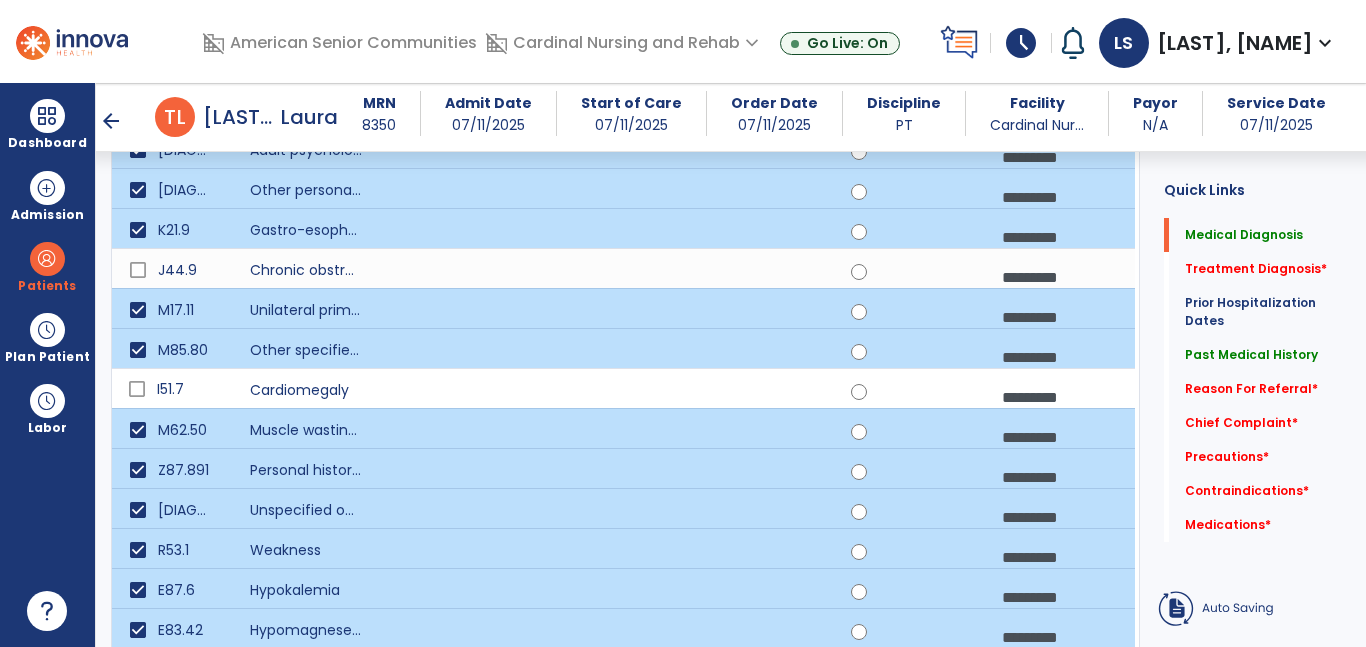 scroll, scrollTop: 684, scrollLeft: 0, axis: vertical 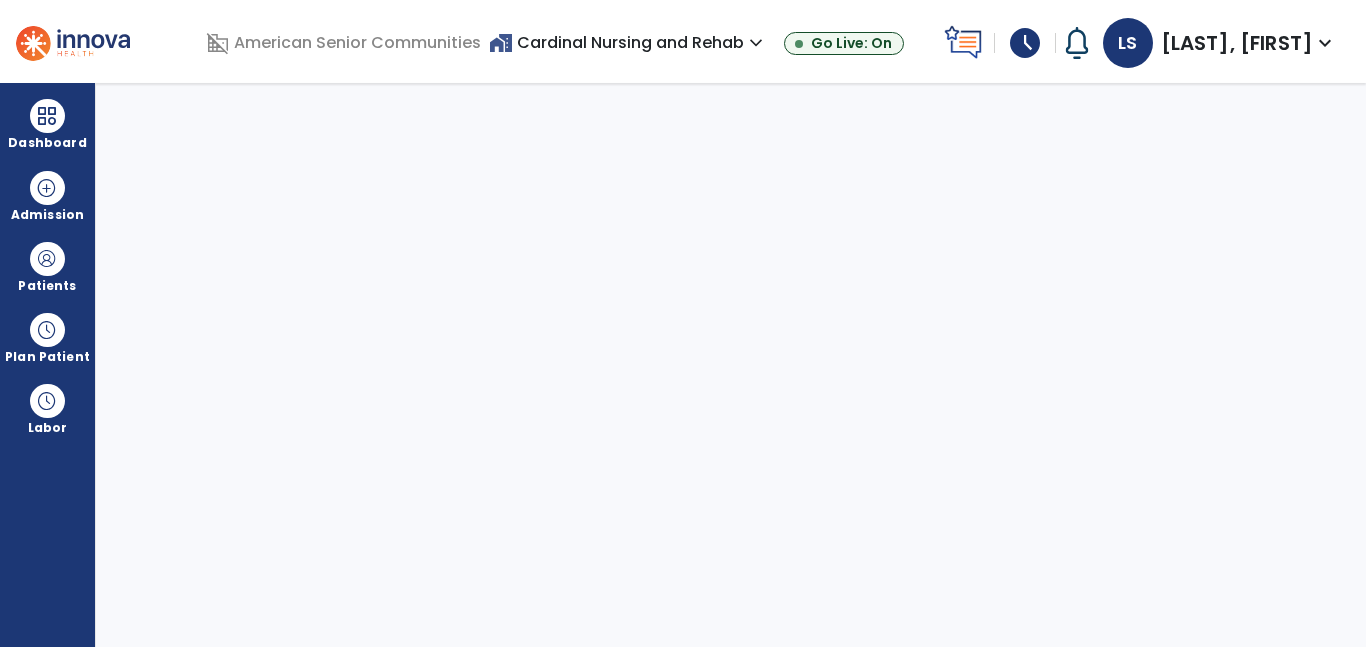 select on "****" 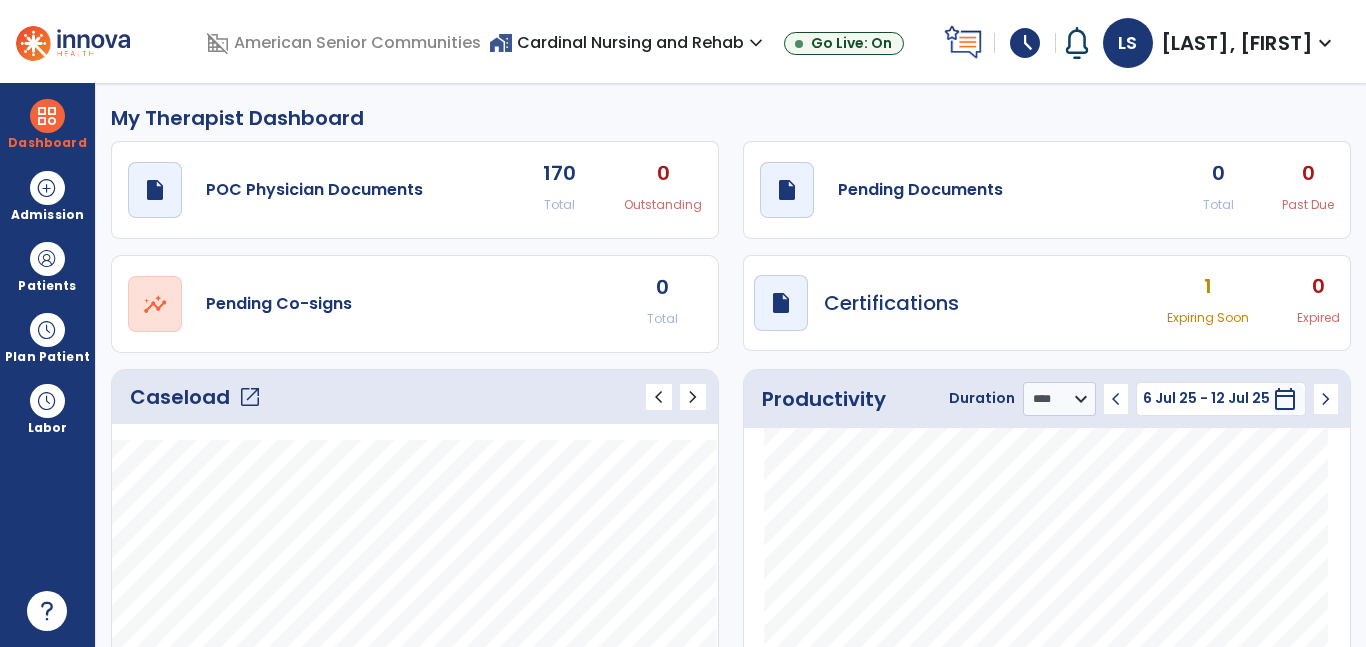 click on "open_in_new" 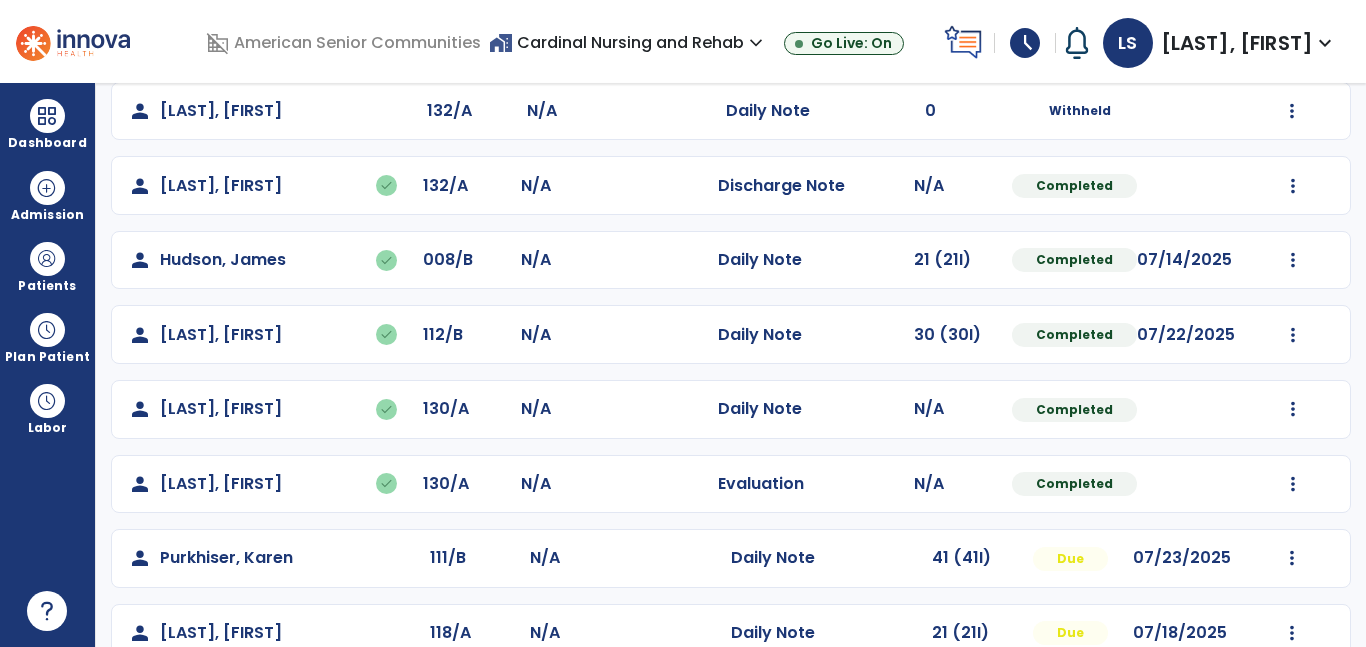 scroll, scrollTop: 588, scrollLeft: 0, axis: vertical 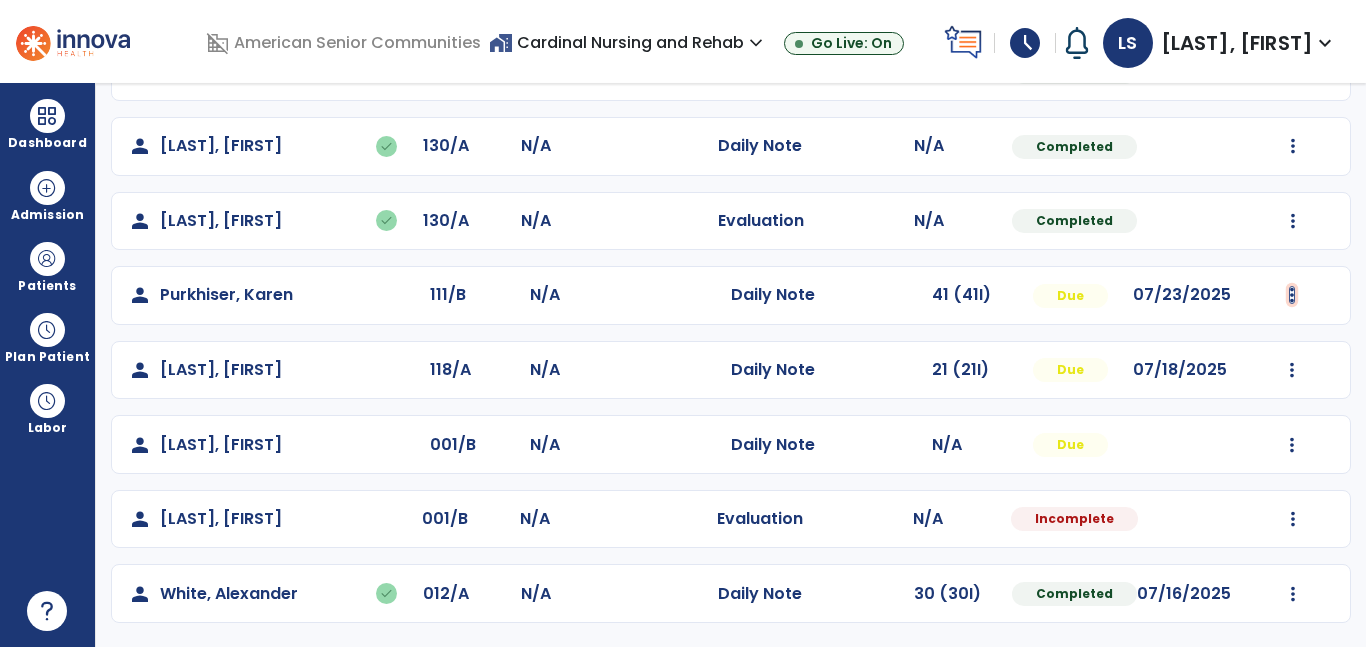 click at bounding box center [1292, -152] 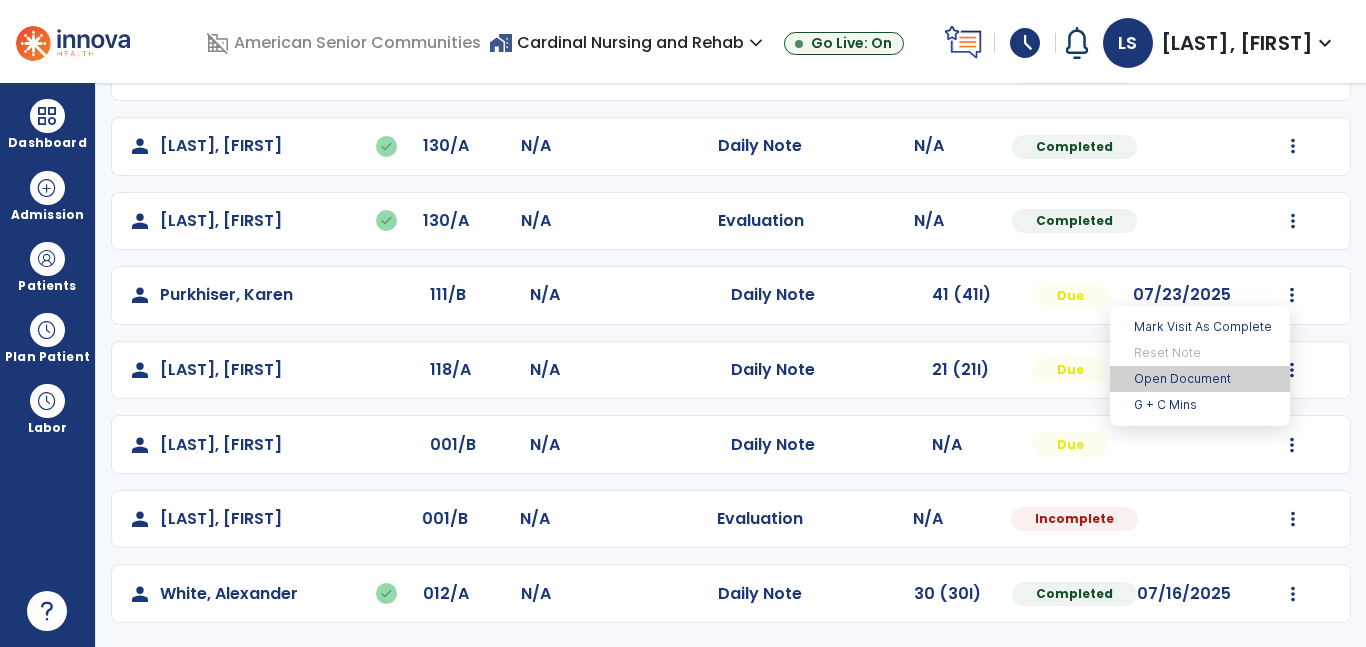 click on "Open Document" at bounding box center [1200, 379] 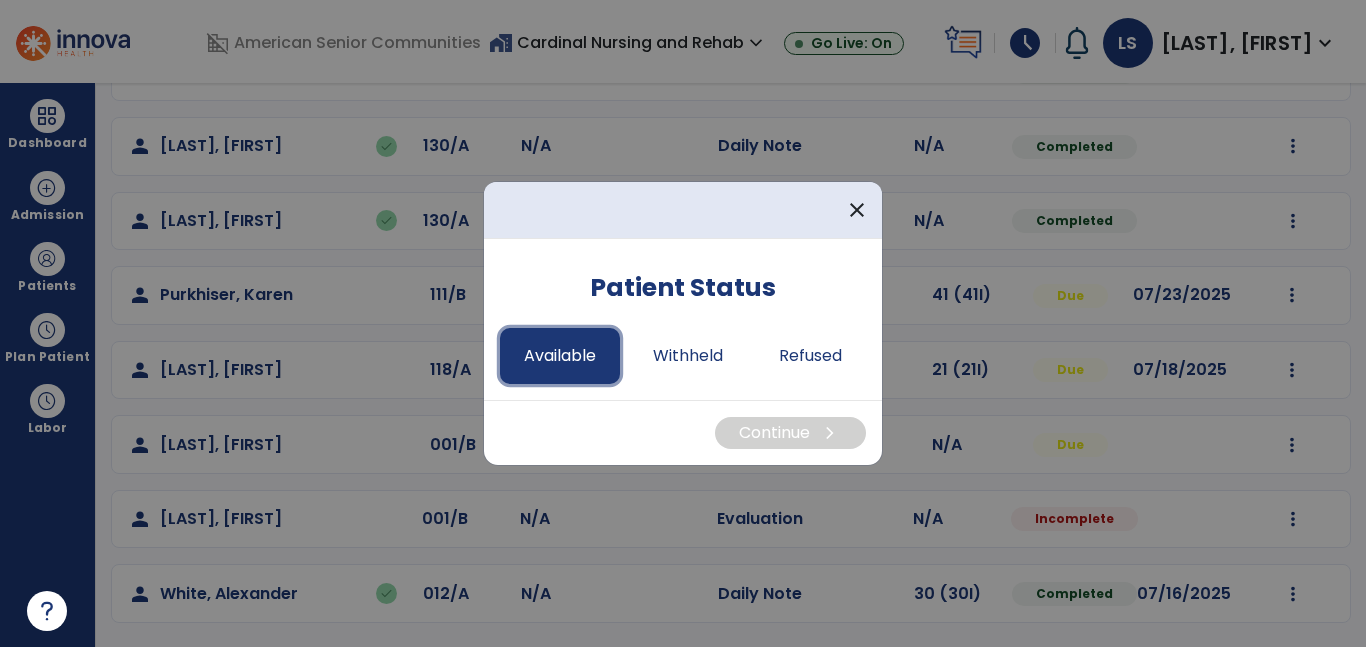 click on "Available" at bounding box center (560, 356) 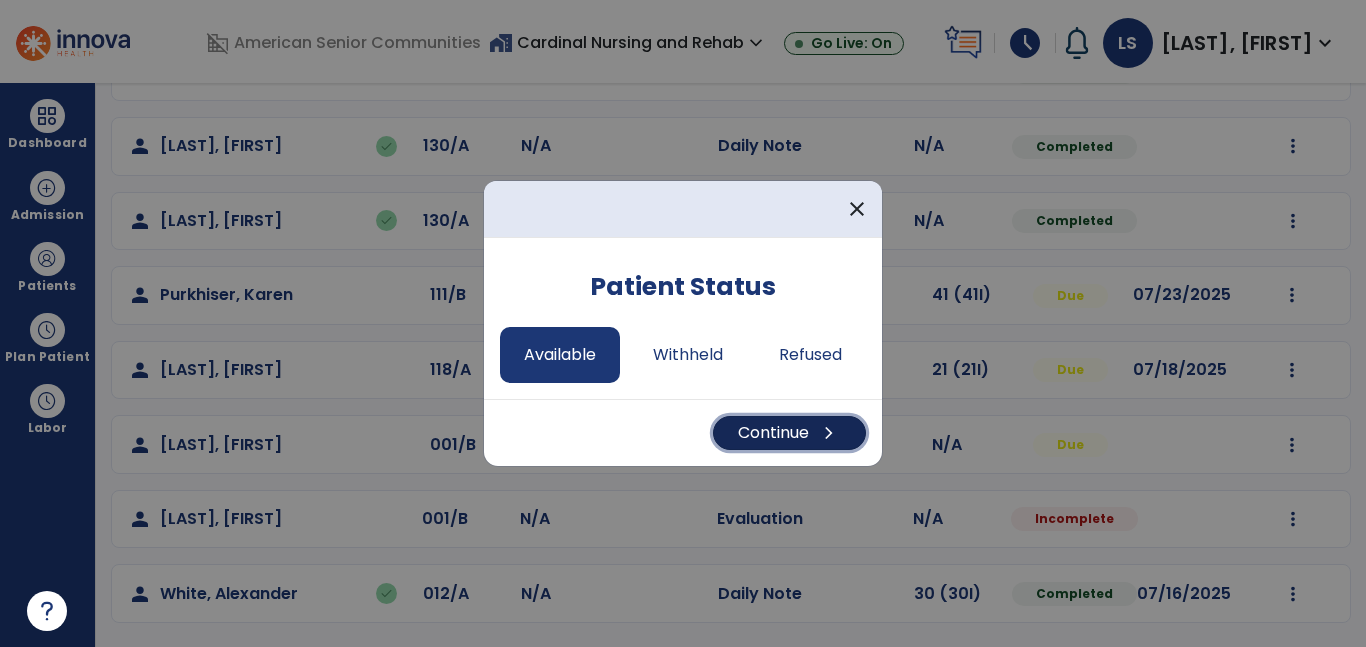 click on "Continue   chevron_right" at bounding box center [789, 433] 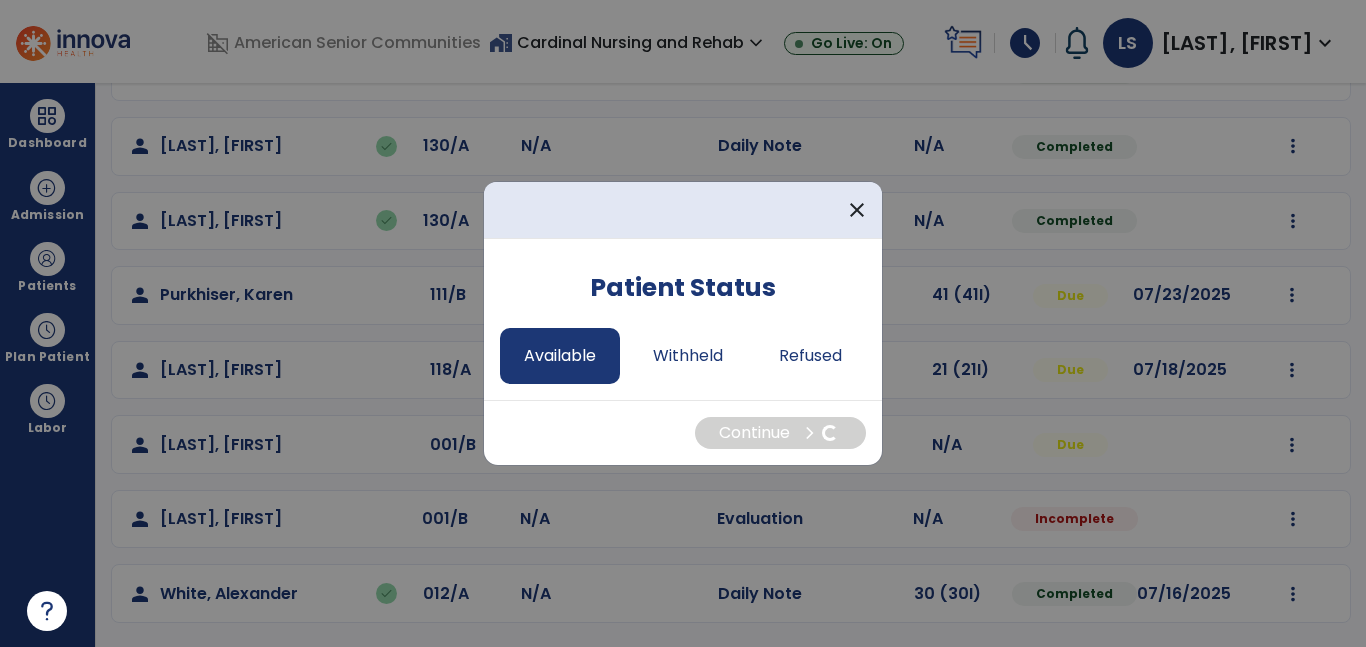 select on "*" 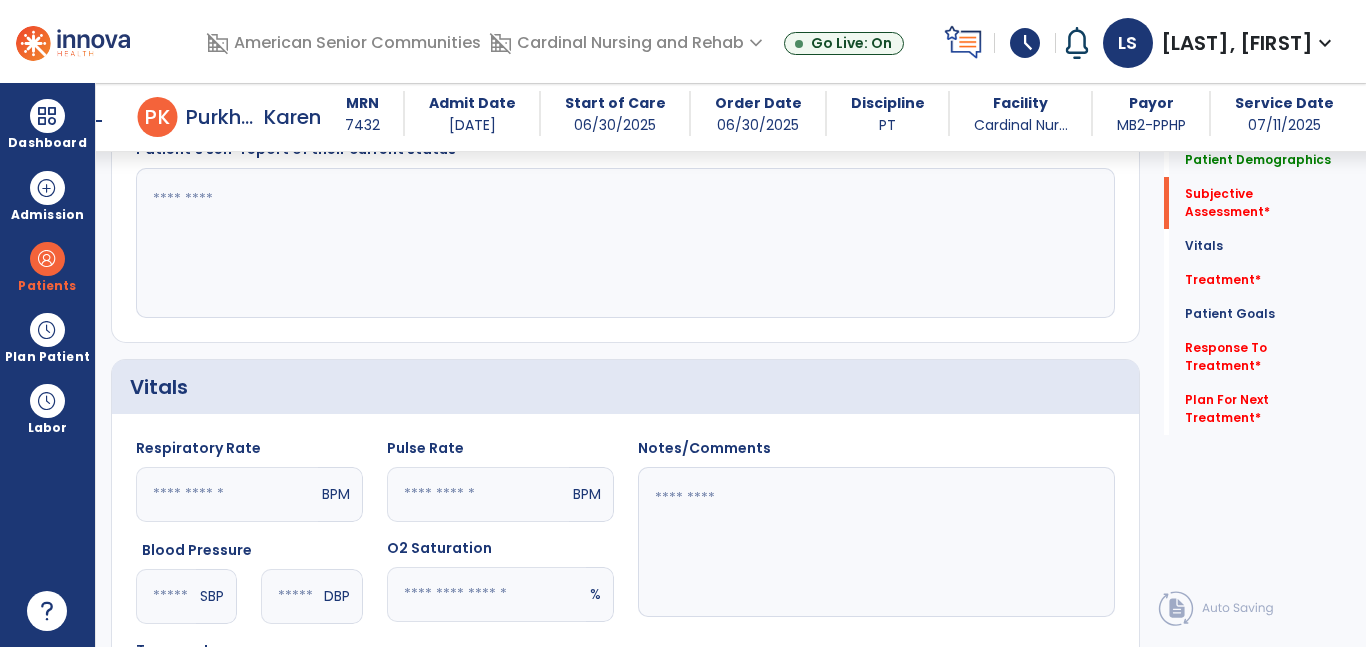 scroll, scrollTop: 583, scrollLeft: 0, axis: vertical 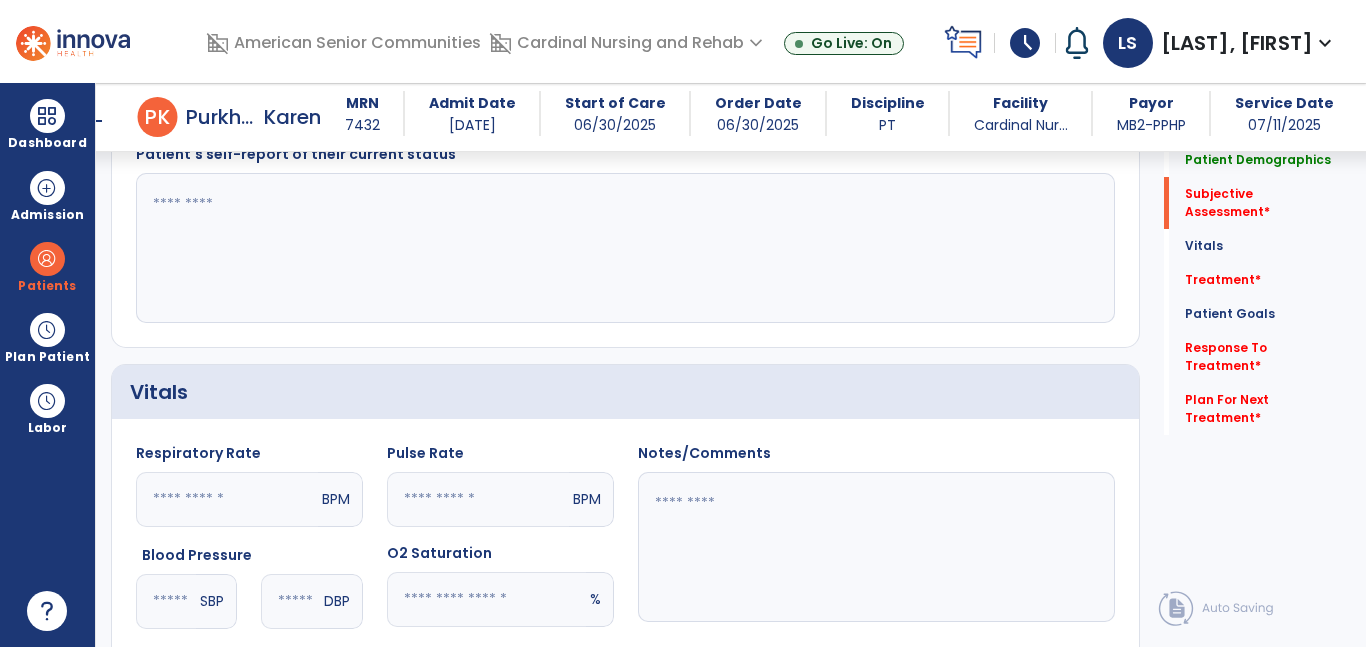 click 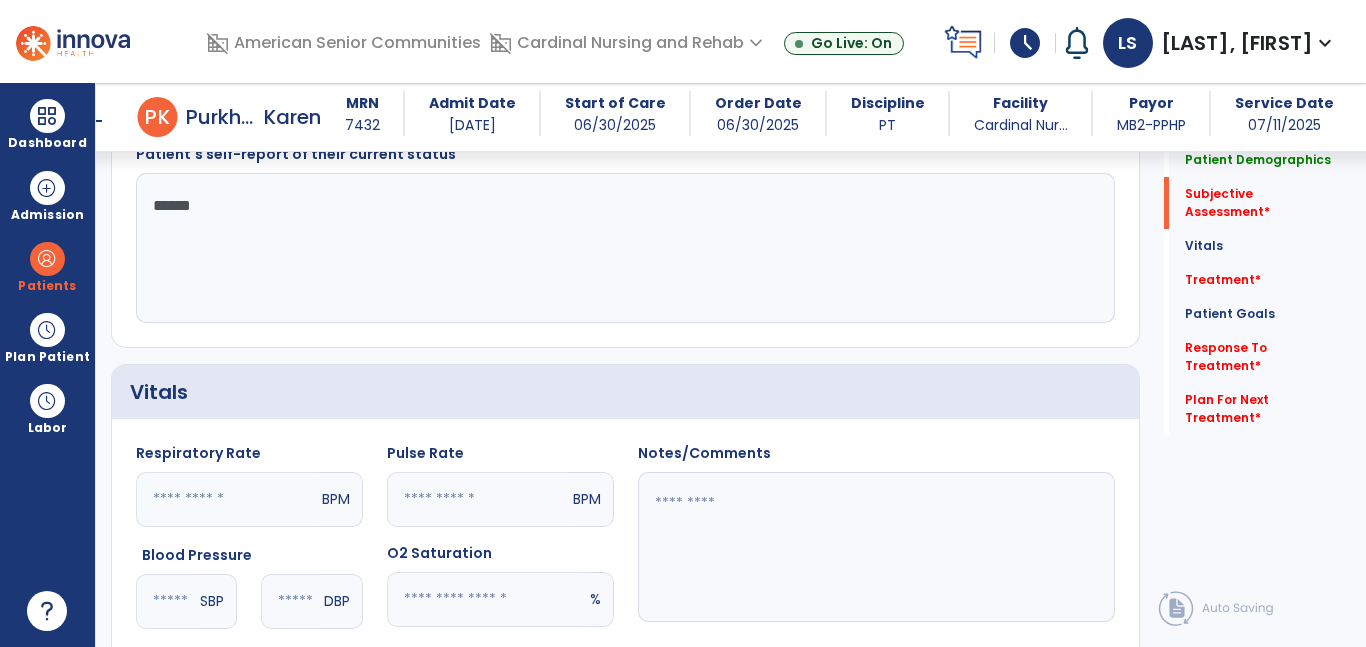 type on "*******" 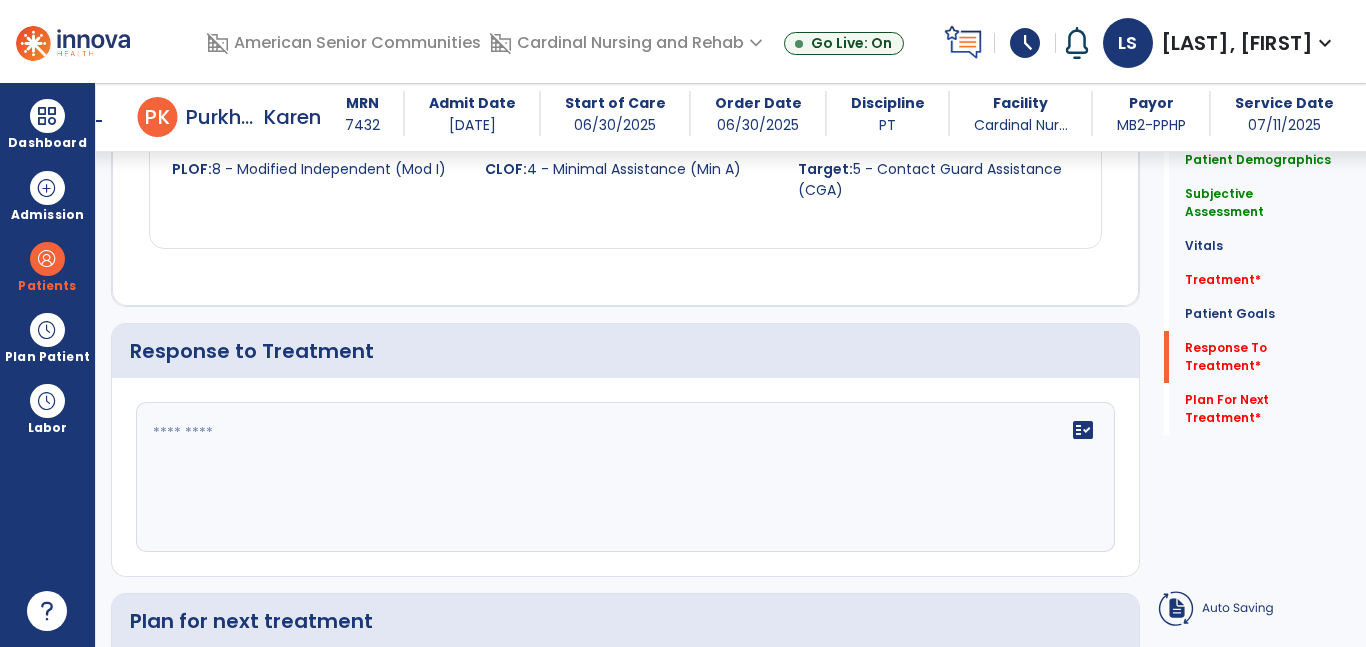 scroll, scrollTop: 2778, scrollLeft: 0, axis: vertical 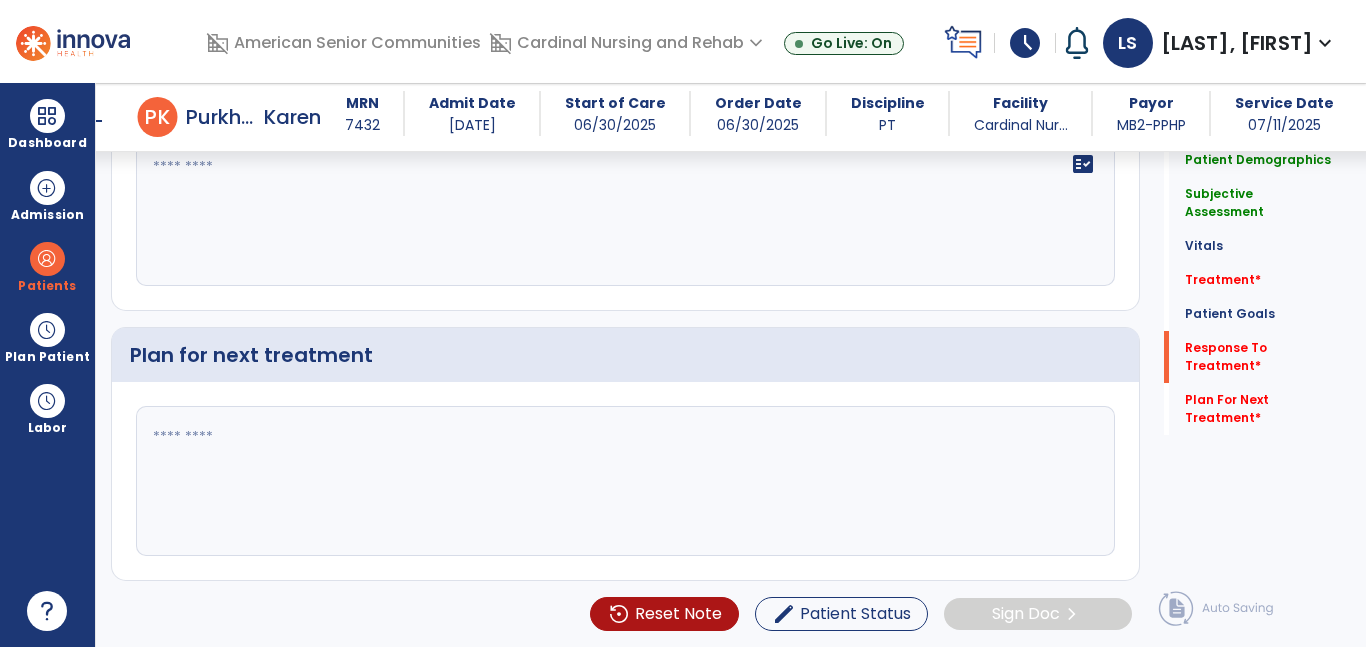 type on "**********" 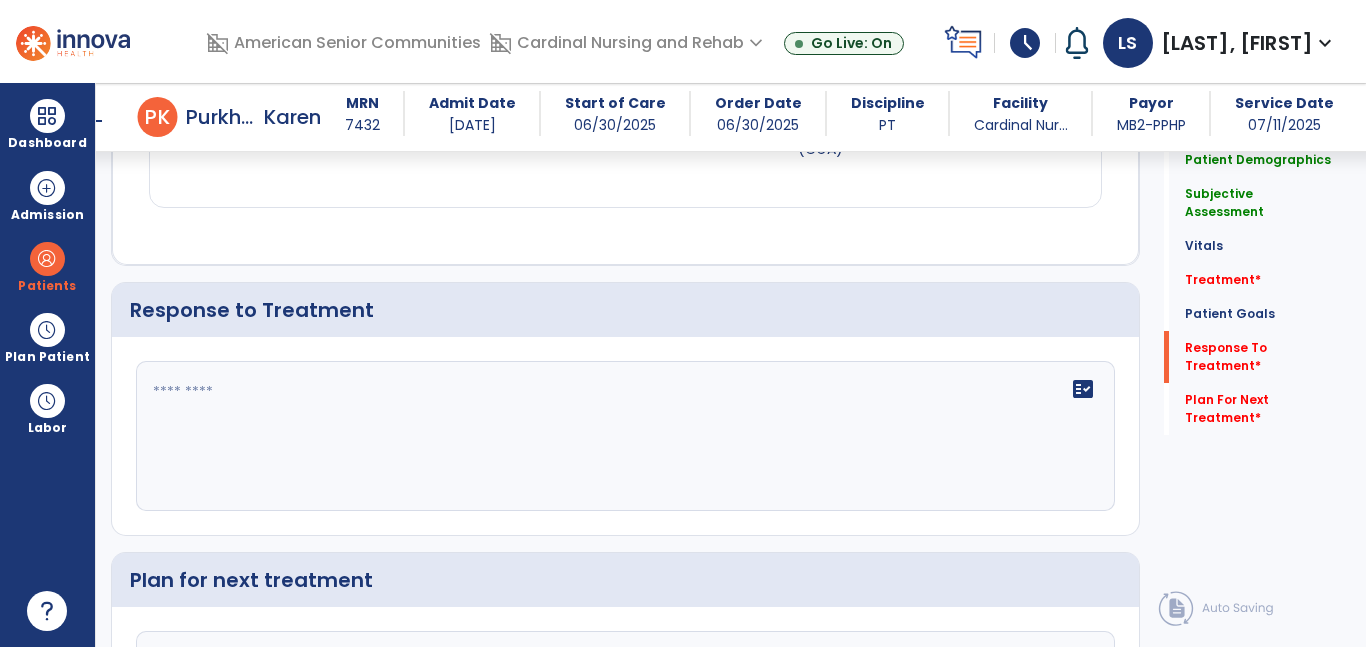 scroll, scrollTop: 2542, scrollLeft: 0, axis: vertical 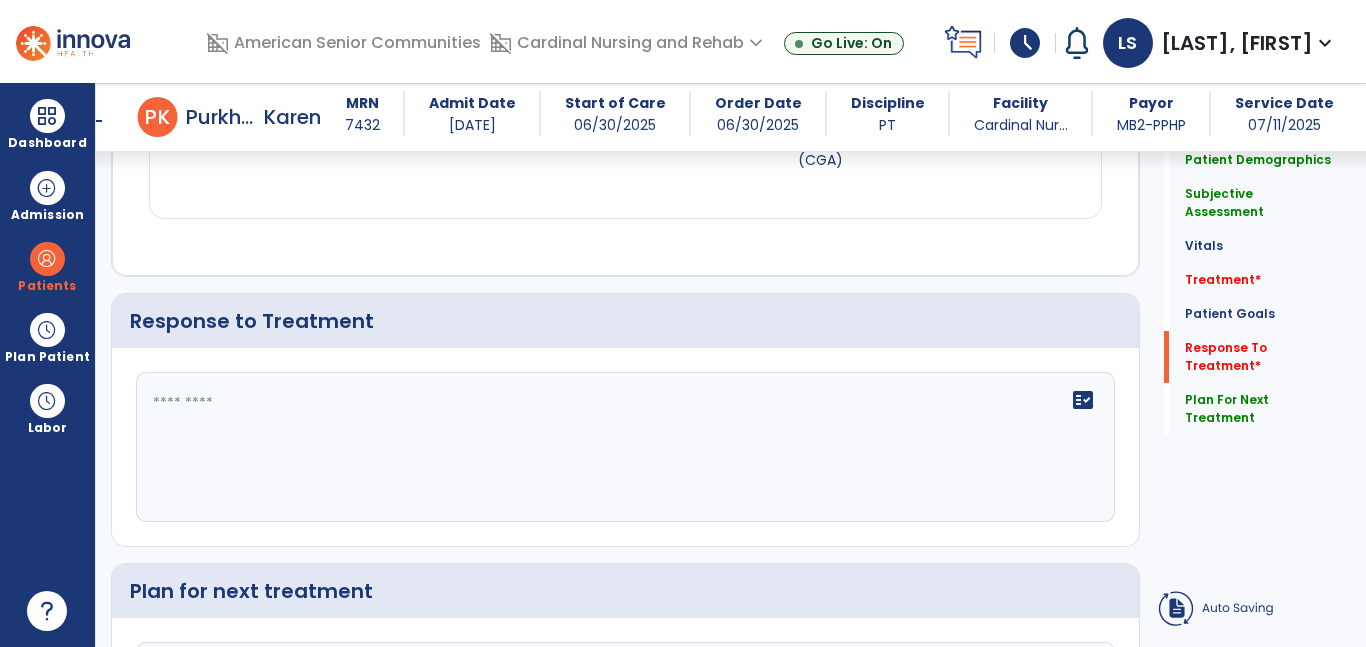 type on "**********" 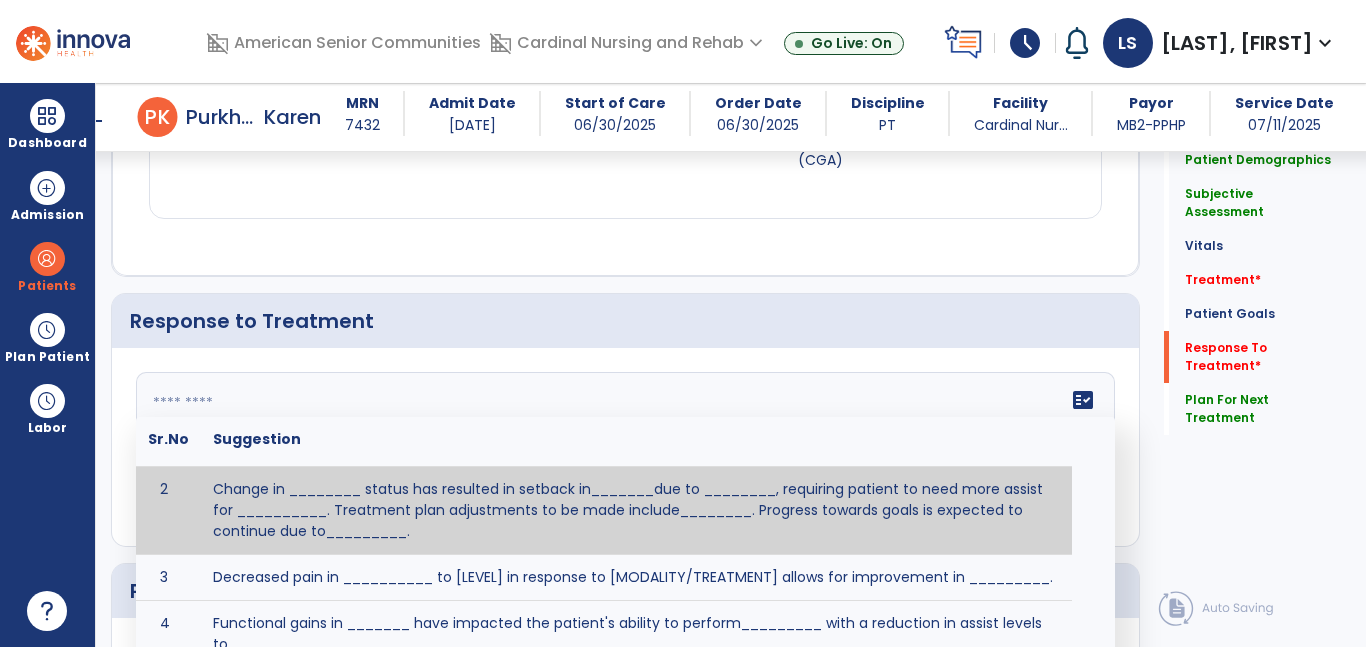 scroll, scrollTop: 83, scrollLeft: 0, axis: vertical 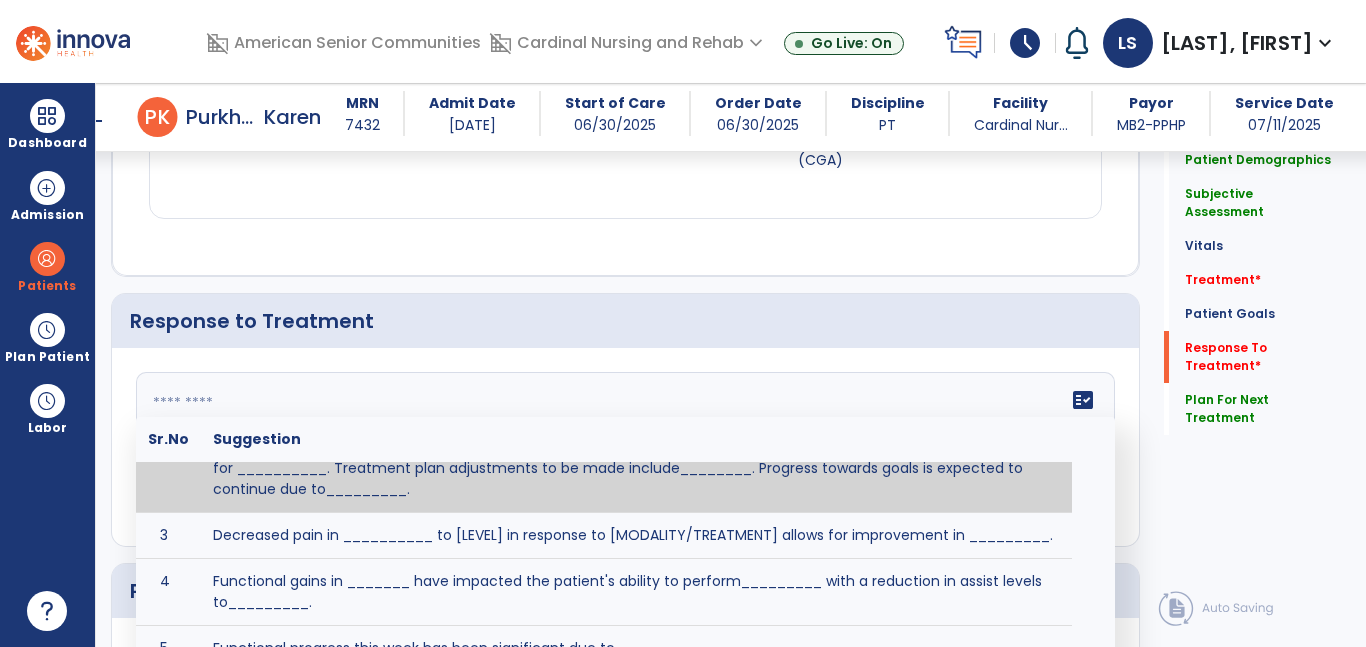 click 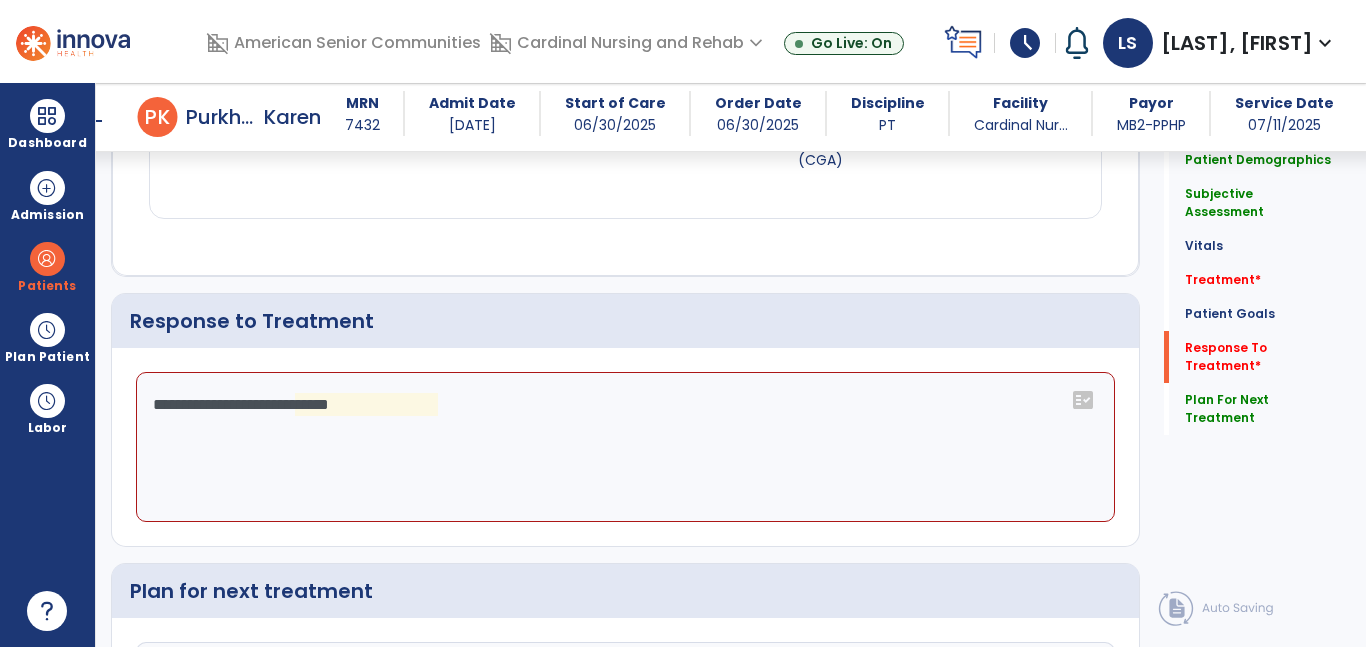 click on "**********" 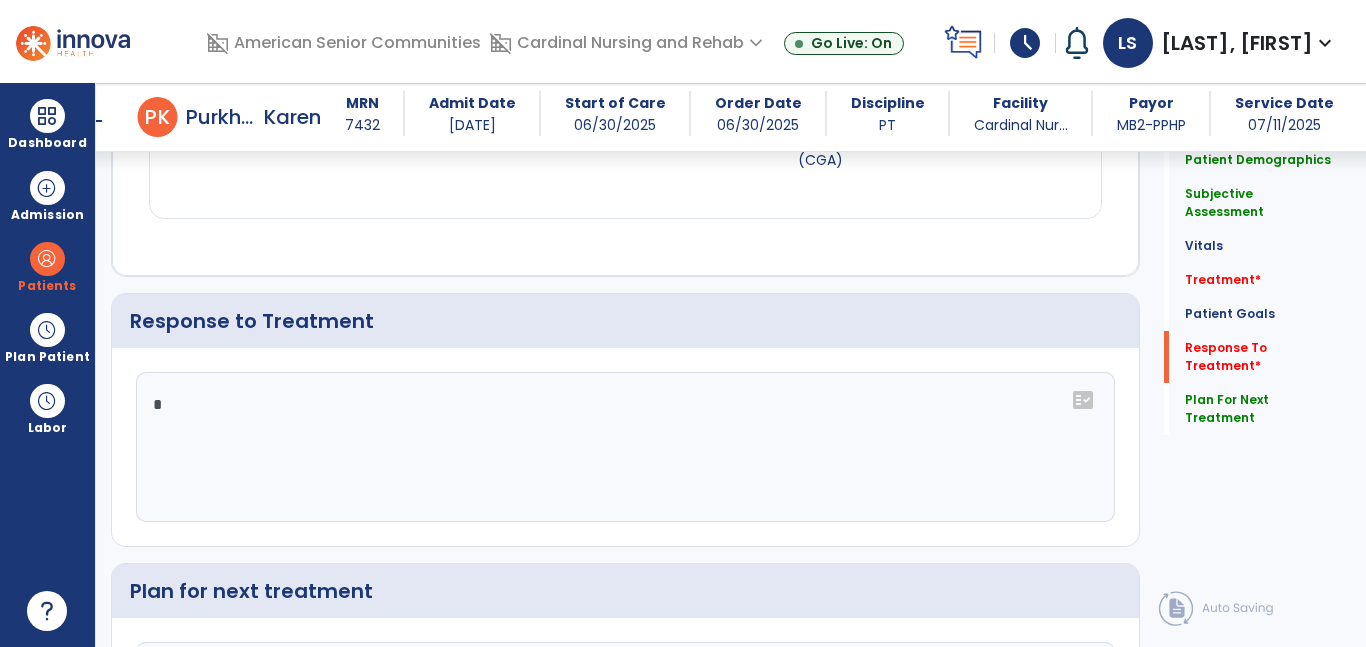 paste on "**********" 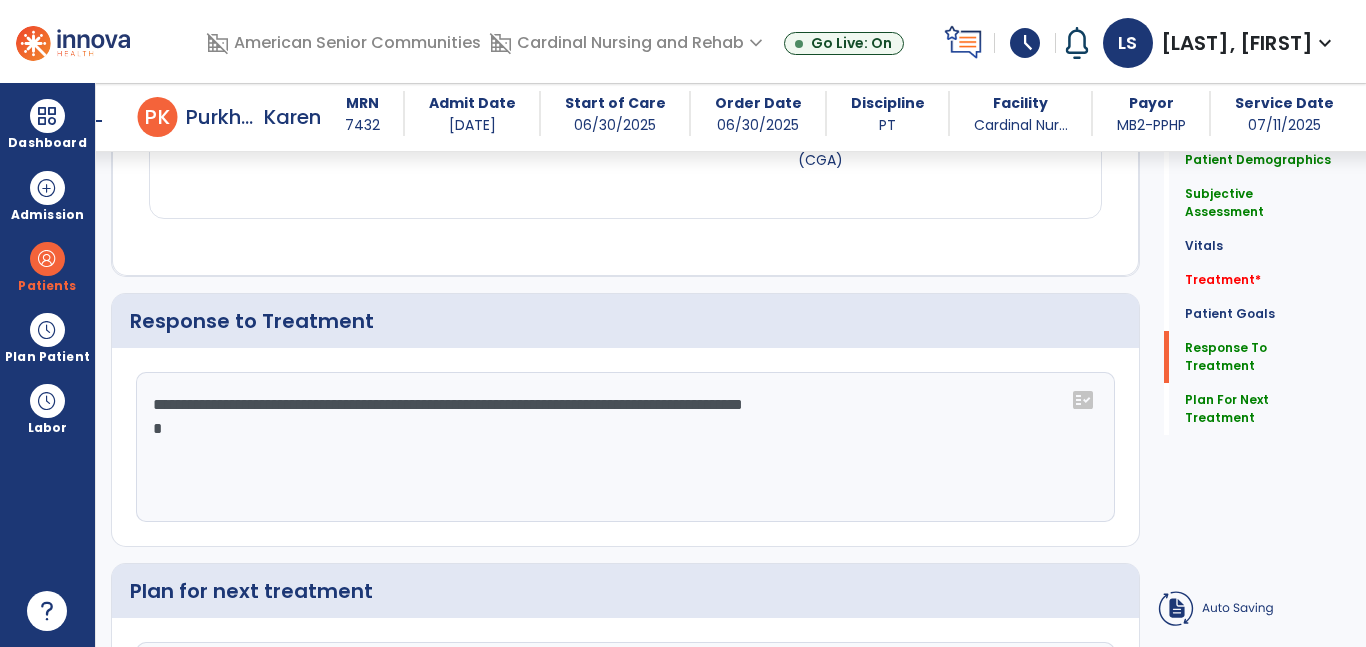 click on "**********" 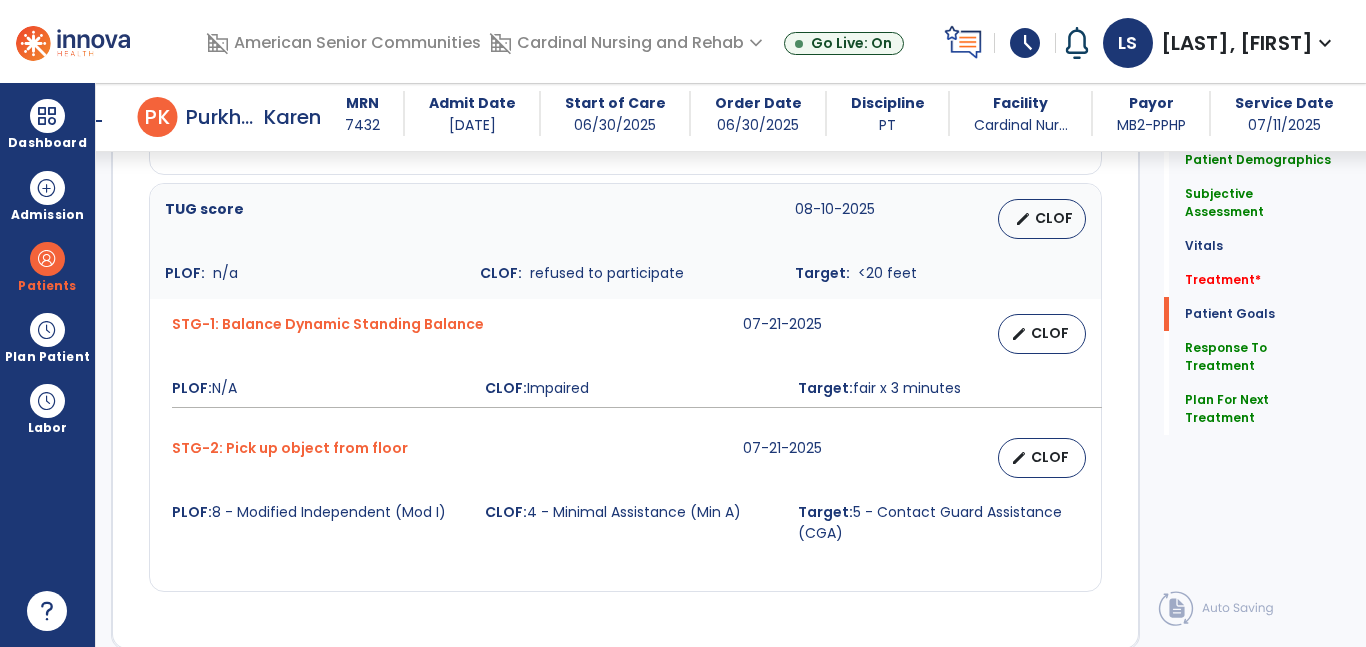 scroll, scrollTop: 2671, scrollLeft: 0, axis: vertical 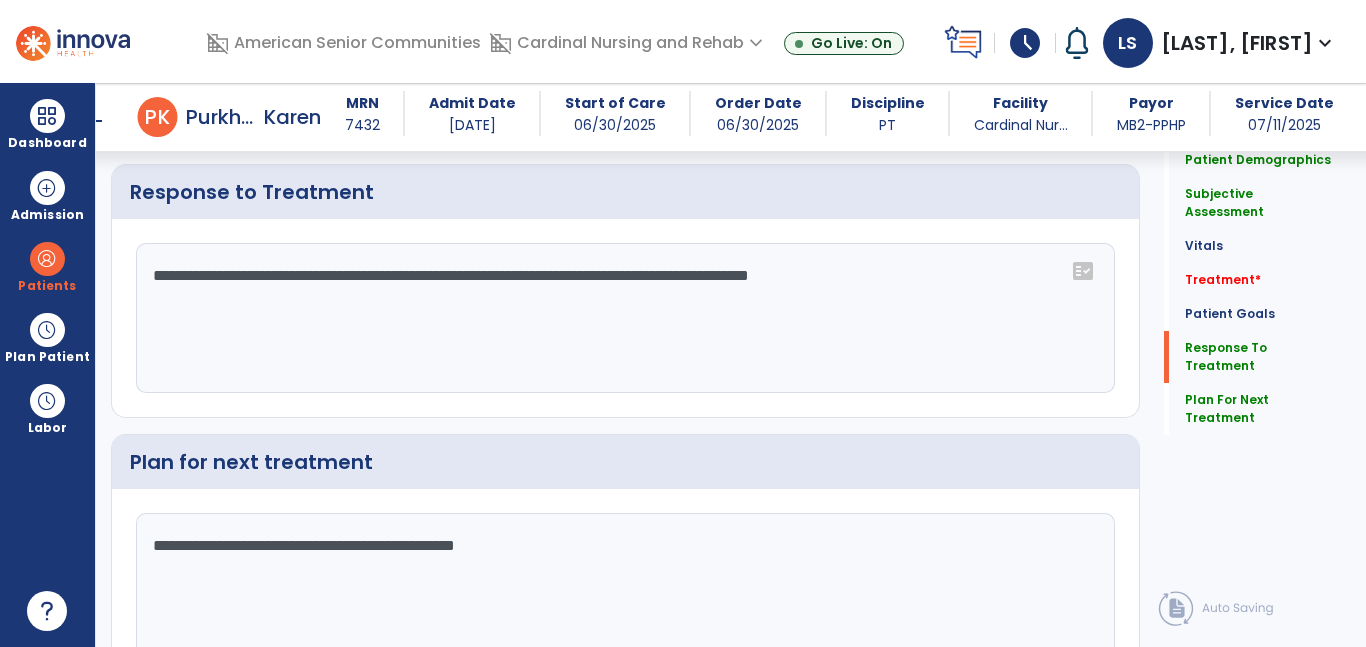 type on "**********" 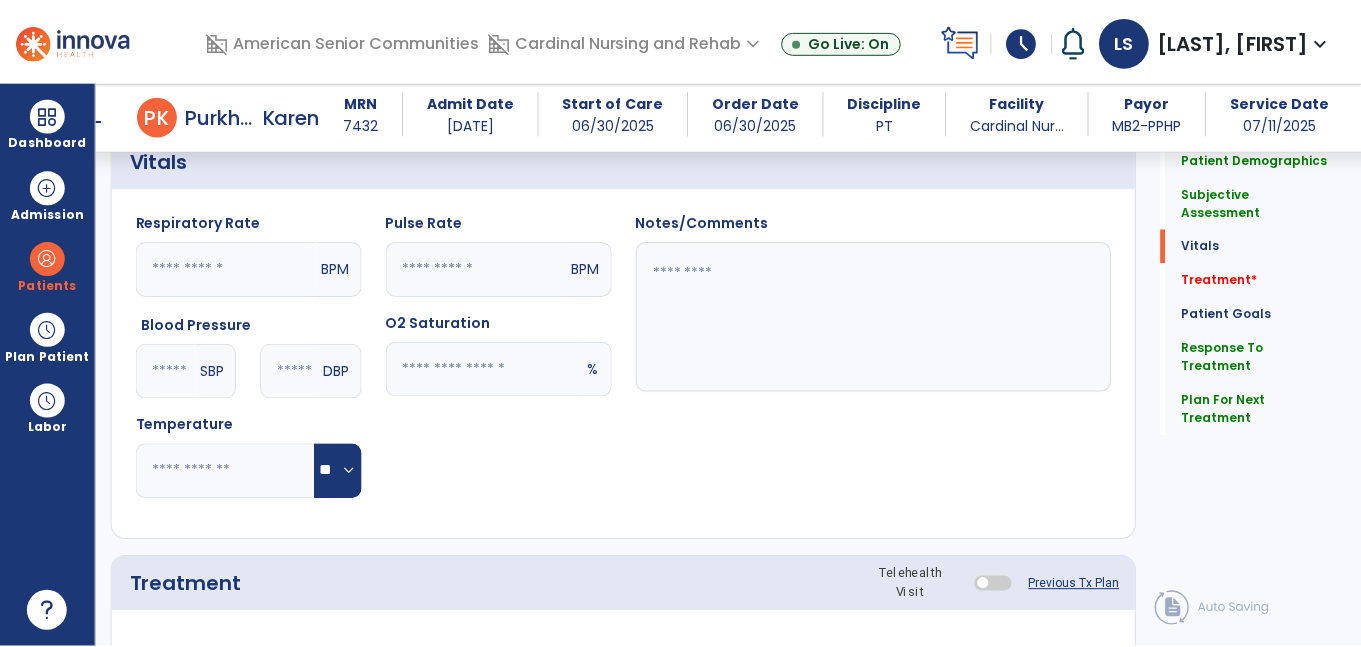 scroll, scrollTop: 985, scrollLeft: 0, axis: vertical 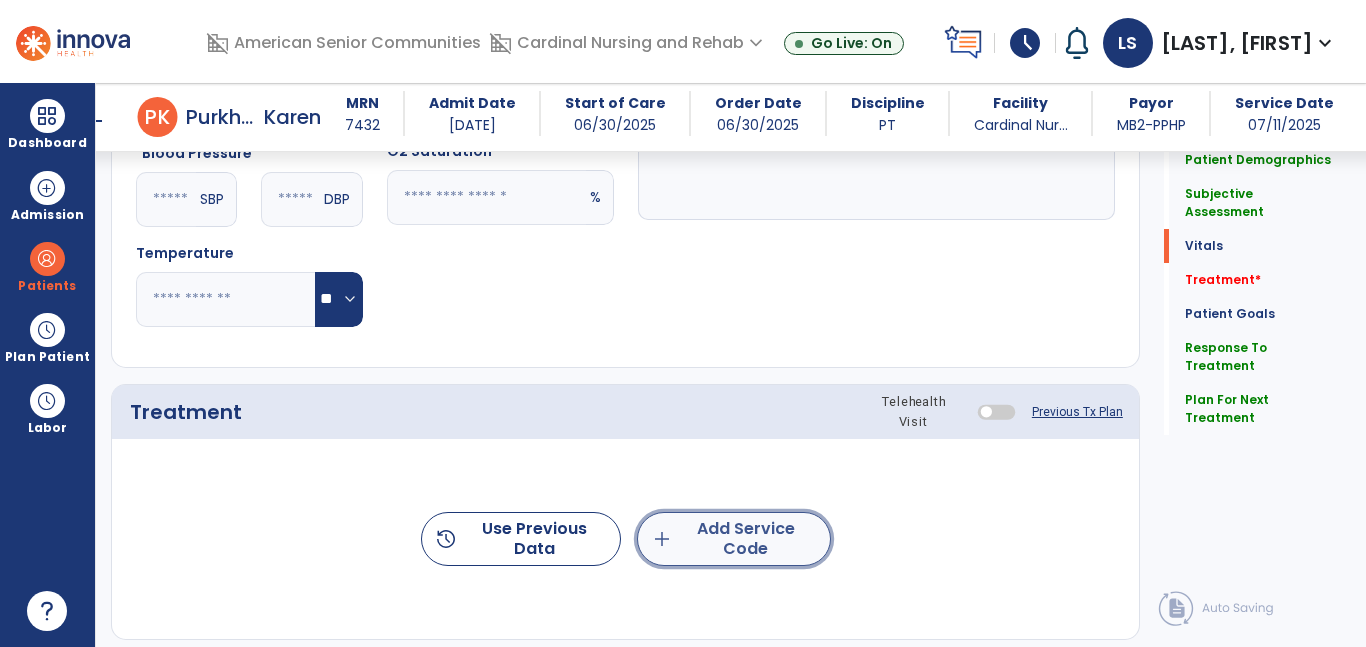click on "add  Add Service Code" 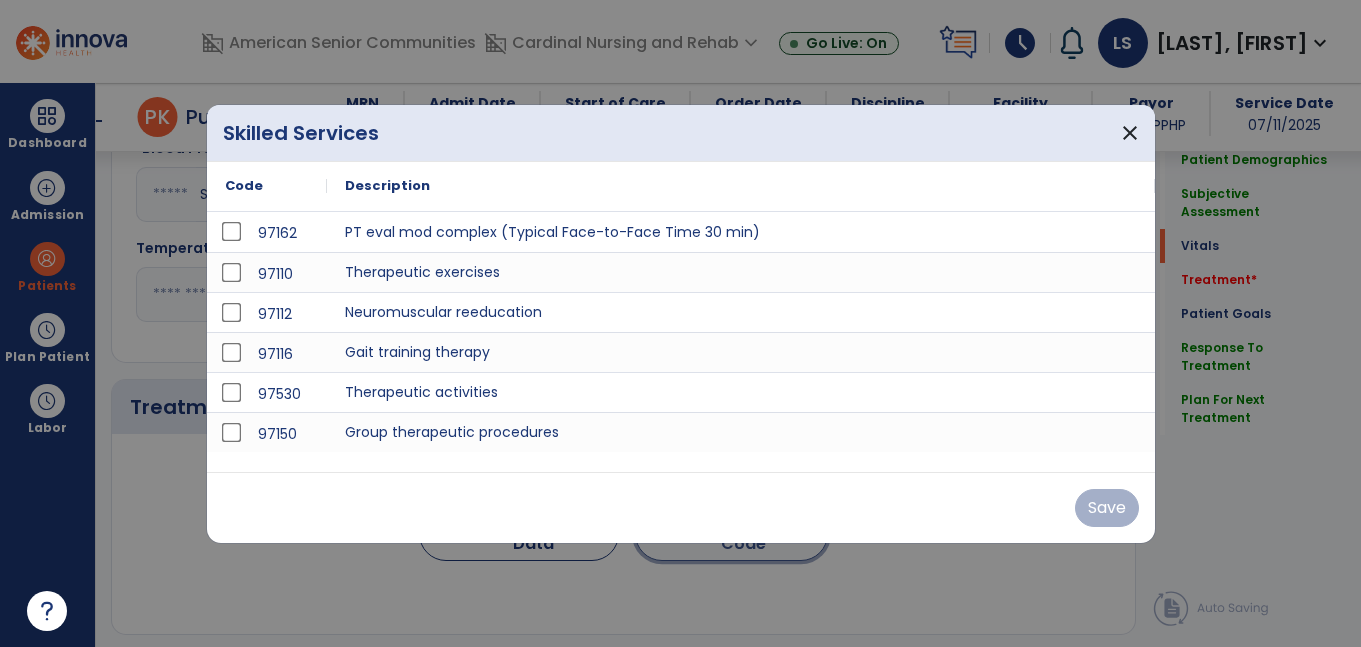 scroll, scrollTop: 985, scrollLeft: 0, axis: vertical 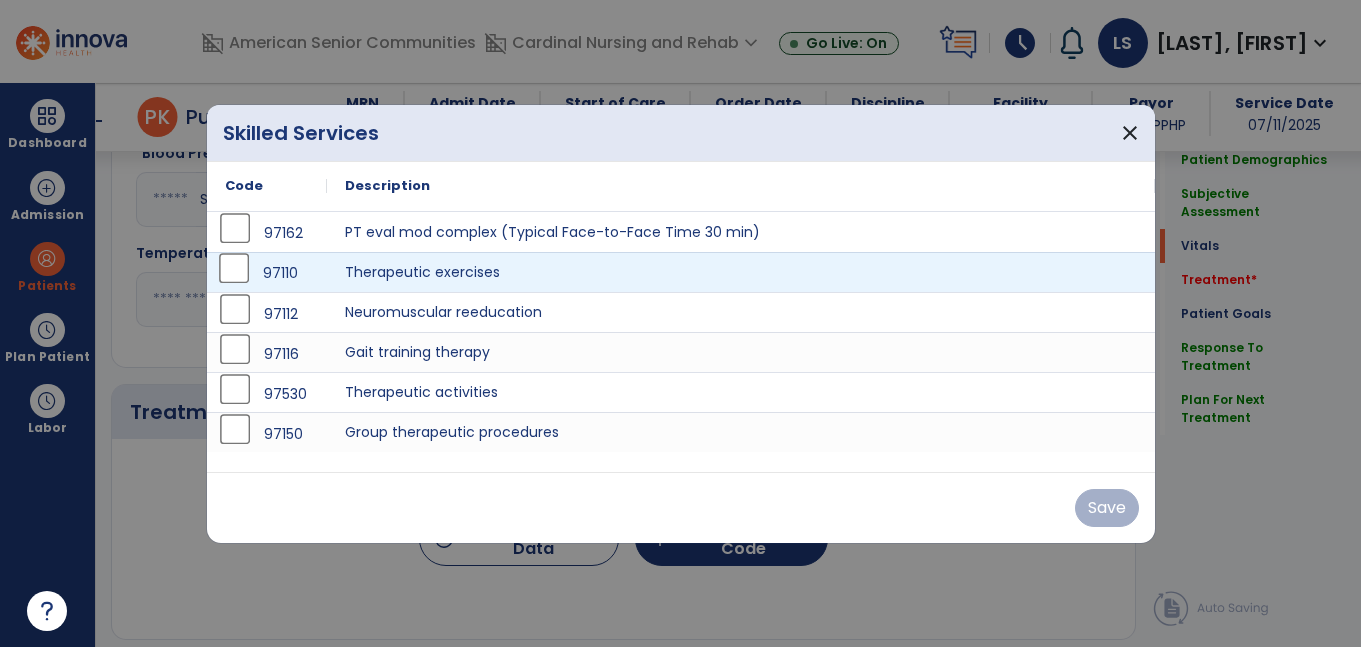 click on "97110" at bounding box center (267, 273) 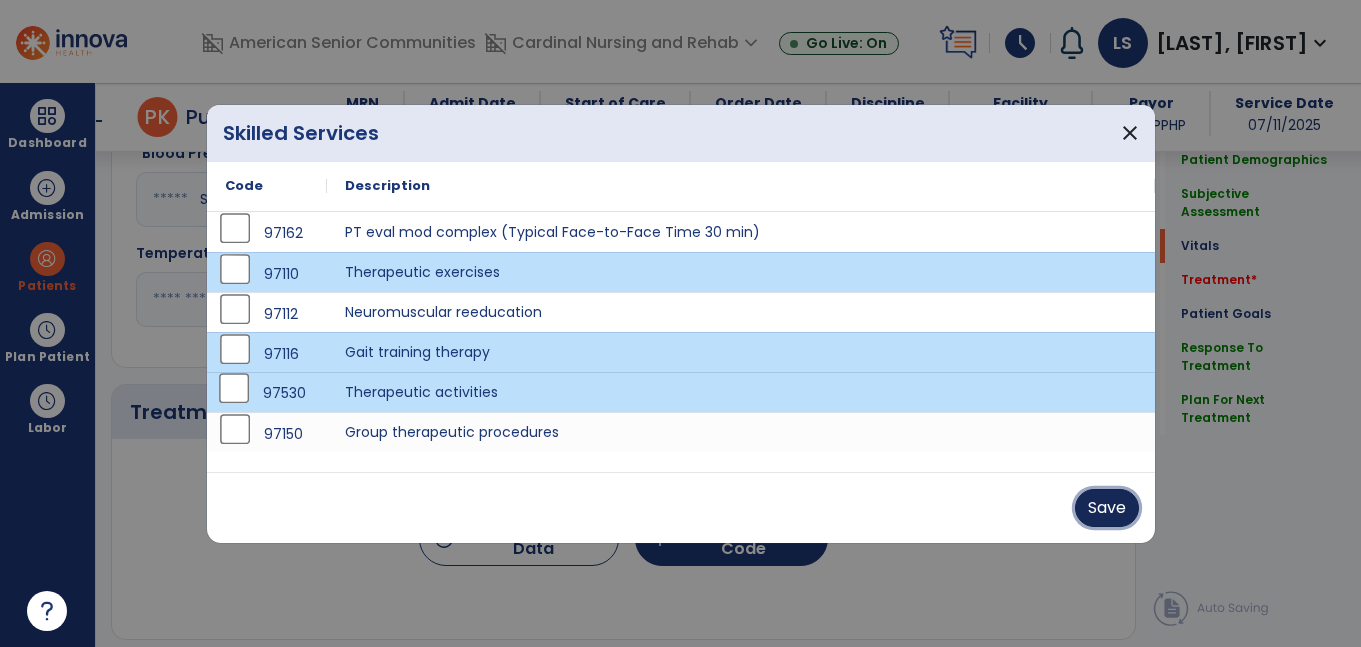 click on "Save" at bounding box center (1107, 508) 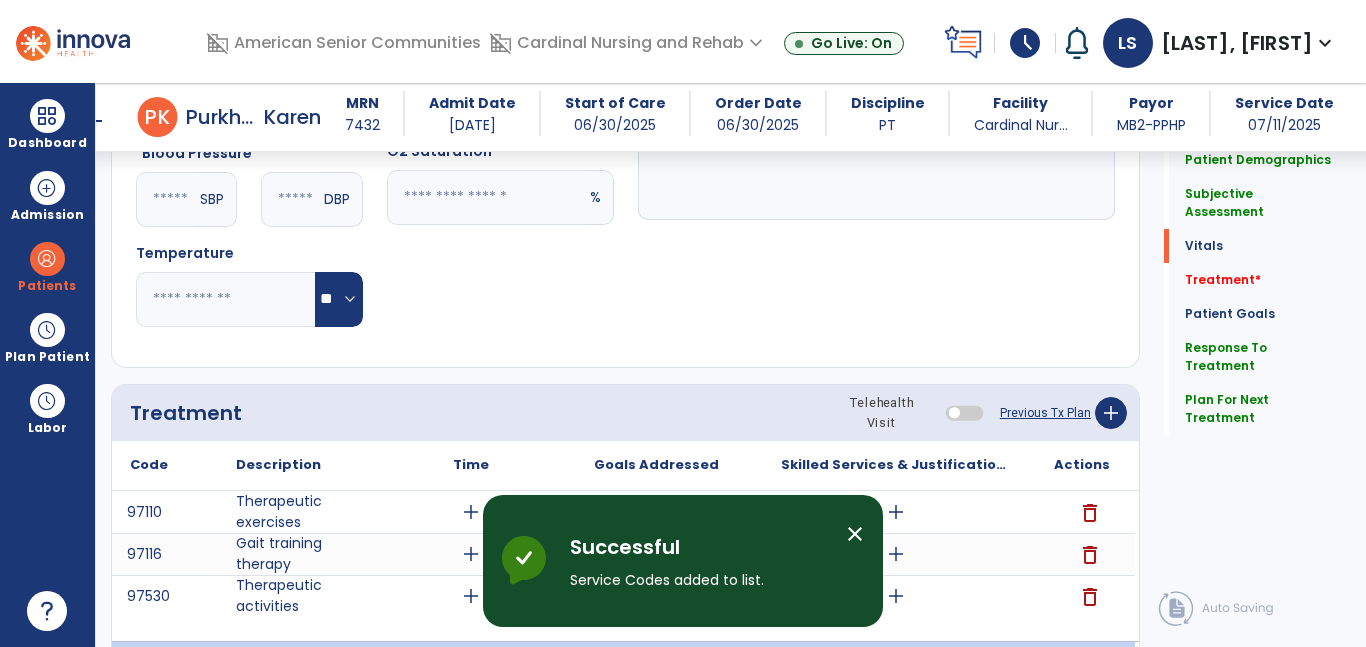 click on "close" at bounding box center (855, 534) 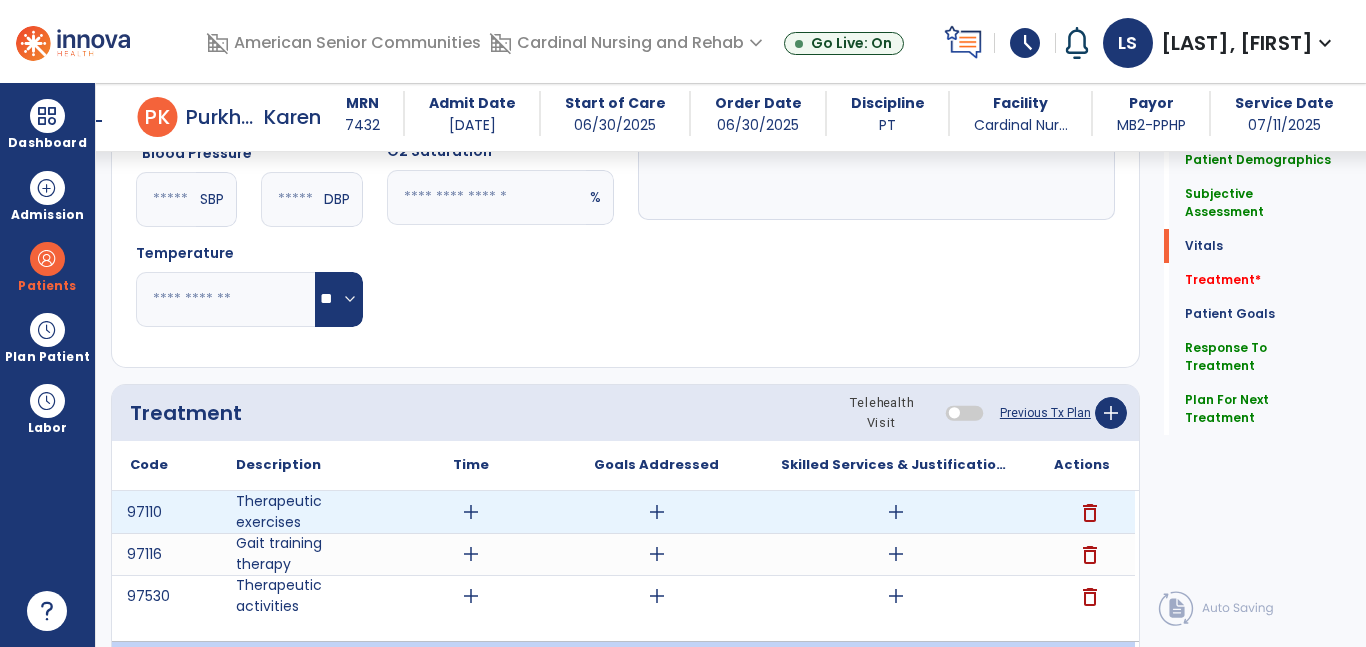 click on "add" at bounding box center (471, 512) 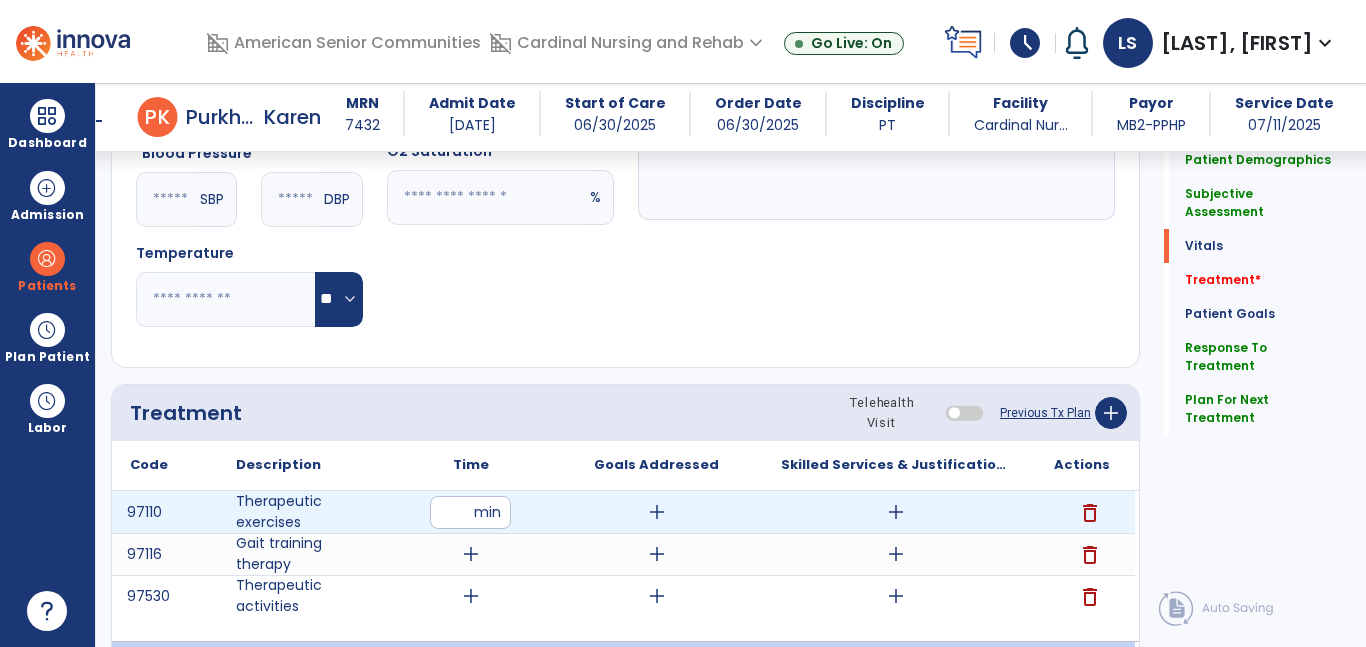 type on "**" 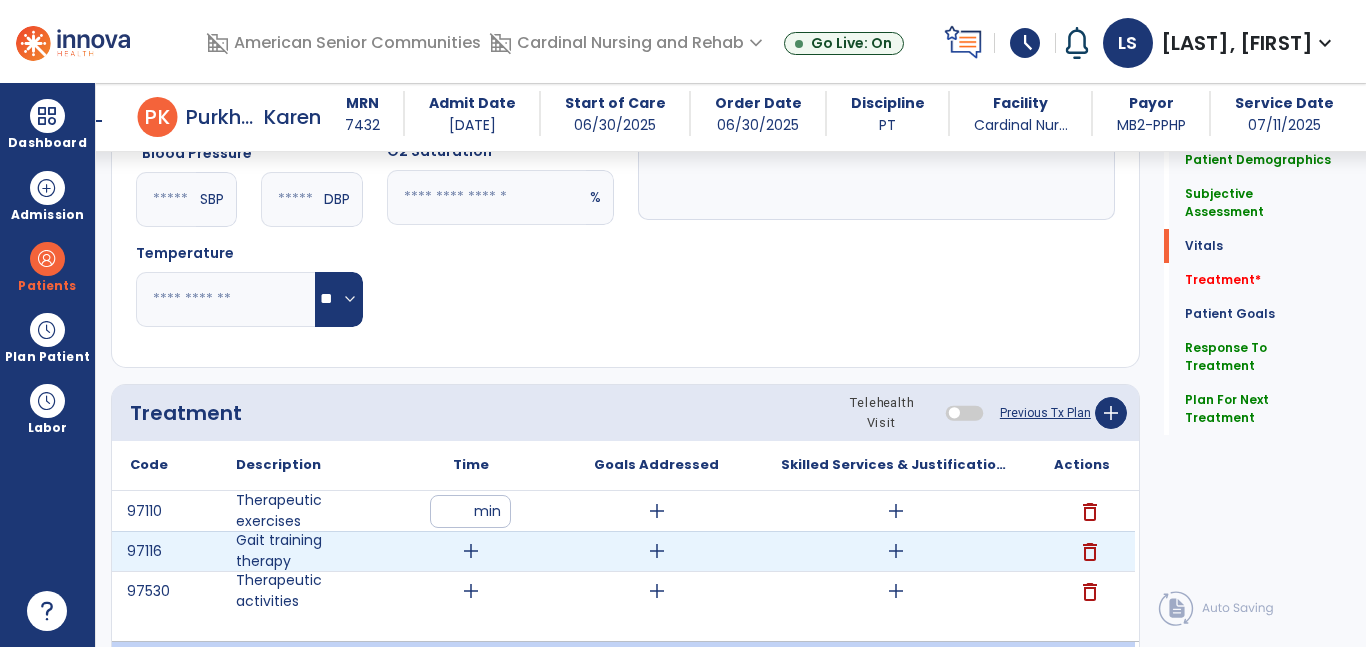 click on "add" at bounding box center [471, 551] 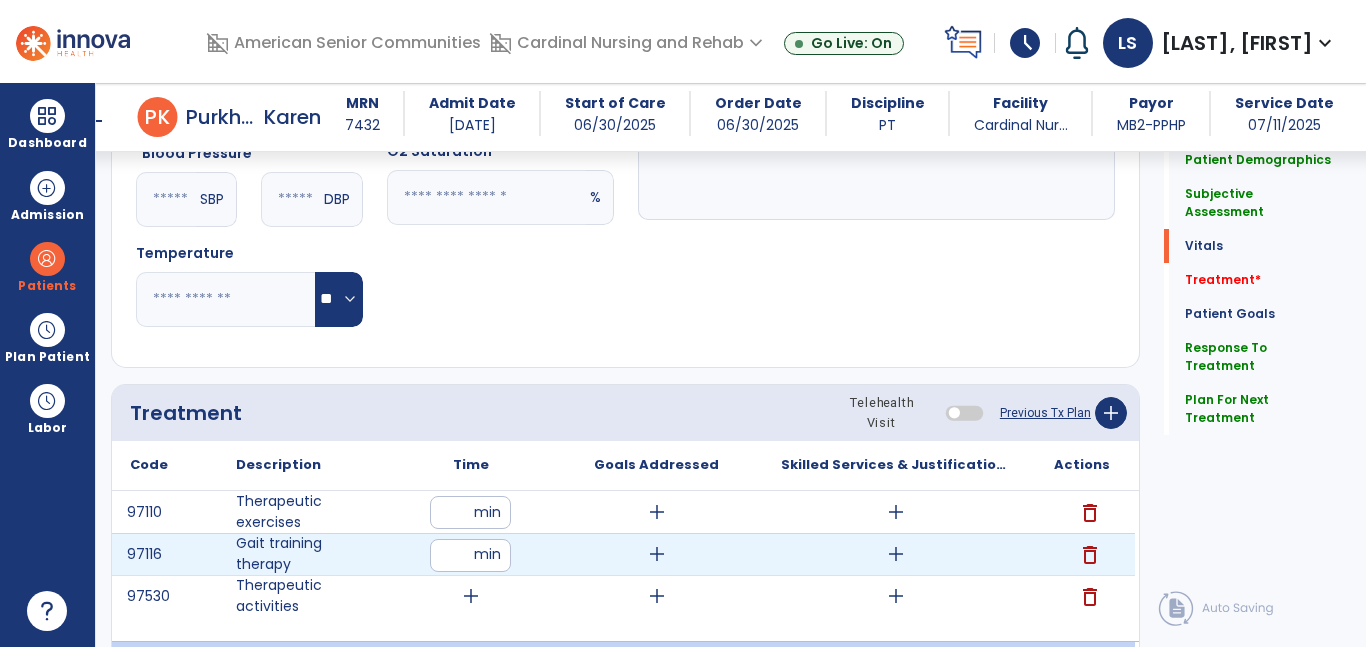 type on "**" 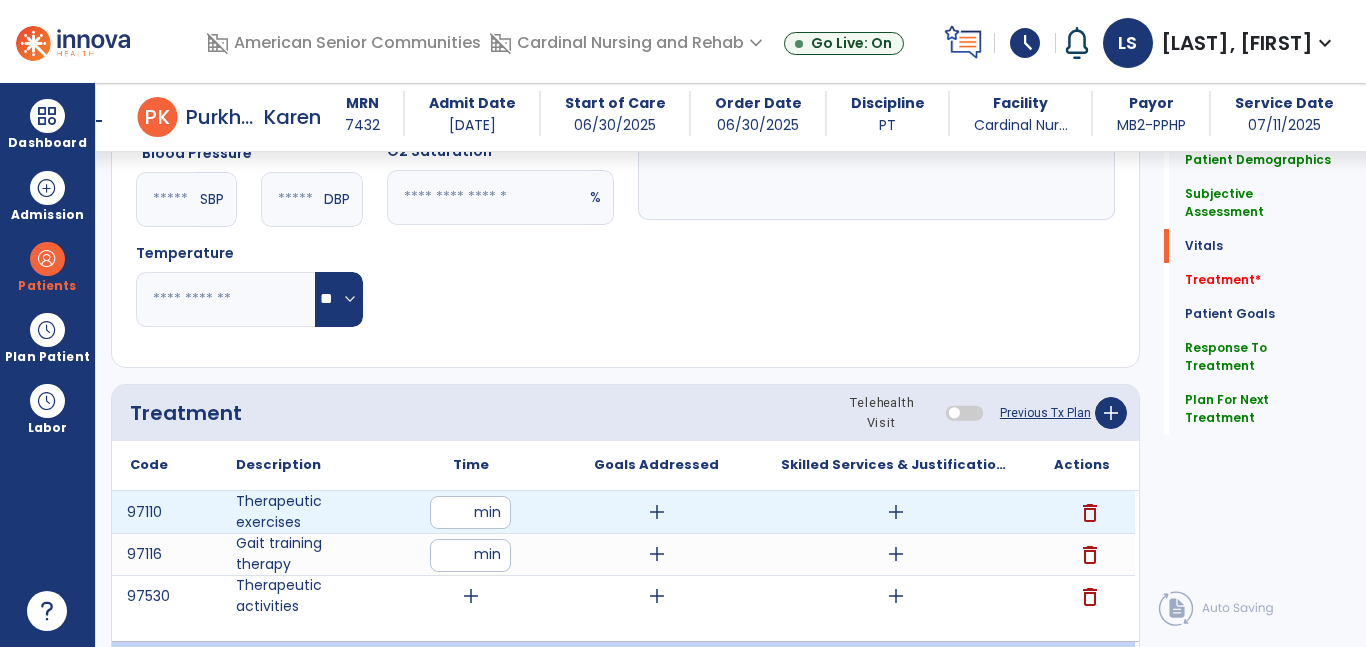 drag, startPoint x: 460, startPoint y: 517, endPoint x: 437, endPoint y: 517, distance: 23 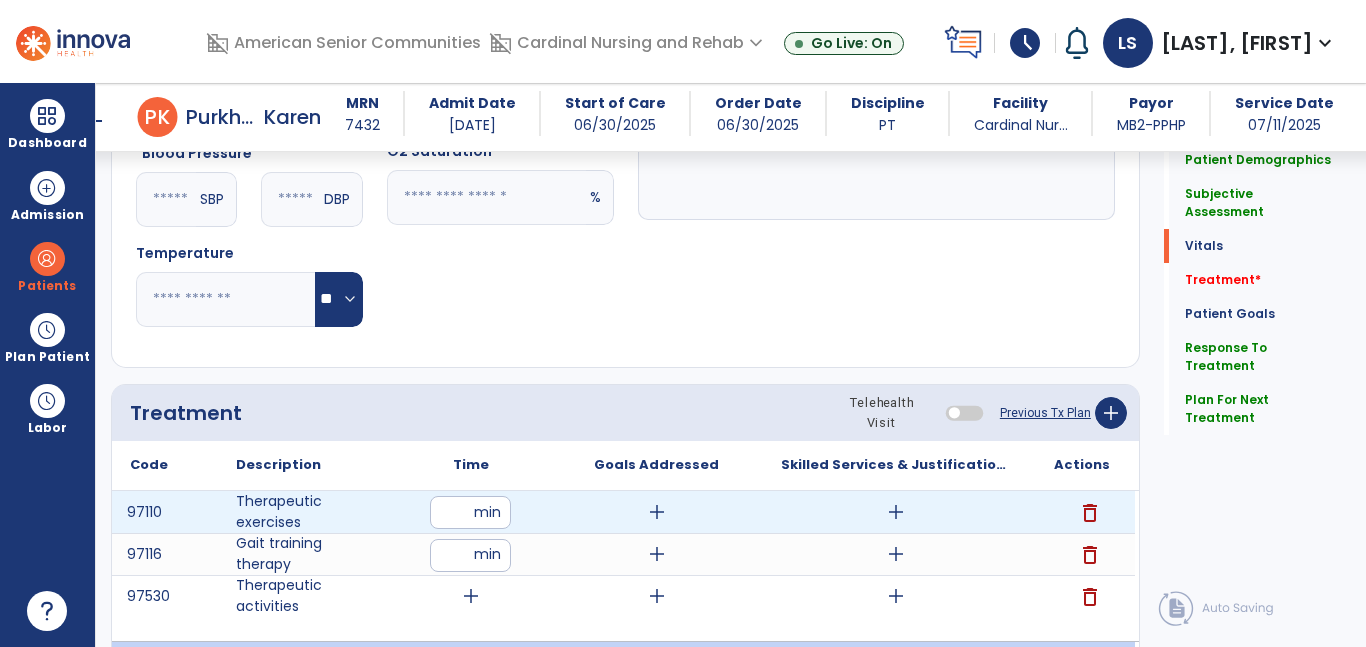 type on "**" 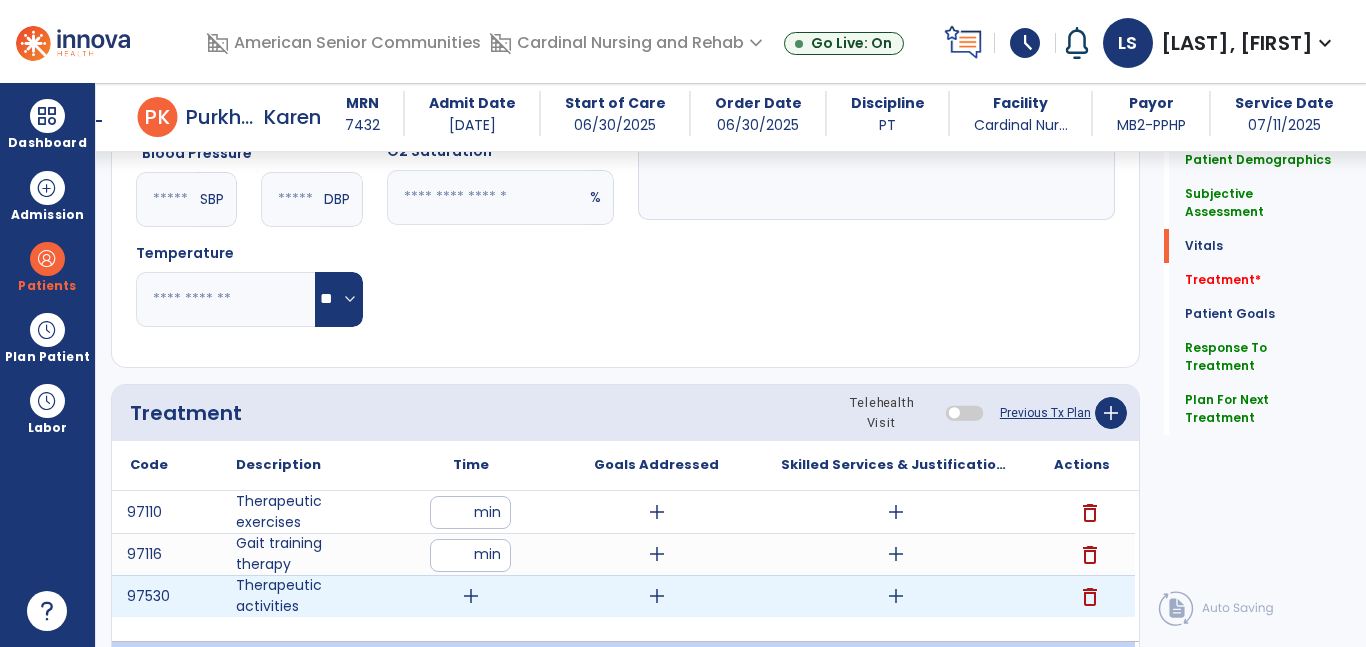 click on "add" at bounding box center [471, 596] 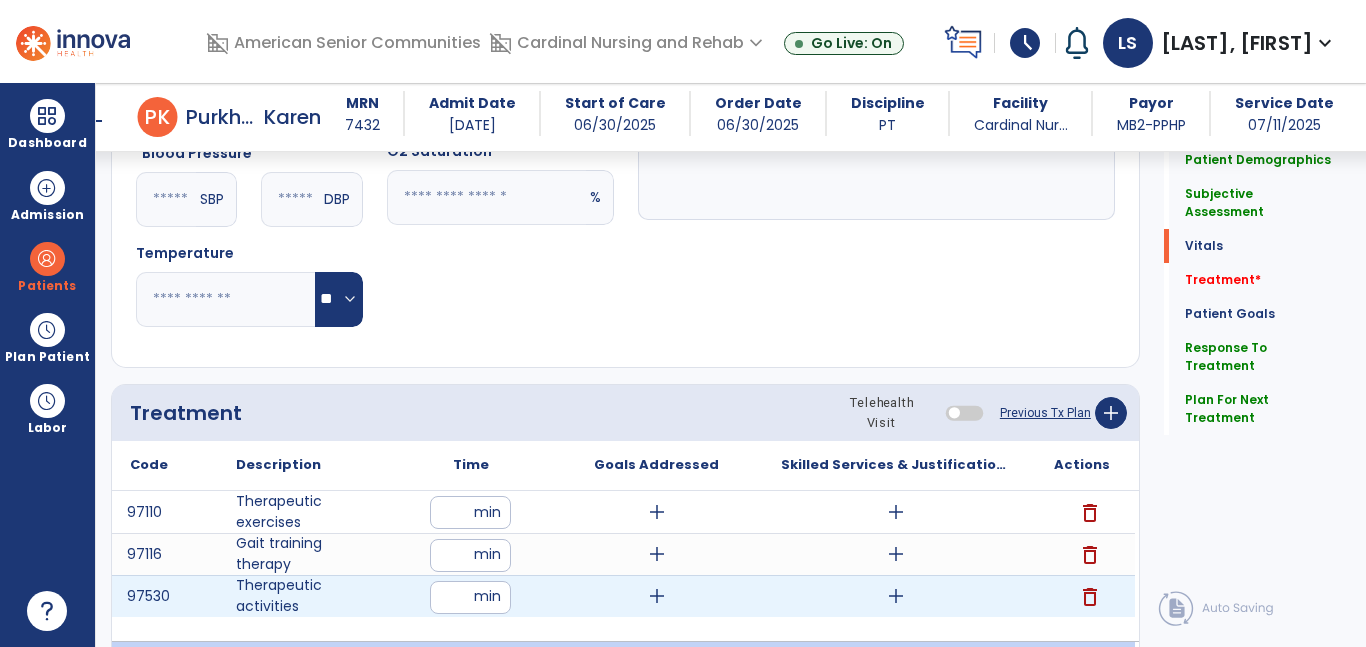 click at bounding box center (470, 597) 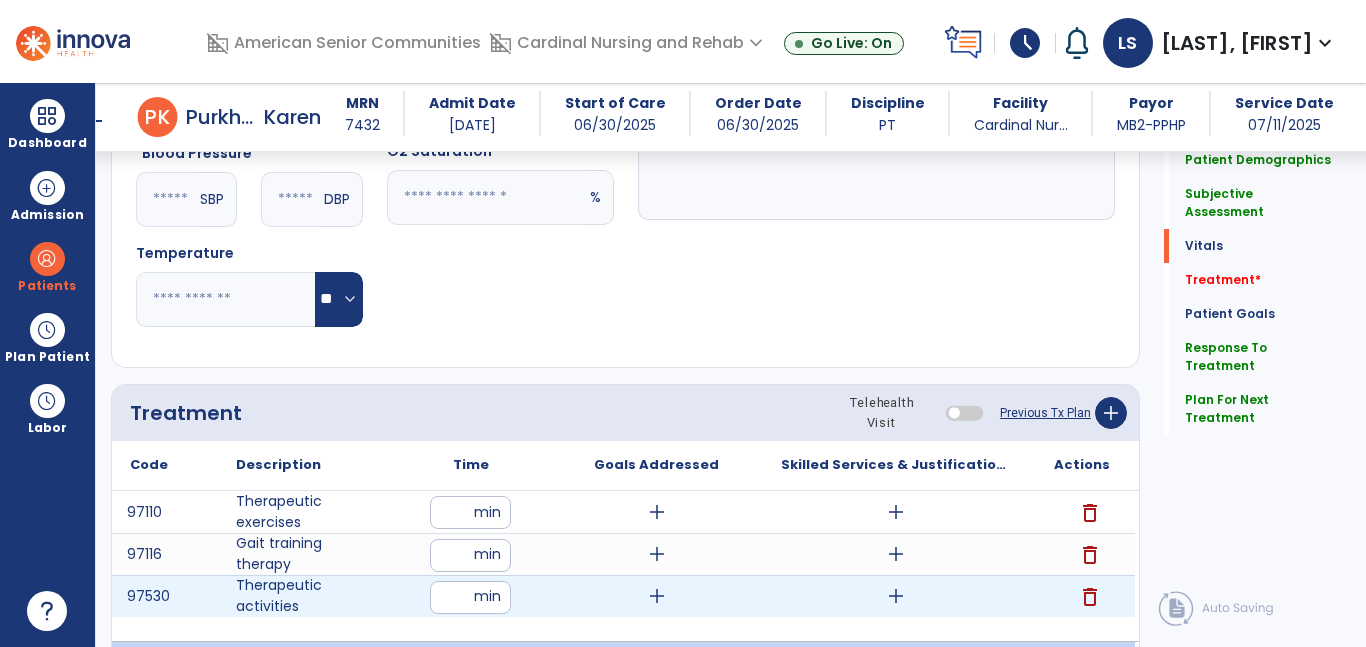 type on "**" 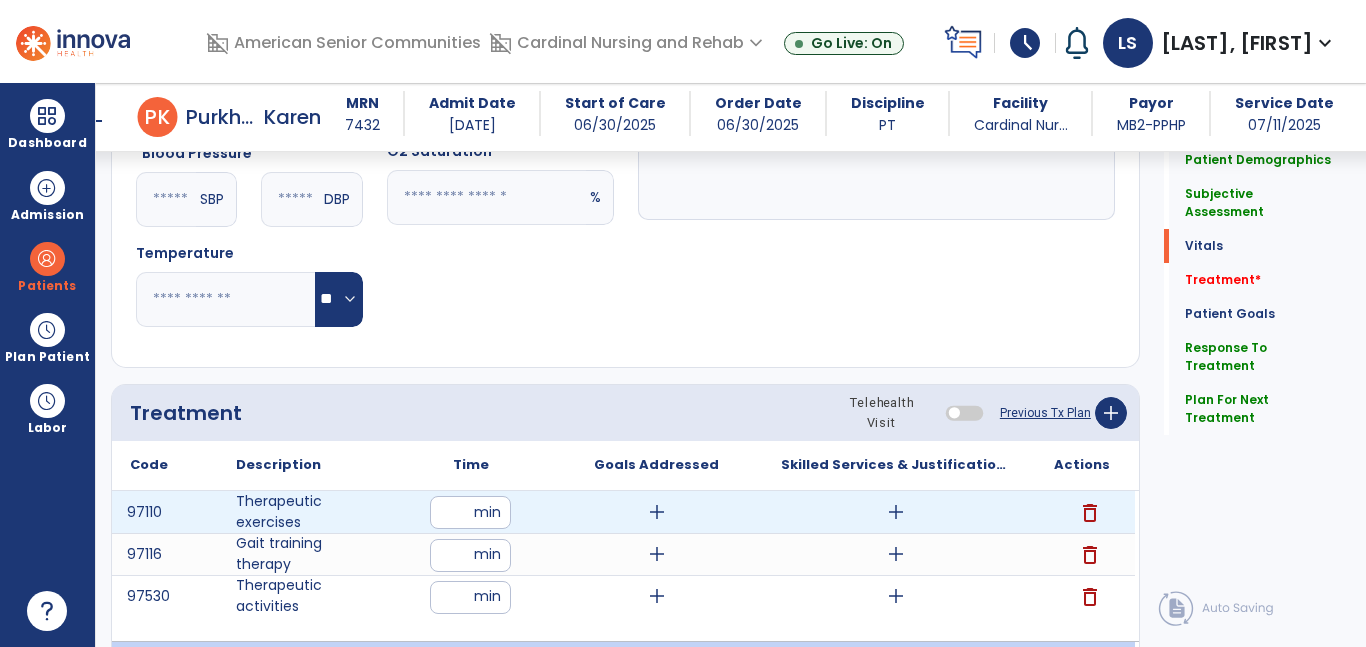 click on "add" at bounding box center [657, 512] 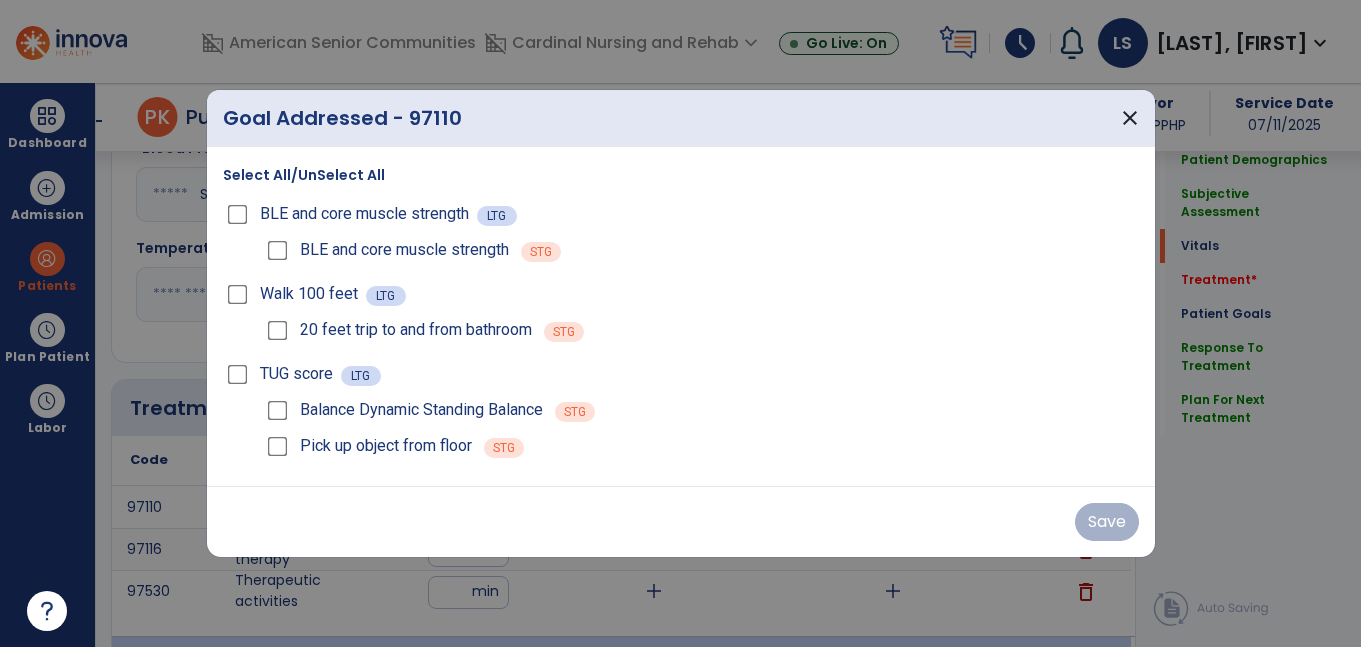 scroll, scrollTop: 985, scrollLeft: 0, axis: vertical 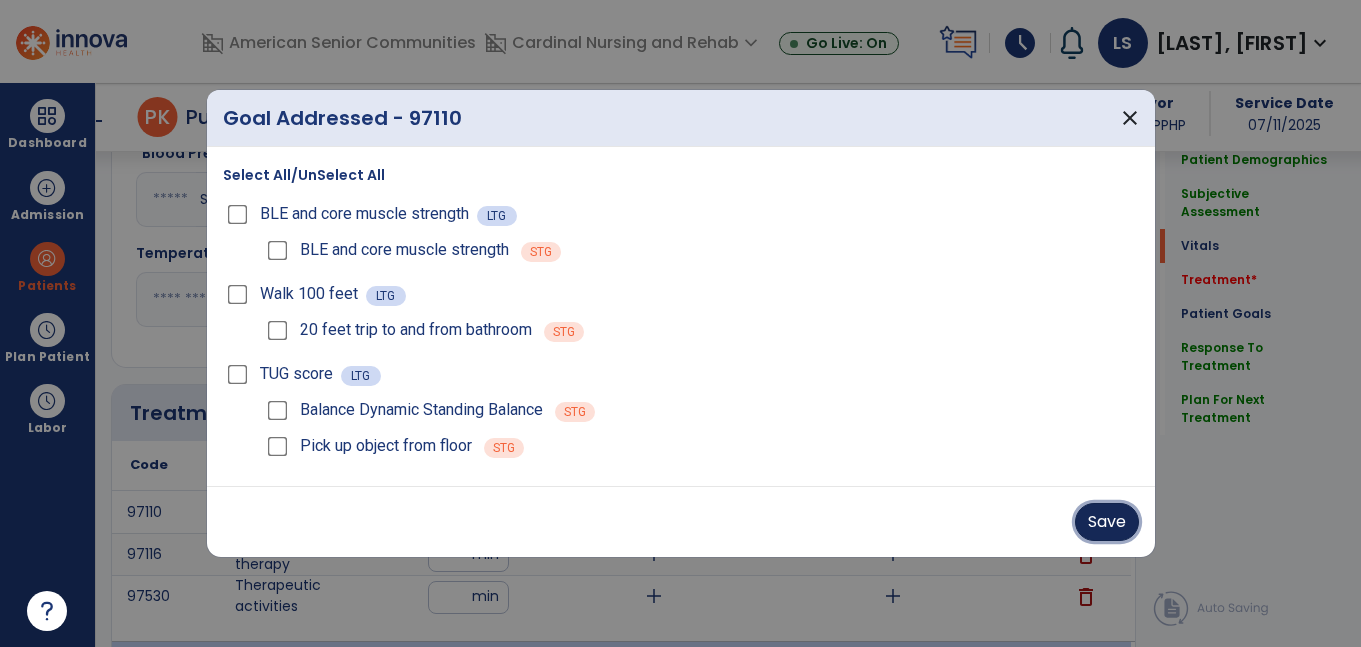click on "Save" at bounding box center [1107, 522] 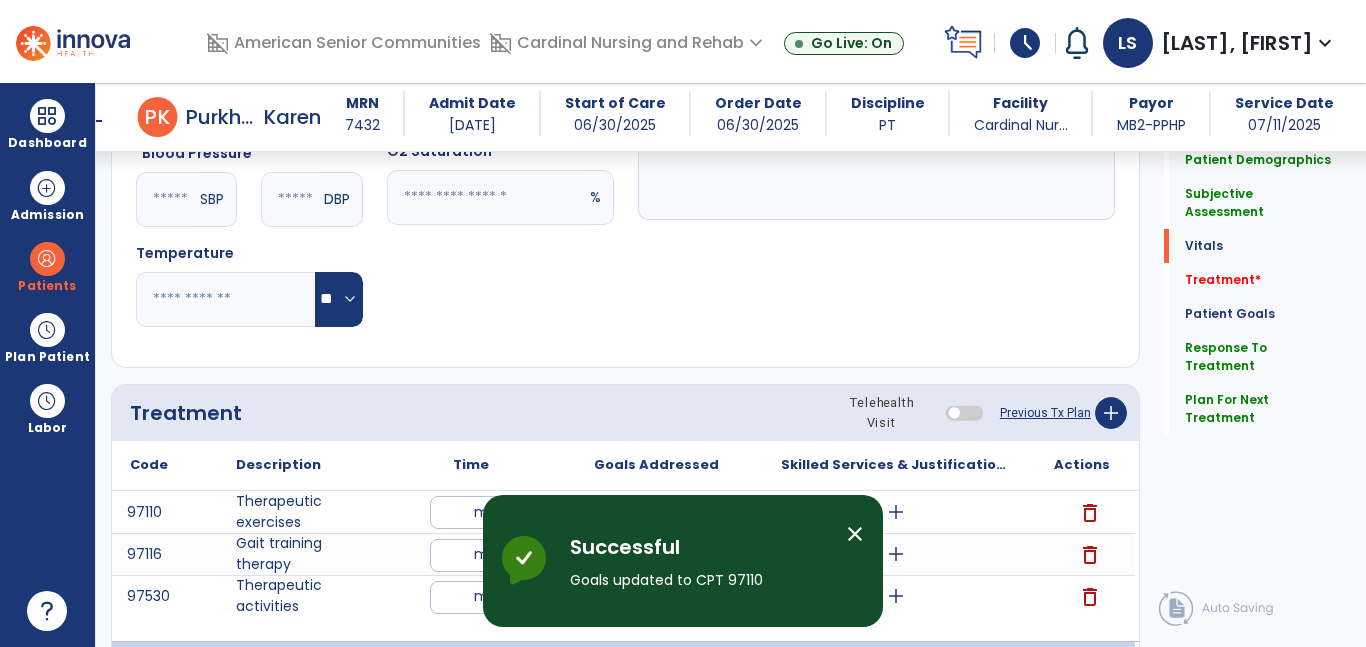 click on "close" at bounding box center [863, 537] 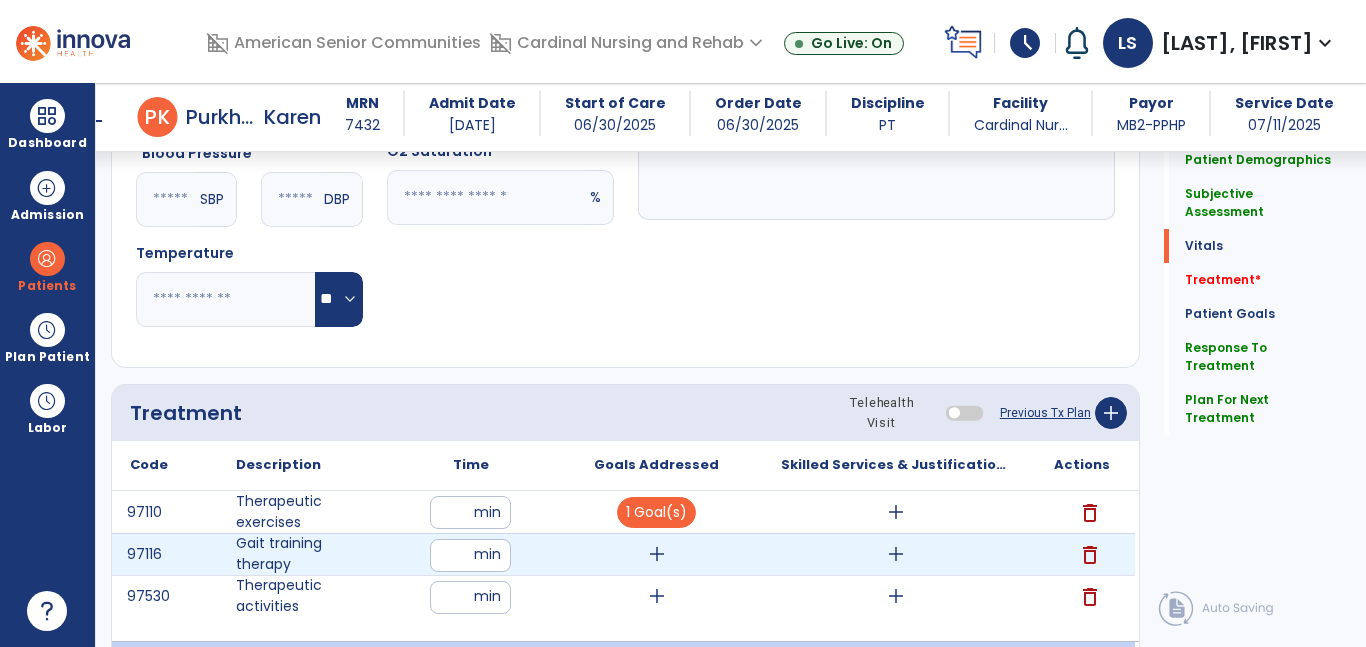 click on "add" at bounding box center (656, 554) 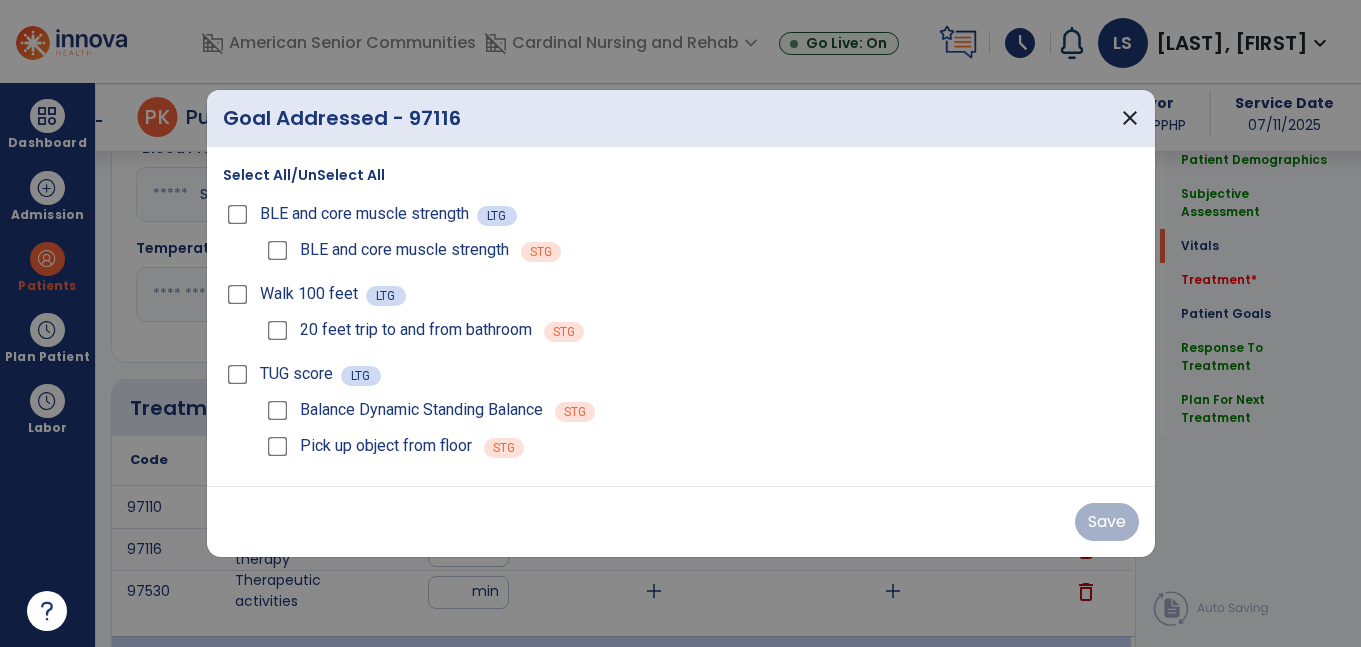 scroll, scrollTop: 985, scrollLeft: 0, axis: vertical 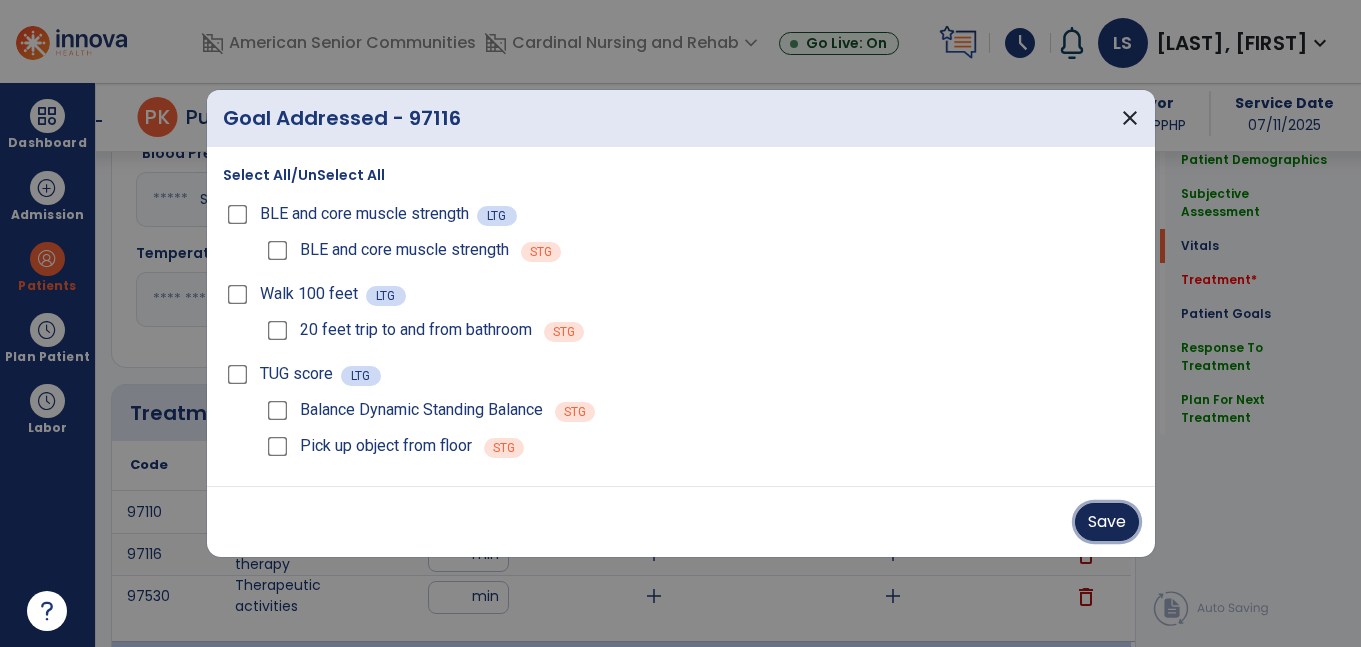 click on "Save" at bounding box center (1107, 522) 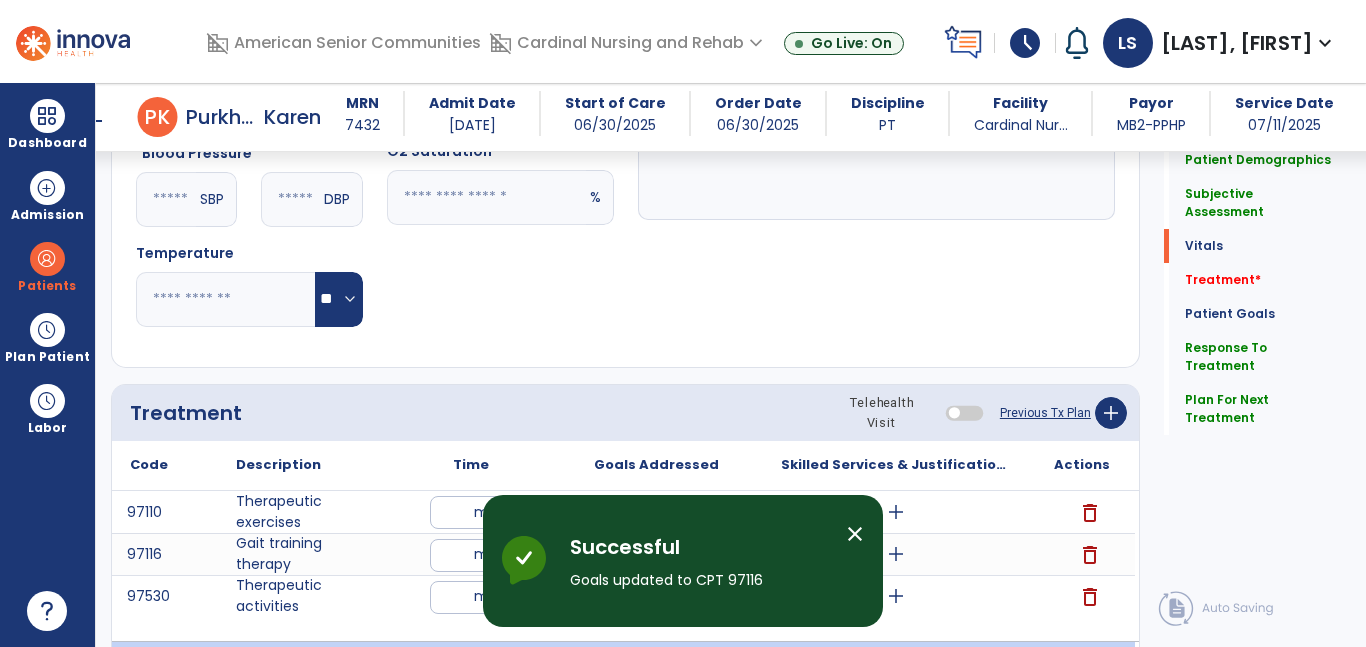 click on "close" at bounding box center [855, 534] 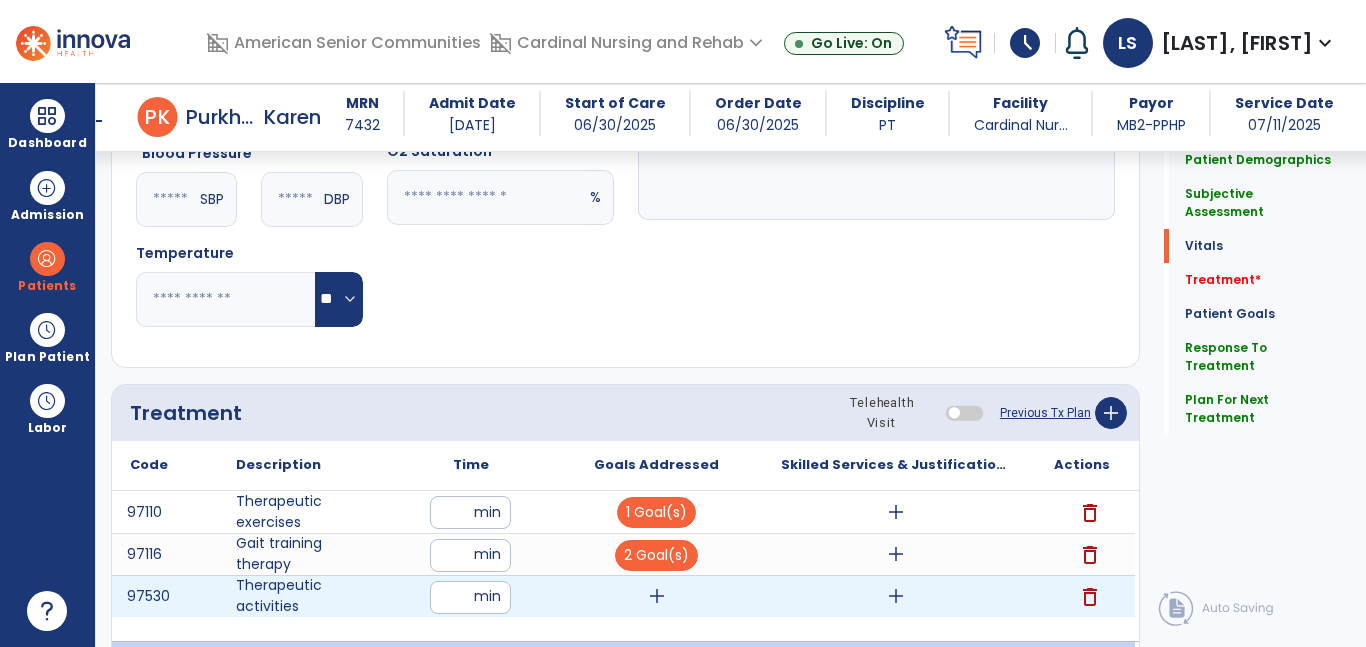 click on "add" at bounding box center [657, 596] 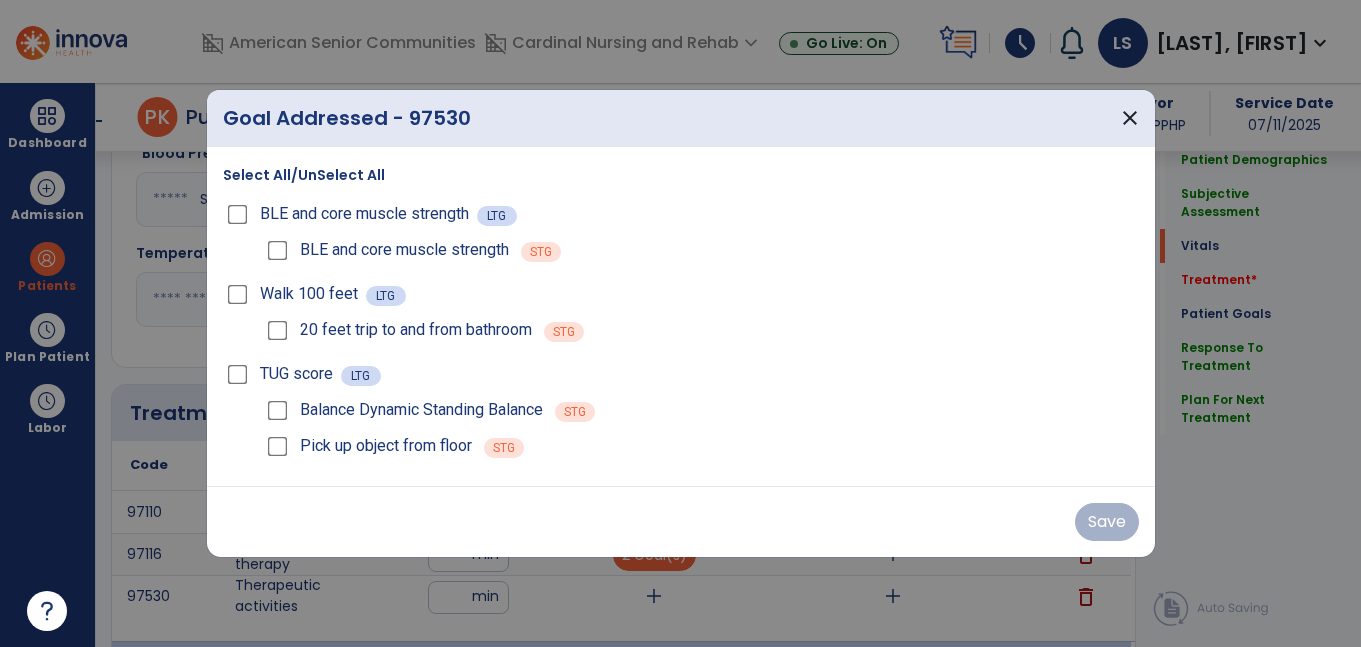 scroll, scrollTop: 985, scrollLeft: 0, axis: vertical 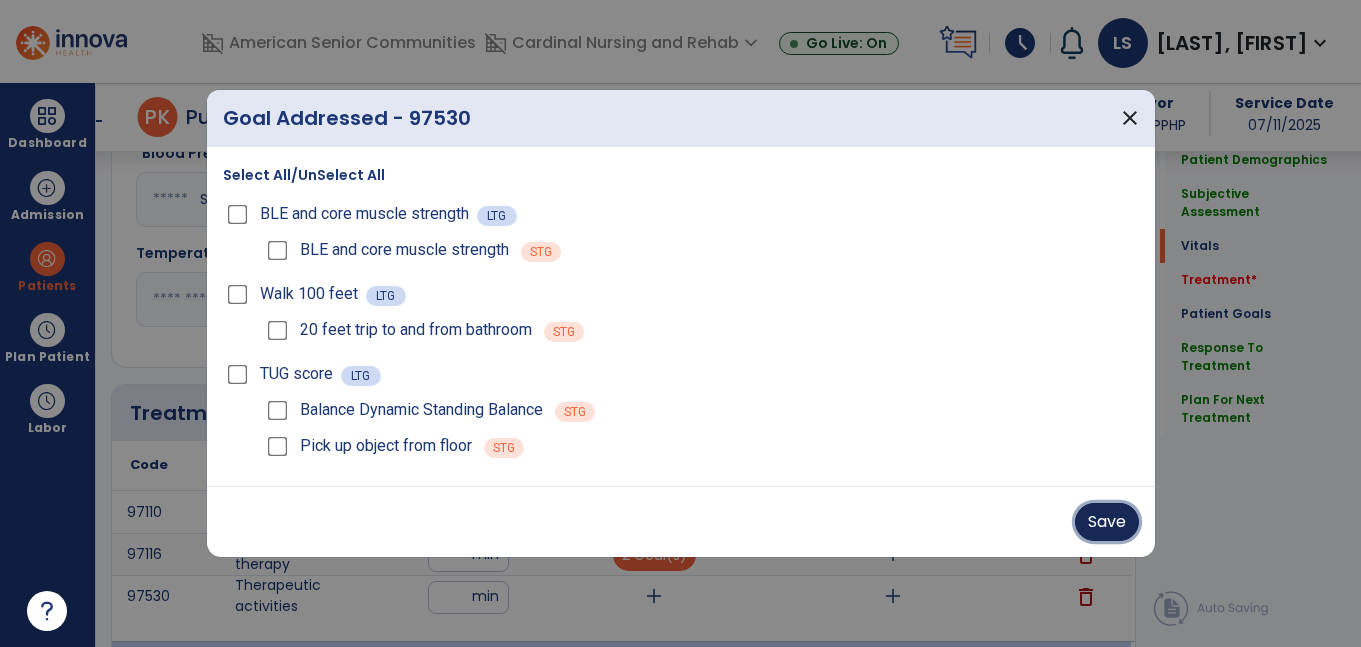 click on "Save" at bounding box center [1107, 522] 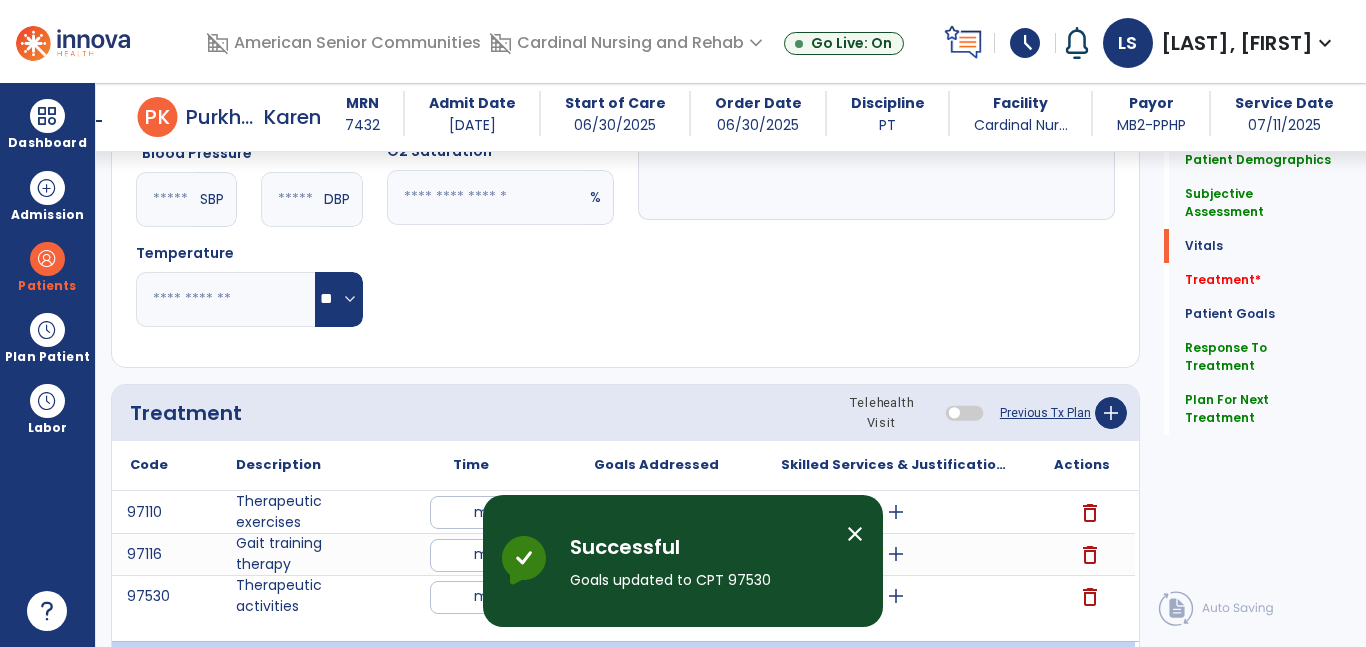 click on "close" at bounding box center (855, 534) 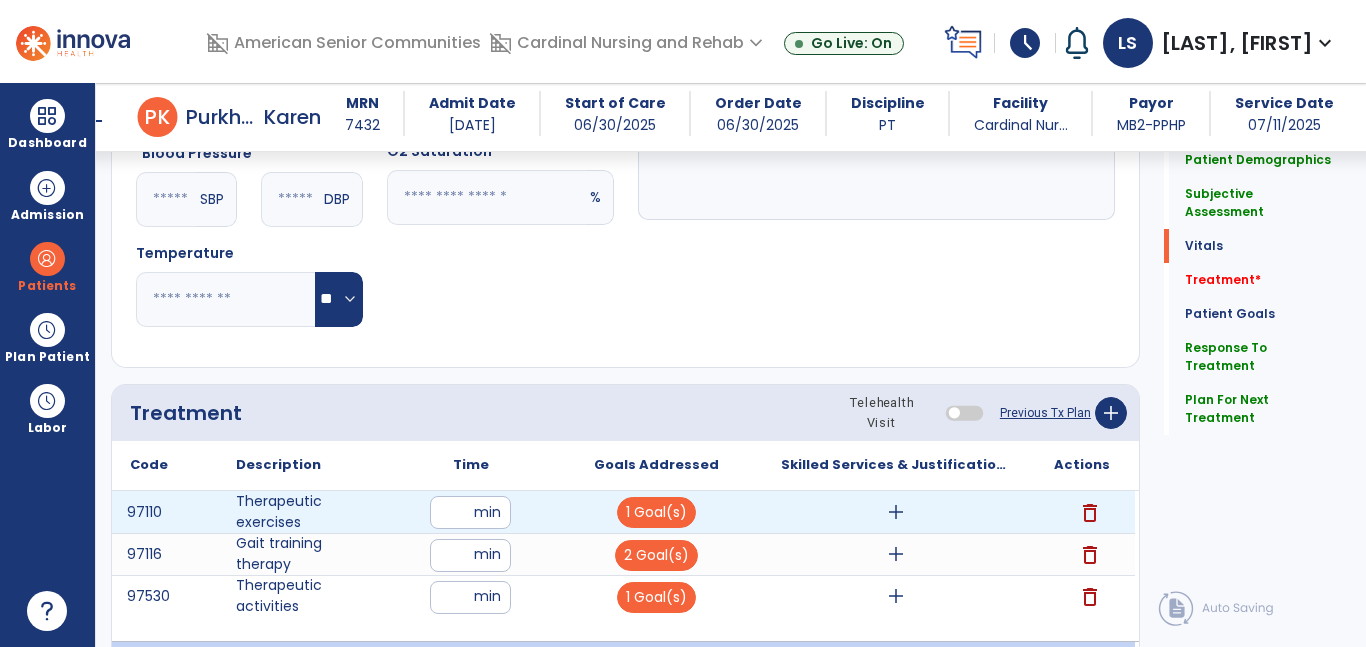 click on "add" at bounding box center [896, 512] 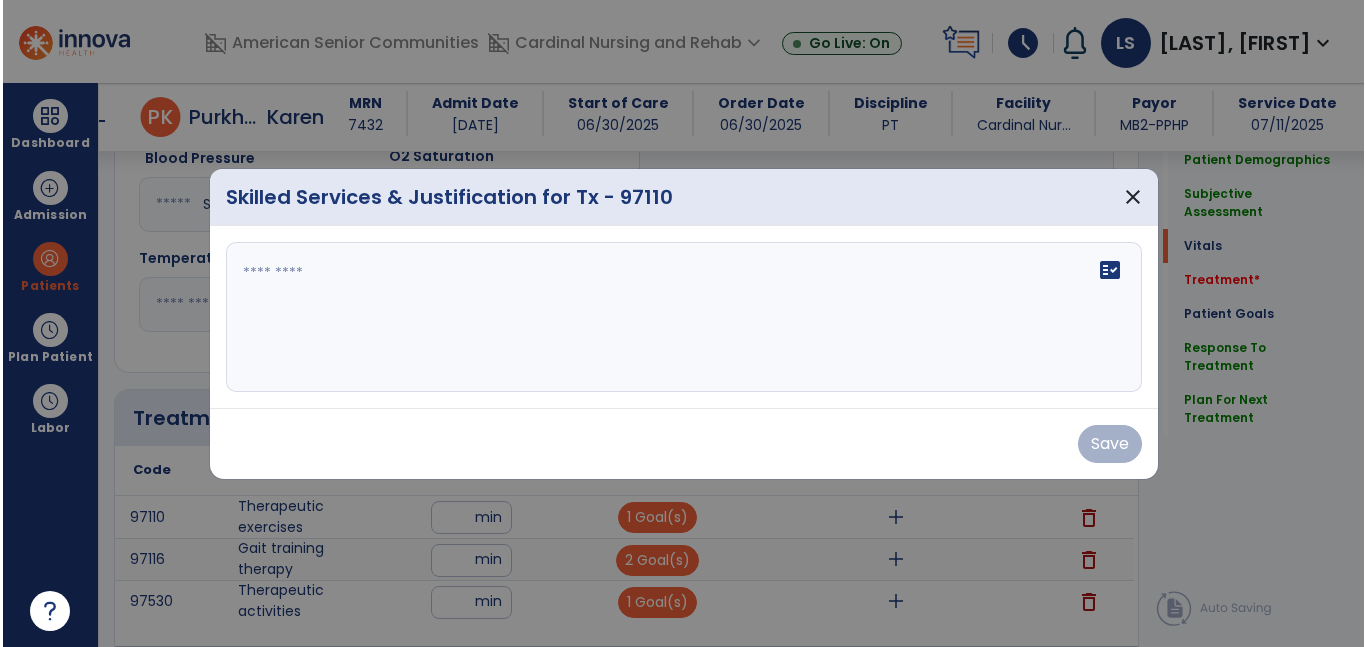 scroll, scrollTop: 985, scrollLeft: 0, axis: vertical 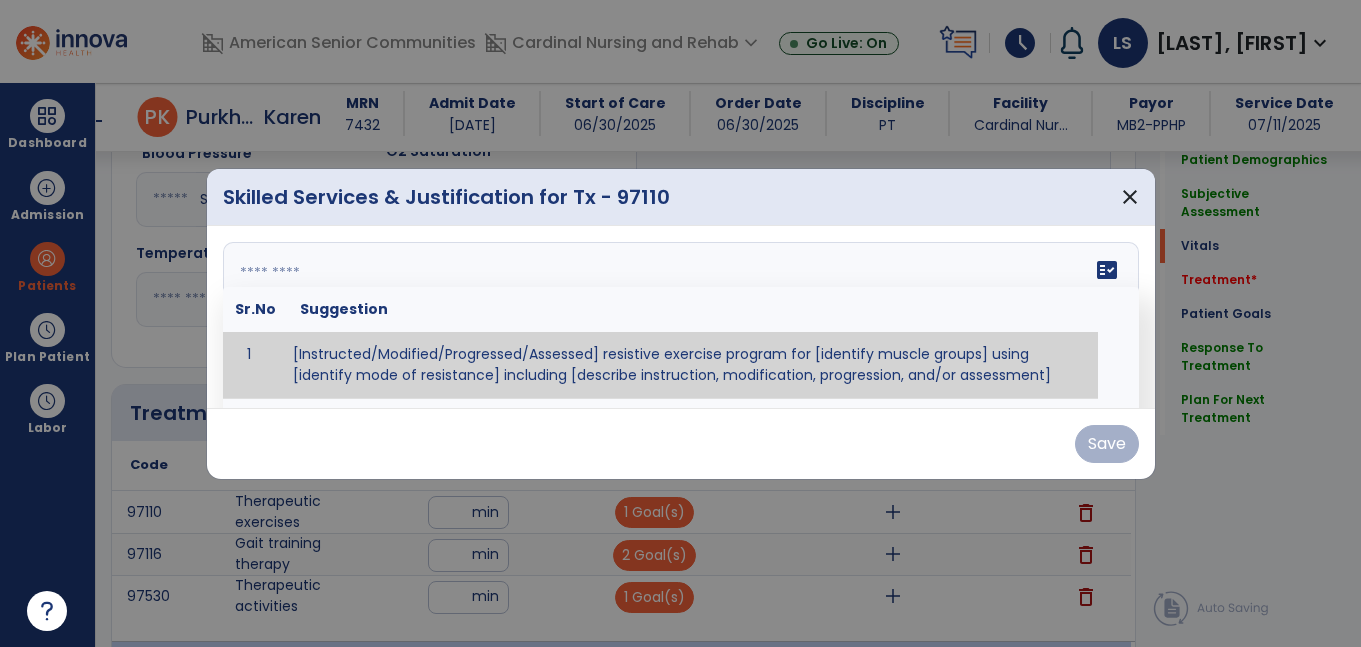 click on "fact_check  Sr.No Suggestion 1 [Instructed/Modified/Progressed/Assessed] resistive exercise program for [identify muscle groups] using [identify mode of resistance] including [describe instruction, modification, progression, and/or assessment] 2 [Instructed/Modified/Progressed/Assessed] aerobic exercise program using [identify equipment/mode] including [describe instruction, modification,progression, and/or assessment] 3 [Instructed/Modified/Progressed/Assessed] [PROM/A/AROM/AROM] program for [identify joint movements] using [contract-relax, over-pressure, inhibitory techniques, other] 4 [Assessed/Tested] aerobic capacity with administration of [aerobic capacity test]" at bounding box center [681, 317] 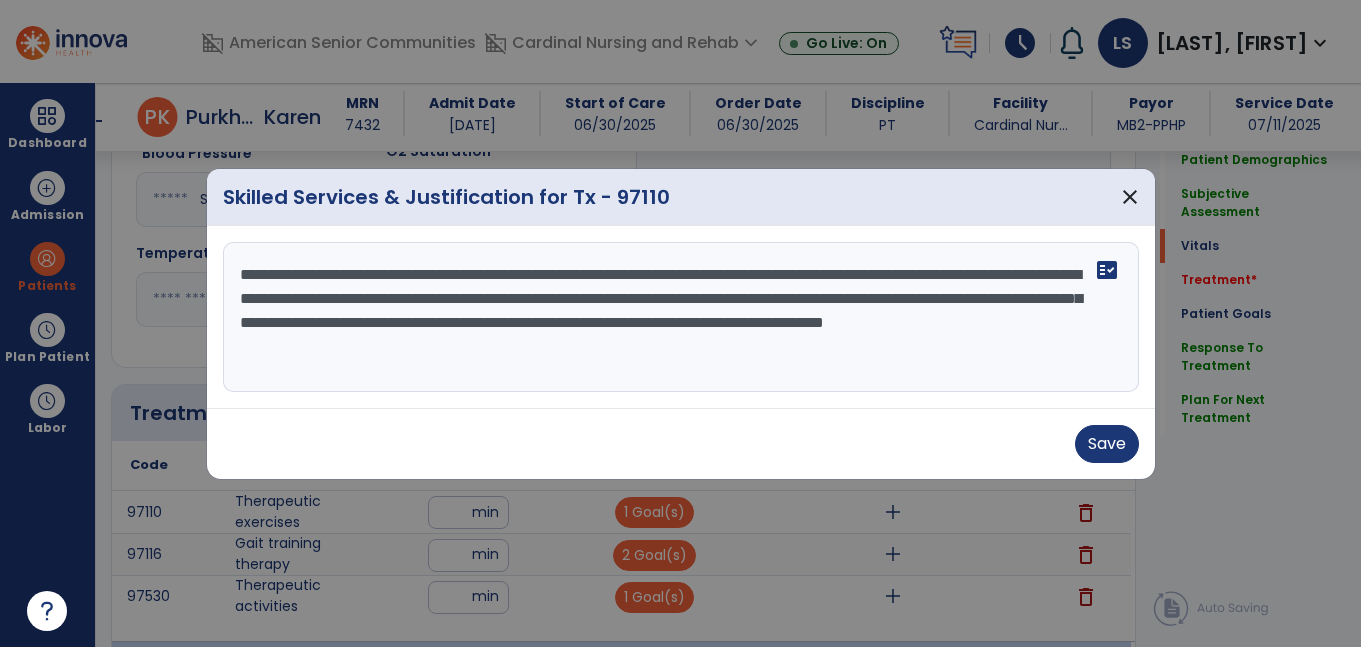 click on "**********" at bounding box center [681, 317] 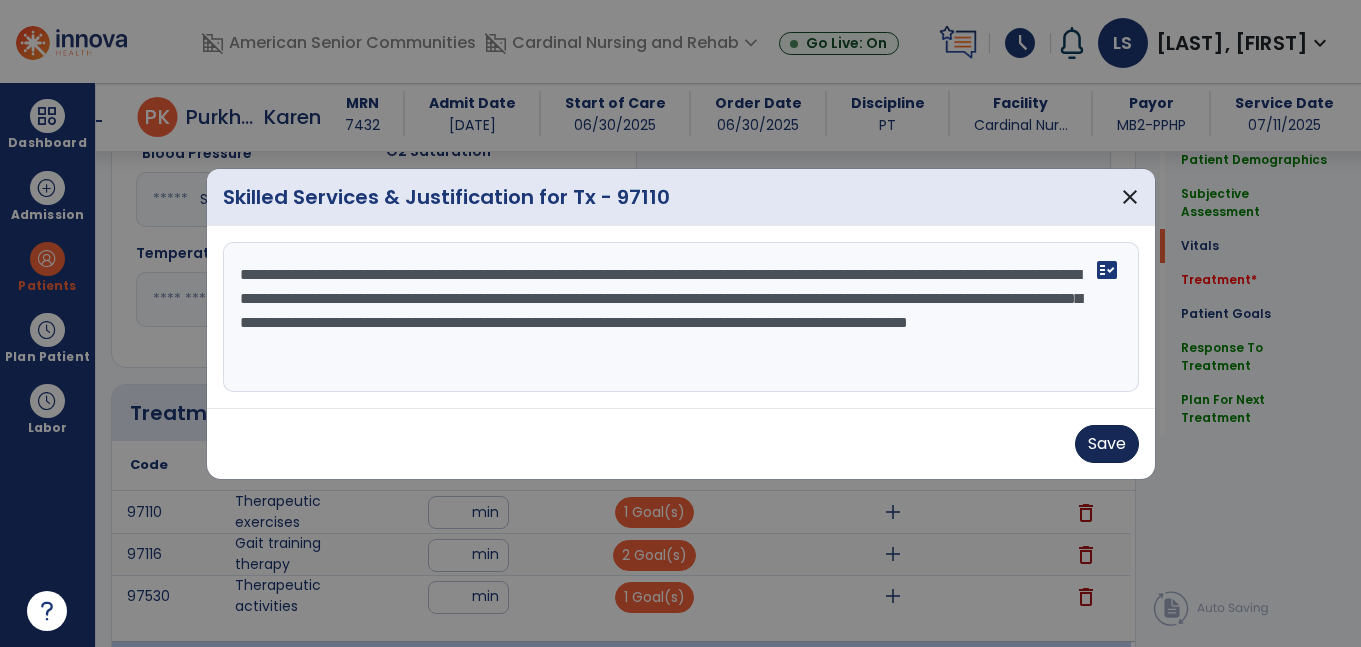 type on "**********" 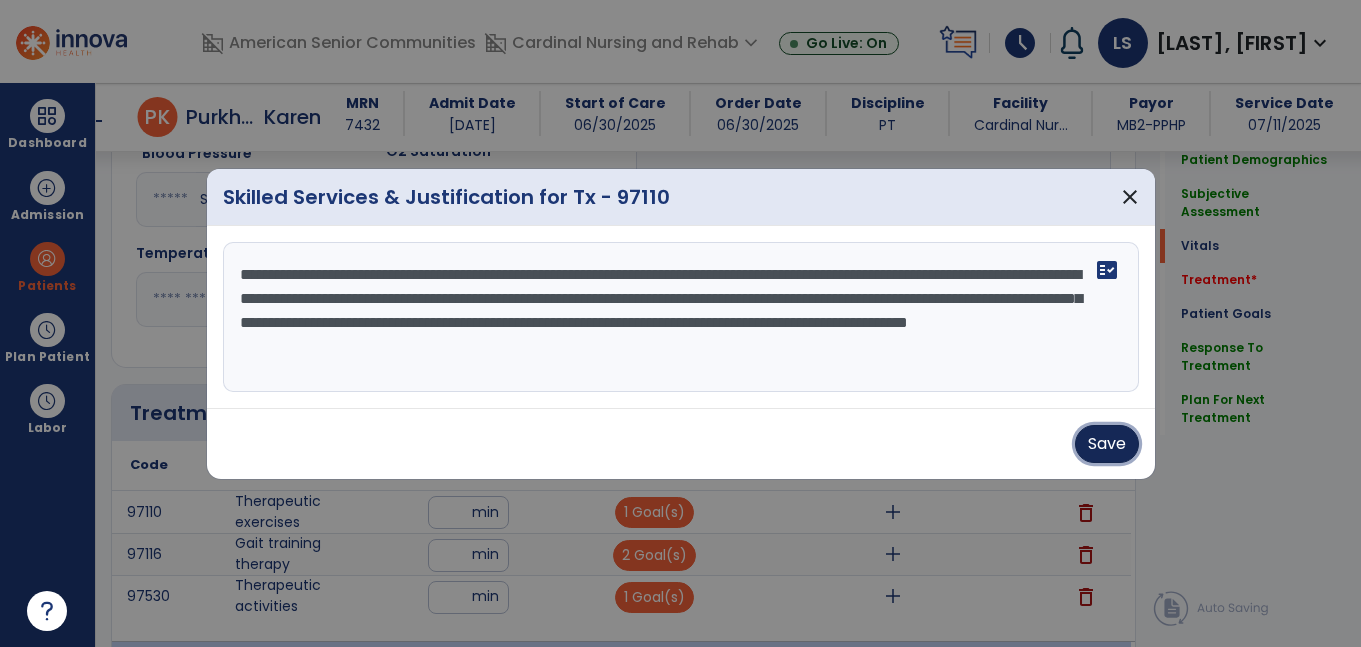 click on "Save" at bounding box center [1107, 444] 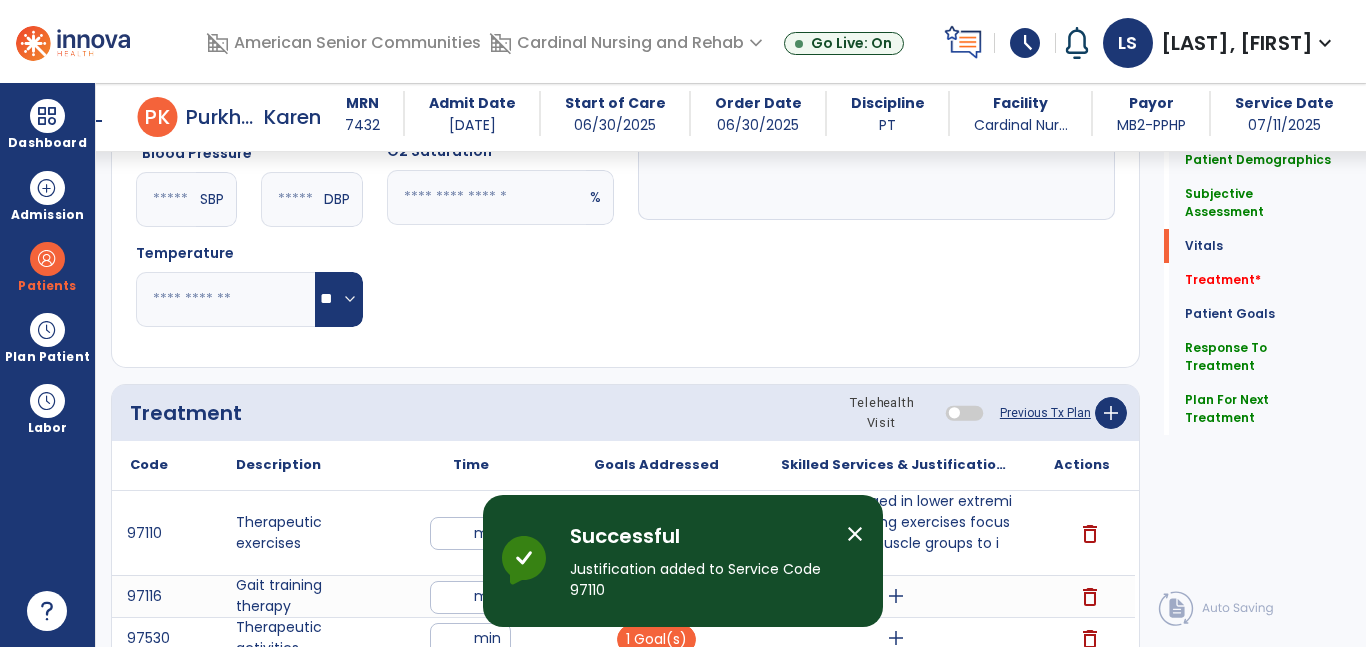 click on "close" at bounding box center [855, 534] 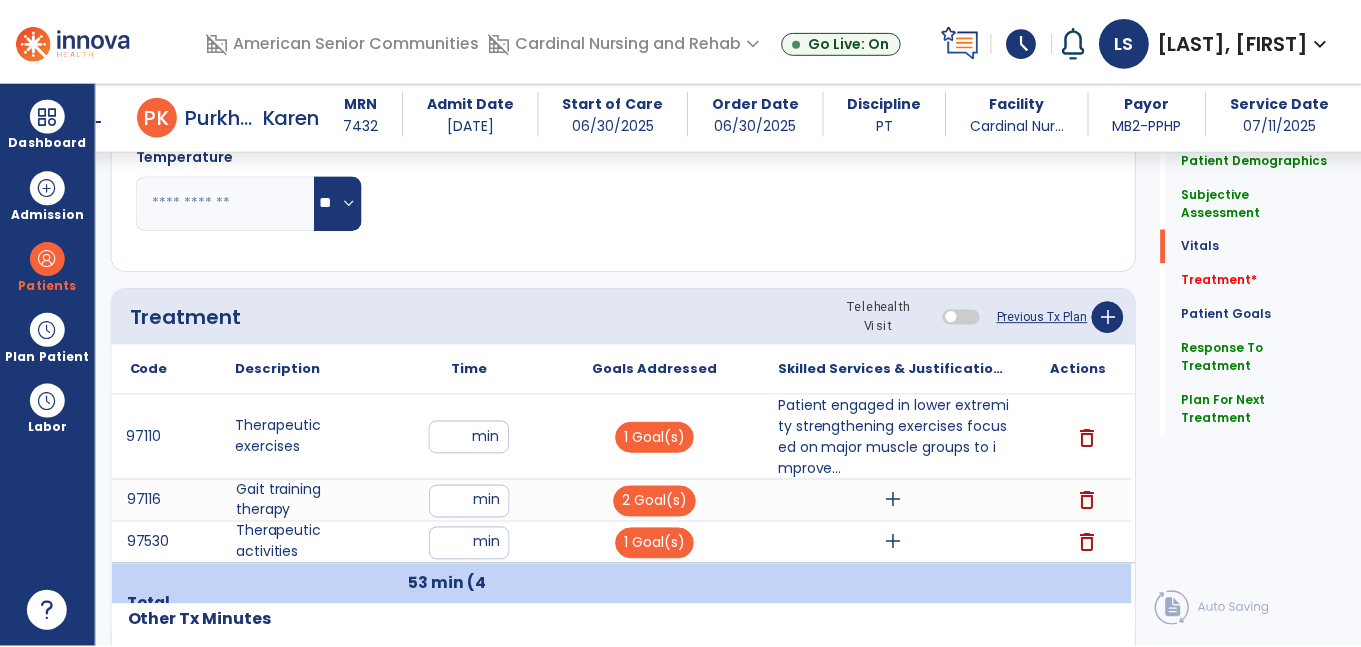 scroll, scrollTop: 1118, scrollLeft: 0, axis: vertical 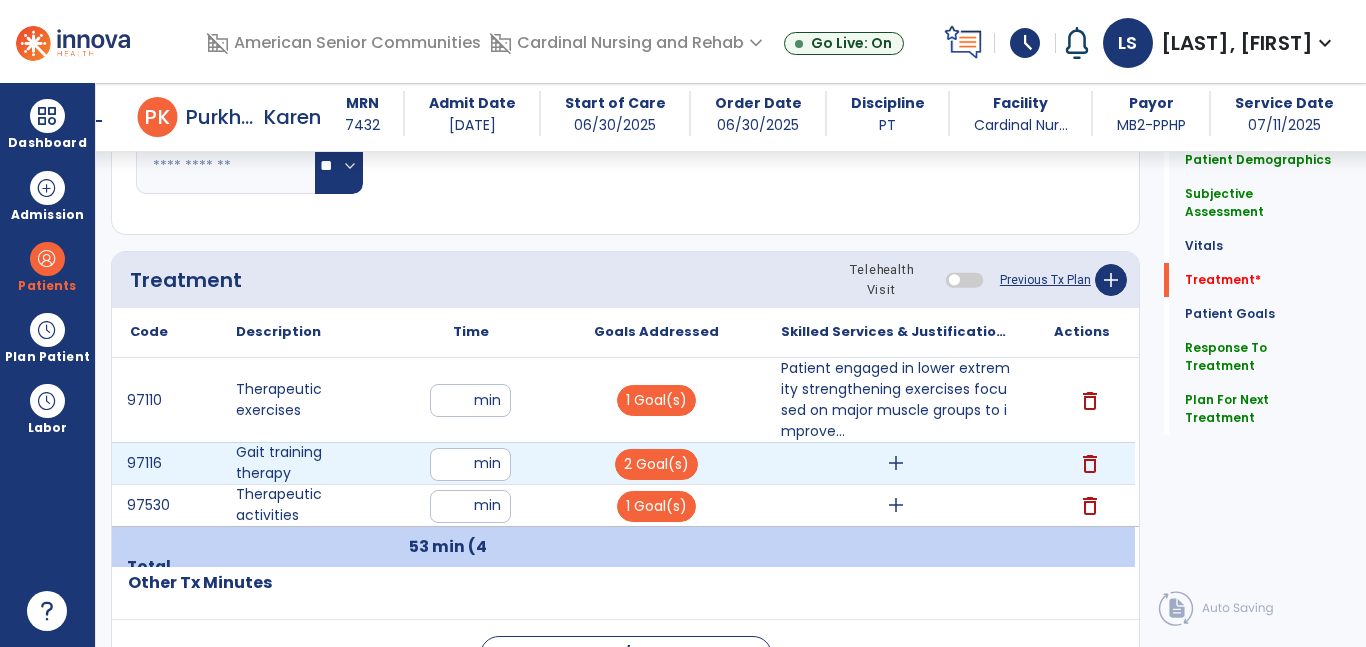 click on "add" at bounding box center (896, 463) 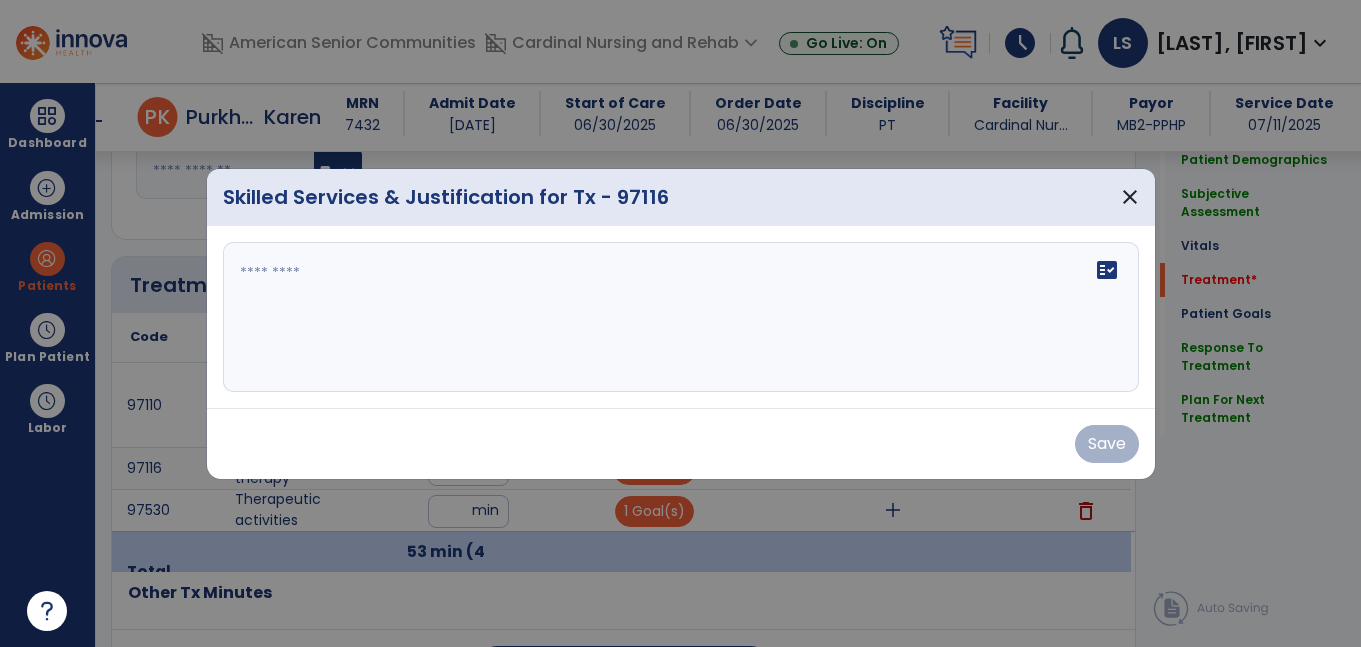 scroll, scrollTop: 1118, scrollLeft: 0, axis: vertical 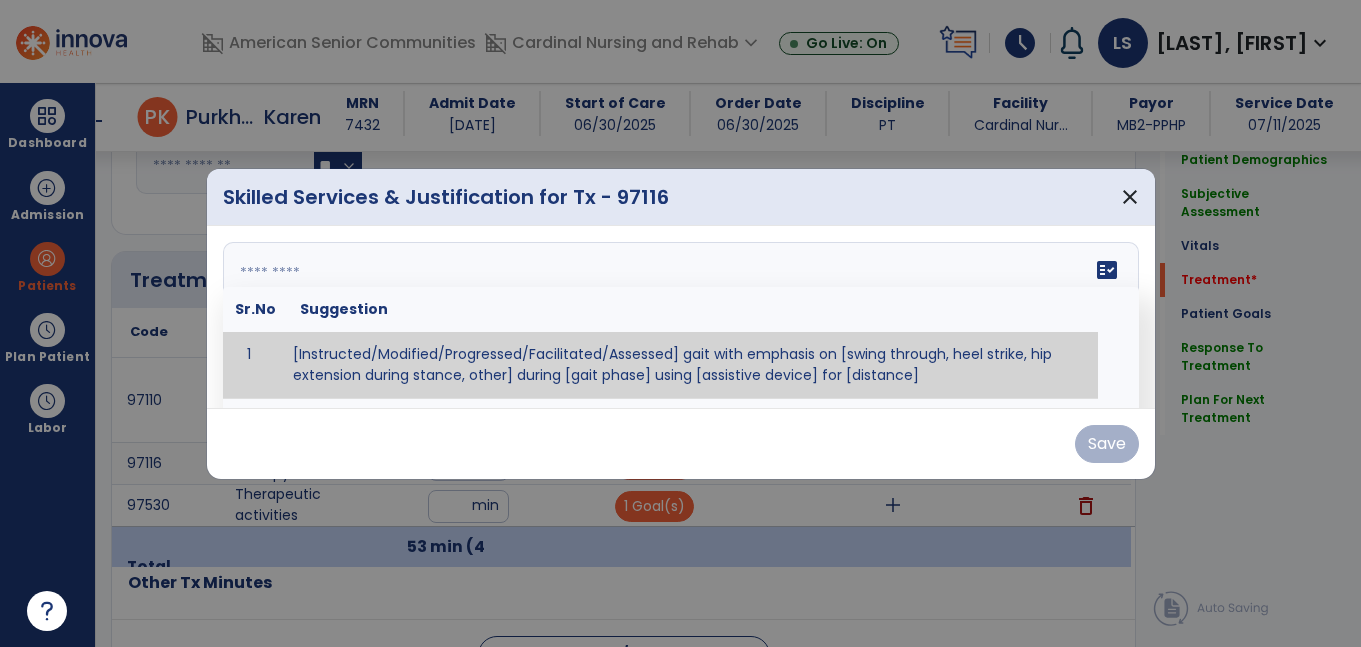 click on "fact_check  Sr.No Suggestion 1 [Instructed/Modified/Progressed/Facilitated/Assessed] gait with emphasis on [swing through, heel strike, hip extension during stance, other] during [gait phase] using [assistive device] for [distance] 2 [Instructed/Modified/Progressed/Facilitated/Assessed] use of [assistive device] and [NWB, PWB, step-to gait pattern, step through gait pattern] 3 [Instructed/Modified/Progressed/Facilitated/Assessed] patient's ability to [ascend/descend # of steps, perform directional changes, walk on even/uneven surfaces, pick-up objects off floor, velocity changes, other] using [assistive device]. 4 [Instructed/Modified/Progressed/Facilitated/Assessed] pre-gait activities including [identify exercise] in order to prepare for gait training. 5" at bounding box center [681, 317] 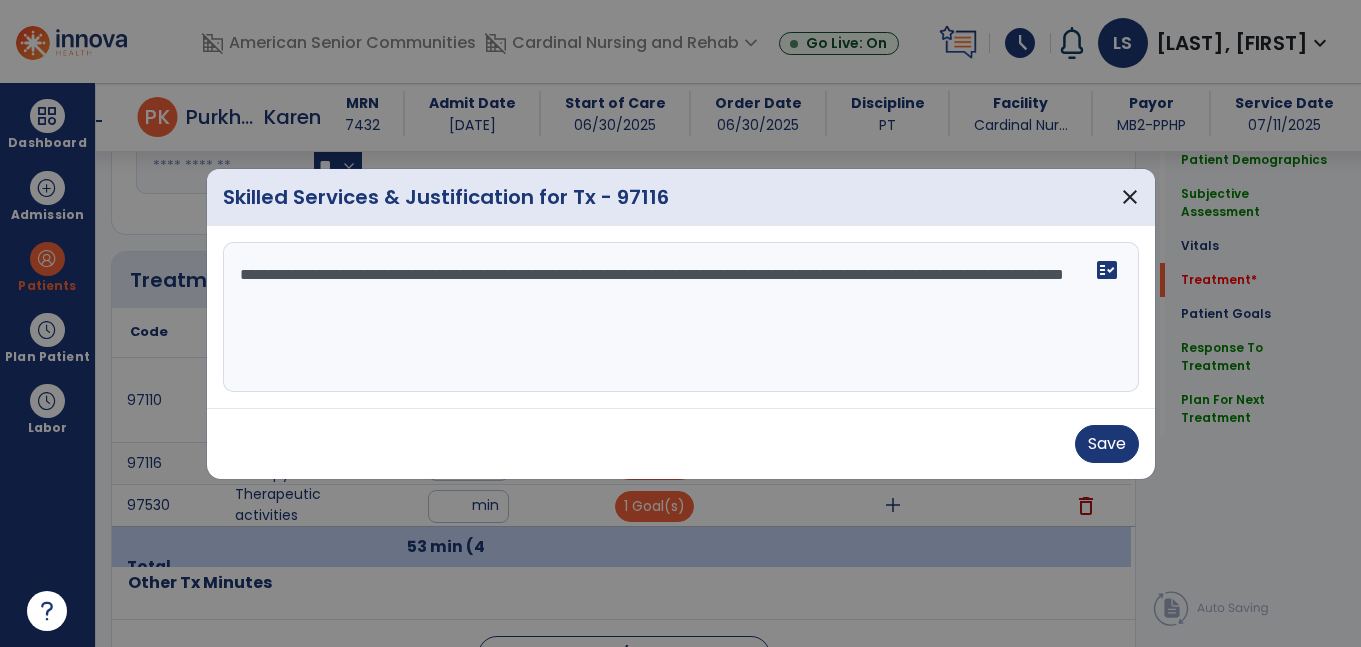 drag, startPoint x: 452, startPoint y: 296, endPoint x: 501, endPoint y: 294, distance: 49.0408 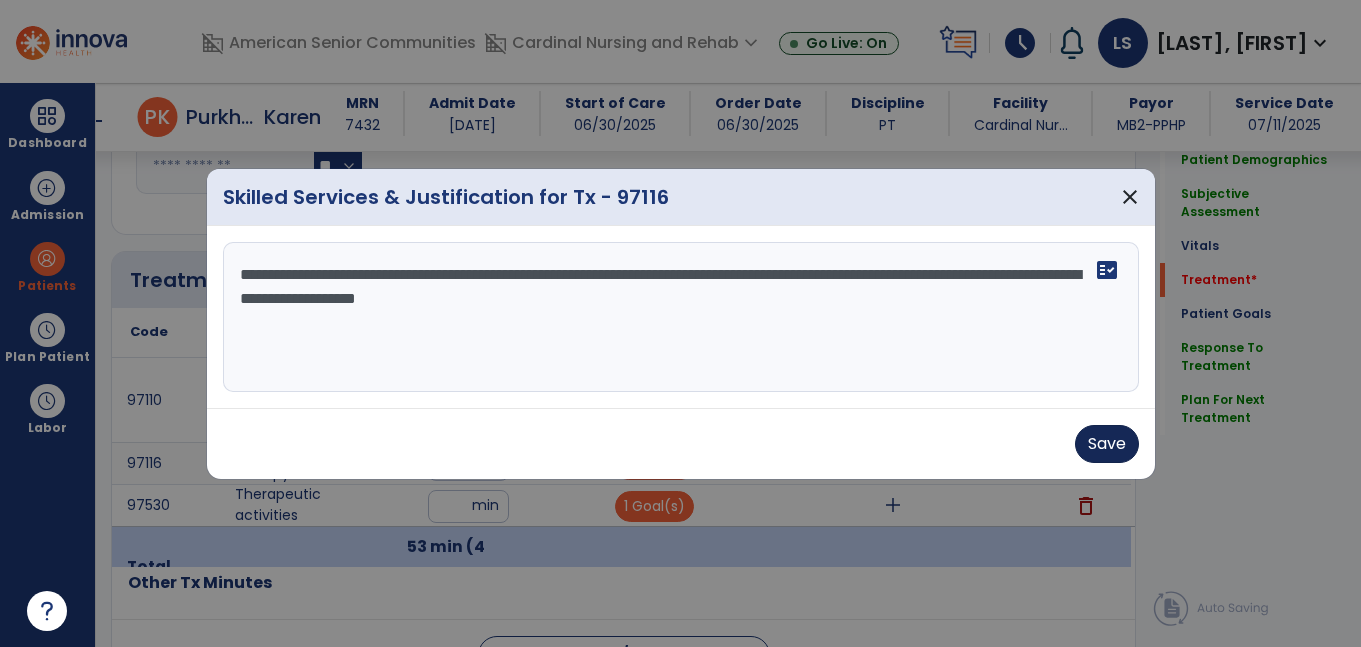 type on "**********" 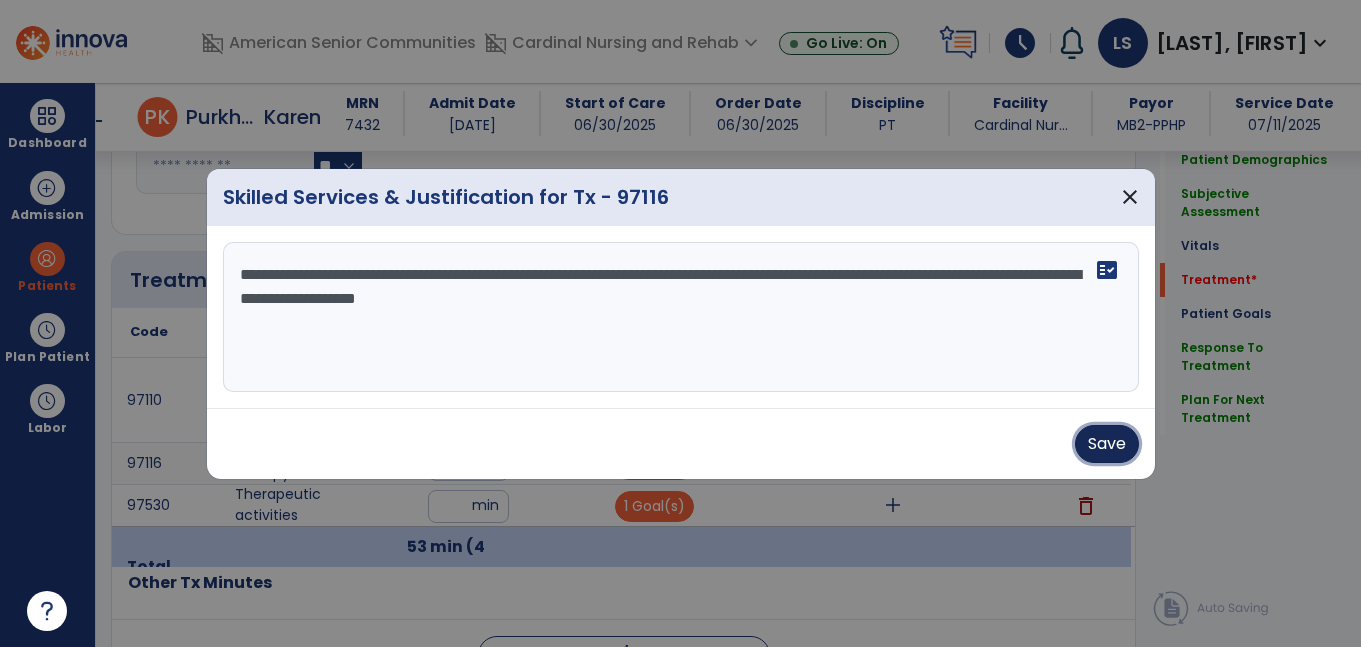 click on "Save" at bounding box center [1107, 444] 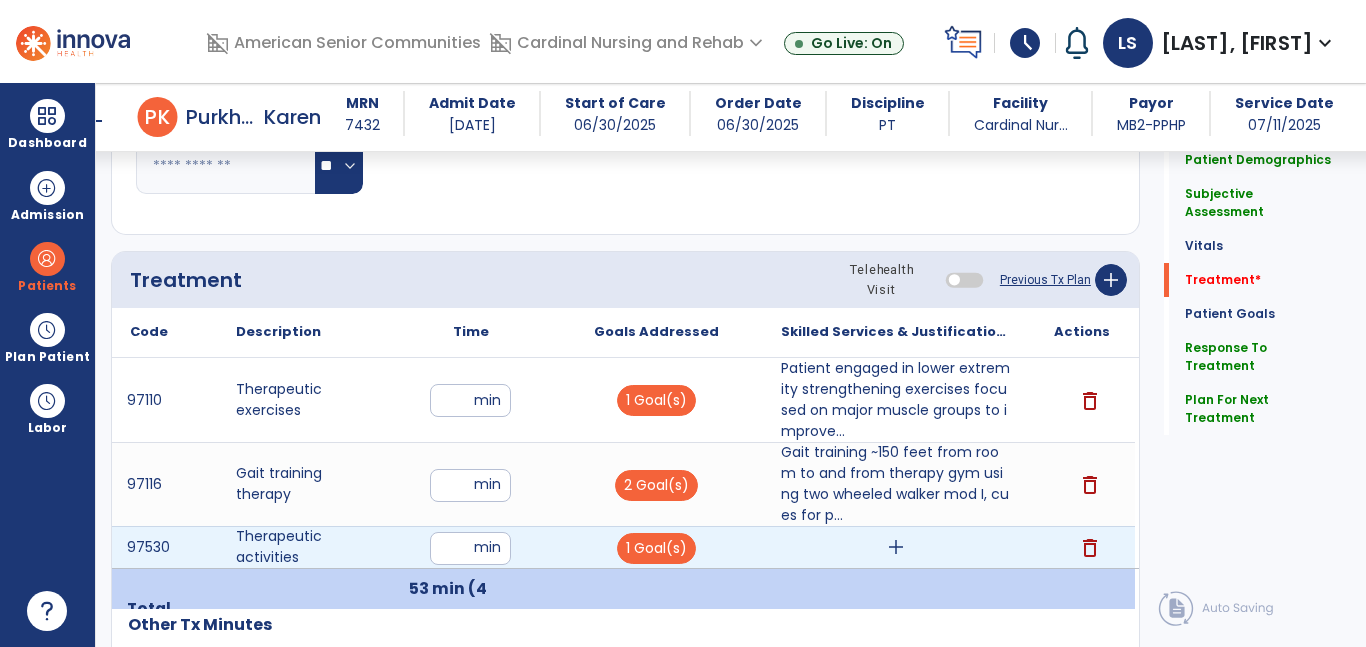 click on "add" at bounding box center (896, 547) 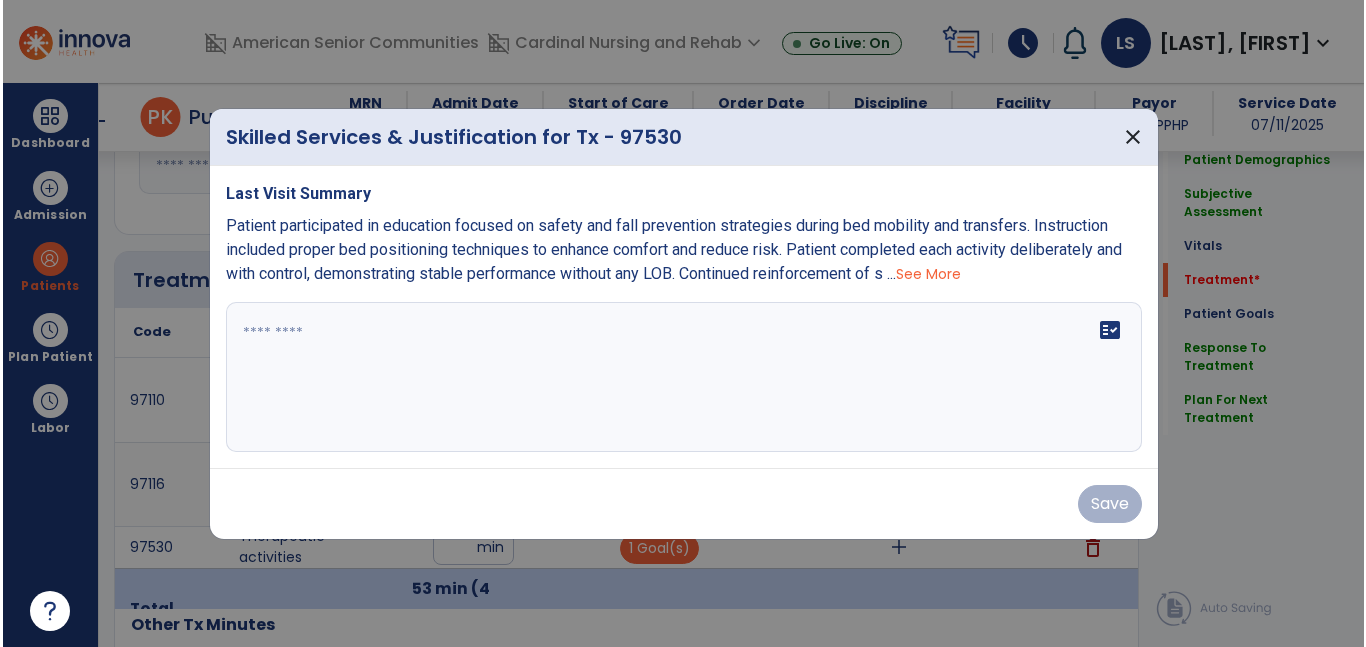 scroll, scrollTop: 1118, scrollLeft: 0, axis: vertical 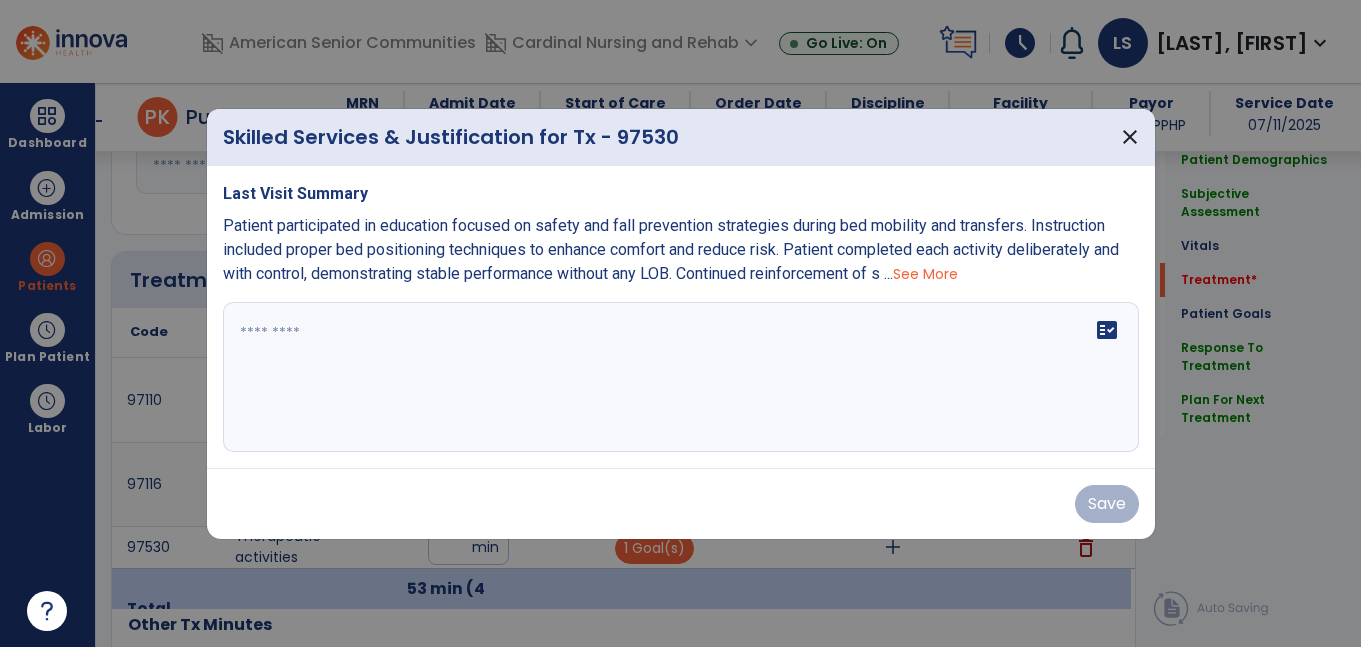 click on "fact_check" at bounding box center [681, 377] 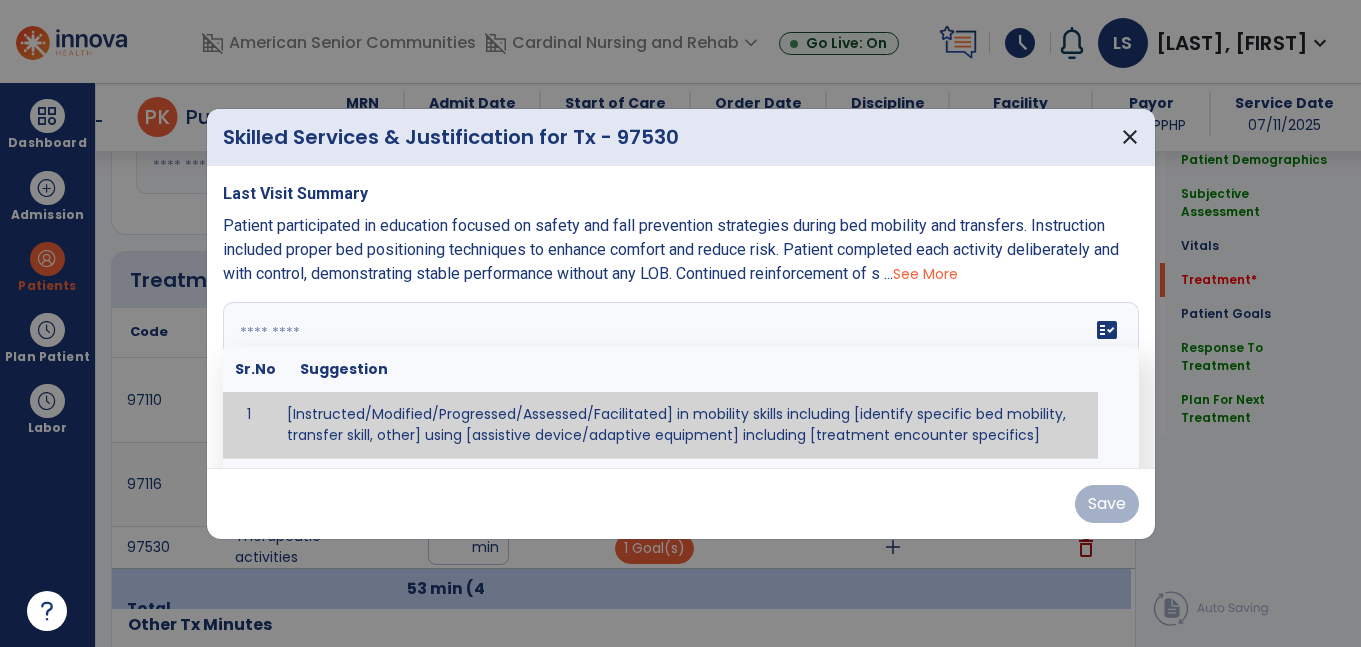 click at bounding box center [678, 377] 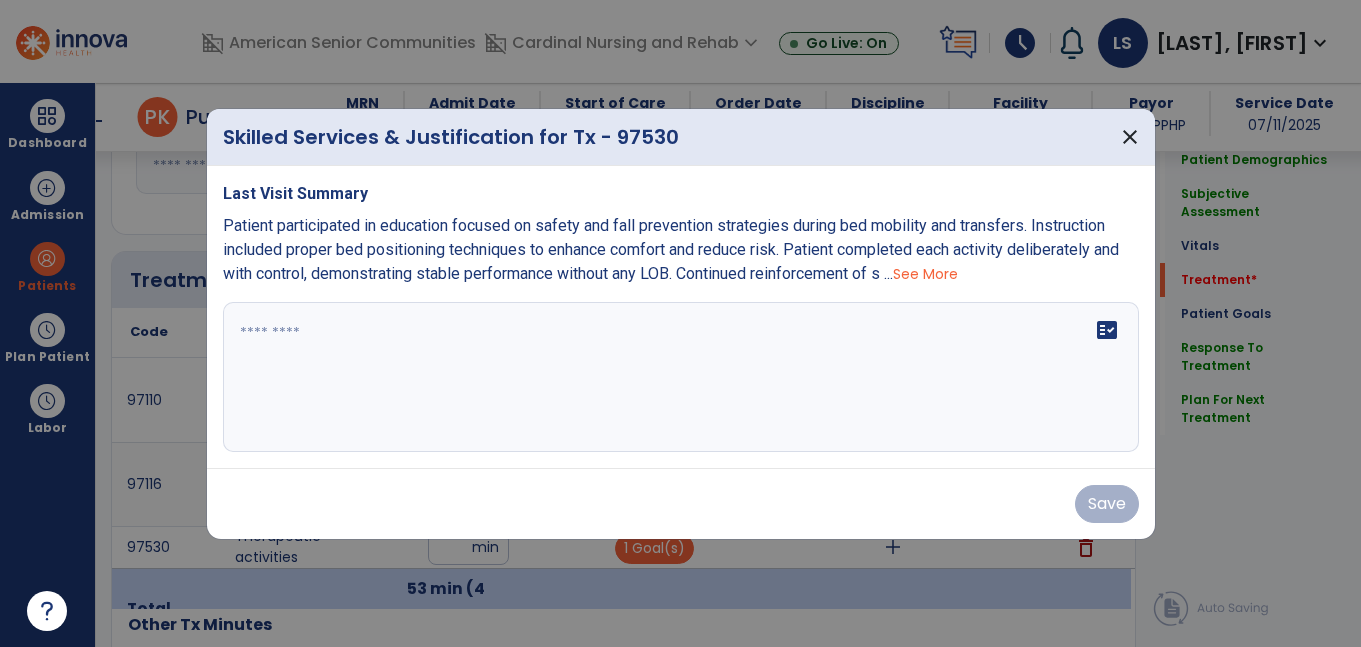 click at bounding box center [681, 377] 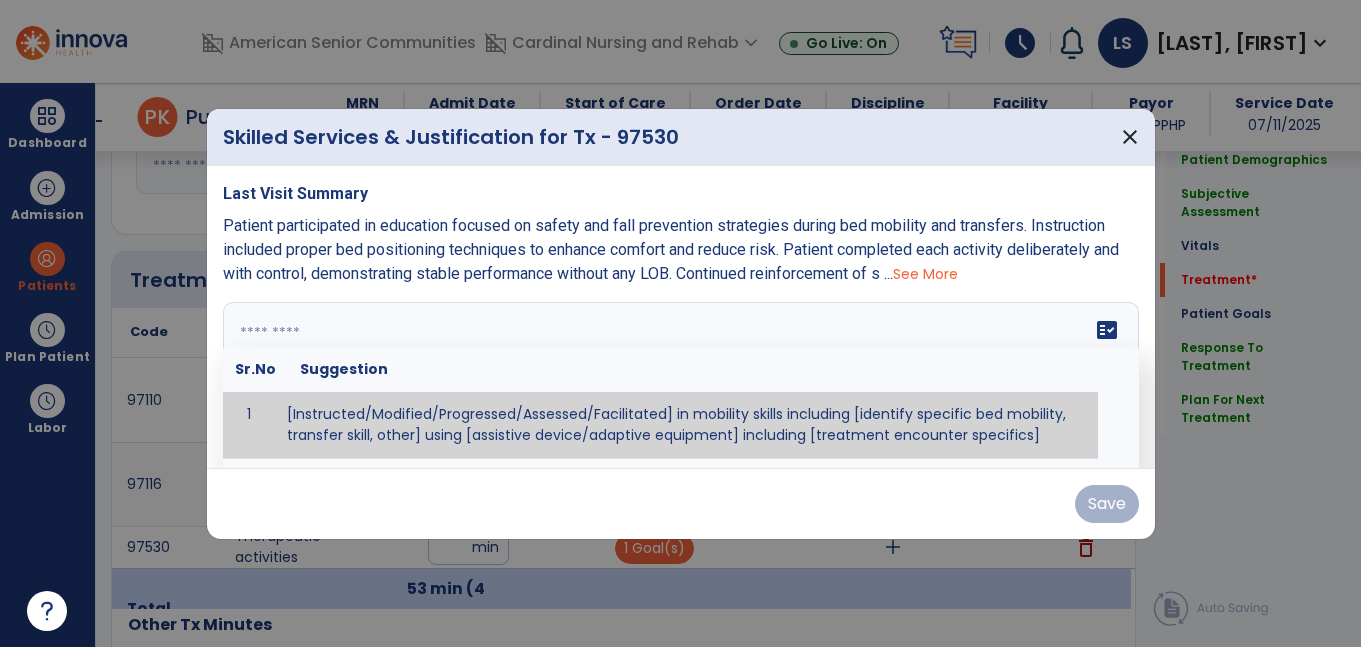 paste on "**********" 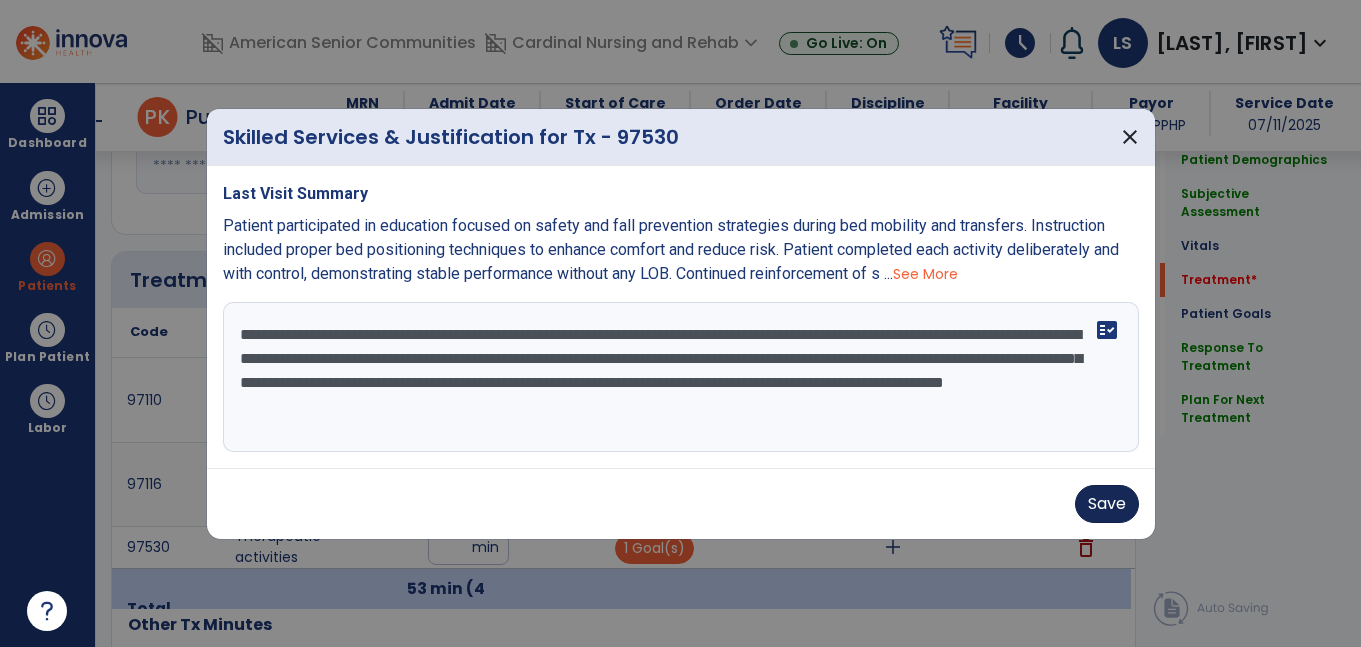 type on "**********" 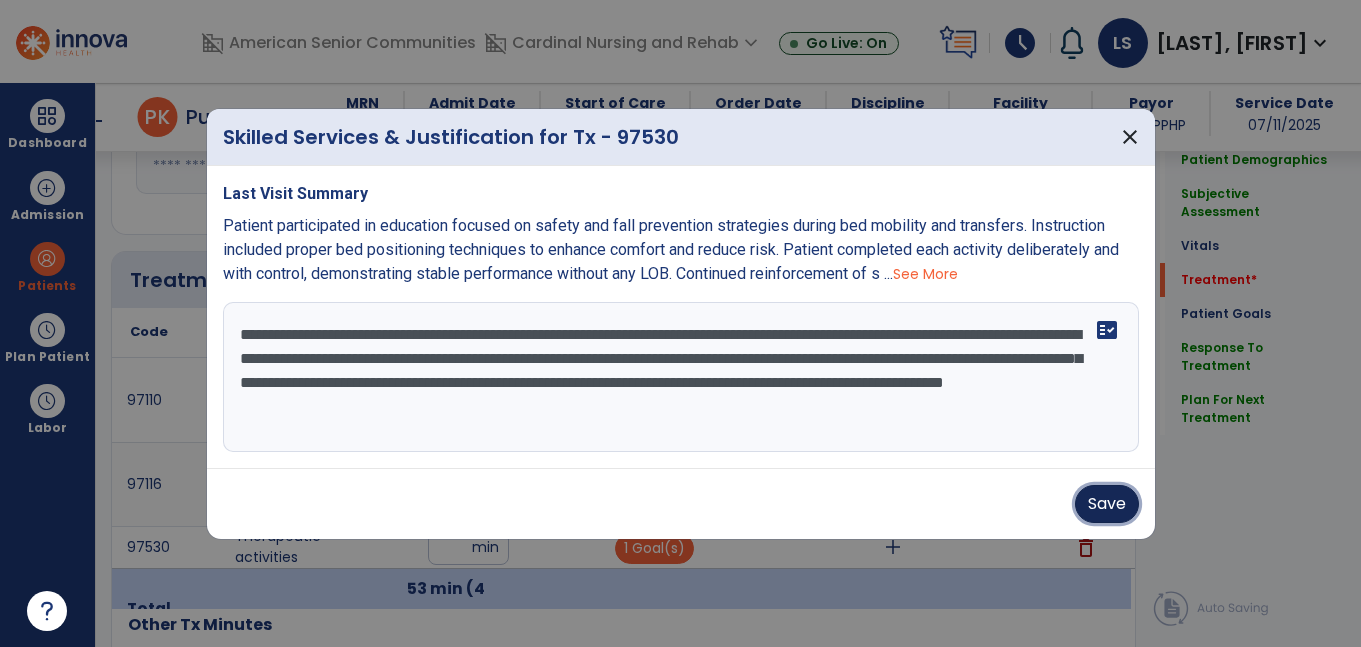 click on "Save" at bounding box center [1107, 504] 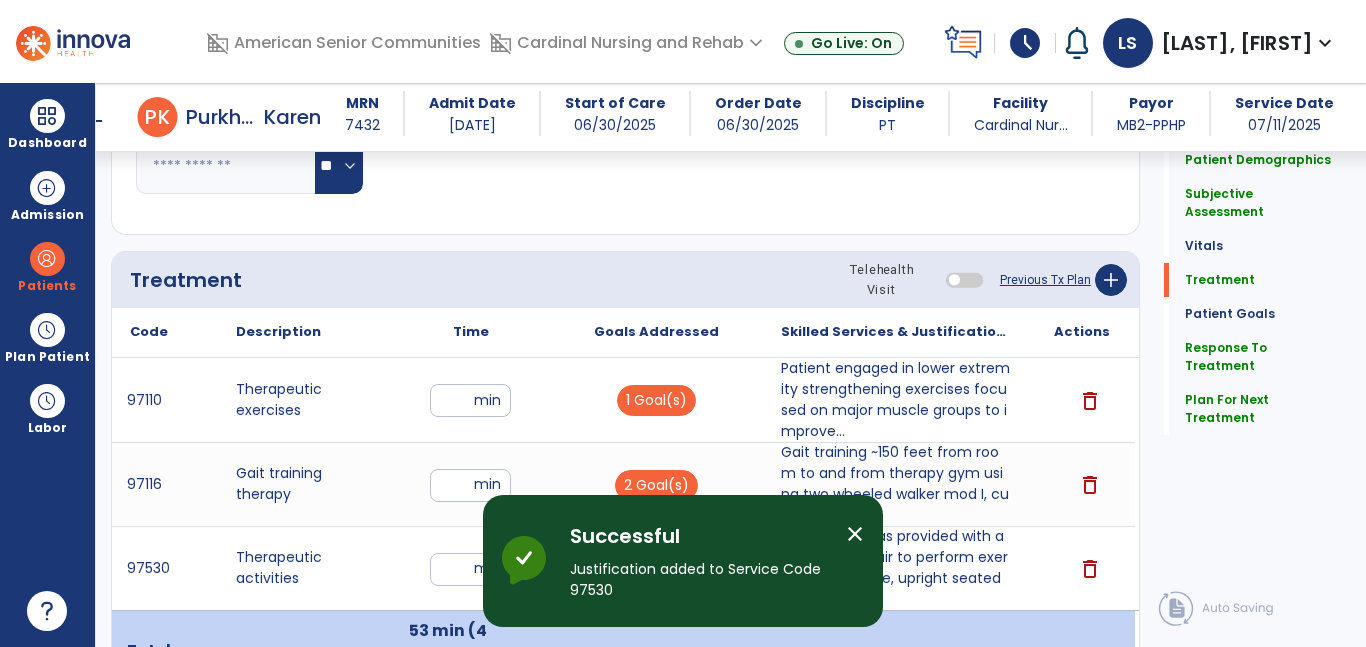 click on "close" at bounding box center [855, 534] 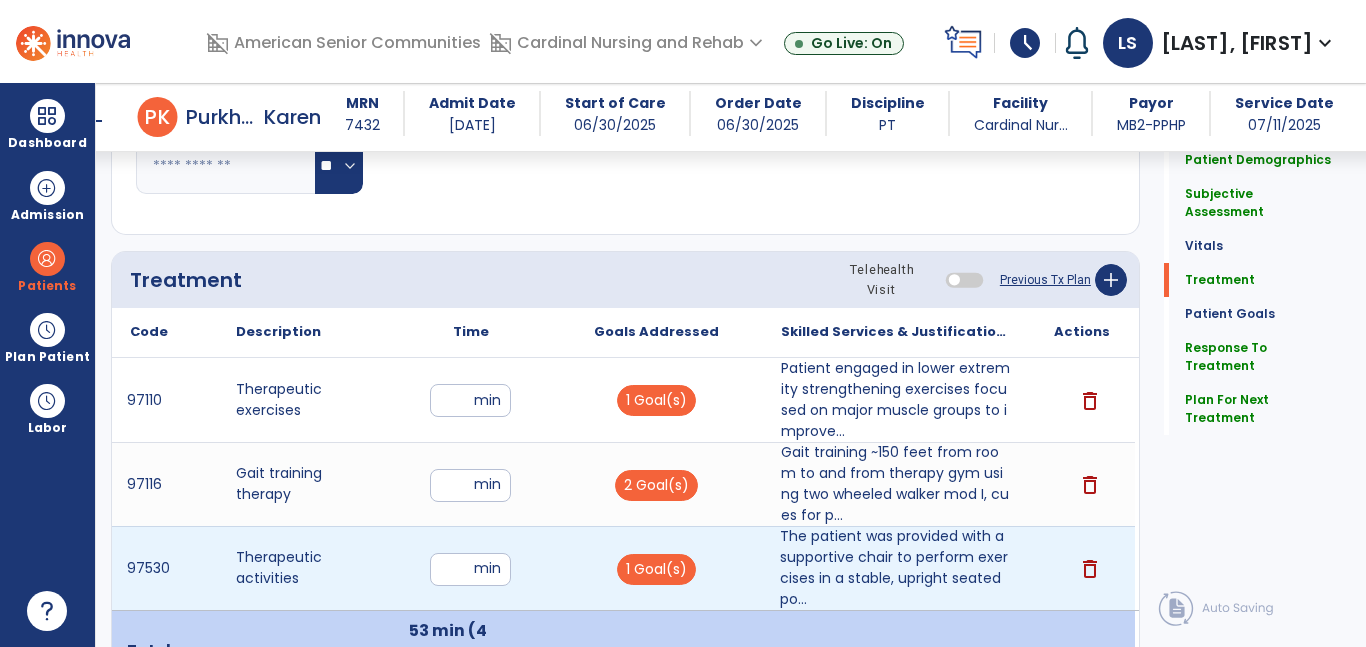 click on "**" at bounding box center (470, 569) 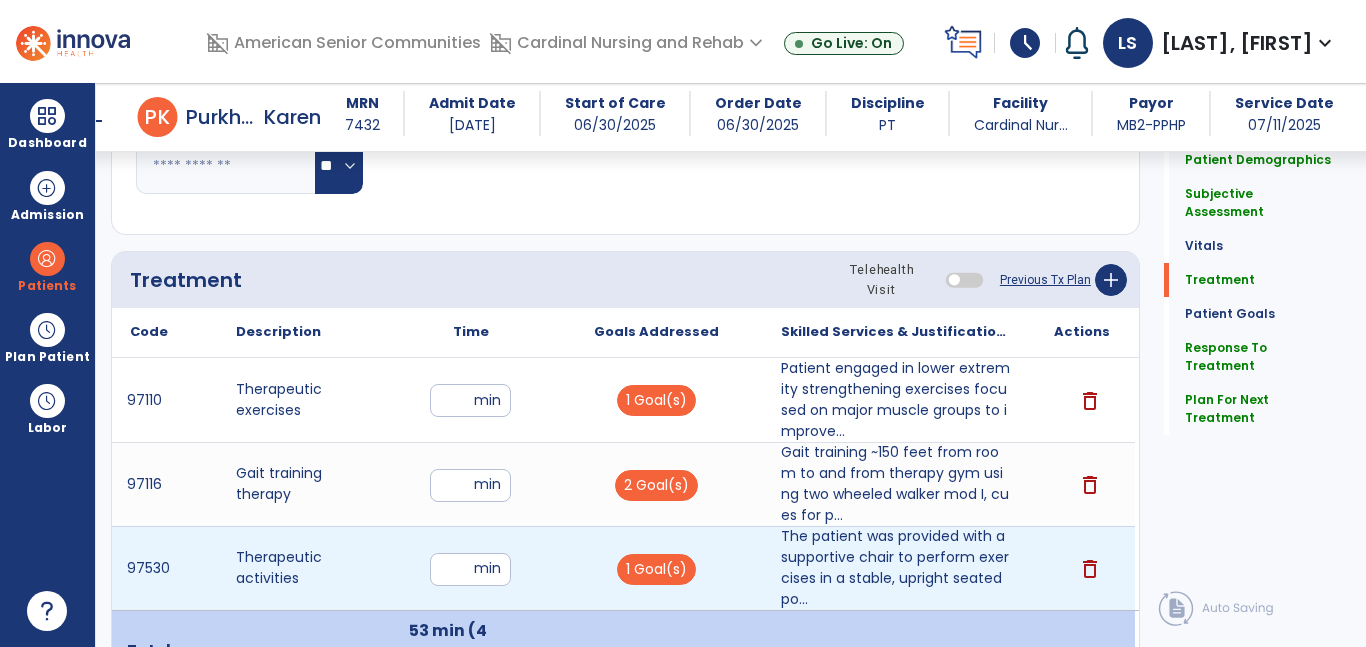 type on "**" 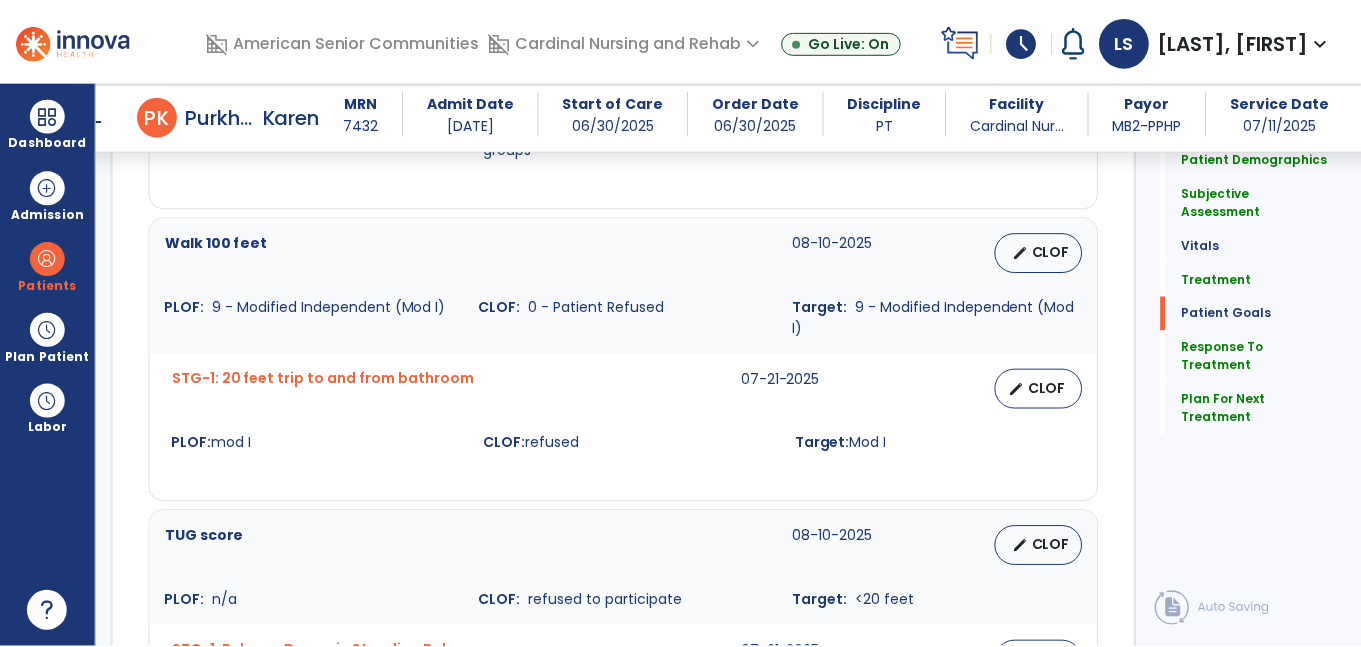 scroll, scrollTop: 3046, scrollLeft: 0, axis: vertical 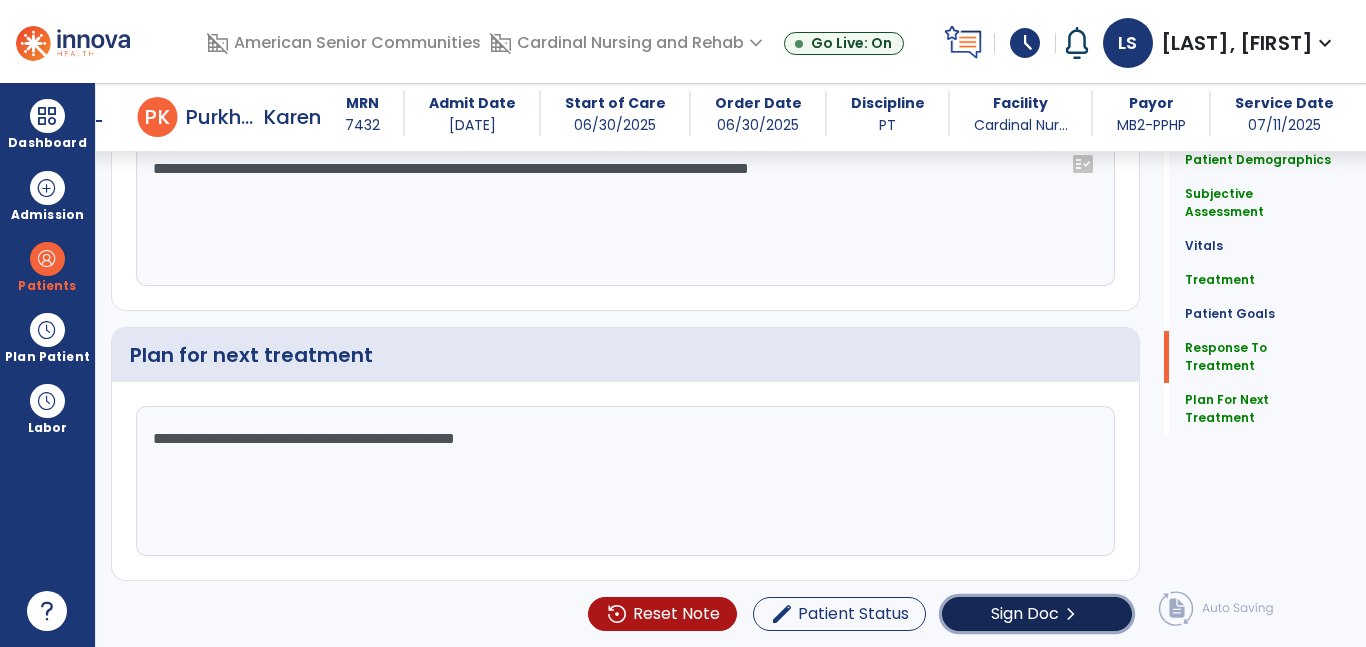 click on "Sign Doc" 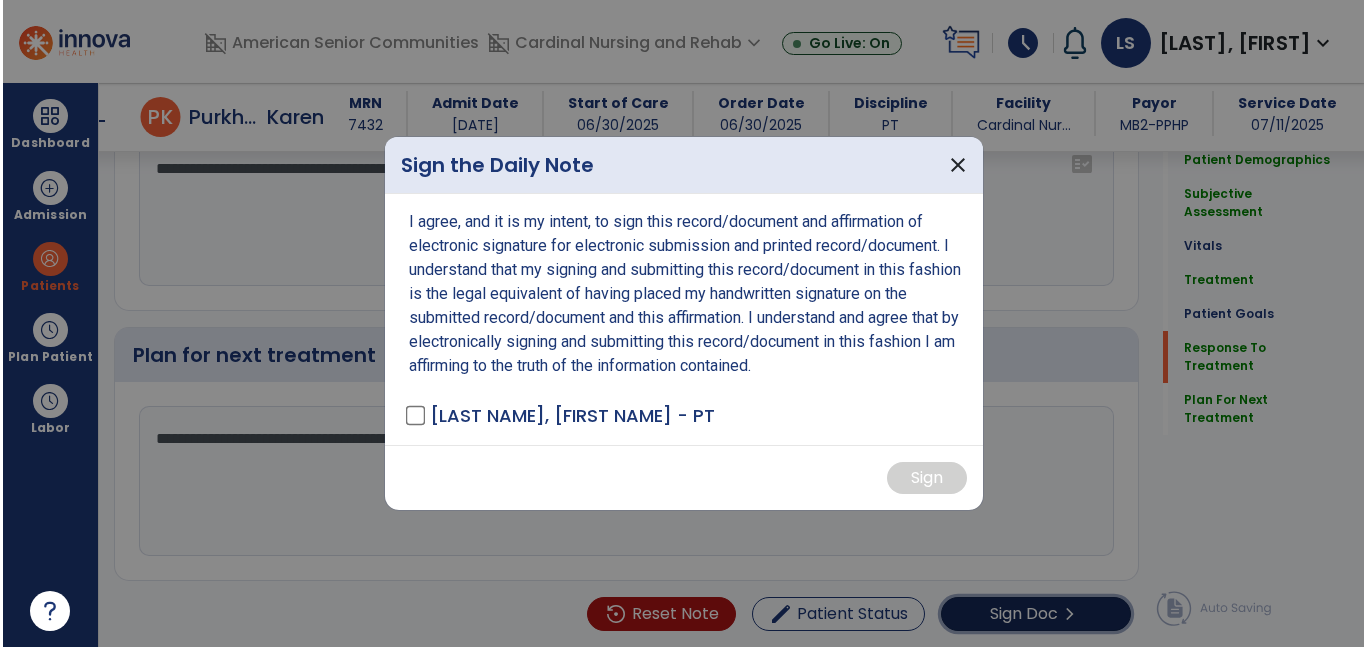 scroll, scrollTop: 3046, scrollLeft: 0, axis: vertical 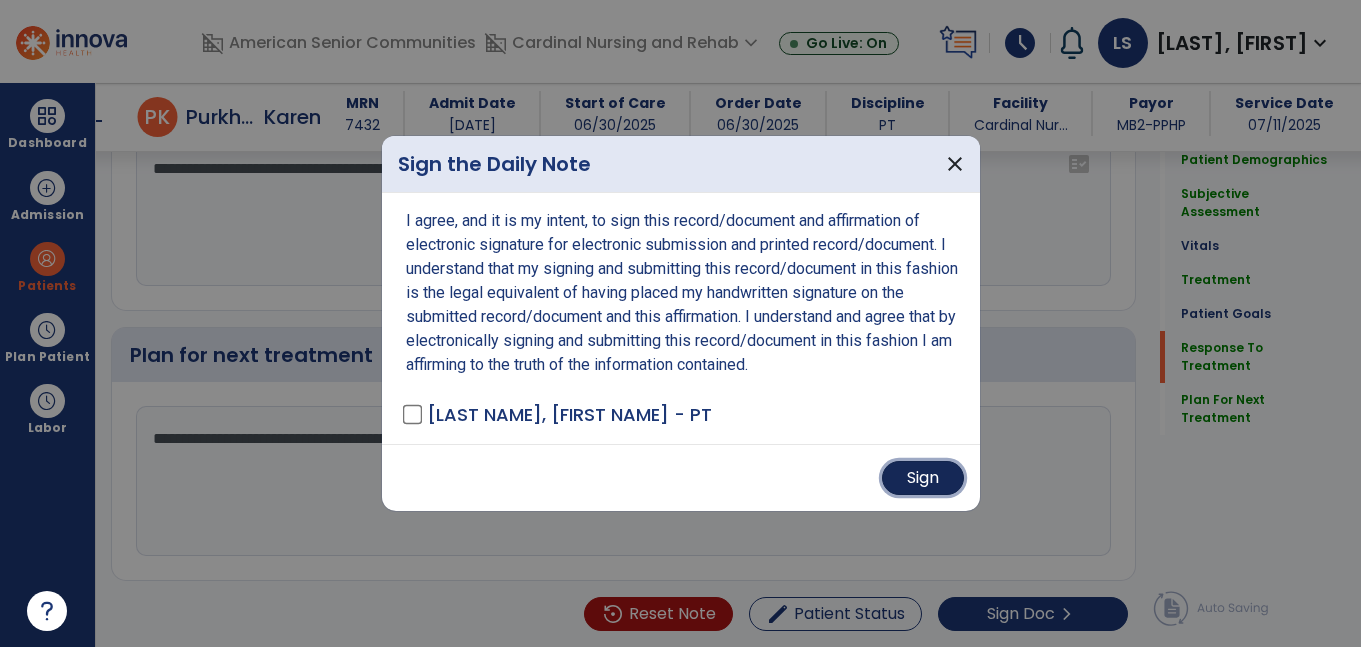click on "Sign" at bounding box center [923, 478] 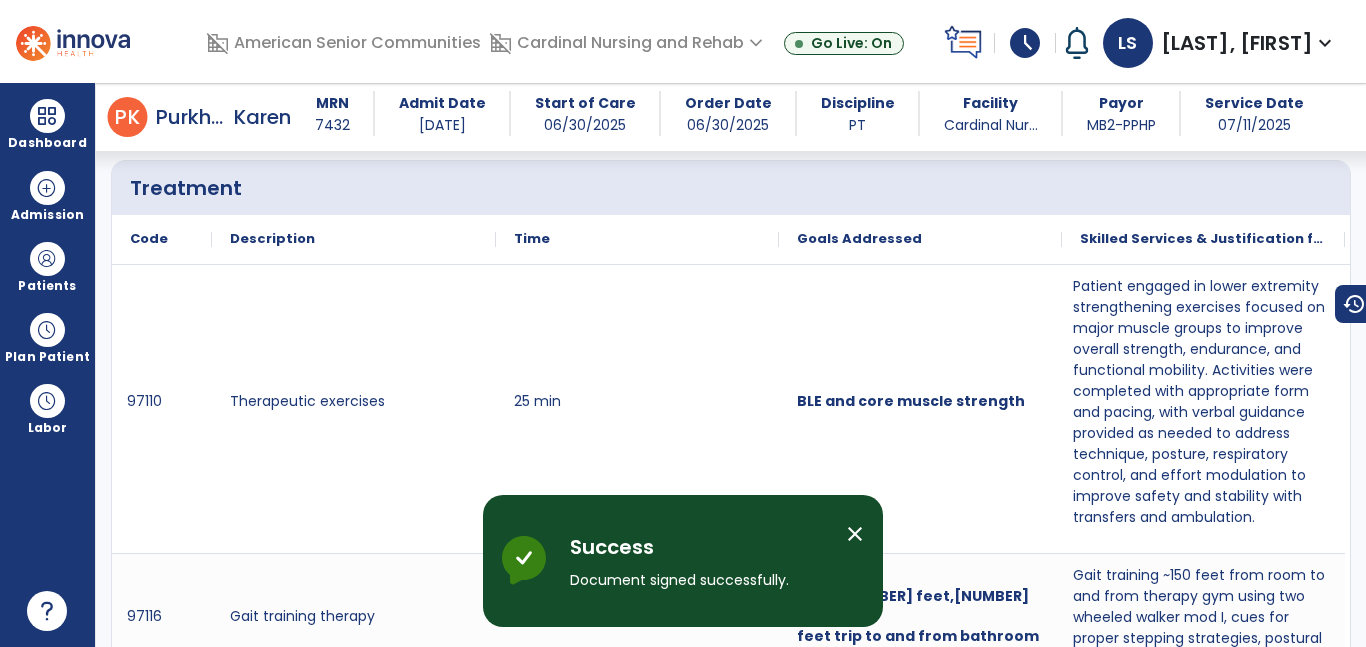 scroll, scrollTop: 0, scrollLeft: 0, axis: both 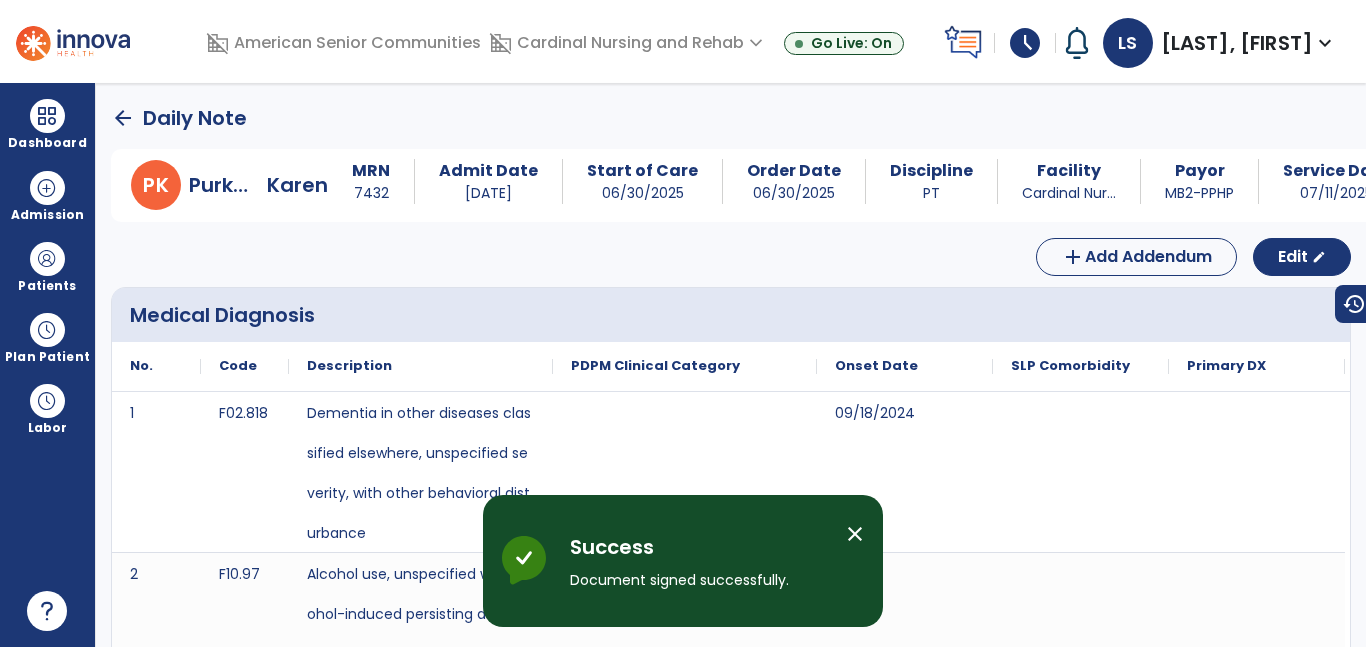 click on "arrow_back" 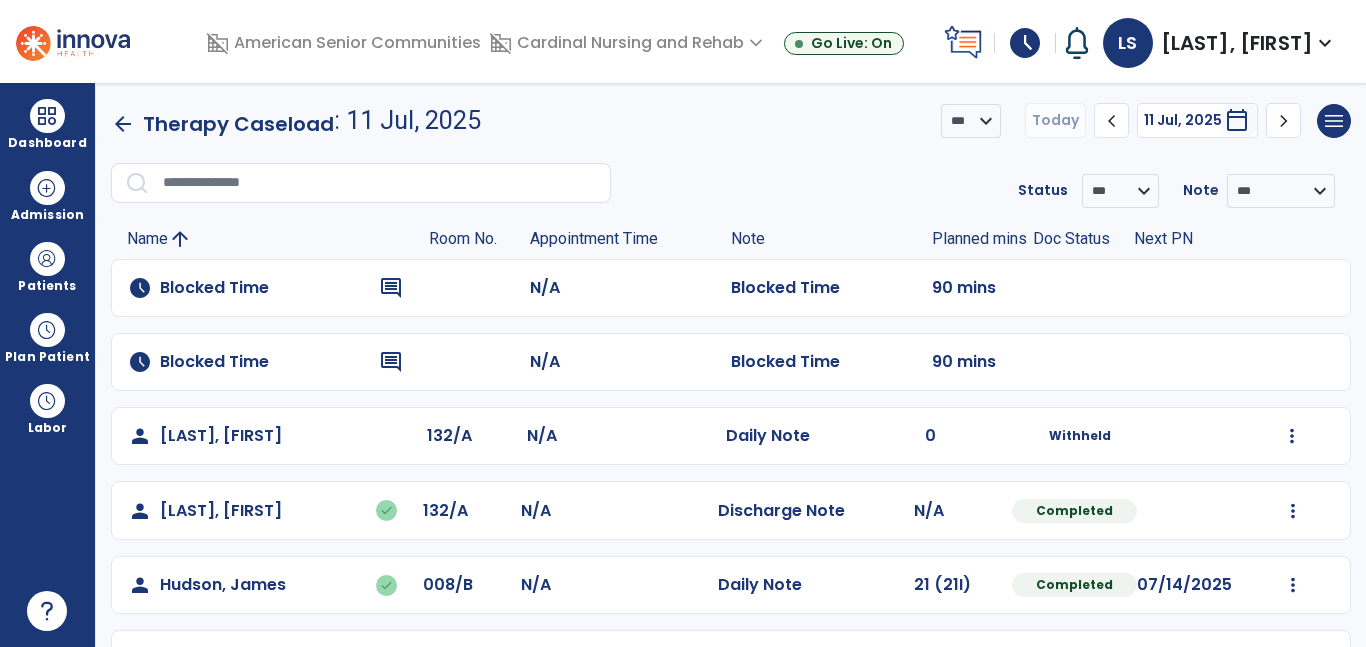 click on "schedule   Blocked Time  comment N/A  Blocked Time   90 mins" 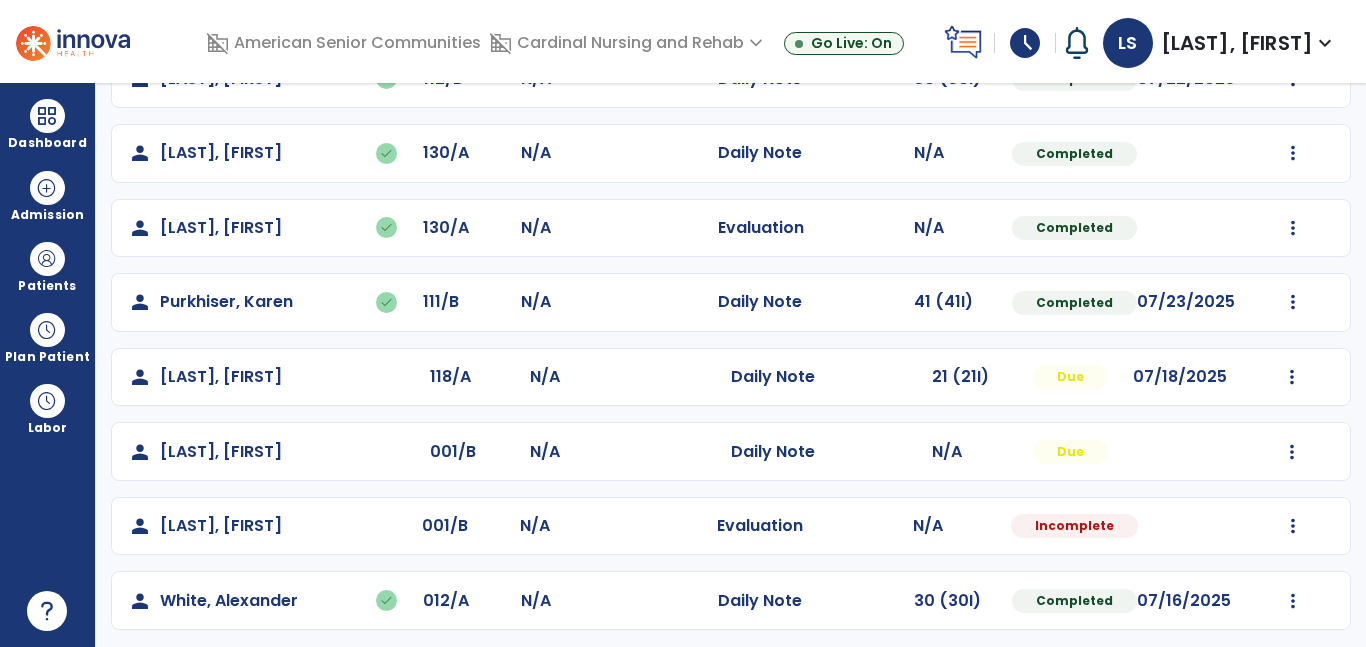 scroll, scrollTop: 578, scrollLeft: 0, axis: vertical 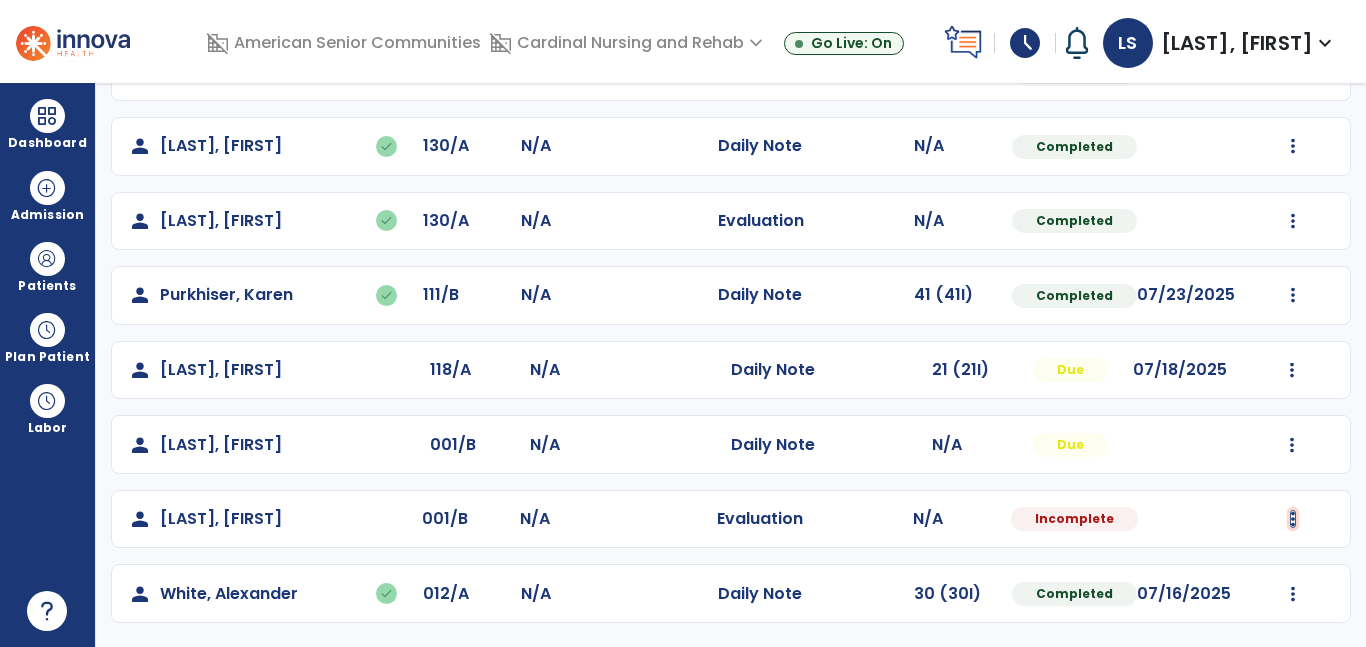 click at bounding box center (1292, -152) 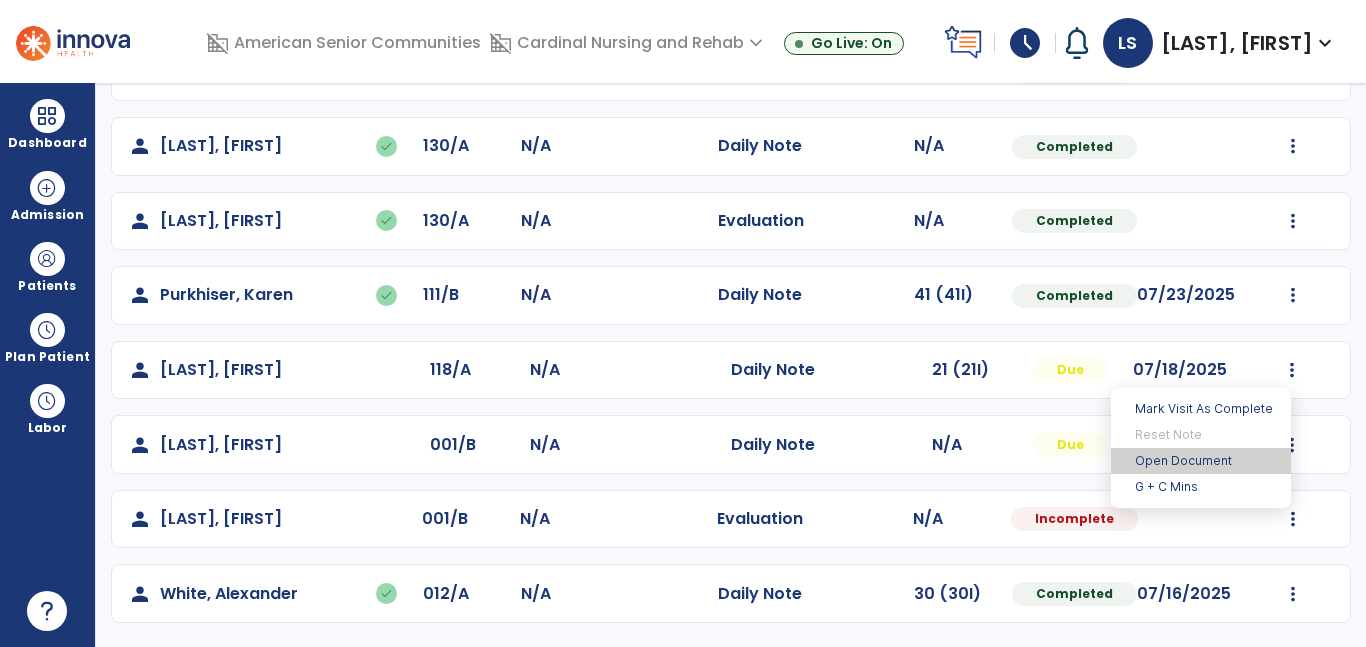 click on "Open Document" at bounding box center [1201, 461] 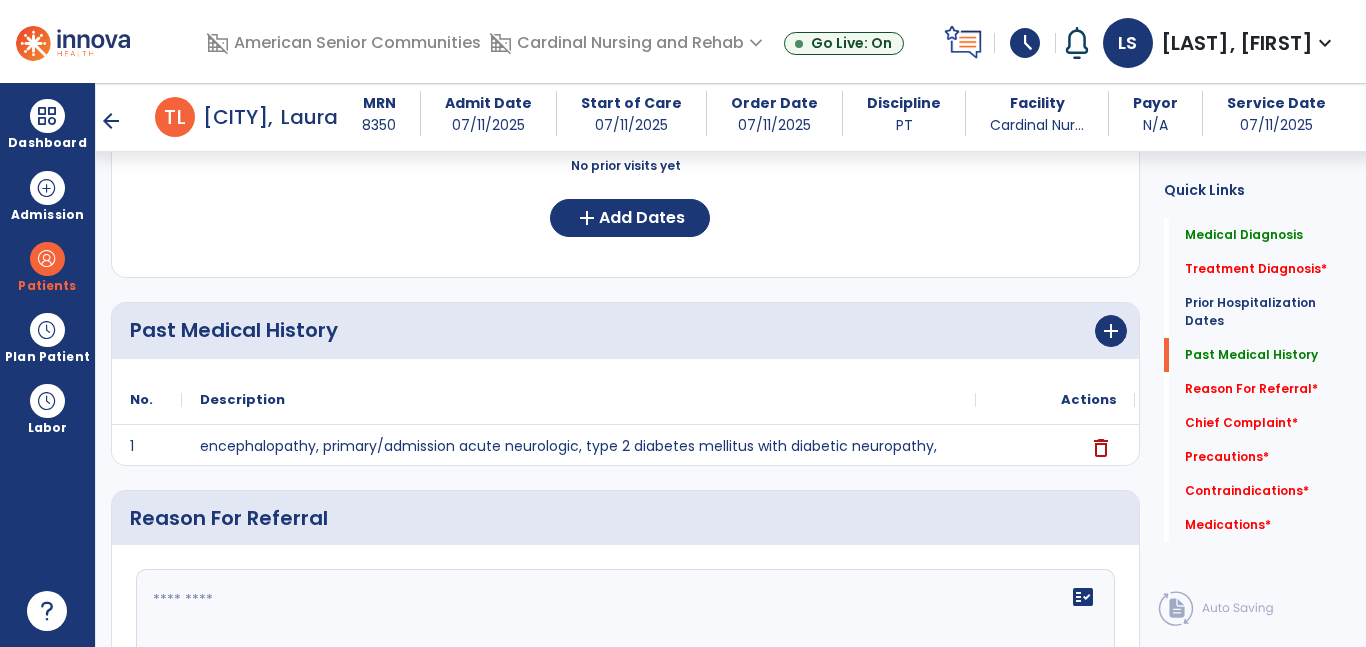 scroll, scrollTop: 1489, scrollLeft: 0, axis: vertical 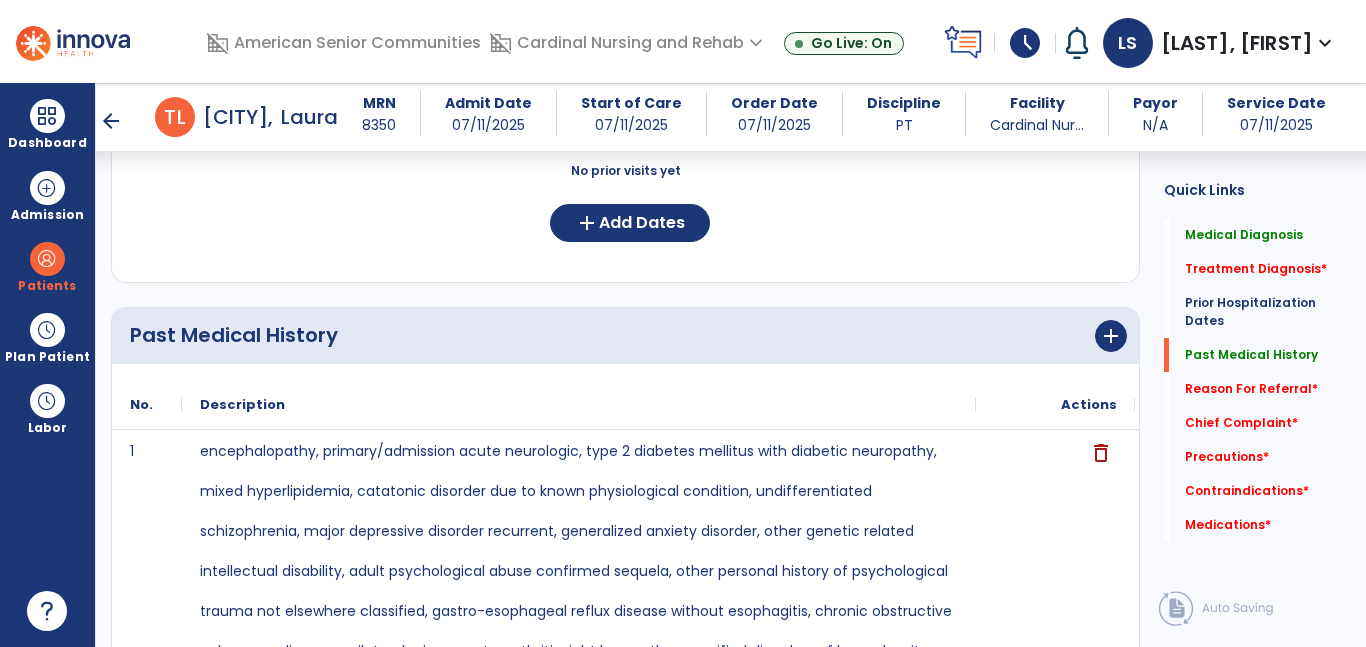 click on "arrow_back" at bounding box center [111, 121] 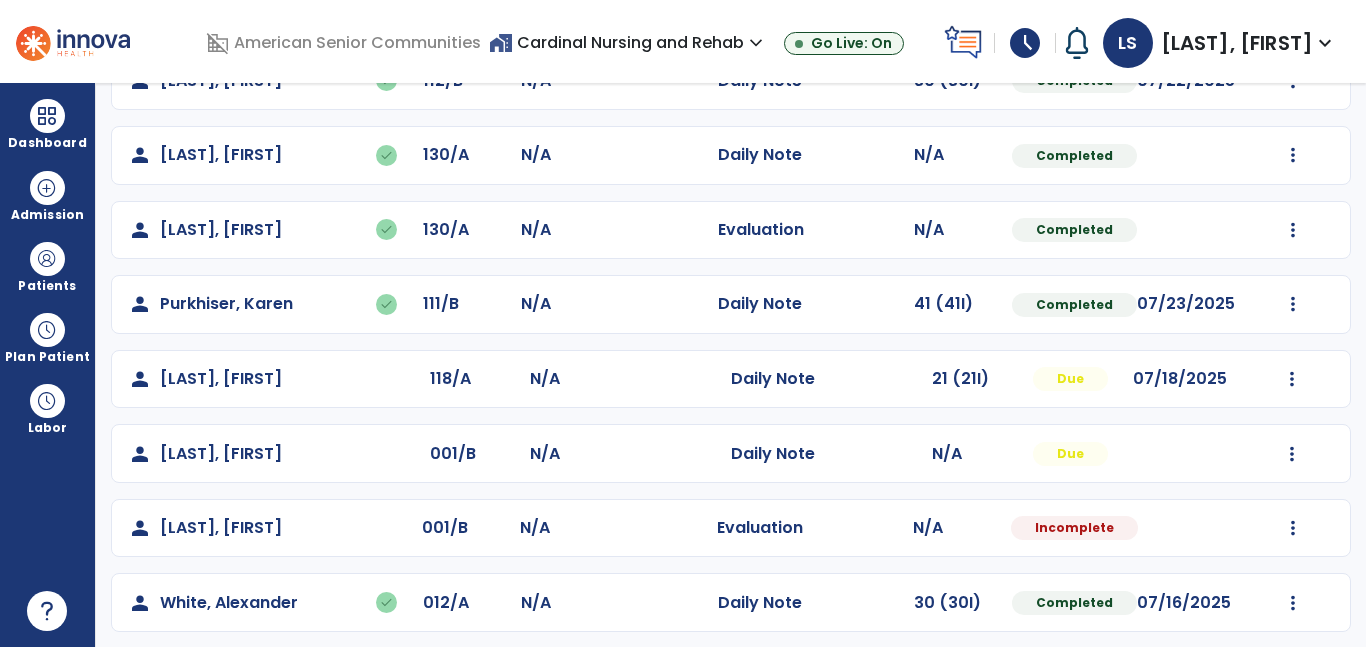 scroll, scrollTop: 578, scrollLeft: 0, axis: vertical 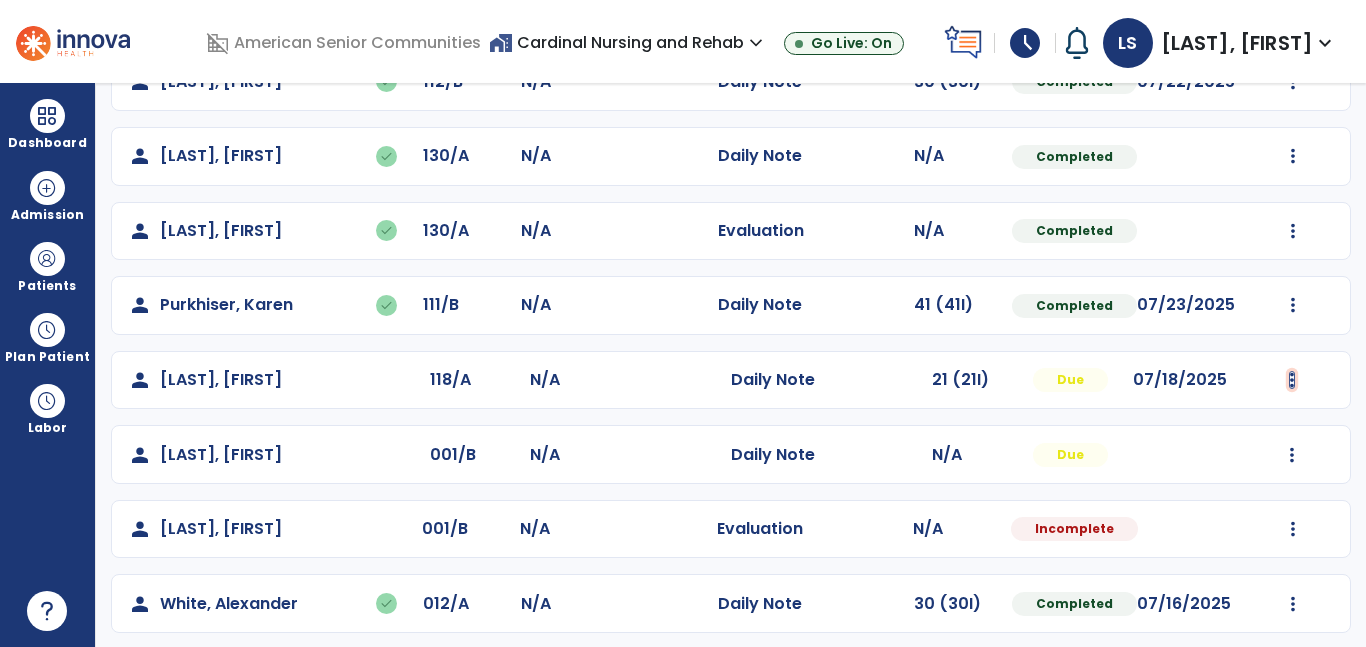 click at bounding box center (1292, -142) 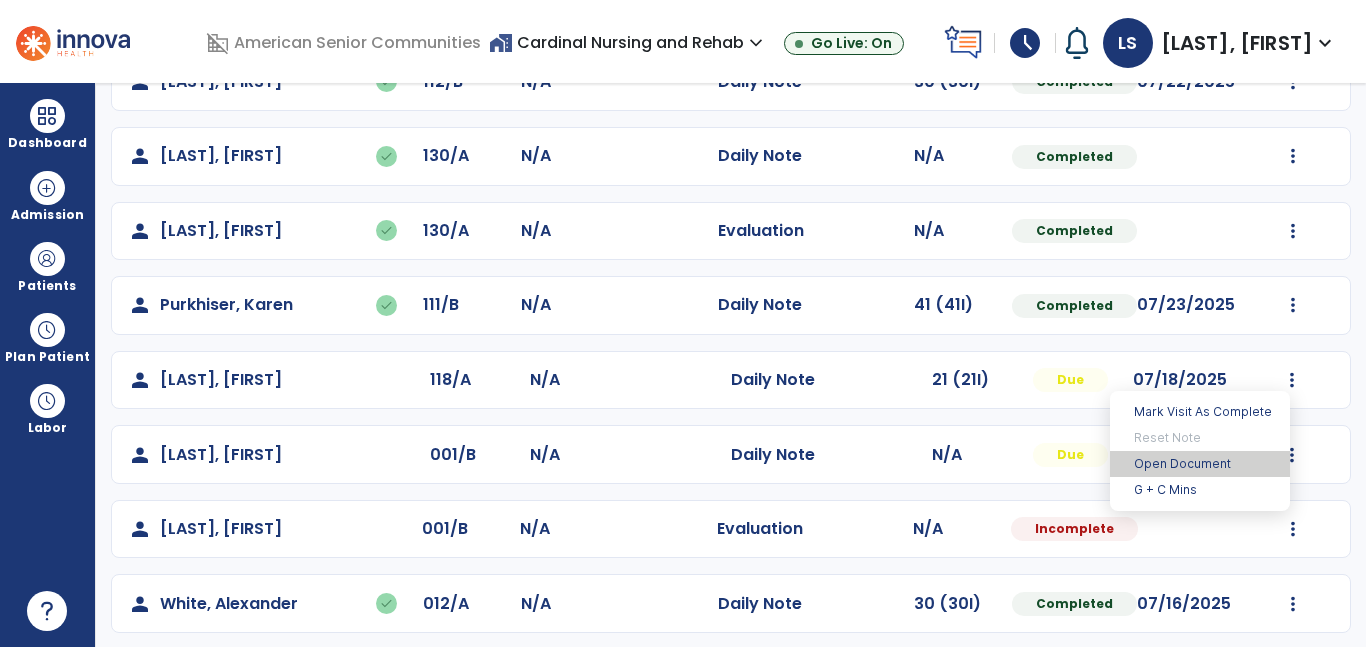 click on "Open Document" at bounding box center [1200, 464] 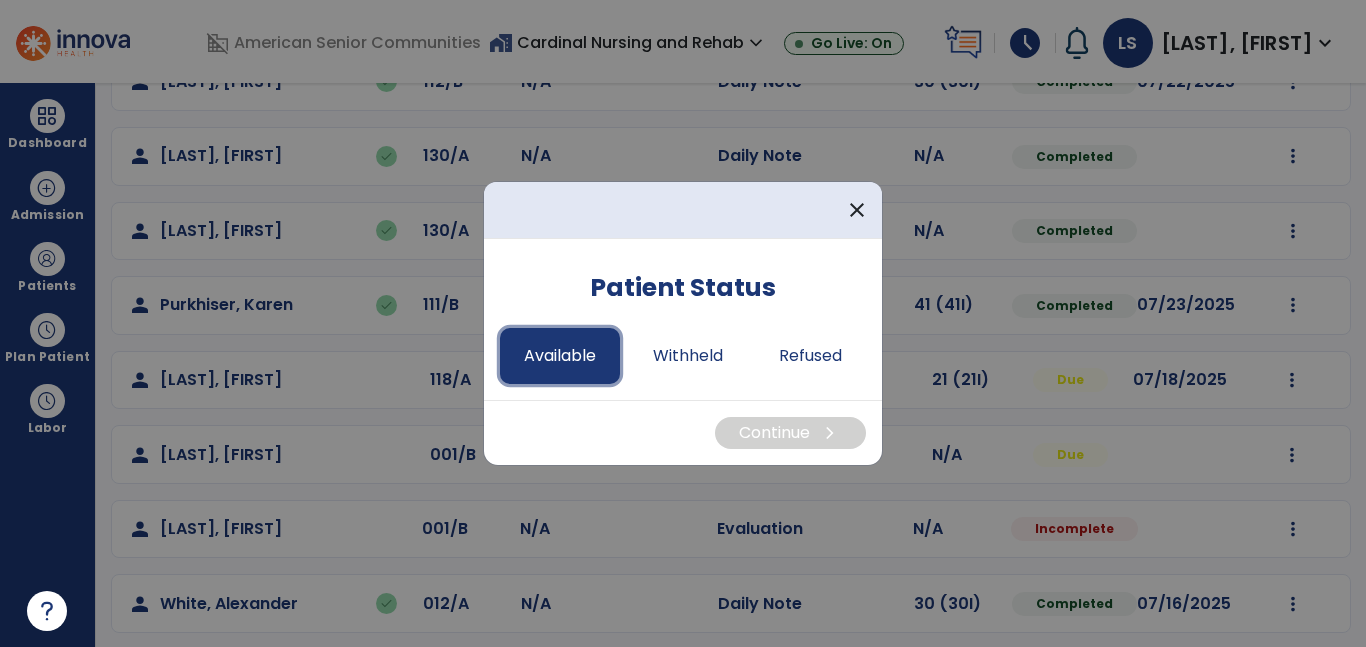 click on "Available" at bounding box center [560, 356] 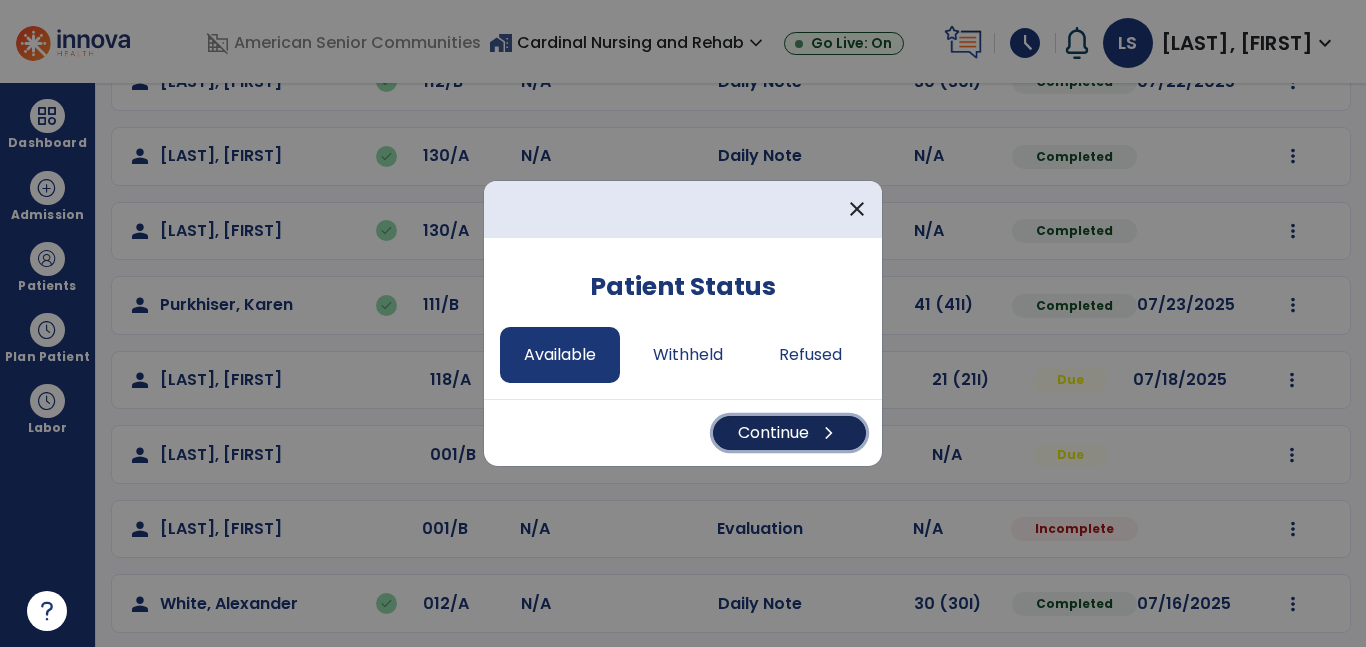 click on "Continue   chevron_right" at bounding box center [789, 433] 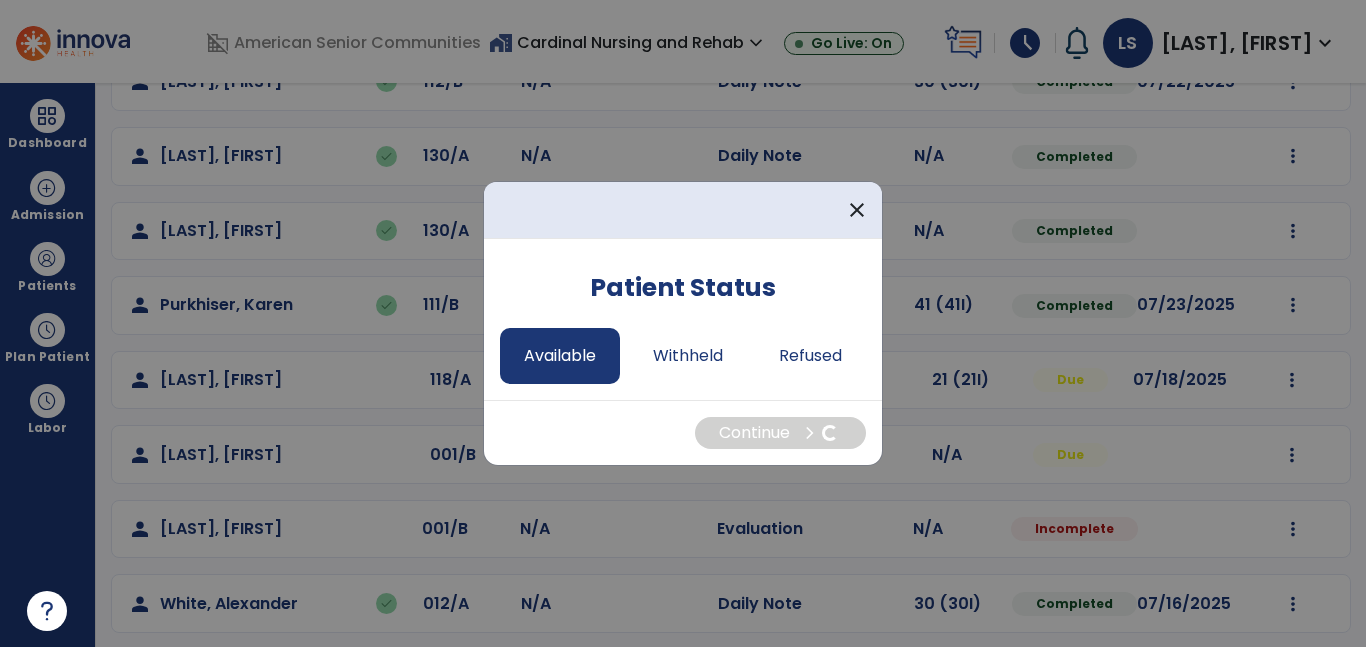 select on "*" 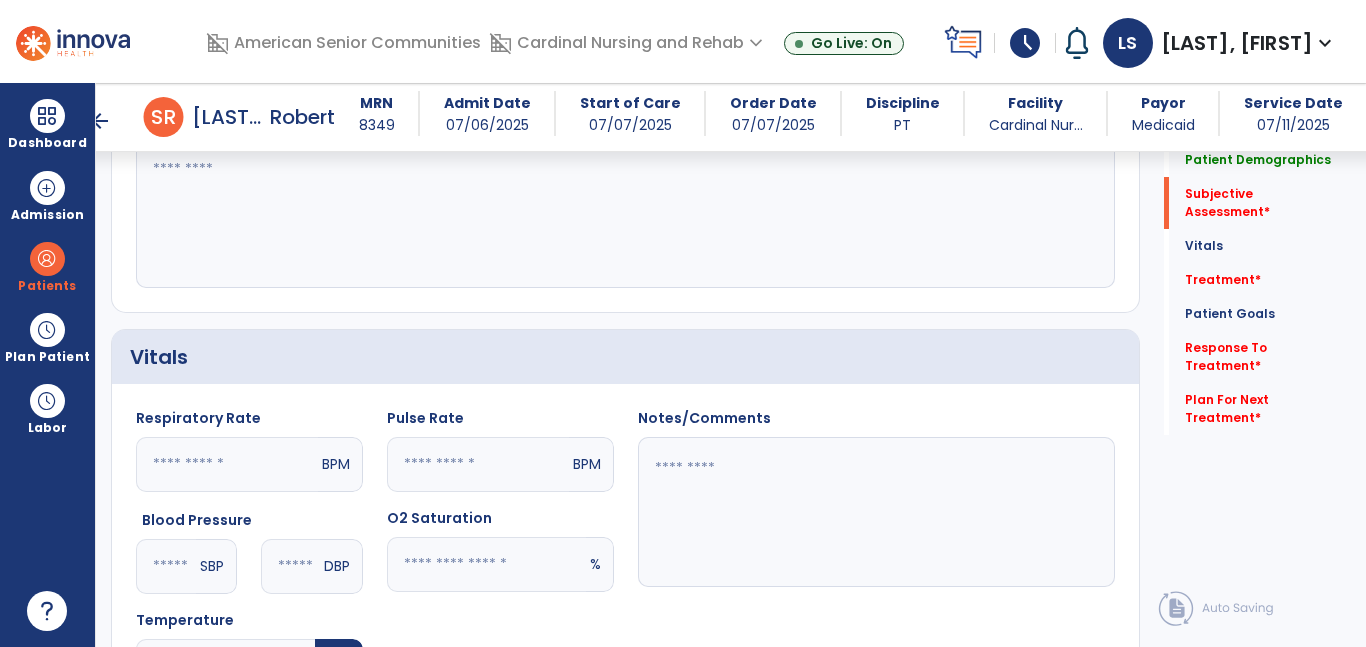 scroll, scrollTop: 573, scrollLeft: 0, axis: vertical 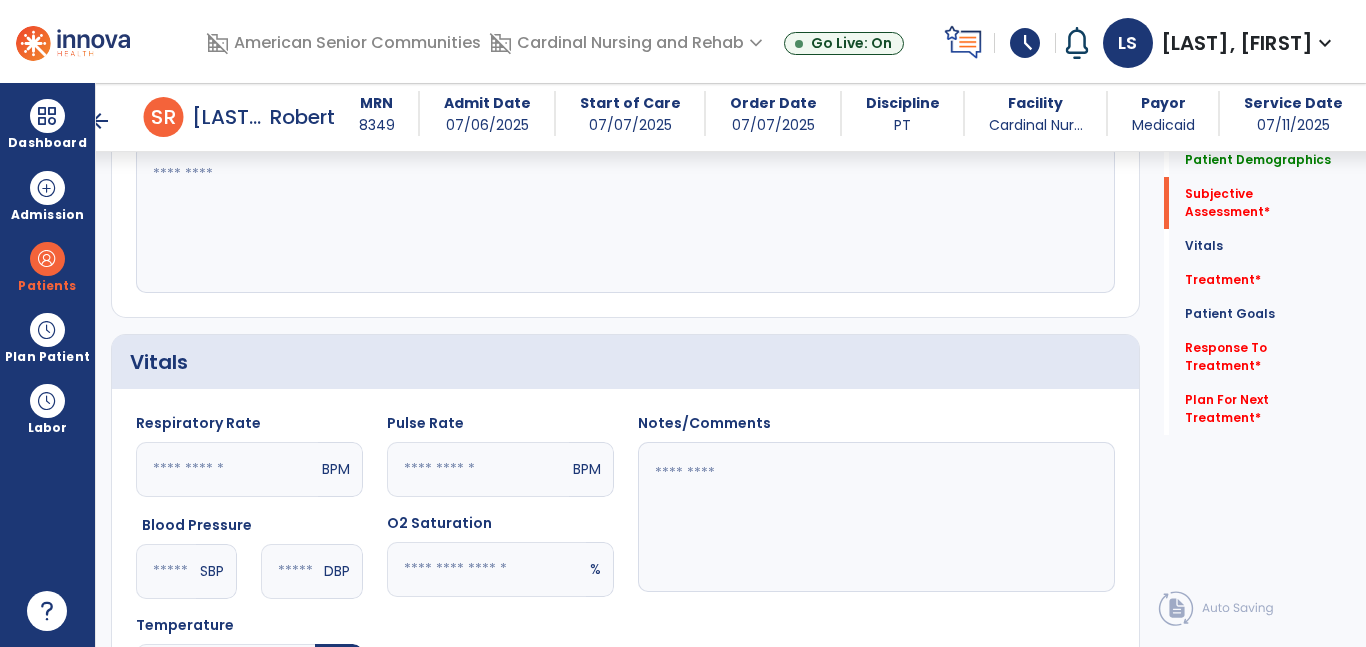 click 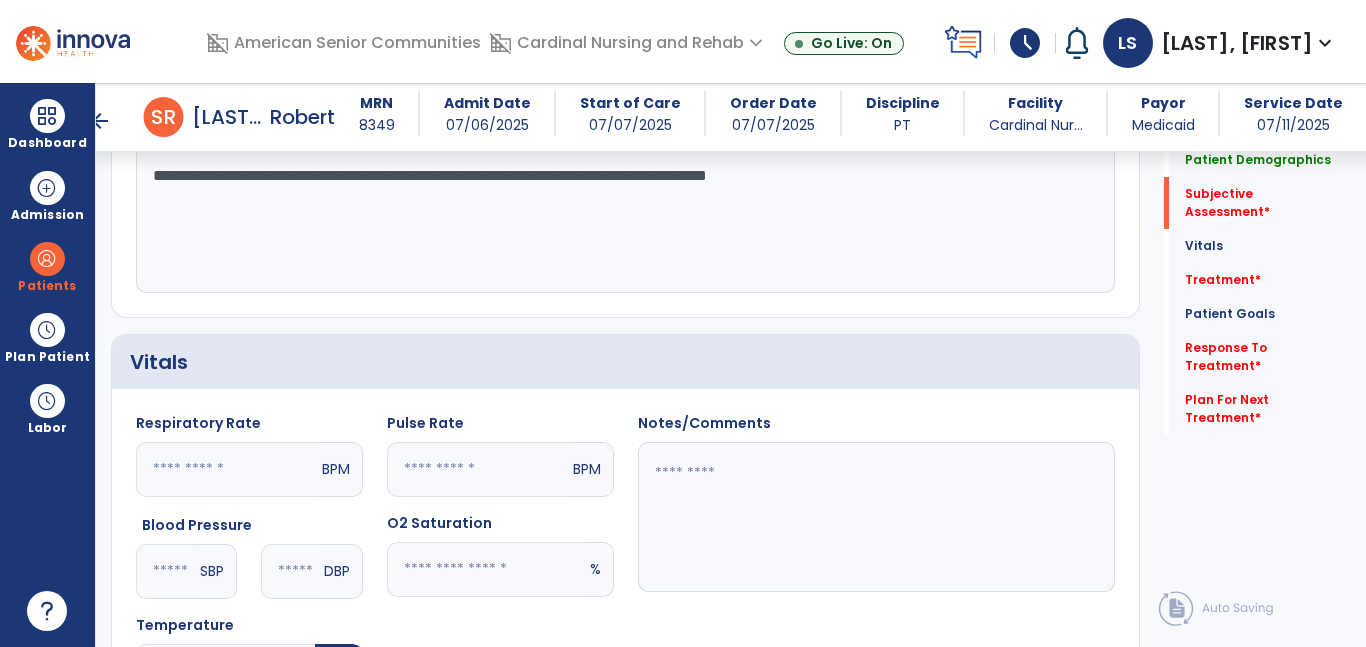 type on "**********" 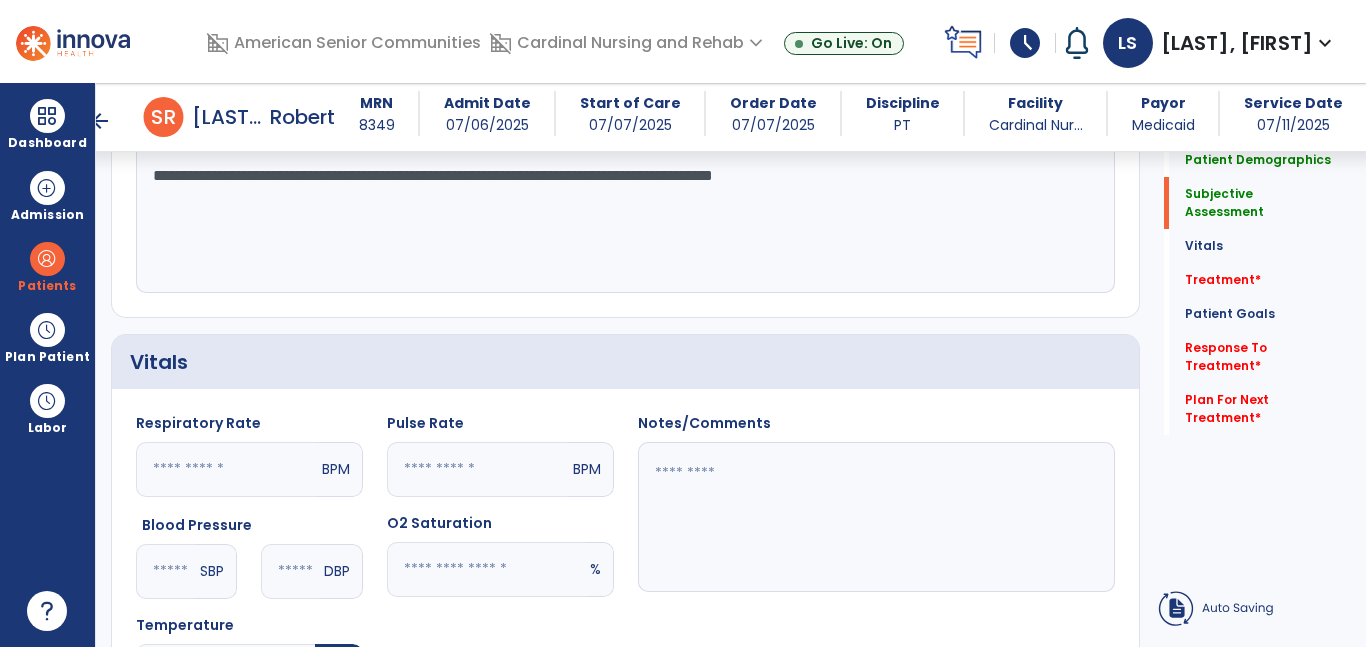drag, startPoint x: 856, startPoint y: 207, endPoint x: 147, endPoint y: 181, distance: 709.47656 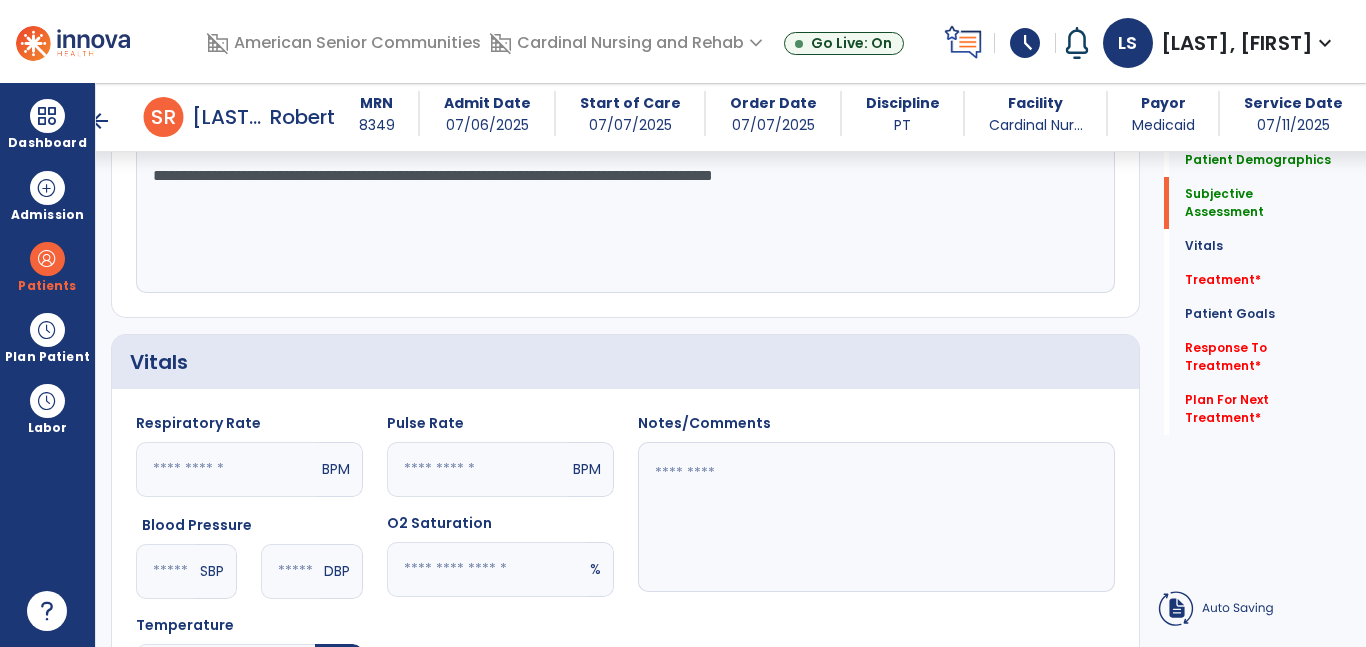 click on "**********" 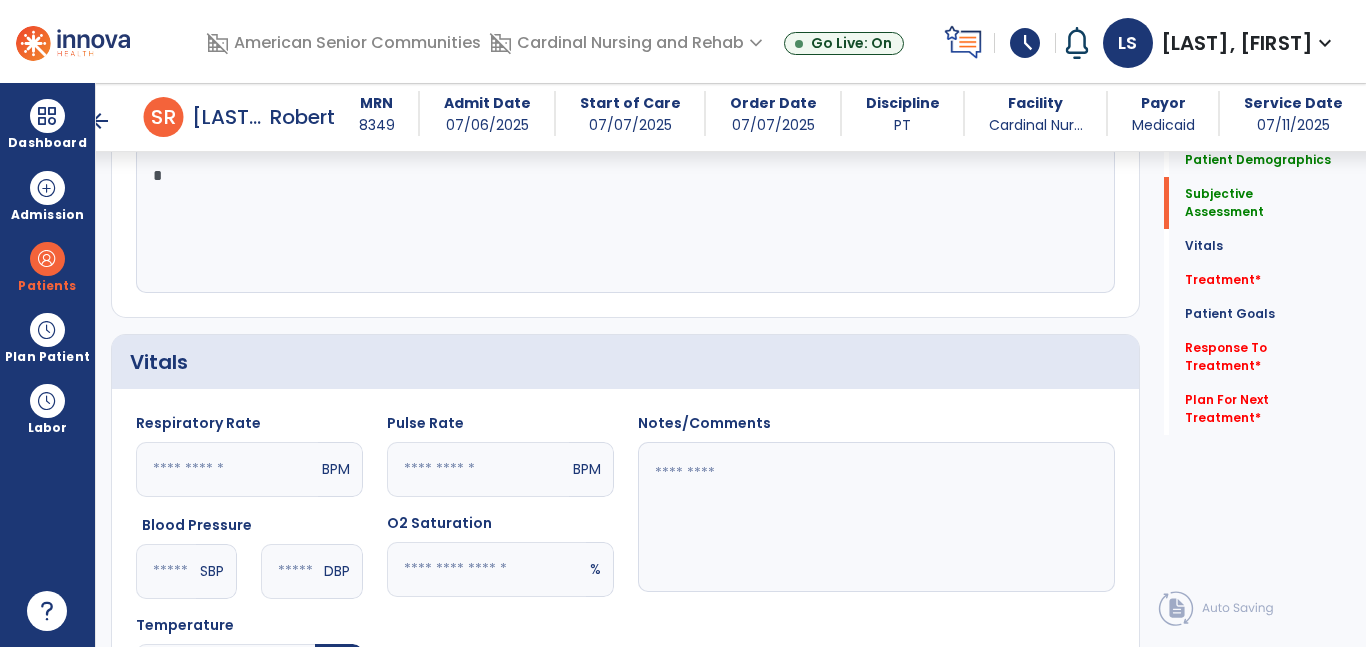 click 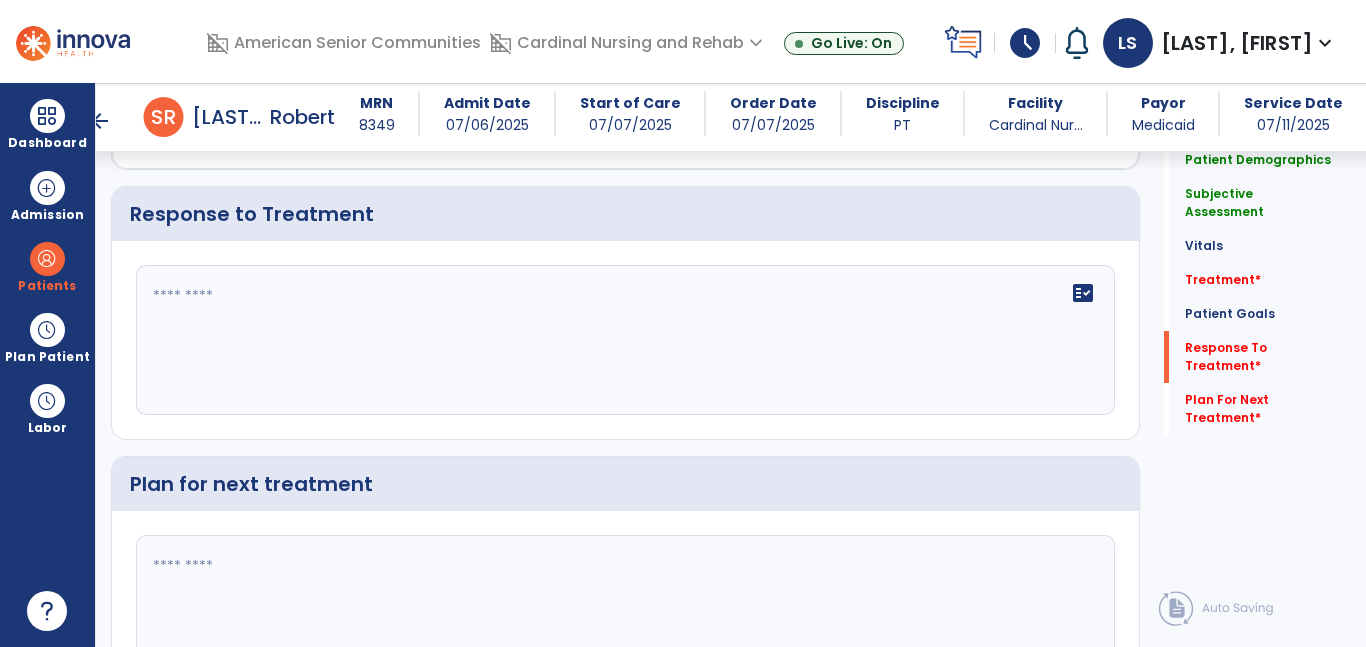scroll, scrollTop: 3342, scrollLeft: 0, axis: vertical 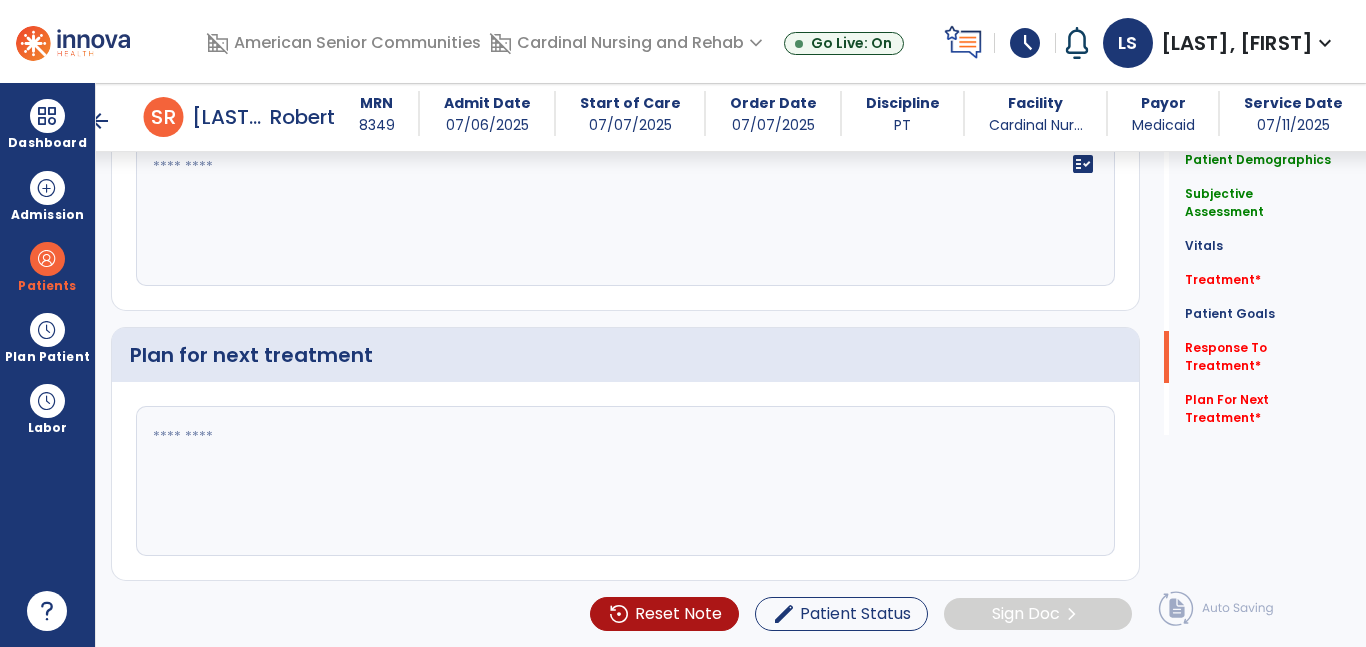 type on "**********" 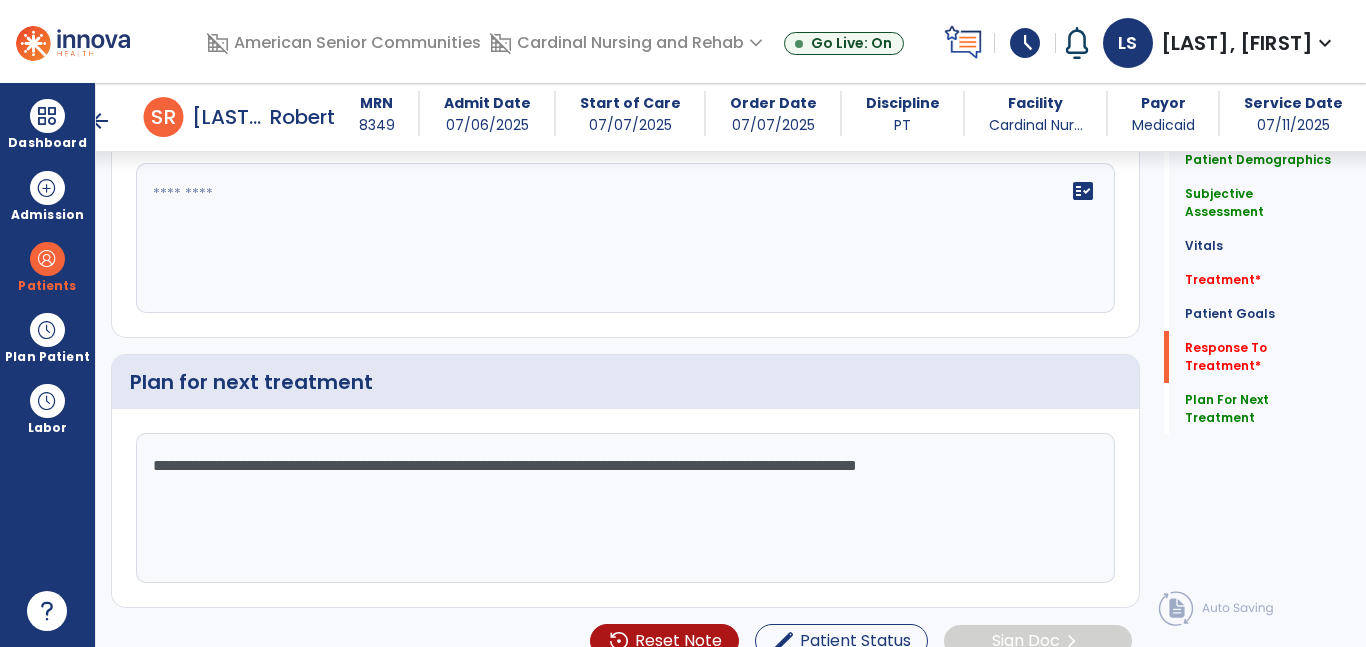 scroll, scrollTop: 3311, scrollLeft: 0, axis: vertical 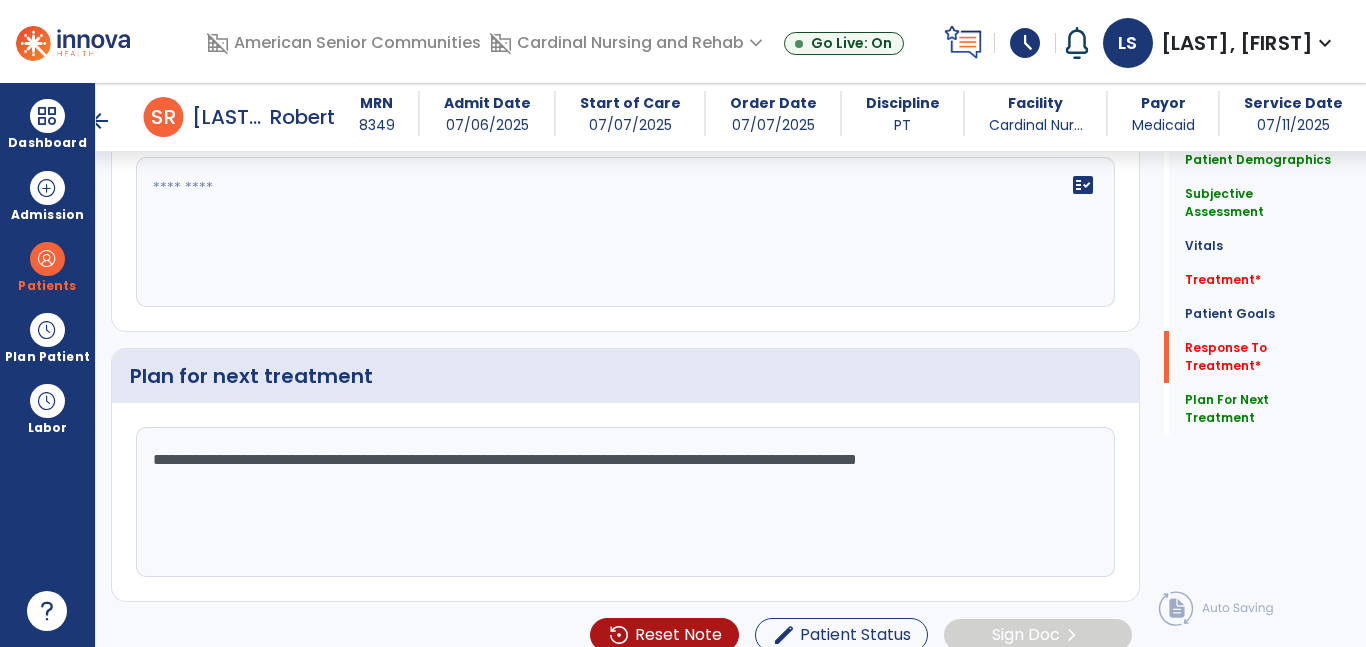 click on "**********" 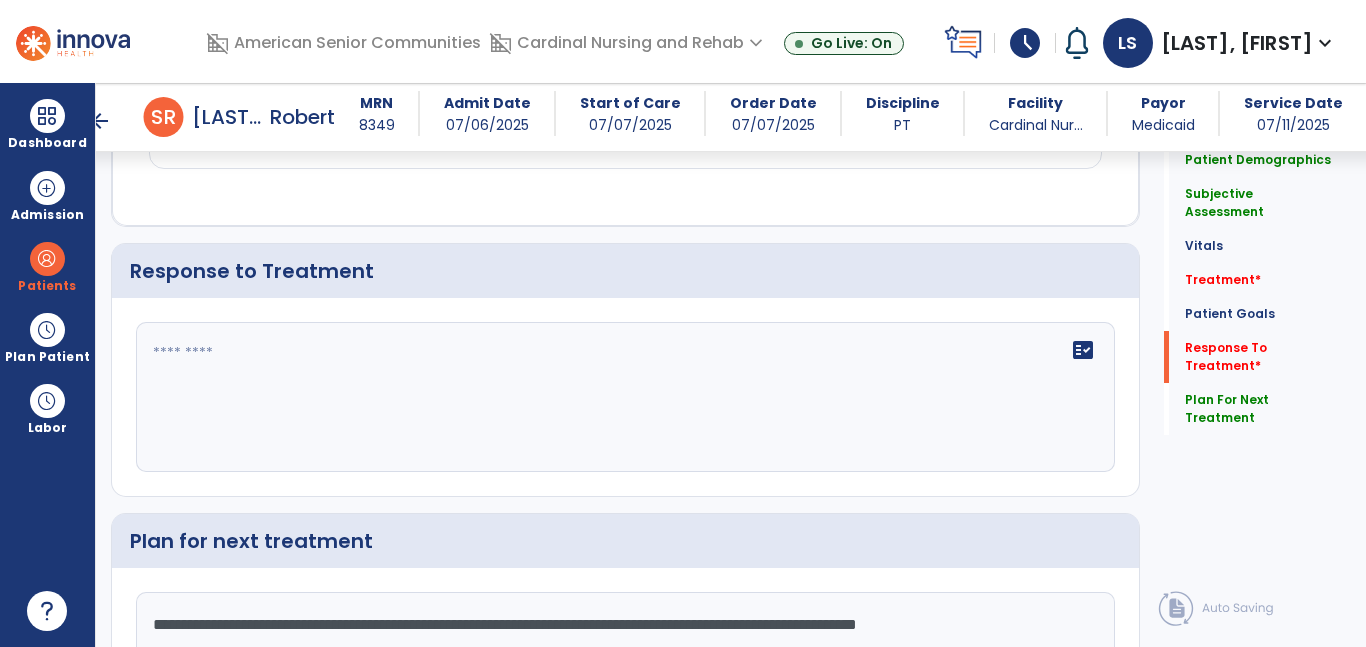 scroll, scrollTop: 3155, scrollLeft: 0, axis: vertical 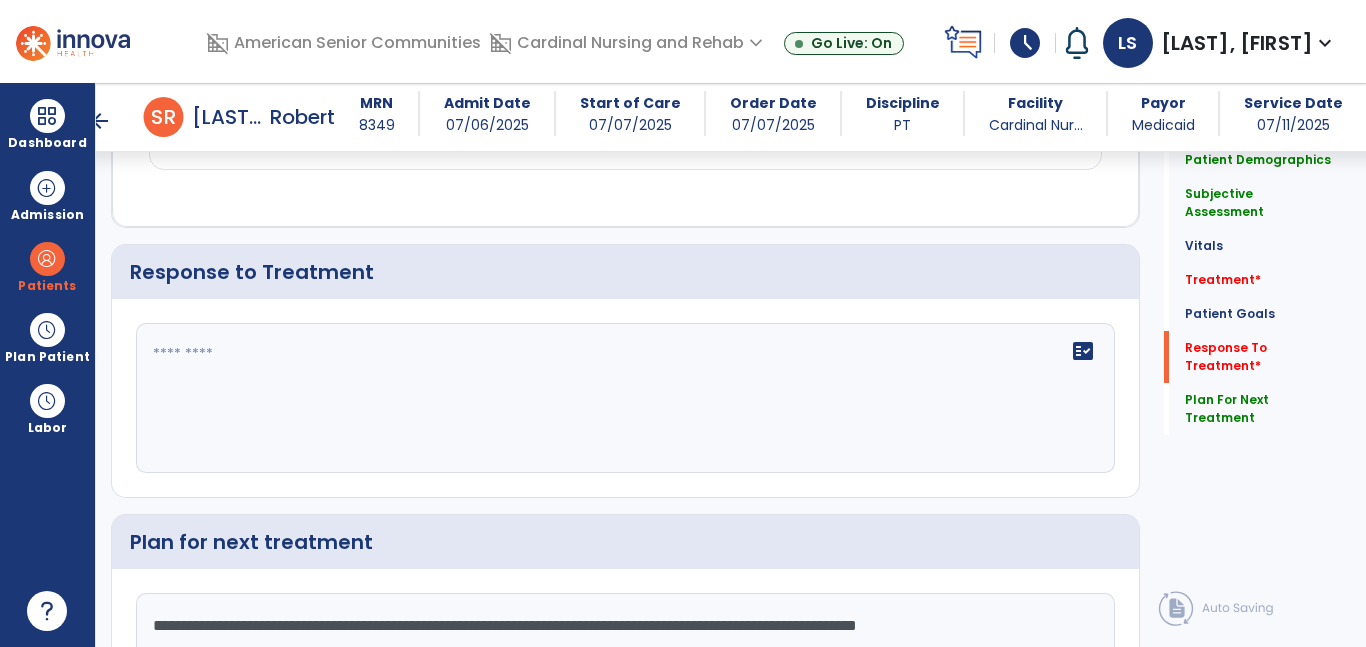 type on "**********" 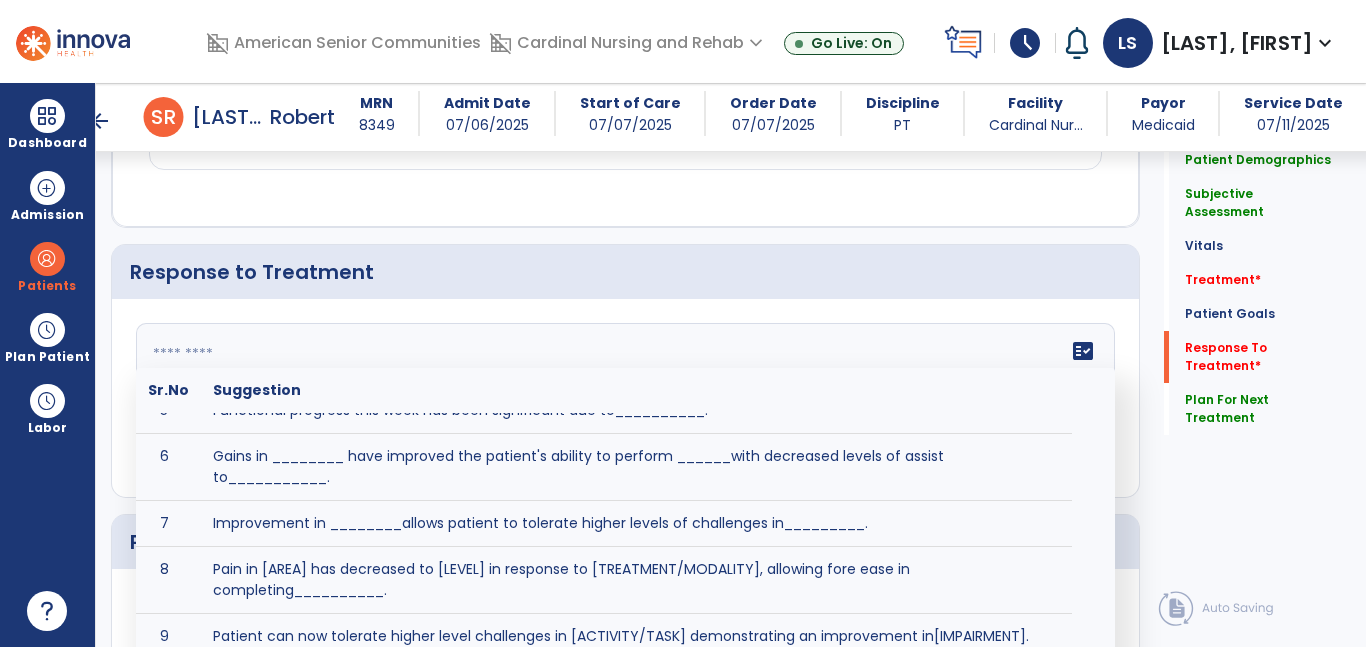 scroll, scrollTop: 400, scrollLeft: 0, axis: vertical 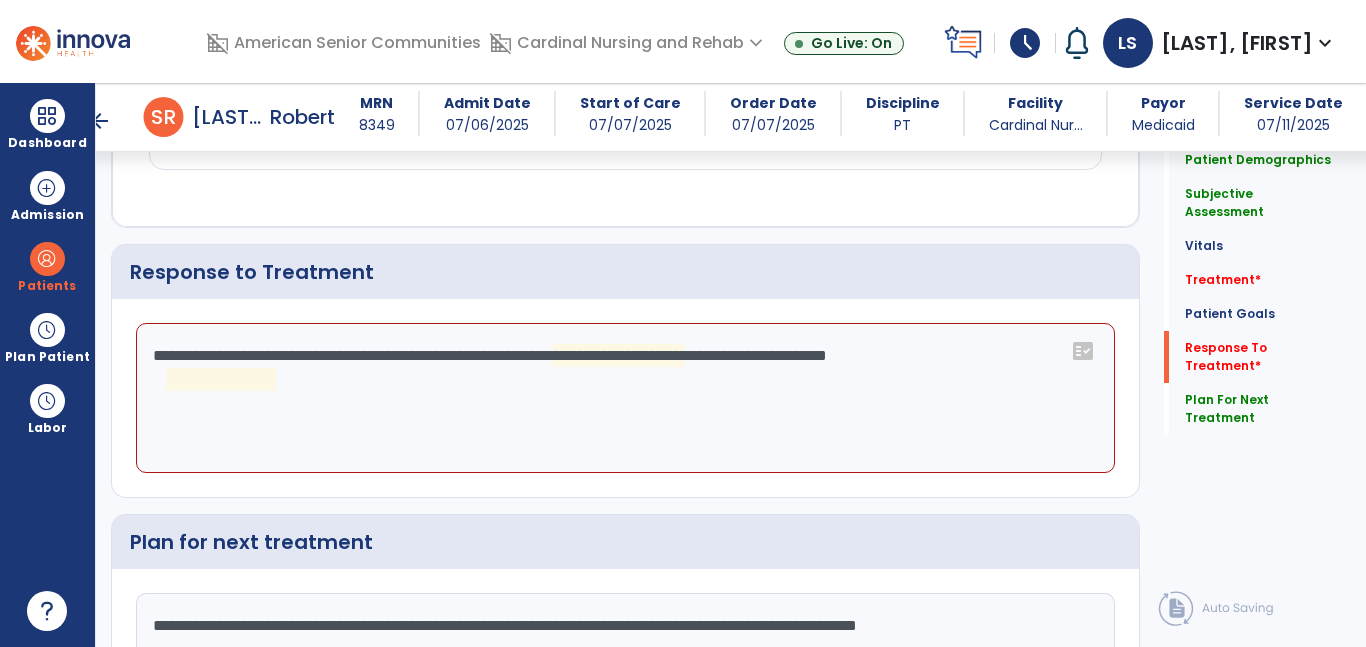 click on "**********" 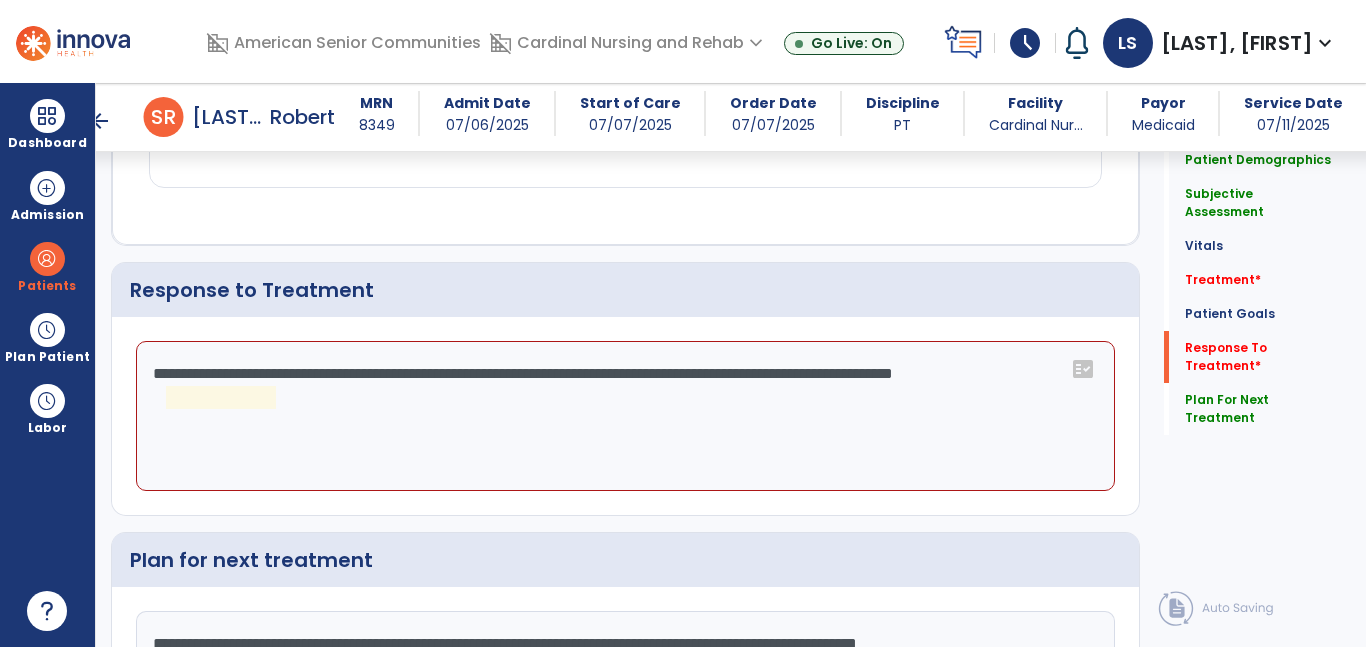scroll, scrollTop: 3135, scrollLeft: 0, axis: vertical 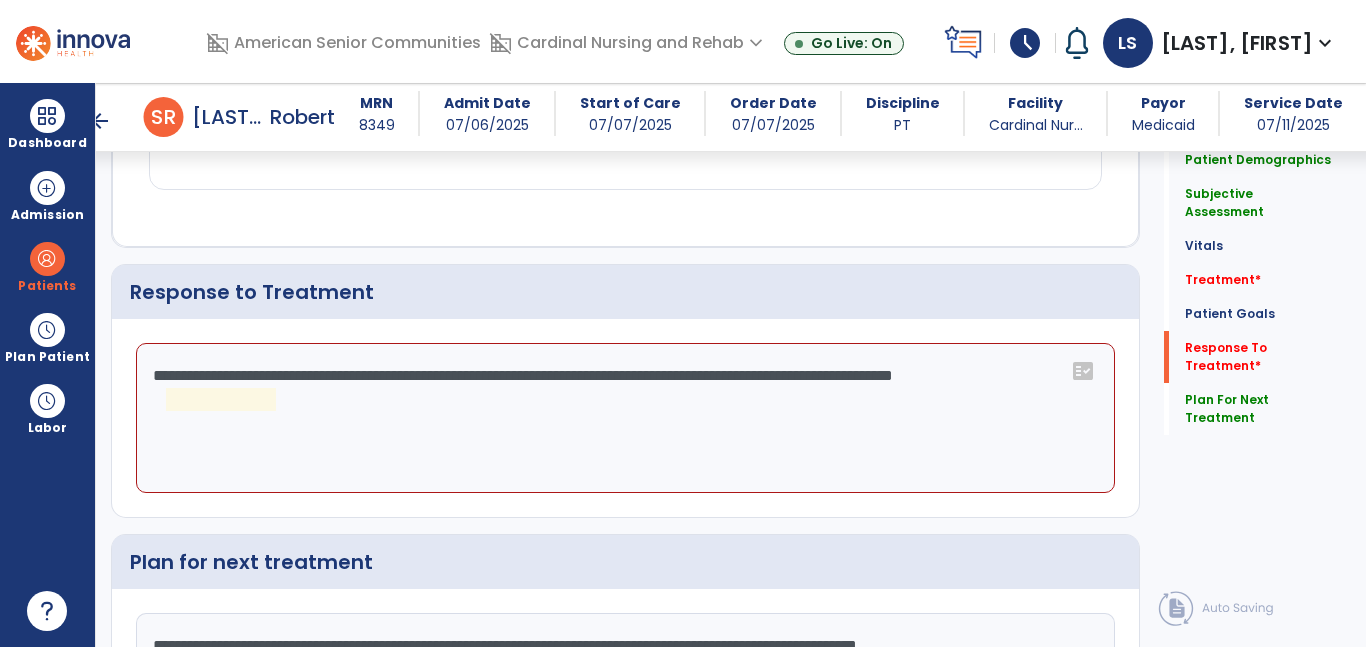 click on "**********" 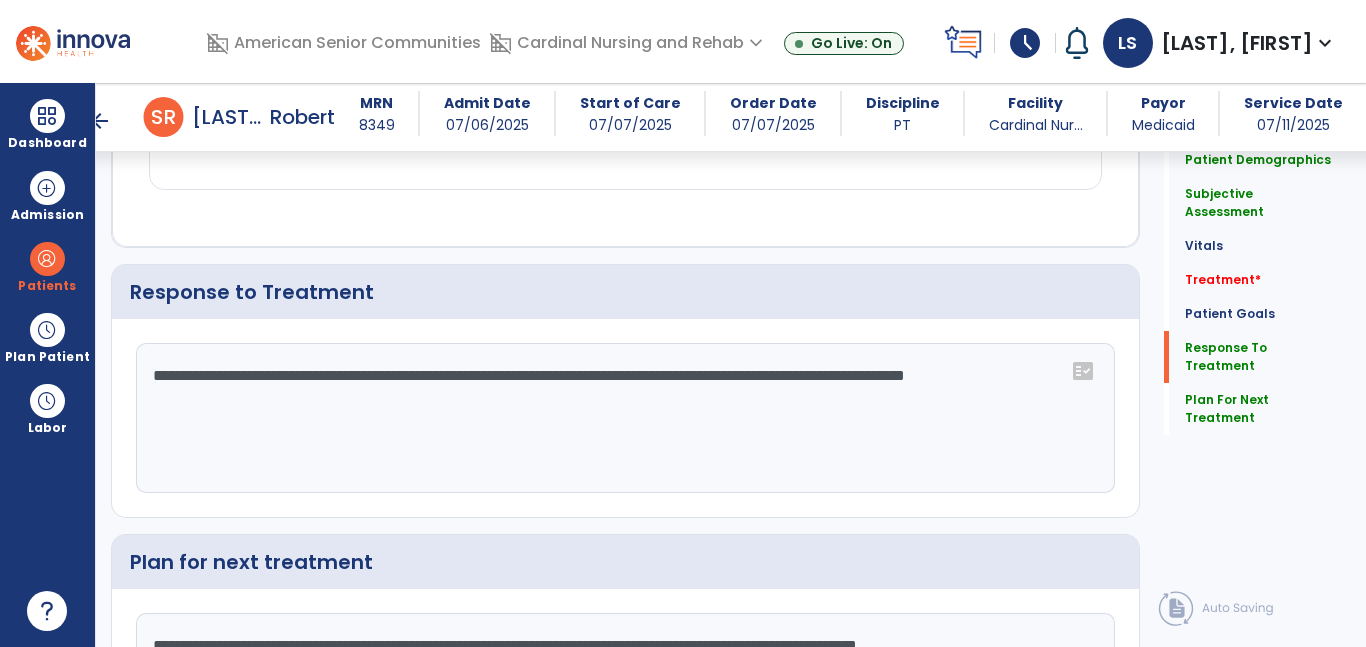 type on "**********" 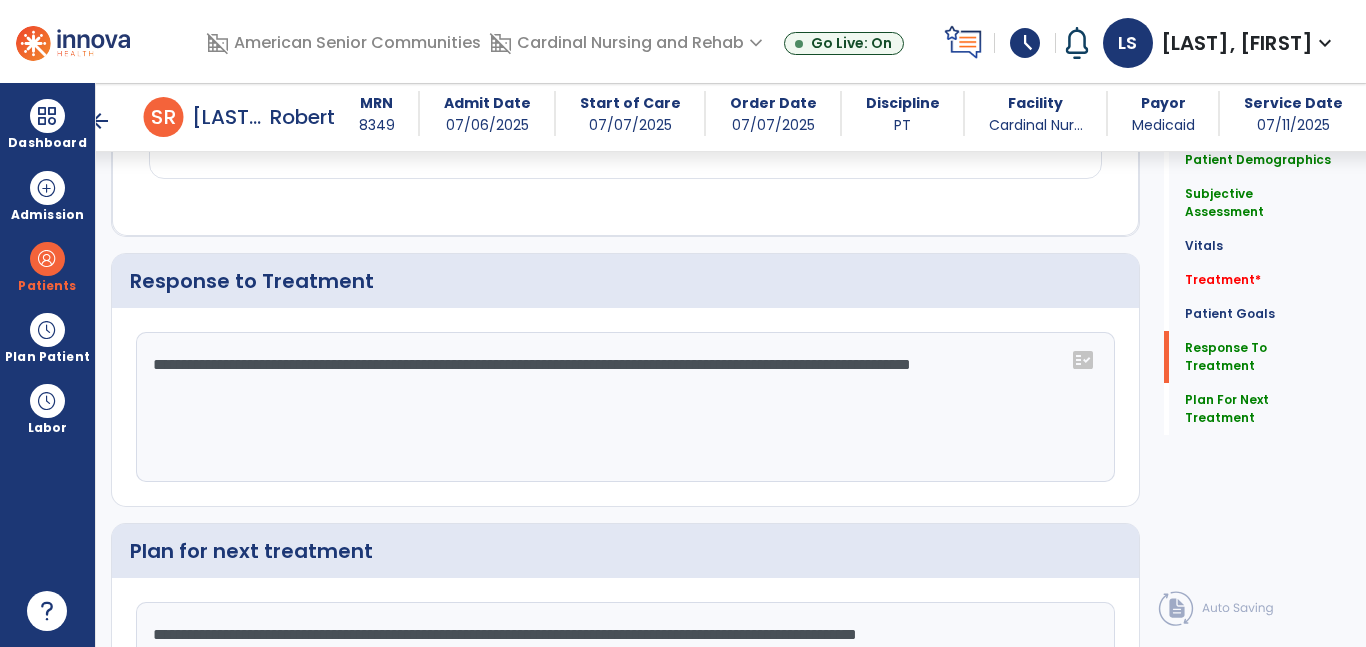 scroll, scrollTop: 3155, scrollLeft: 0, axis: vertical 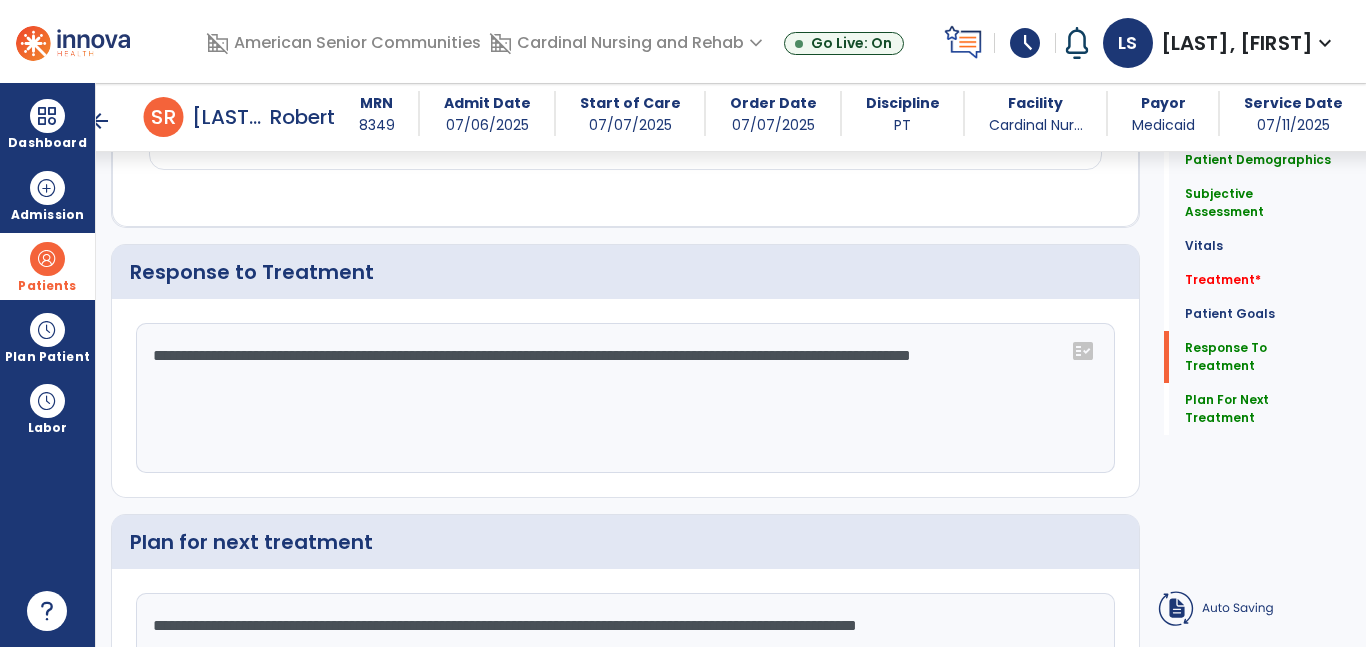 drag, startPoint x: 333, startPoint y: 409, endPoint x: 36, endPoint y: 297, distance: 317.41614 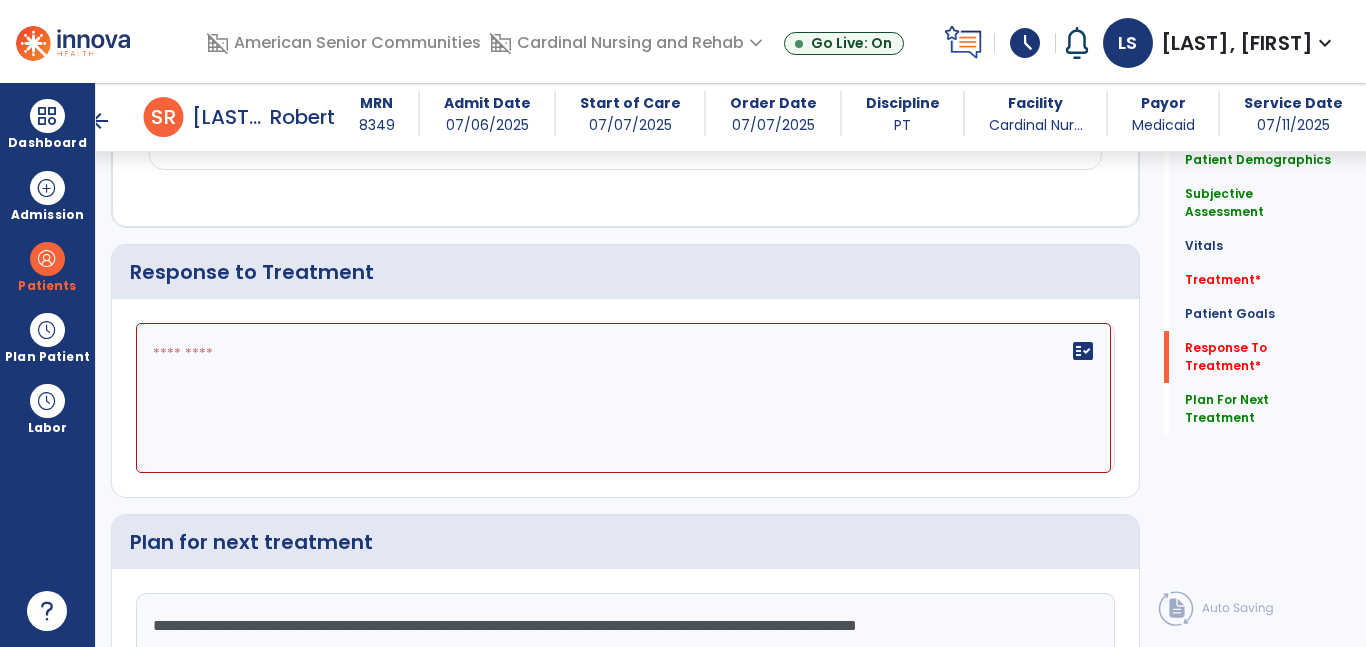 click 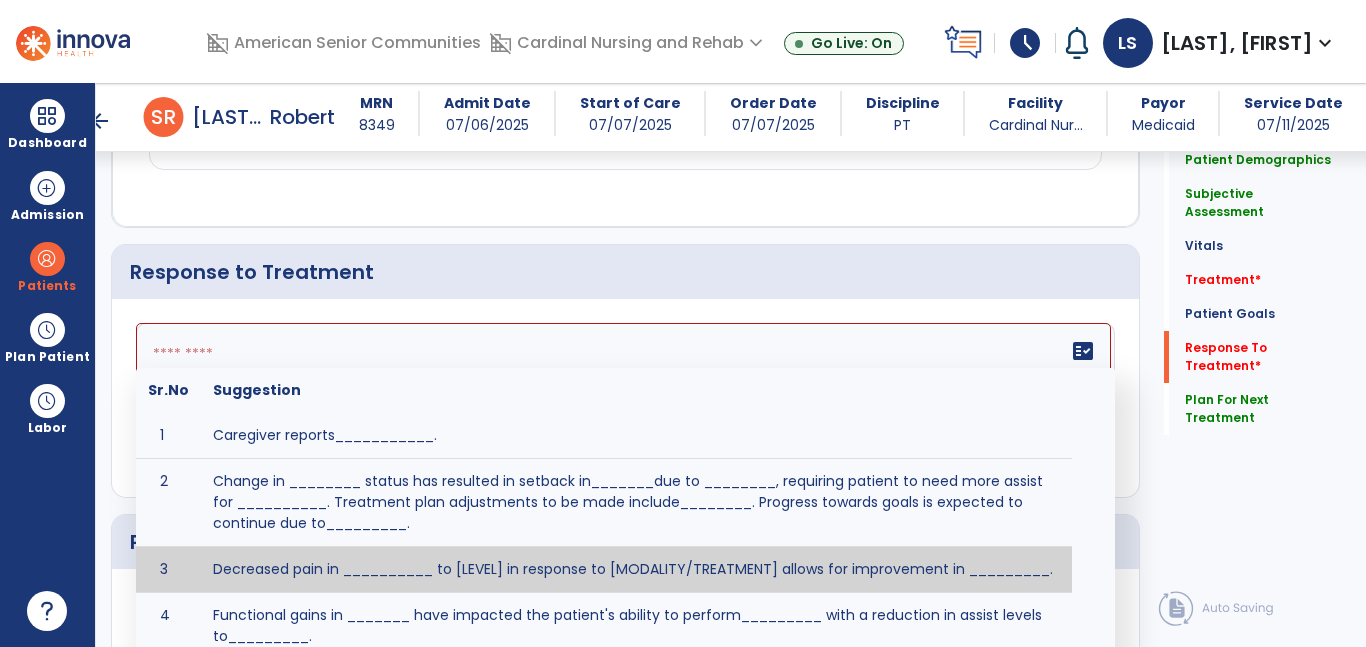 paste on "**********" 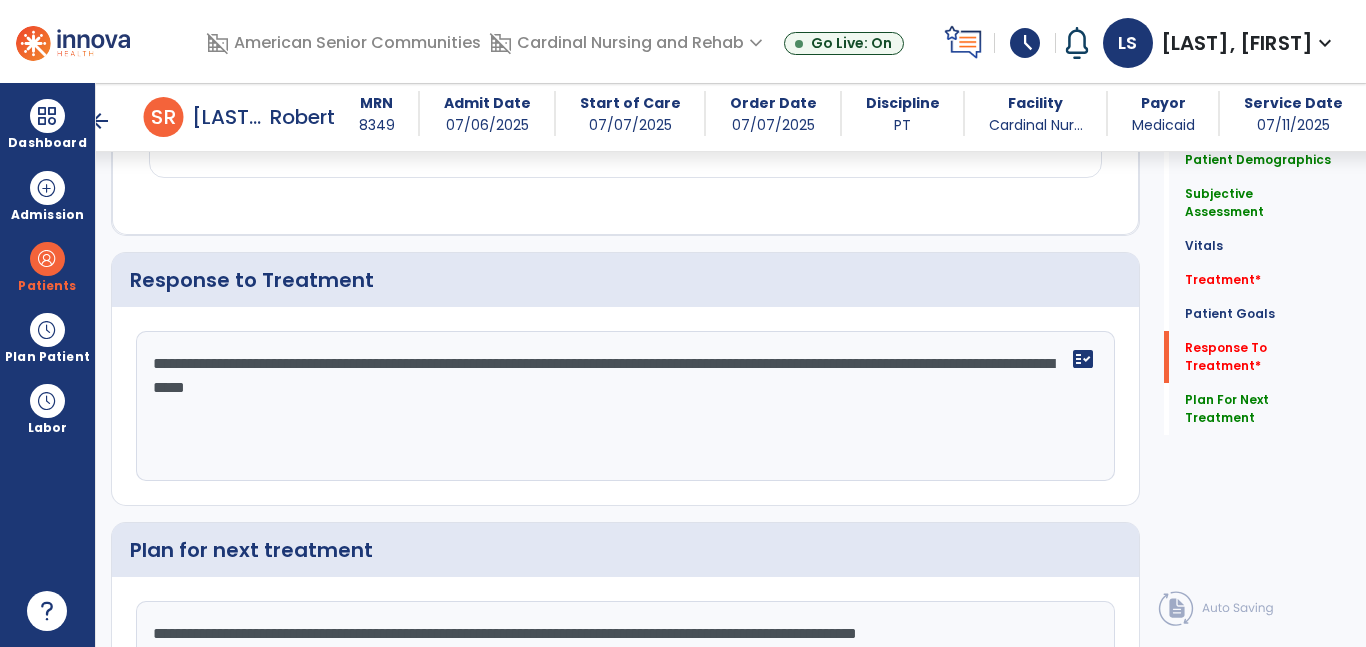 scroll, scrollTop: 3145, scrollLeft: 0, axis: vertical 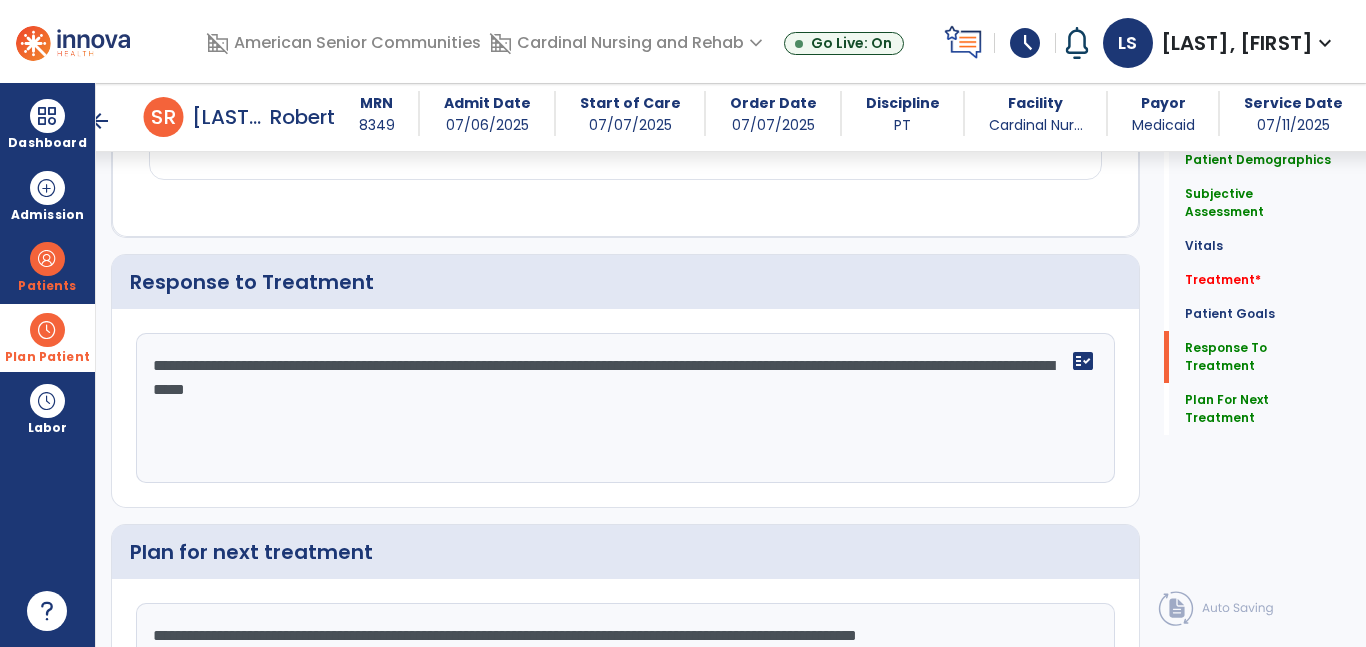 drag, startPoint x: 255, startPoint y: 366, endPoint x: 91, endPoint y: 364, distance: 164.01219 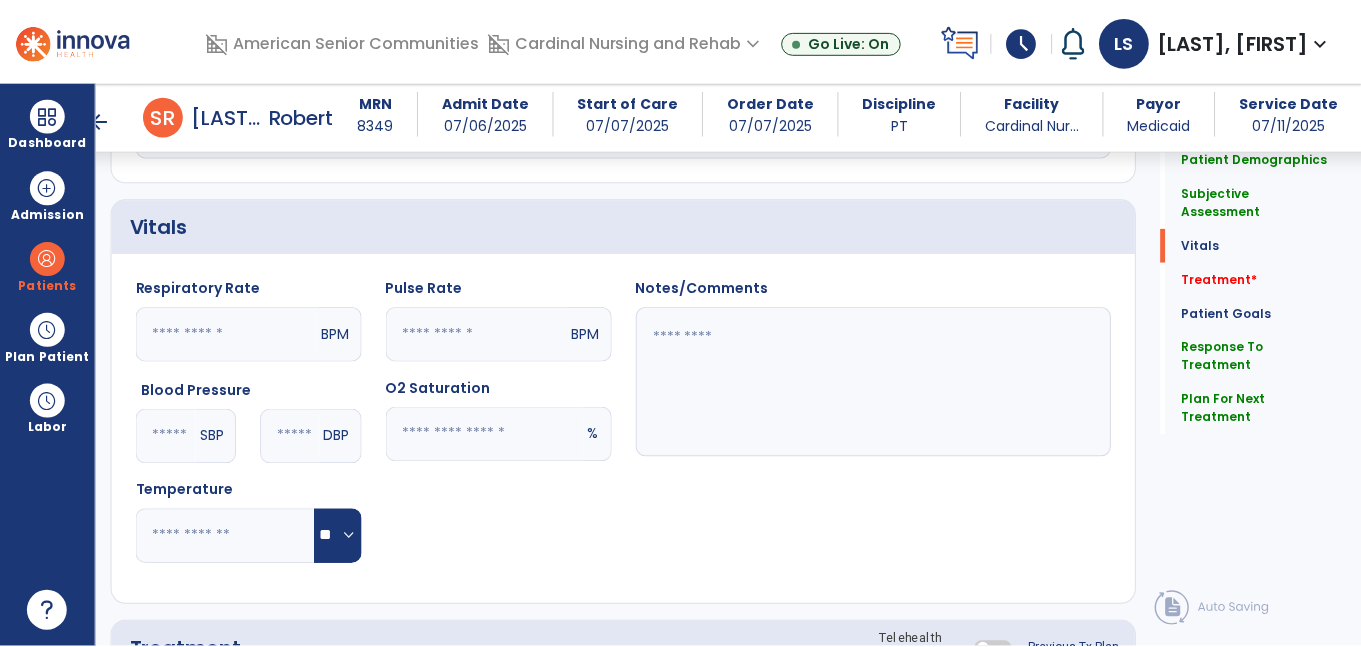 scroll, scrollTop: 999, scrollLeft: 0, axis: vertical 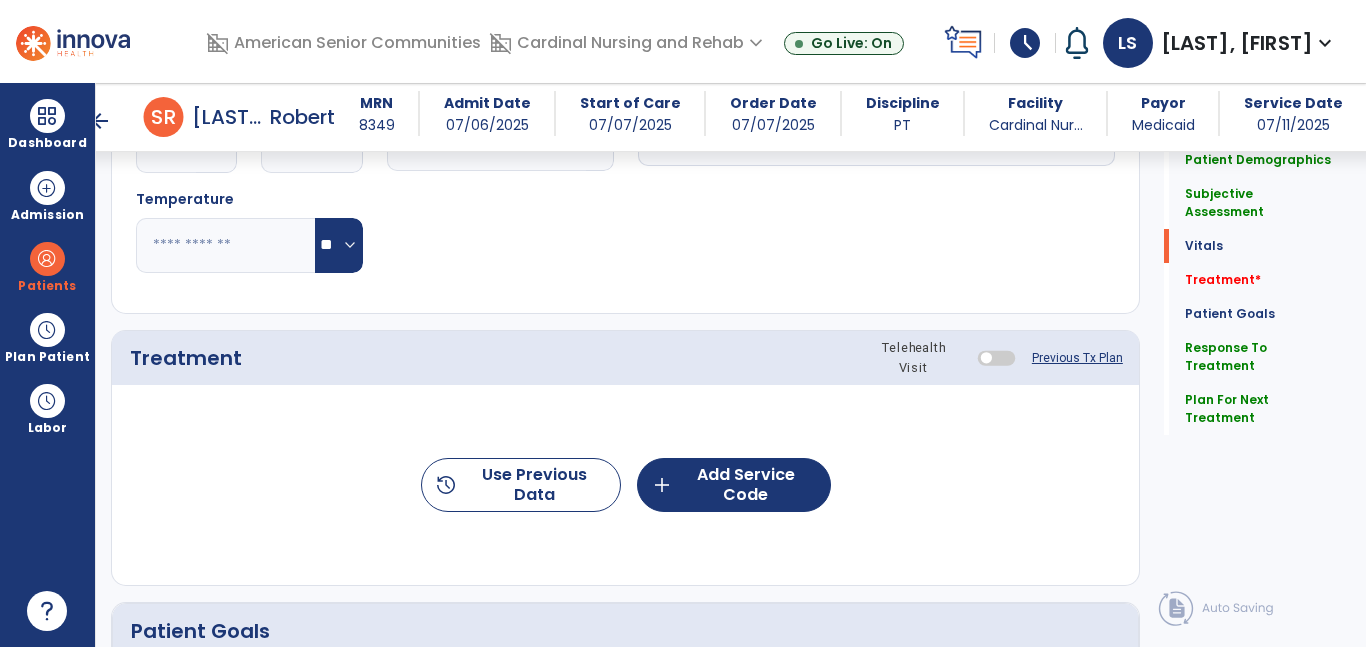 type on "**********" 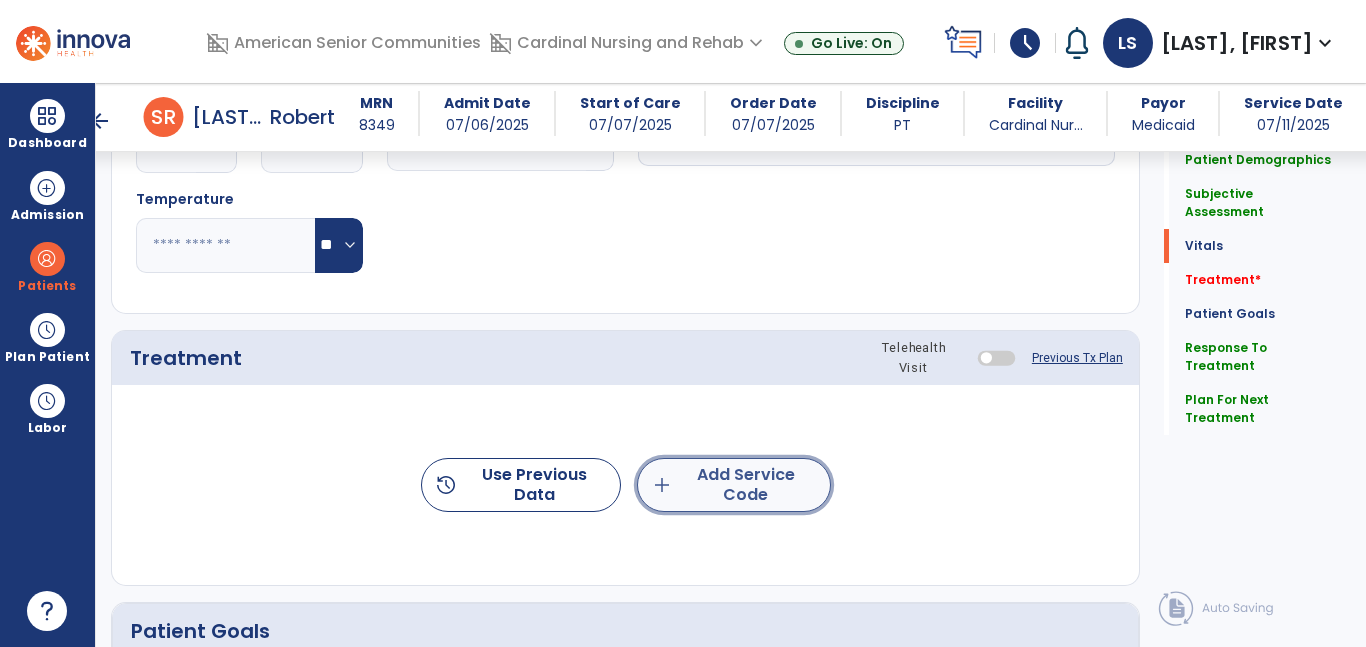 click on "add  Add Service Code" 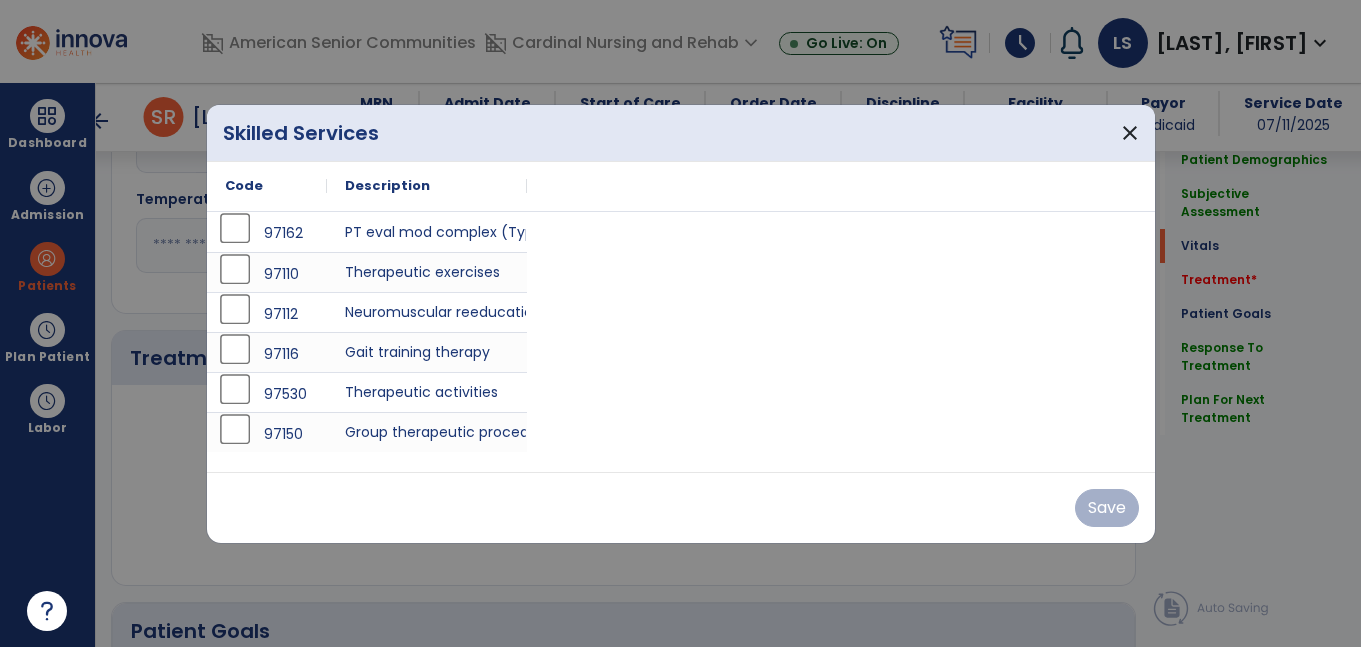 scroll, scrollTop: 999, scrollLeft: 0, axis: vertical 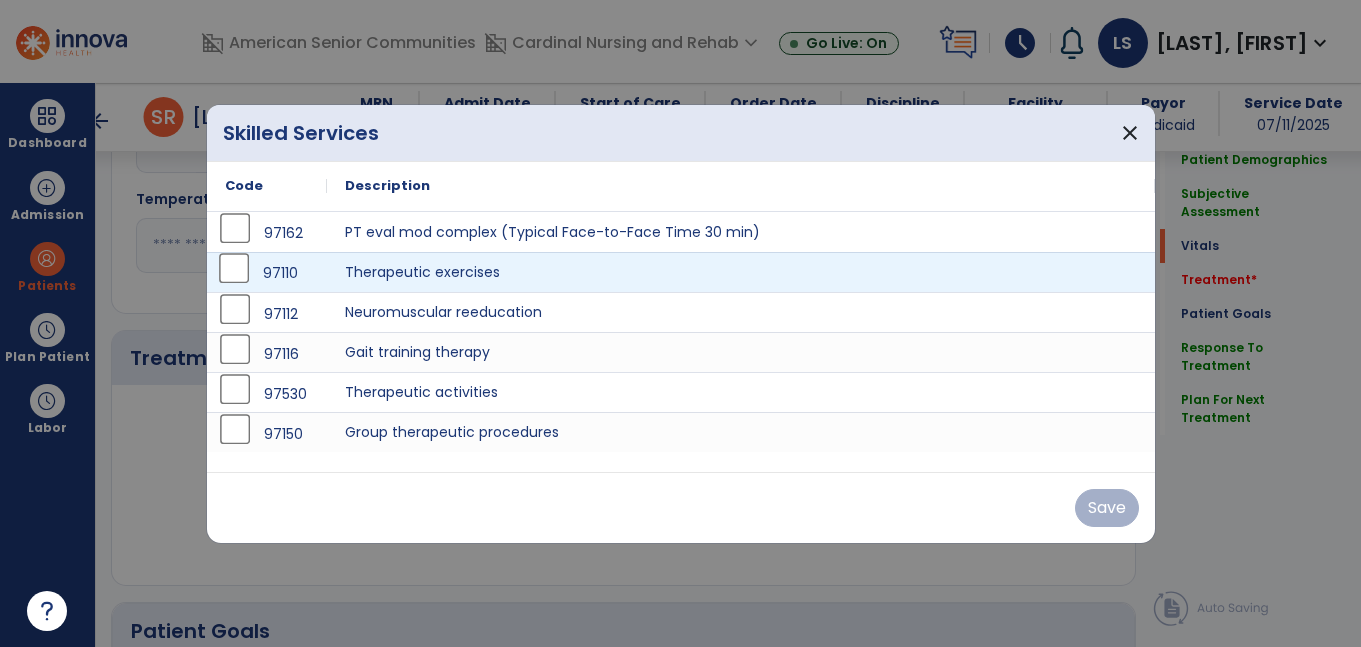click on "97110" at bounding box center (267, 273) 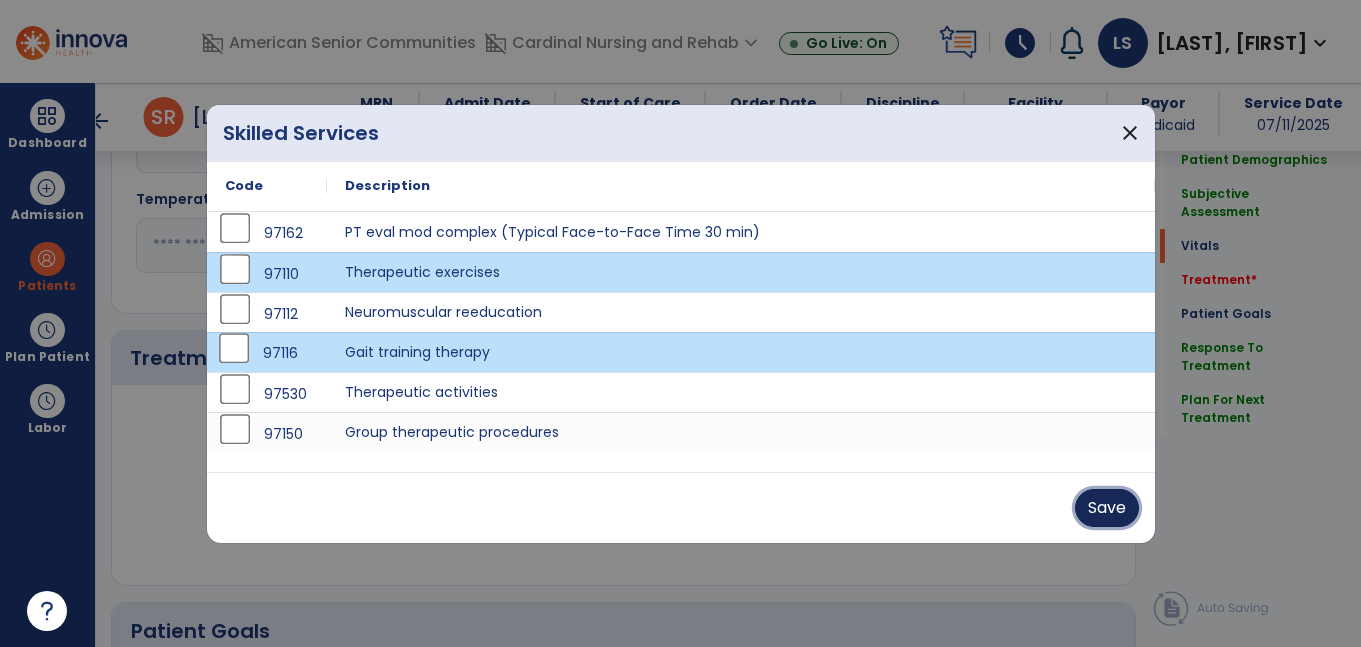 click on "Save" at bounding box center (1107, 508) 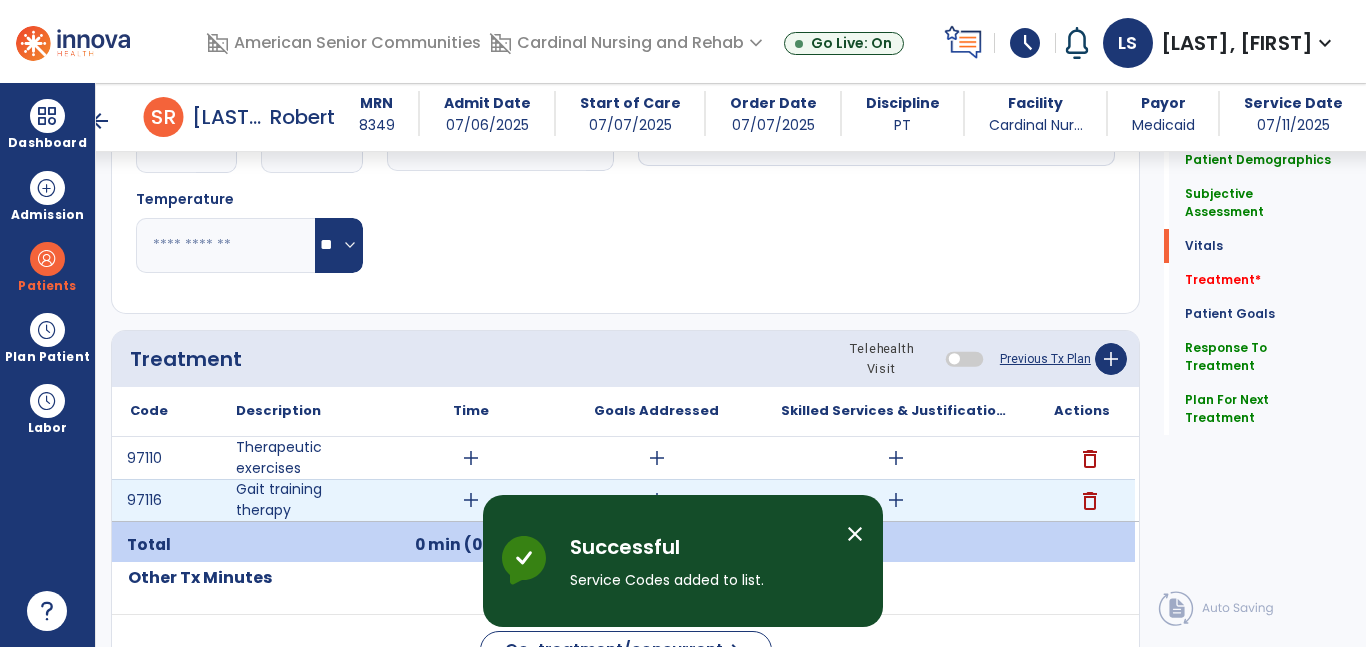click on "add" at bounding box center (471, 500) 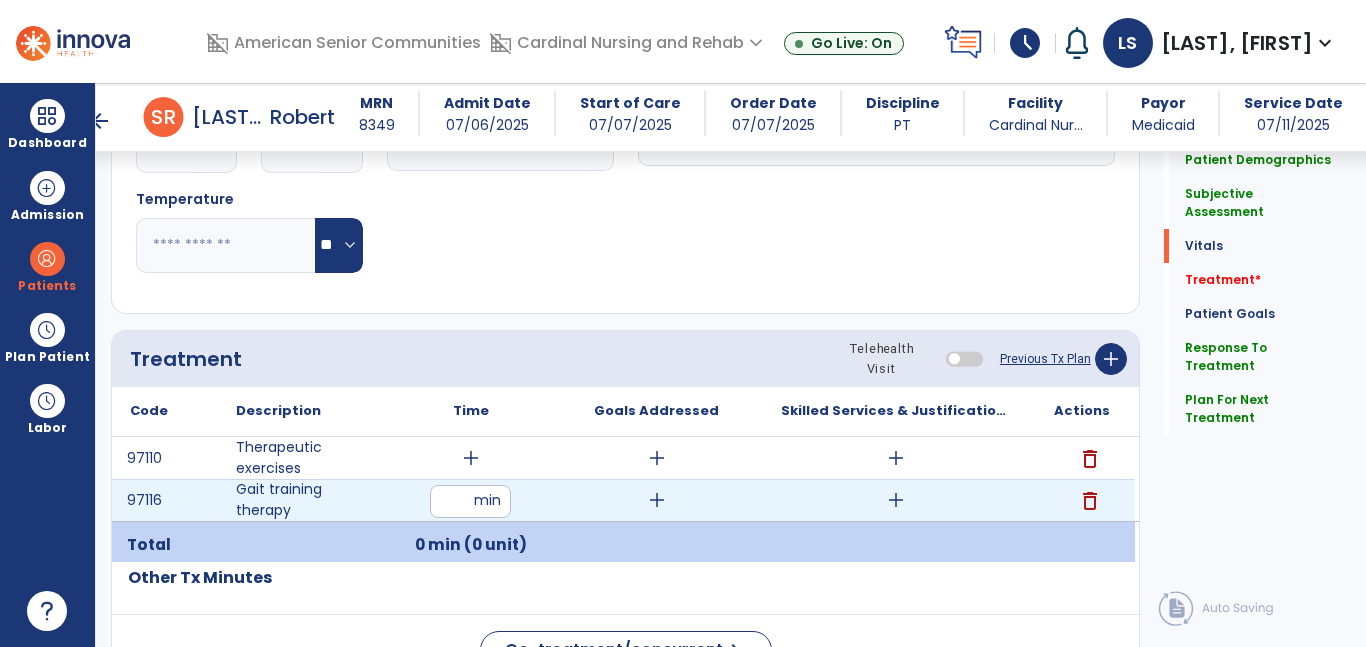 type on "**" 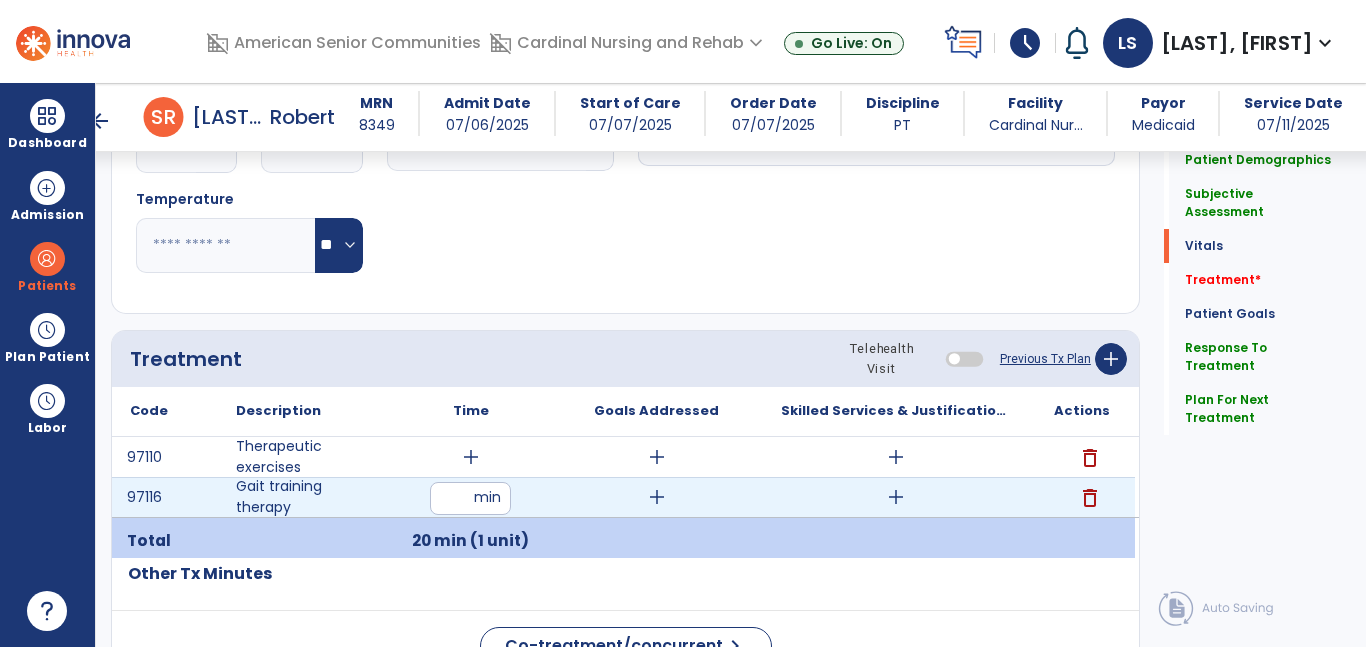 click on "add" at bounding box center (896, 497) 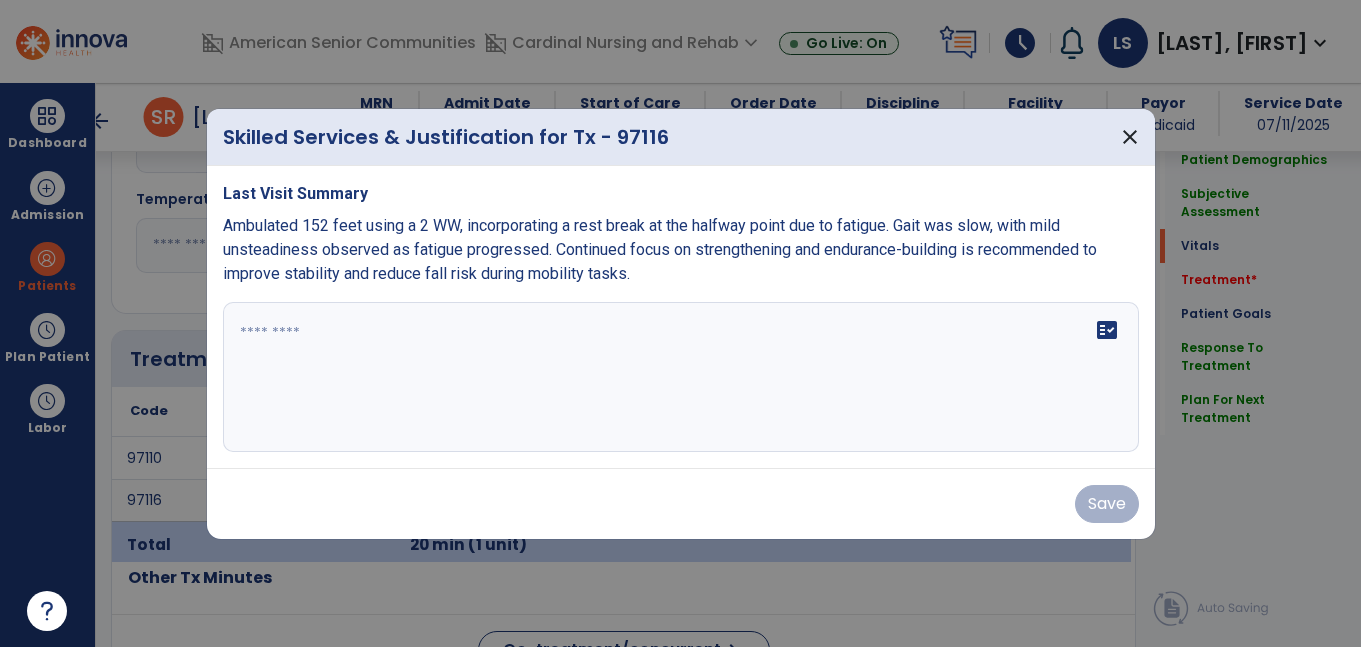 scroll, scrollTop: 999, scrollLeft: 0, axis: vertical 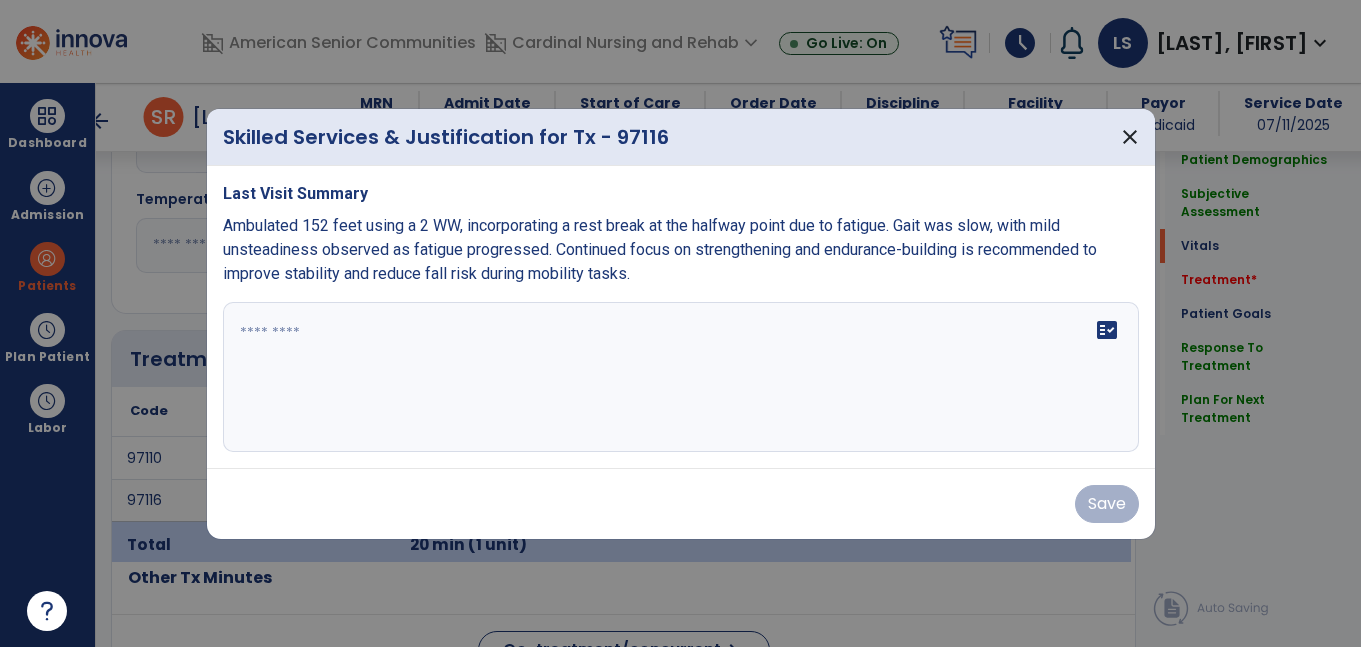 click on "fact_check" at bounding box center (681, 377) 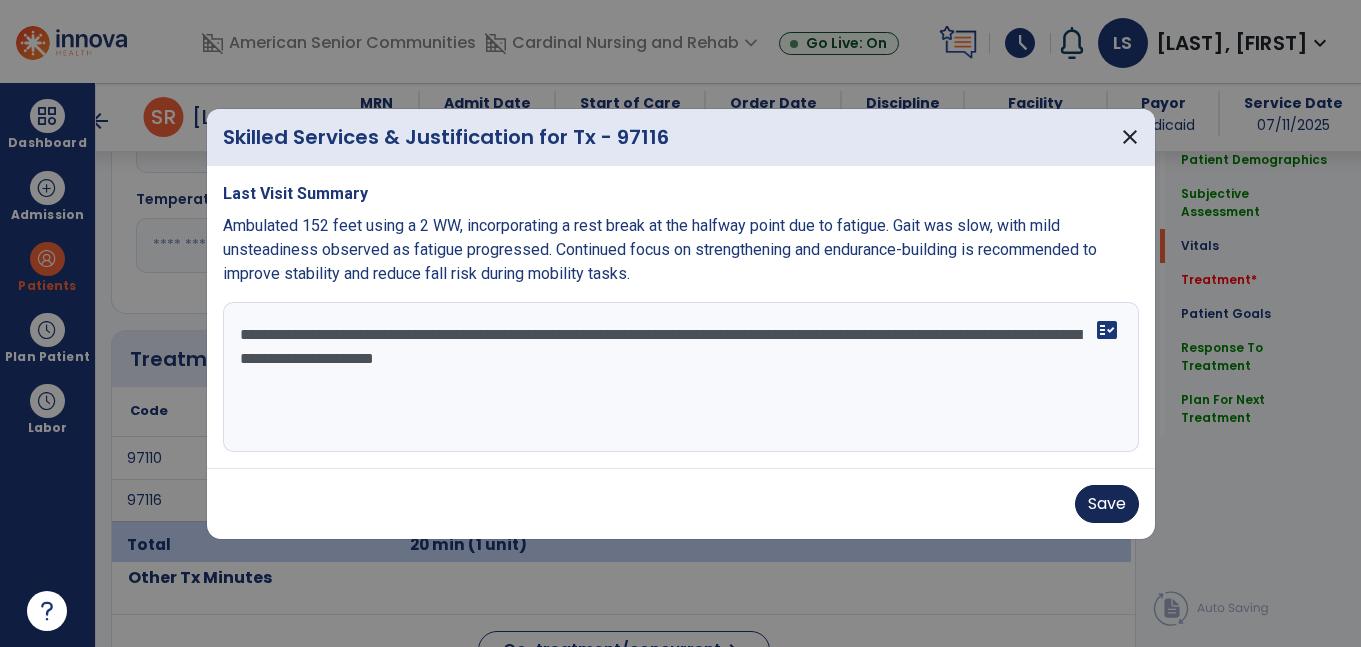 type on "**********" 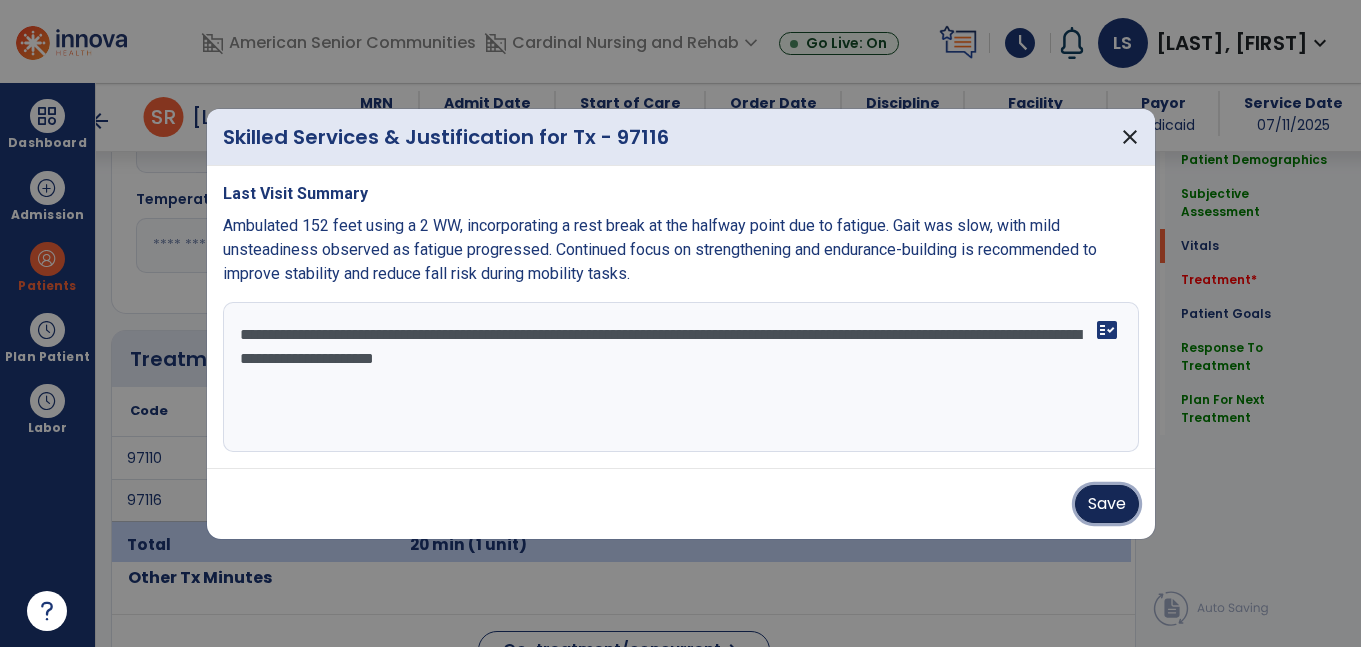 click on "Save" at bounding box center [1107, 504] 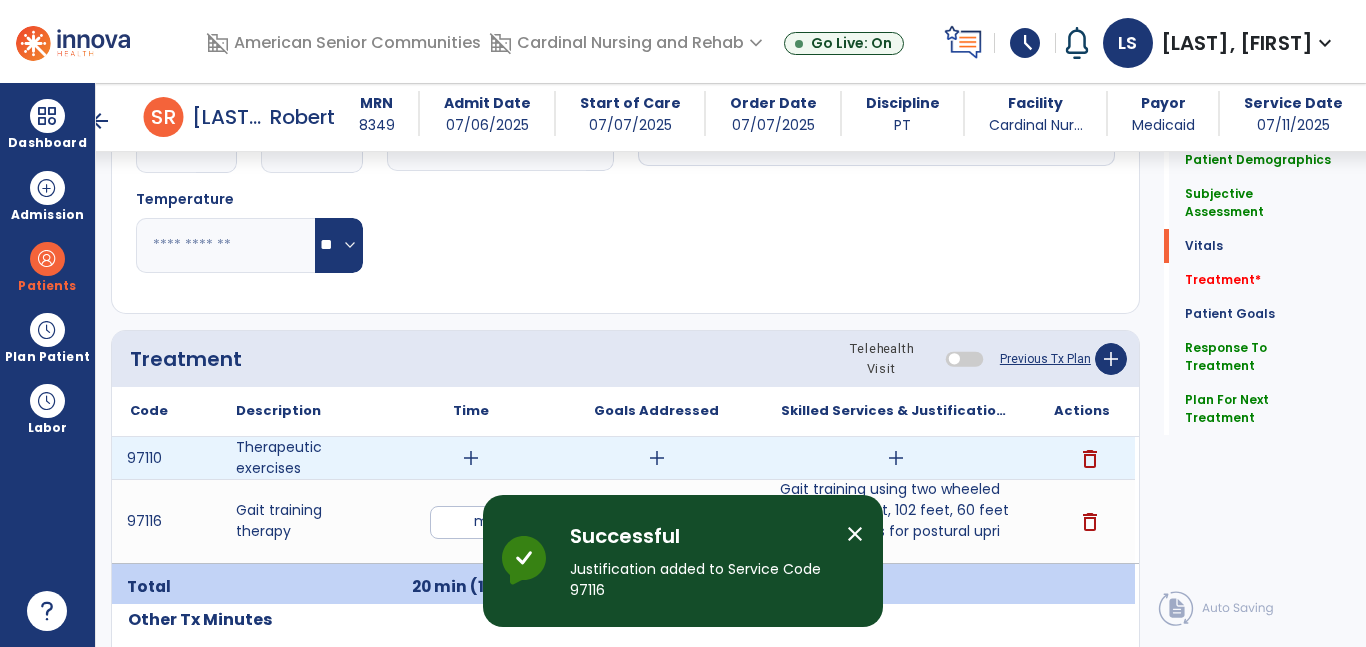 click on "add" at bounding box center (471, 458) 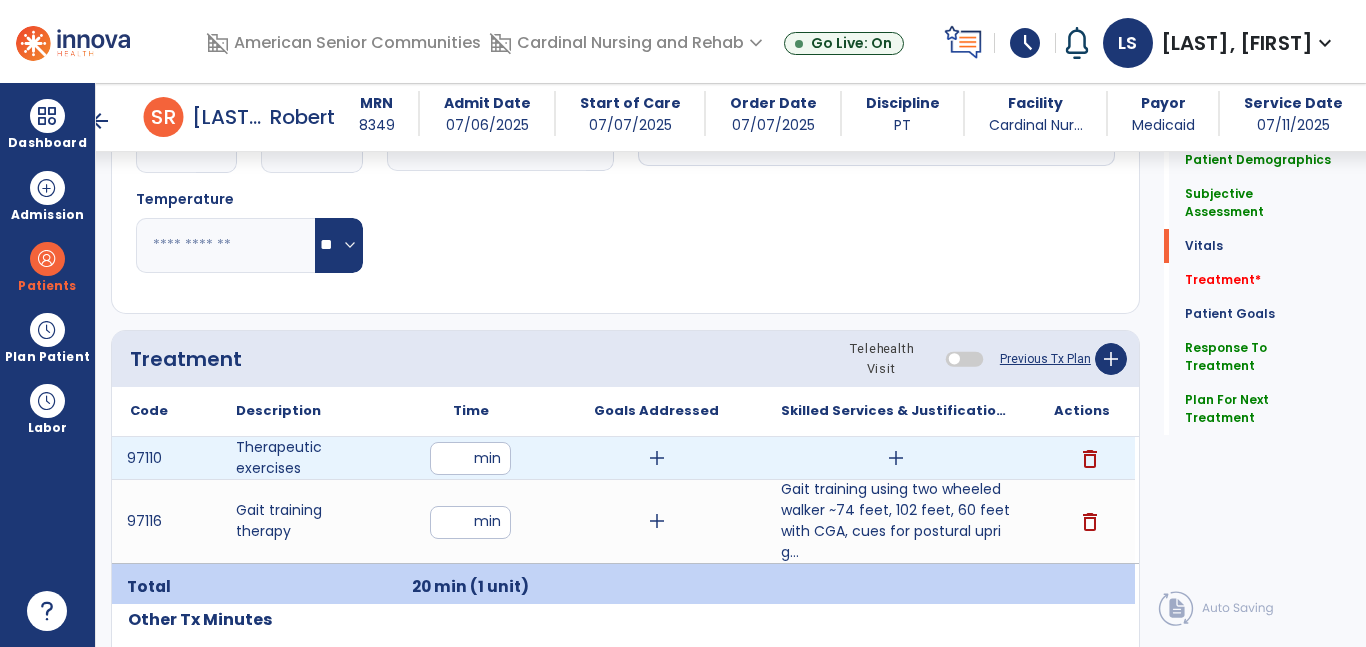 click at bounding box center [470, 458] 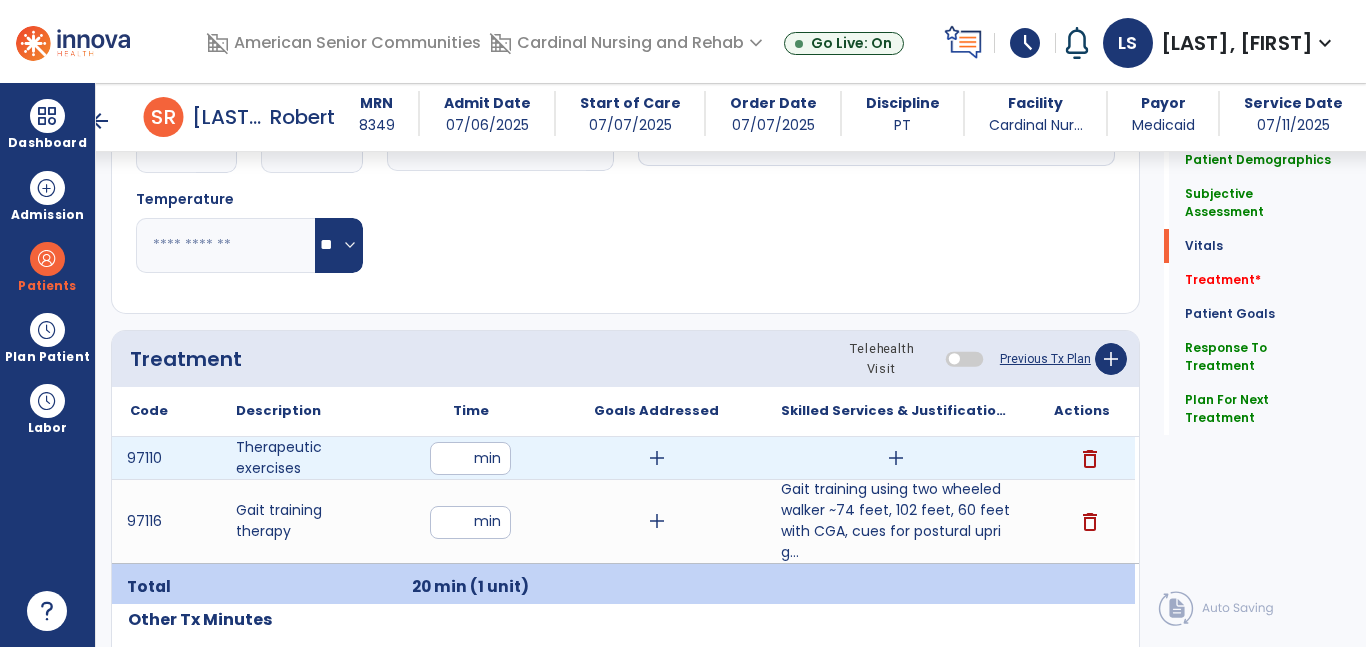 type on "**" 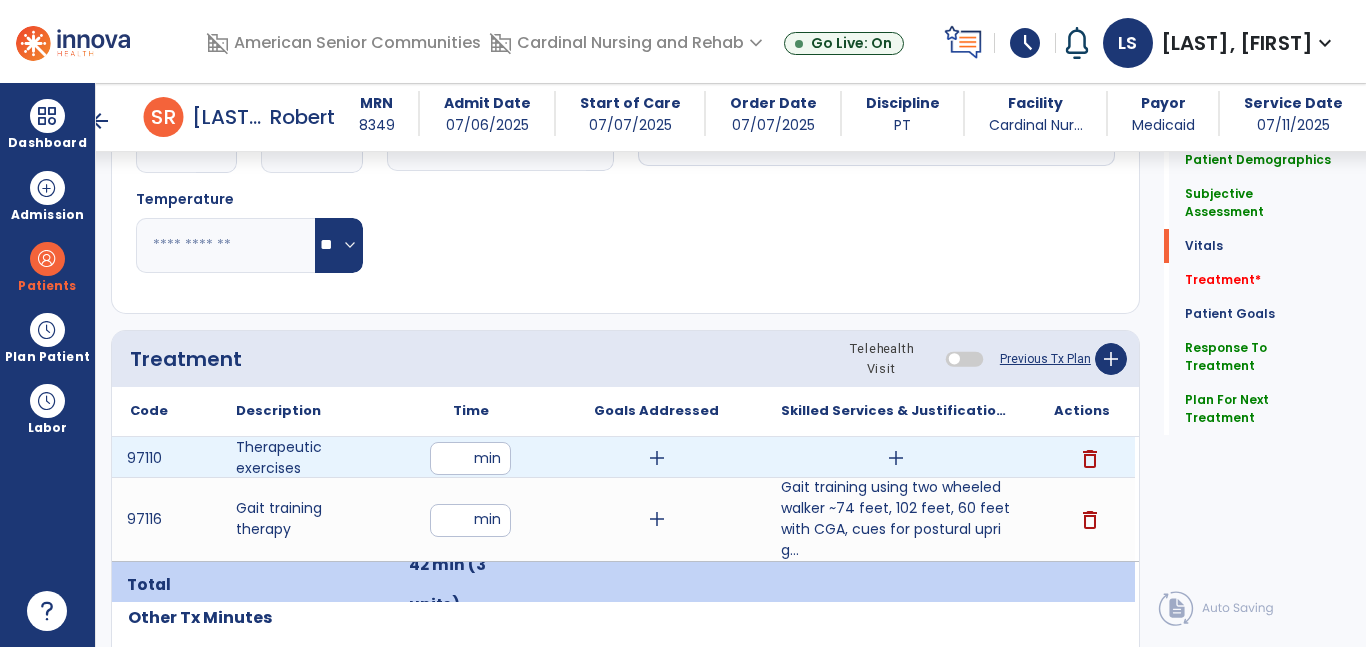 click on "add" at bounding box center (657, 458) 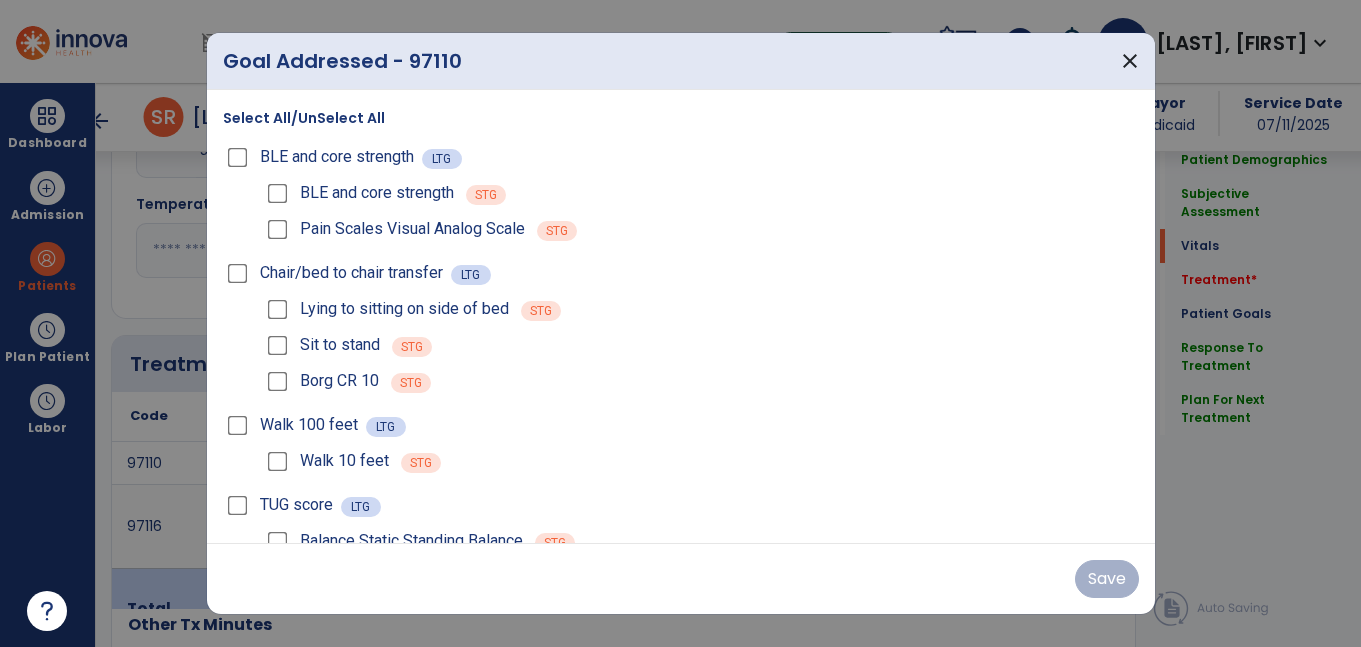 scroll, scrollTop: 999, scrollLeft: 0, axis: vertical 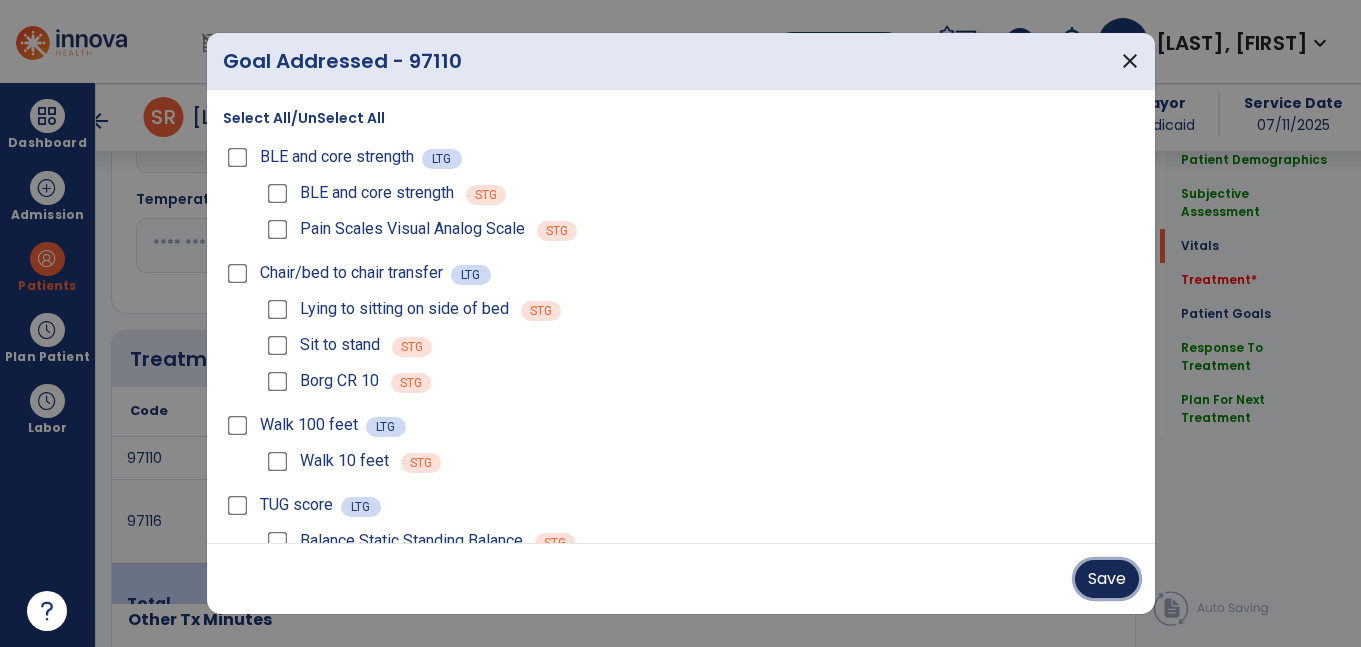 drag, startPoint x: 1103, startPoint y: 567, endPoint x: 897, endPoint y: 552, distance: 206.5454 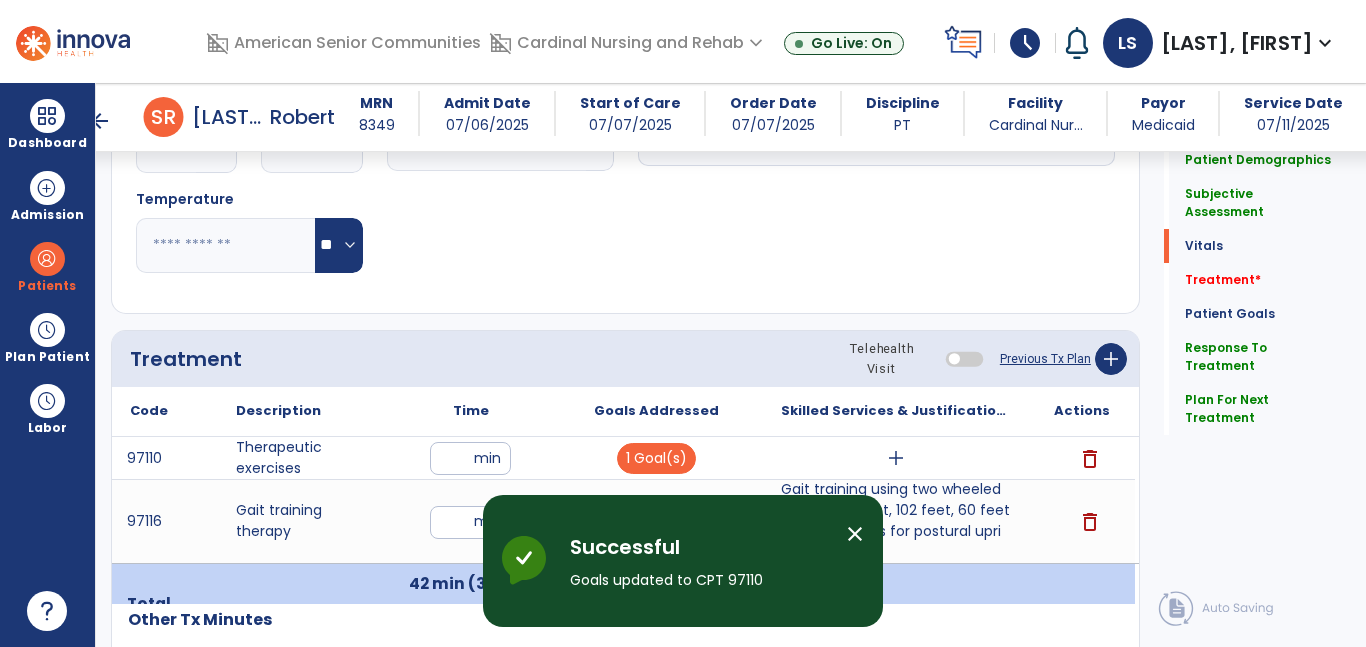 click on "close" at bounding box center (855, 534) 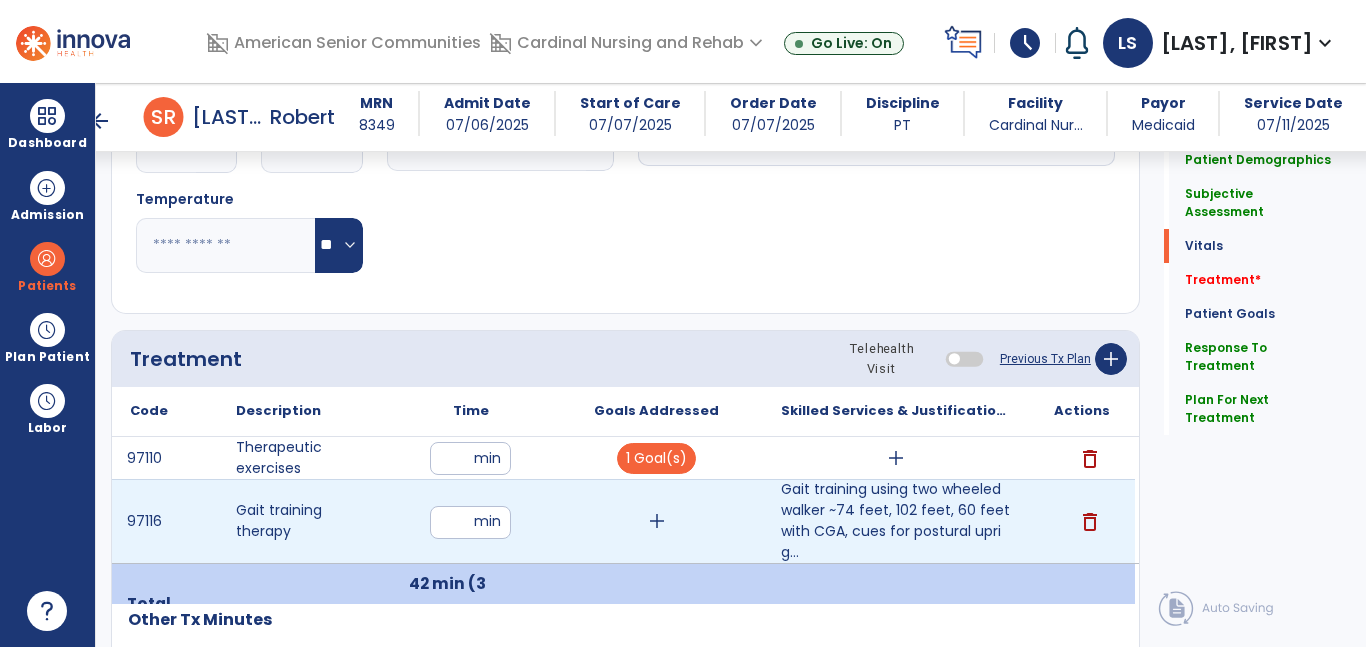 click on "**" at bounding box center [470, 522] 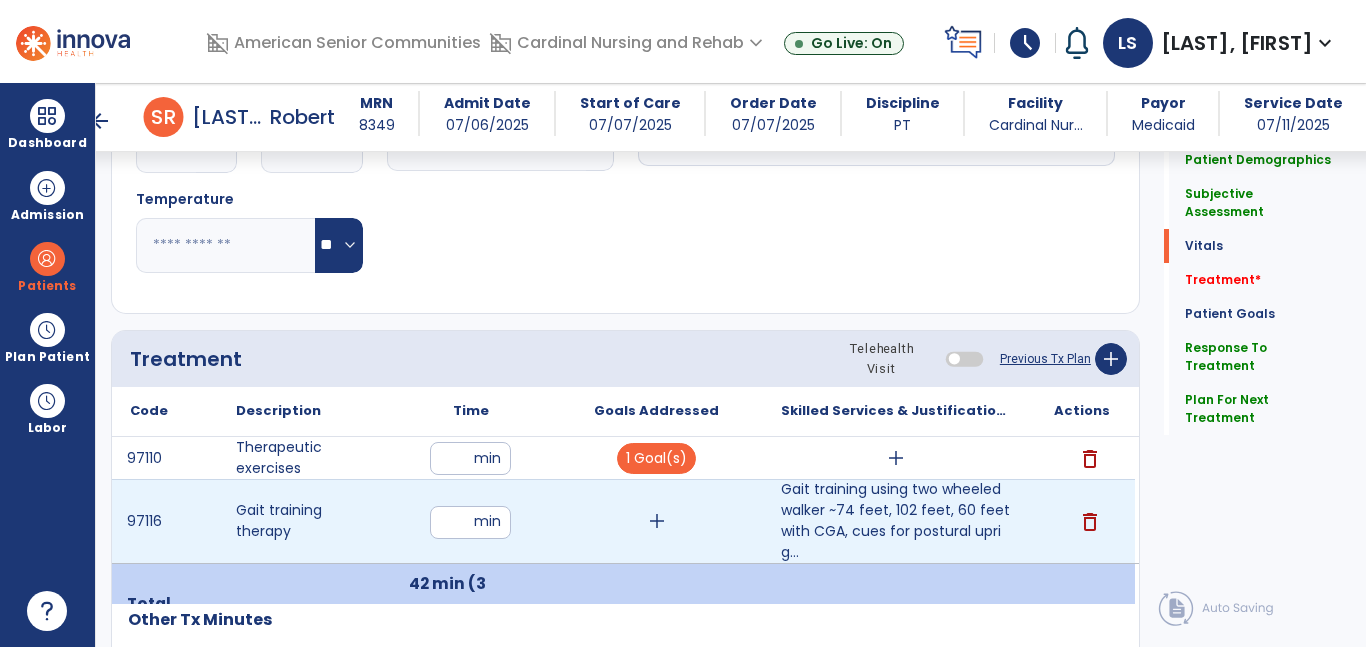 type on "*" 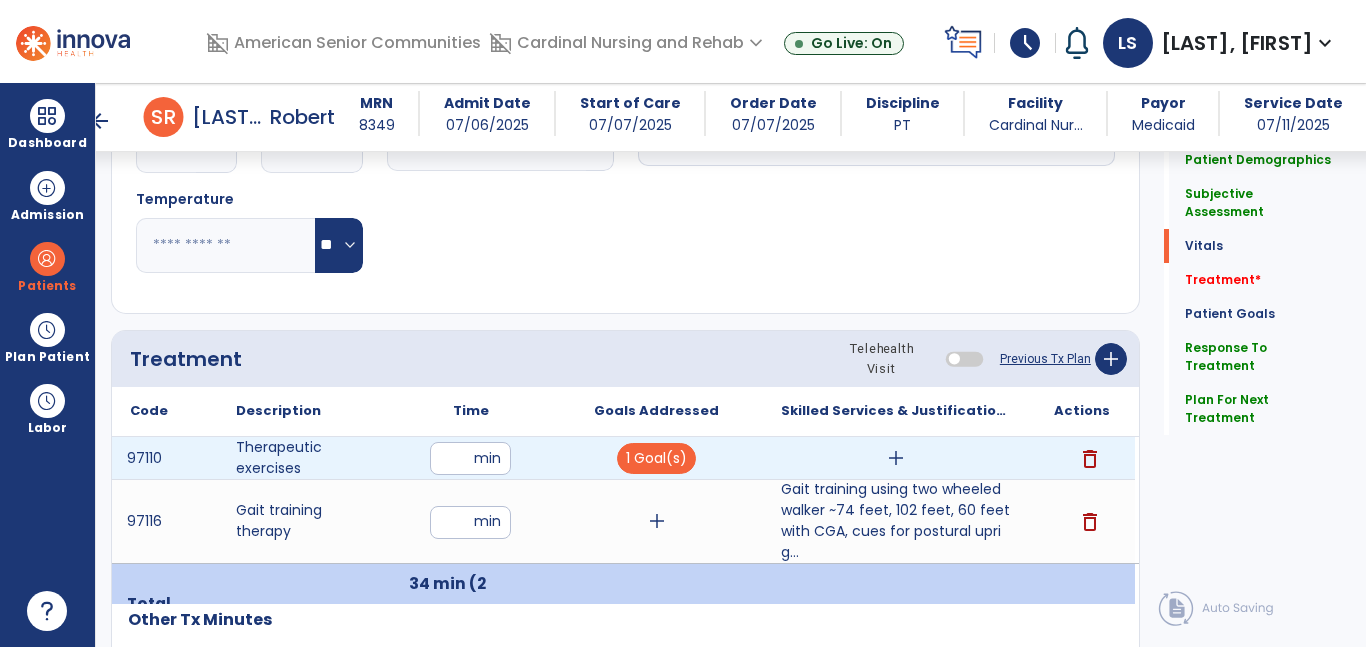 click on "add" at bounding box center [896, 458] 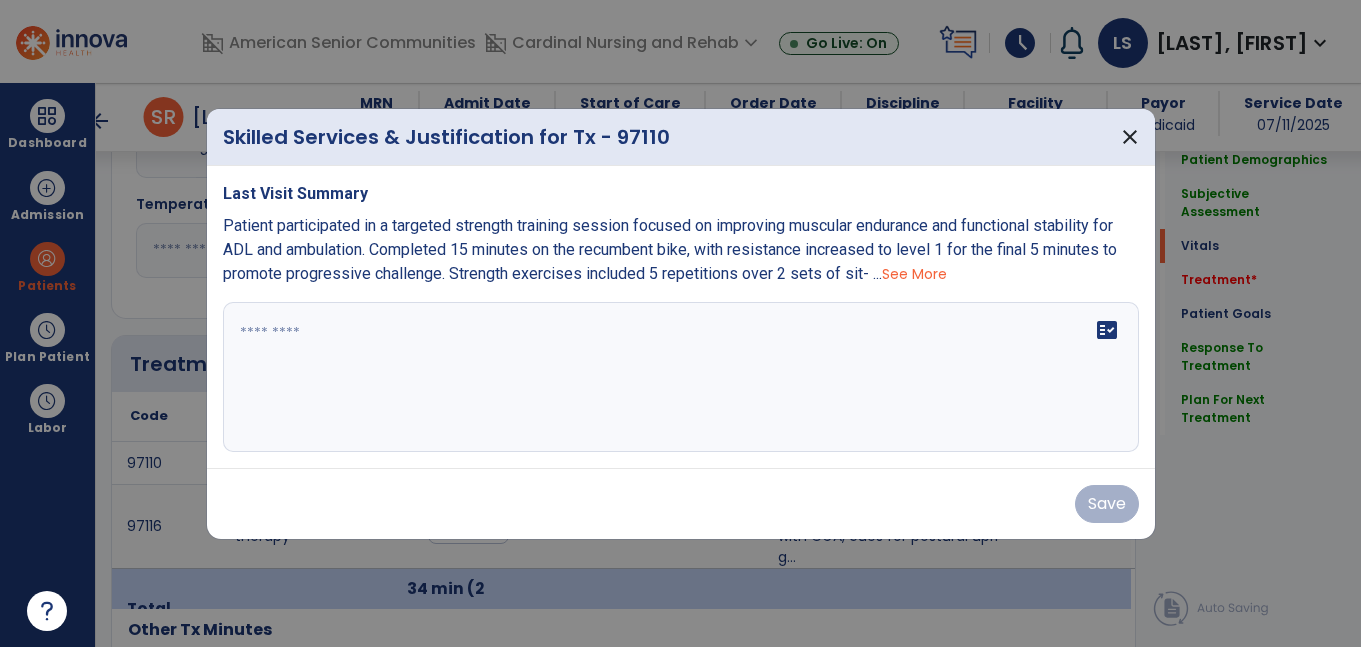 scroll, scrollTop: 999, scrollLeft: 0, axis: vertical 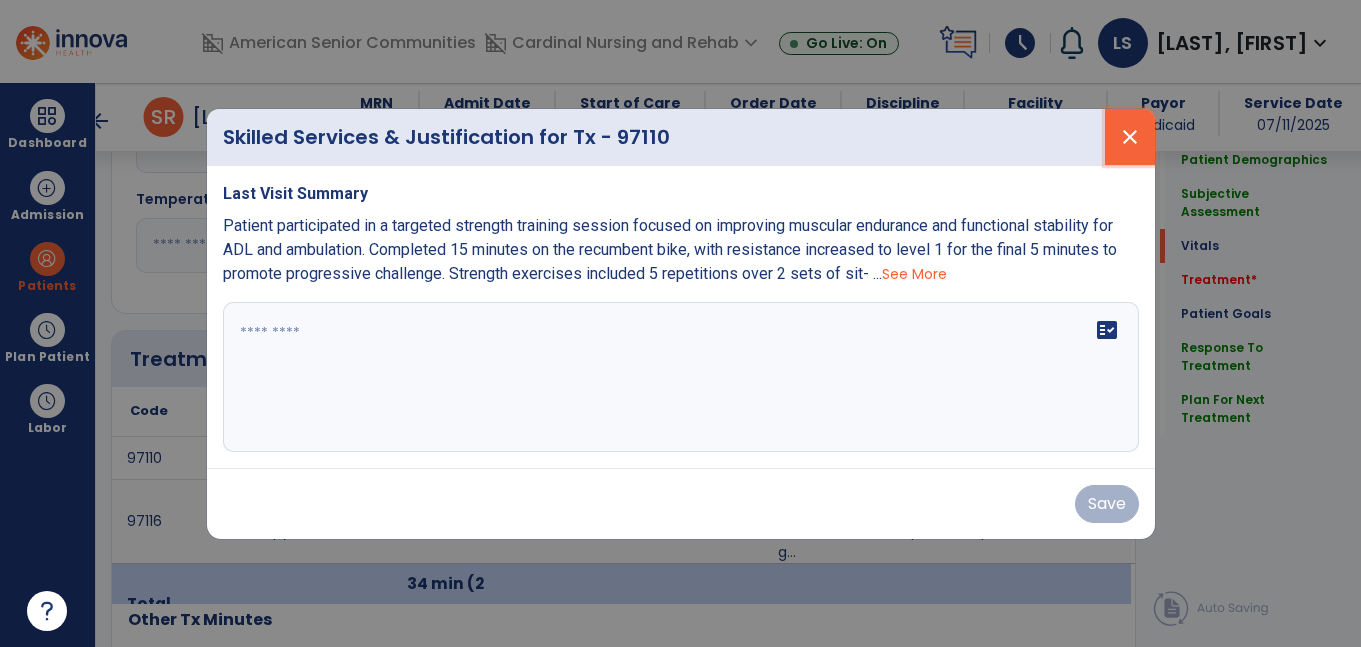 click on "close" at bounding box center [1130, 137] 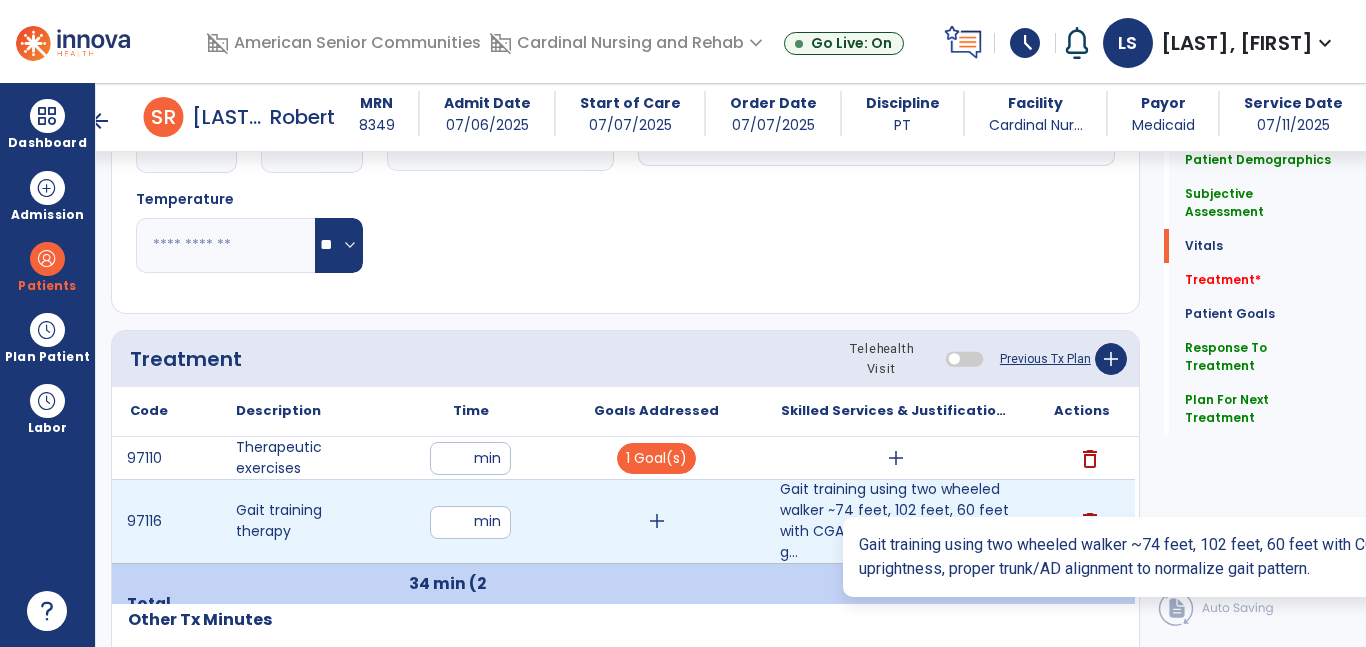 click on "Gait training using two wheeled walker ~74 feet, 102 feet, 60 feet with CGA, cues for postural uprig..." at bounding box center (896, 521) 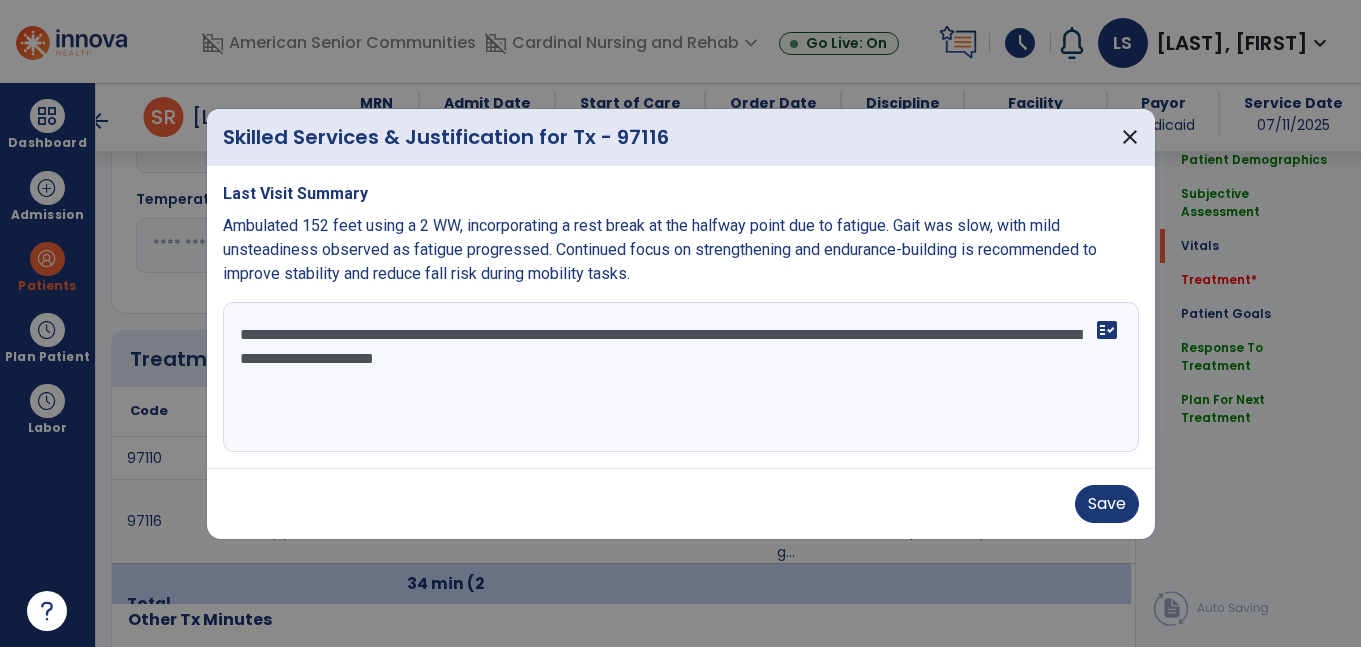 scroll, scrollTop: 999, scrollLeft: 0, axis: vertical 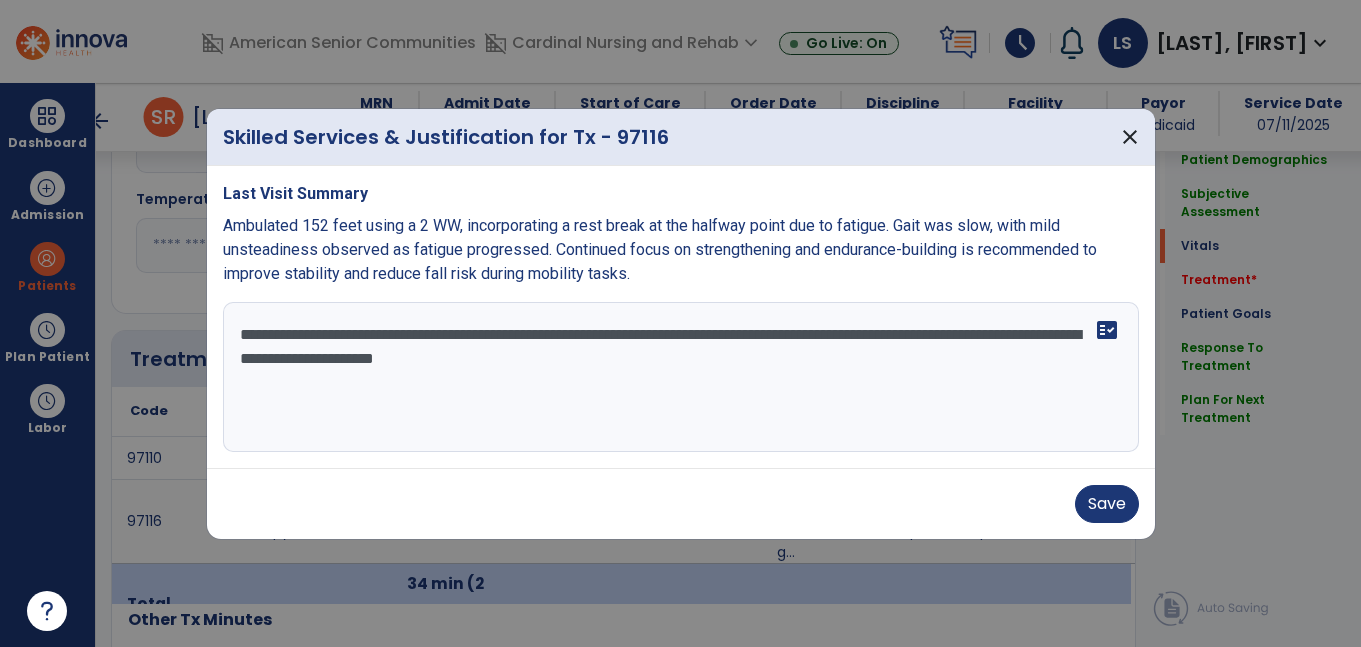 click on "**********" at bounding box center [681, 377] 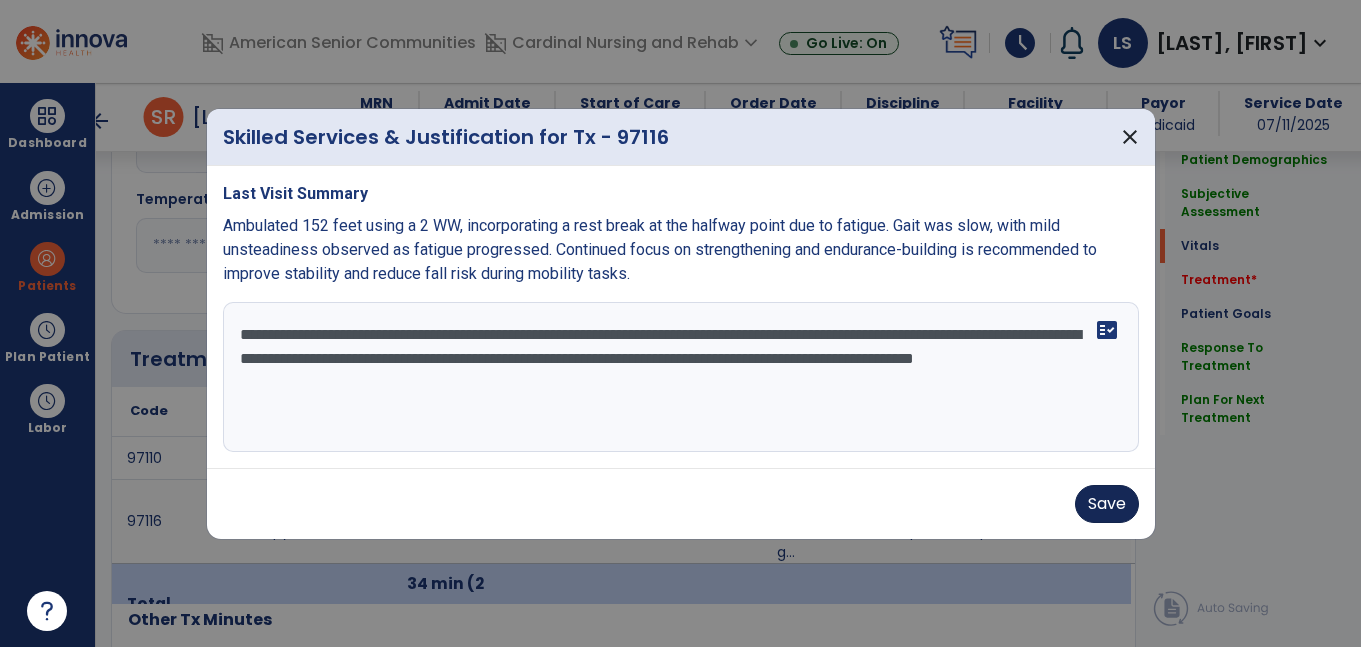 type on "**********" 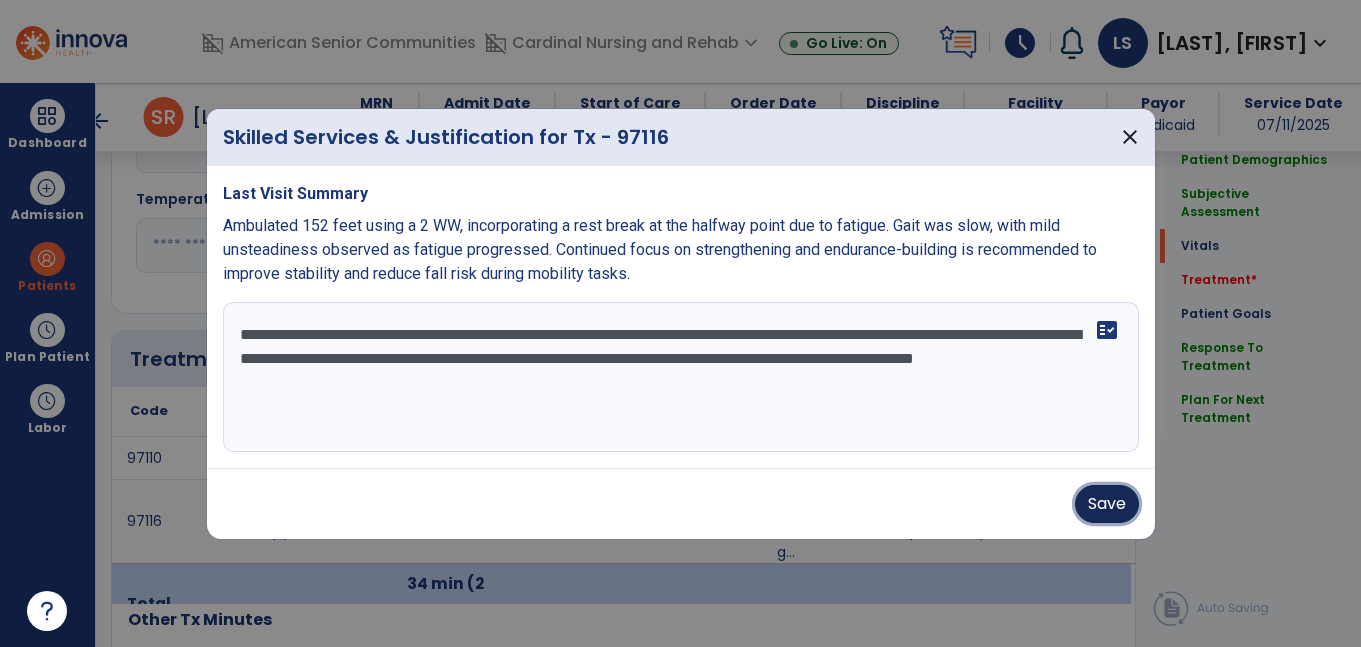 click on "Save" at bounding box center [1107, 504] 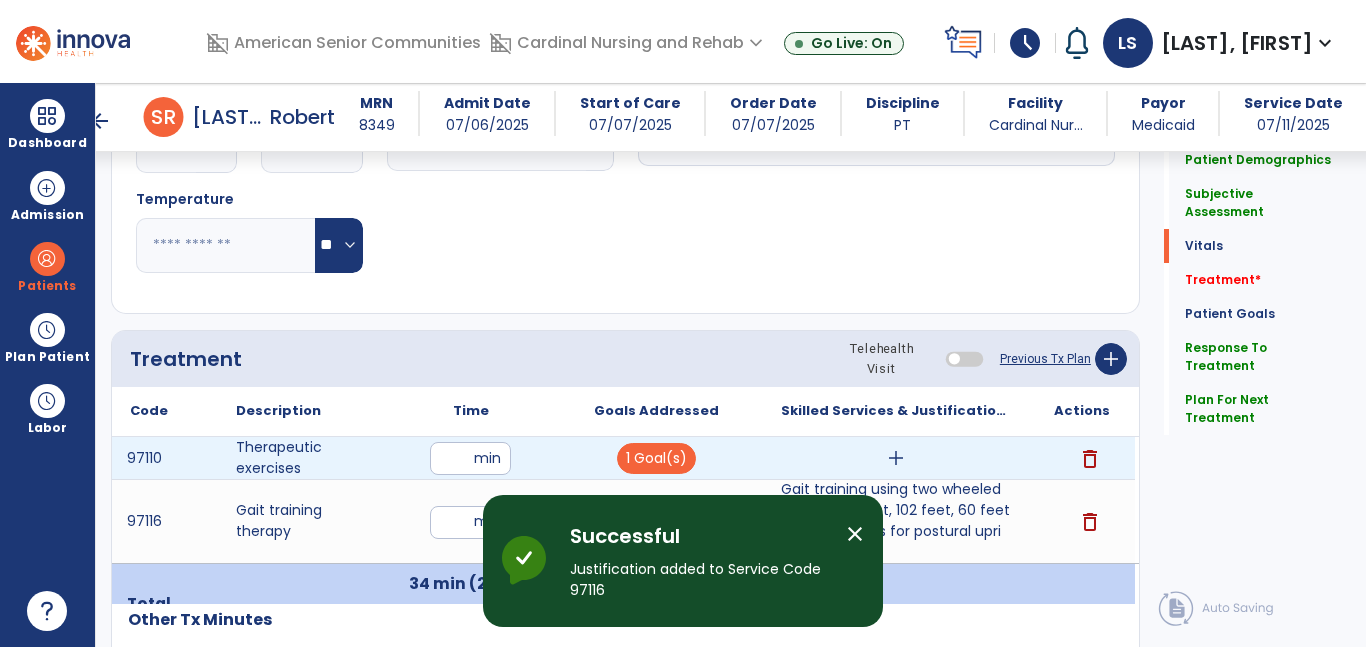 click on "add" at bounding box center (896, 458) 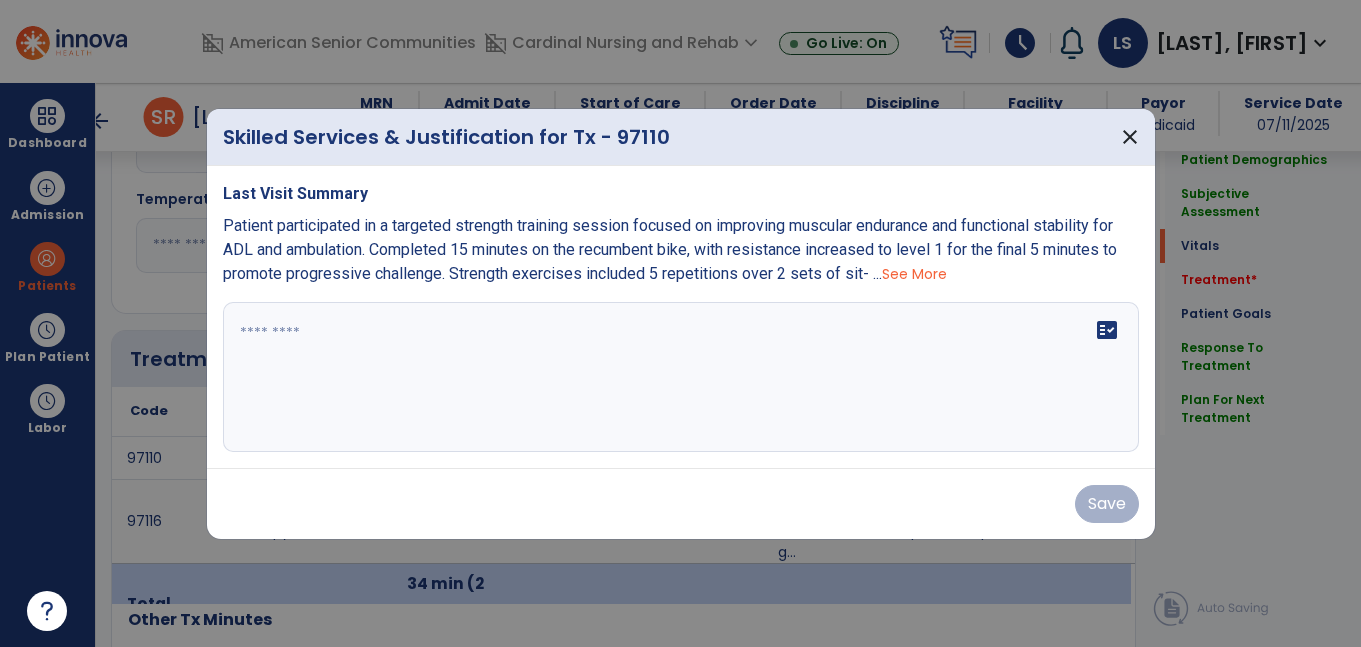 scroll, scrollTop: 999, scrollLeft: 0, axis: vertical 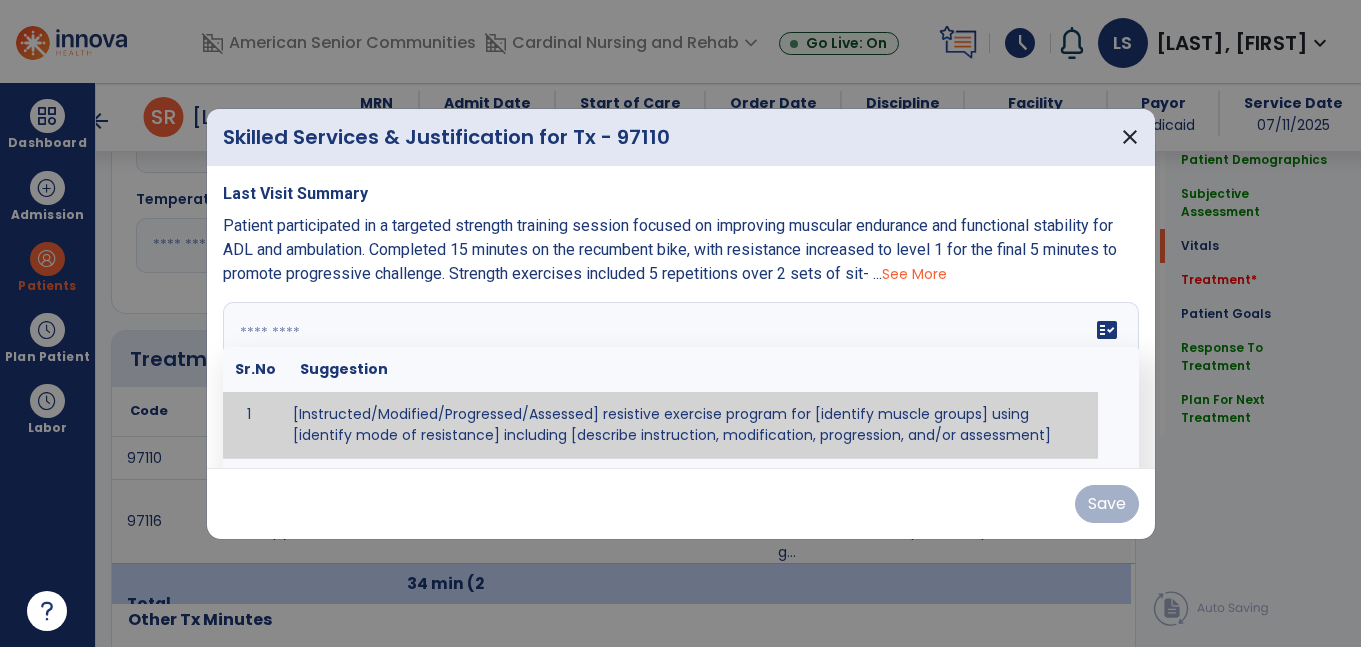 click on "fact_check  Sr.No Suggestion 1 [Instructed/Modified/Progressed/Assessed] resistive exercise program for [identify muscle groups] using [identify mode of resistance] including [describe instruction, modification, progression, and/or assessment] 2 [Instructed/Modified/Progressed/Assessed] aerobic exercise program using [identify equipment/mode] including [describe instruction, modification,progression, and/or assessment] 3 [Instructed/Modified/Progressed/Assessed] [PROM/A/AROM/AROM] program for [identify joint movements] using [contract-relax, over-pressure, inhibitory techniques, other] 4 [Assessed/Tested] aerobic capacity with administration of [aerobic capacity test]" at bounding box center (681, 377) 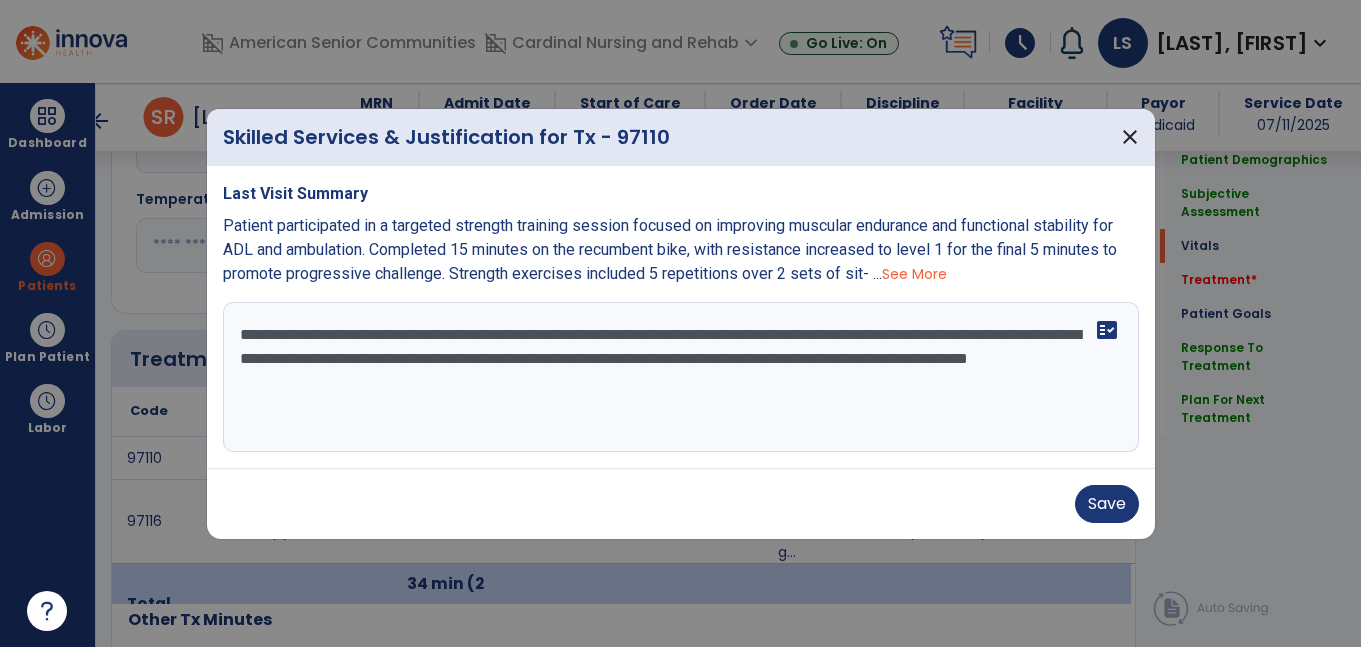 drag, startPoint x: 280, startPoint y: 332, endPoint x: 151, endPoint y: 337, distance: 129.09686 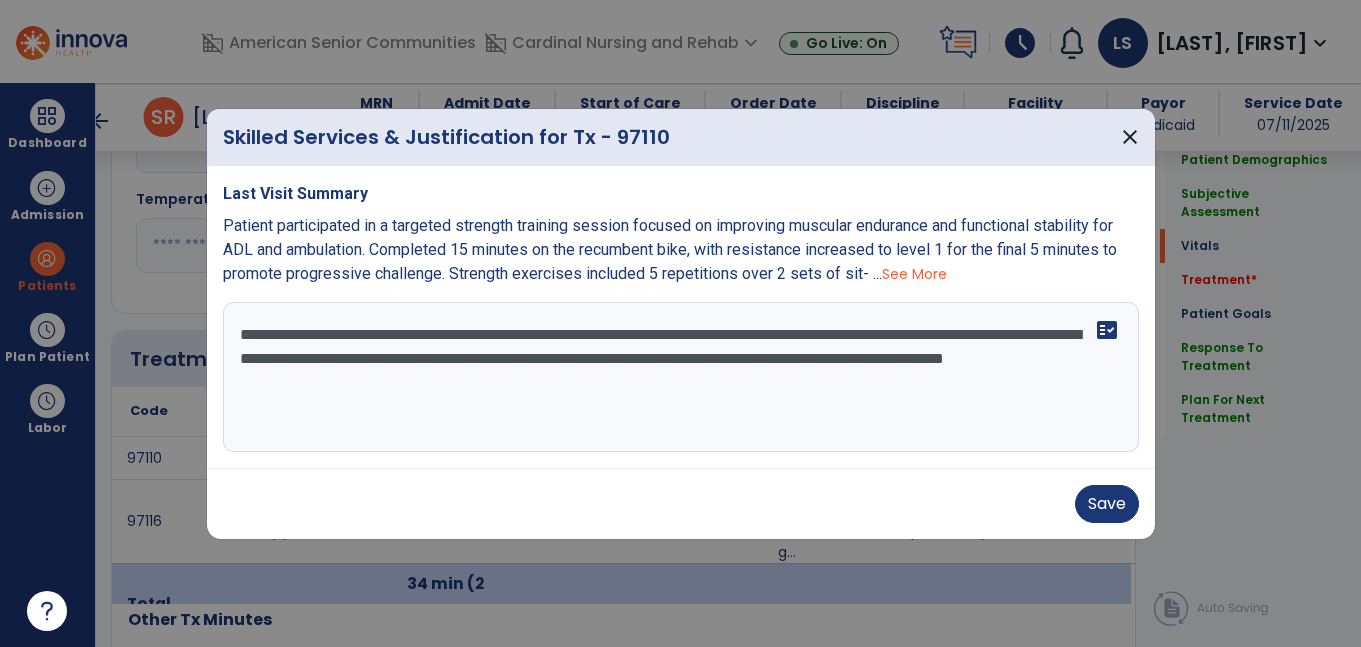 click on "**********" at bounding box center (681, 377) 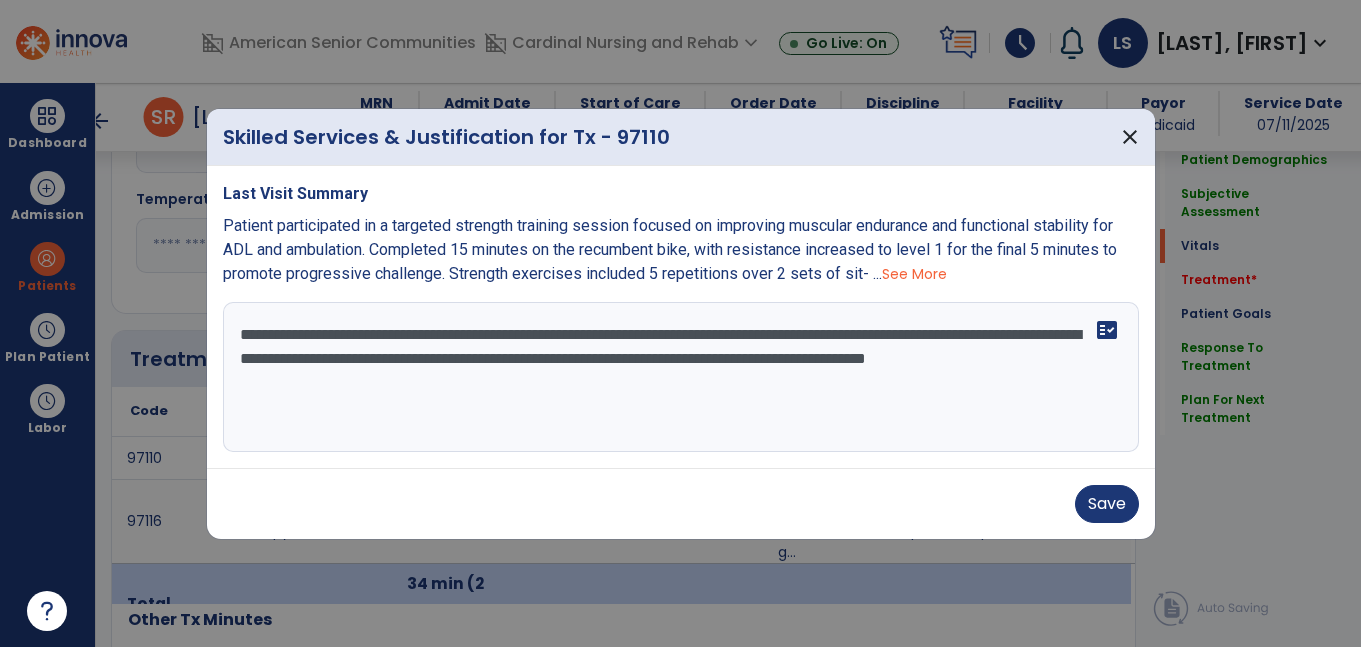 click on "**********" at bounding box center (681, 377) 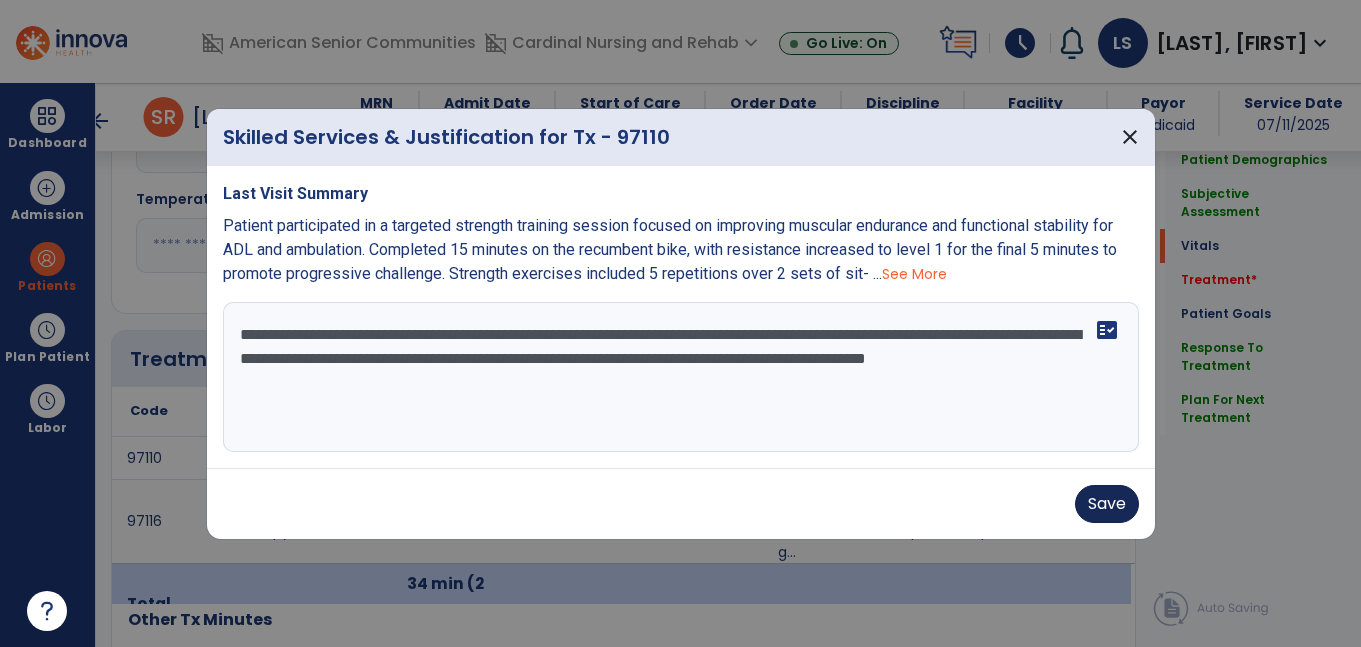 type on "**********" 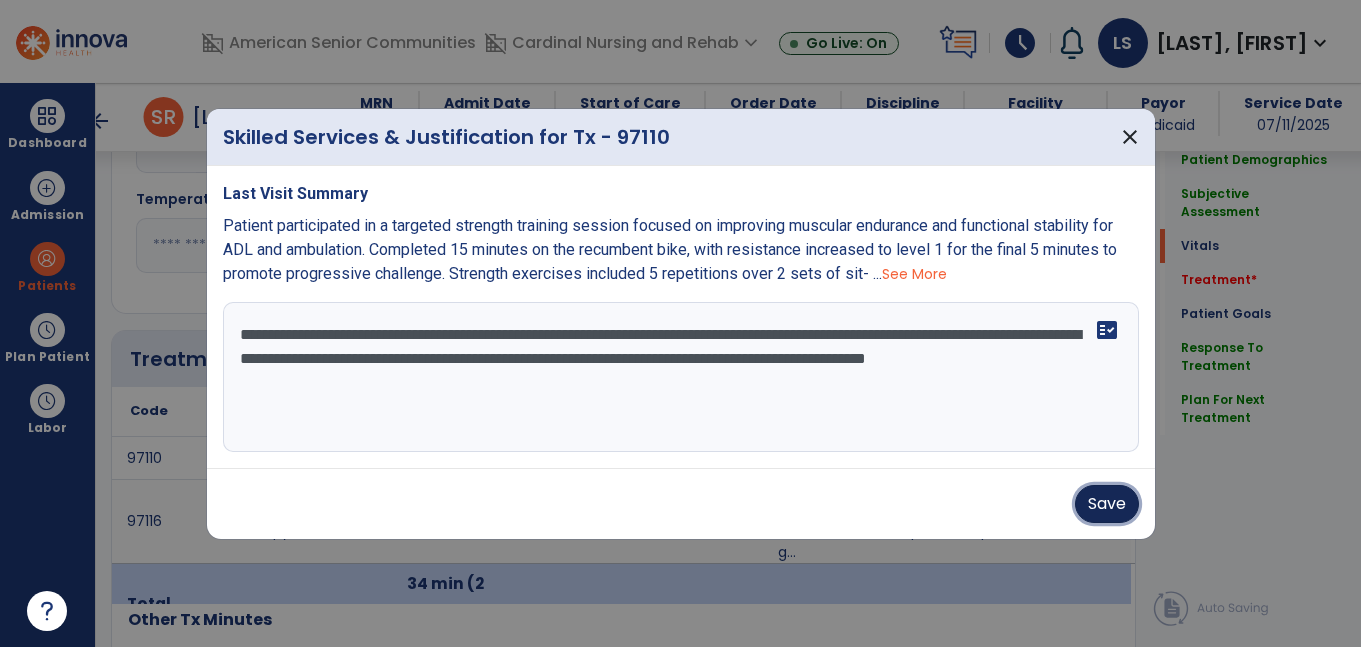 click on "Save" at bounding box center [1107, 504] 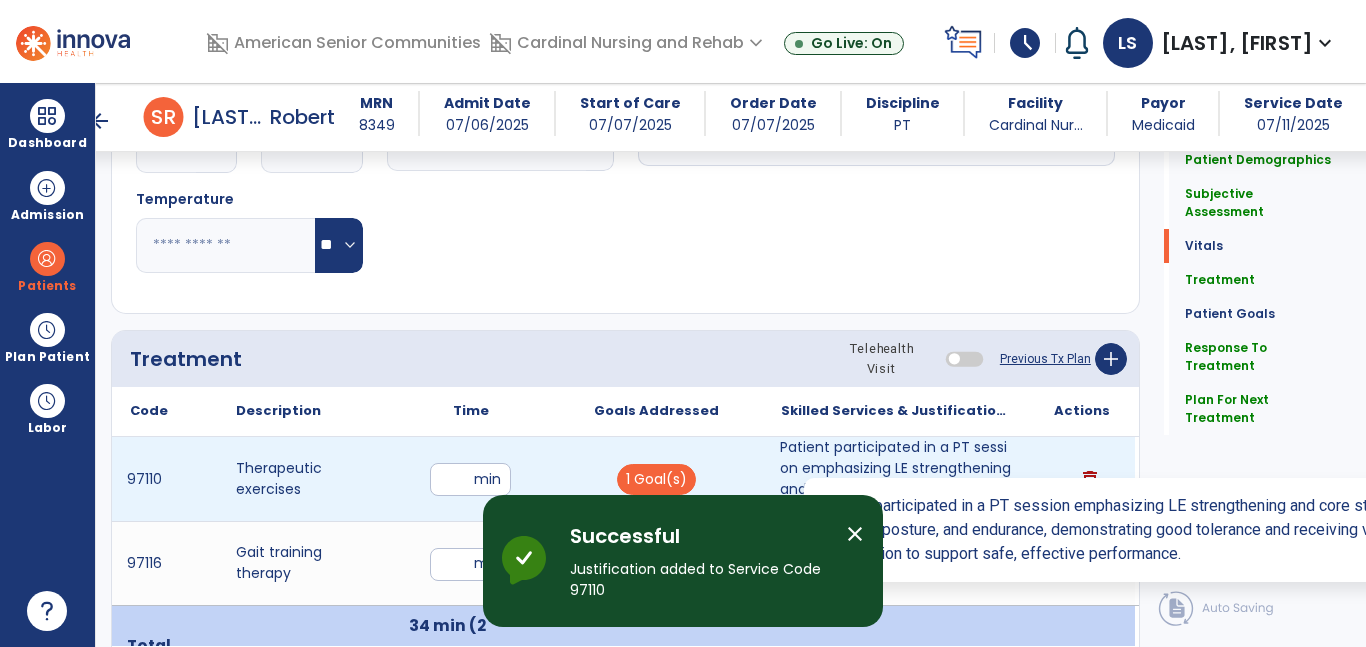 click on "Patient participated in a PT session emphasizing LE strengthening and core stabilization to improve ..." at bounding box center (896, 479) 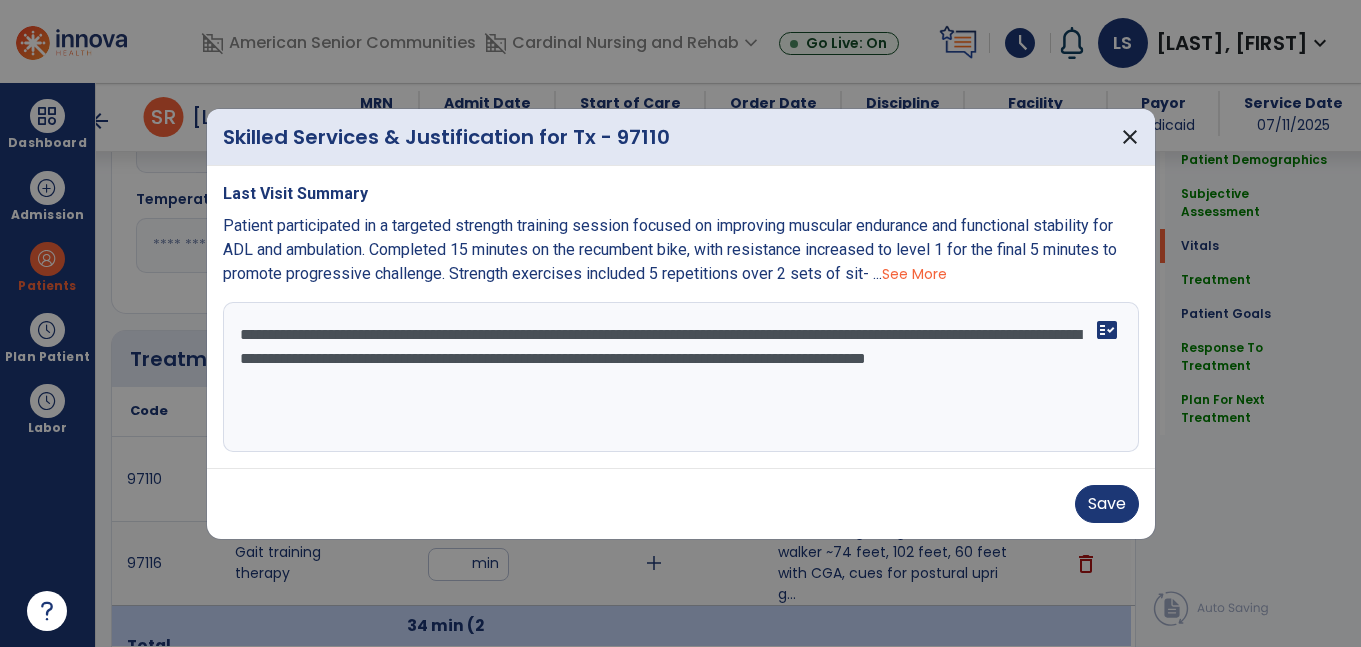 scroll, scrollTop: 999, scrollLeft: 0, axis: vertical 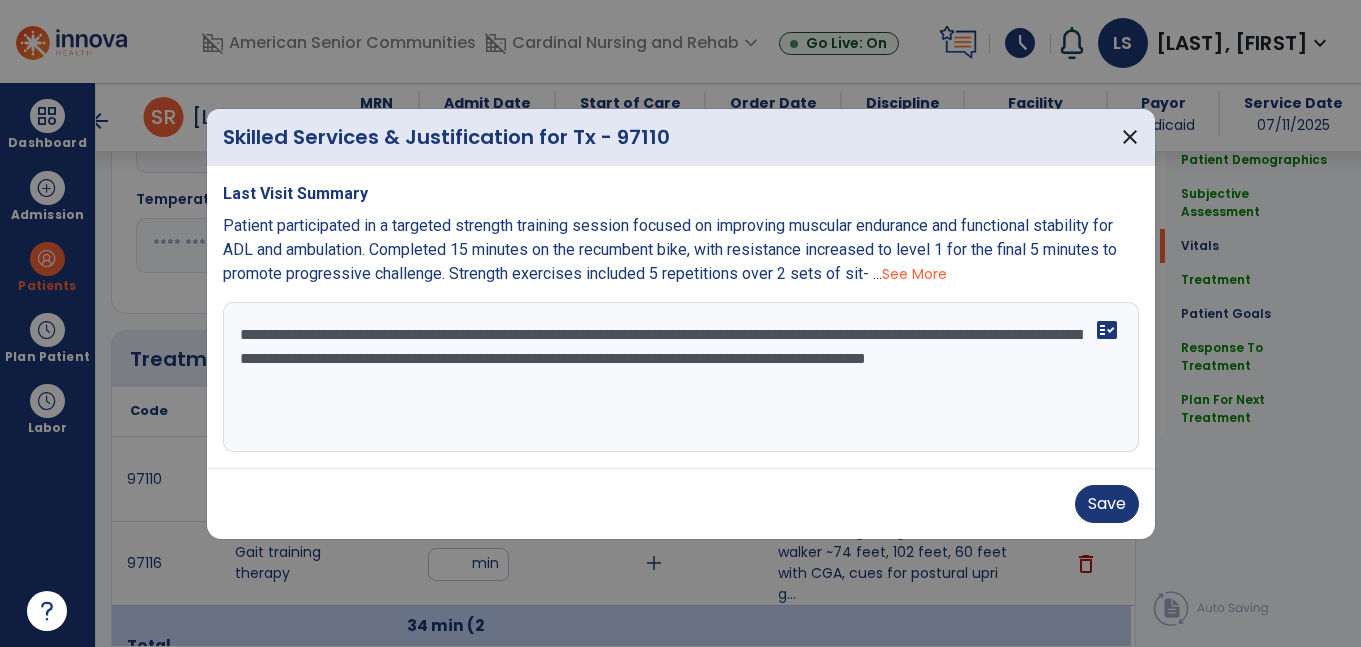 click on "**********" at bounding box center (681, 377) 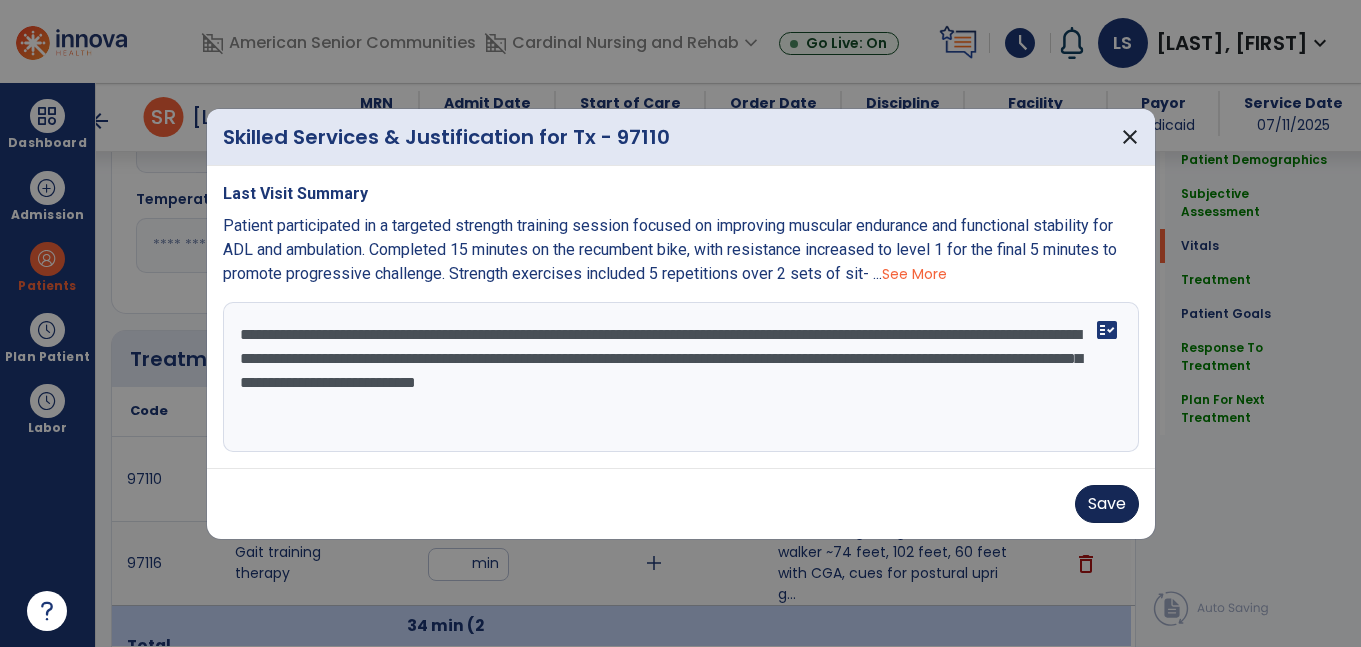 type on "**********" 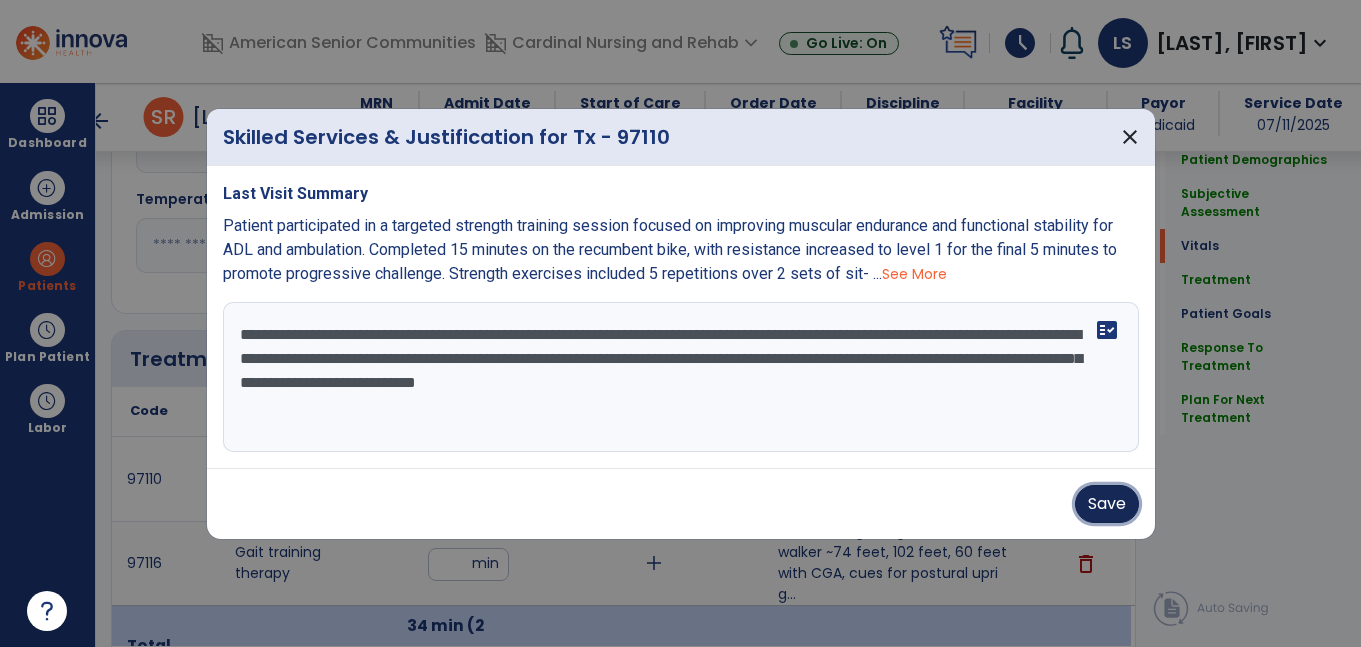 click on "Save" at bounding box center [1107, 504] 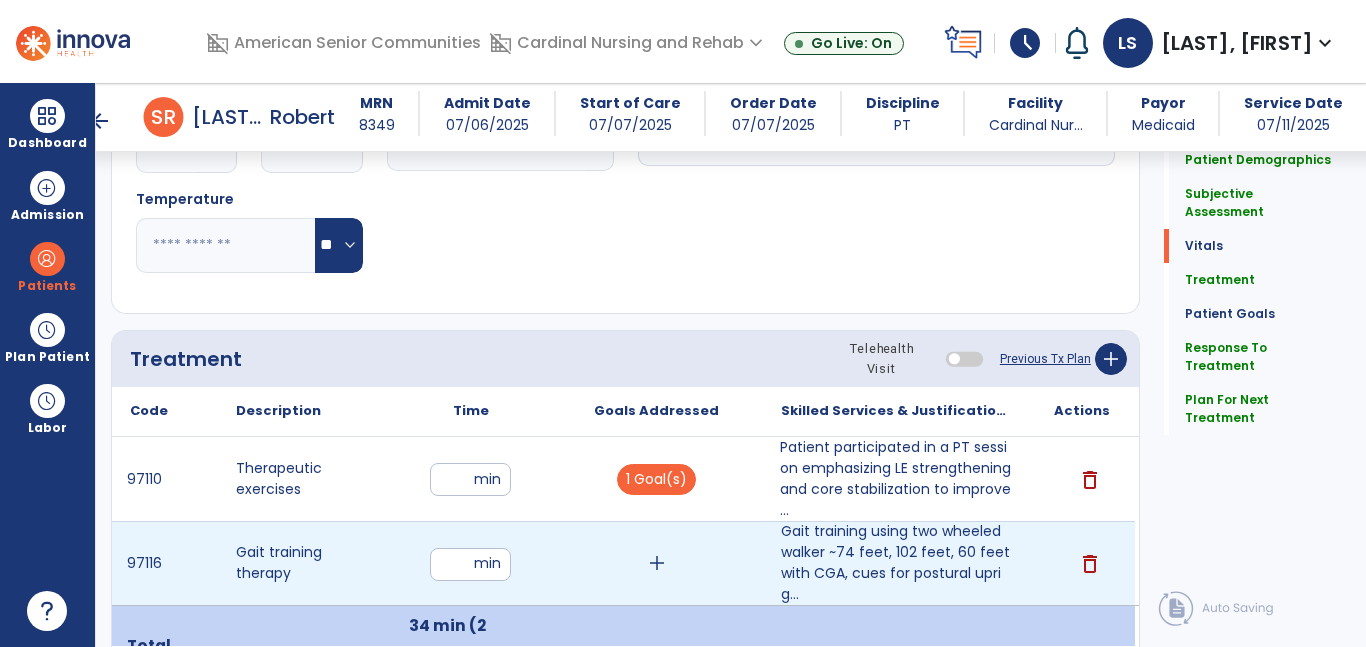 click on "add" at bounding box center [657, 563] 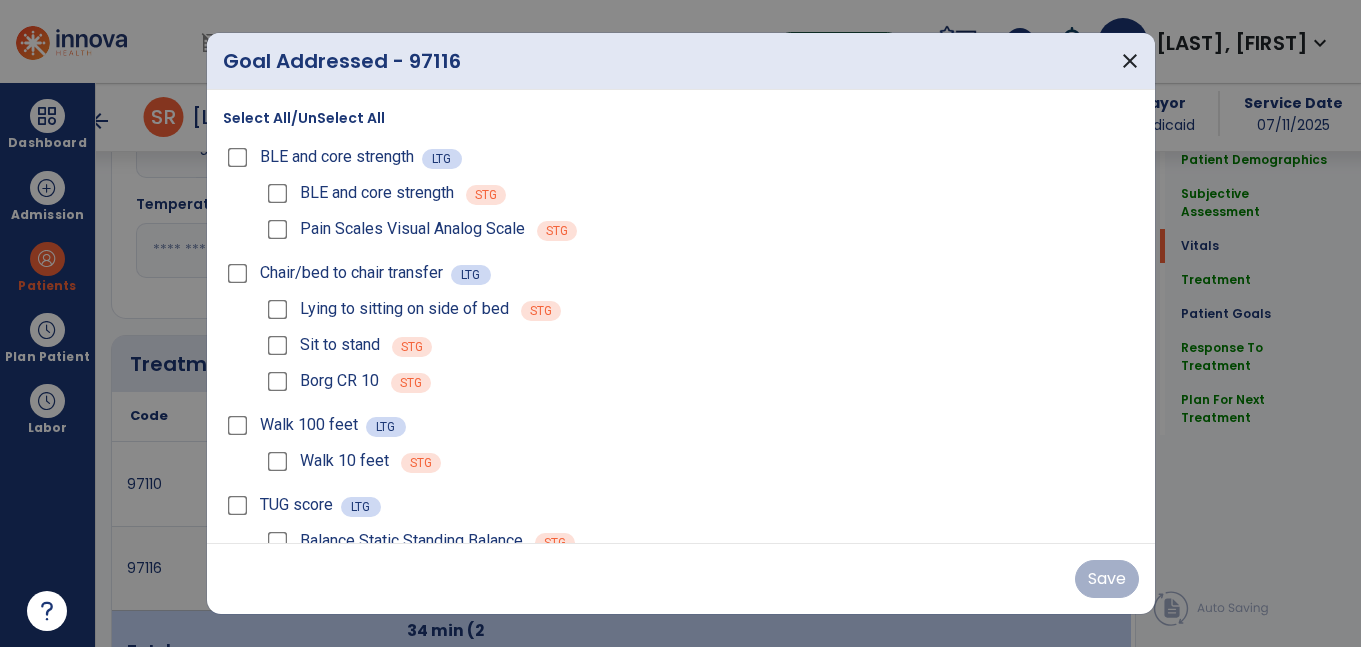scroll, scrollTop: 999, scrollLeft: 0, axis: vertical 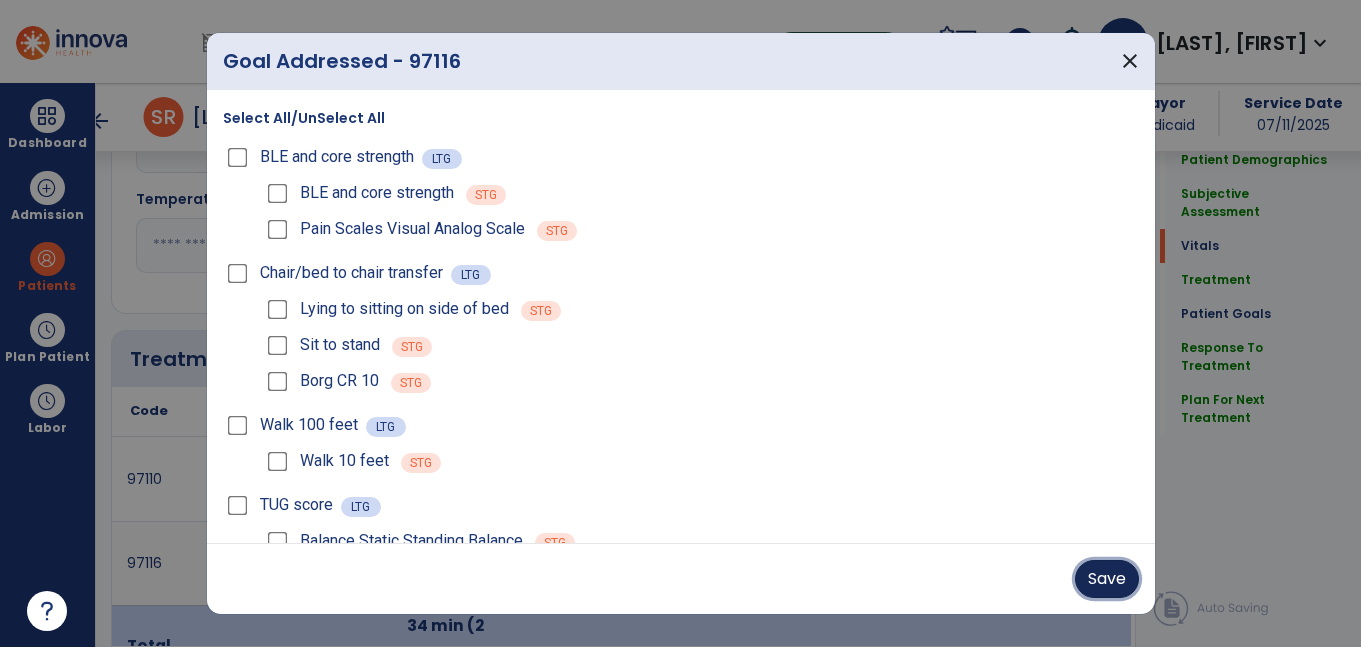 click on "Save" at bounding box center (1107, 579) 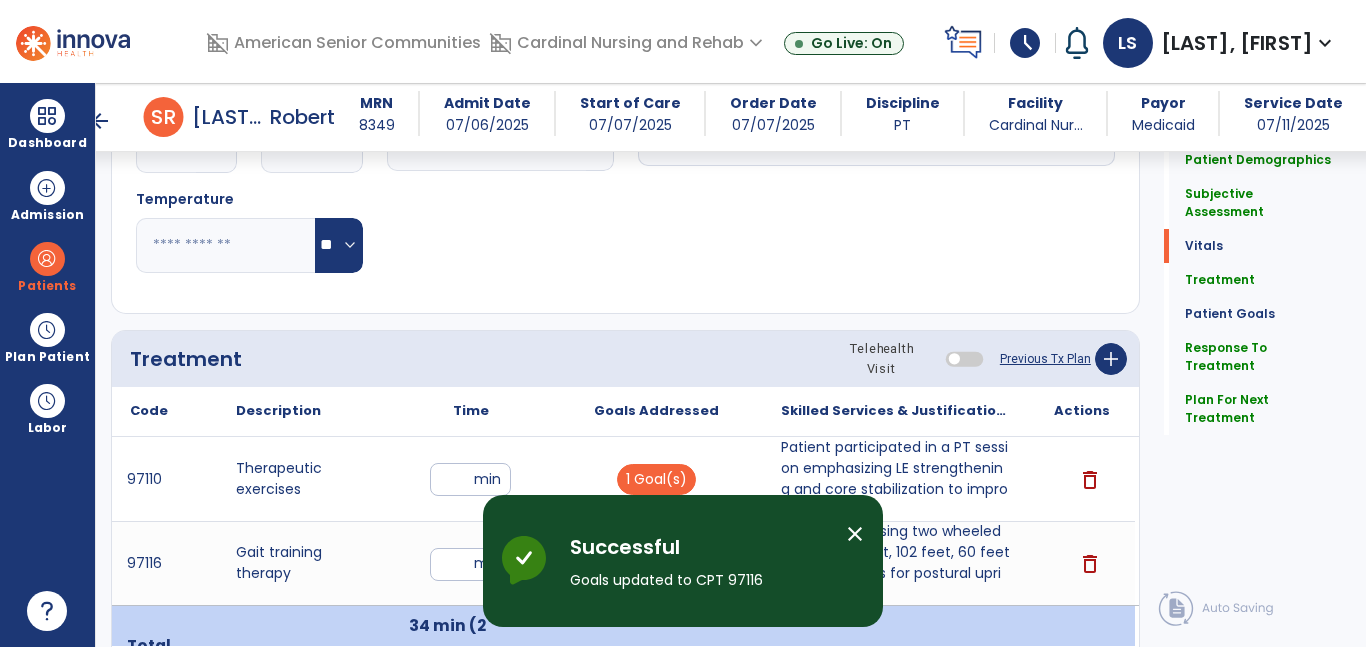 click on "close" at bounding box center (855, 534) 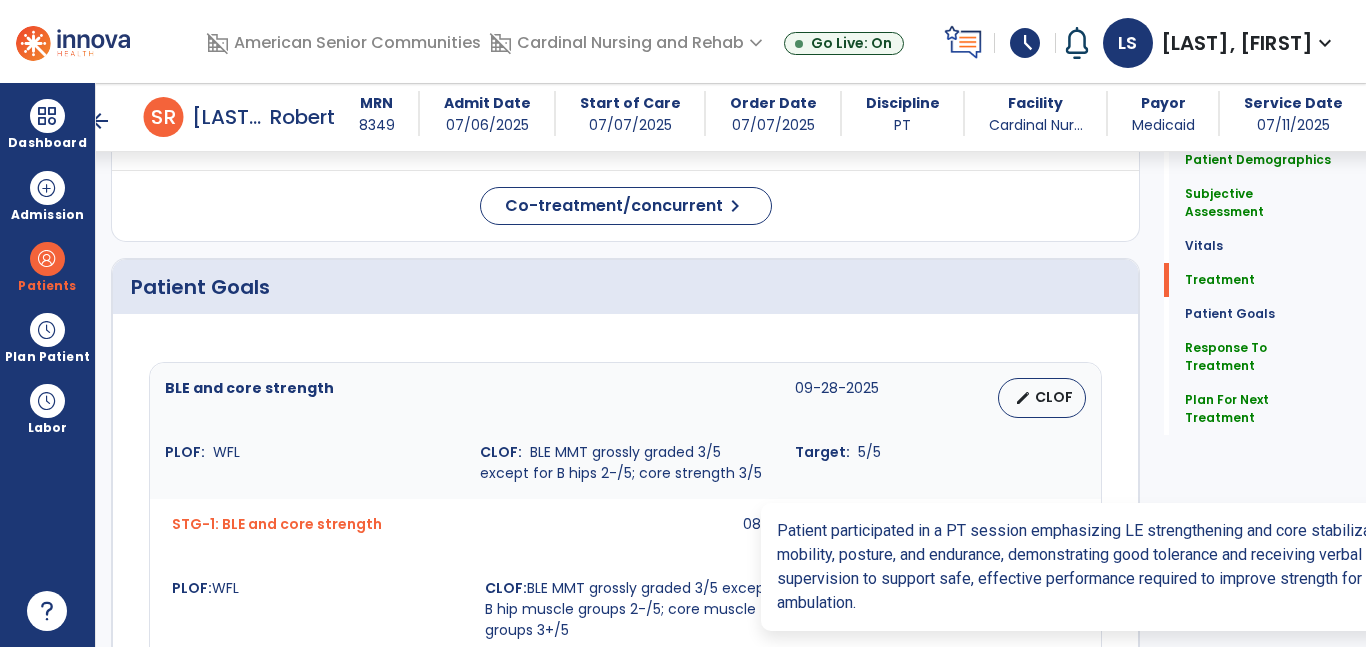 scroll, scrollTop: 1733, scrollLeft: 0, axis: vertical 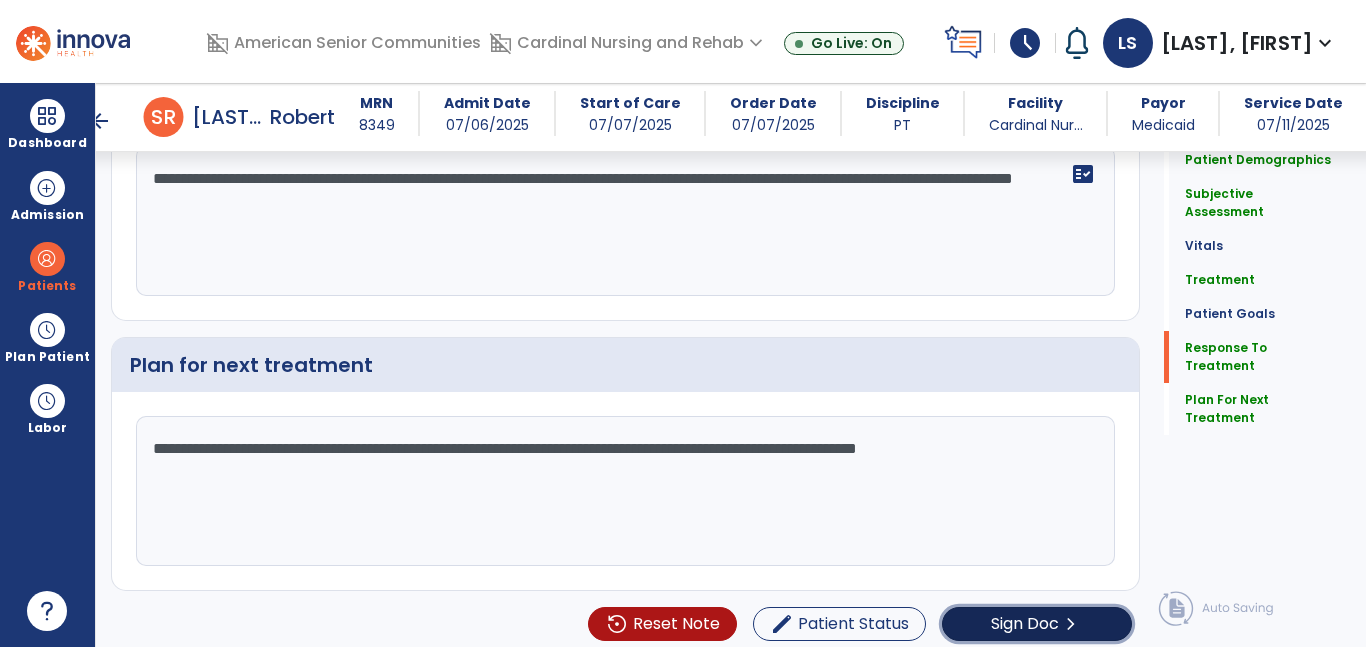 click on "Sign Doc" 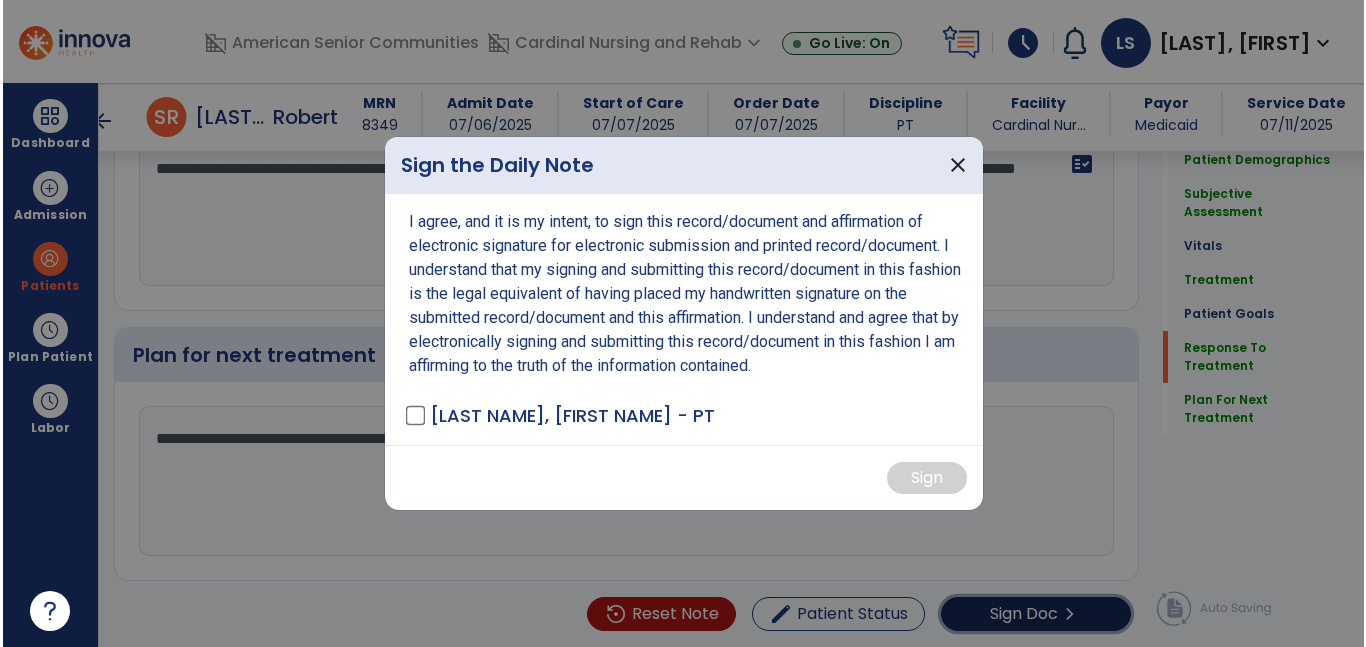 scroll, scrollTop: 3516, scrollLeft: 0, axis: vertical 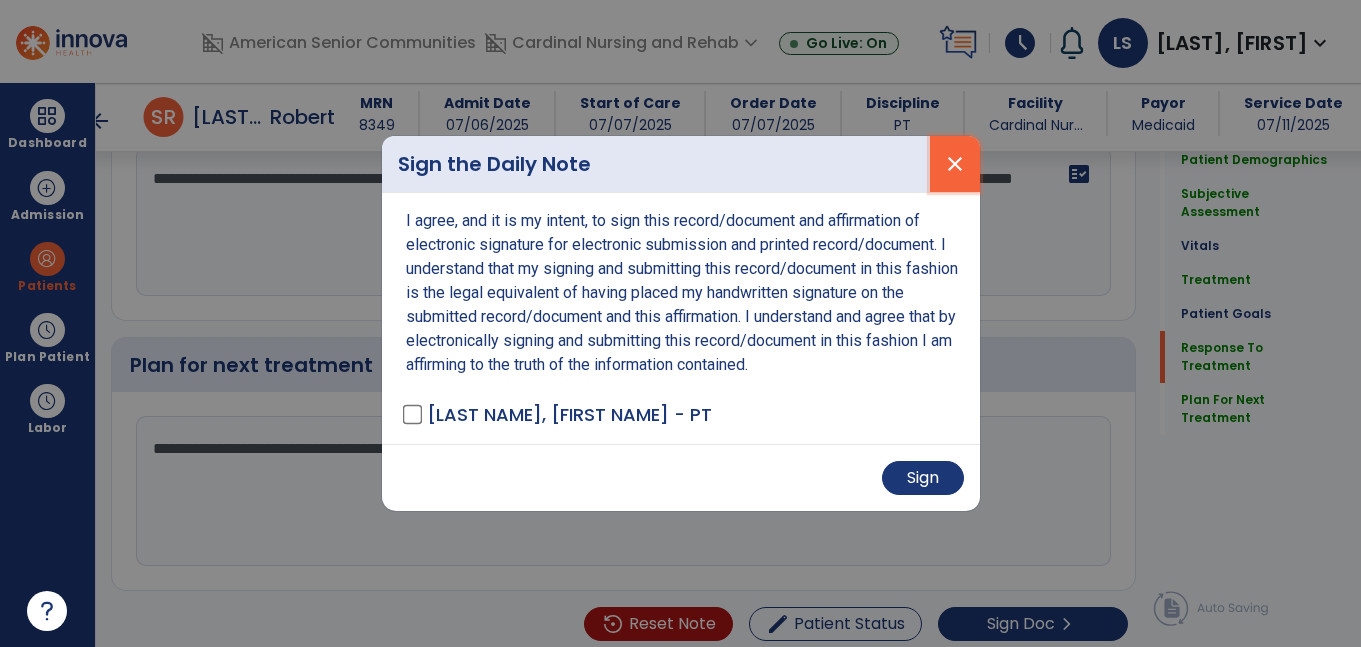 click on "close" at bounding box center [955, 164] 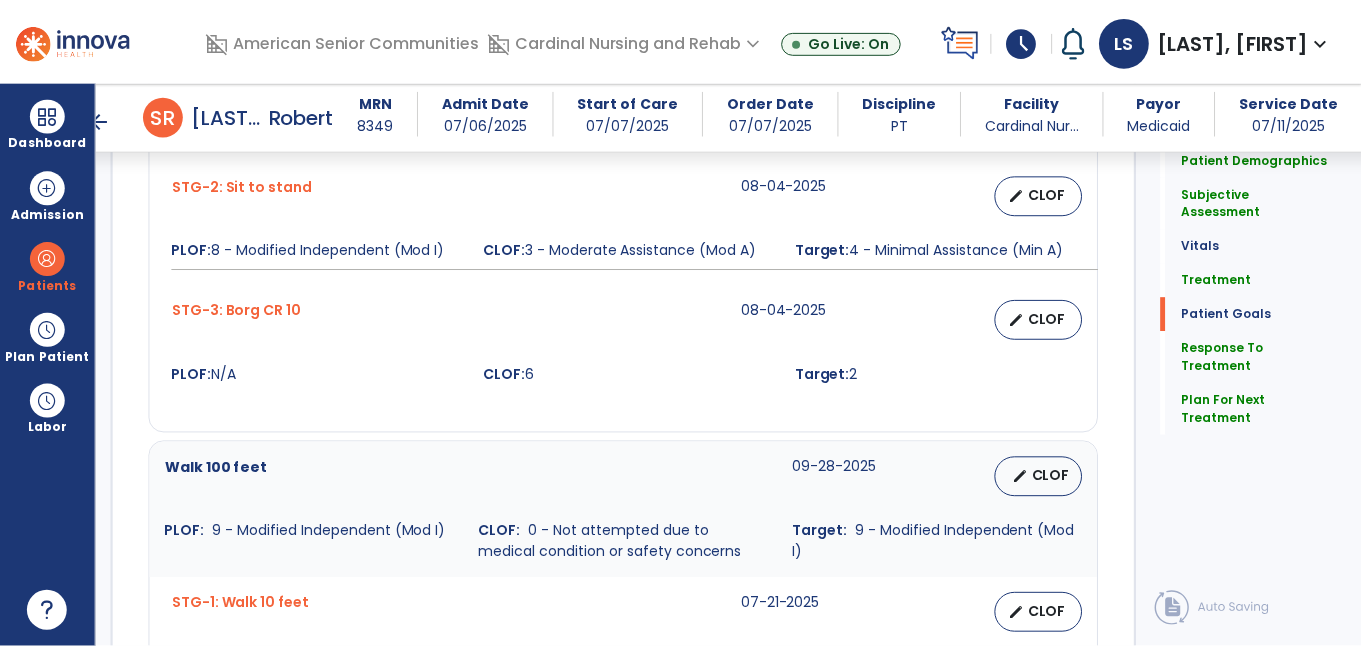 scroll, scrollTop: 1237, scrollLeft: 0, axis: vertical 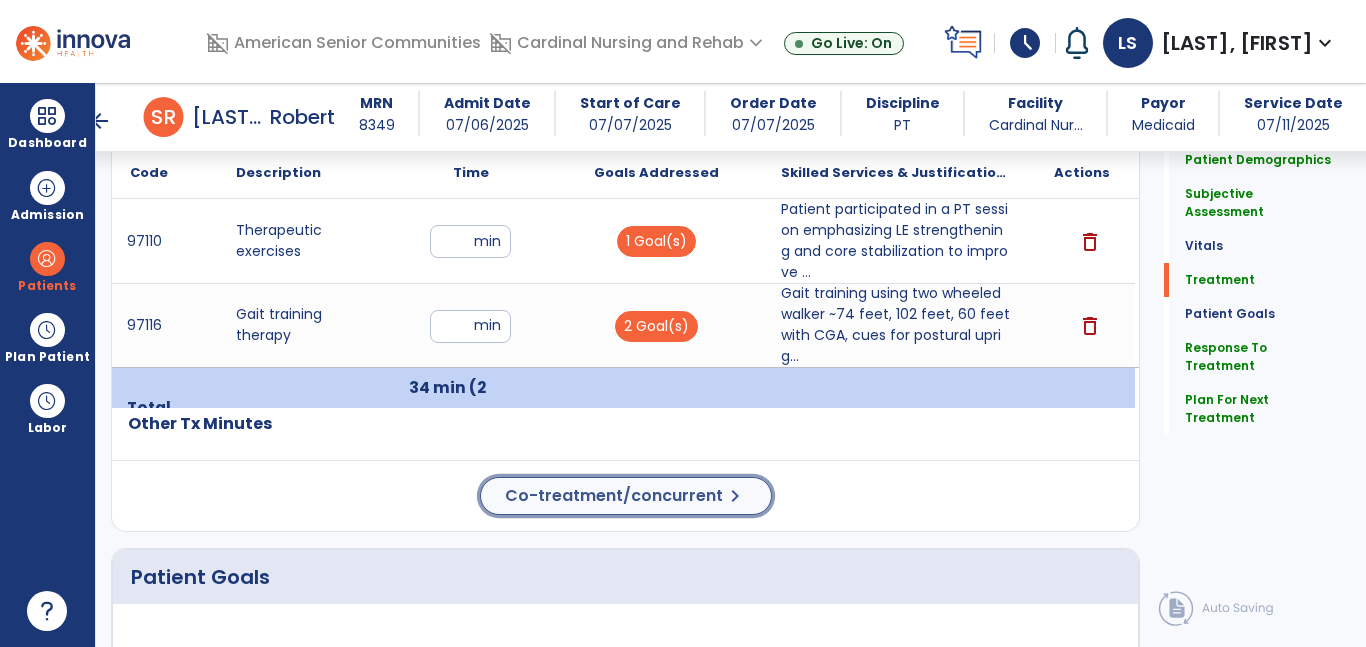 click on "Co-treatment/concurrent" 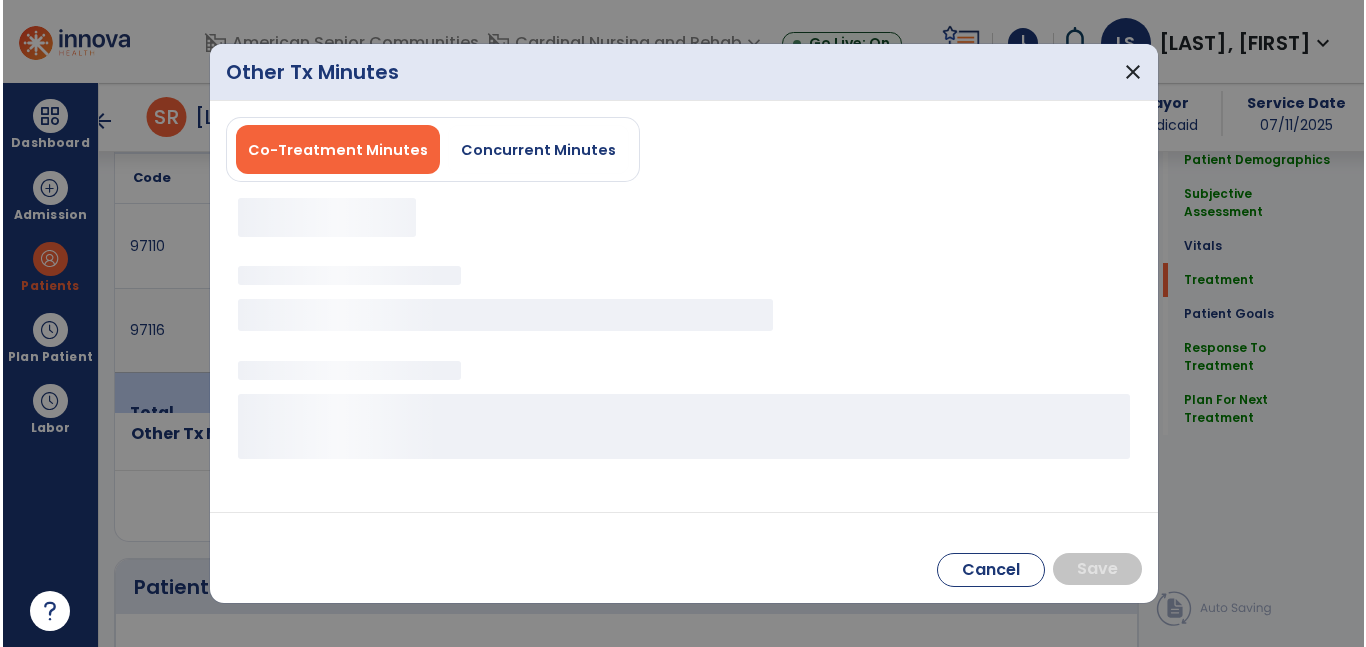scroll, scrollTop: 1237, scrollLeft: 0, axis: vertical 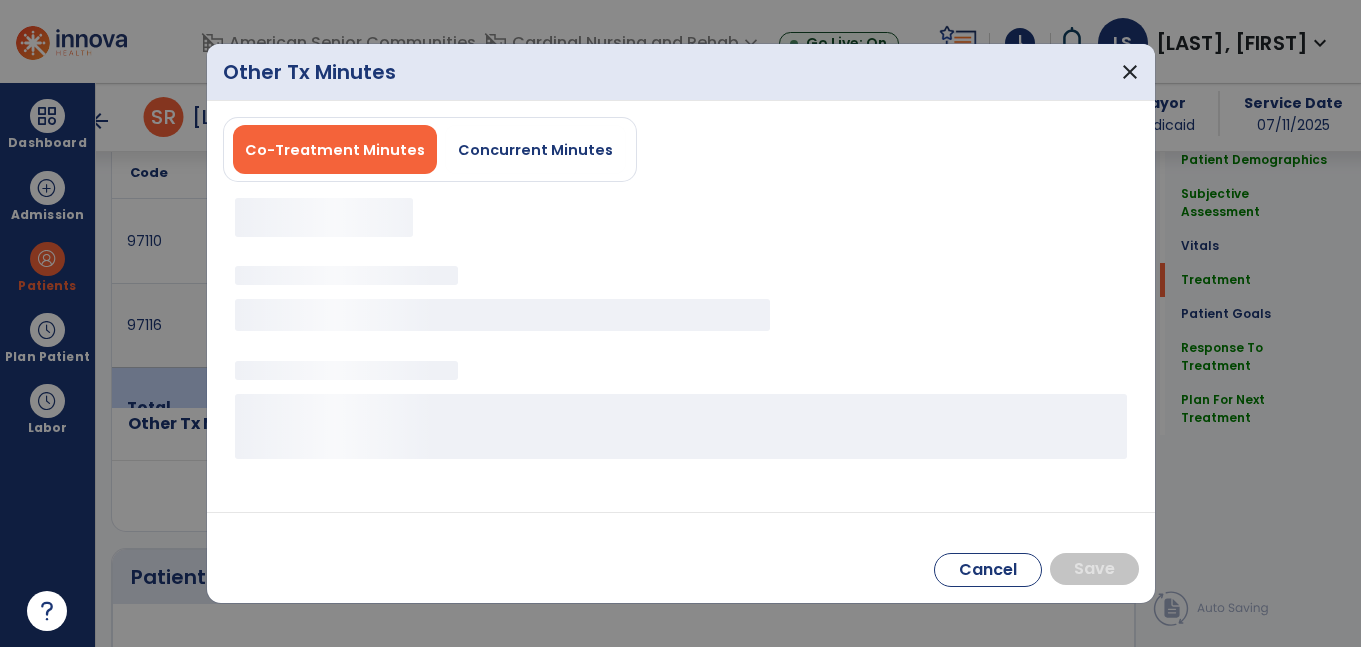 click on "Concurrent Minutes" at bounding box center (535, 149) 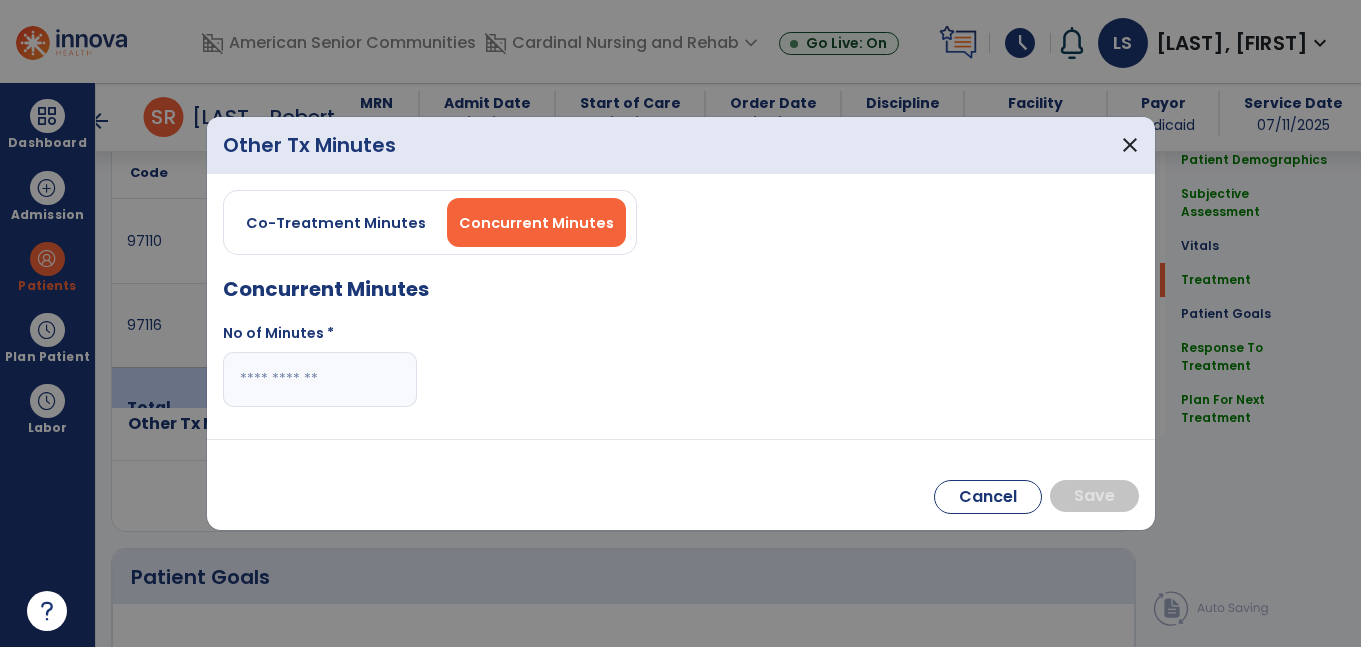 click at bounding box center (320, 379) 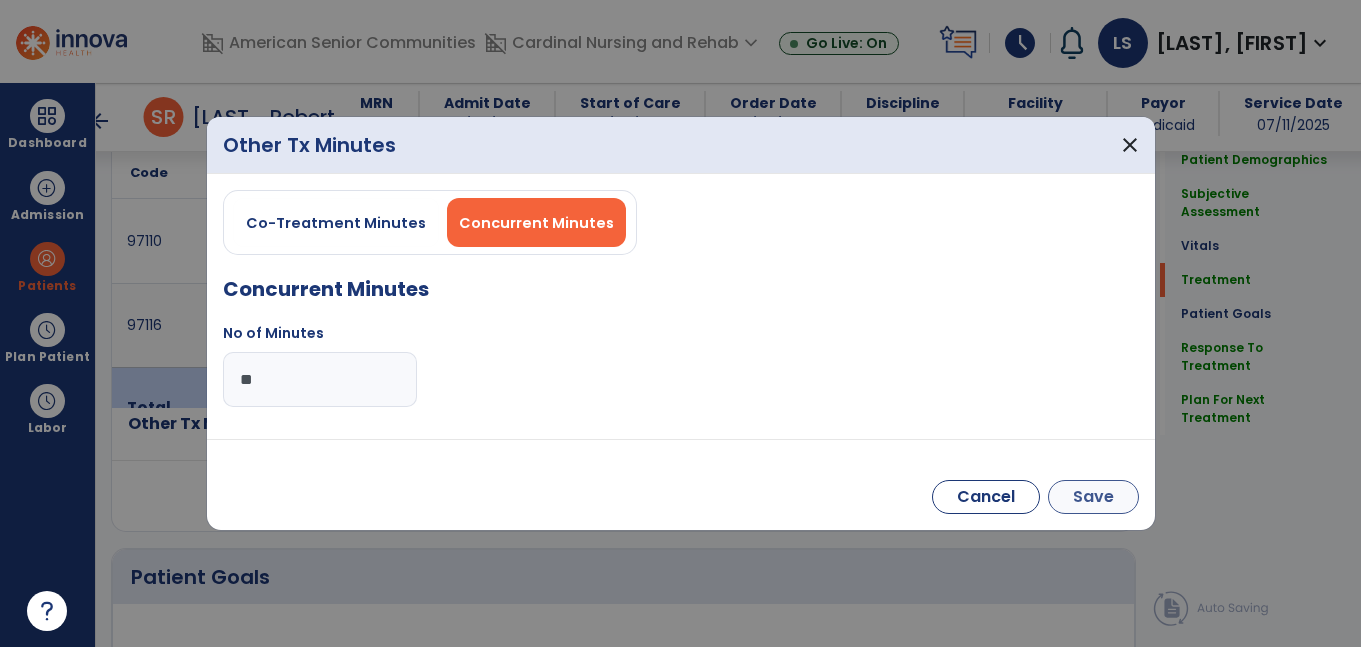type on "**" 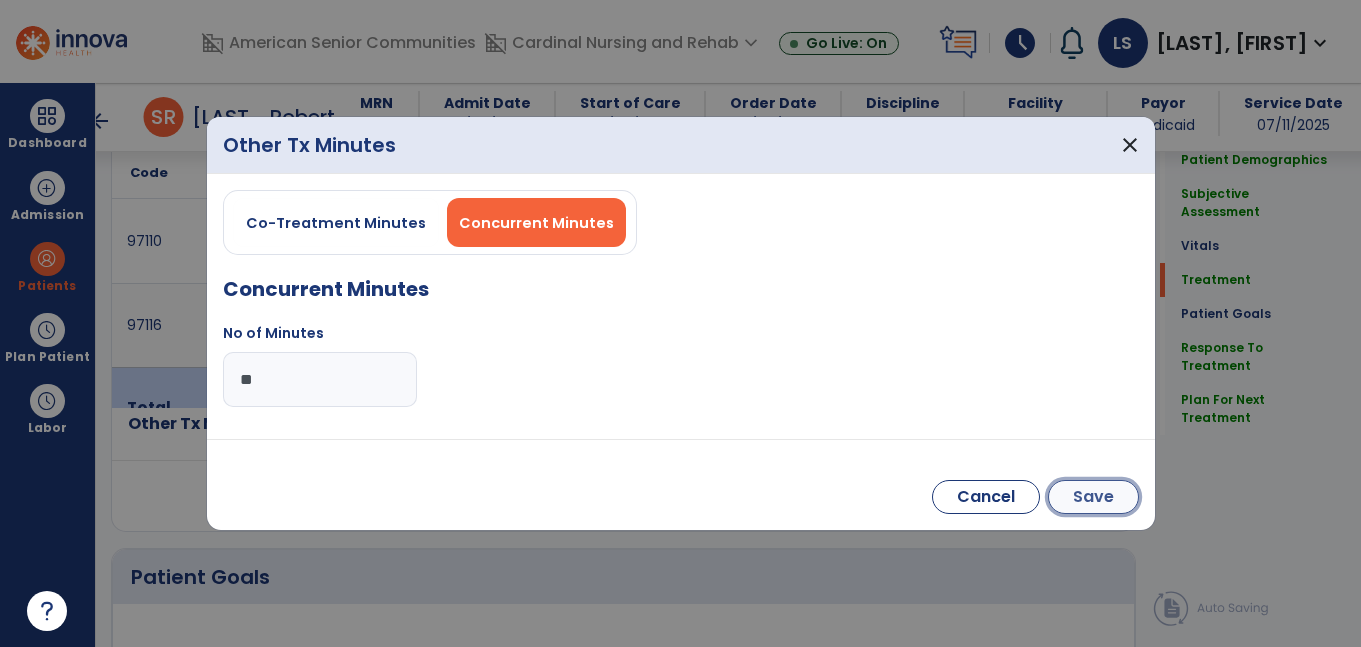 click on "Save" at bounding box center (1093, 497) 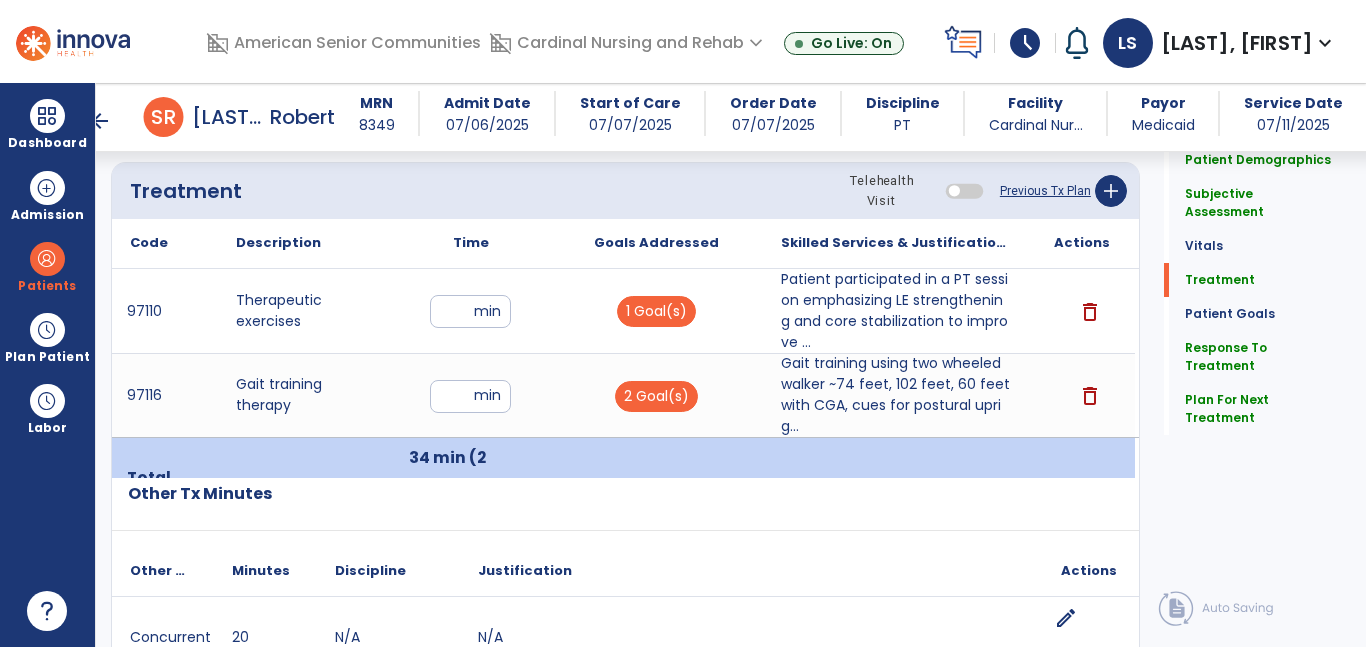 scroll, scrollTop: 1161, scrollLeft: 0, axis: vertical 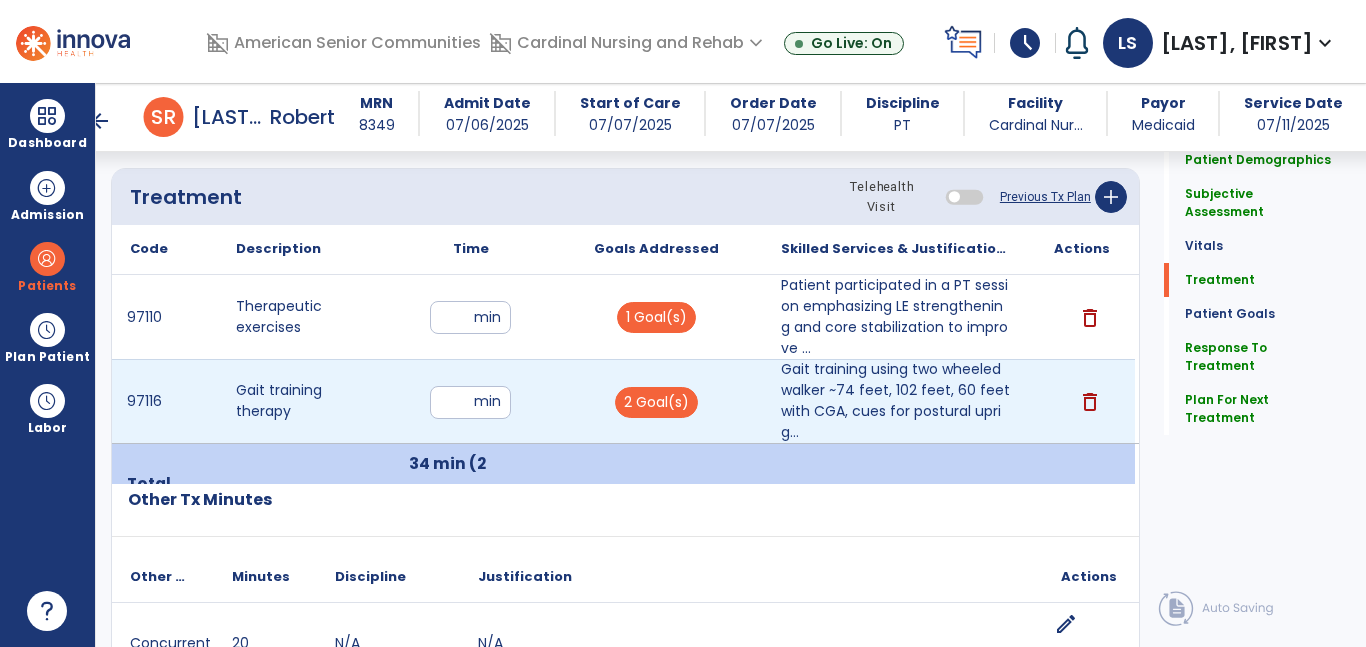 drag, startPoint x: 467, startPoint y: 400, endPoint x: 423, endPoint y: 398, distance: 44.04543 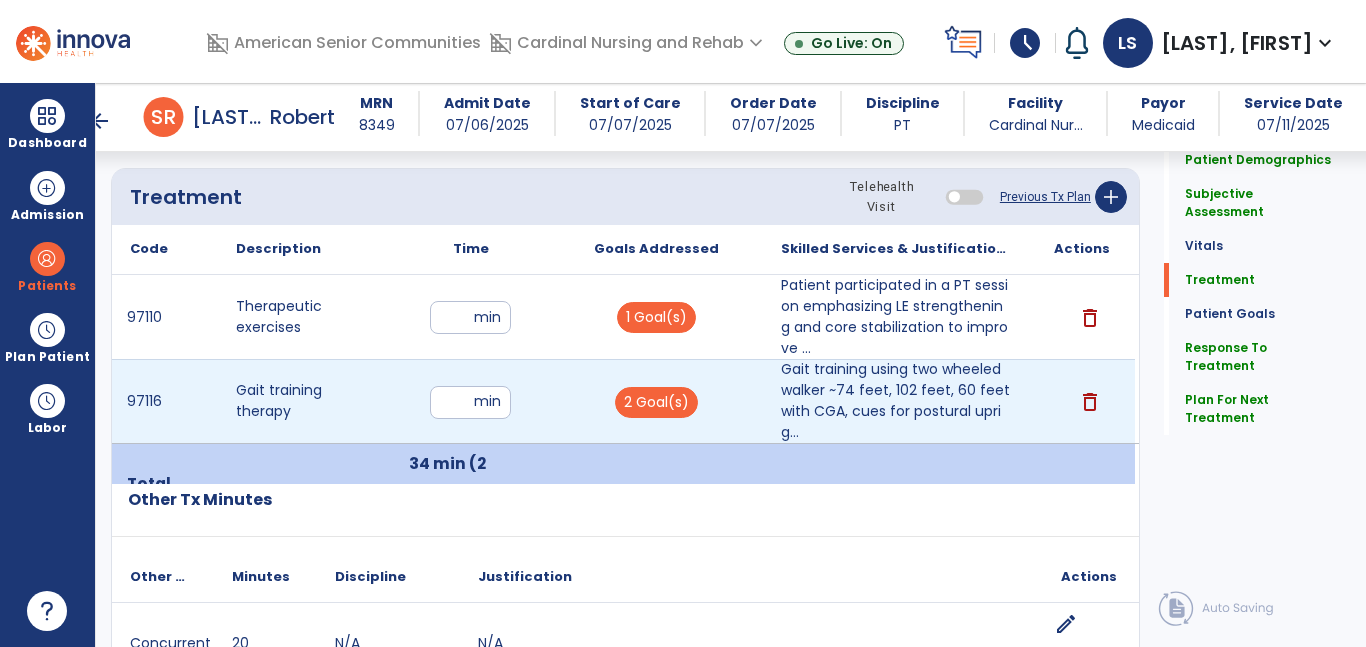 type on "**" 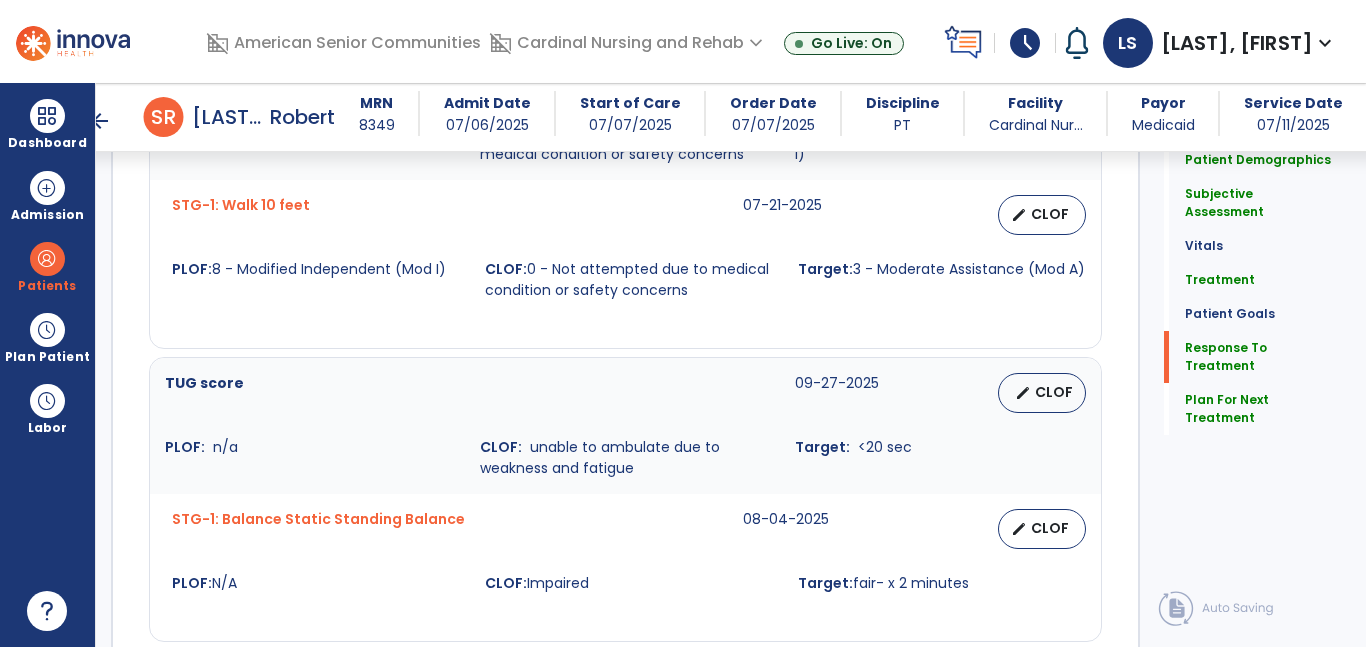 scroll, scrollTop: 3642, scrollLeft: 0, axis: vertical 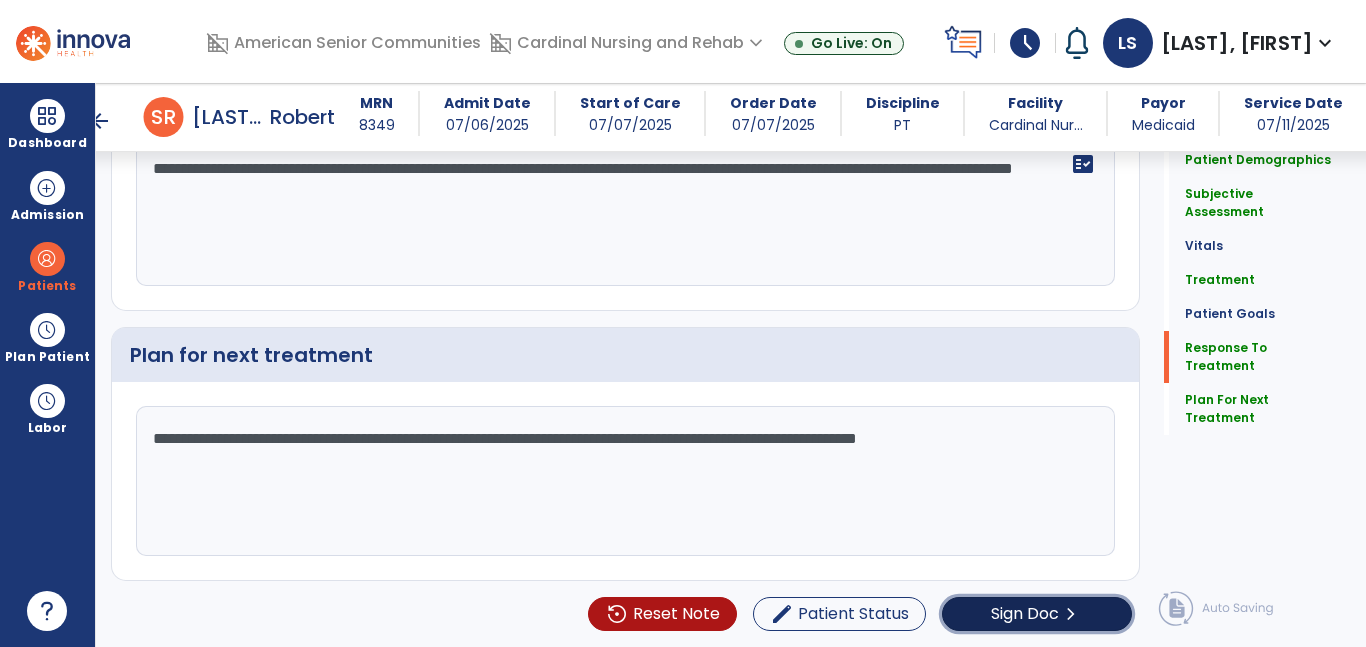 click on "Sign Doc" 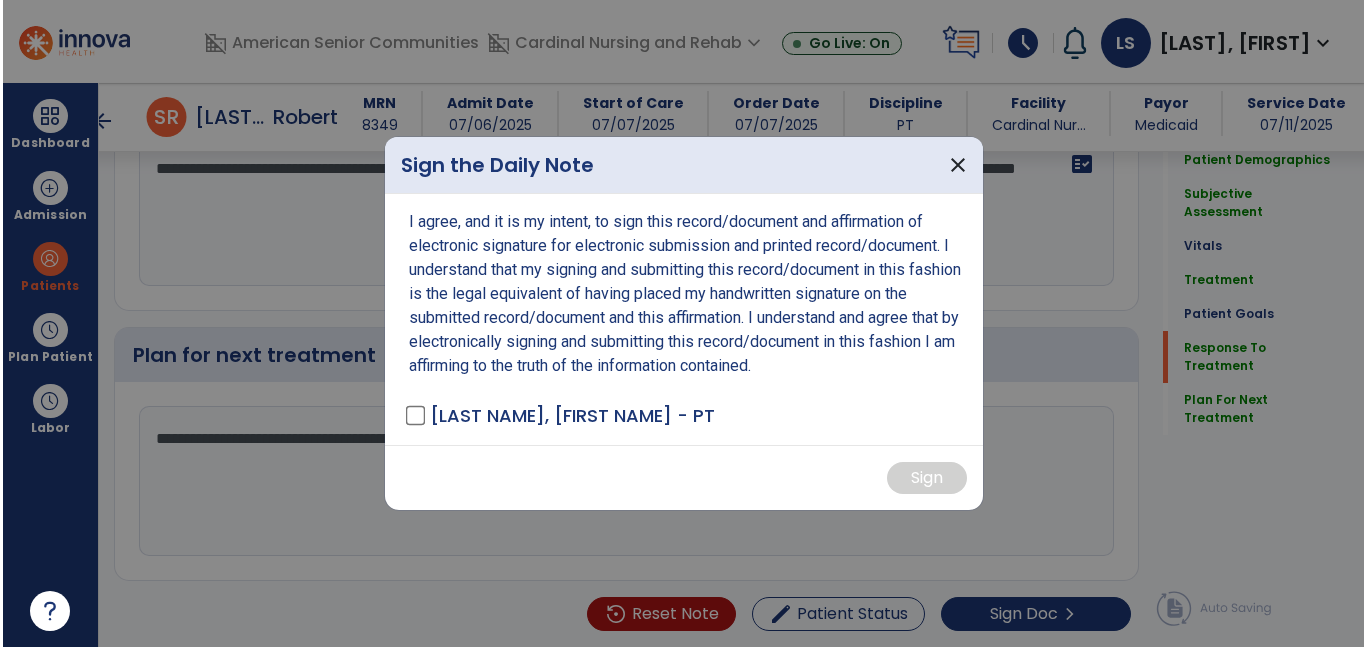 scroll, scrollTop: 3682, scrollLeft: 0, axis: vertical 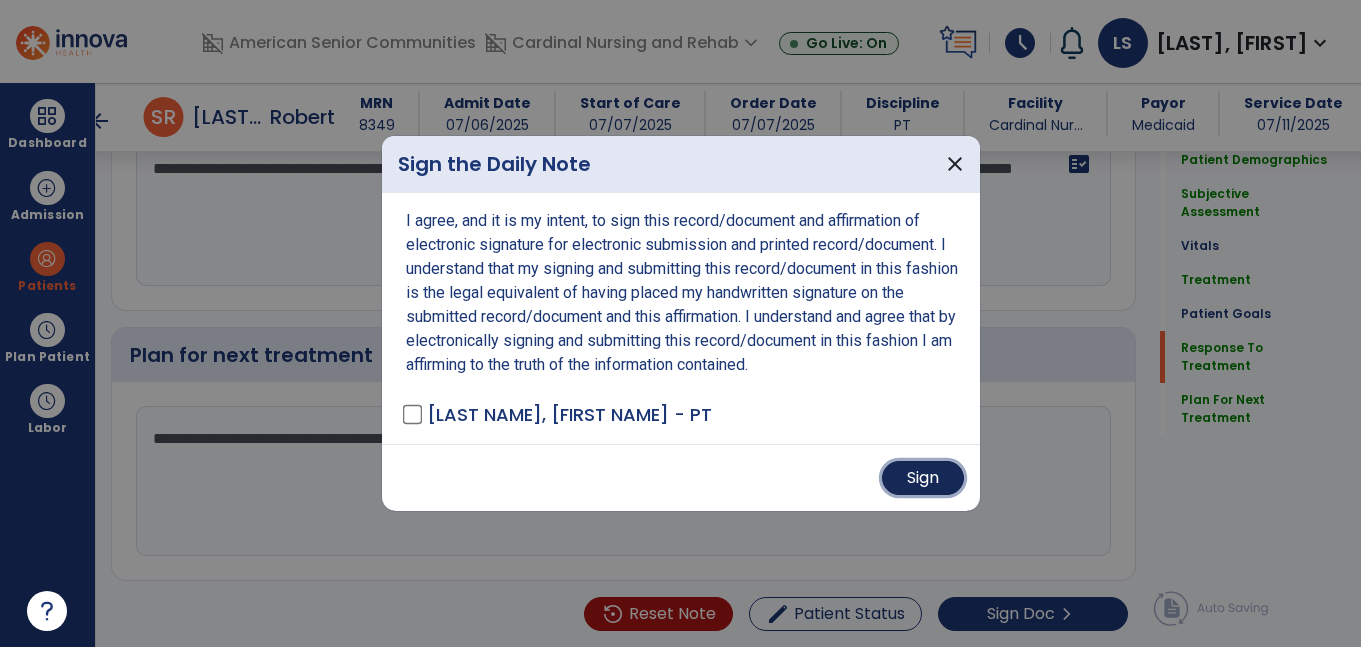 click on "Sign" at bounding box center [923, 478] 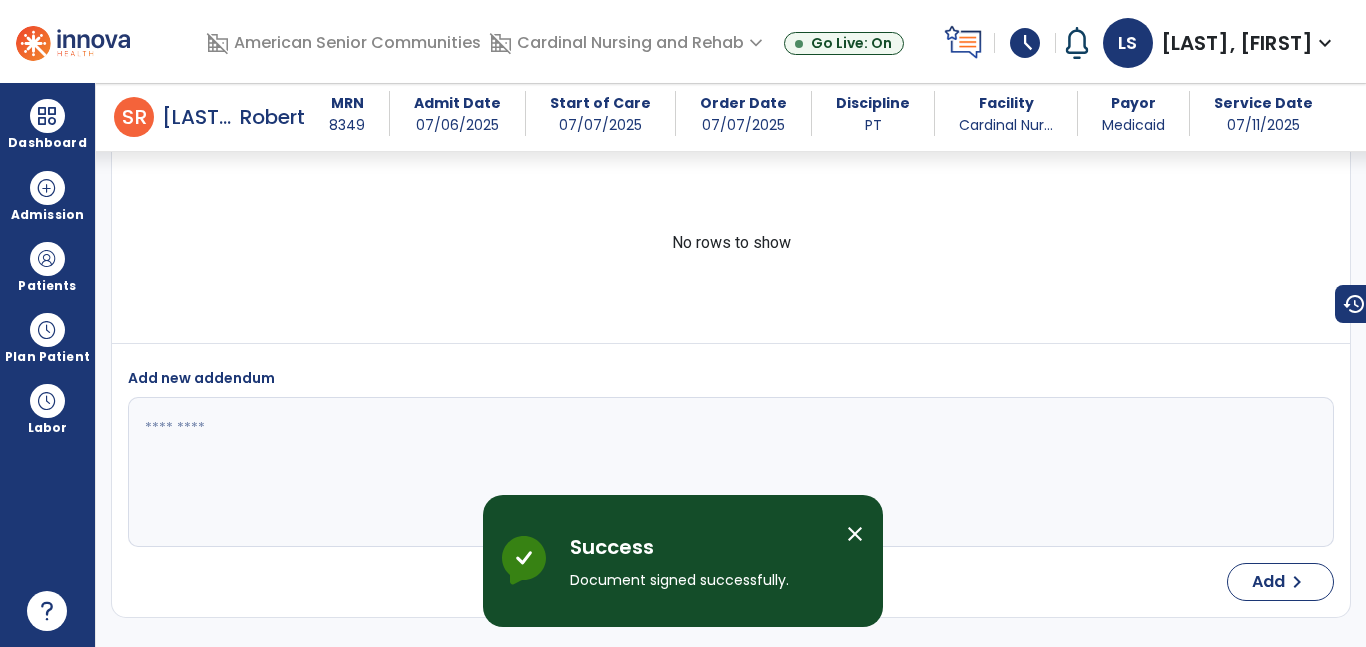 click on "close" at bounding box center [855, 534] 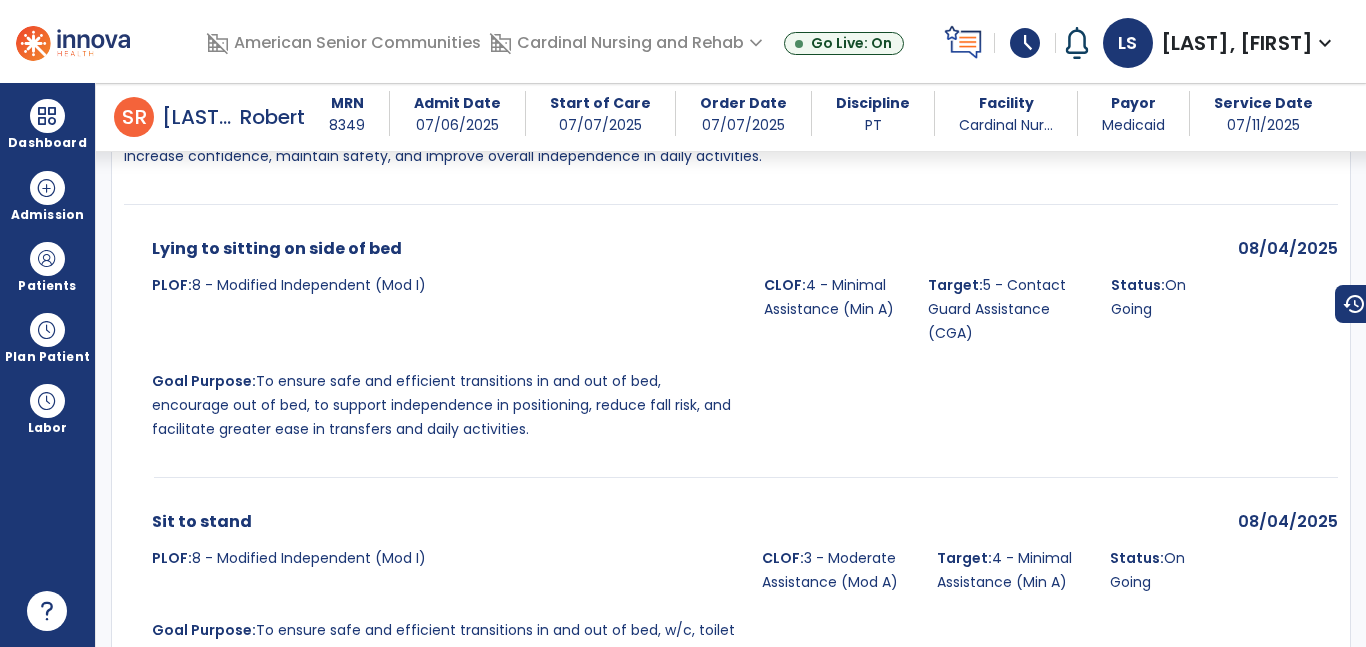 scroll, scrollTop: 0, scrollLeft: 0, axis: both 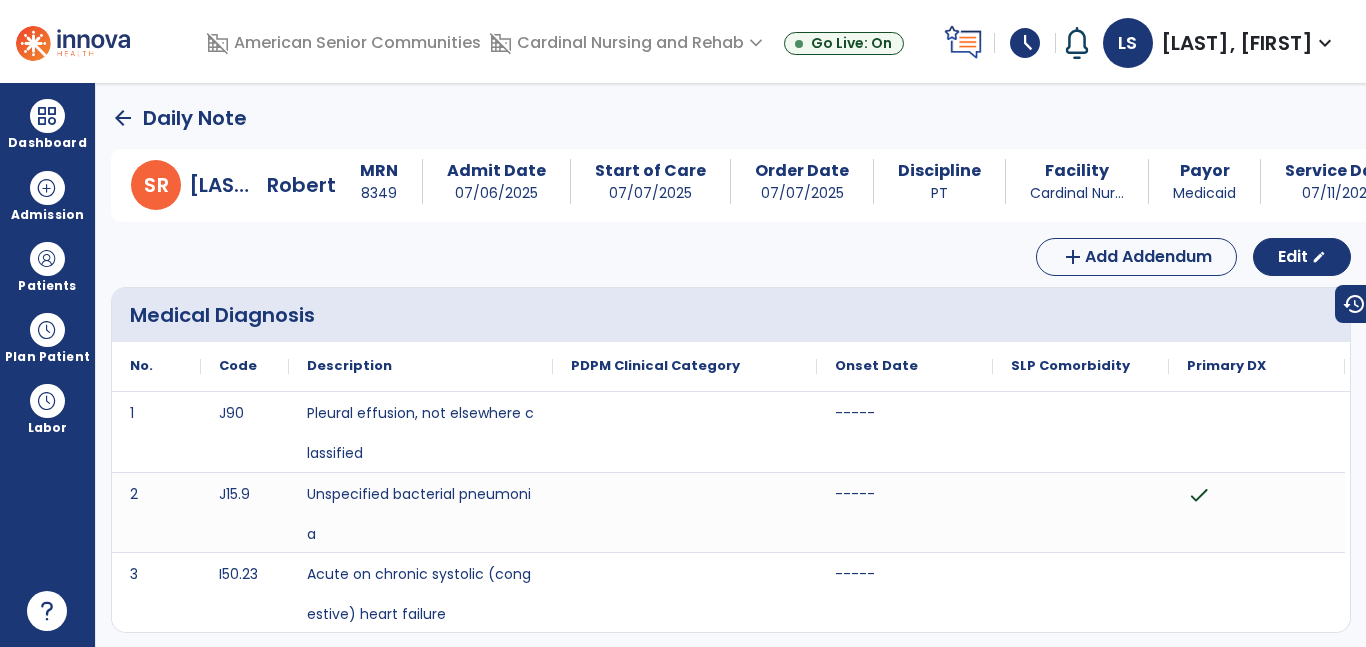 click on "arrow_back" 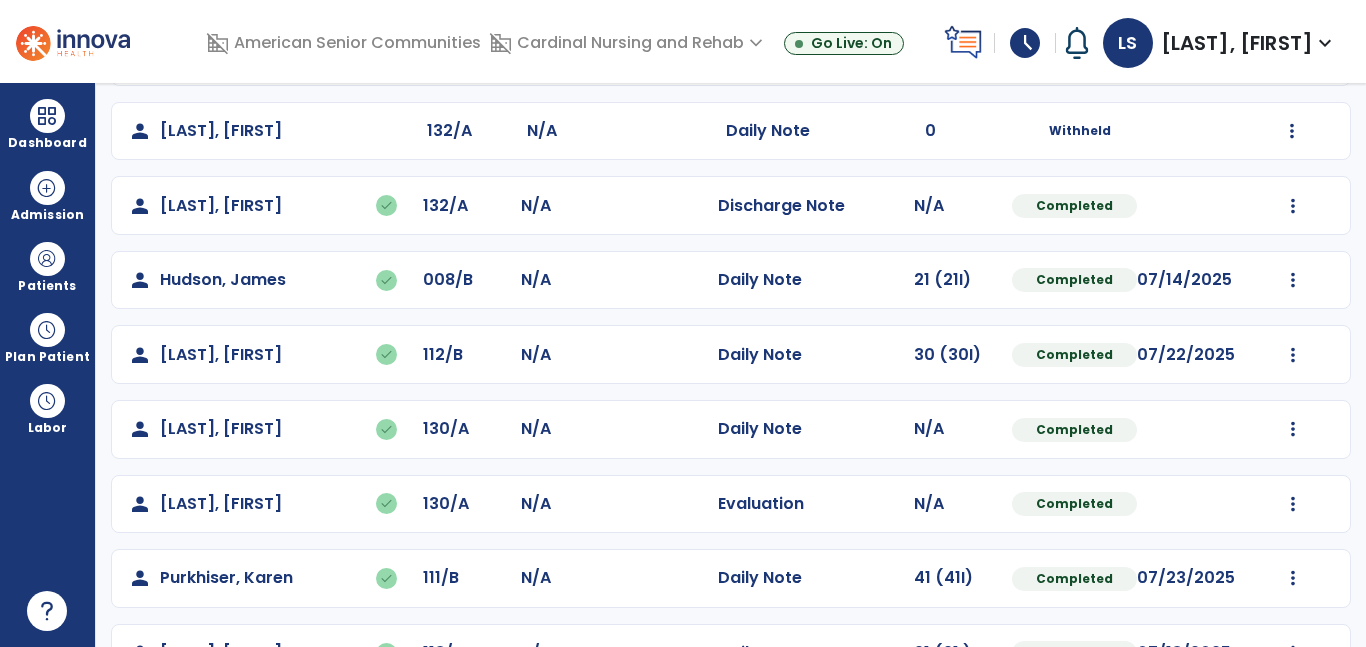 scroll, scrollTop: 588, scrollLeft: 0, axis: vertical 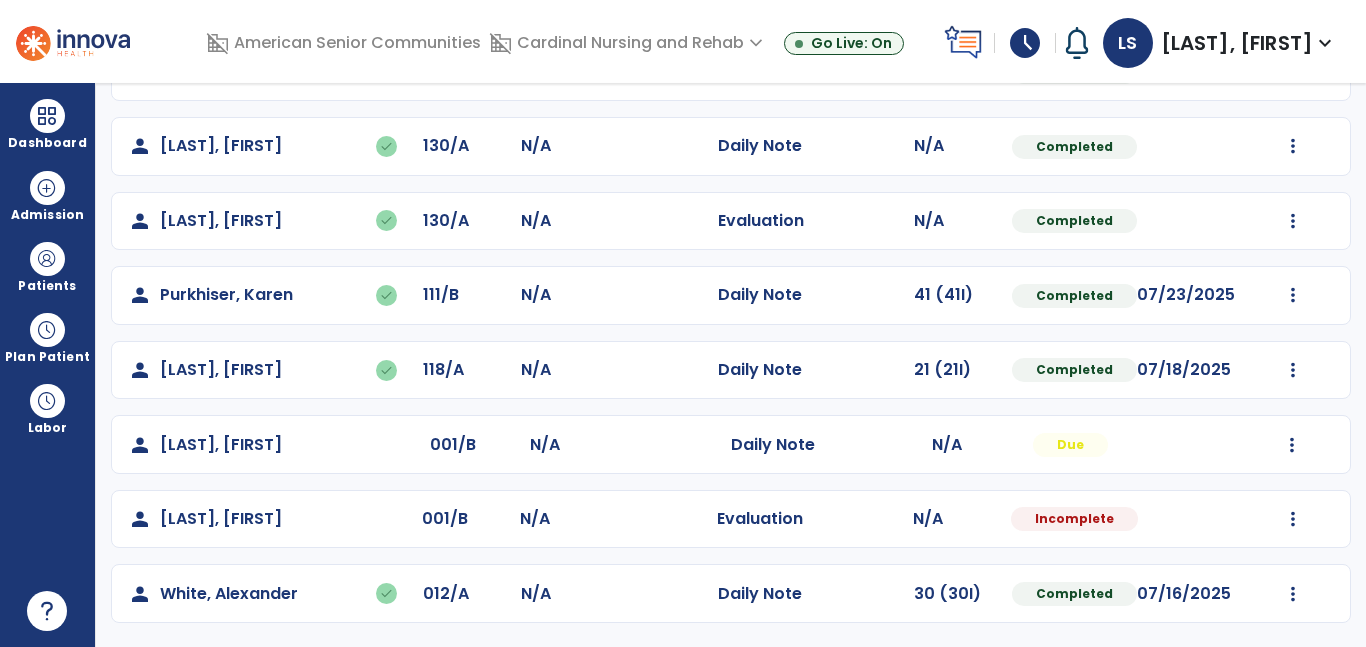 click on "Mark Visit As Complete   Reset Note   Open Document   G + C Mins" 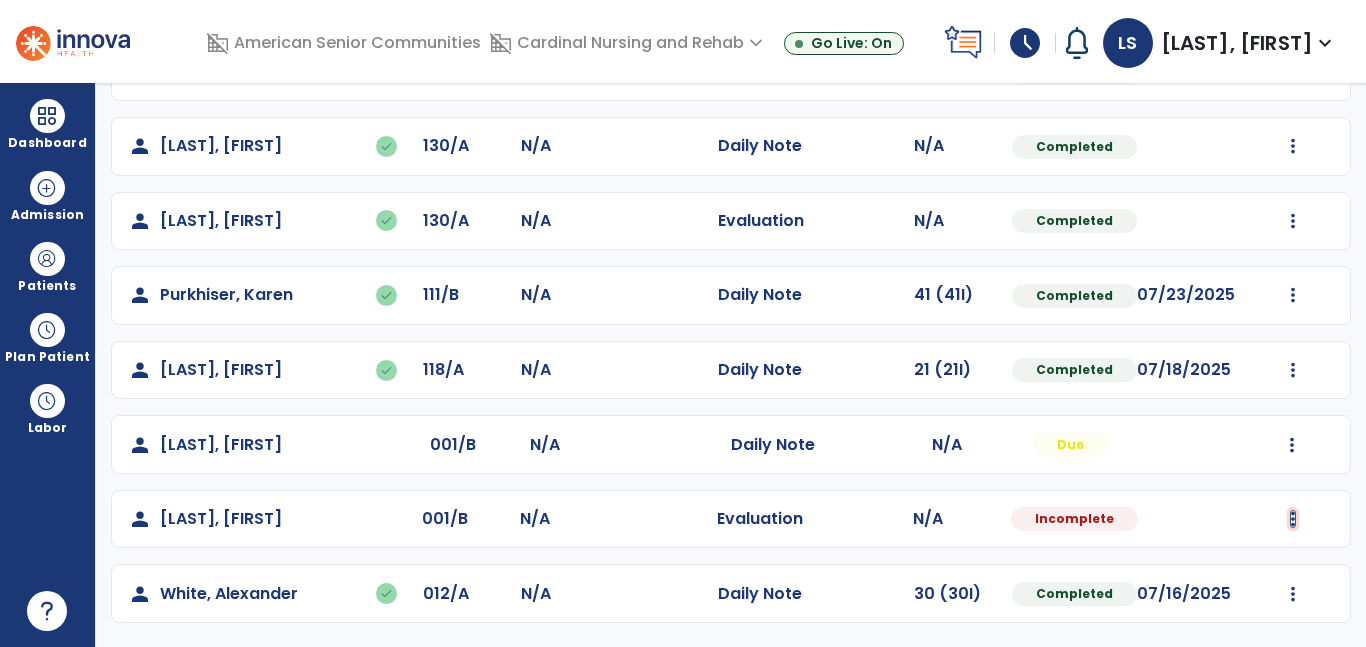 click at bounding box center [1292, -152] 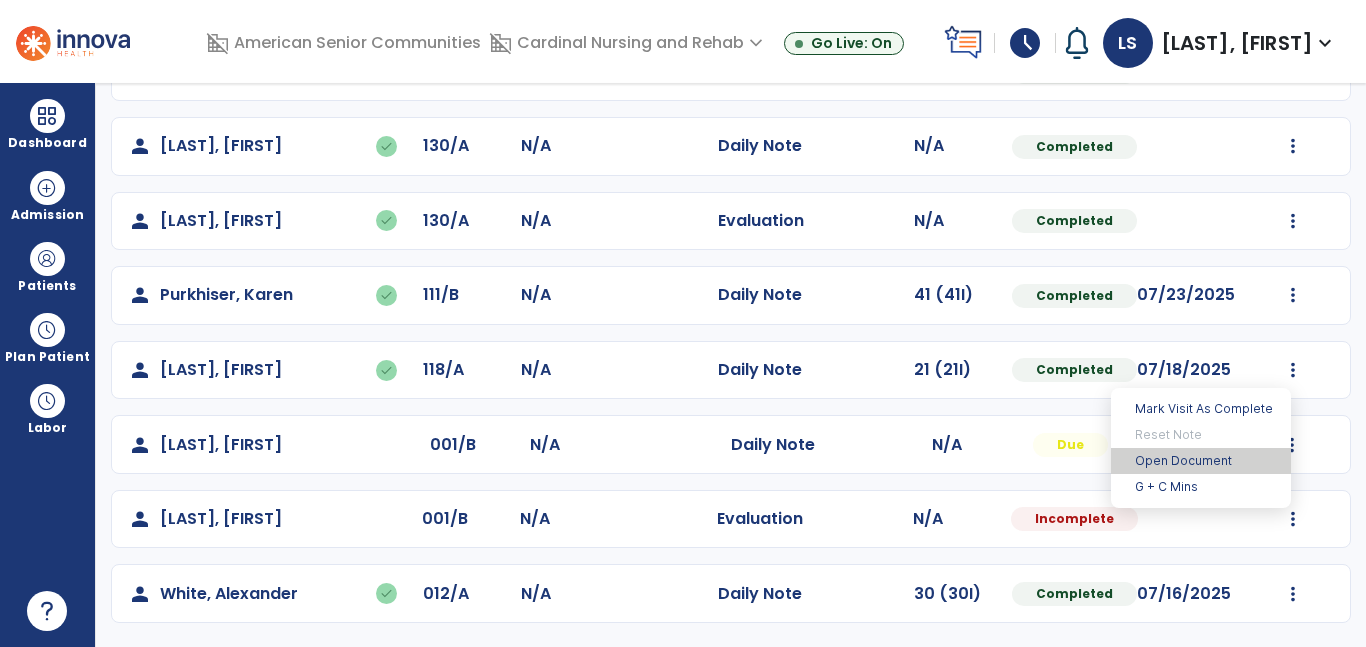click on "Open Document" at bounding box center [1201, 461] 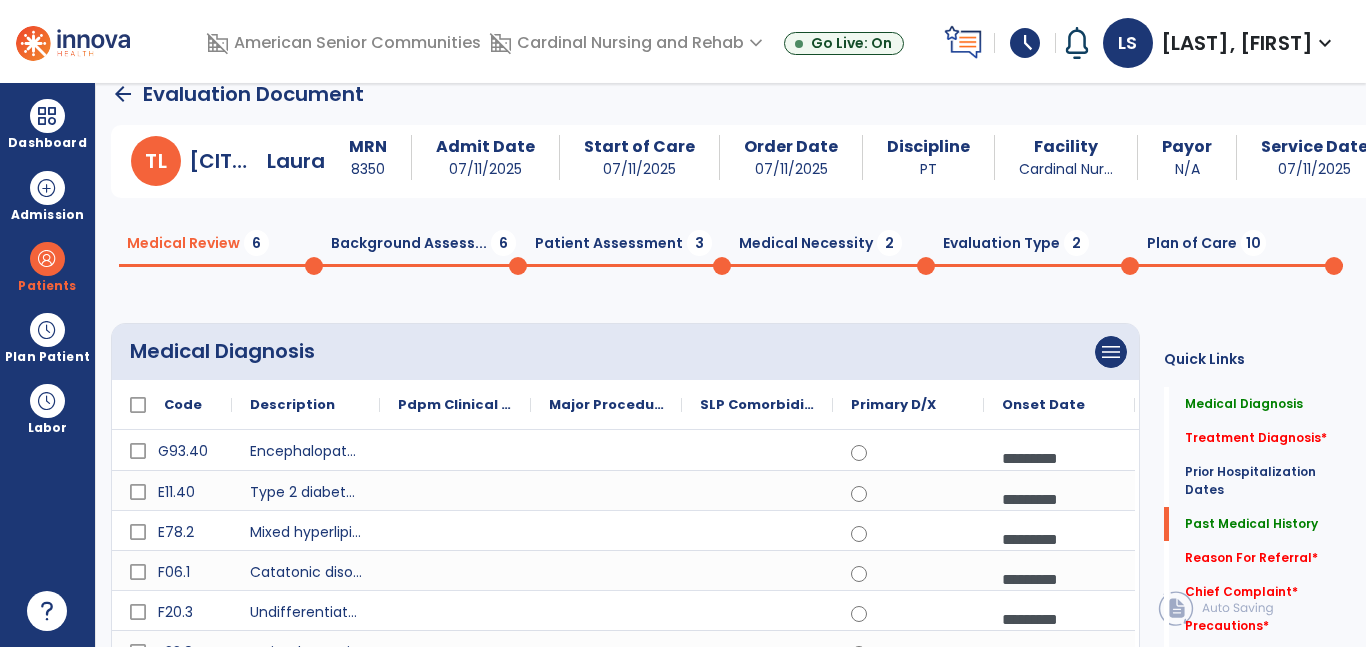 scroll, scrollTop: 0, scrollLeft: 0, axis: both 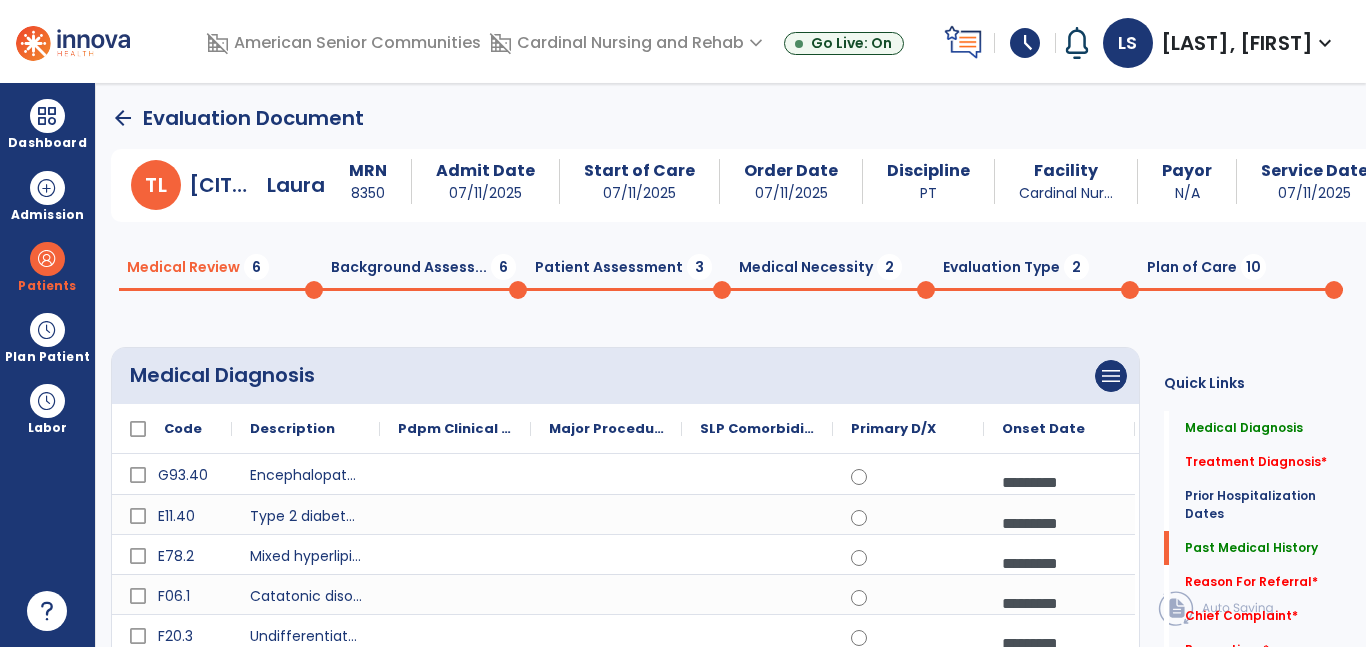 drag, startPoint x: 450, startPoint y: 278, endPoint x: 523, endPoint y: 321, distance: 84.723076 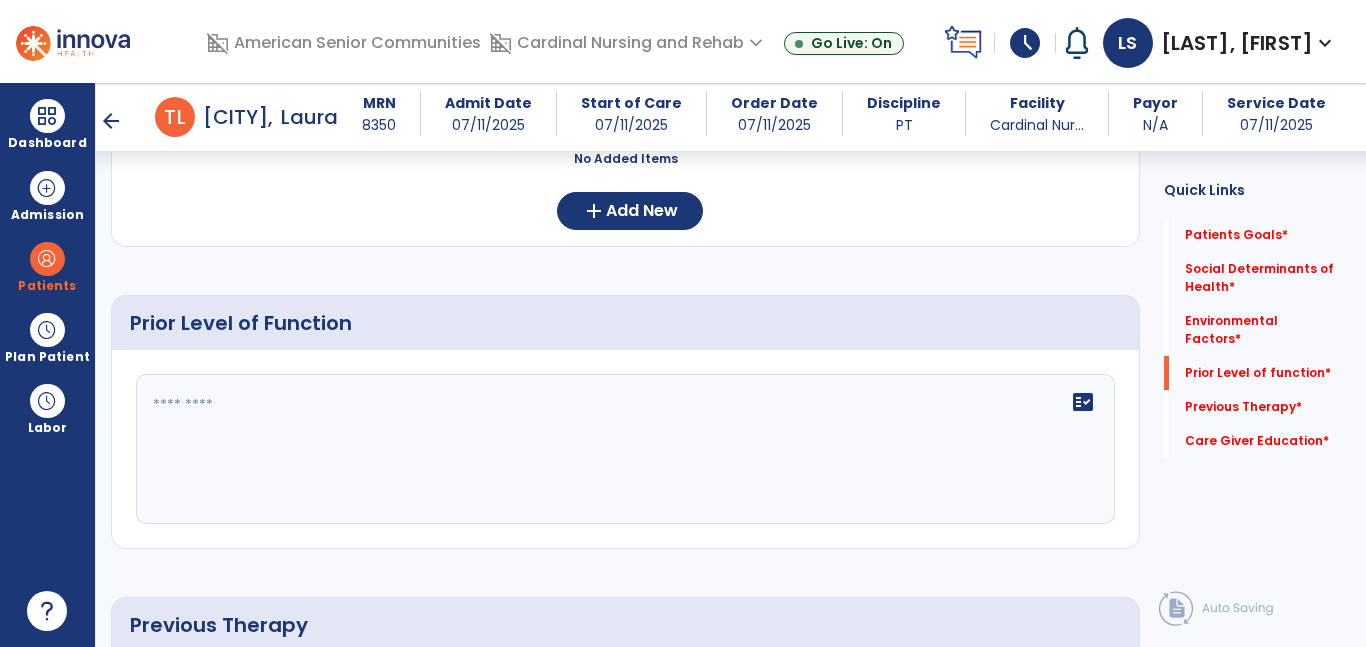 scroll, scrollTop: 680, scrollLeft: 0, axis: vertical 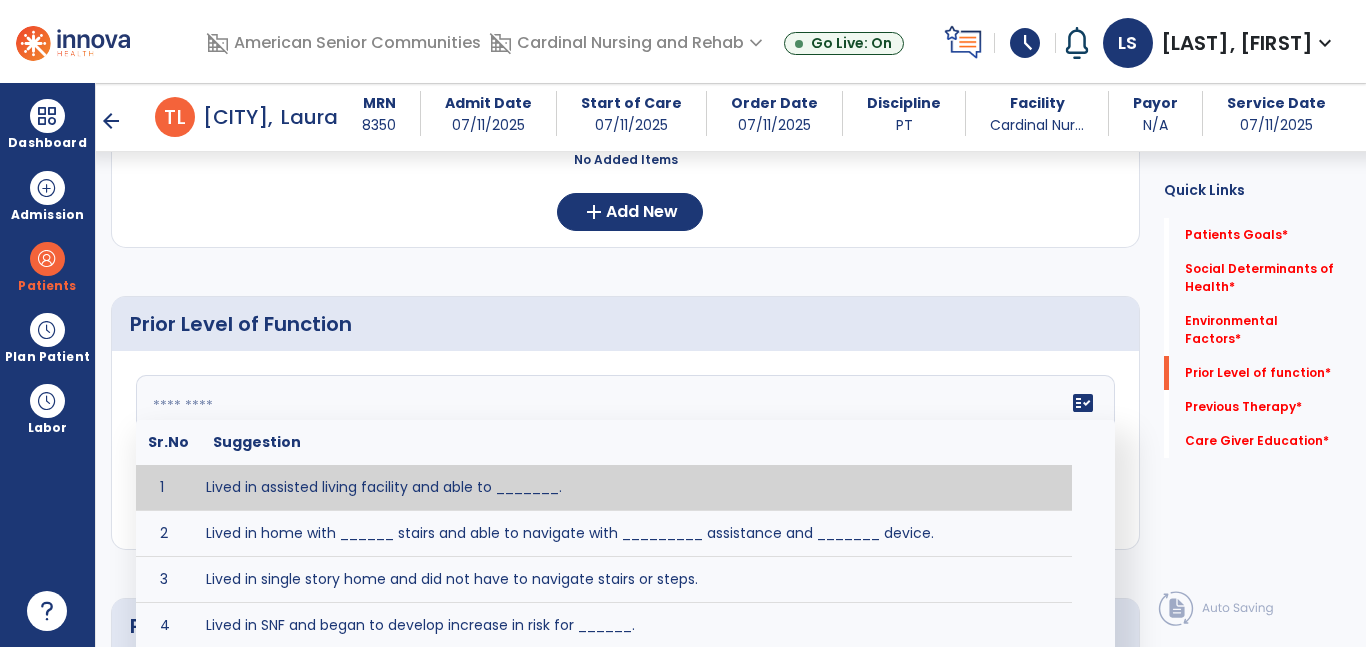 click on "fact_check  Sr.No Suggestion 1 Lived in assisted living facility and able to _______. 2 Lived in home with ______ stairs and able to navigate with _________ assistance and _______ device. 3 Lived in single story home and did not have to navigate stairs or steps. 4 Lived in SNF and began to develop increase in risk for ______. 5 Lived in SNF and skin was intact without pressure sores or wounds. 6 Lived independently at home with _________ and able to __________. 7 Wheelchair bound, non ambulatory and able to ______. 8 Worked as a __________." 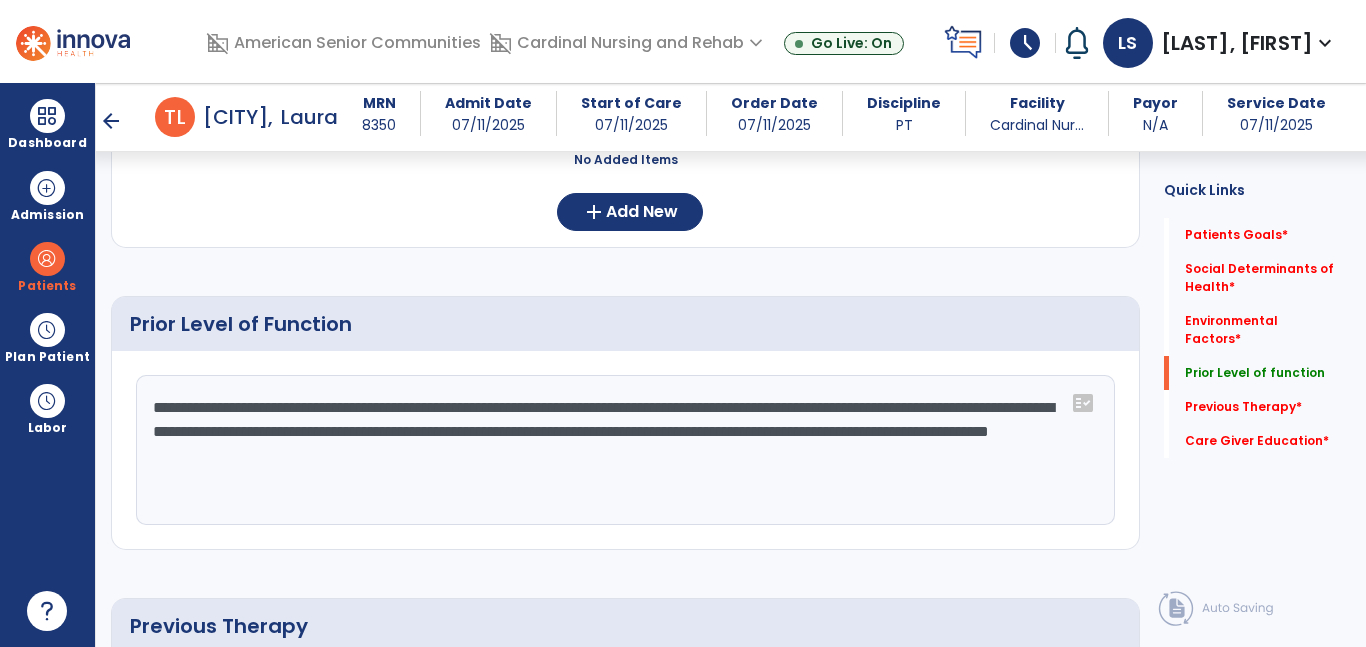 type on "**********" 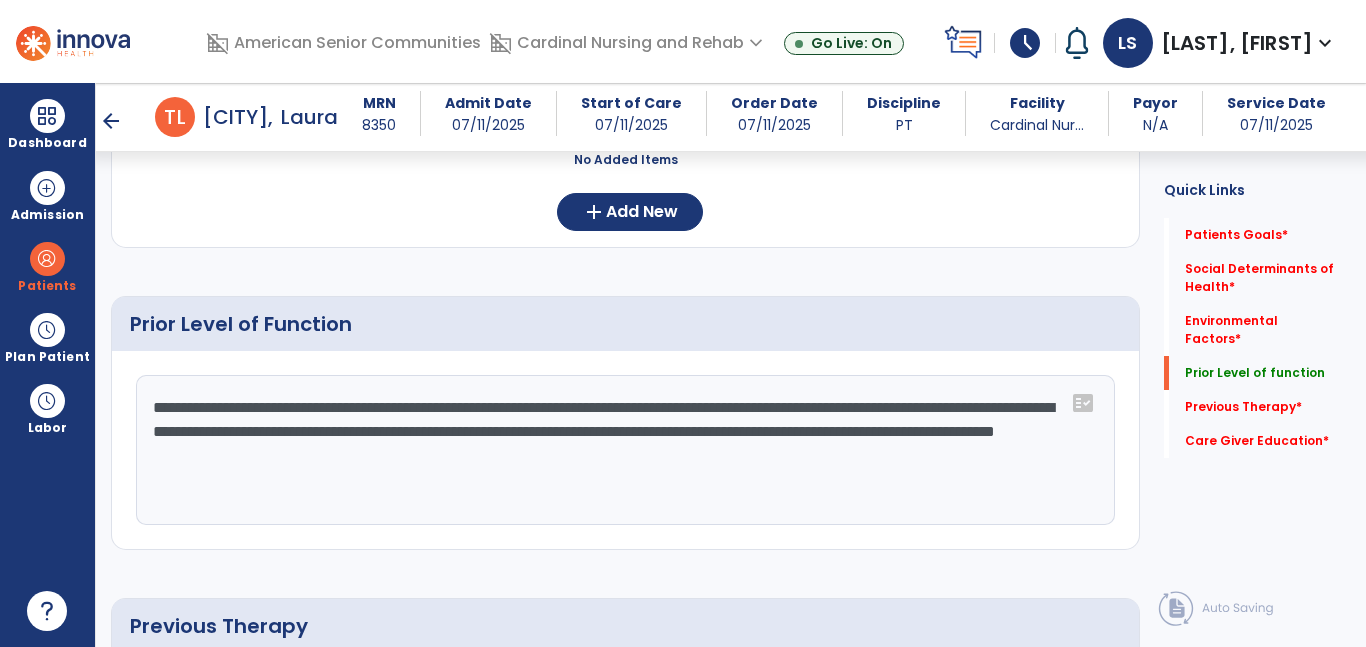 drag, startPoint x: 731, startPoint y: 513, endPoint x: 126, endPoint y: 367, distance: 622.36725 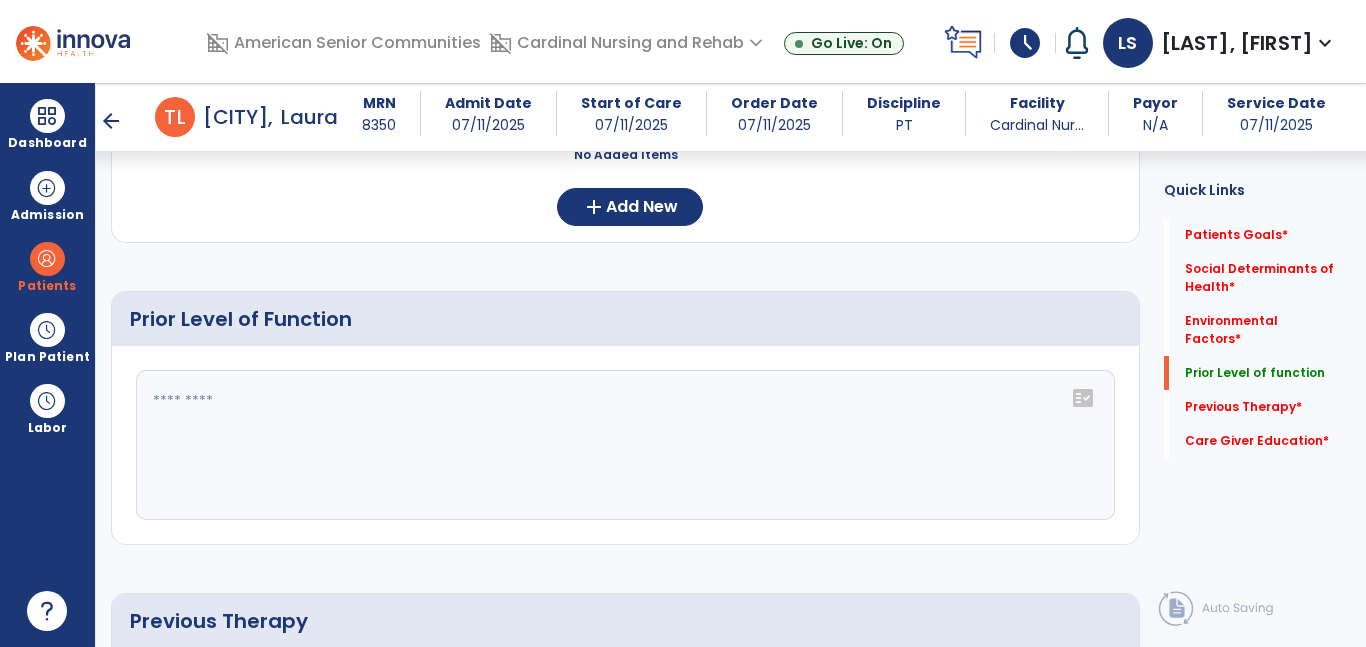 scroll, scrollTop: 681, scrollLeft: 0, axis: vertical 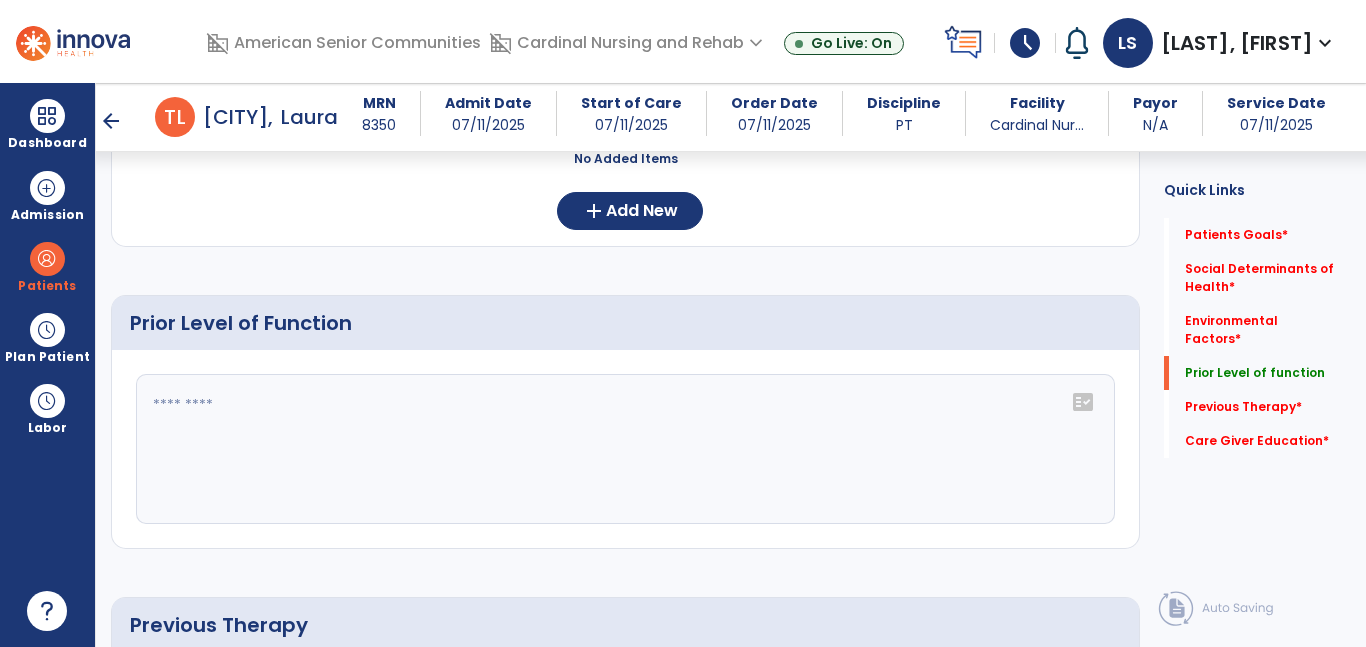 click 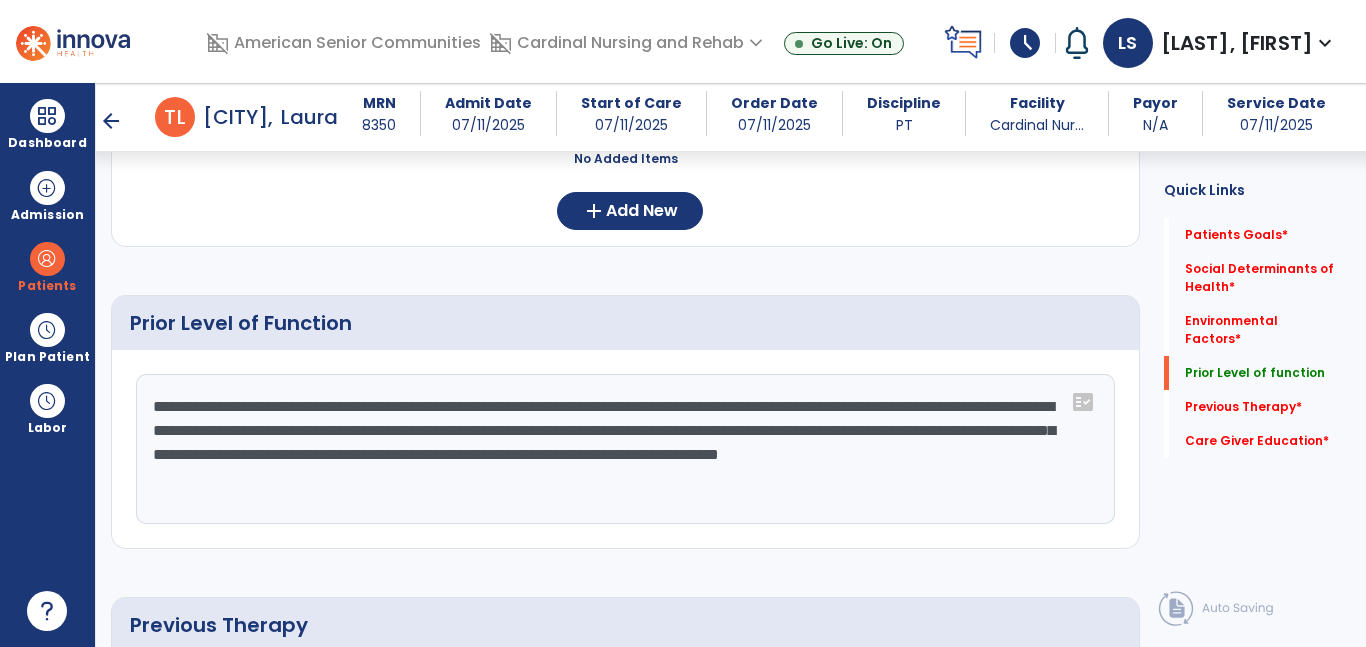 drag, startPoint x: 955, startPoint y: 431, endPoint x: 374, endPoint y: 462, distance: 581.8264 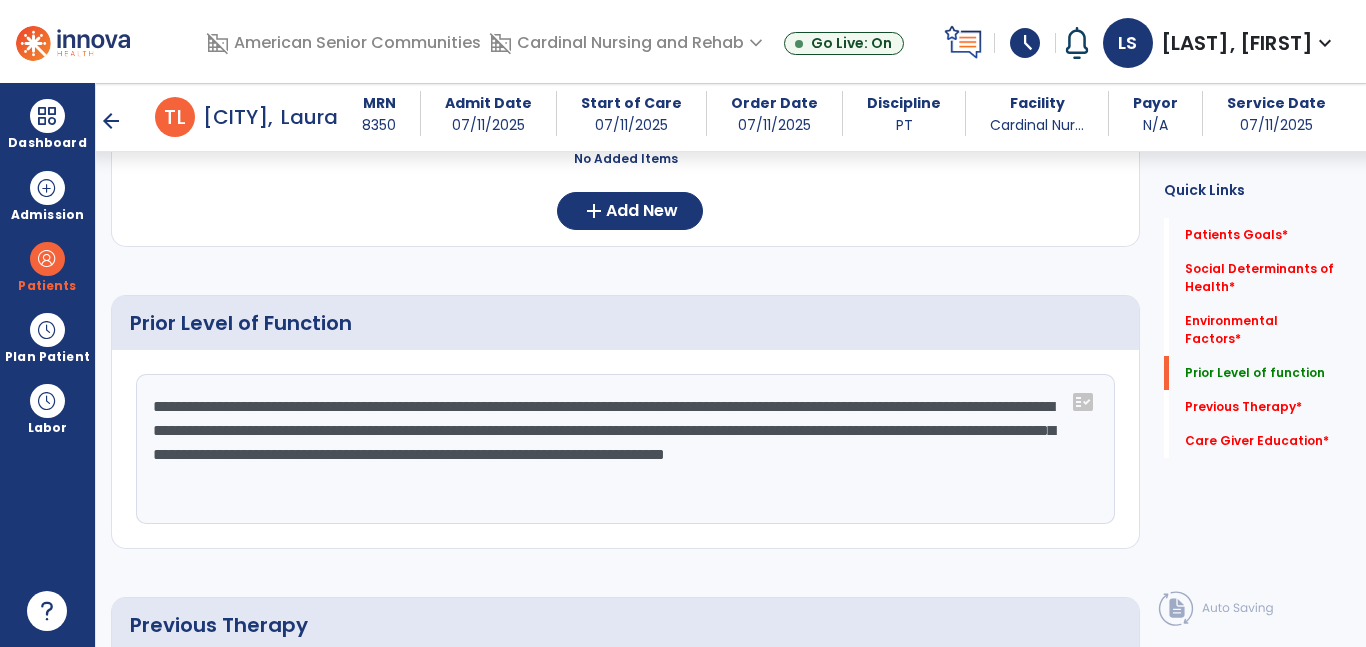 click on "**********" 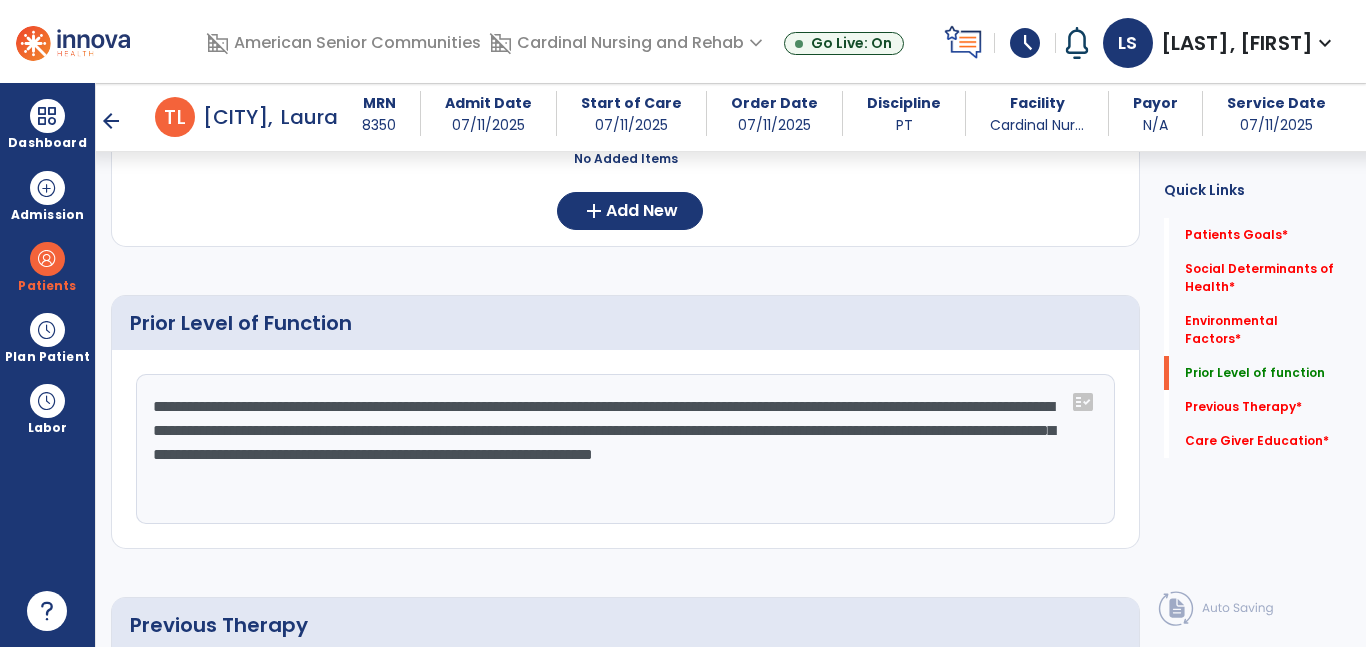 drag, startPoint x: 716, startPoint y: 456, endPoint x: 446, endPoint y: 455, distance: 270.00186 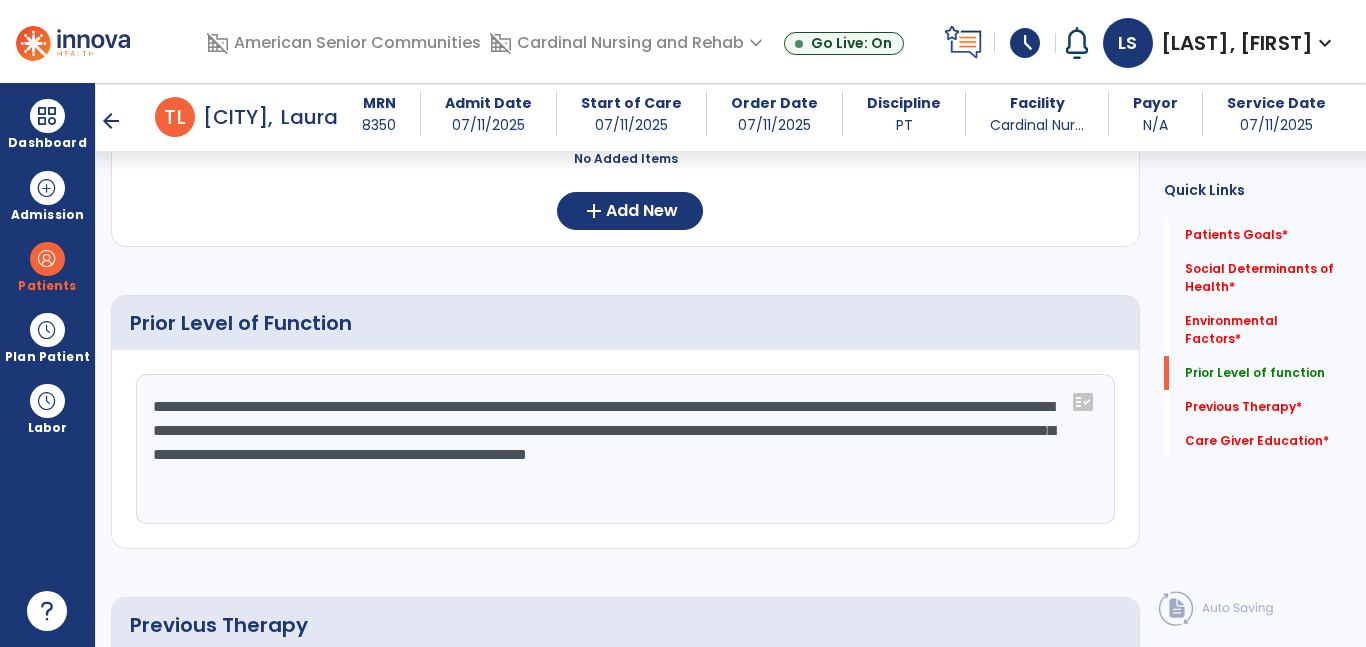 click on "**********" 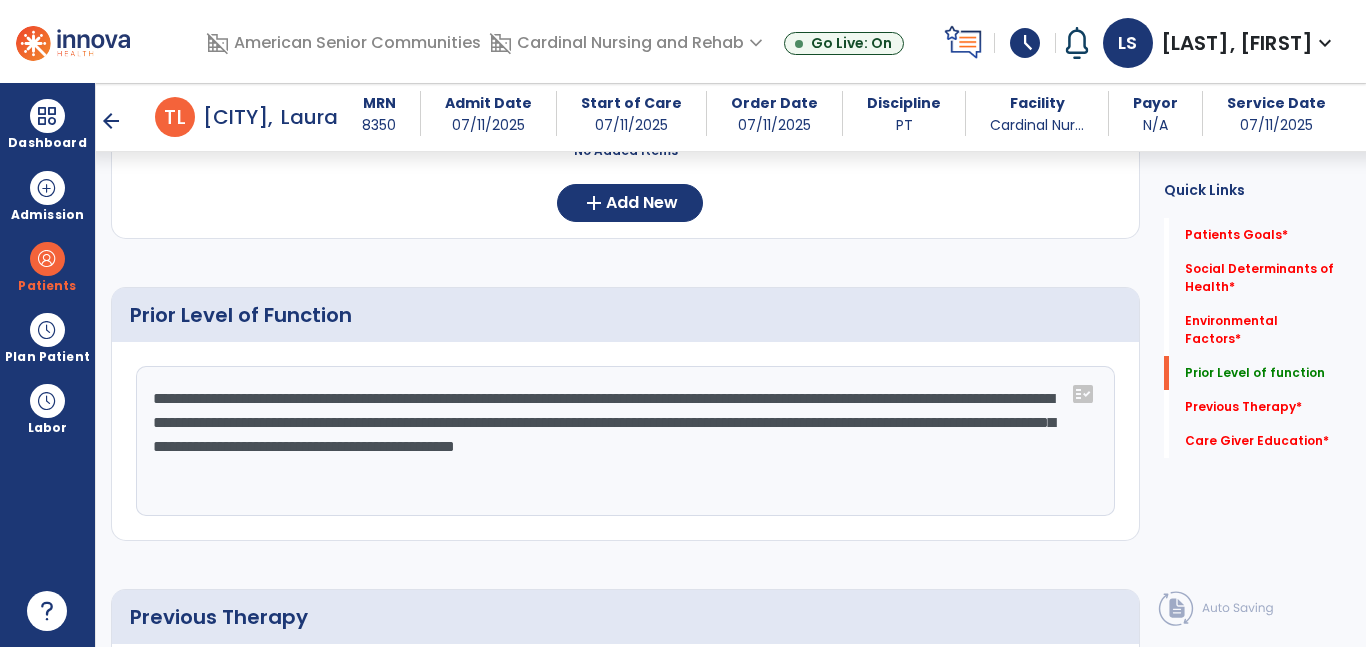scroll, scrollTop: 691, scrollLeft: 0, axis: vertical 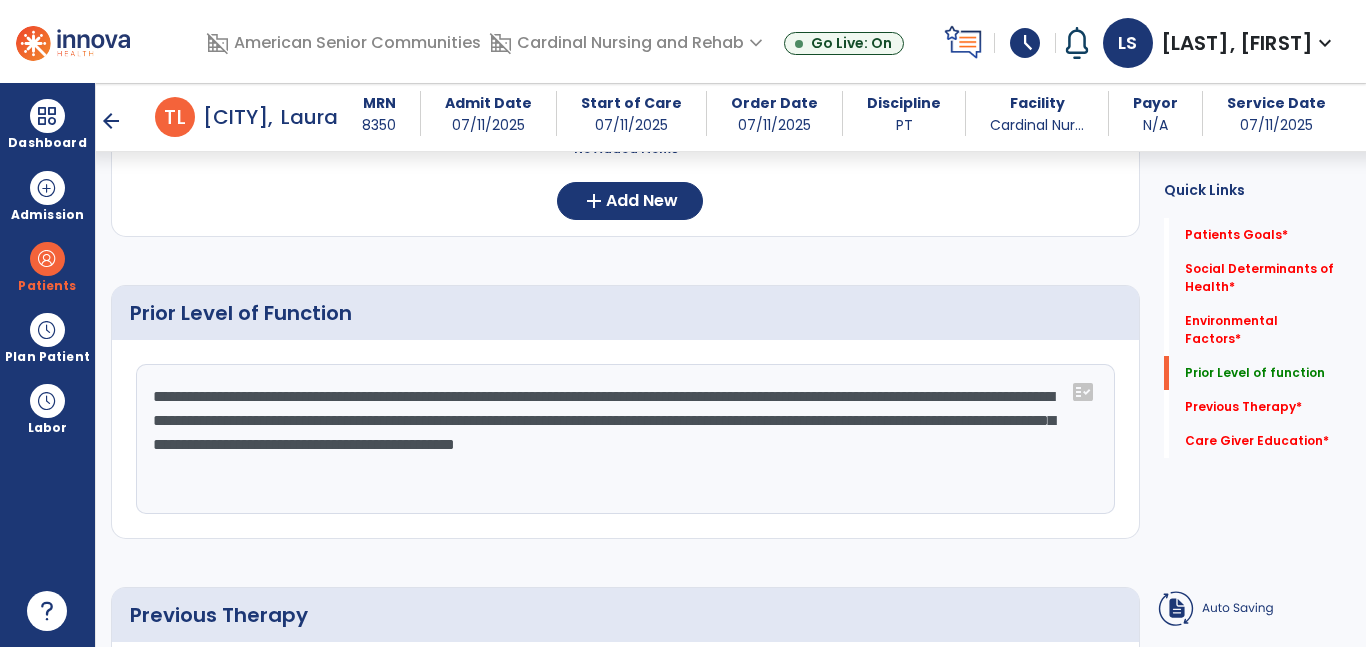 click on "**********" 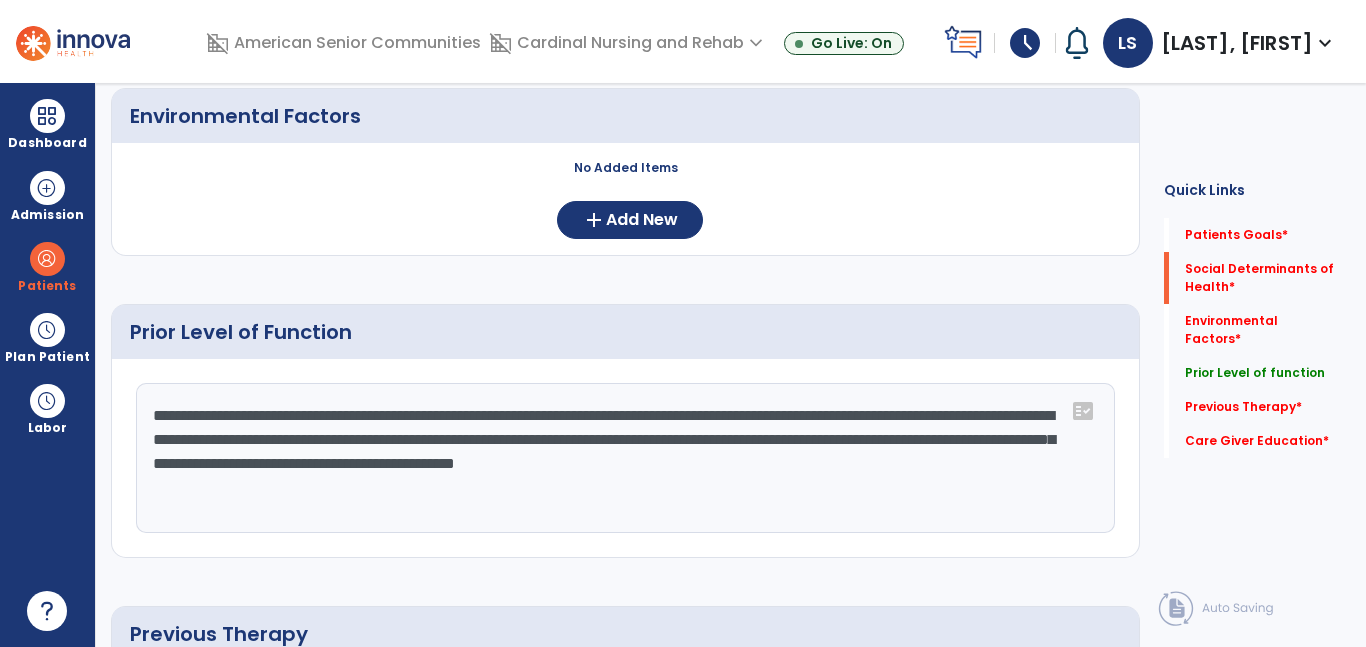 scroll, scrollTop: 0, scrollLeft: 0, axis: both 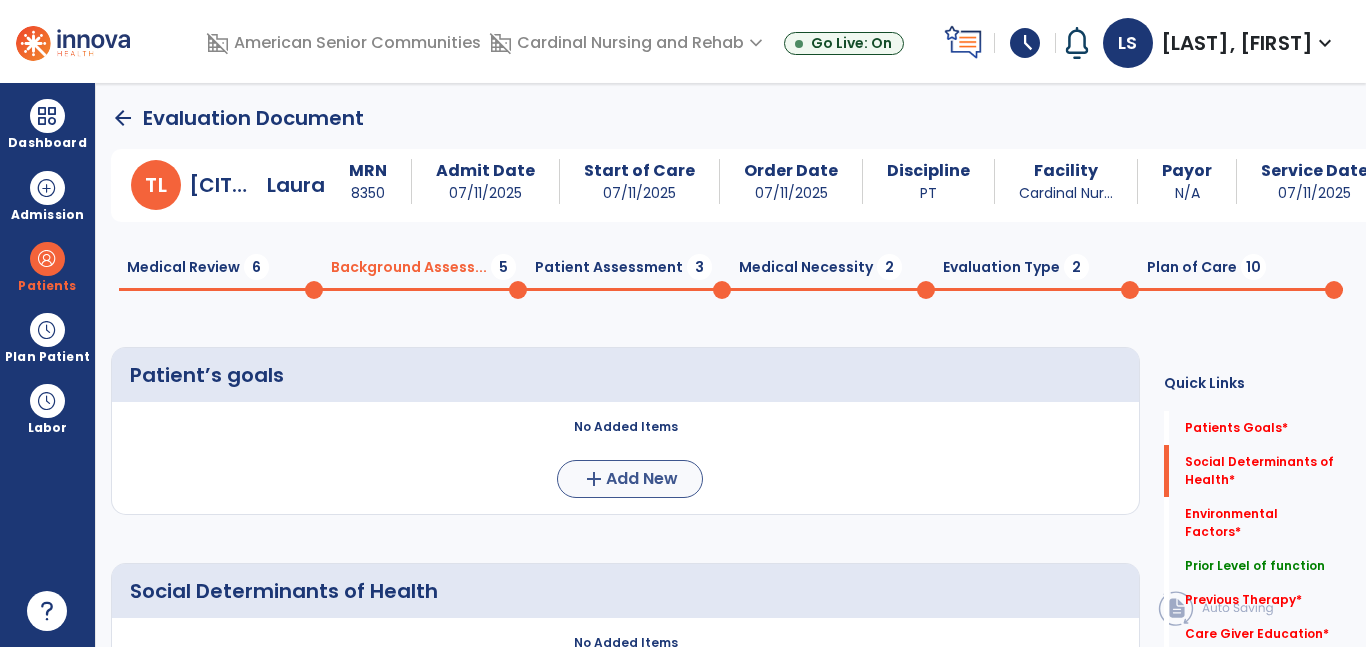 type on "**********" 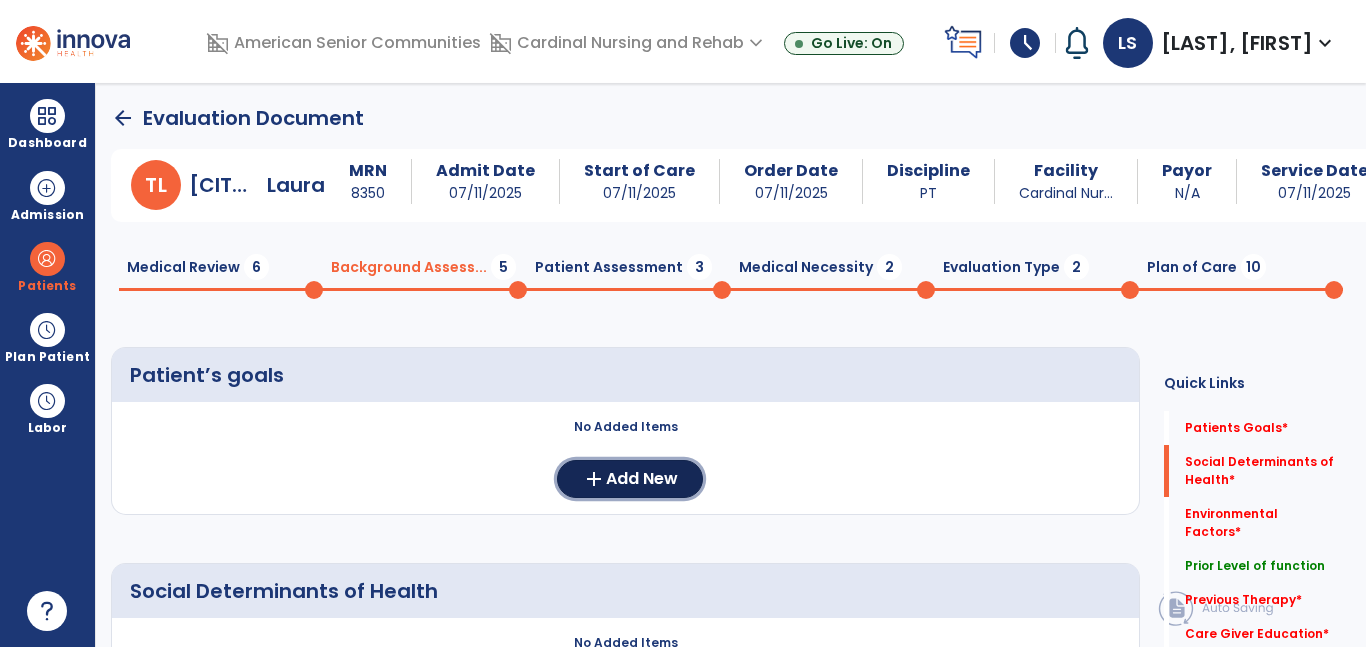 drag, startPoint x: 665, startPoint y: 483, endPoint x: 951, endPoint y: 458, distance: 287.09058 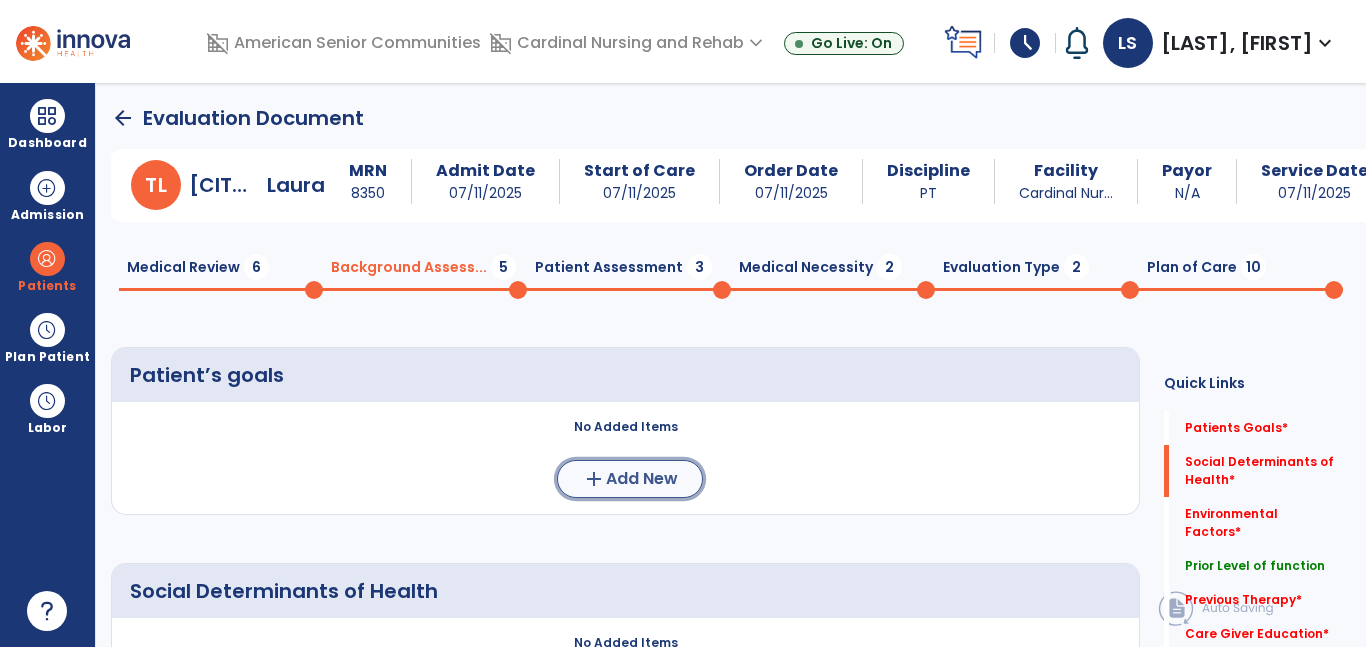 click on "add  Add New" 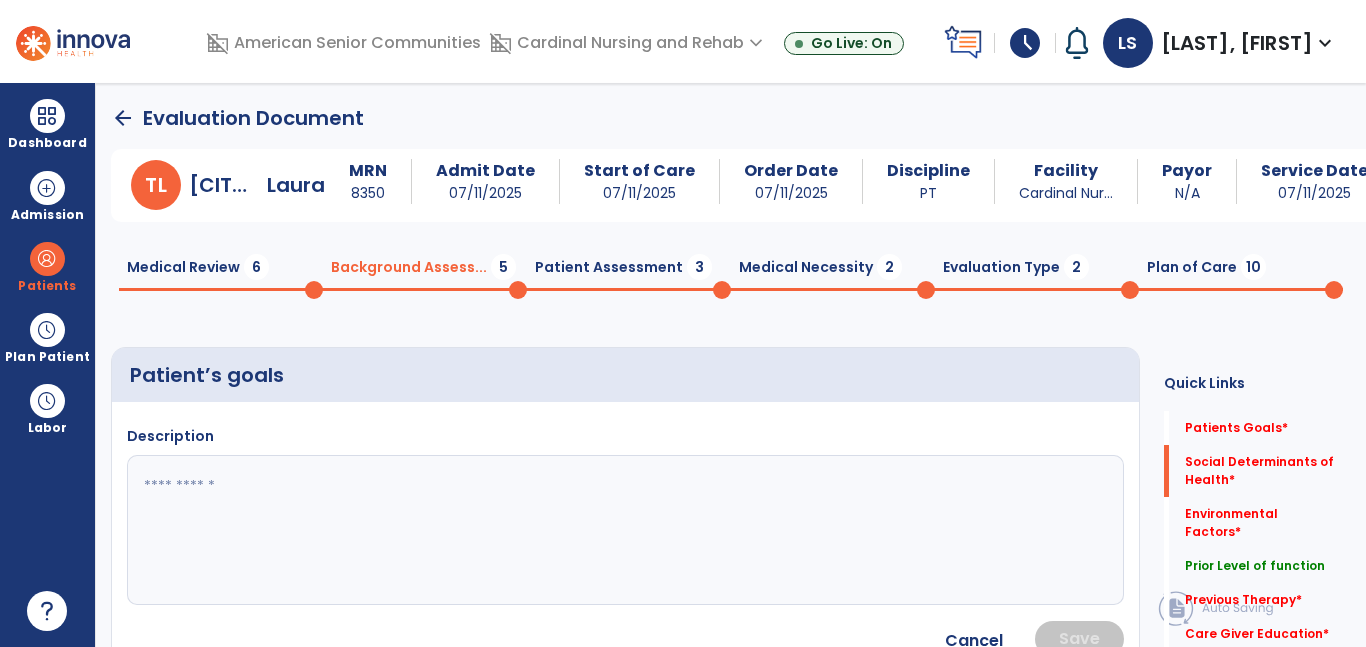 click 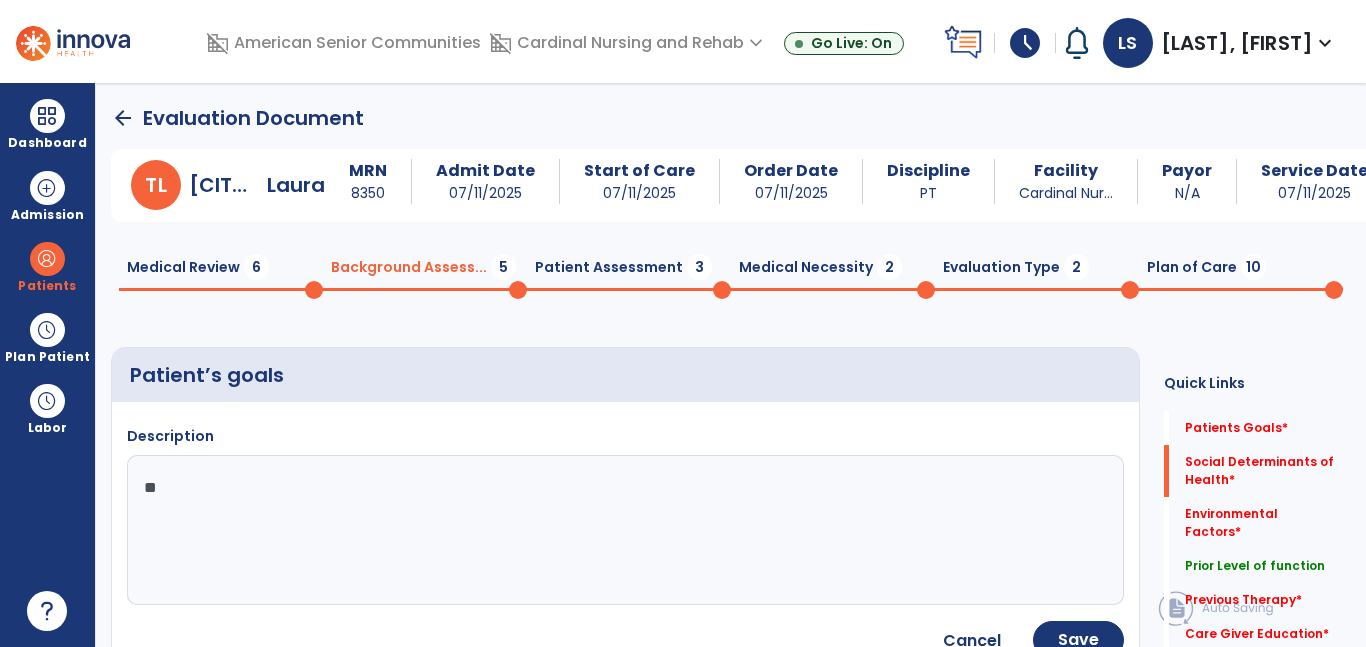 type on "*" 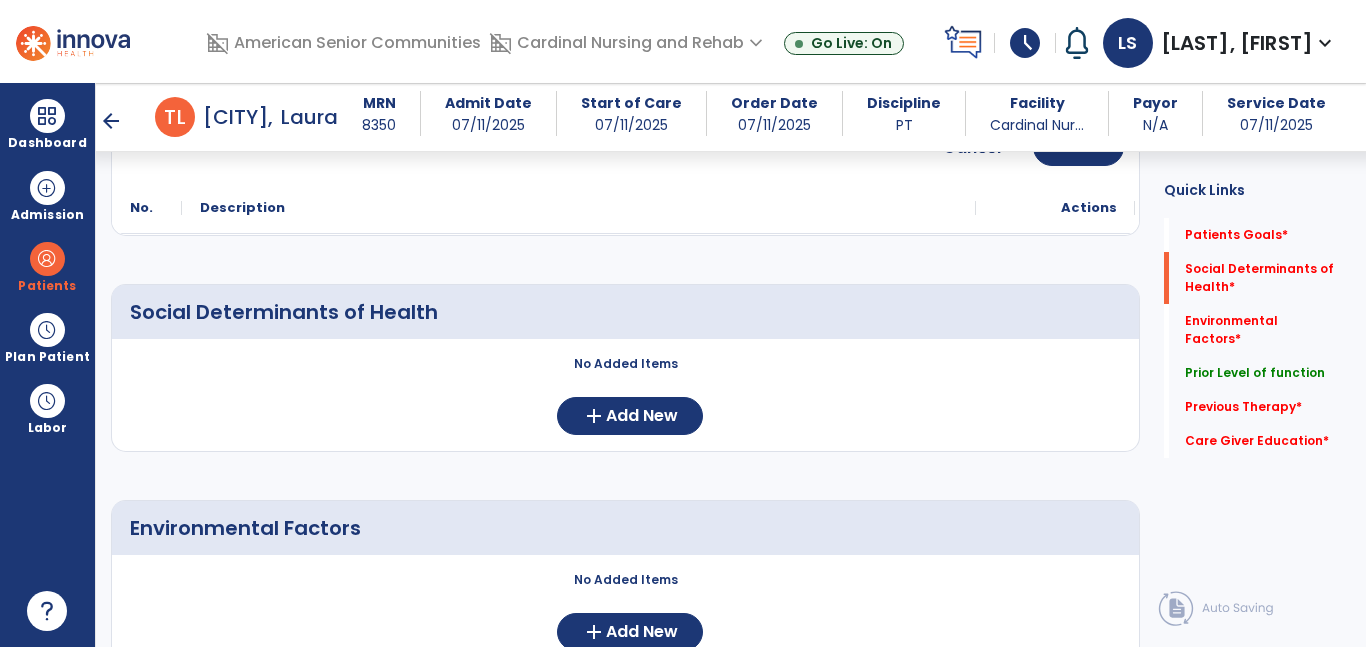 scroll, scrollTop: 478, scrollLeft: 0, axis: vertical 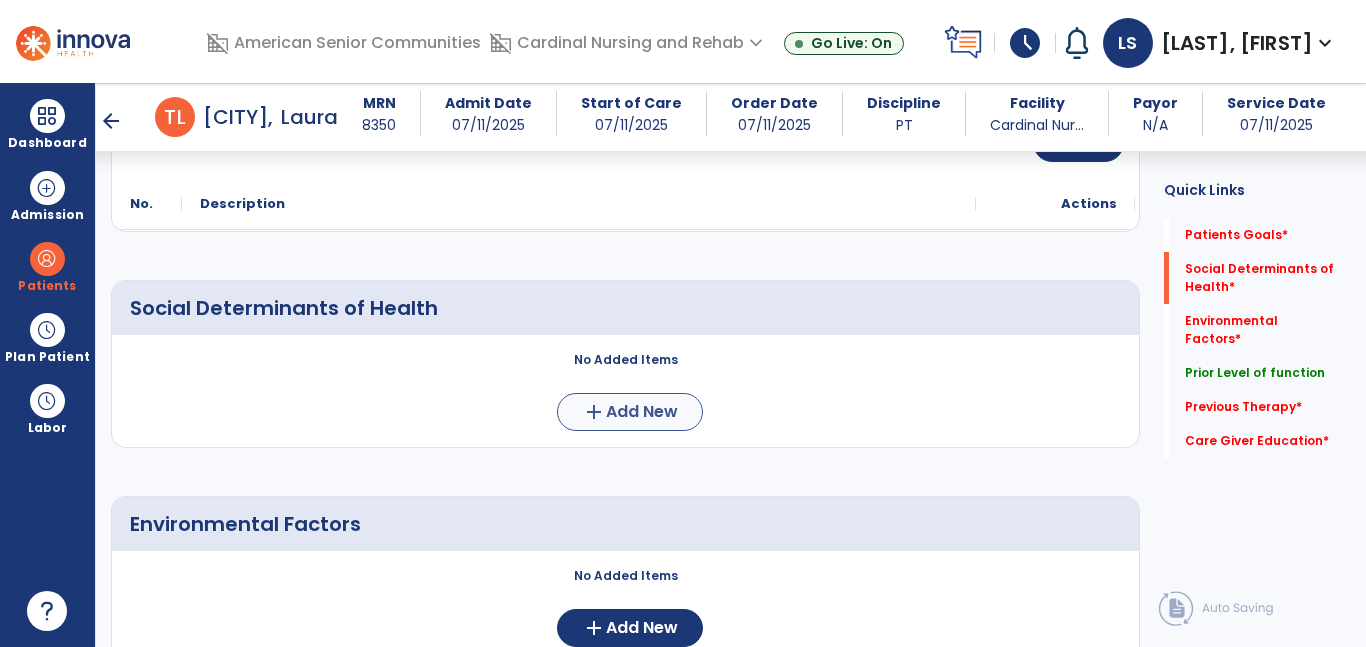 type on "**********" 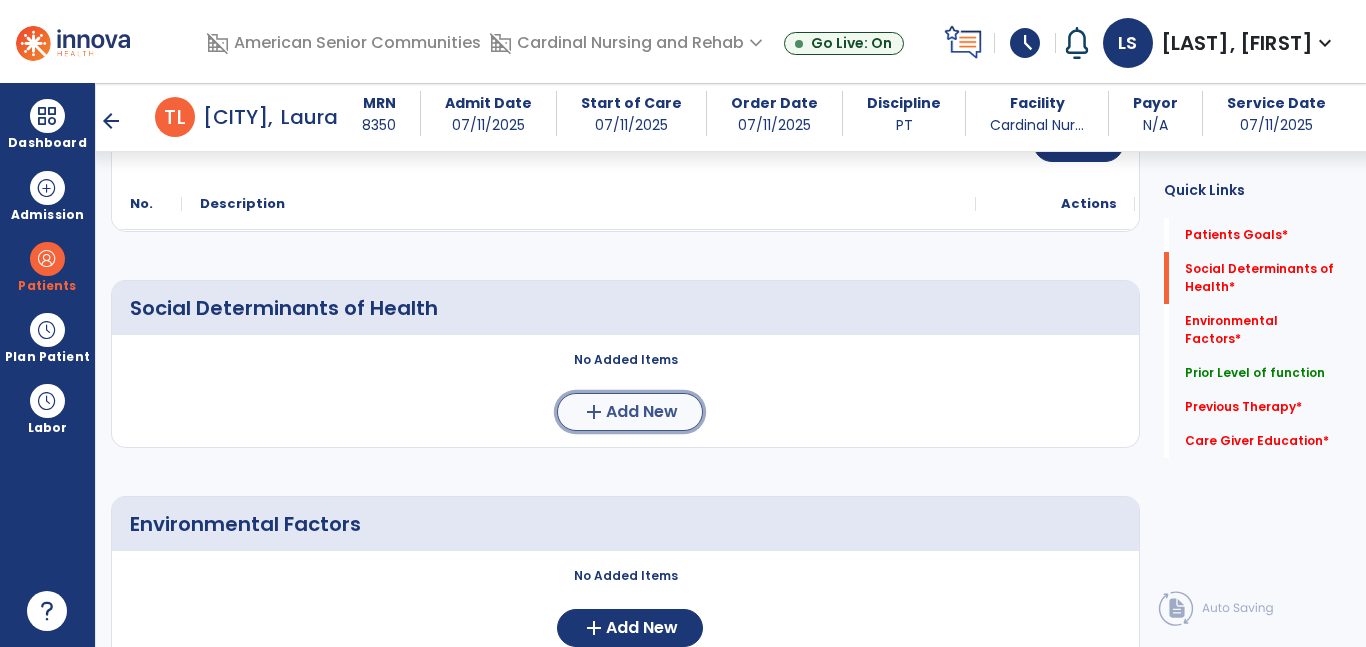 click on "Add New" 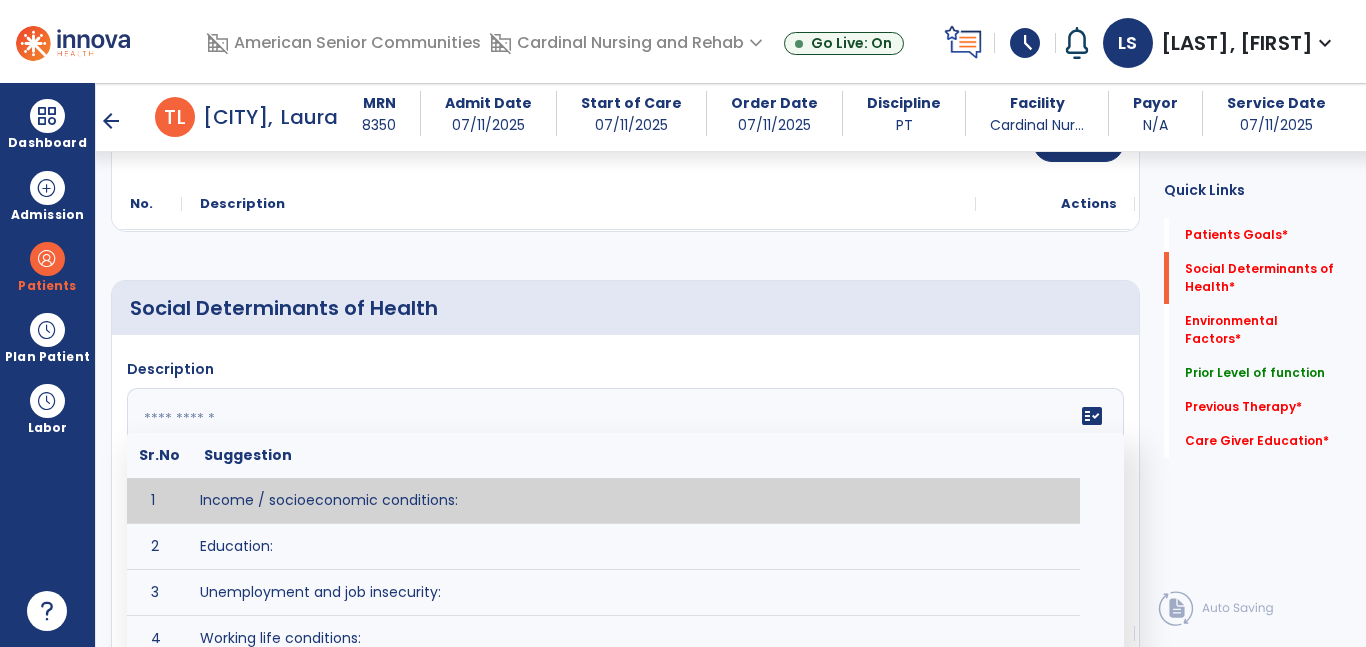 click on "fact_check  Sr.No Suggestion 1 Income / socioeconomic conditions:  2 Education:  3 Unemployment and job insecurity:  4 Working life conditions:  5 Food insecurity:  6 Housing, basic amenities and the environment:  7 Early childhood development:  8 Social inclusion and non-discrimination: 9 Structural conflict: 10 Access to affordable health services of decent quality:" 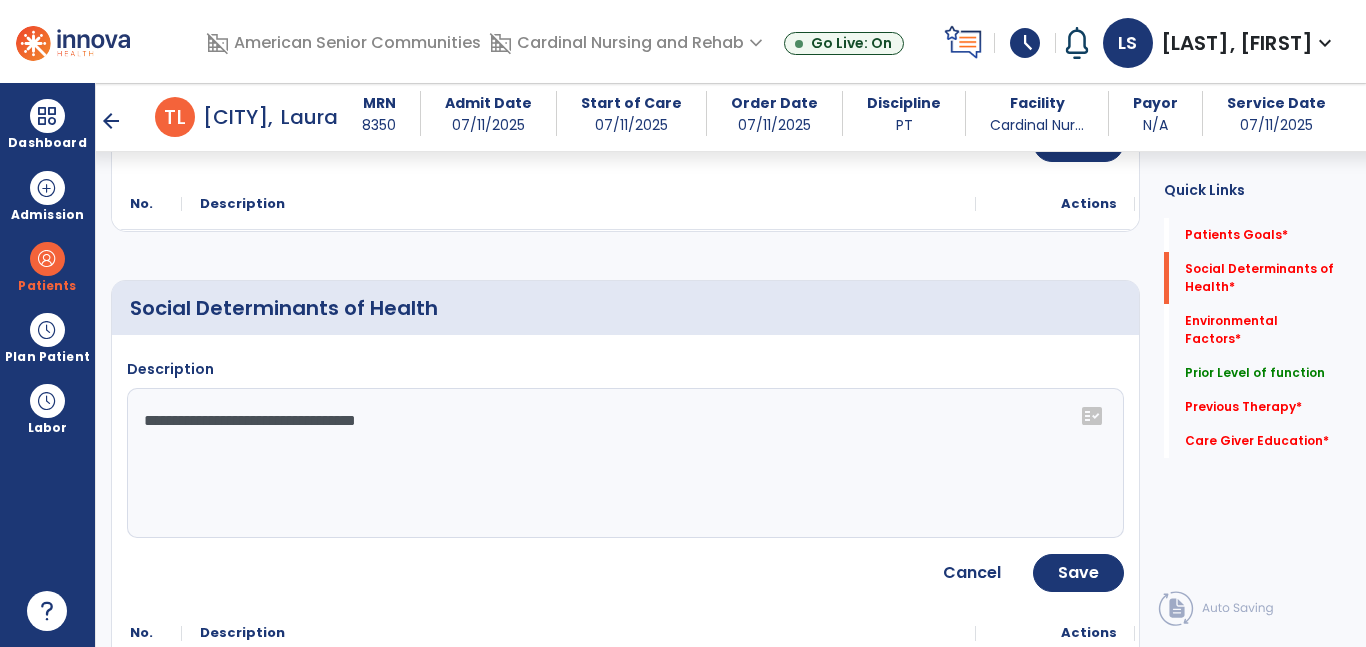 click on "**********" 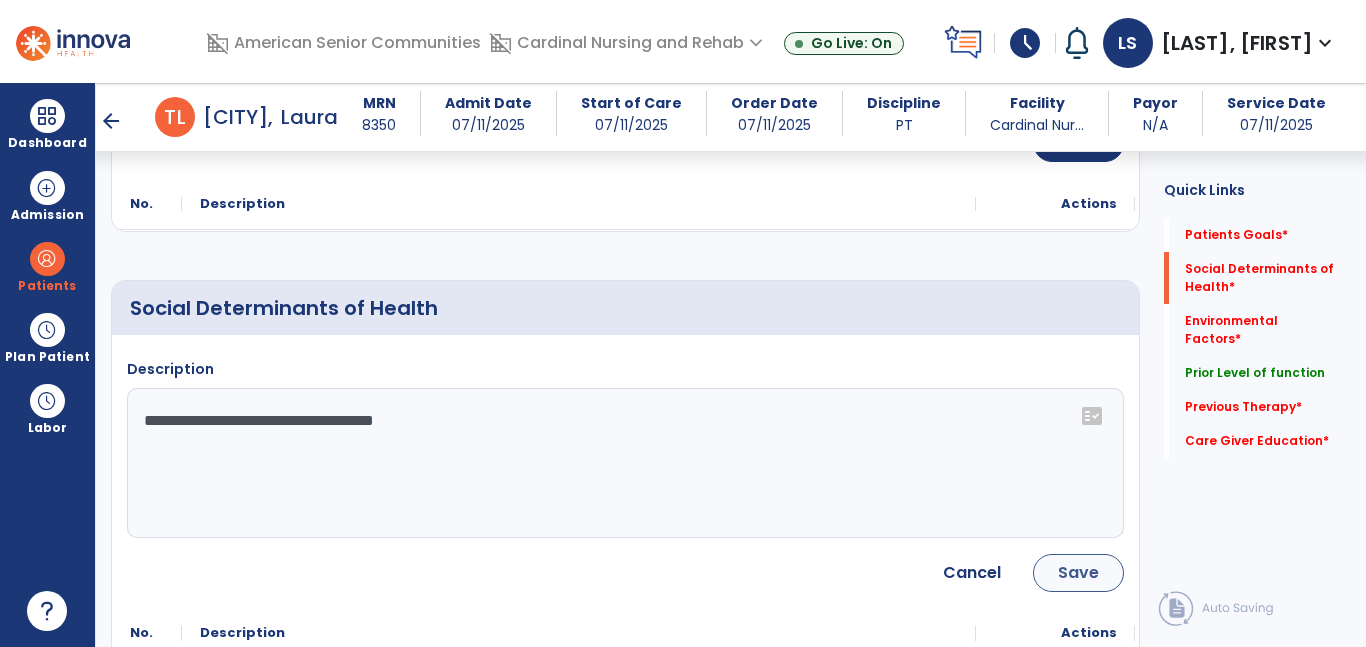 type on "**********" 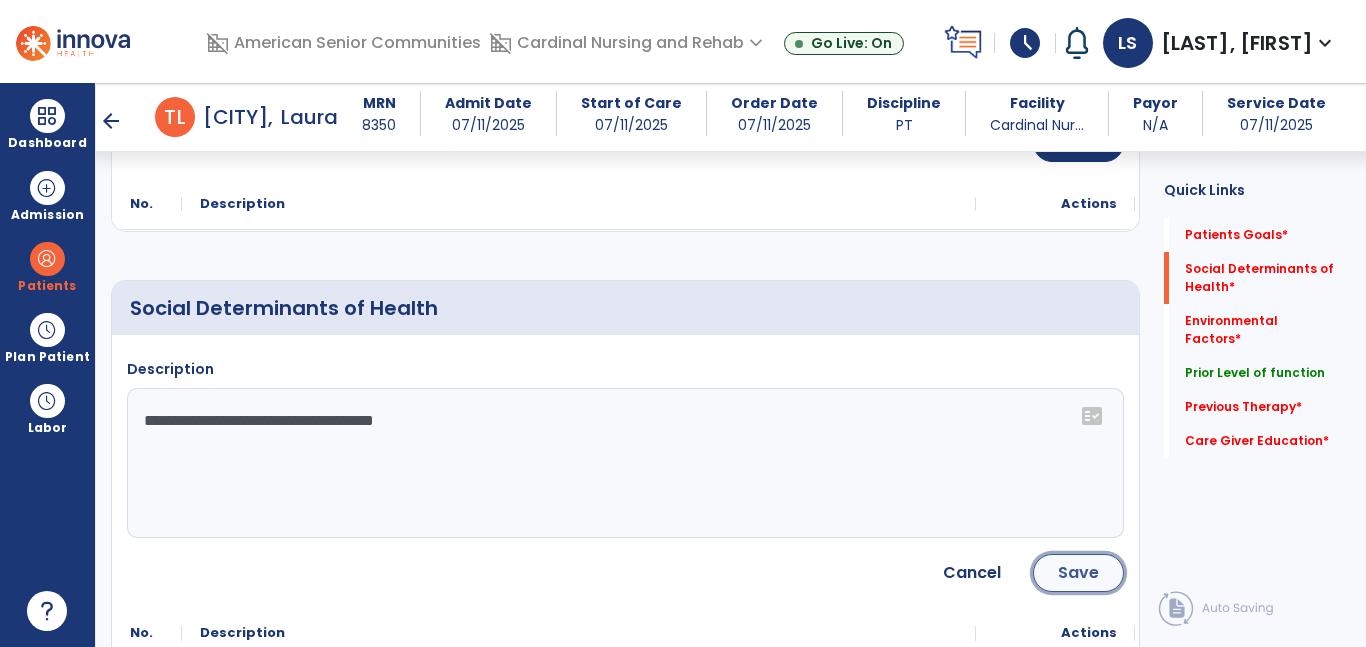 click on "Save" 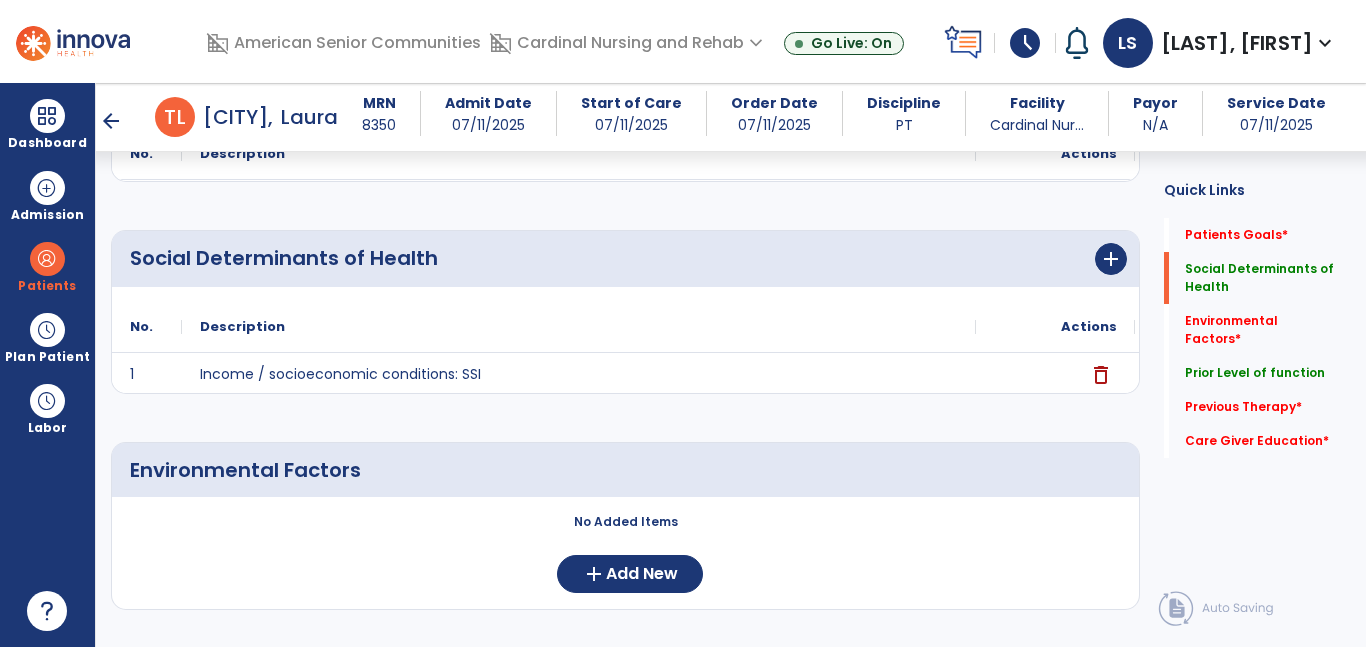 scroll, scrollTop: 539, scrollLeft: 0, axis: vertical 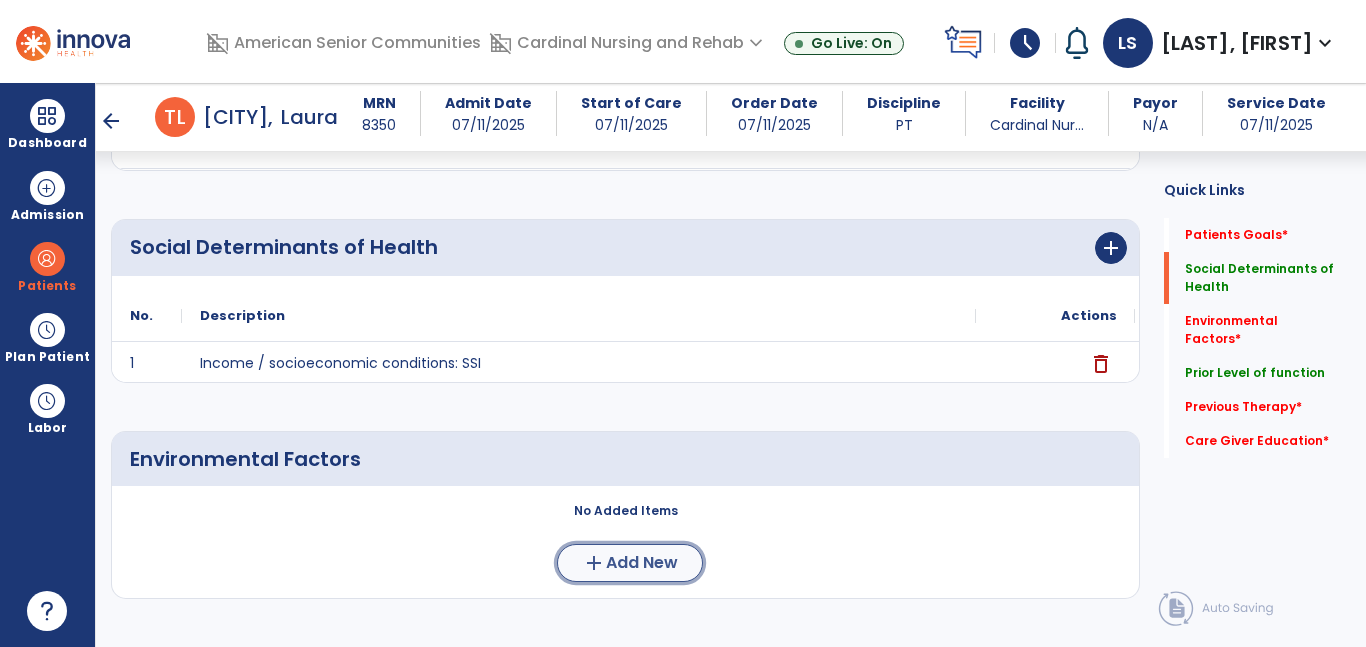 click on "add  Add New" 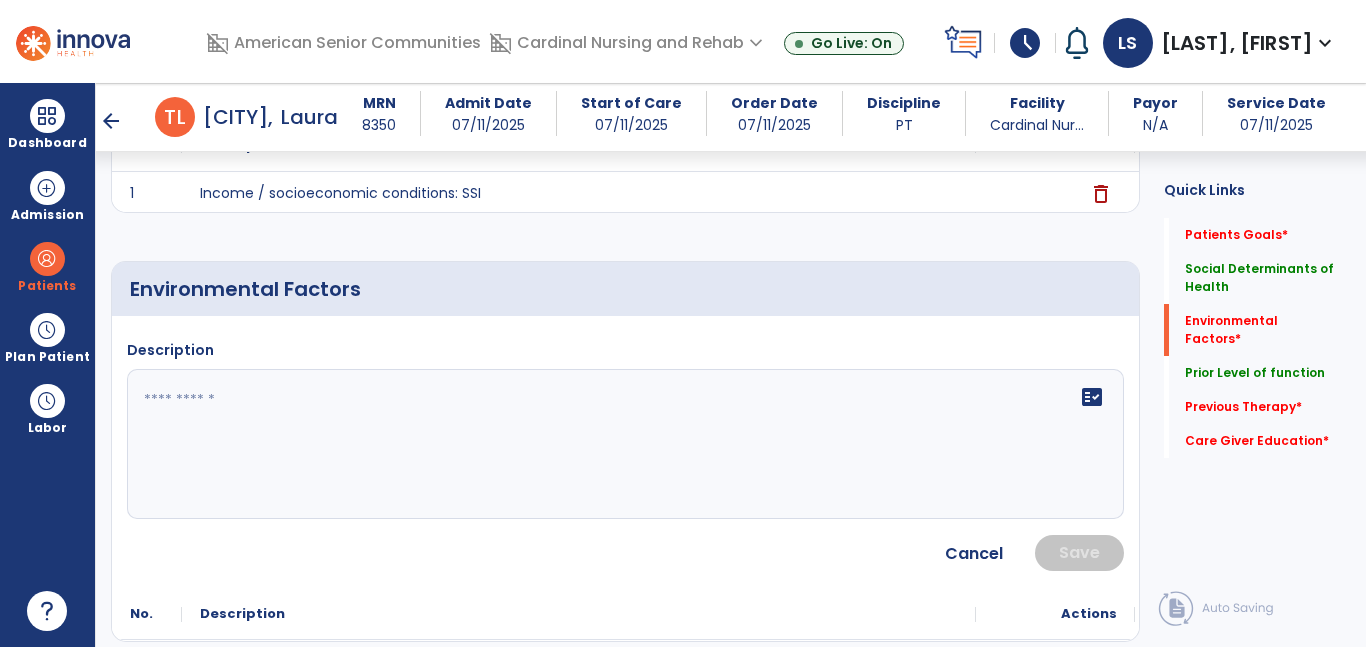 scroll, scrollTop: 711, scrollLeft: 0, axis: vertical 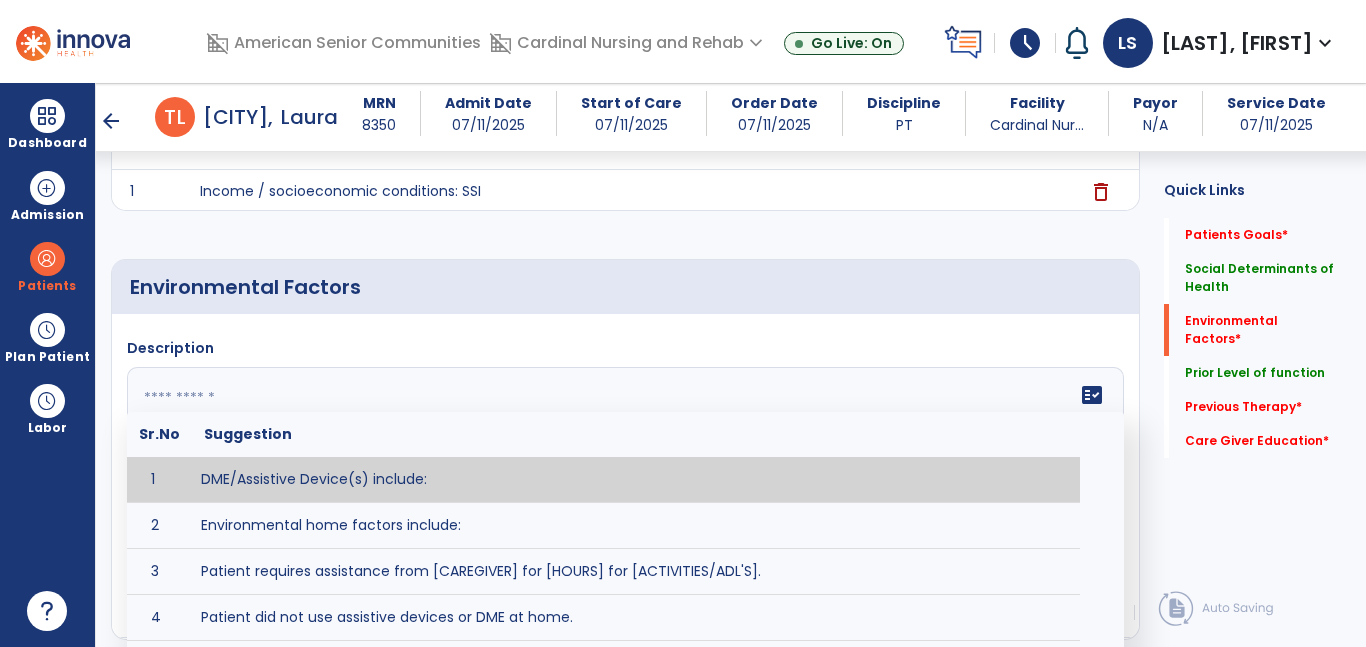 click on "fact_check  Sr.No Suggestion 1 DME/Assistive Device(s) include:  2 Environmental home factors include:  3 Patient requires assistance from [CAREGIVER] for [HOURS] for [ACTIVITIES/ADL'S]. 4 Patient did not use assistive devices or DME at home. 5 Patient had meals on wheels. 6 Patient has caregiver help at home who will be able to provide assistance upon discharge. 7 Patient lived alone at home prior to admission and will [HAVE or HAVE NOT] assistance at home from [CAREGIVER] upon discharge. 8 Patient lives alone. 9 Patient lives with caregiver who provides support/aid for ____________. 10 Patient lives with spouse/significant other. 11 Patient needs to clime [NUMBER] stairs [WITH/WITHOUT] railing in order to reach [ROOM]. 12 Patient uses adaptive equipment at home including [EQUIPMENT] and has the following home modifications __________. 13 Patient was able to complete community activities (driving, shopping, community ambulation, etc.) independently. 14 15 16 17" 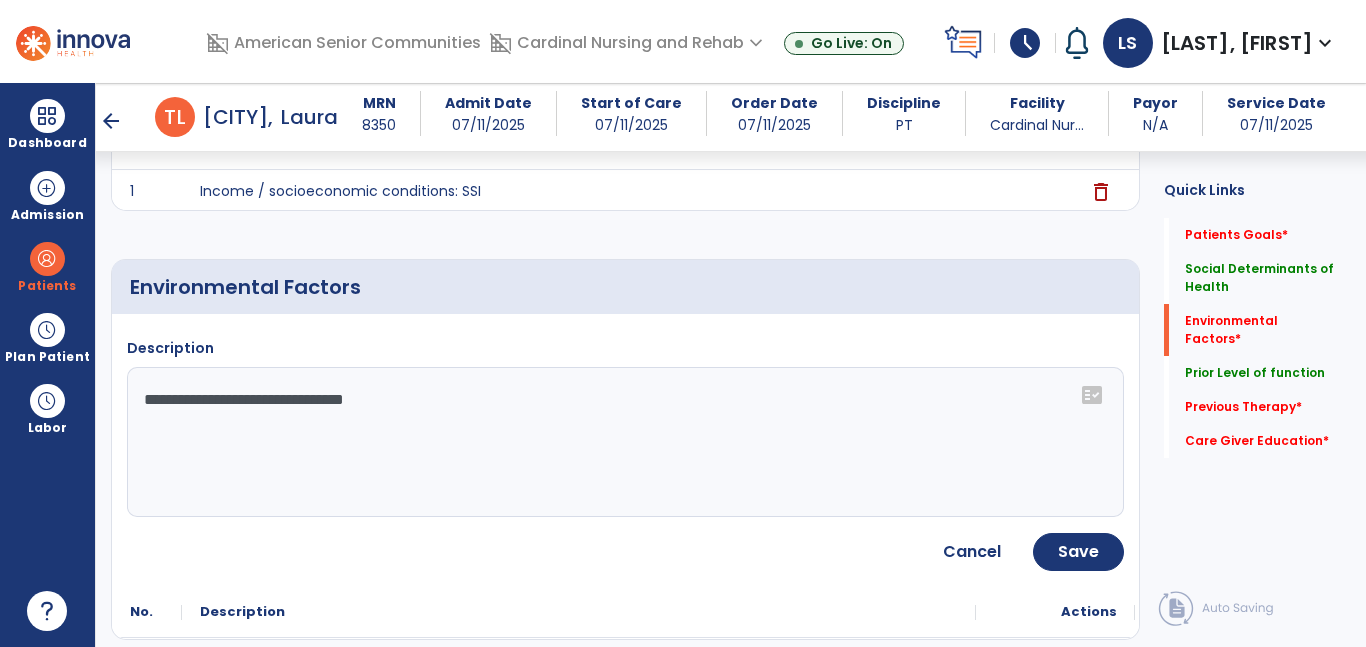 click on "**********" 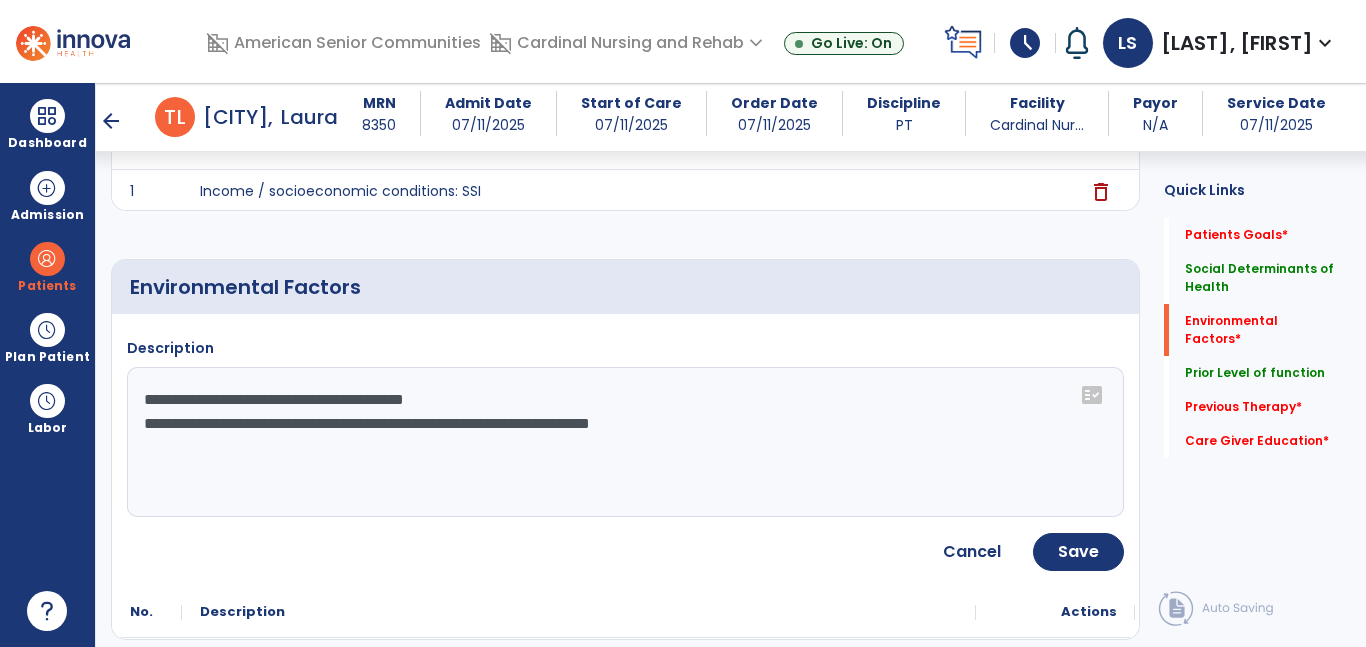 click on "**********" 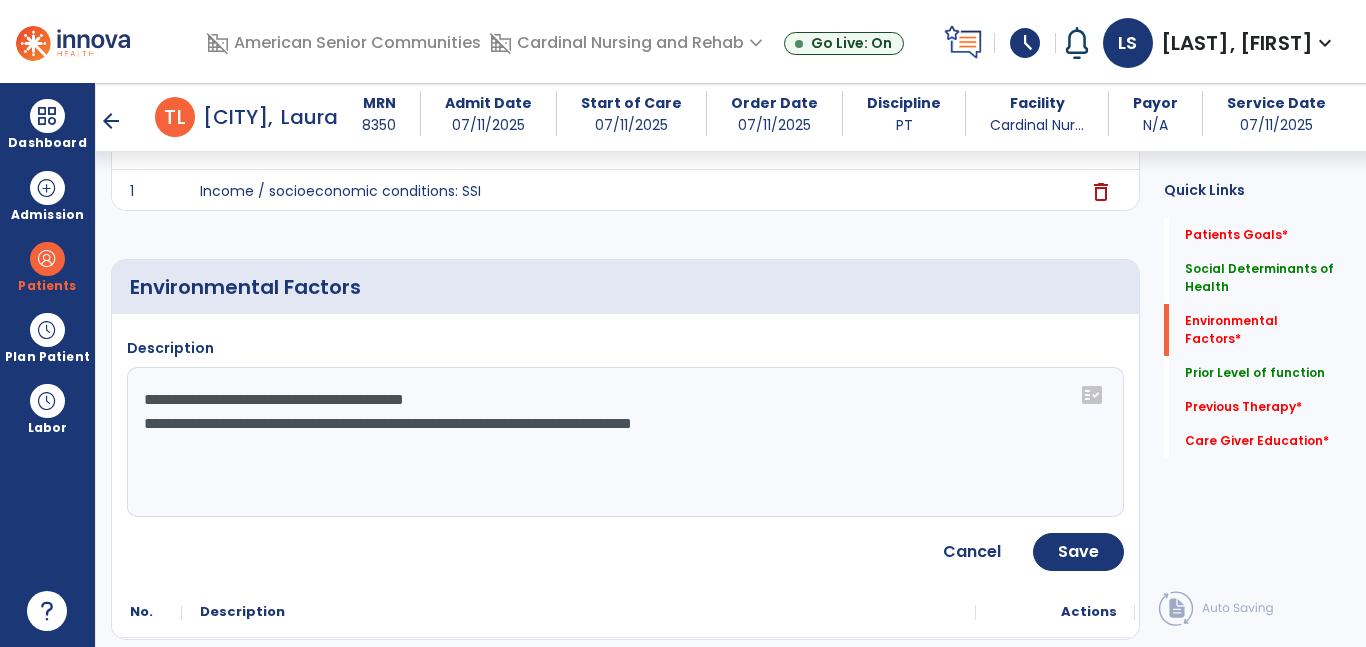 scroll, scrollTop: 701, scrollLeft: 0, axis: vertical 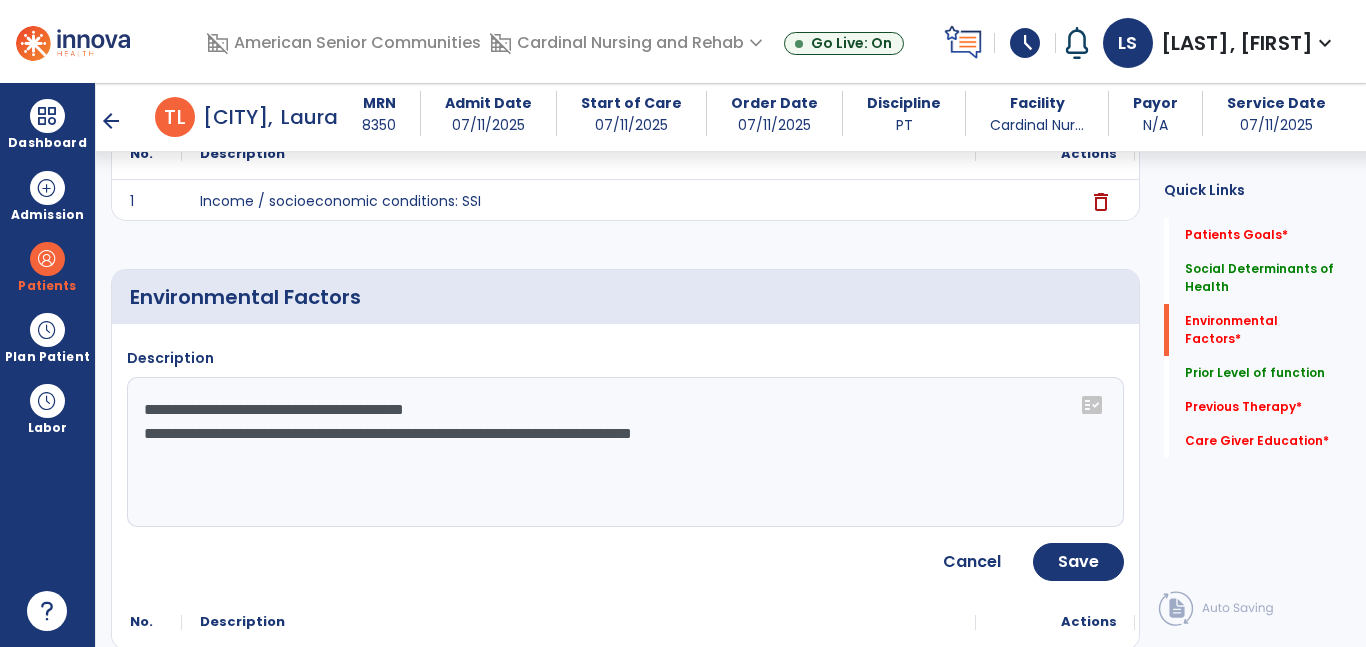 click on "**********" 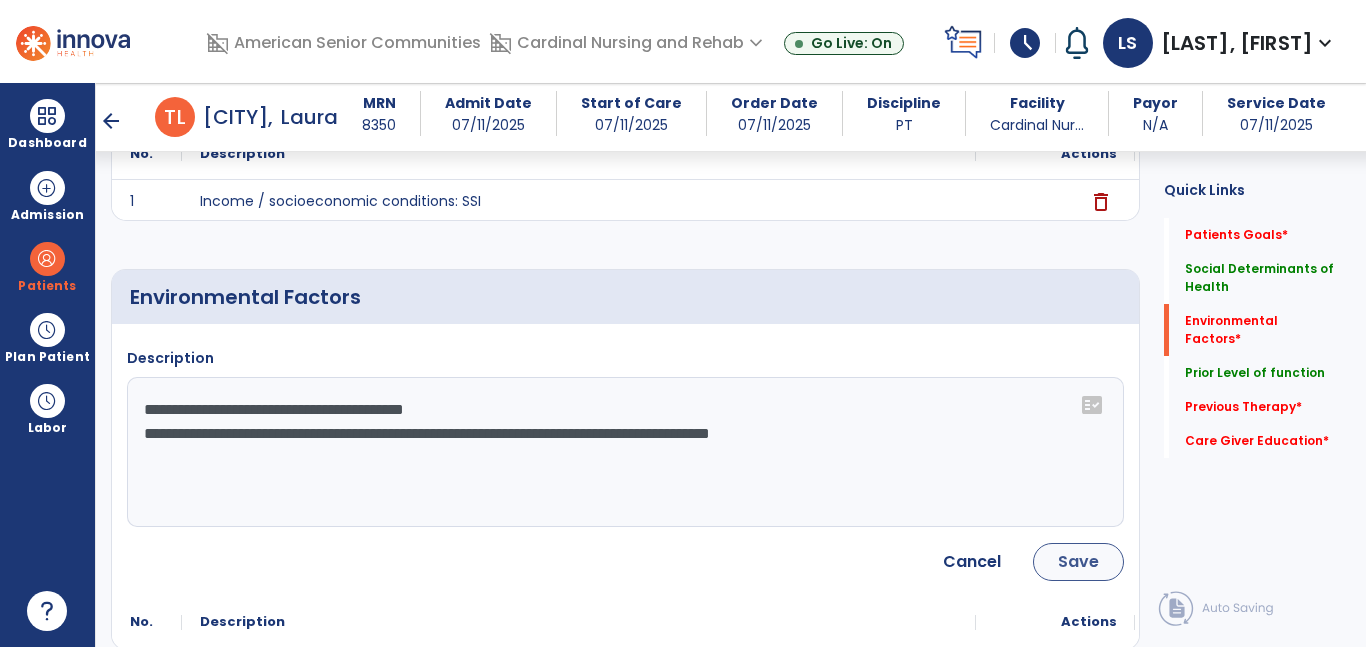 type on "**********" 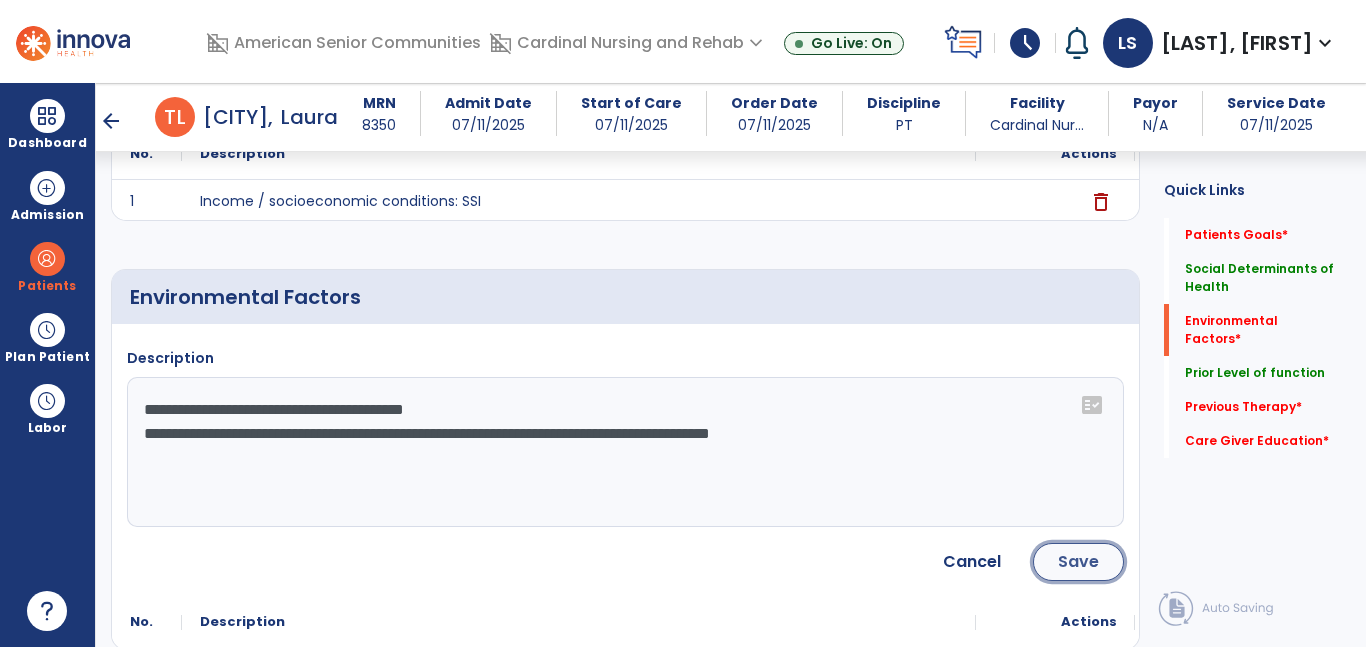 click on "Save" 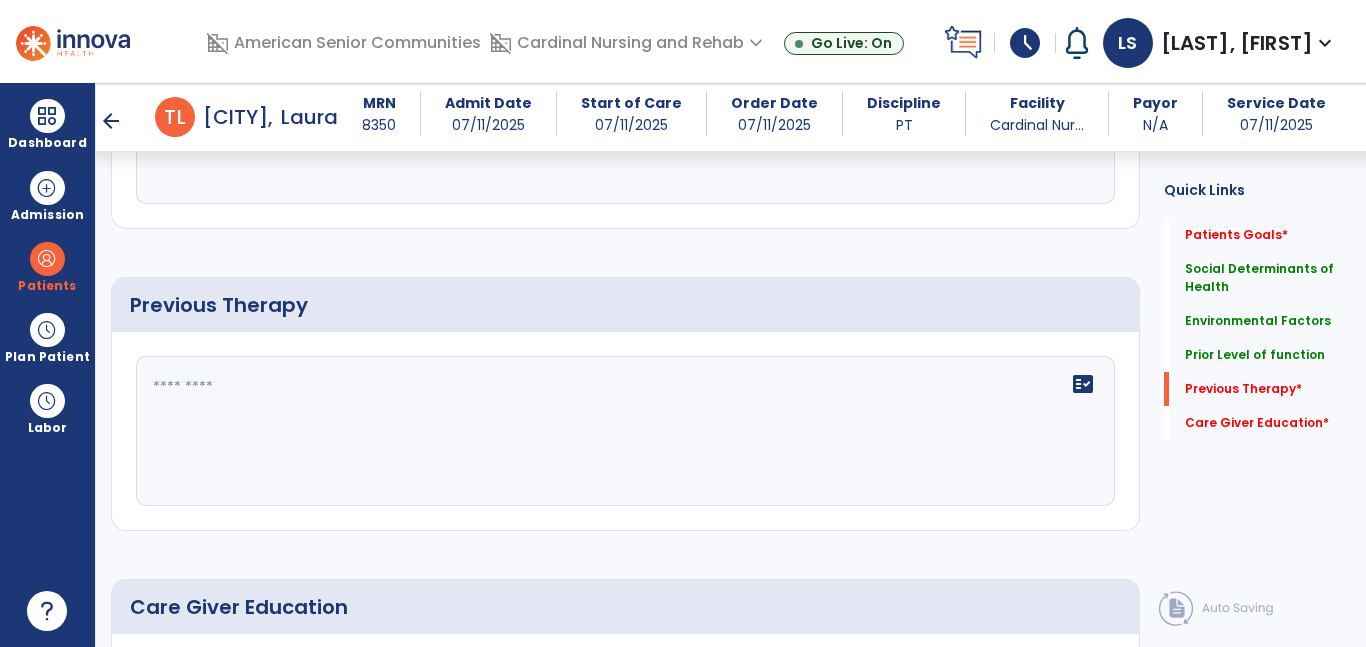 scroll, scrollTop: 1258, scrollLeft: 0, axis: vertical 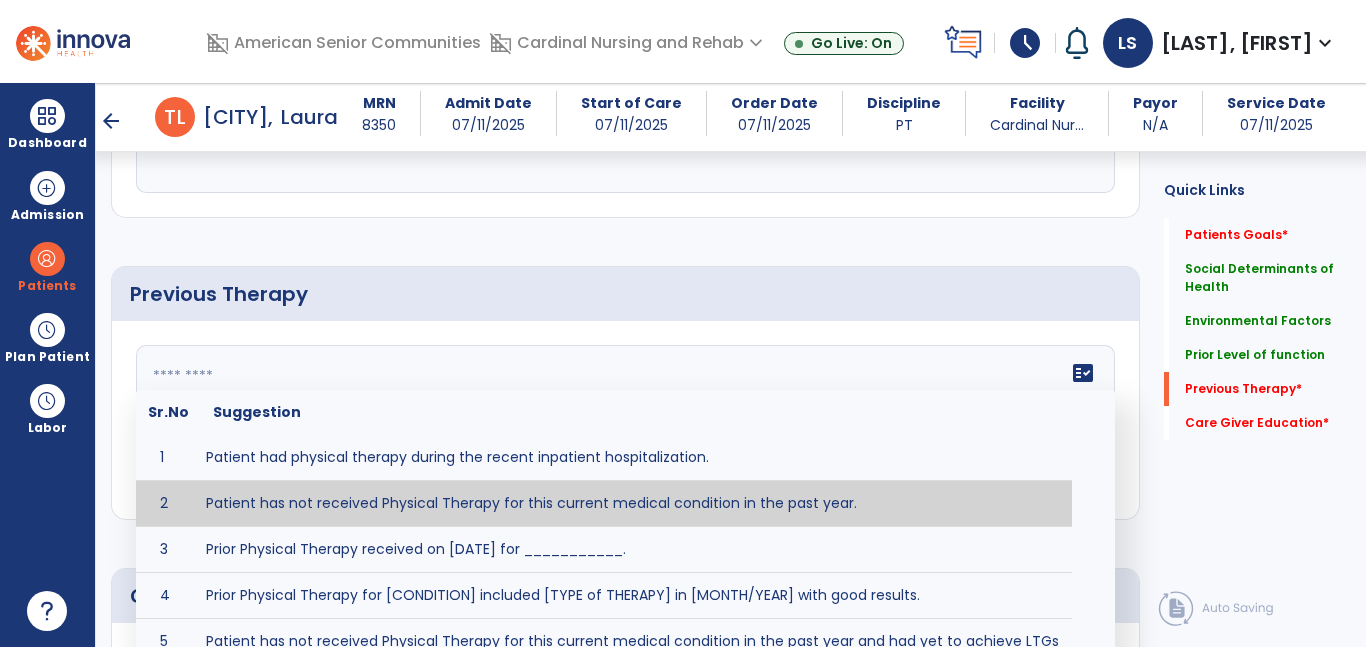 click on "fact_check  Sr.No Suggestion 1 Patient had physical therapy during the recent inpatient hospitalization. 2 Patient has not received Physical Therapy for this current medical condition in the past year. 3 Prior Physical Therapy received on [DATE] for ___________. 4 Prior Physical Therapy for [CONDITION] included [TYPE of THERAPY] in [MONTH/YEAR] with good results. 5 Patient has not received Physical Therapy for this current medical condition in the past year and had yet to achieve LTGs prior to being hospitalized. 6 Prior to this recent hospitalization, the patient had been on therapy case load for [TIME]and was still working to achieve LTGs before being hospitalized." 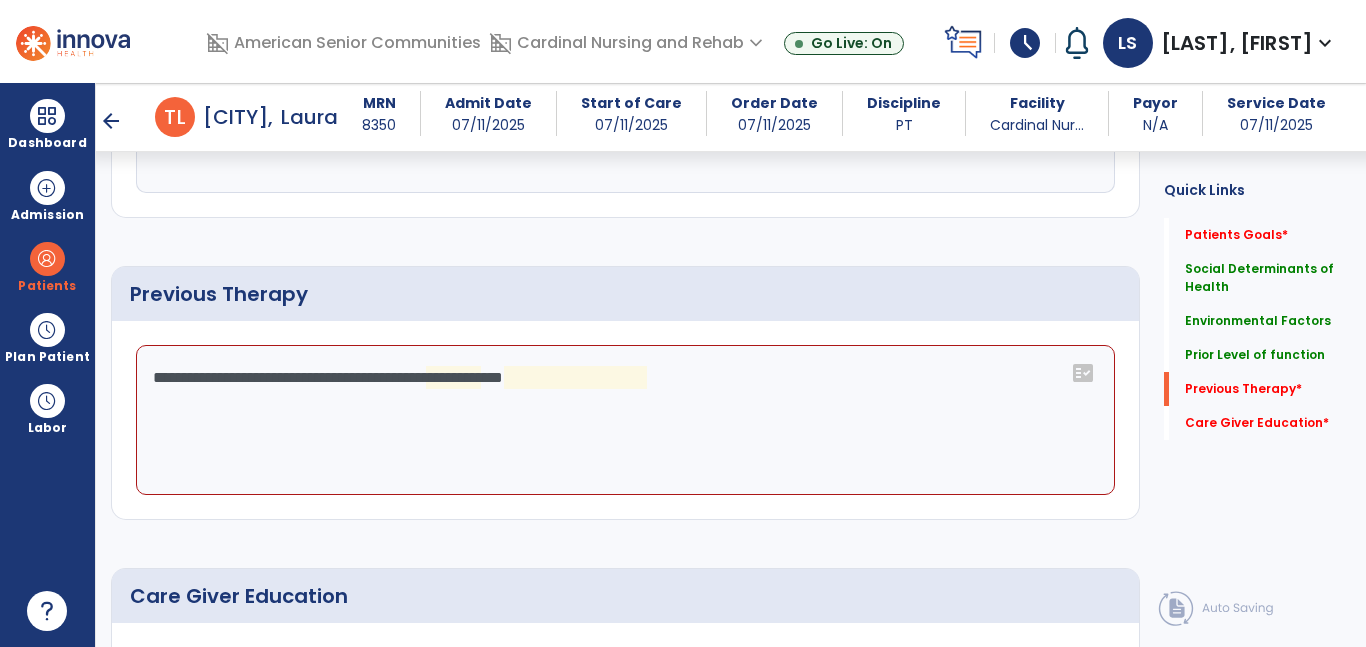 click on "**********" 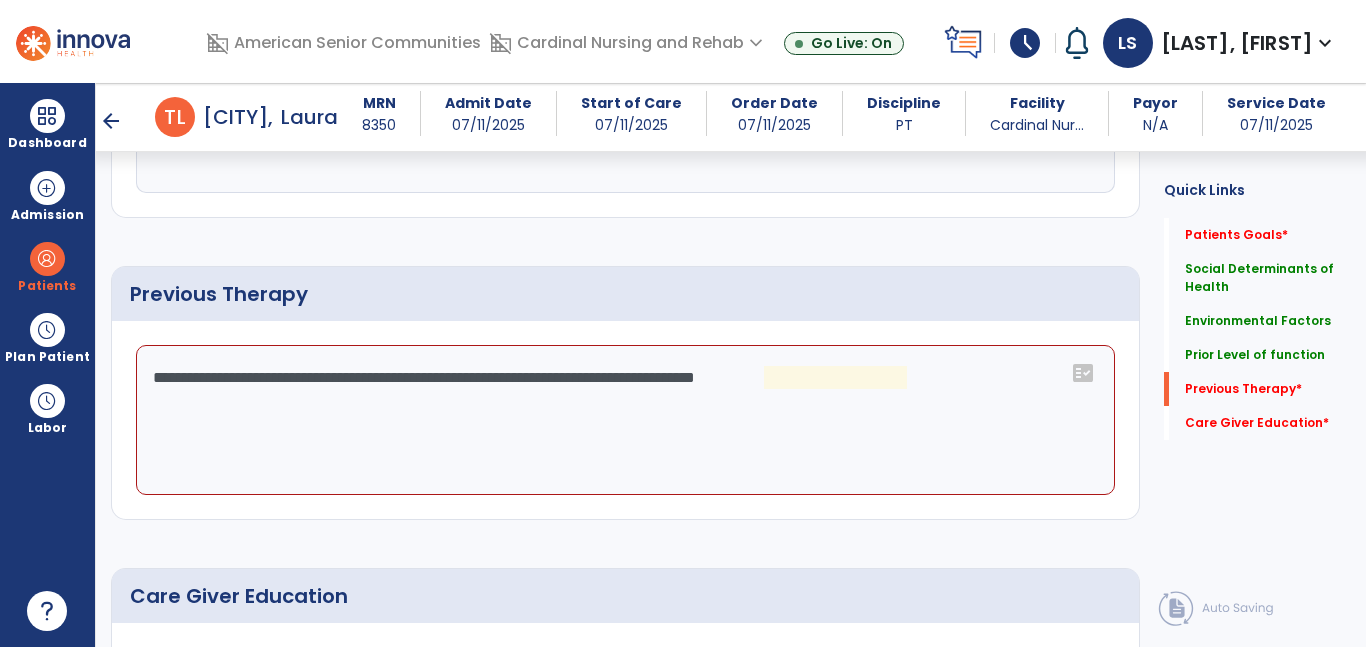 drag, startPoint x: 939, startPoint y: 408, endPoint x: 739, endPoint y: 389, distance: 200.90047 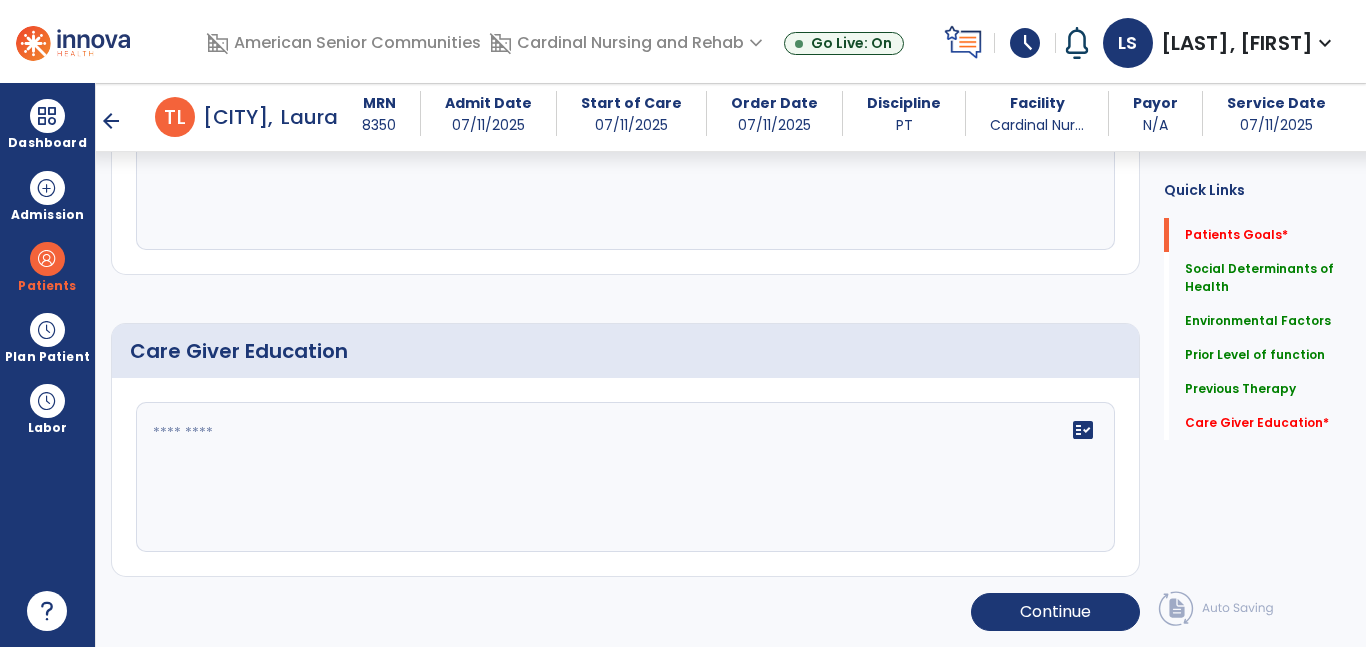 scroll, scrollTop: 87, scrollLeft: 0, axis: vertical 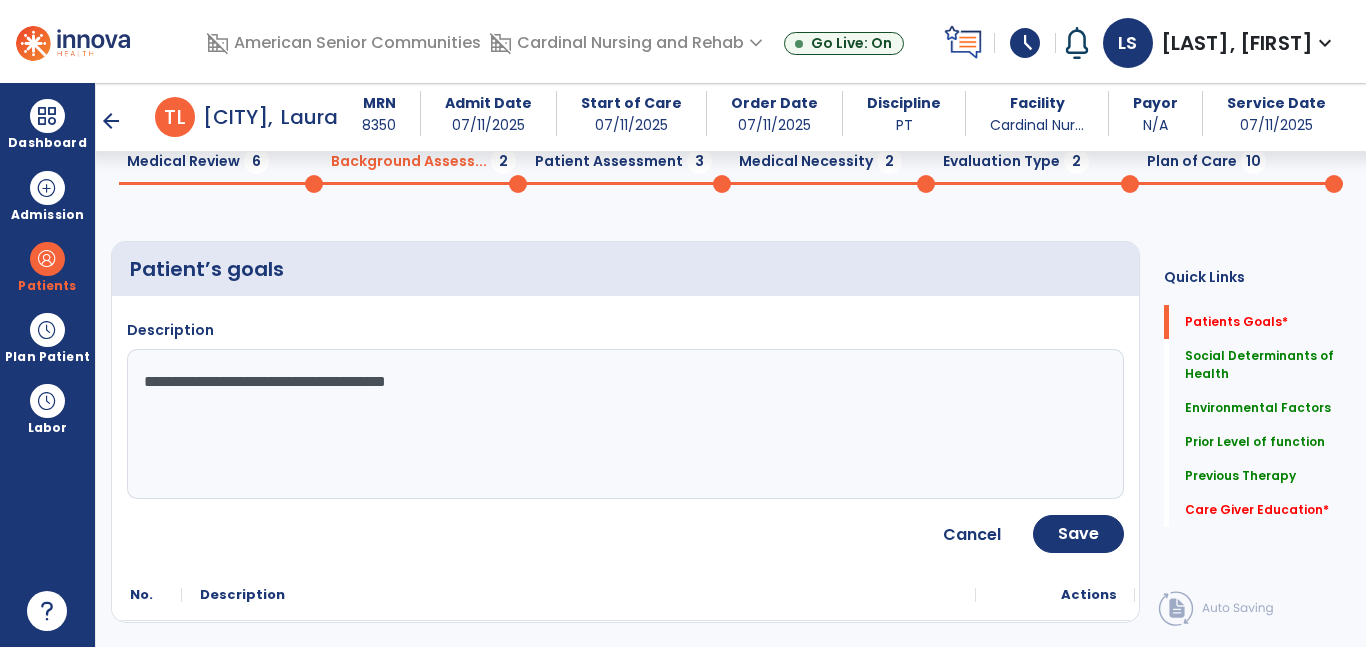 type on "**********" 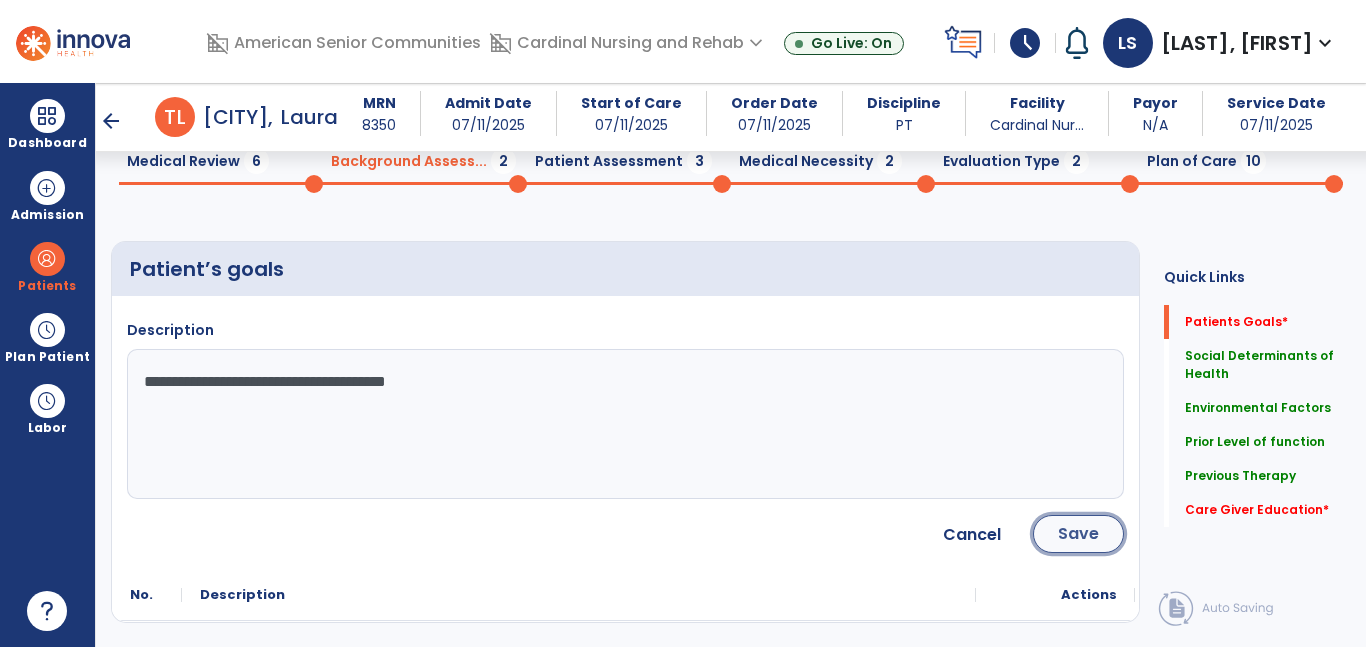 click on "Save" 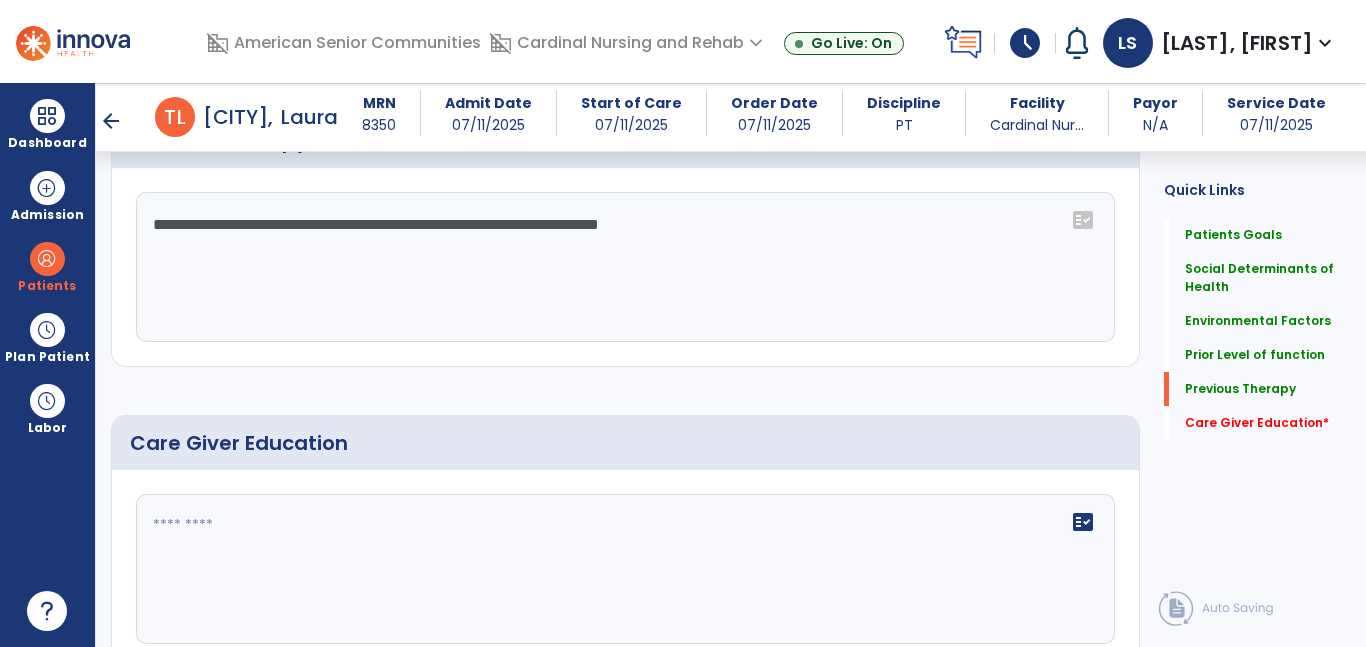scroll, scrollTop: 1209, scrollLeft: 0, axis: vertical 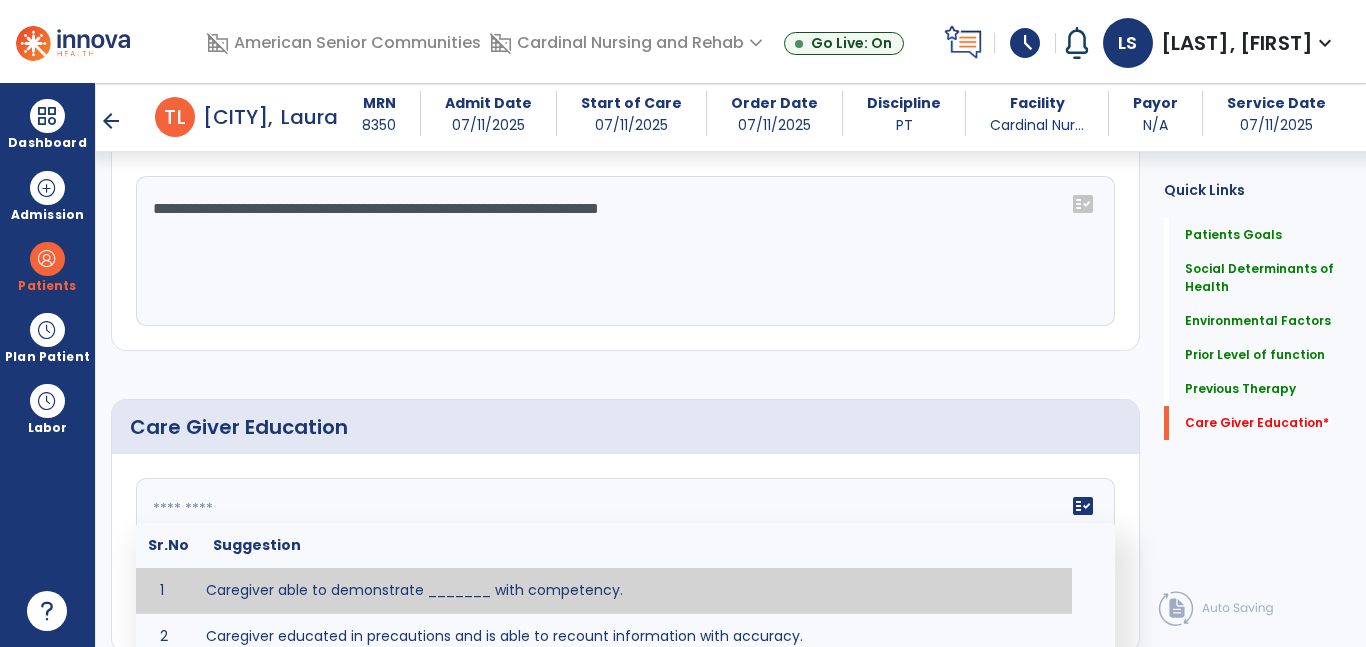click on "fact_check  Sr.No Suggestion 1 Caregiver able to demonstrate _______ with competency. 2 Caregiver educated in precautions and is able to recount information with accuracy. 3 Caregiver education initiated with _______ focusing on the following tasks/activities __________. 4 Home exercise program initiated with caregiver focusing on __________. 5 Patient educated in precautions and is able to recount information with [VALUE]% accuracy." 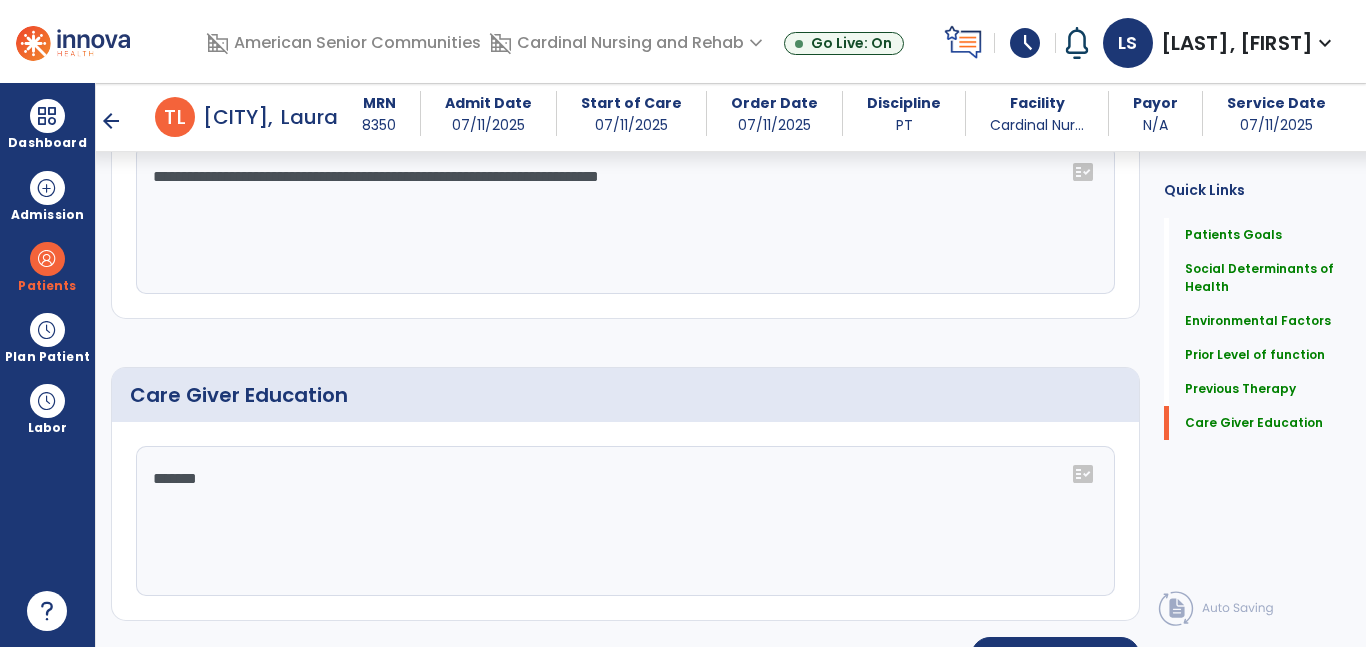 scroll, scrollTop: 1267, scrollLeft: 0, axis: vertical 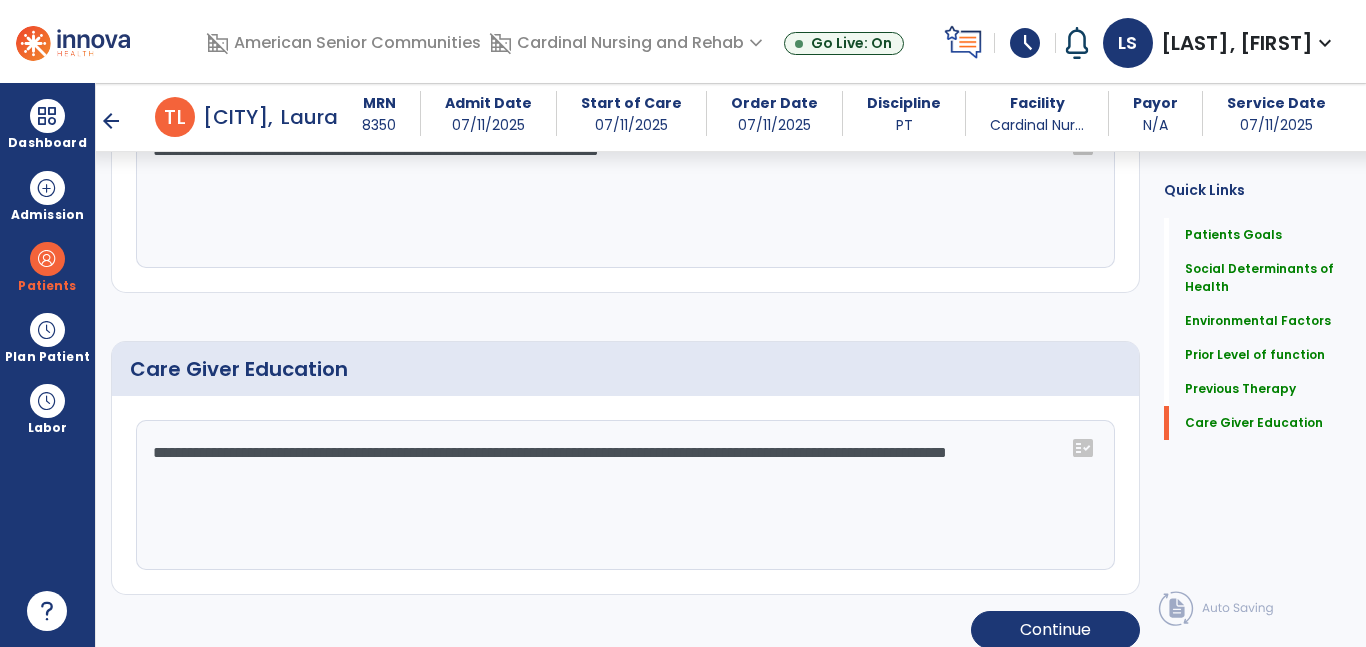 type on "**********" 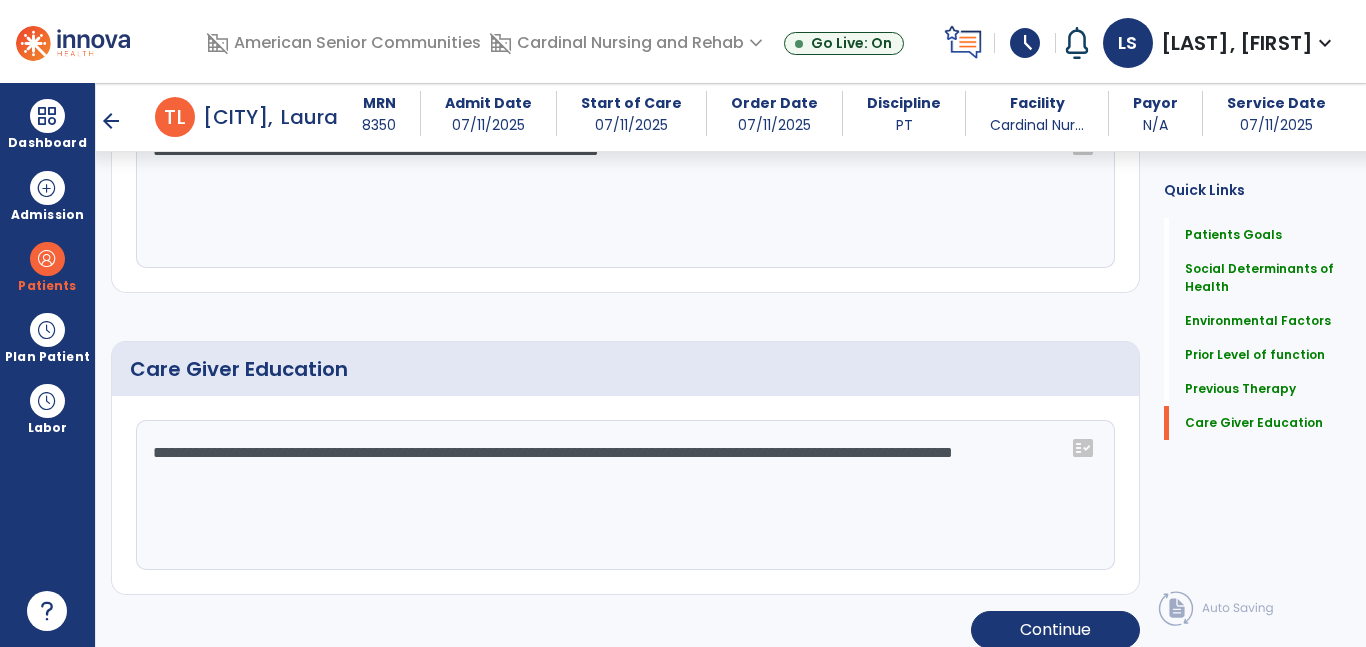 drag, startPoint x: 587, startPoint y: 508, endPoint x: 149, endPoint y: 434, distance: 444.20715 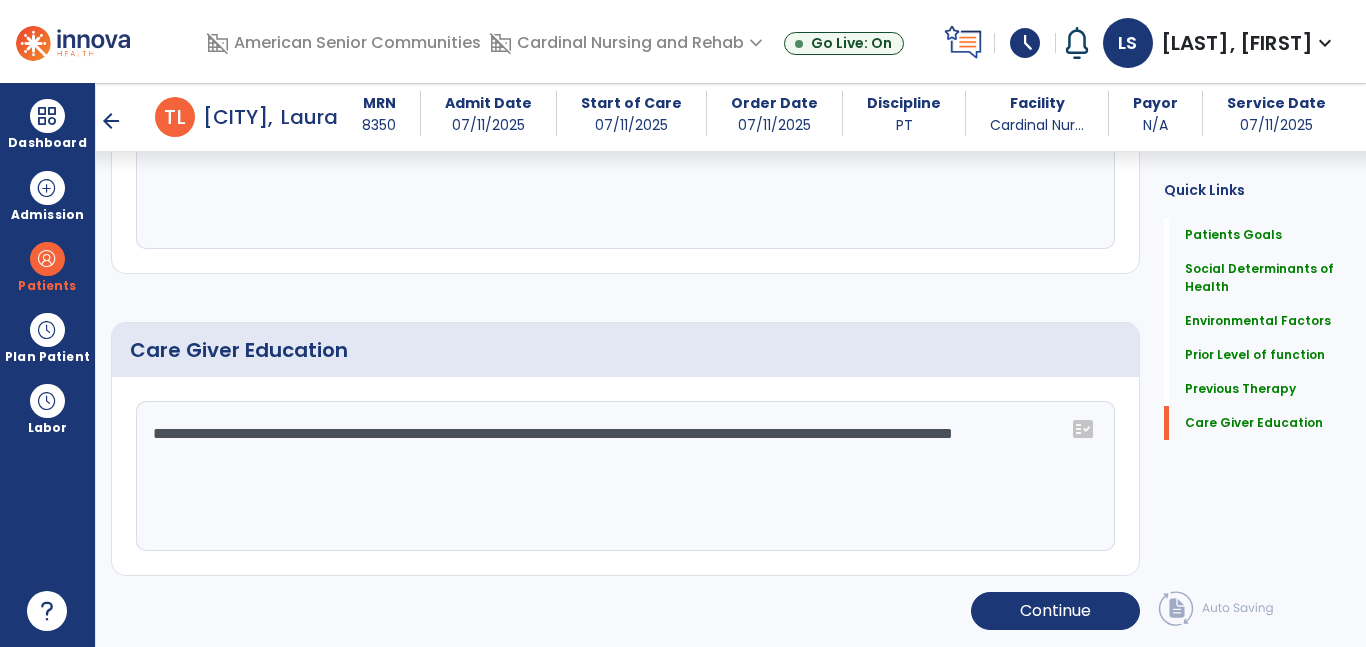 scroll, scrollTop: 1267, scrollLeft: 0, axis: vertical 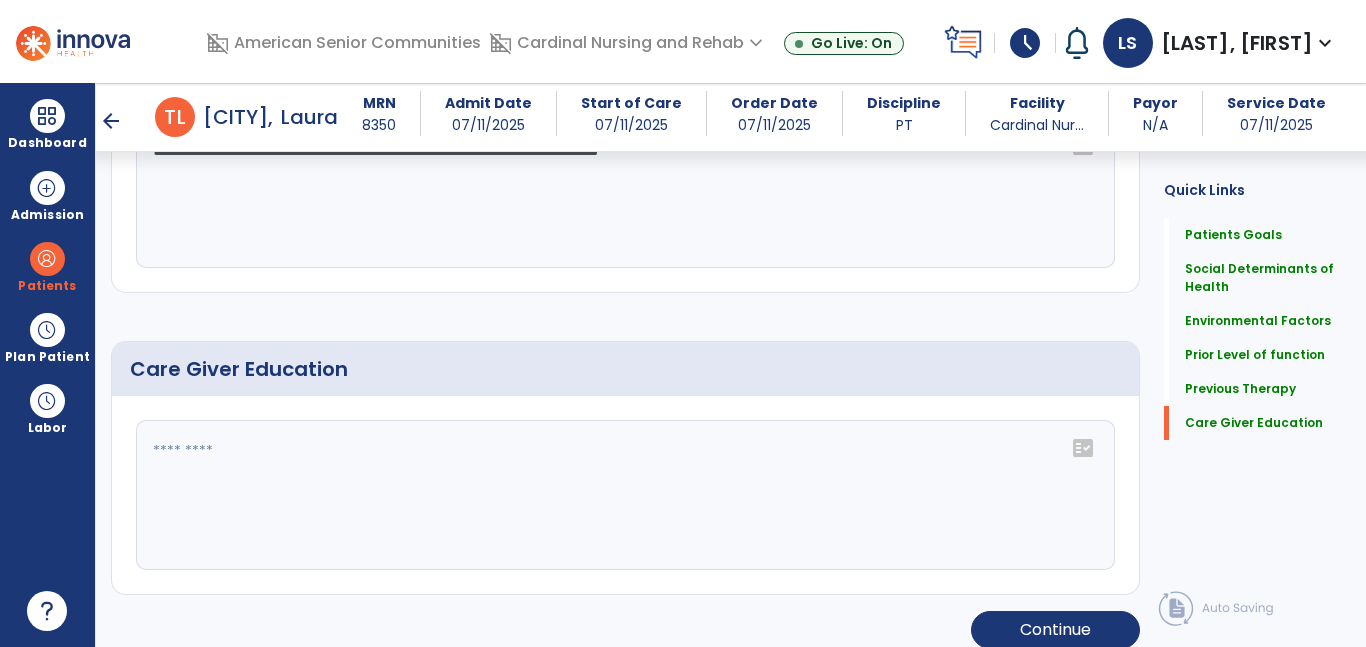click 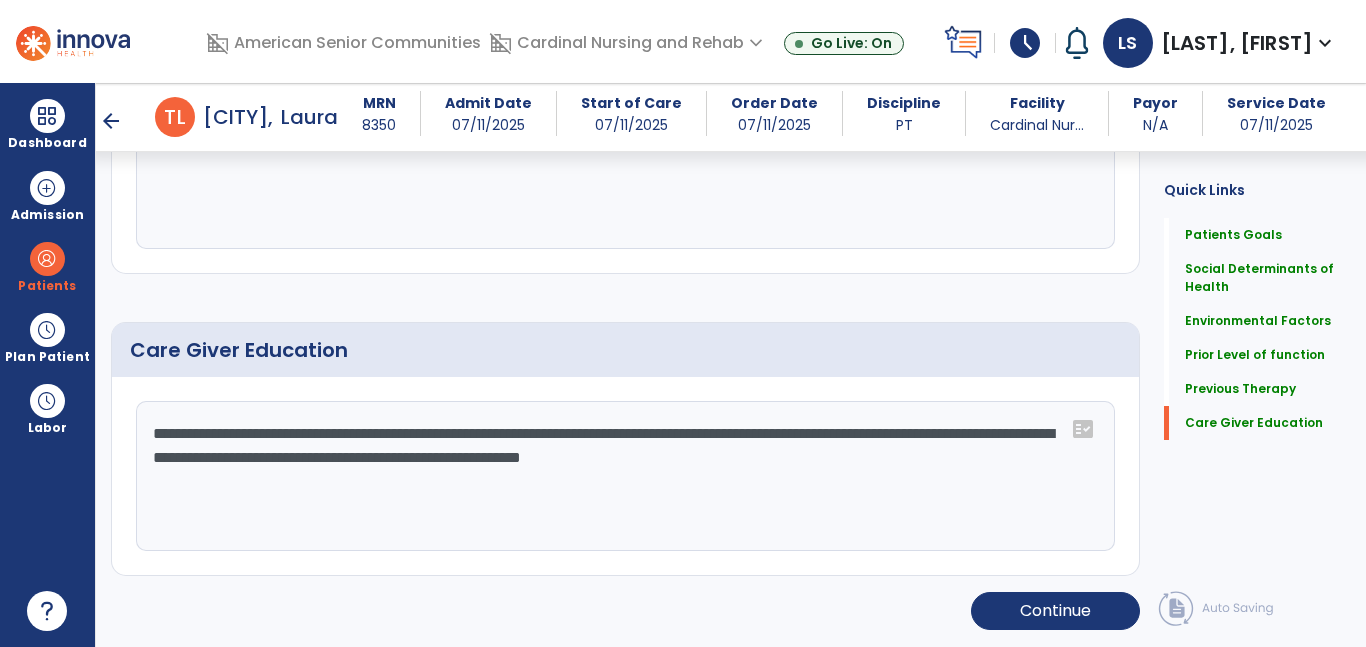scroll, scrollTop: 1267, scrollLeft: 0, axis: vertical 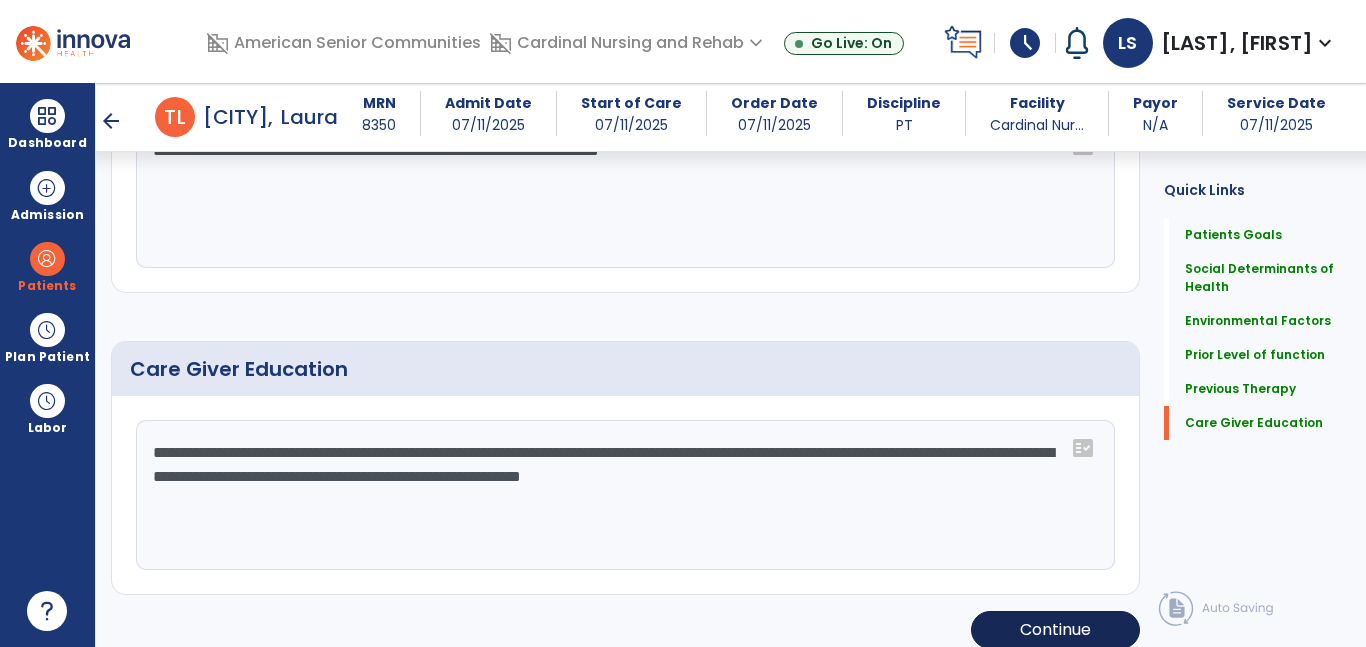 type on "**********" 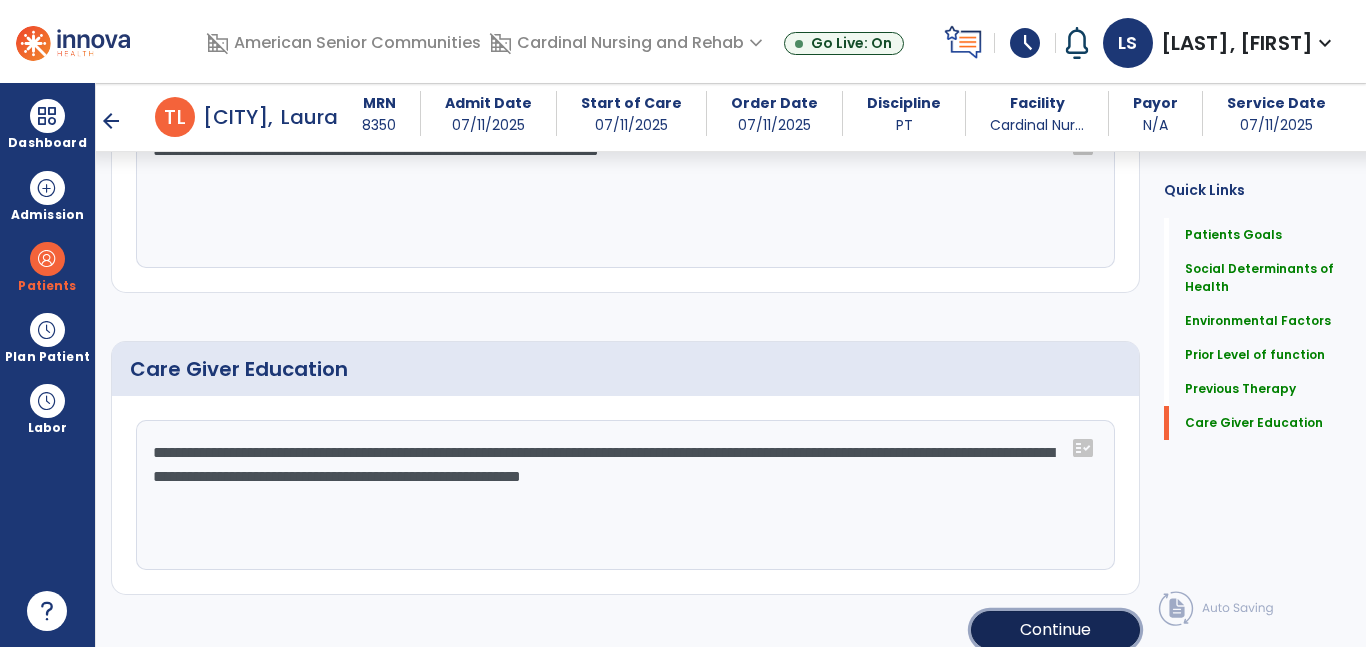 click on "Continue" 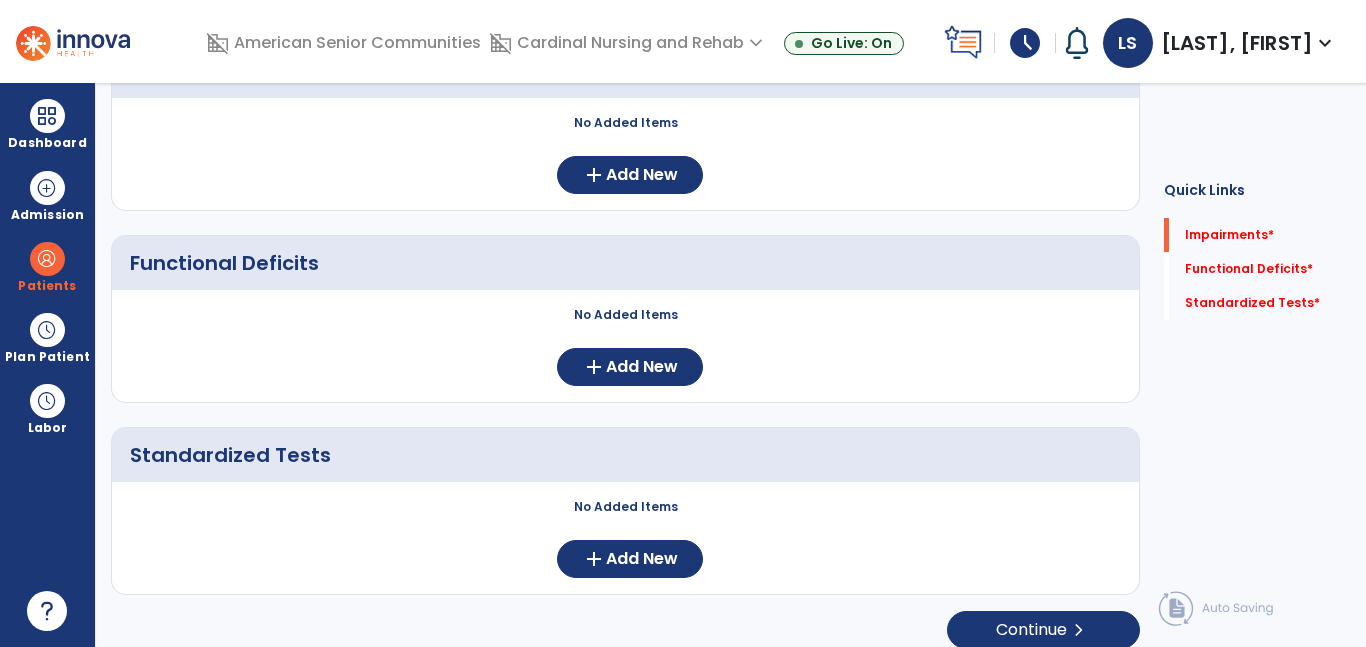 scroll, scrollTop: 0, scrollLeft: 0, axis: both 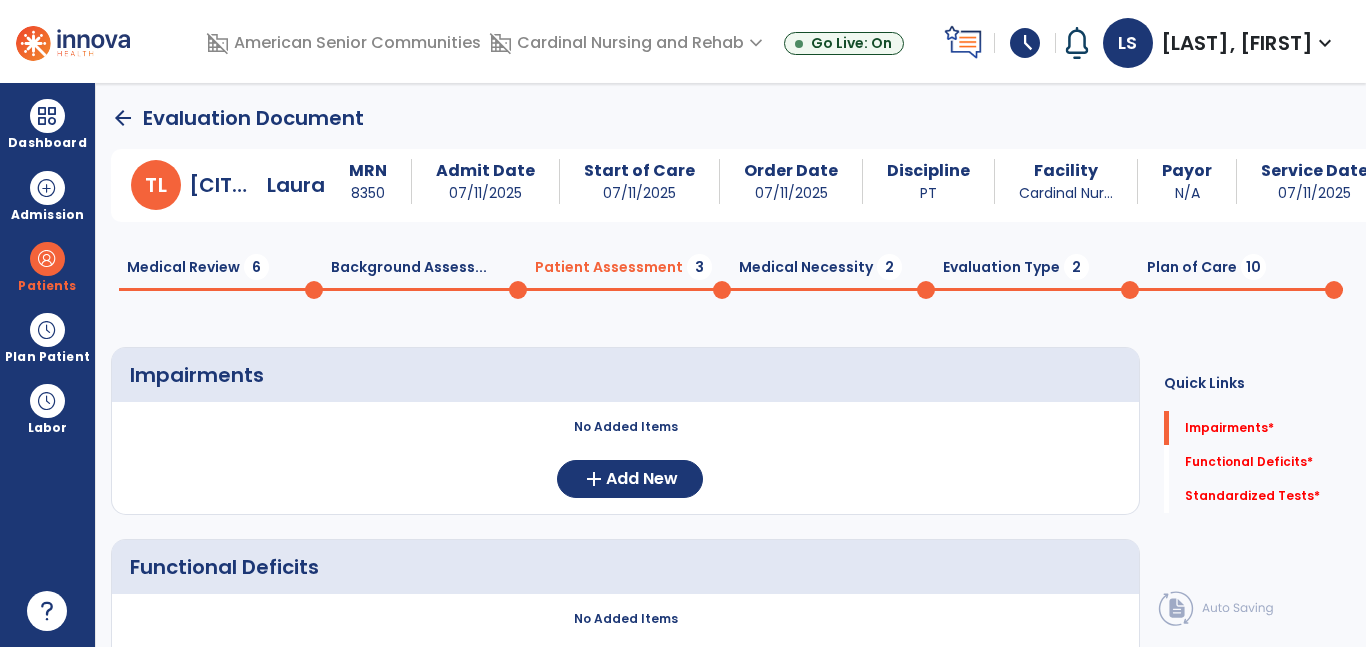 click on "Medical Review  6" 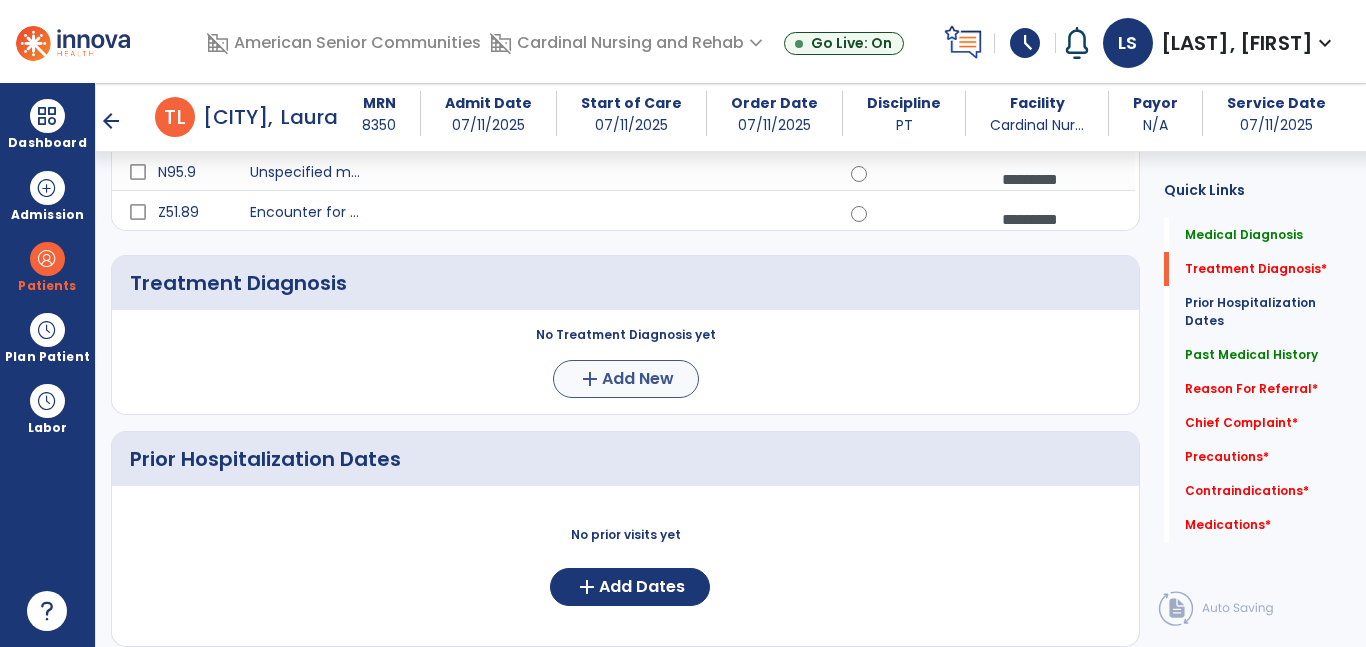 scroll, scrollTop: 1134, scrollLeft: 0, axis: vertical 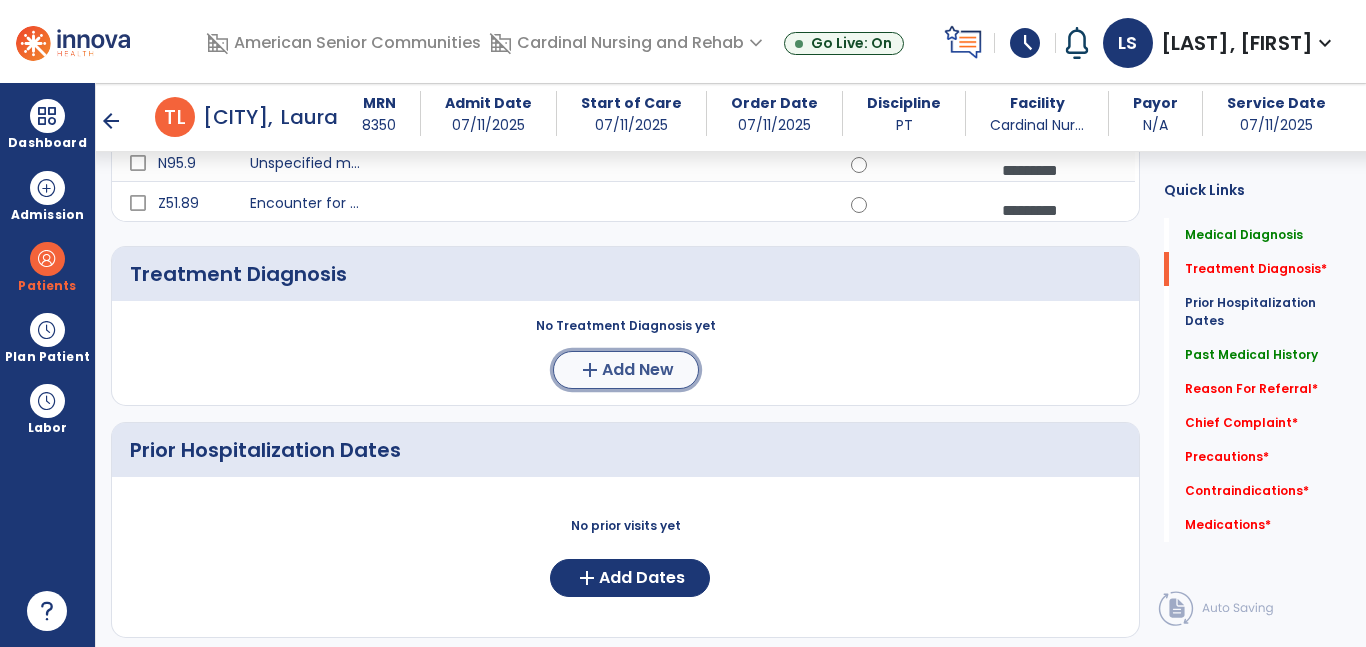 click on "add  Add New" 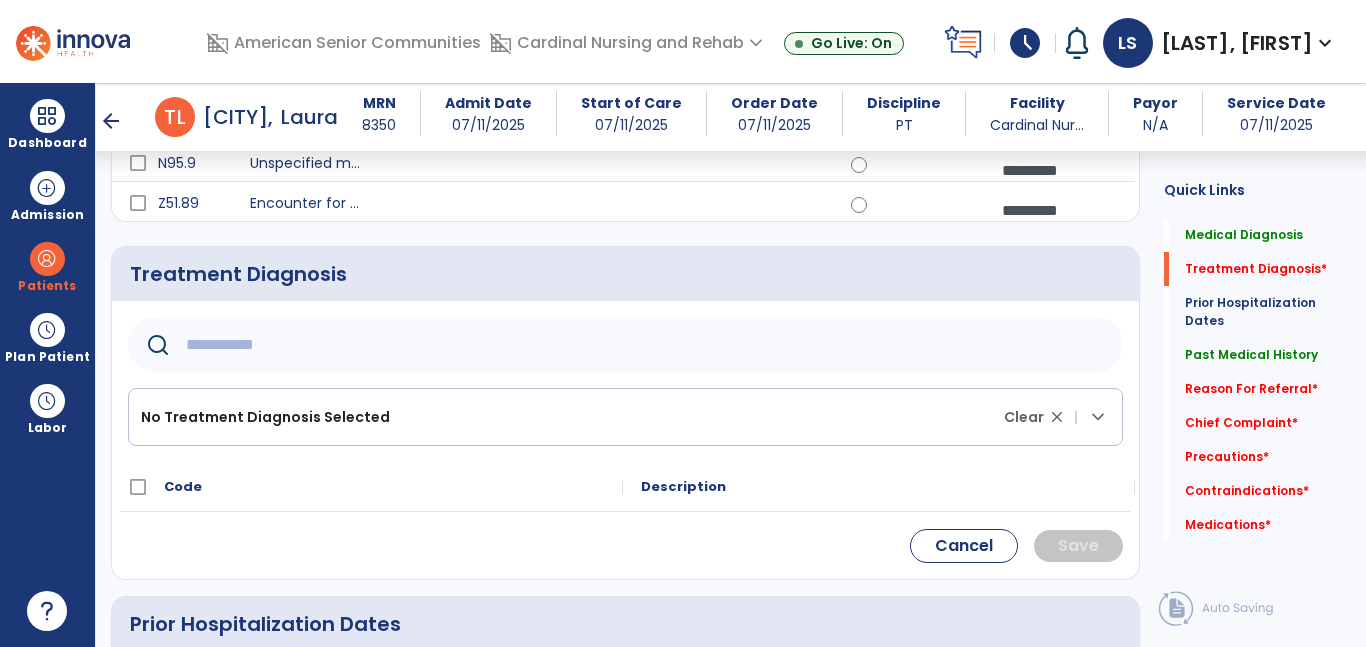 click 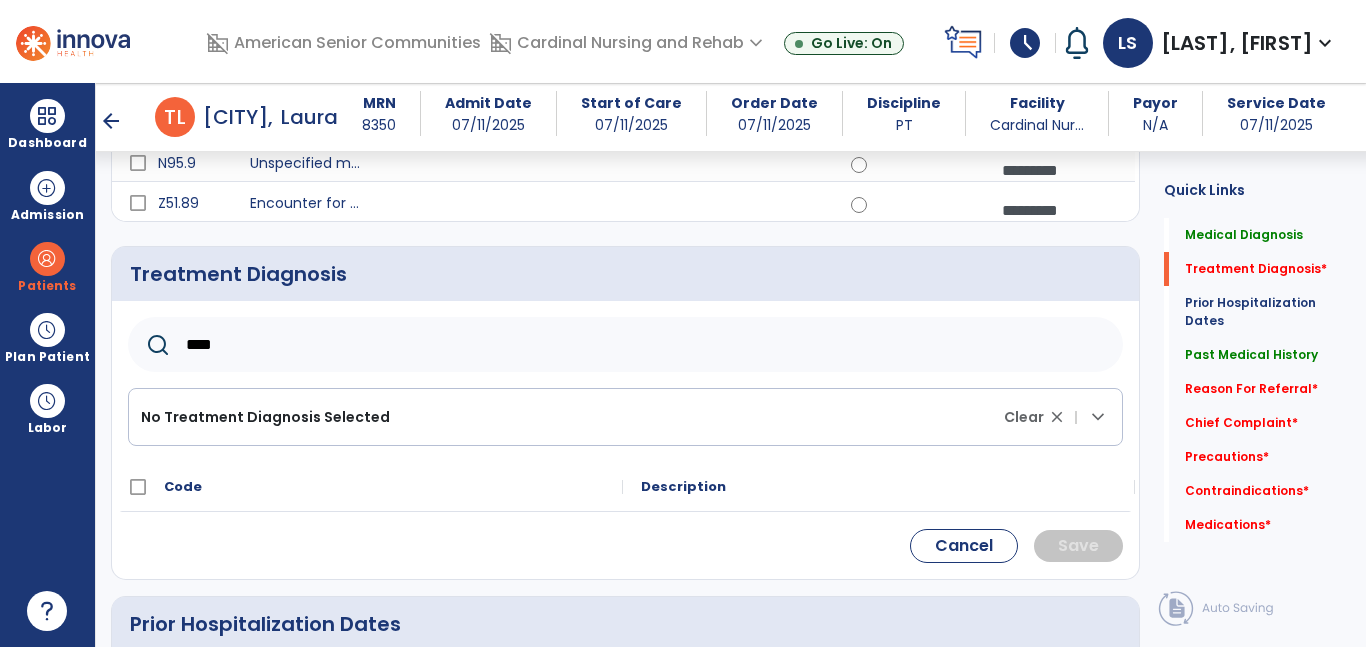 type on "*****" 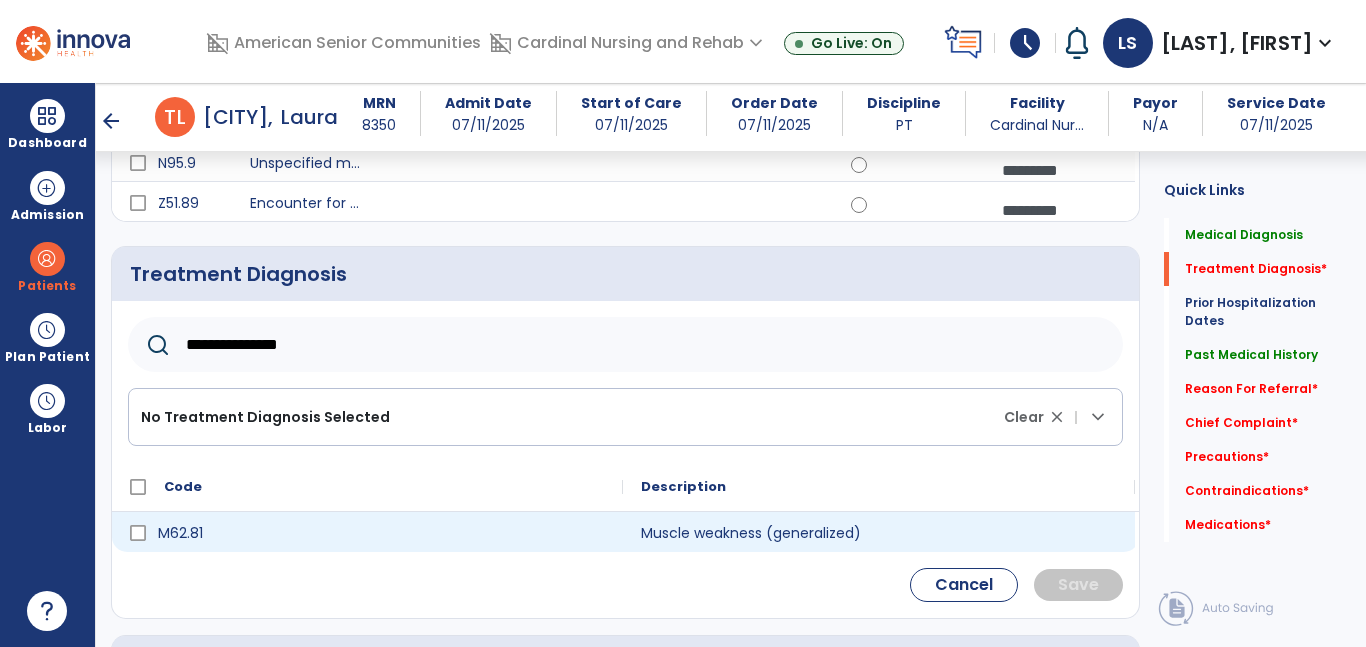 type on "**********" 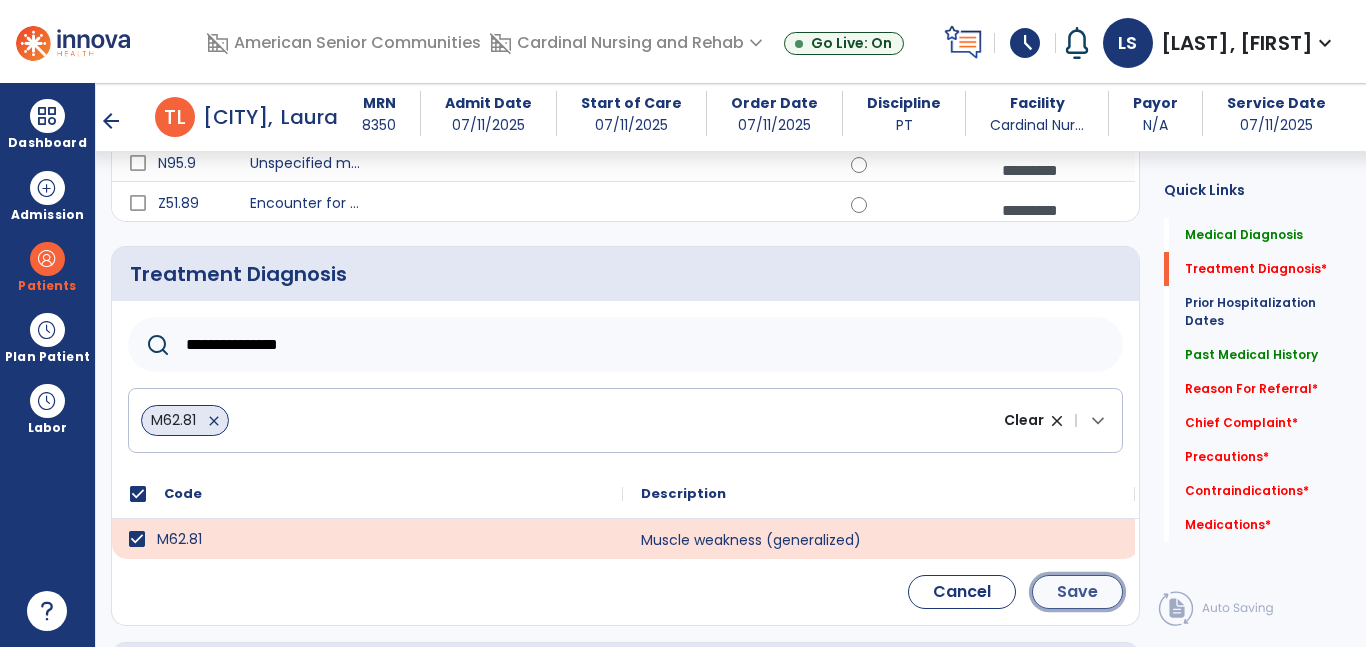 click on "Save" 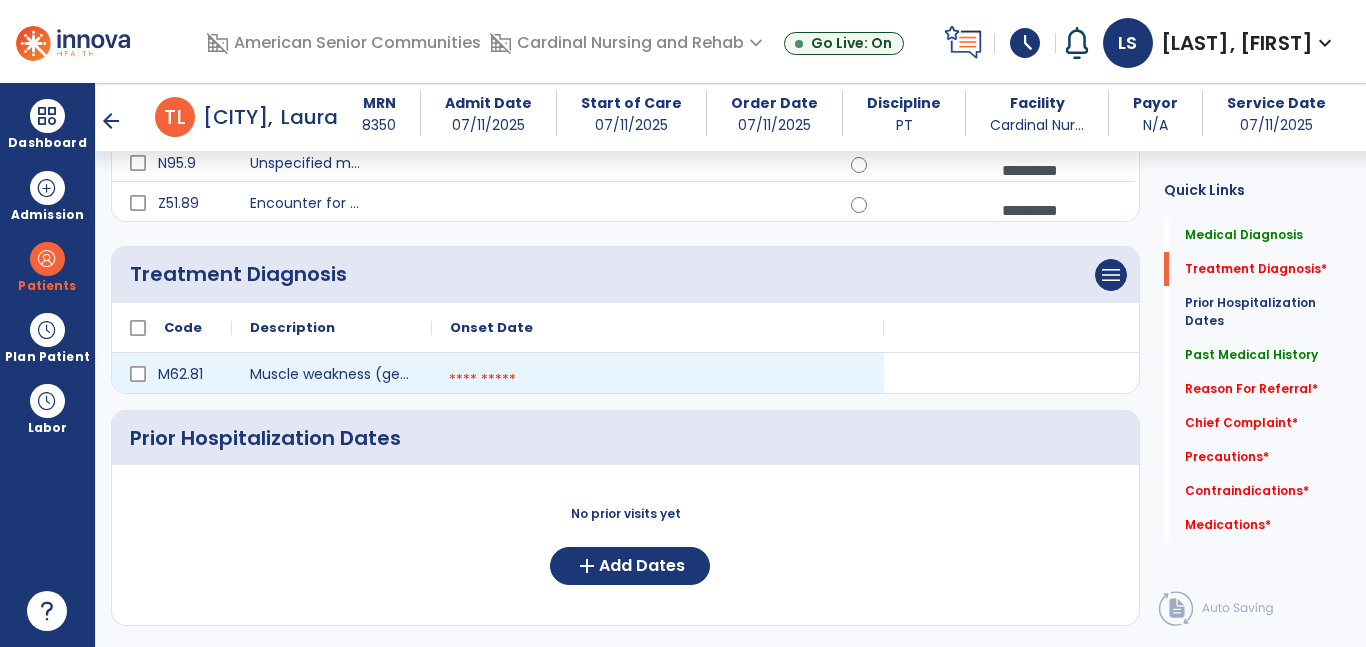 click at bounding box center [658, 380] 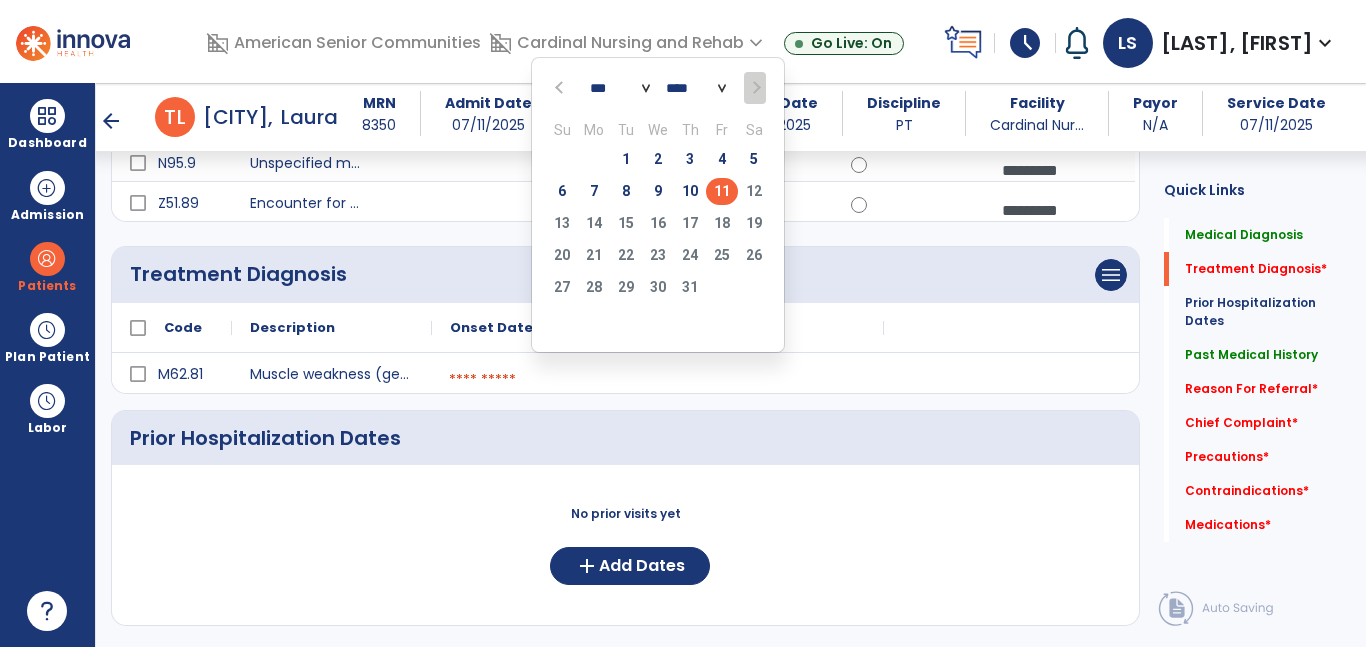click at bounding box center (658, 380) 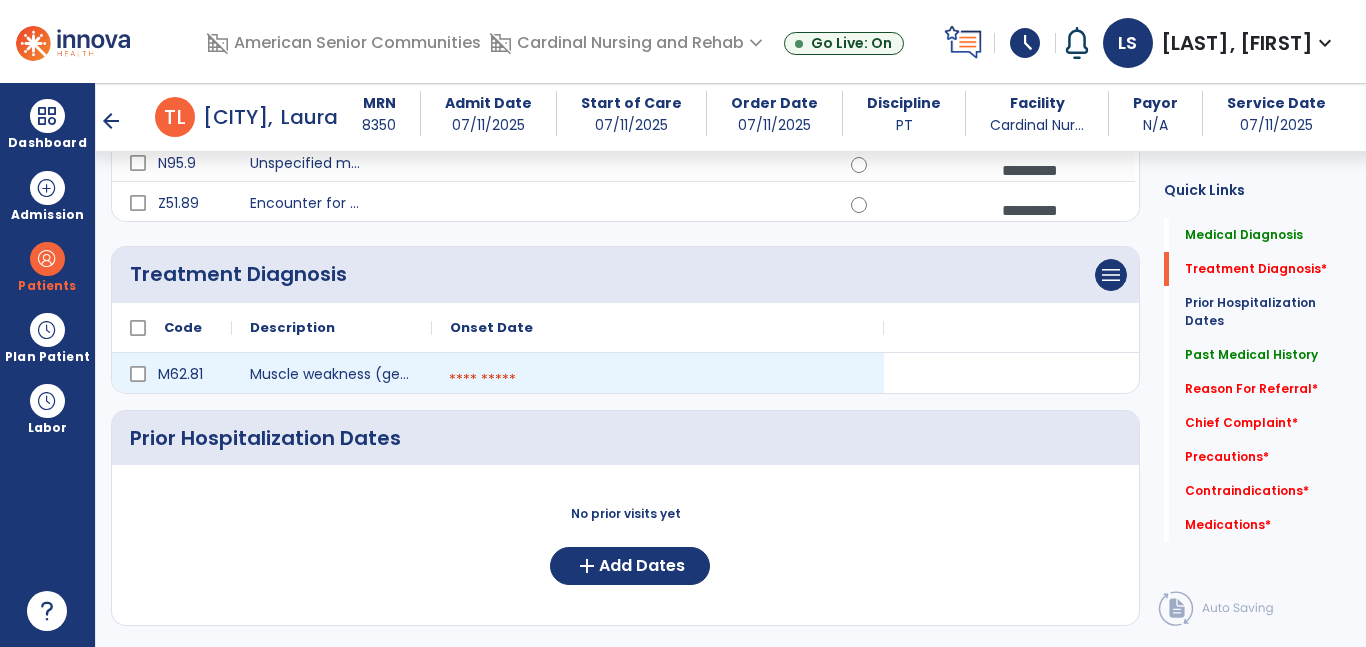 click at bounding box center (658, 380) 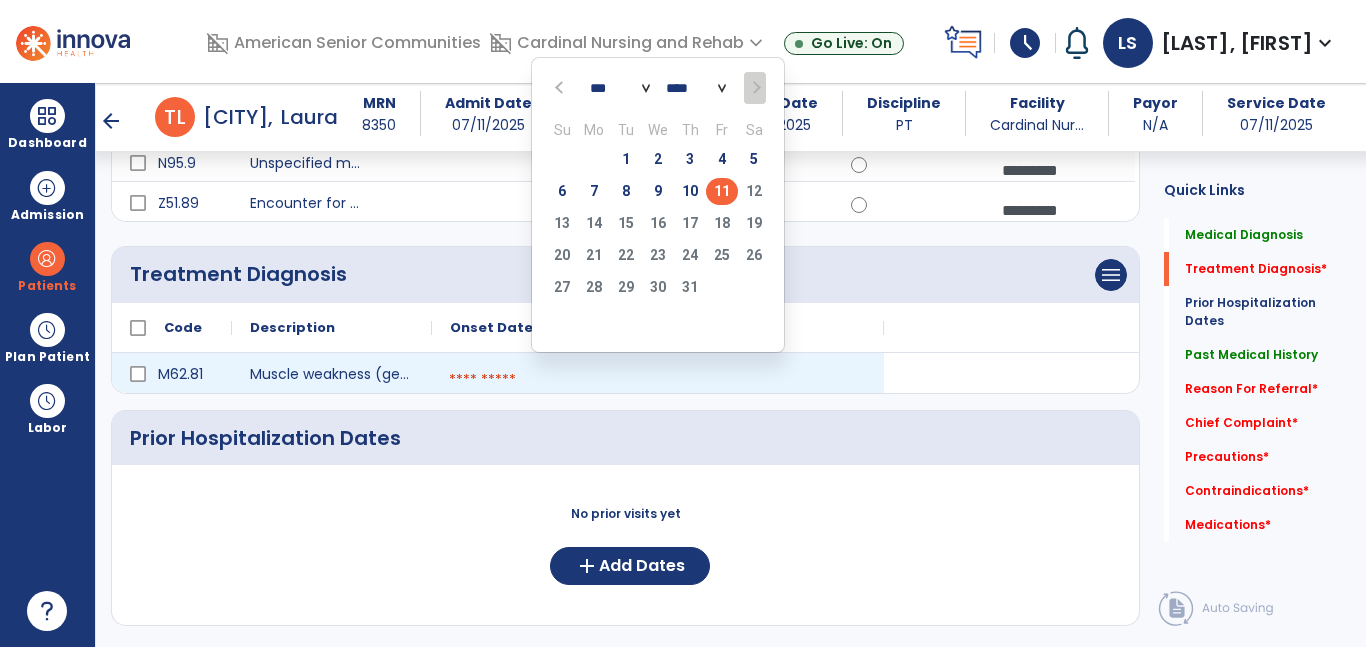 click on "11" 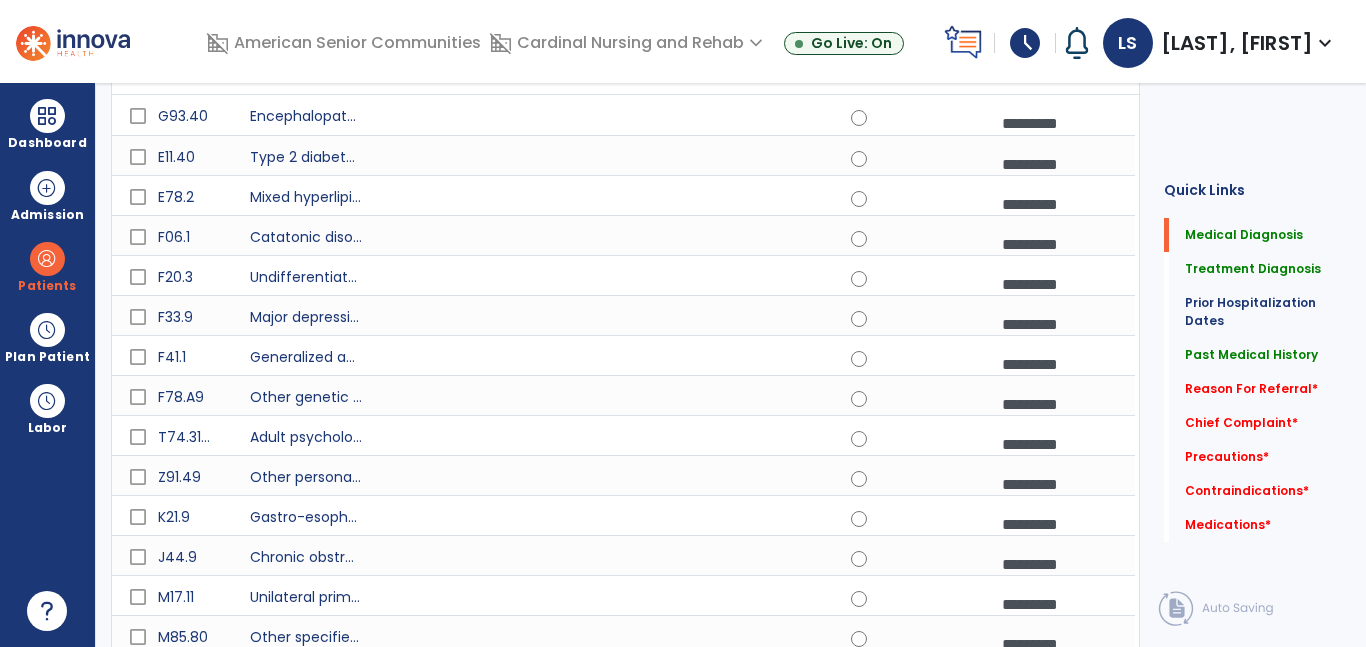 scroll, scrollTop: 0, scrollLeft: 0, axis: both 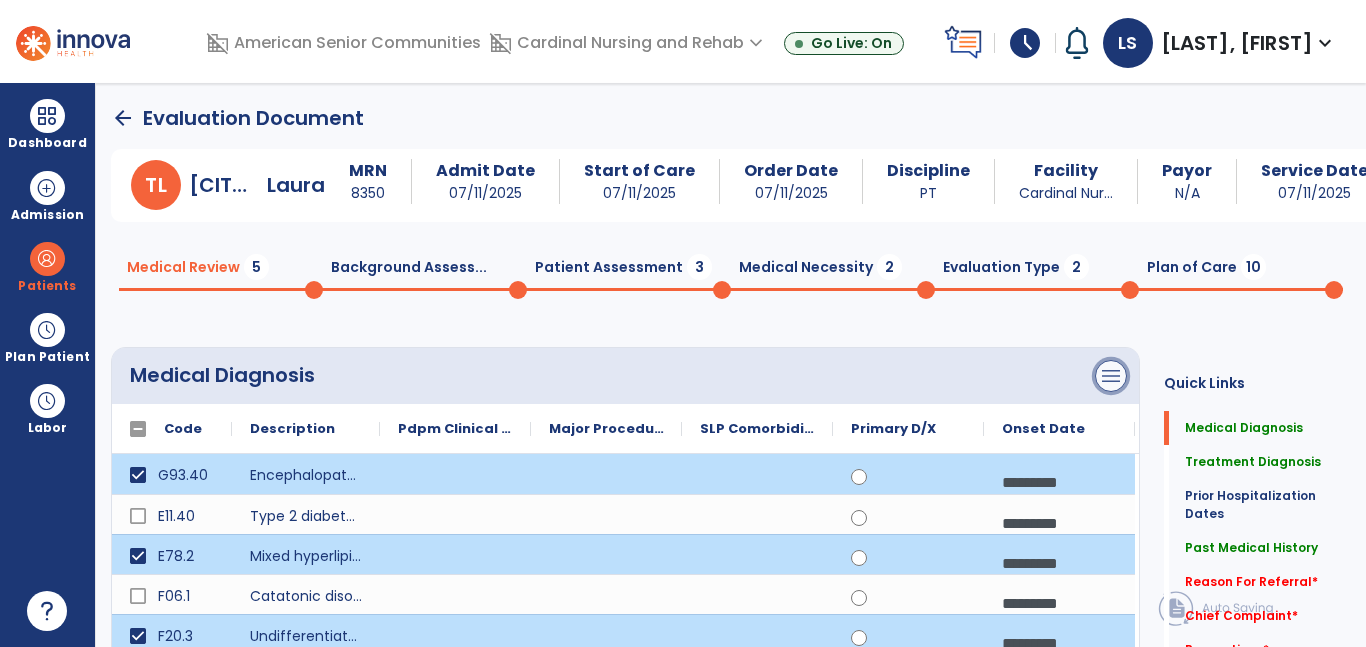 click on "menu" at bounding box center [1111, 376] 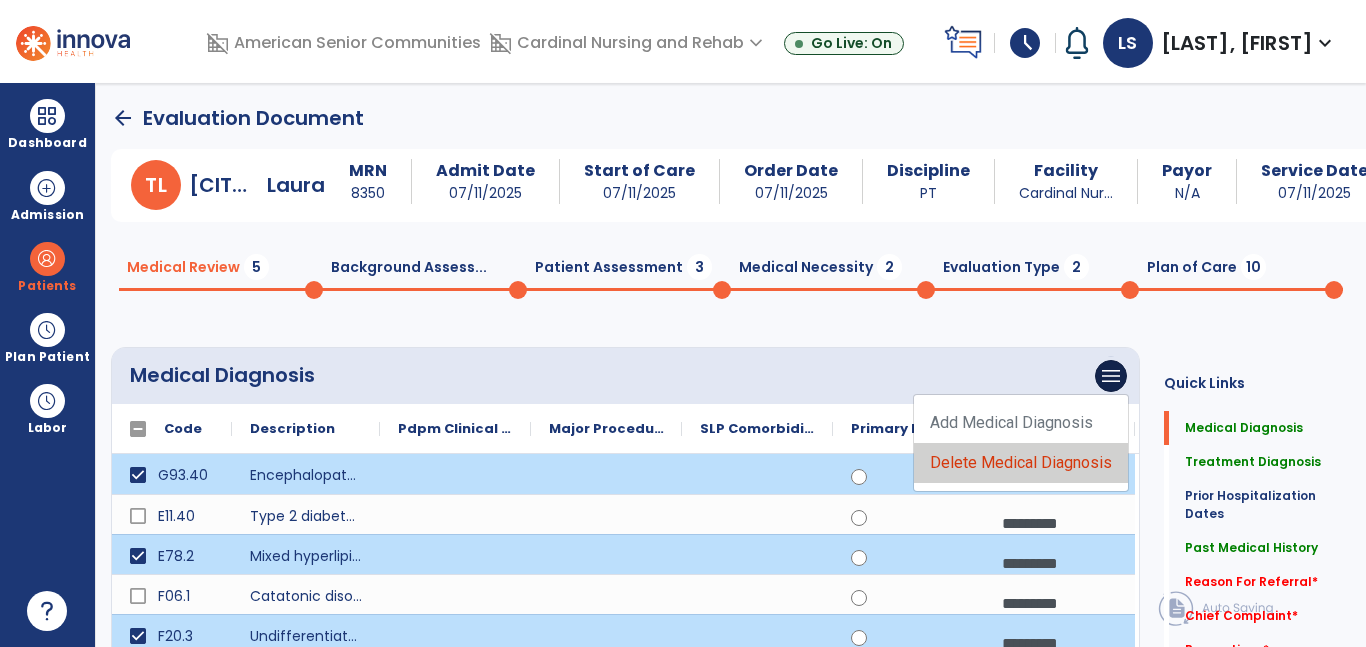click on "Delete Medical Diagnosis" 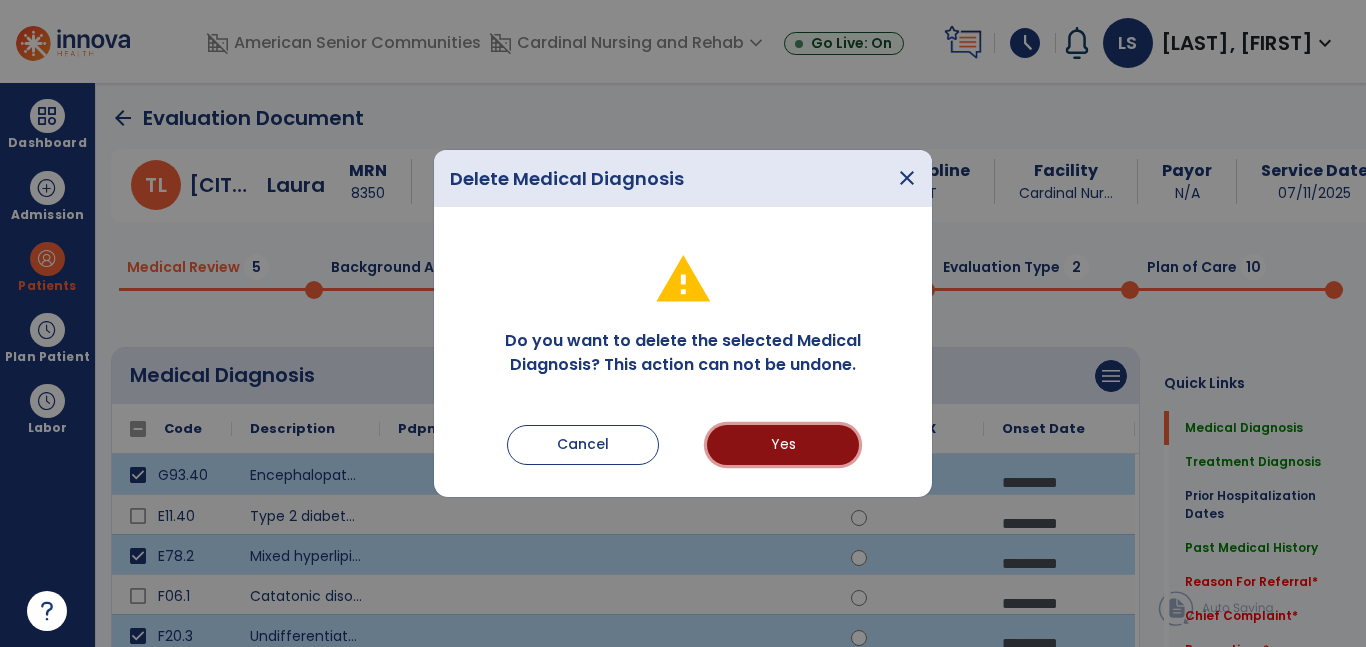 click on "Yes" at bounding box center (783, 445) 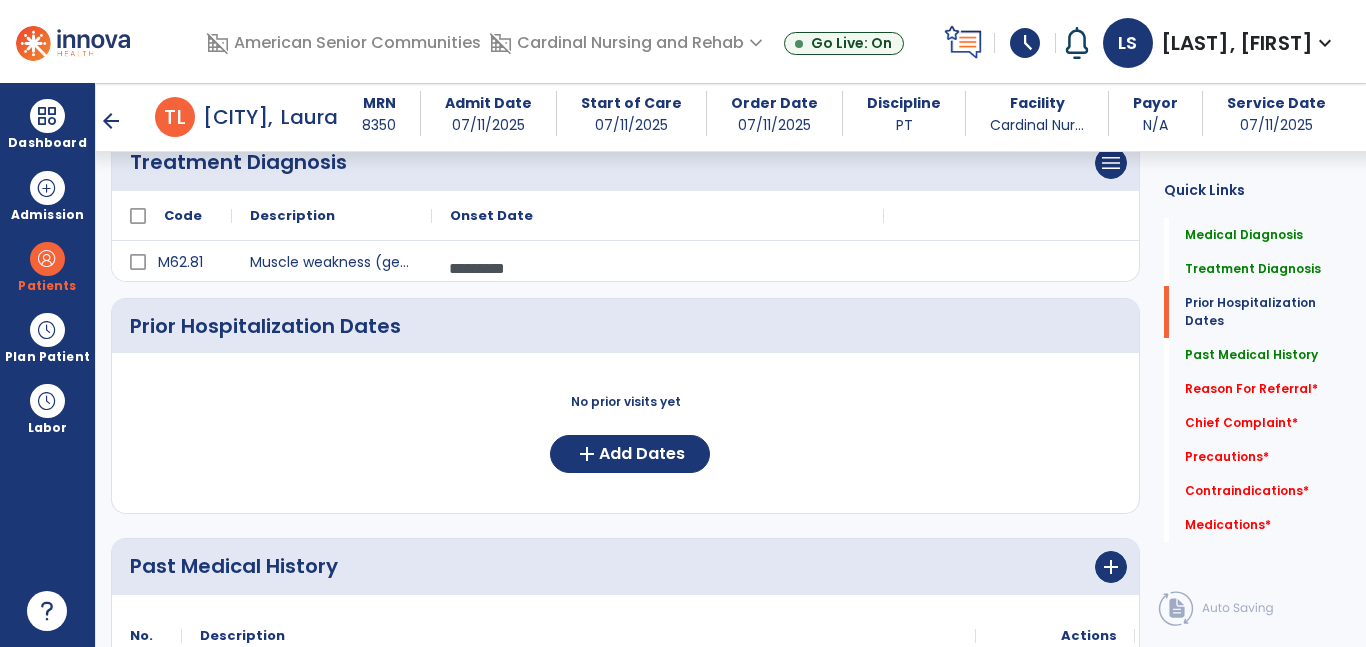 scroll, scrollTop: 488, scrollLeft: 0, axis: vertical 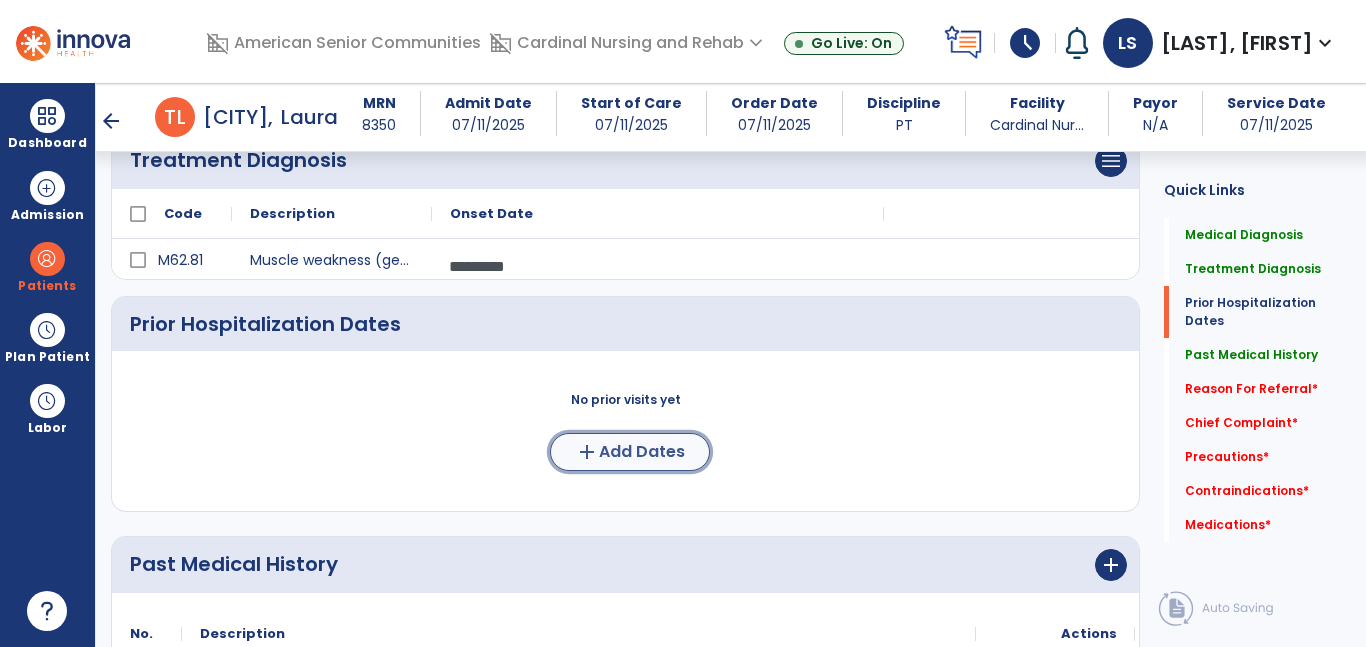 click on "Add Dates" 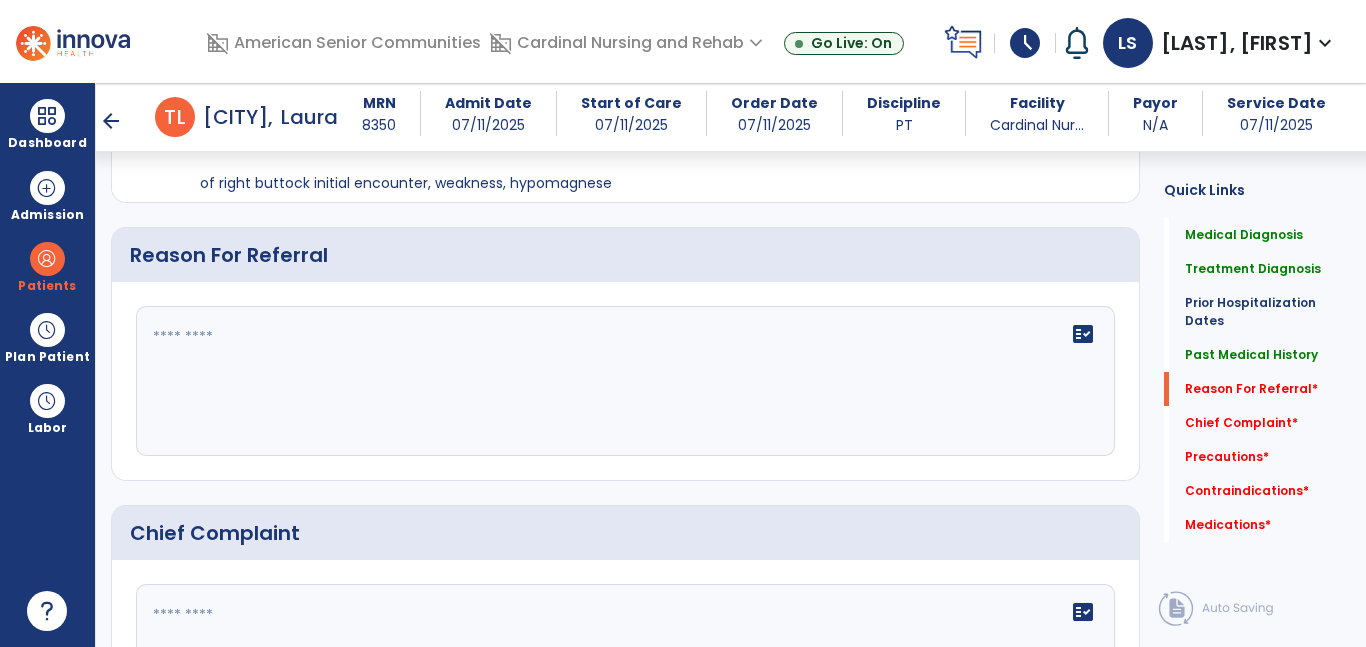 scroll, scrollTop: 1701, scrollLeft: 0, axis: vertical 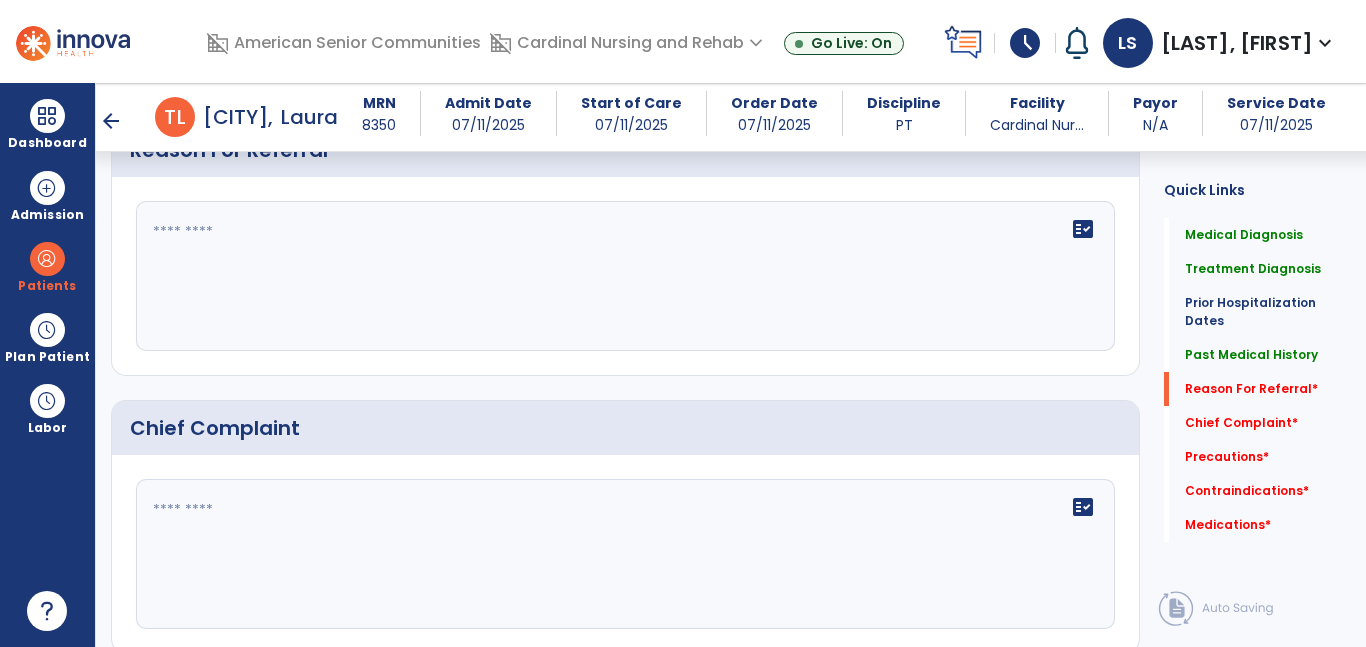 click on "fact_check" 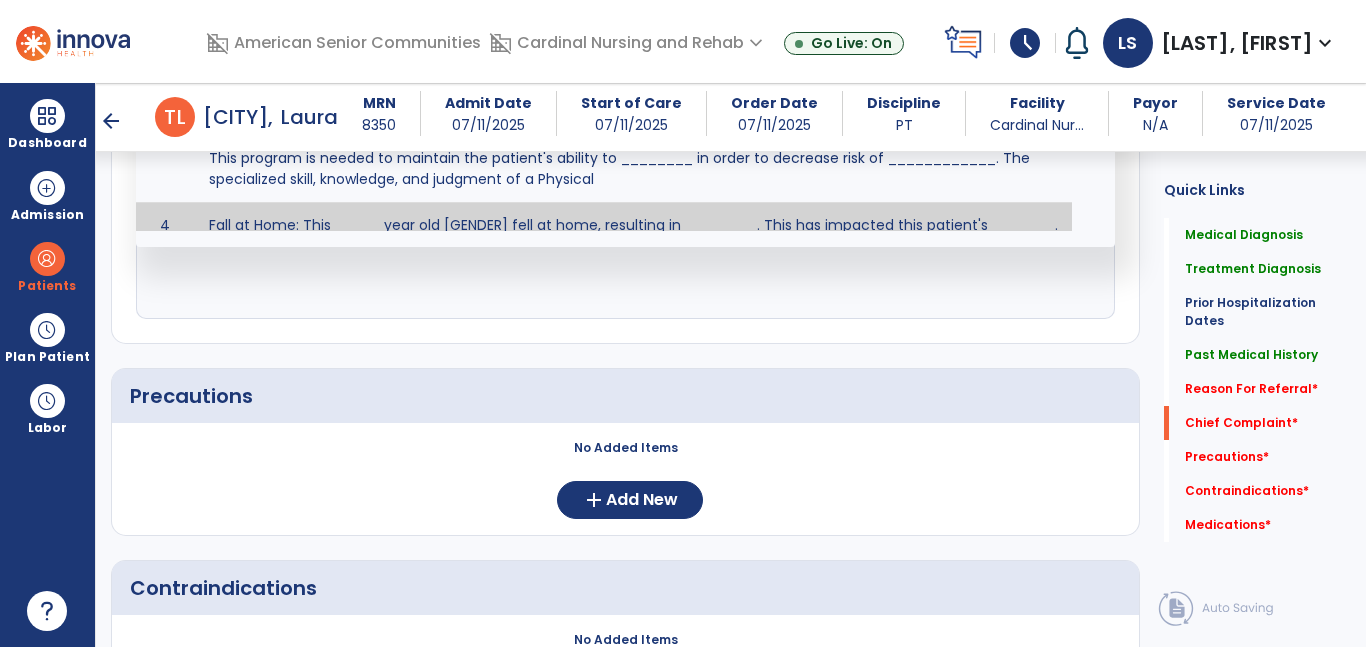 scroll, scrollTop: 2018, scrollLeft: 0, axis: vertical 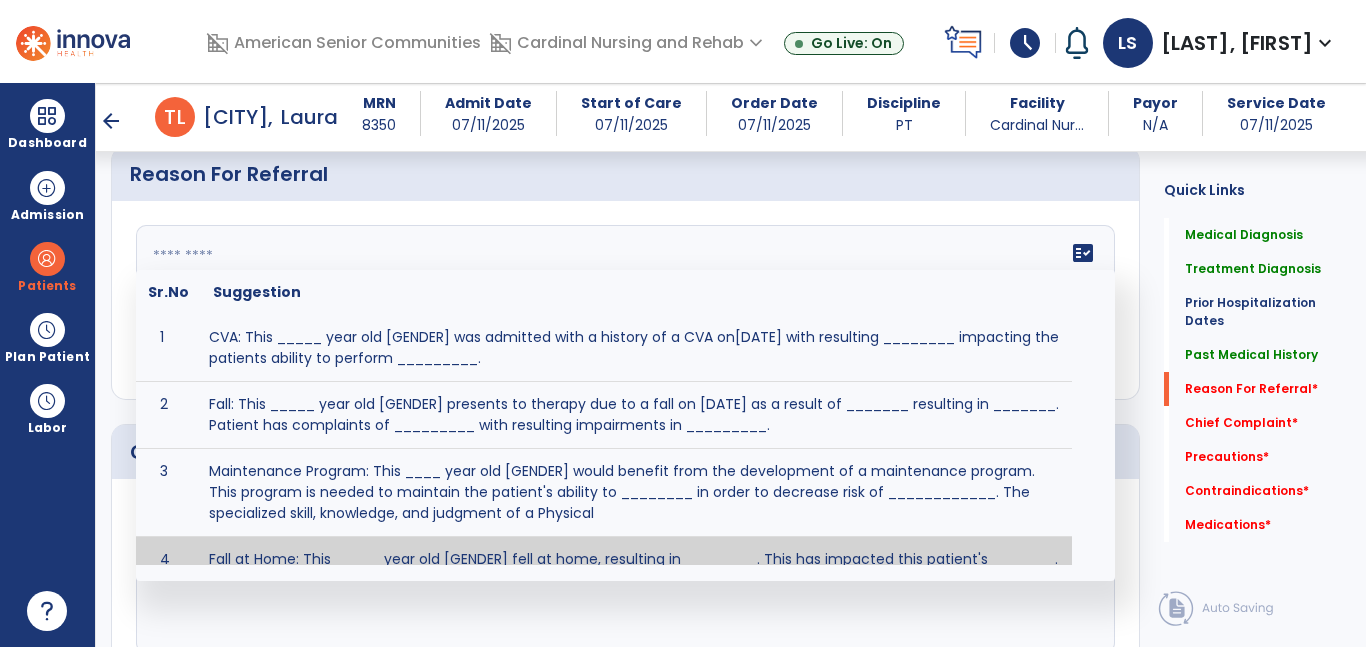 click 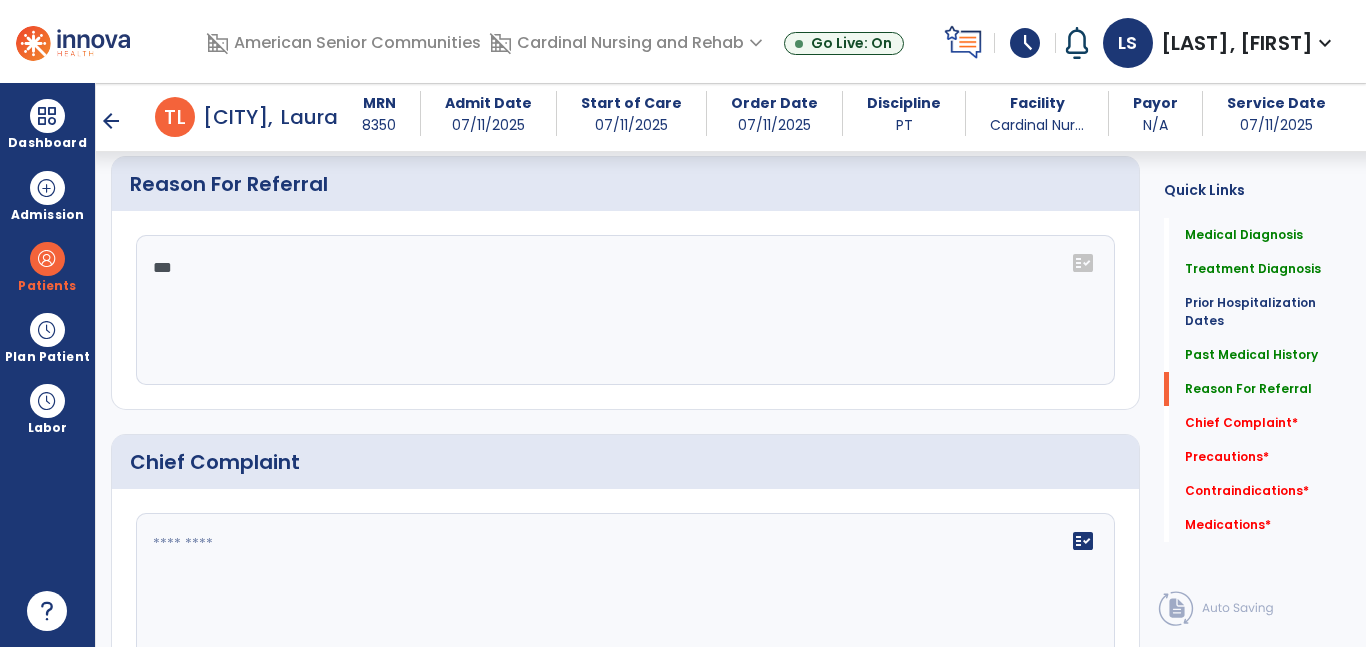 scroll, scrollTop: 1656, scrollLeft: 0, axis: vertical 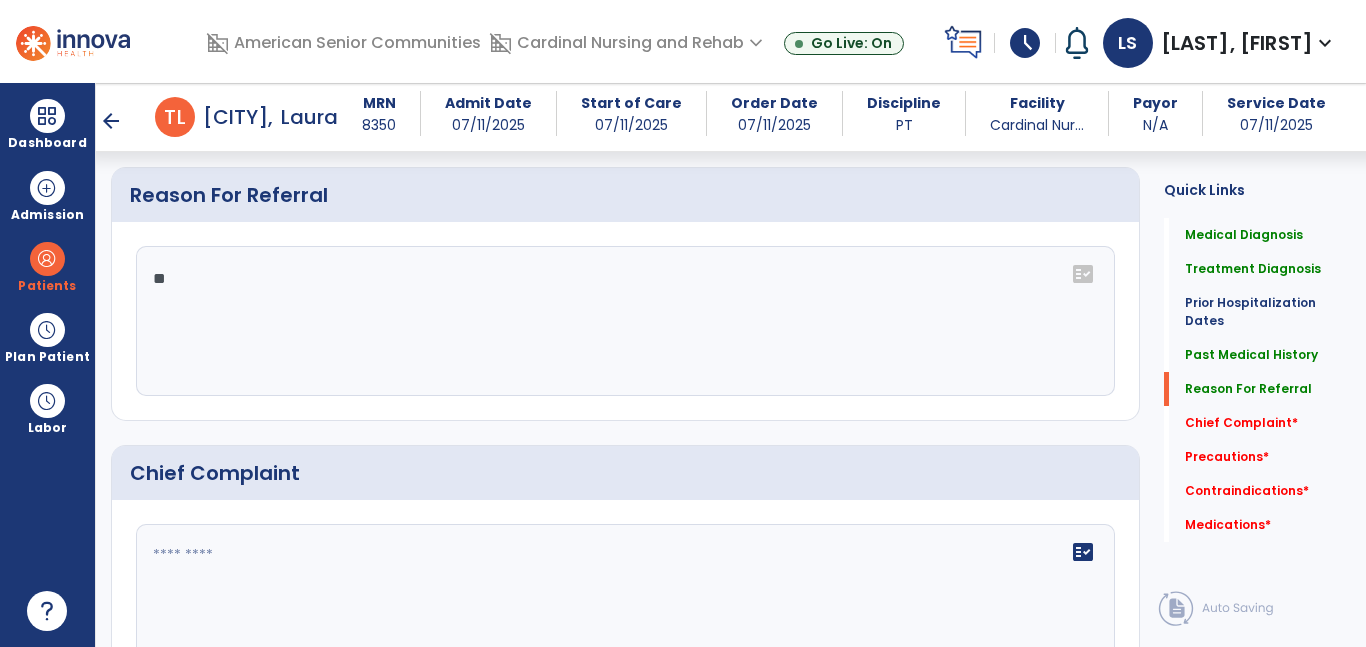 type on "*" 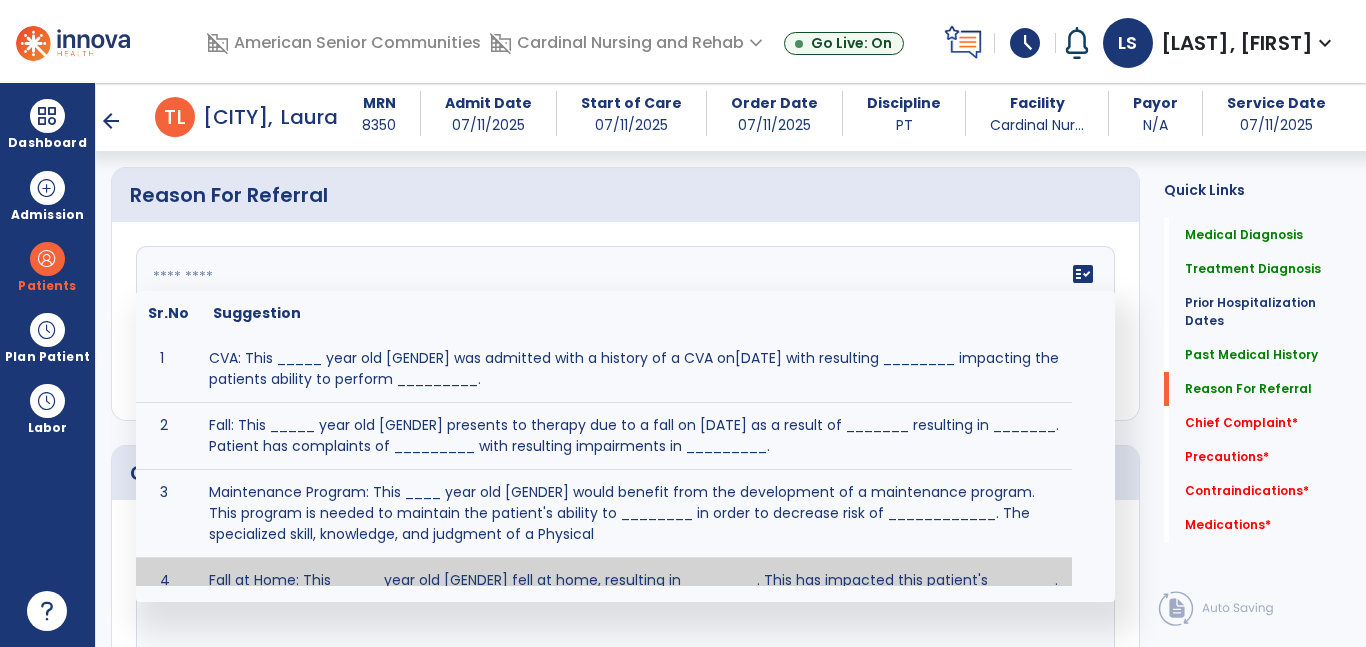 scroll, scrollTop: 60, scrollLeft: 0, axis: vertical 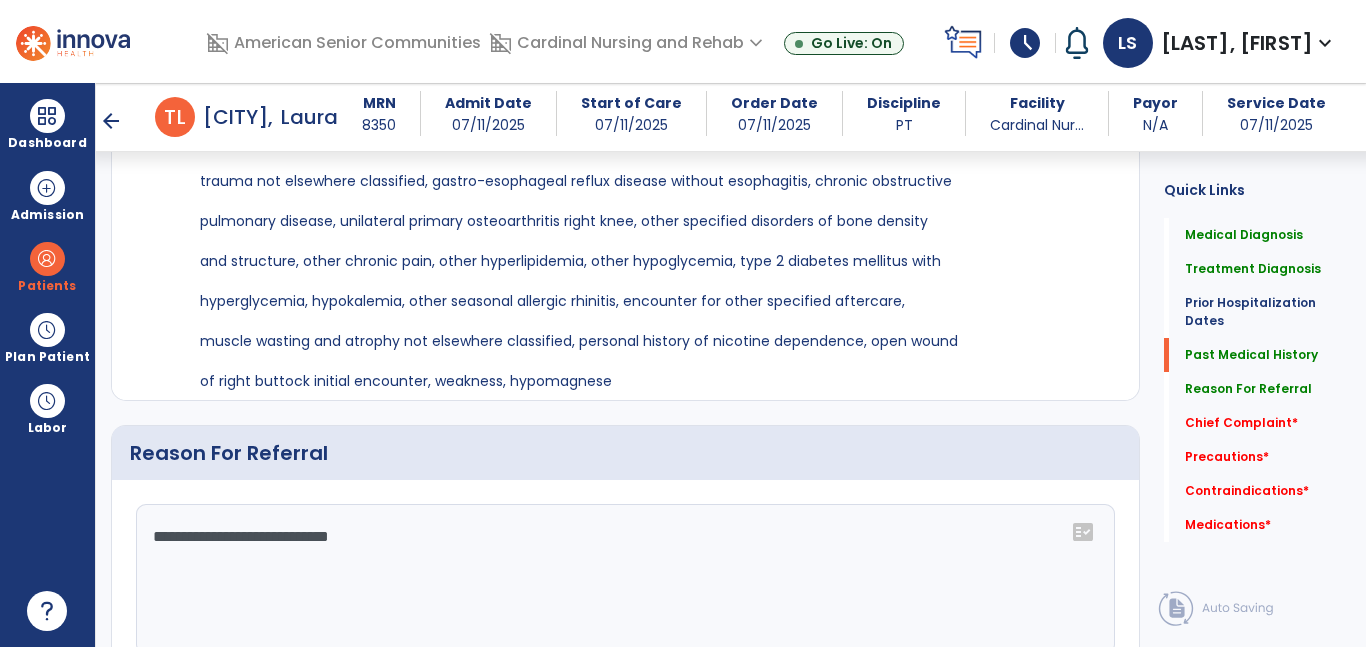 click on "**********" 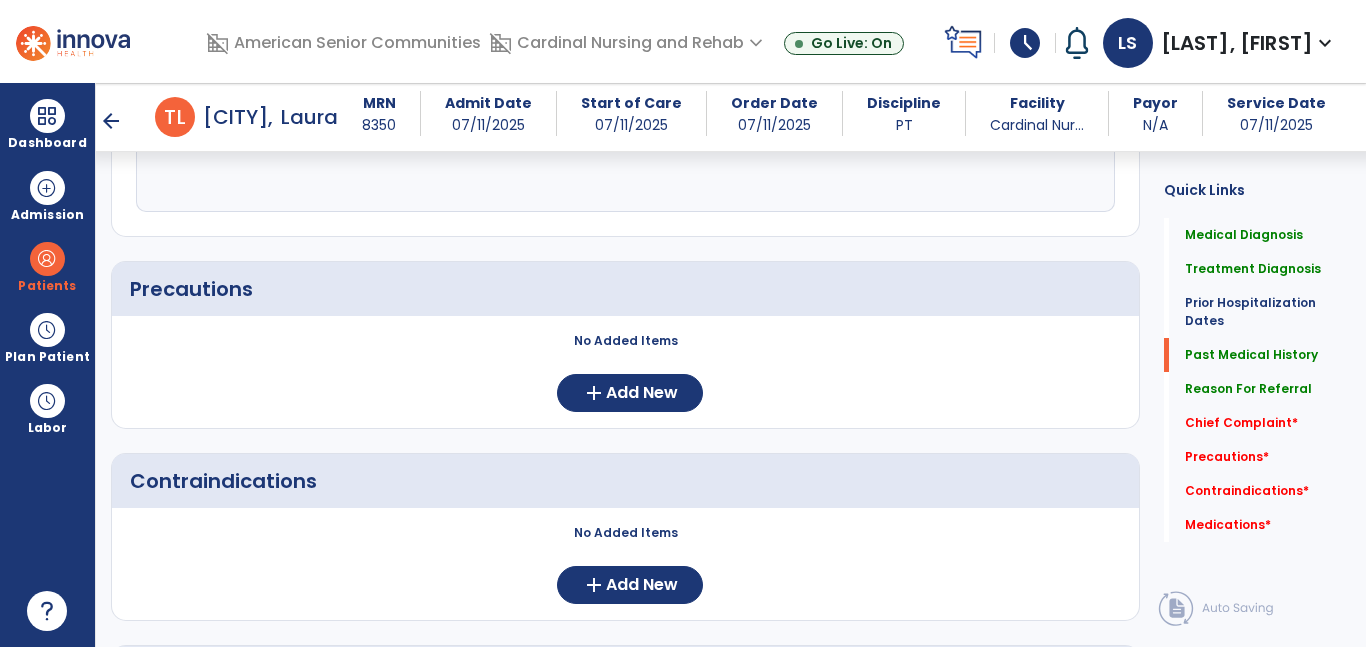 scroll, scrollTop: 1758, scrollLeft: 0, axis: vertical 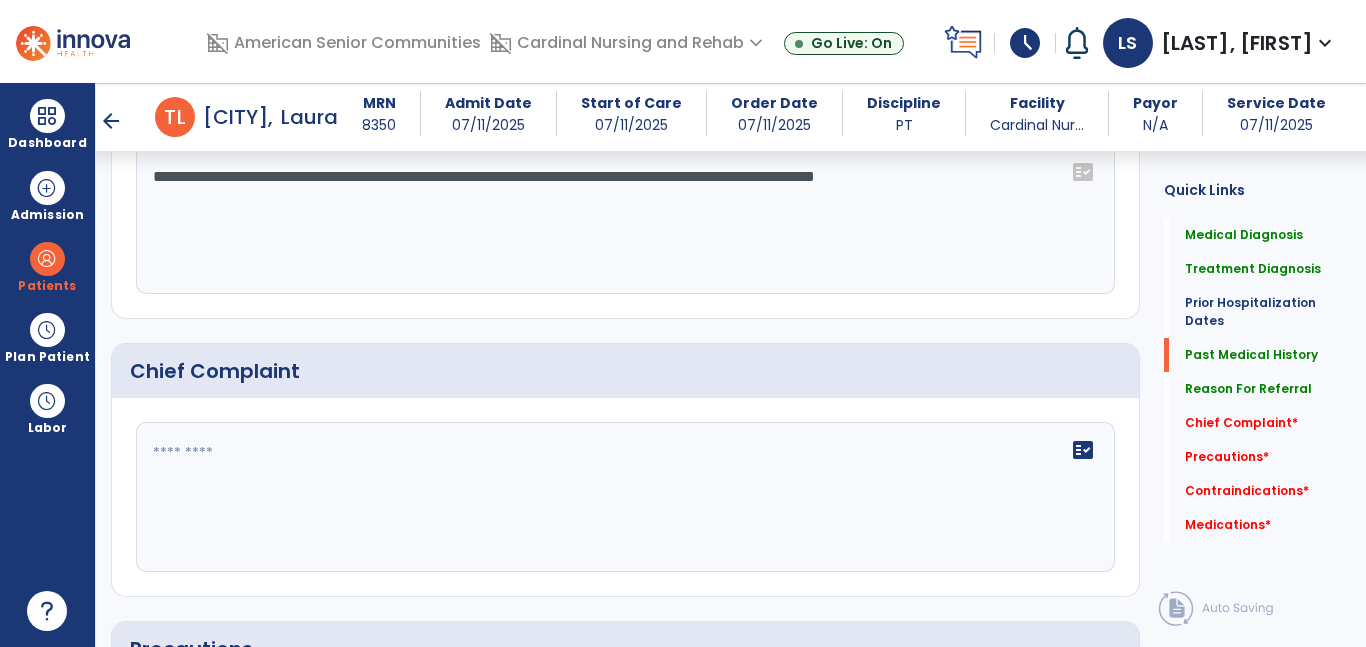 click 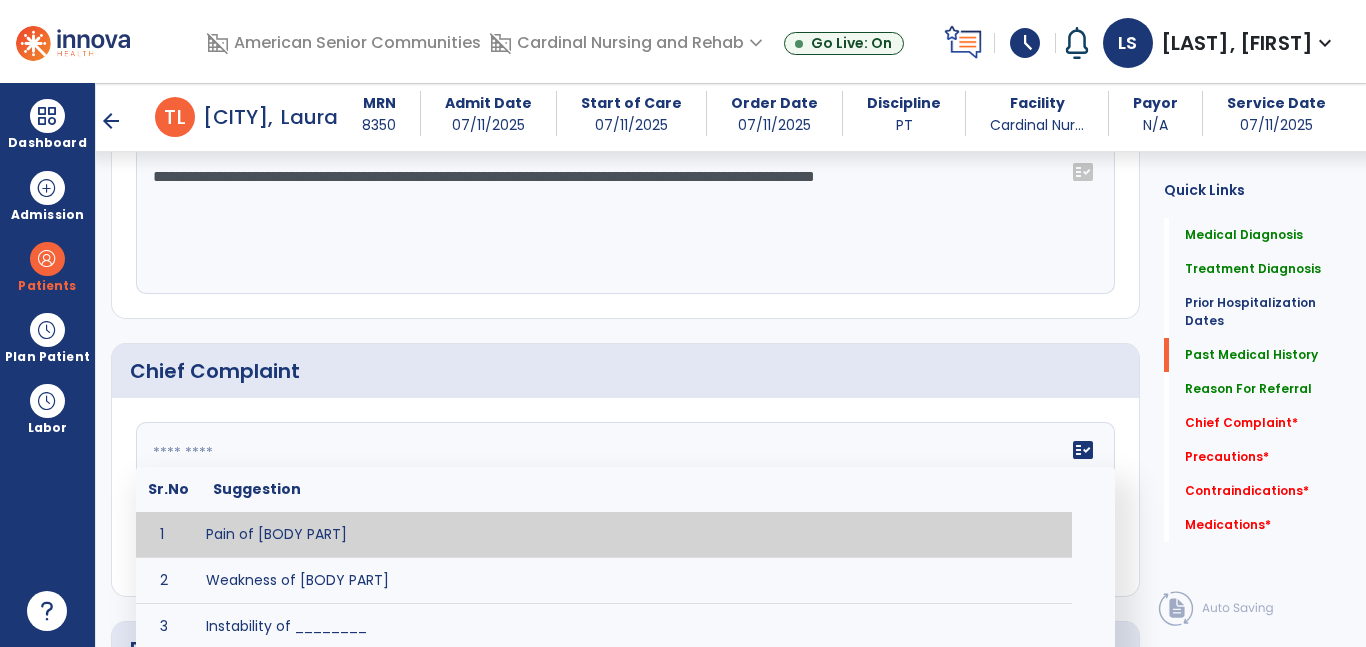 click on "**********" 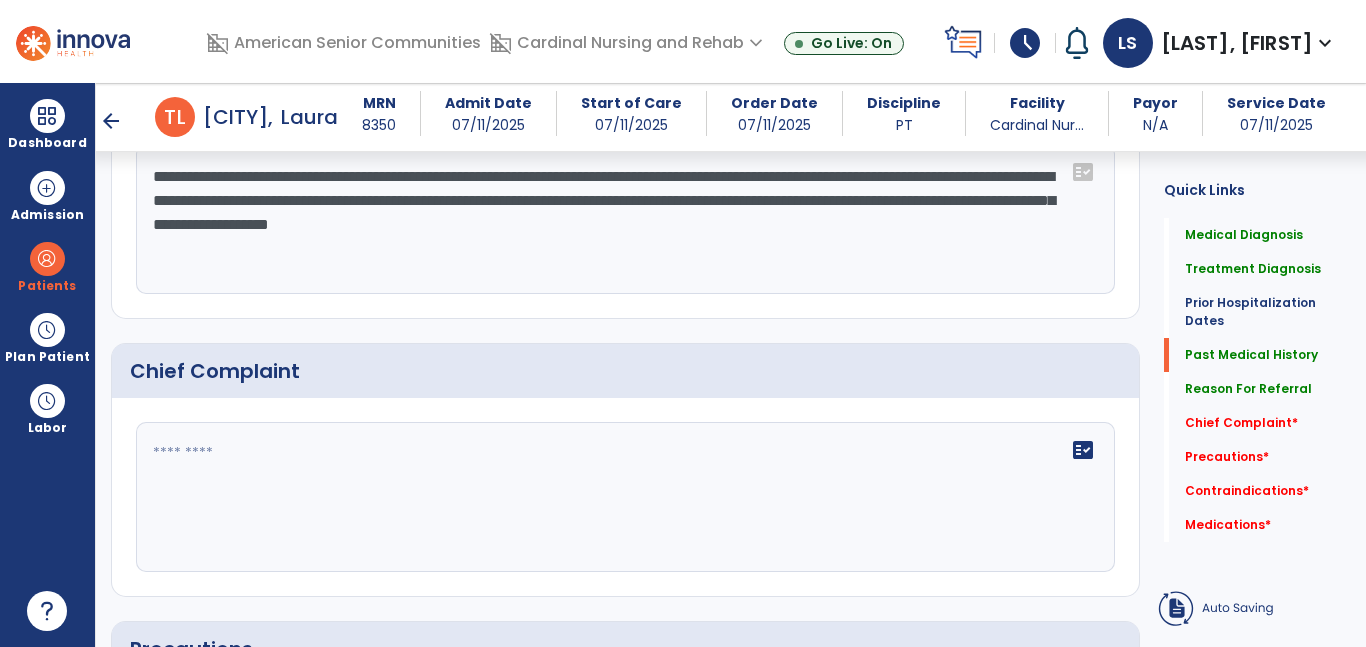 scroll, scrollTop: 1758, scrollLeft: 0, axis: vertical 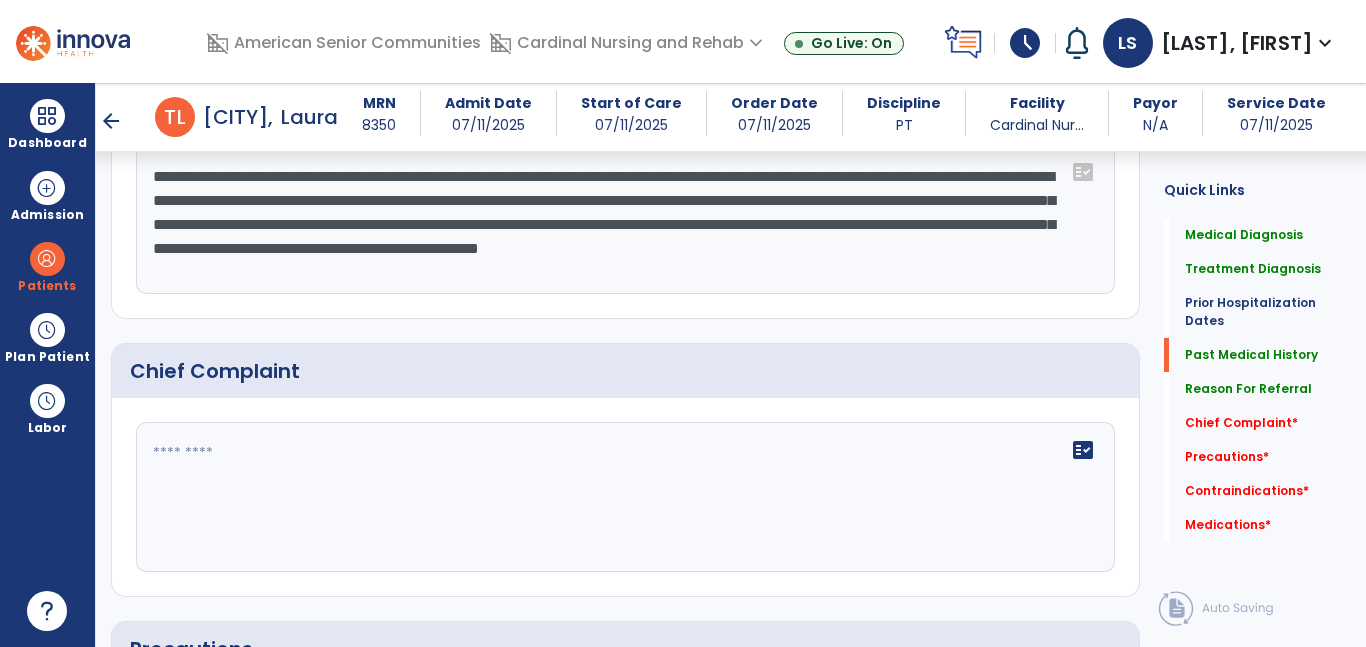type on "**********" 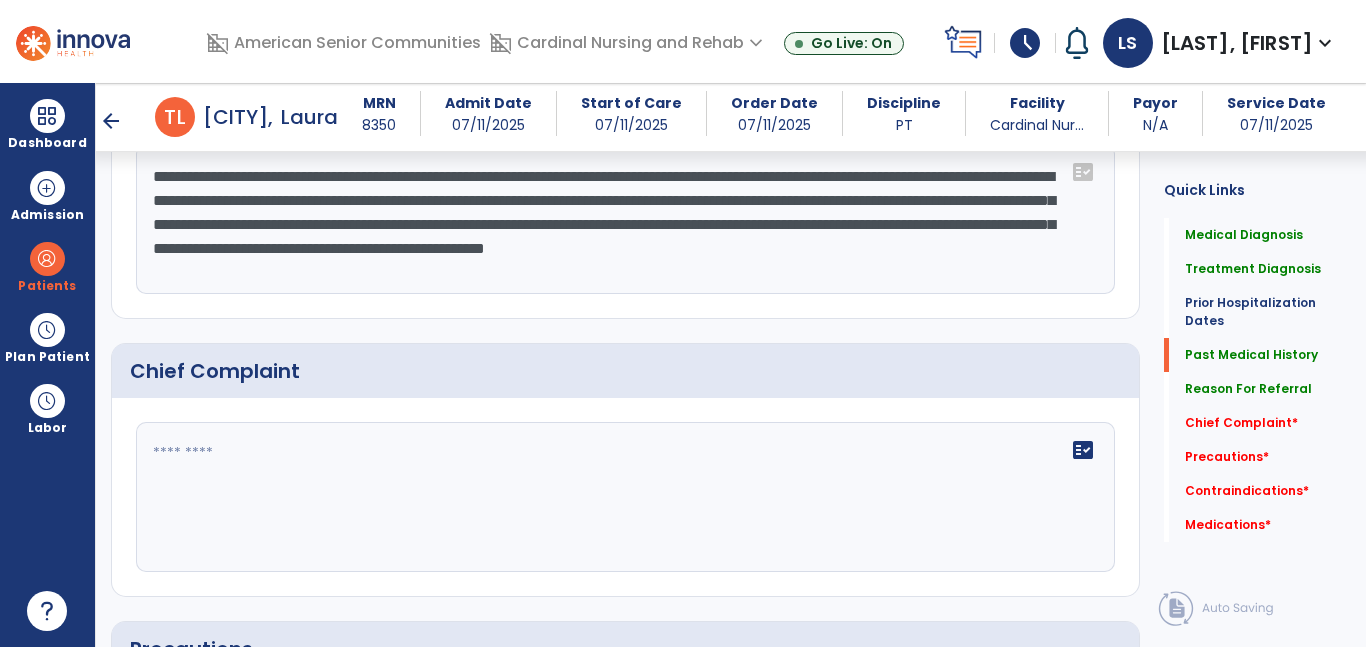 scroll, scrollTop: 1758, scrollLeft: 0, axis: vertical 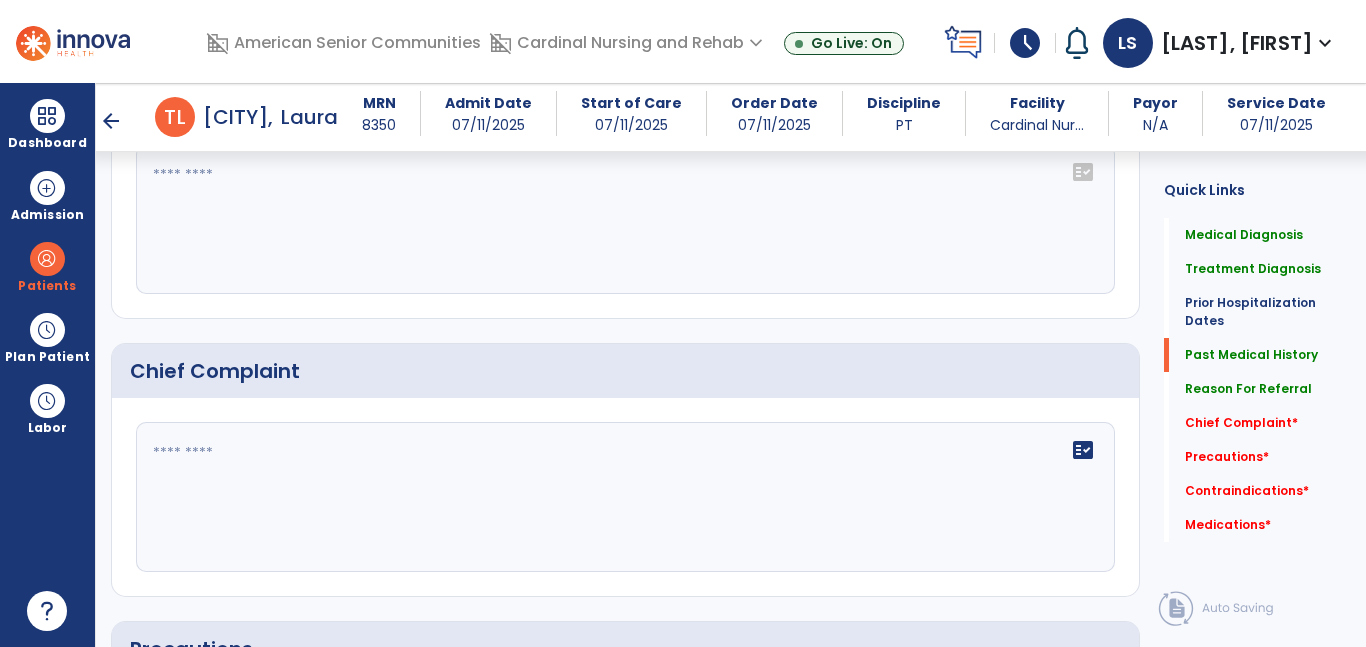 click 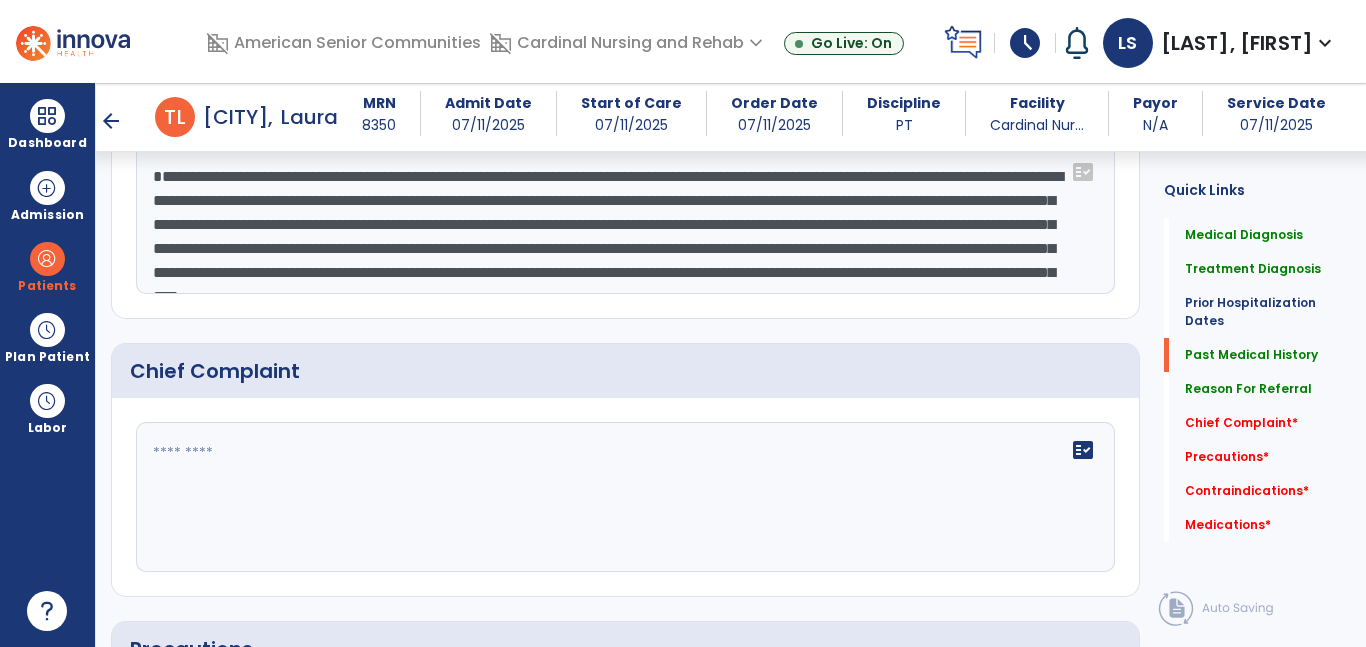 scroll, scrollTop: 87, scrollLeft: 0, axis: vertical 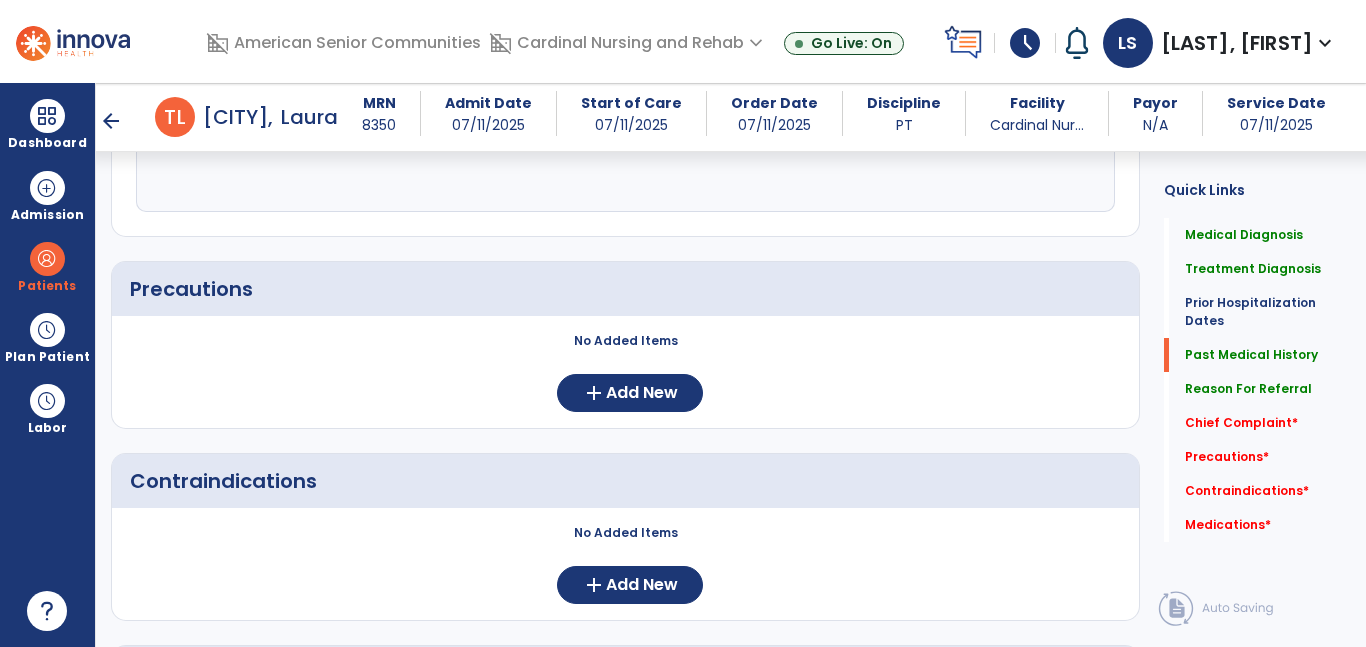 click on "**********" 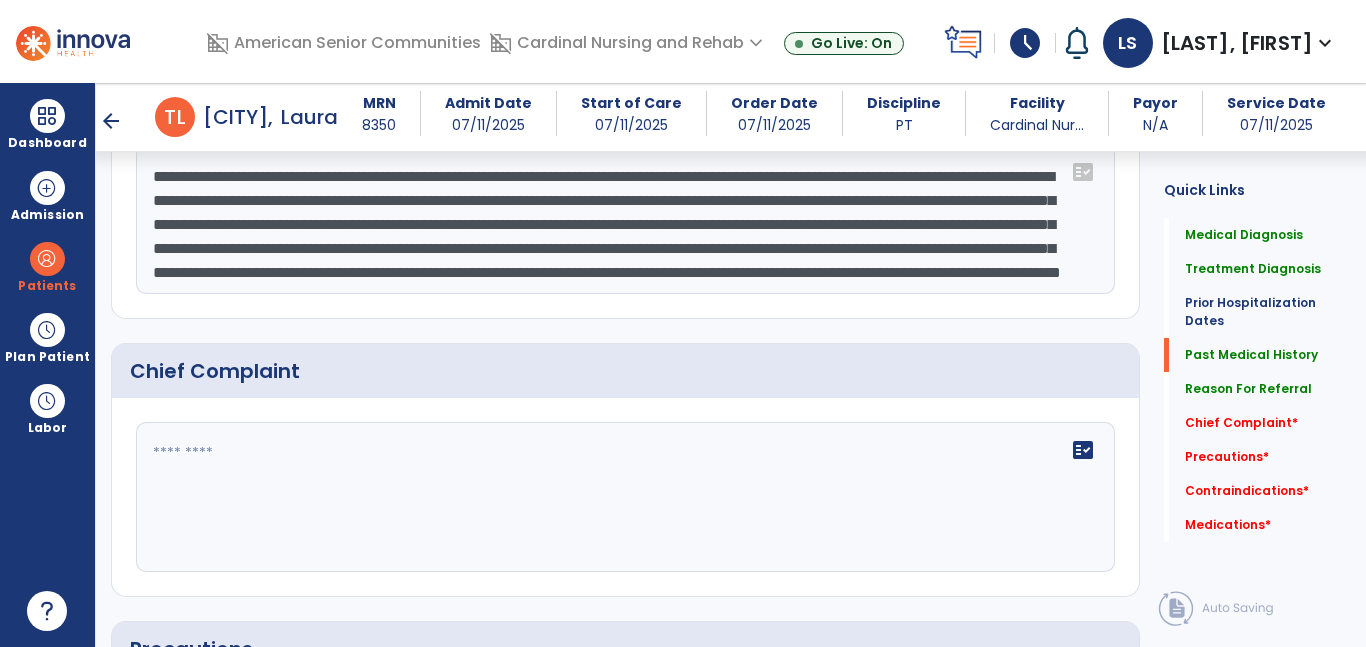 drag, startPoint x: 518, startPoint y: 180, endPoint x: 357, endPoint y: 180, distance: 161 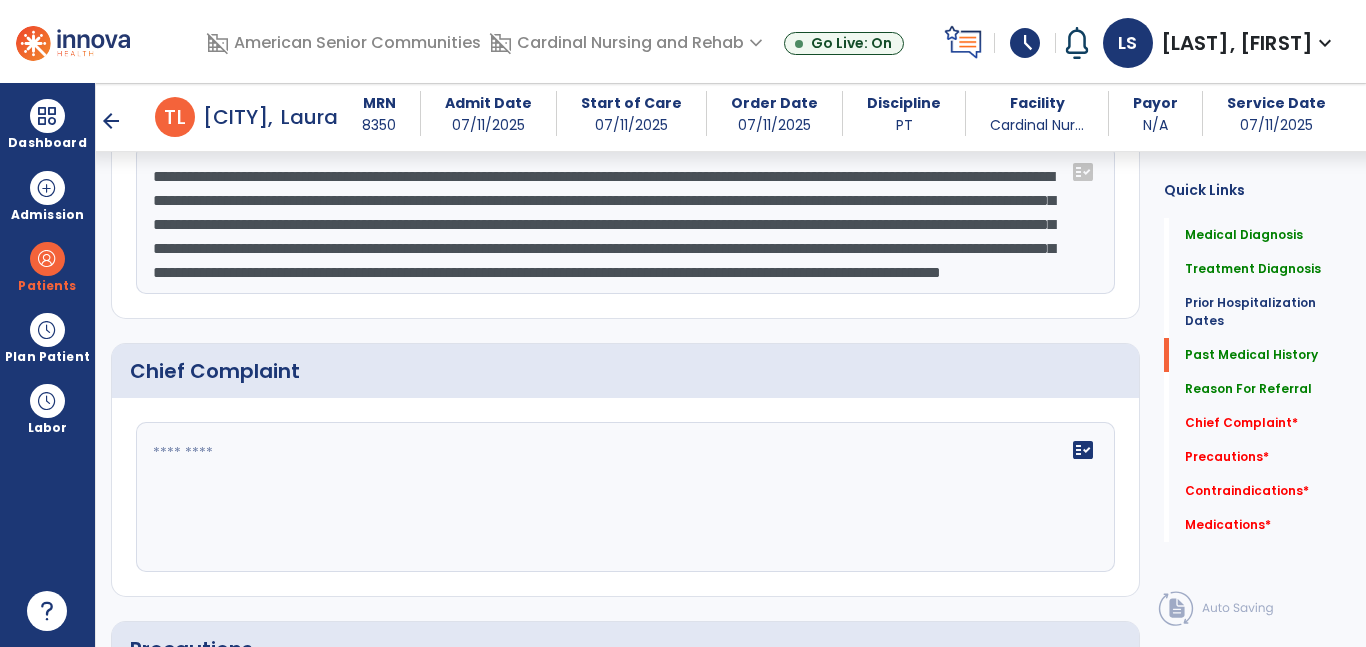 scroll, scrollTop: 1758, scrollLeft: 0, axis: vertical 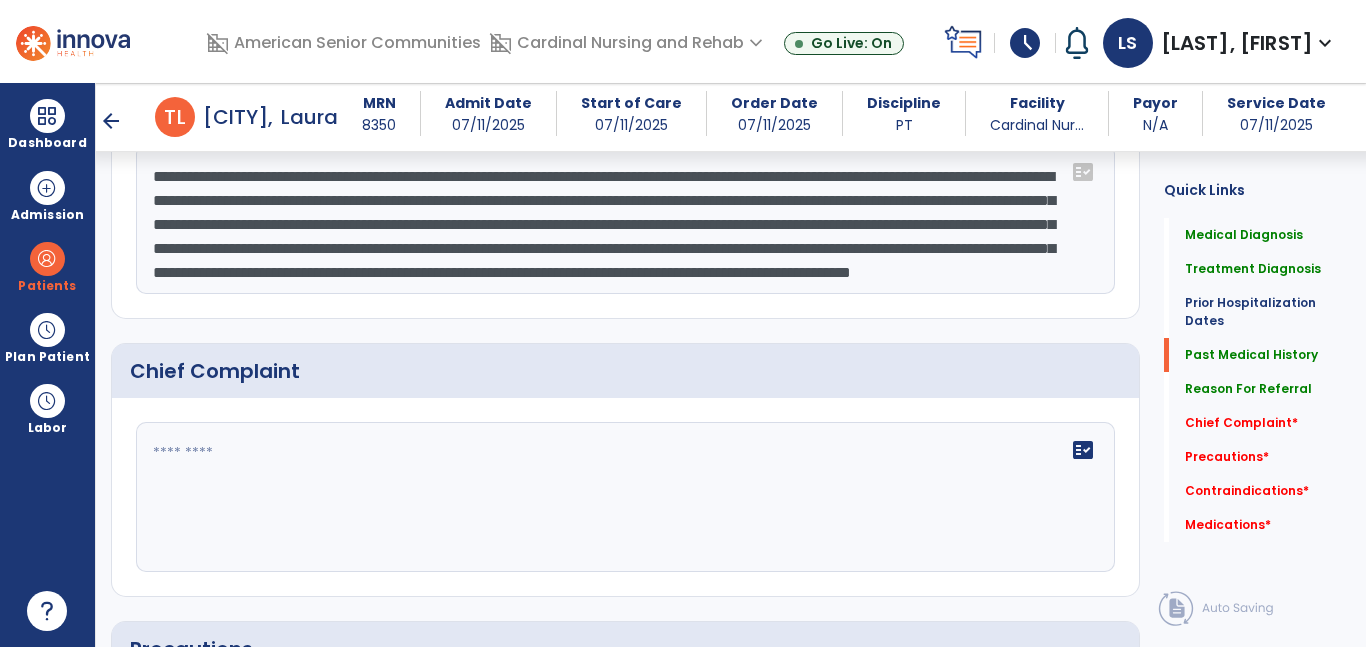 click on "**********" 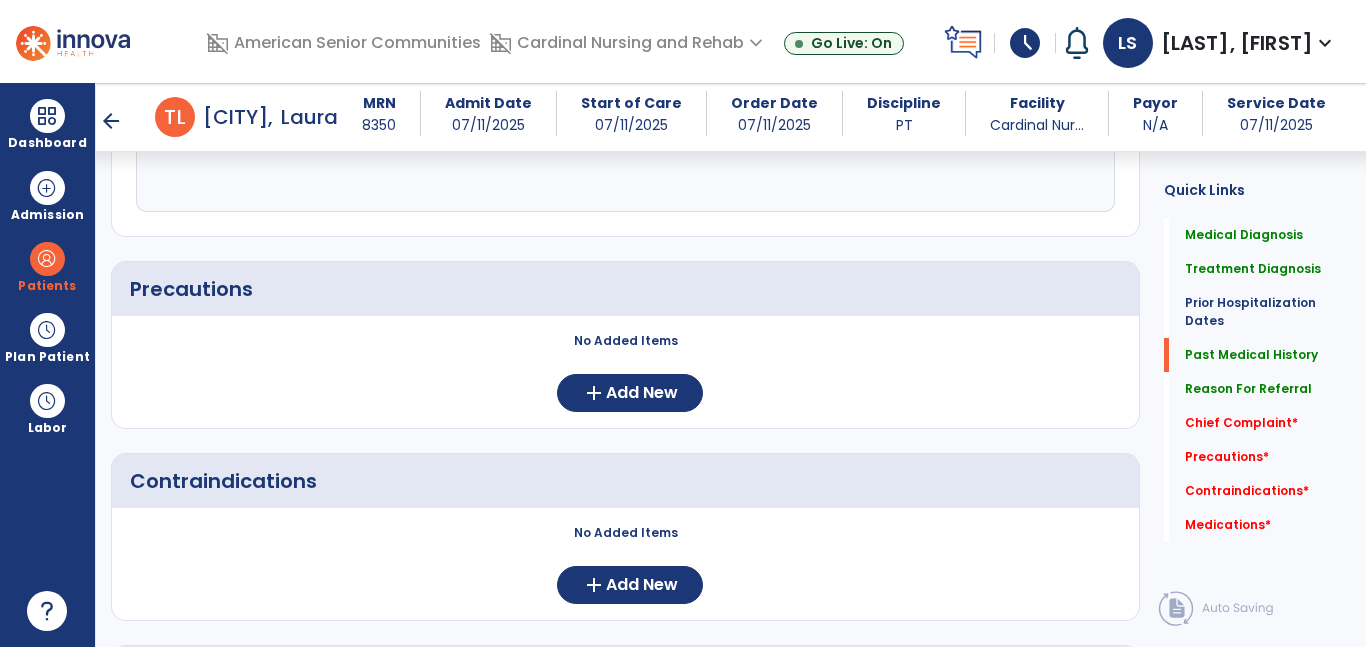 scroll, scrollTop: 1758, scrollLeft: 0, axis: vertical 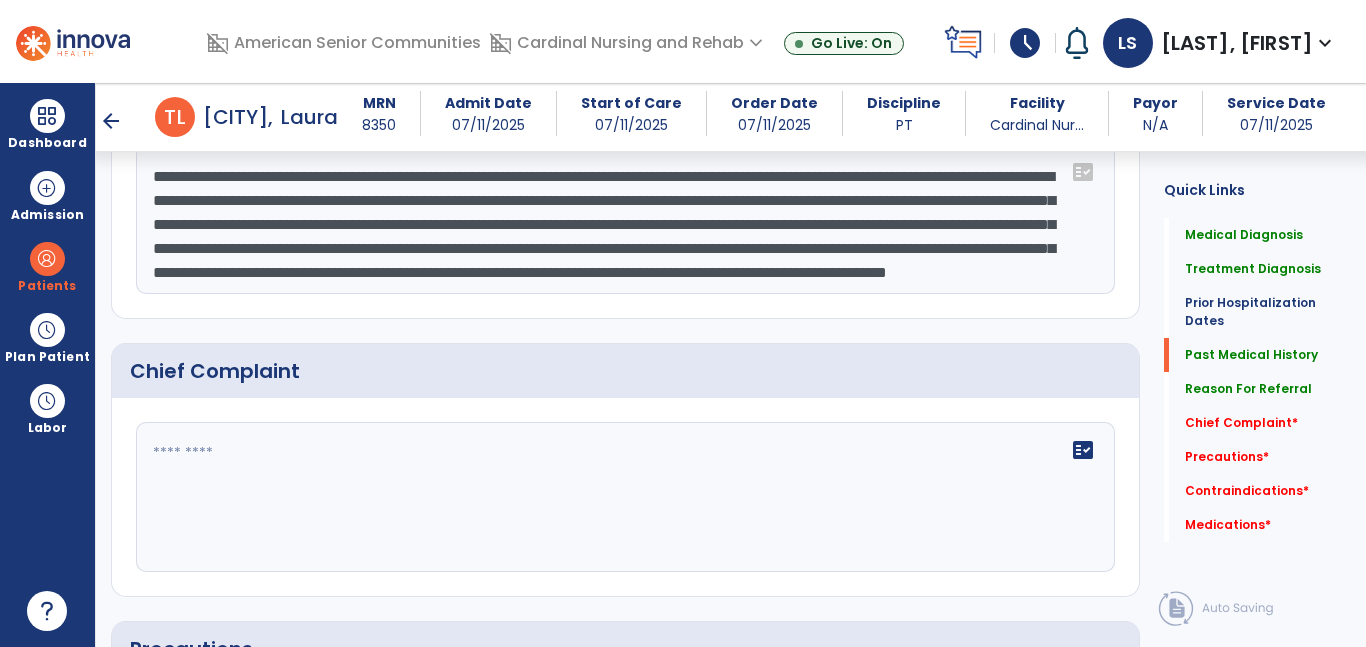 drag, startPoint x: 548, startPoint y: 193, endPoint x: 490, endPoint y: 196, distance: 58.077534 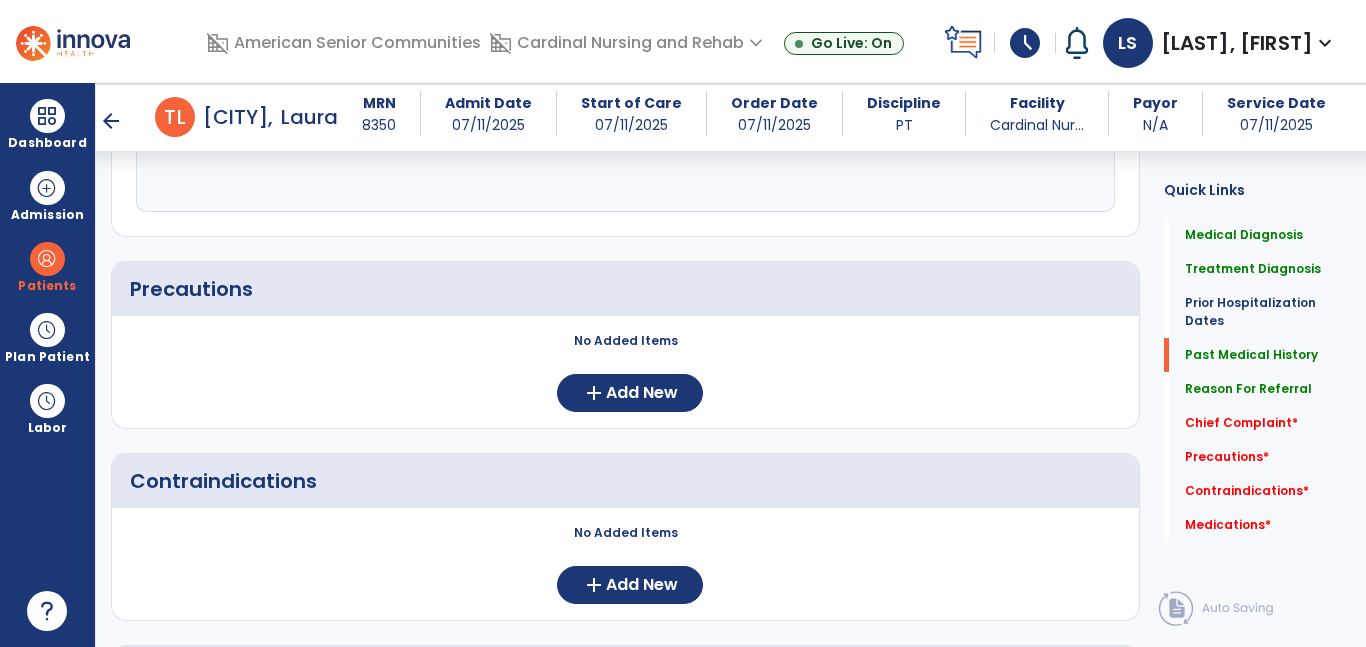 scroll, scrollTop: 1758, scrollLeft: 0, axis: vertical 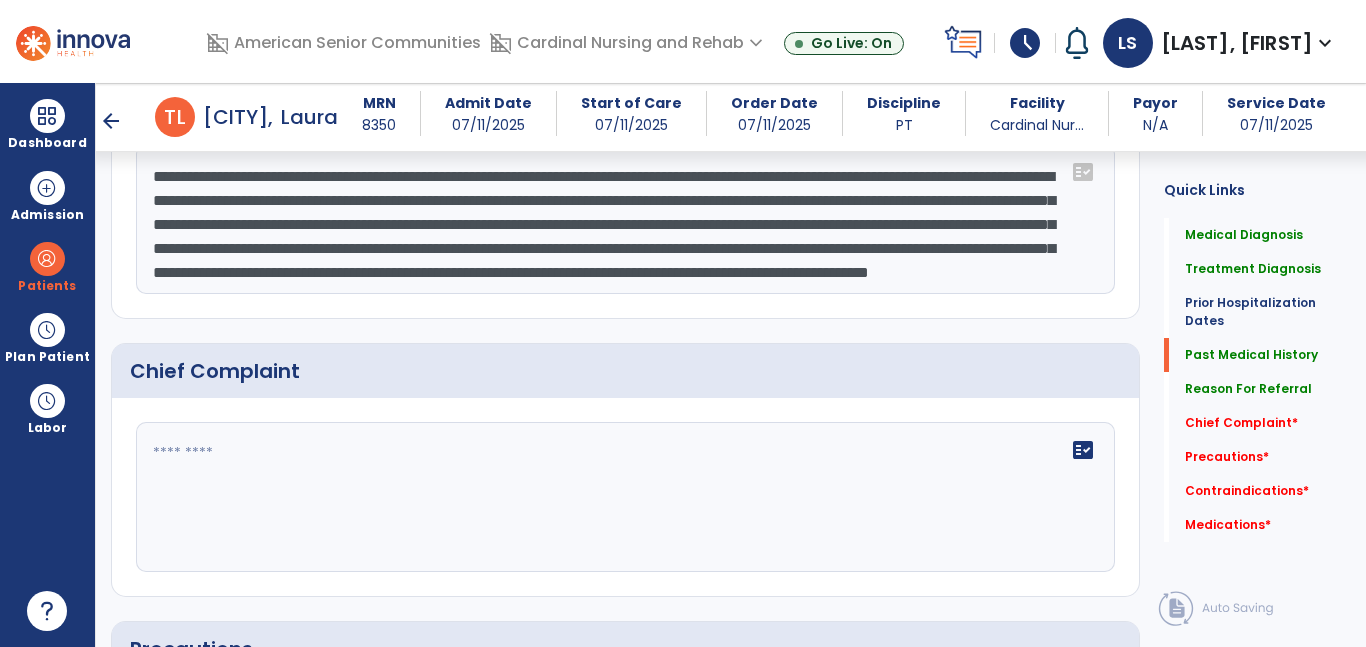 drag, startPoint x: 735, startPoint y: 197, endPoint x: 586, endPoint y: 195, distance: 149.01343 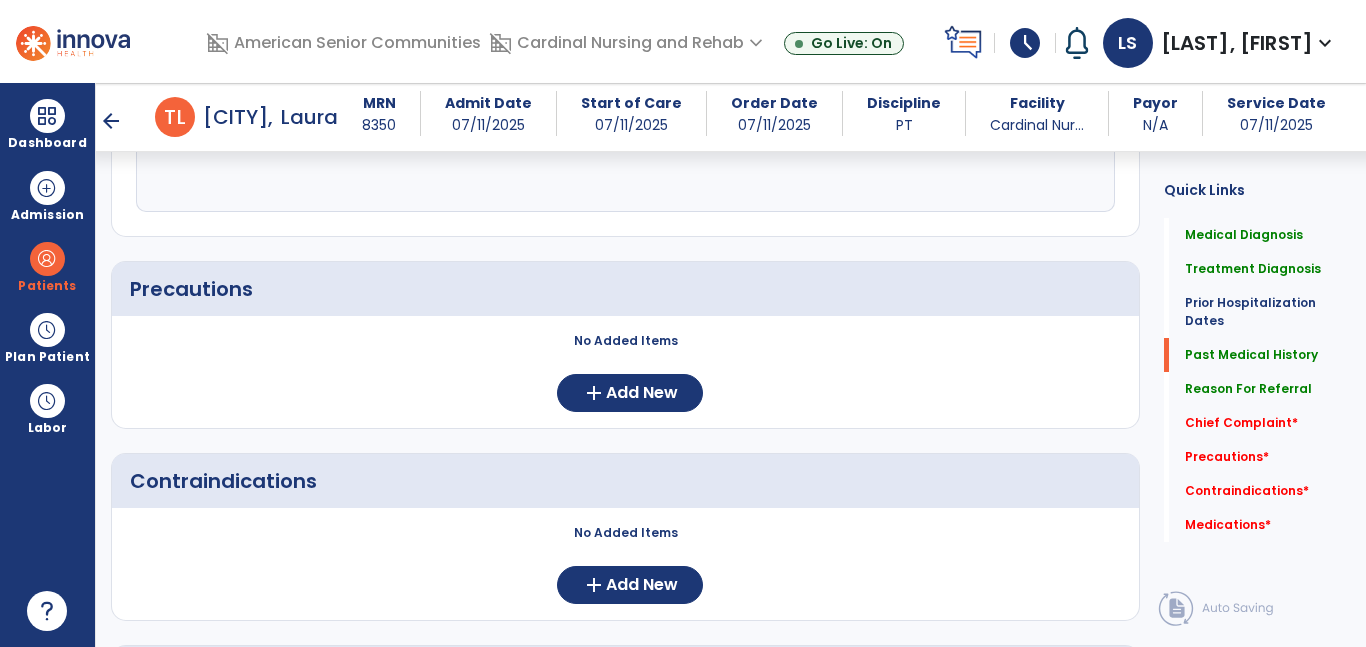 scroll, scrollTop: 1758, scrollLeft: 0, axis: vertical 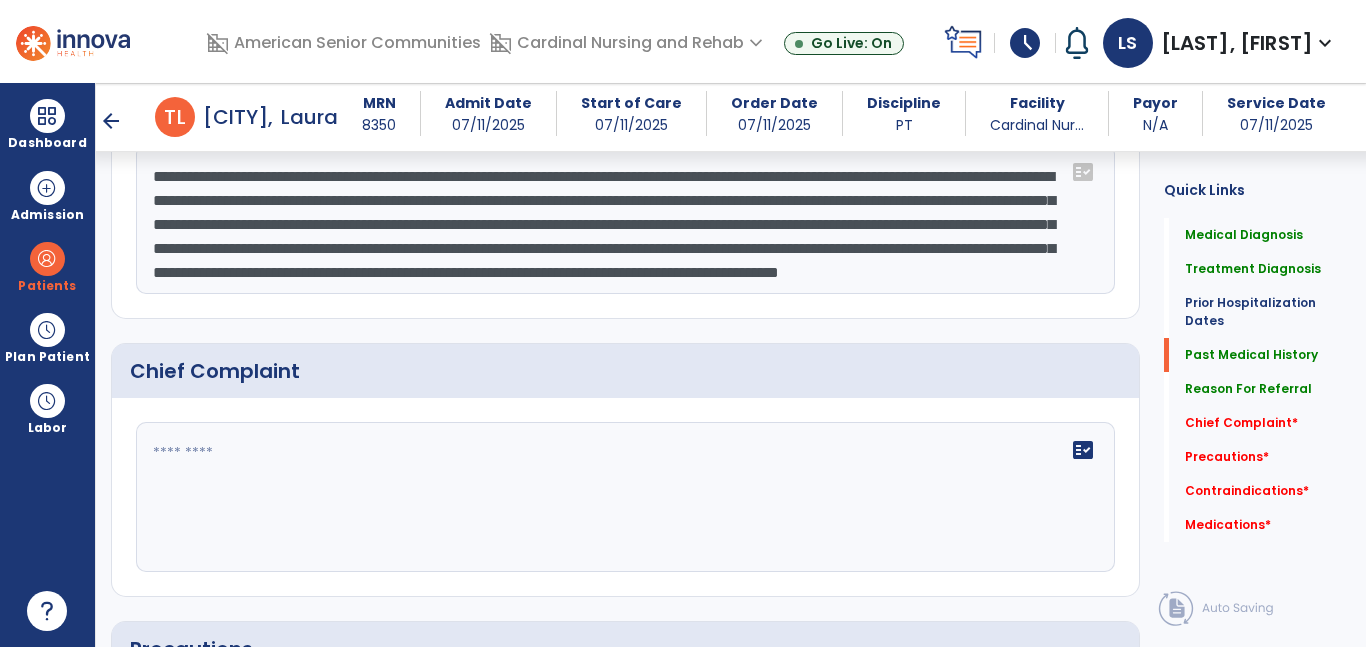 drag, startPoint x: 283, startPoint y: 196, endPoint x: 157, endPoint y: 195, distance: 126.00397 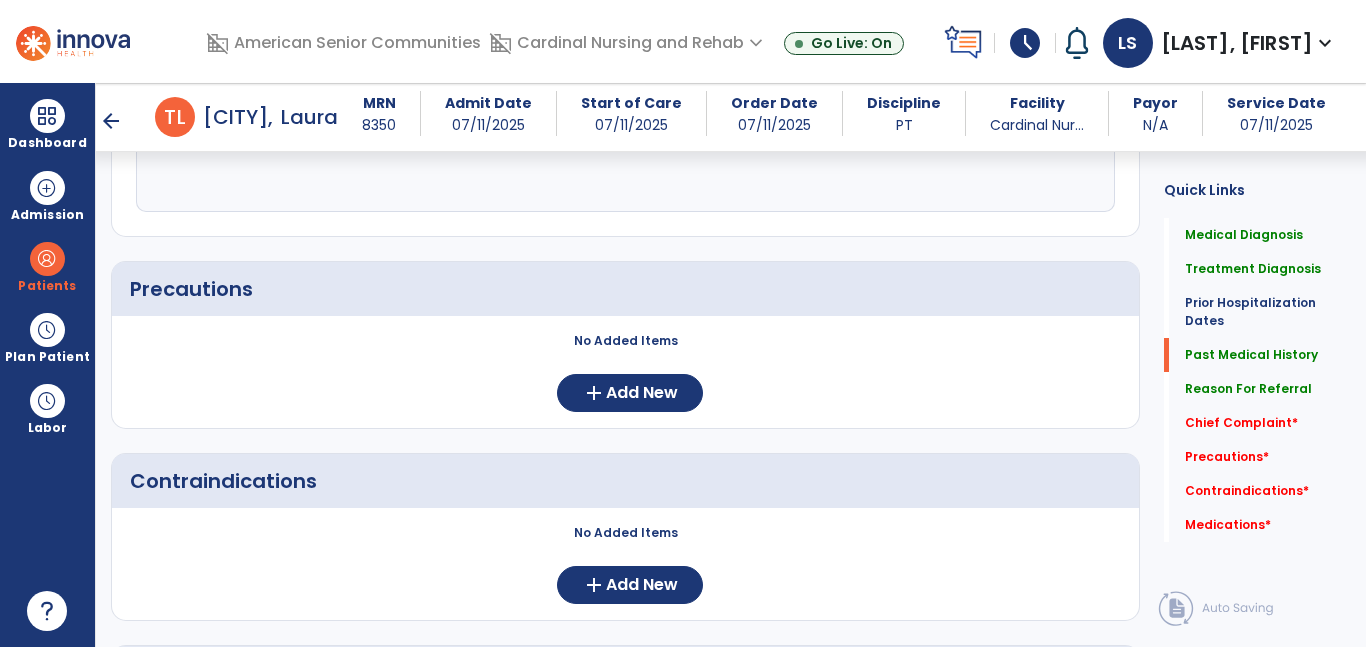 scroll, scrollTop: 1758, scrollLeft: 0, axis: vertical 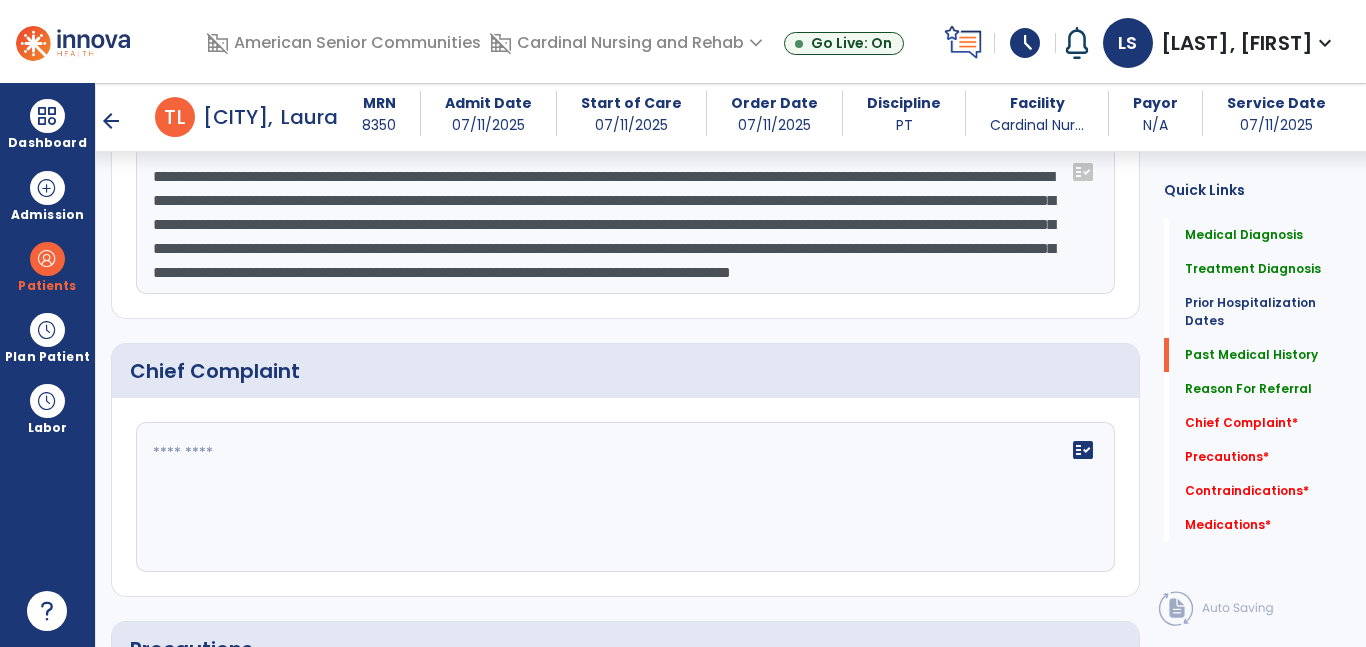 click on "**********" 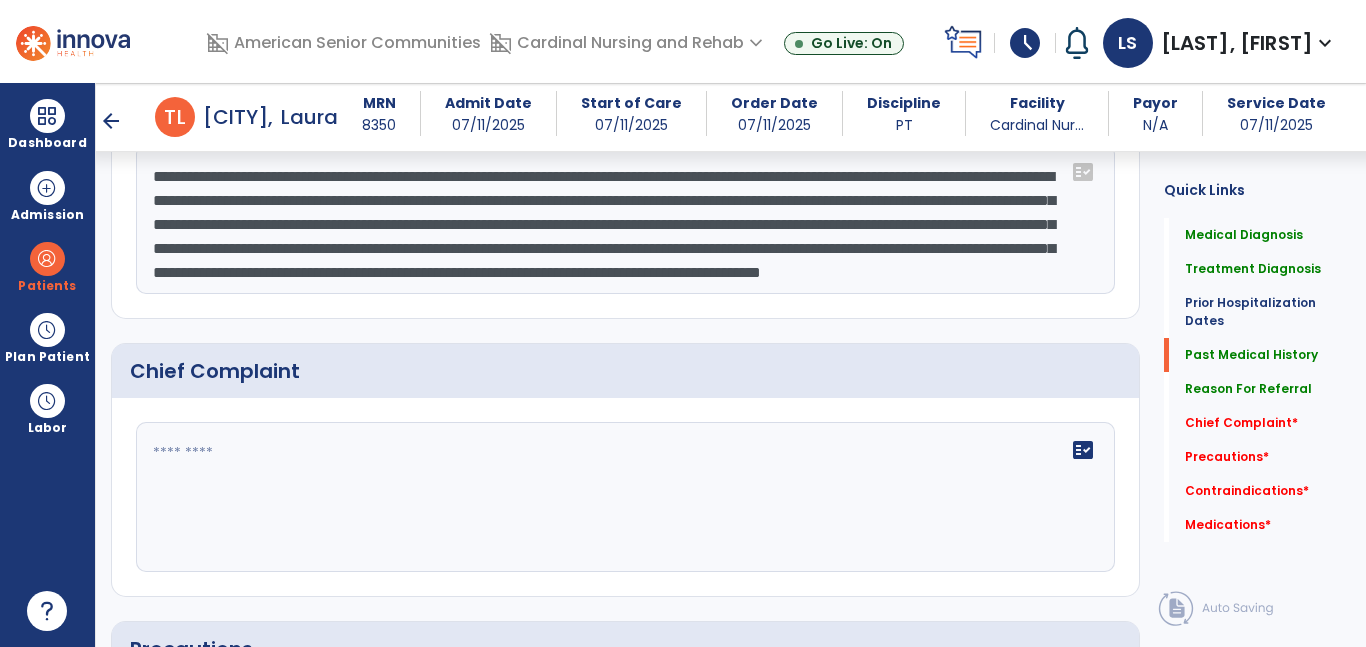 scroll, scrollTop: 1758, scrollLeft: 0, axis: vertical 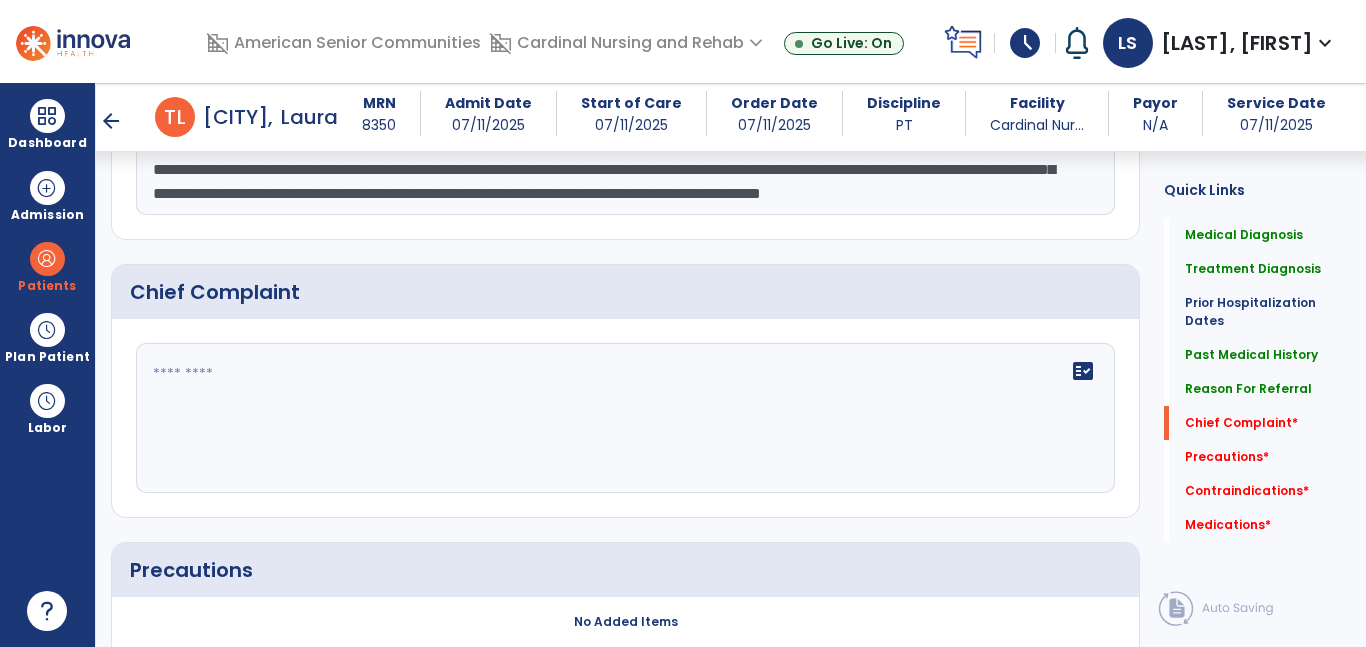 type on "**********" 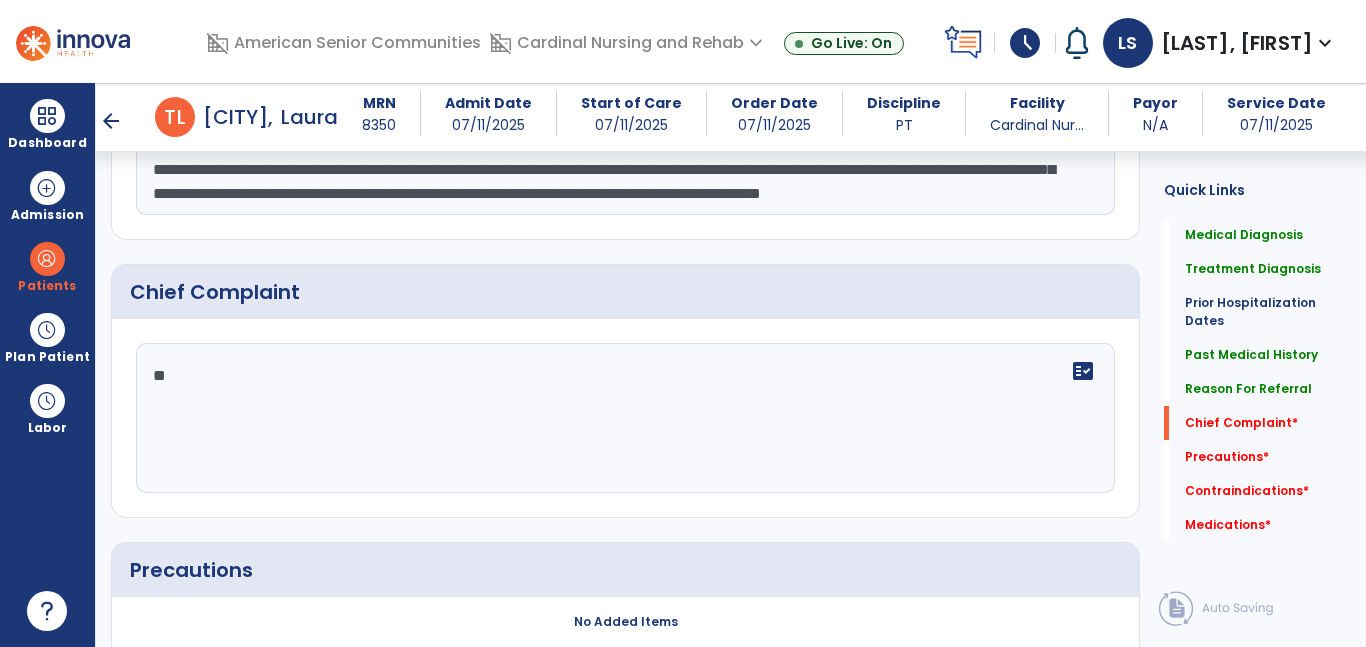 type on "*" 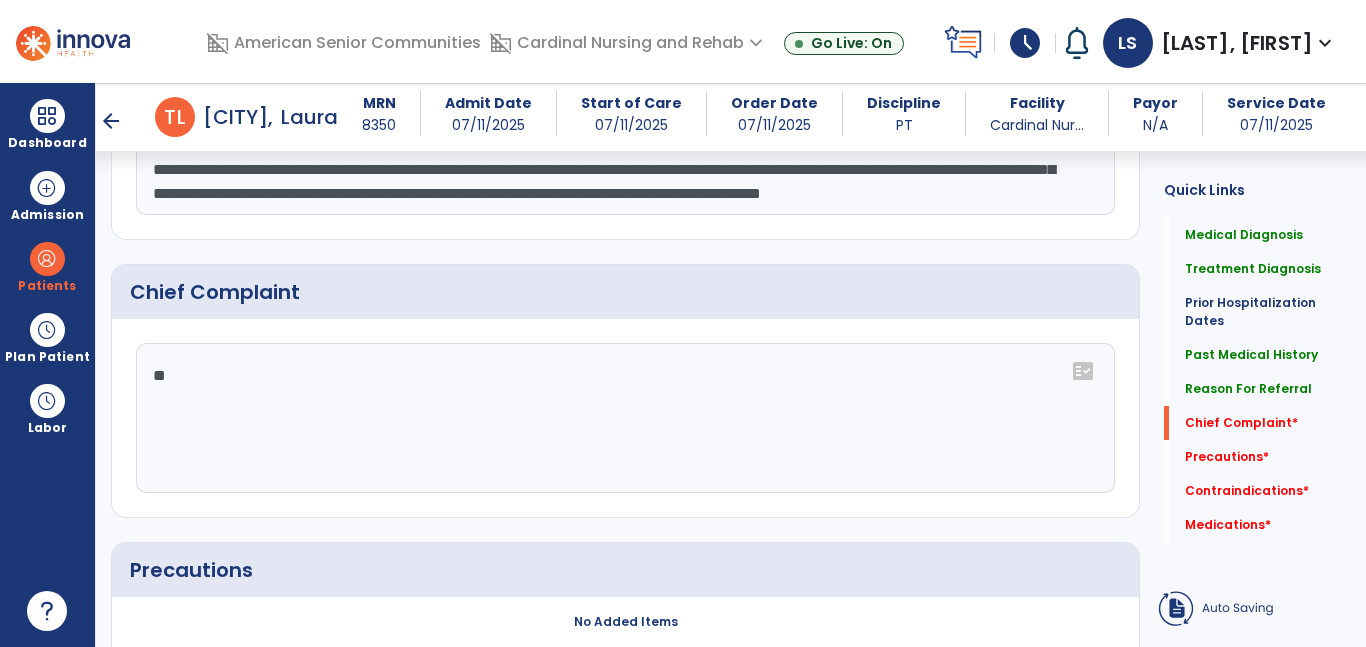 type on "*" 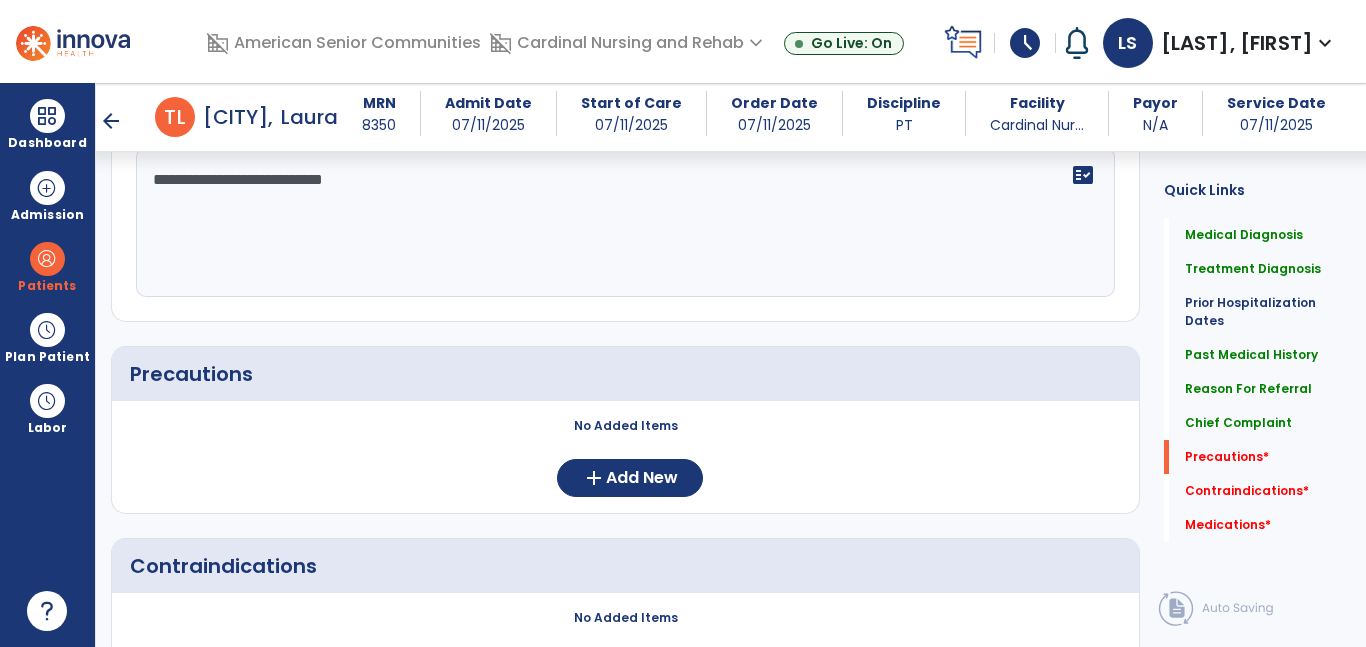 scroll, scrollTop: 2080, scrollLeft: 0, axis: vertical 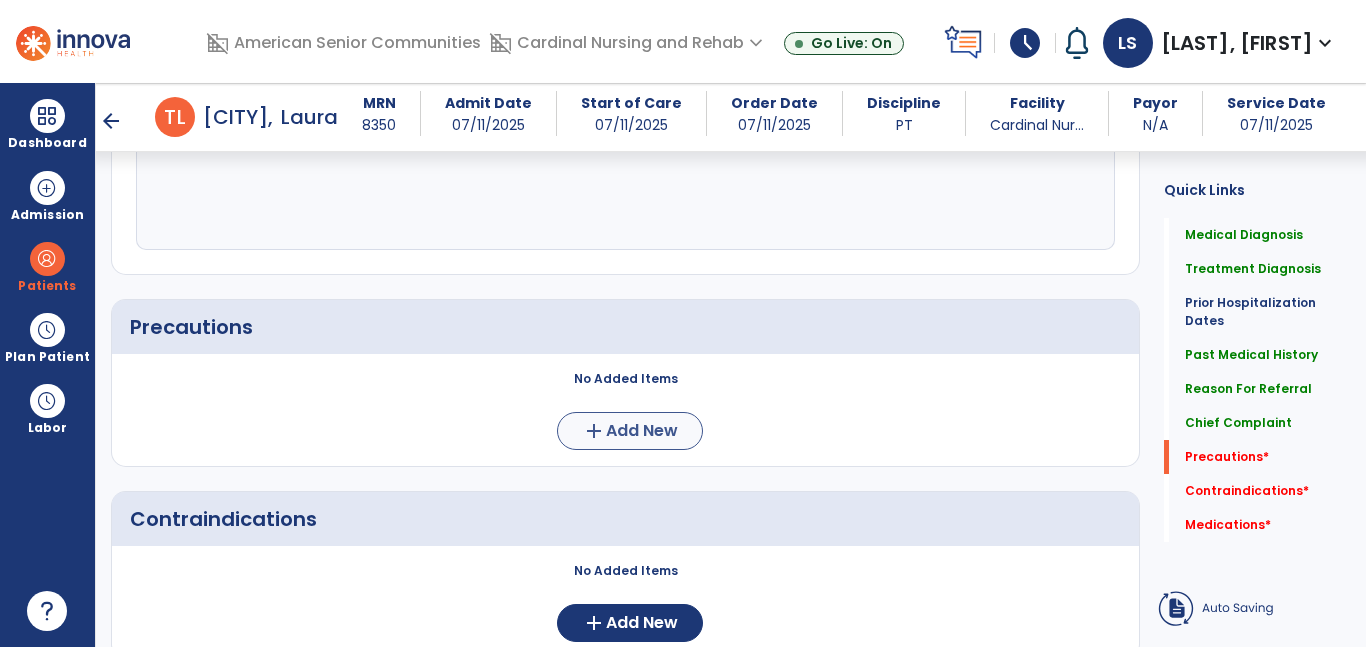 type on "**********" 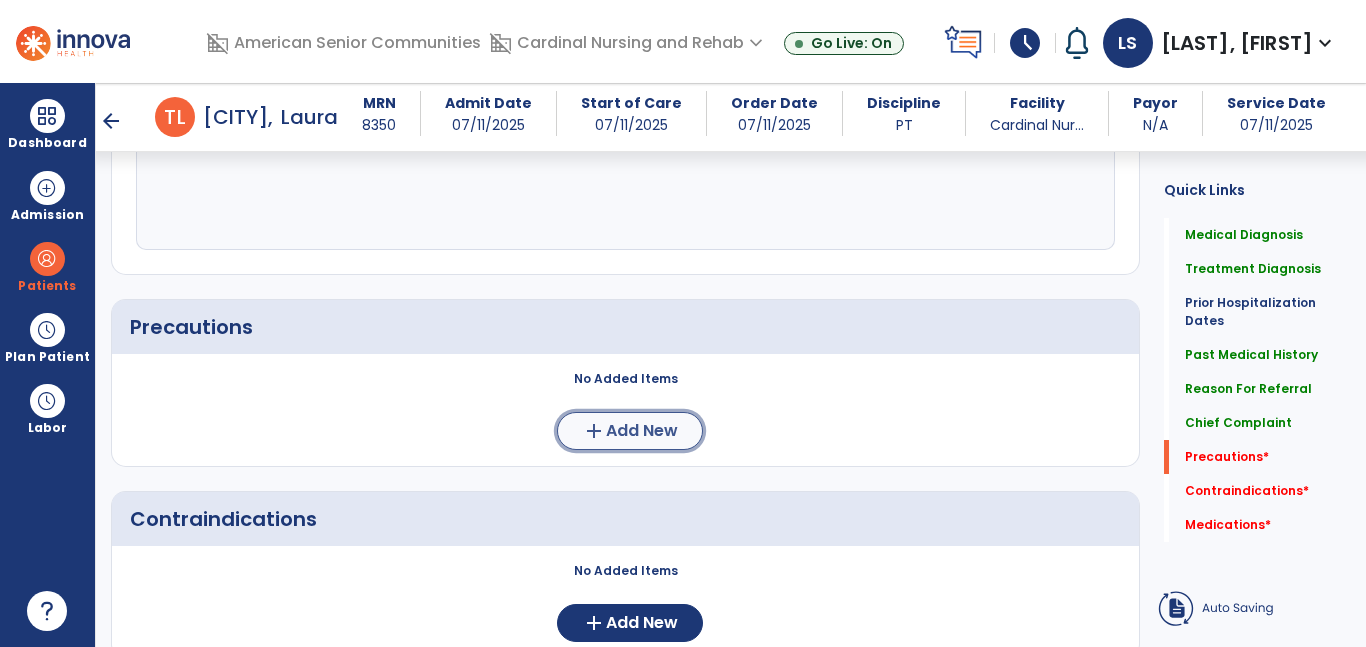 click on "Add New" 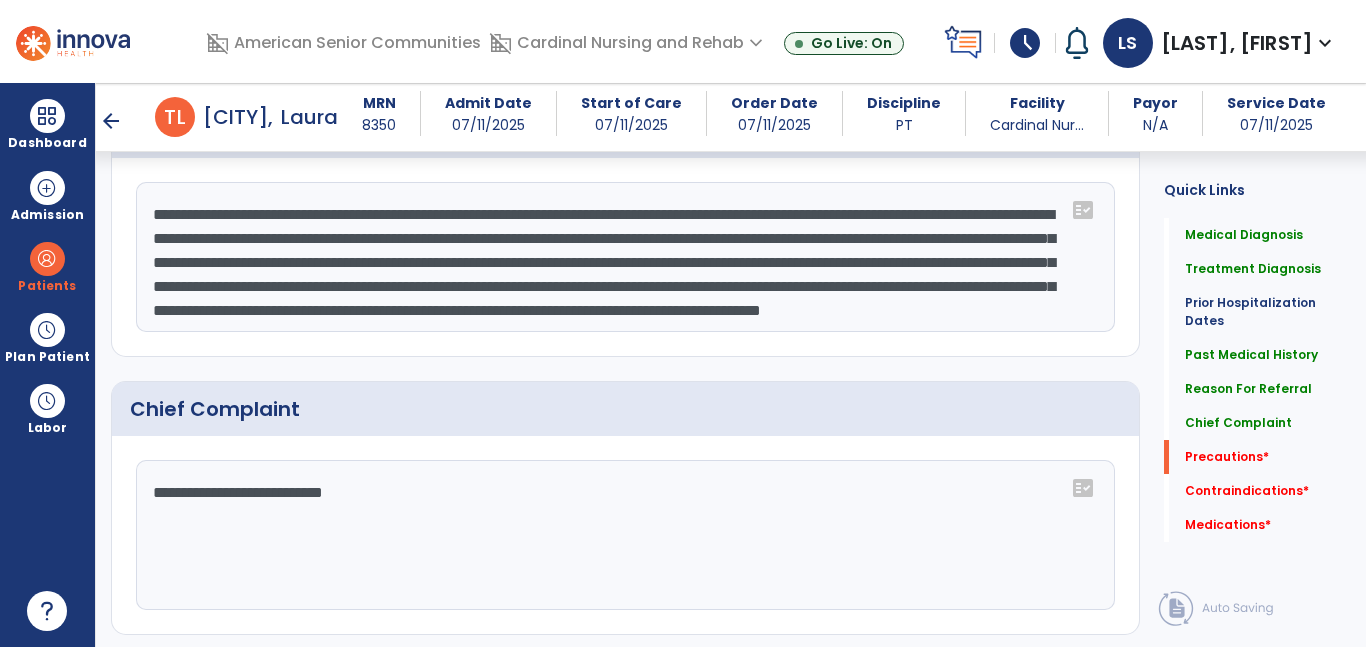 click on "fact_check" 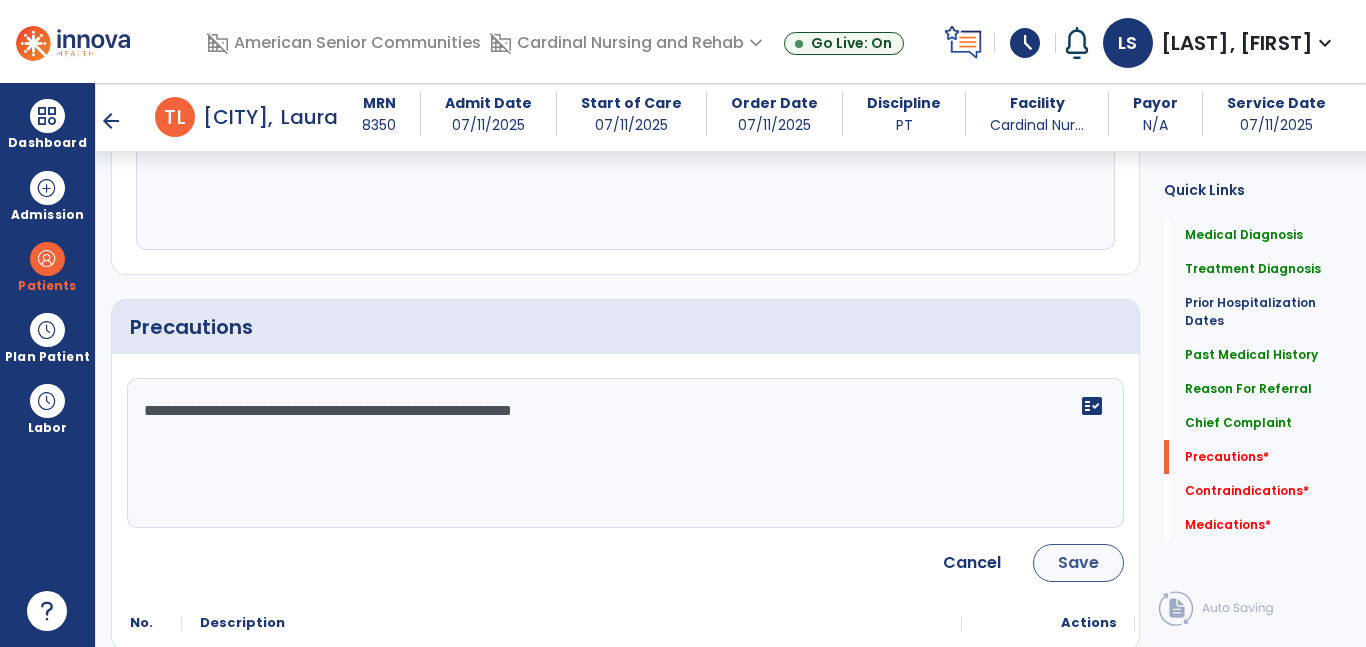 type on "**********" 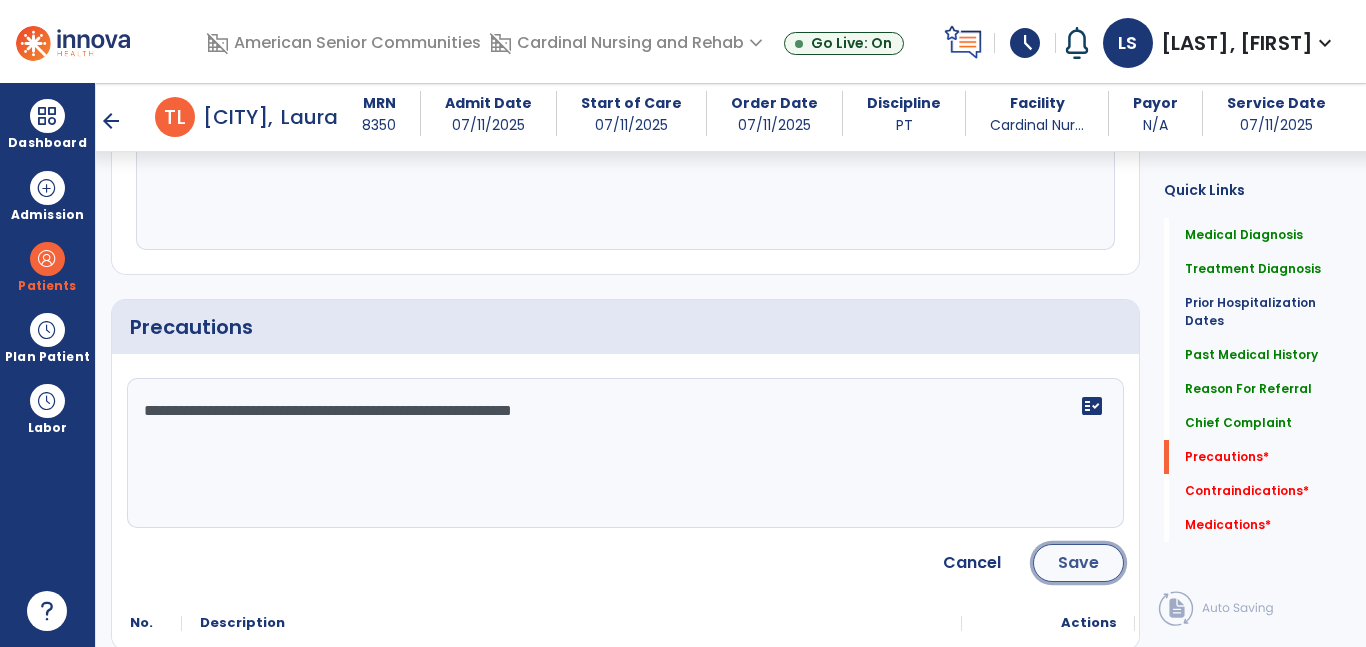 click on "Save" 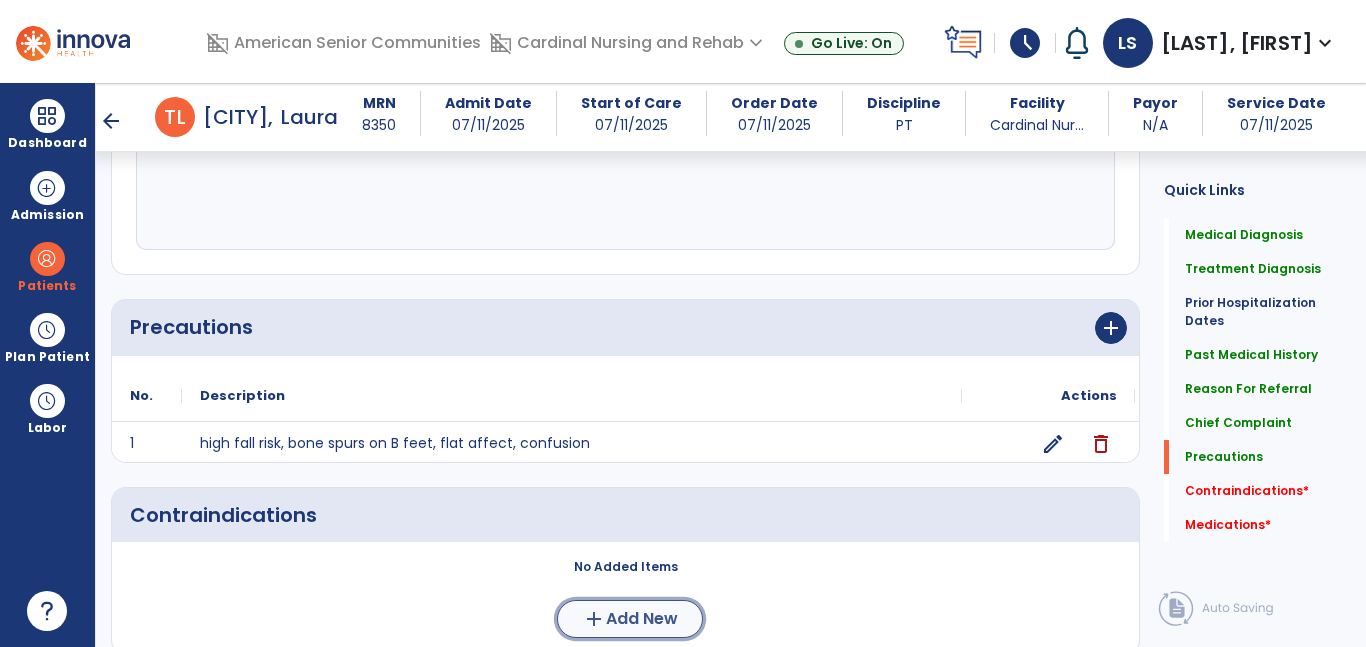 click on "add  Add New" 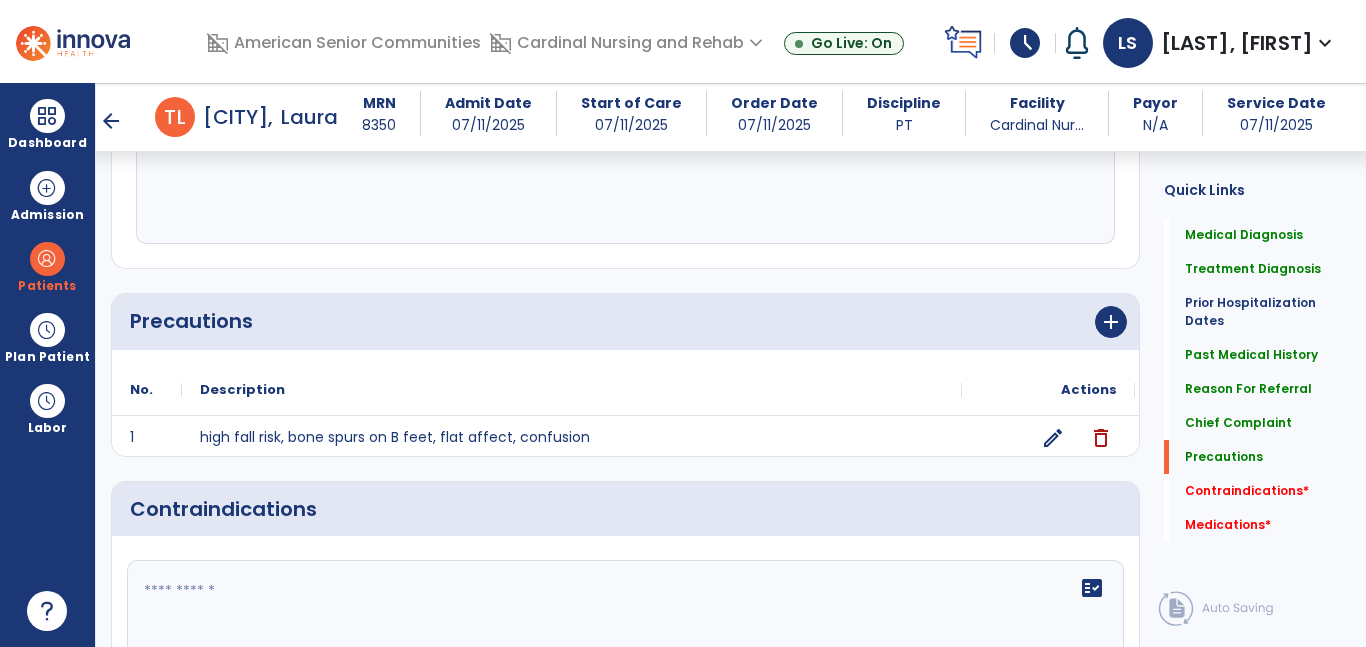 scroll, scrollTop: 2090, scrollLeft: 0, axis: vertical 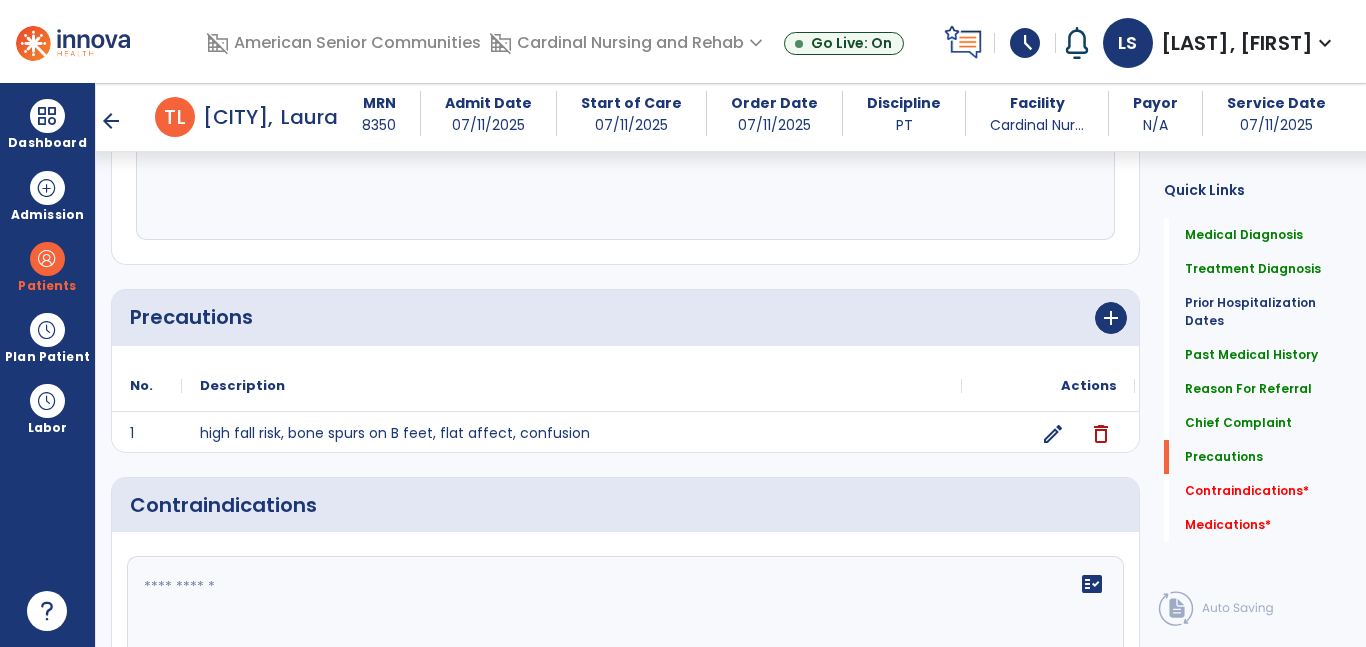 click 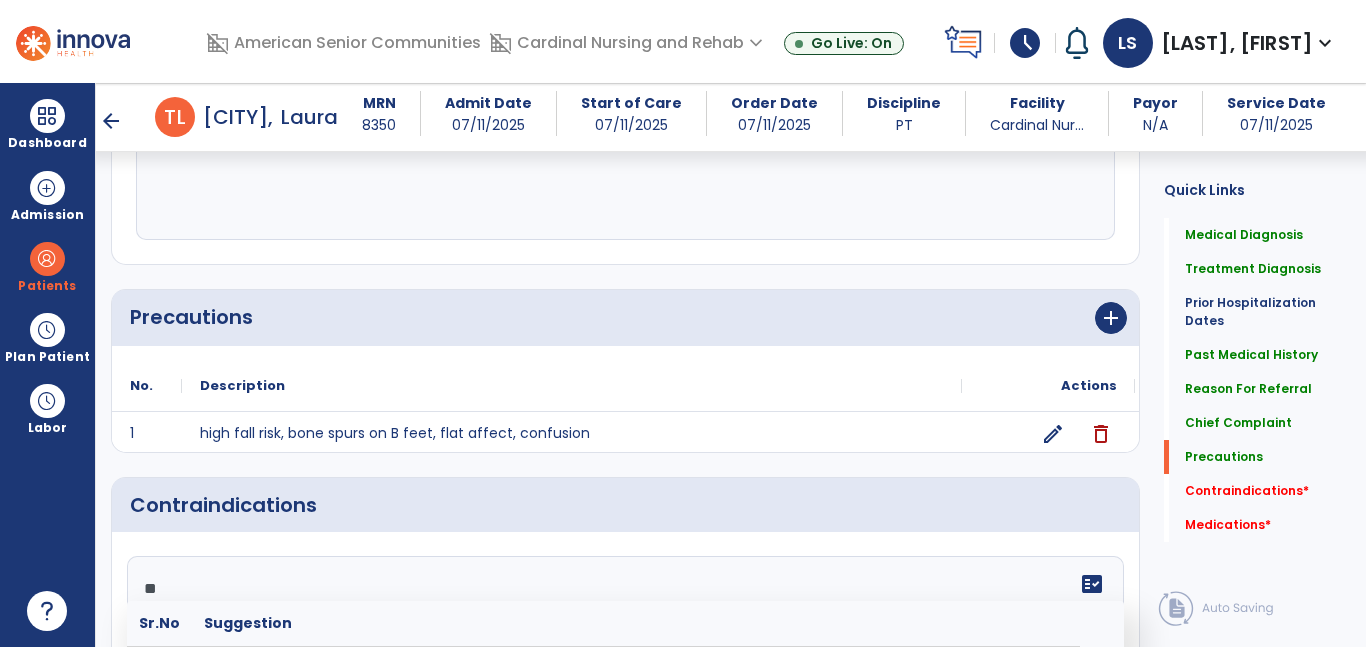 type on "***" 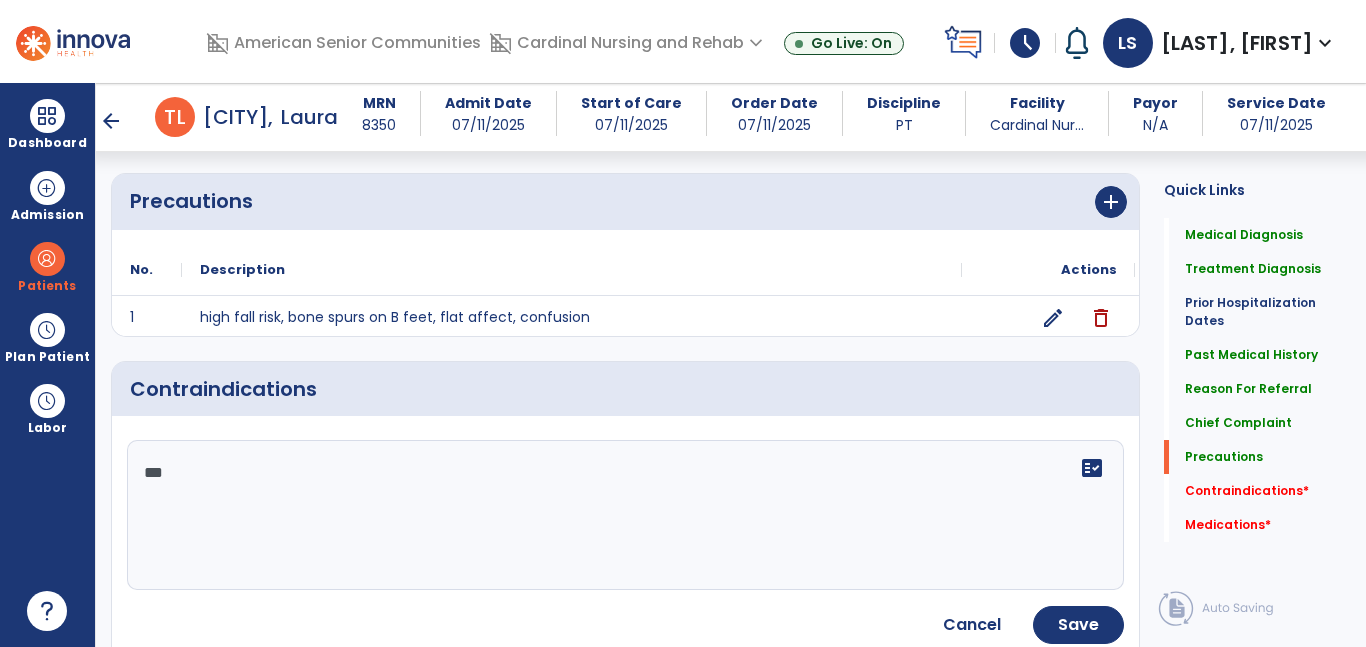 scroll, scrollTop: 2286, scrollLeft: 0, axis: vertical 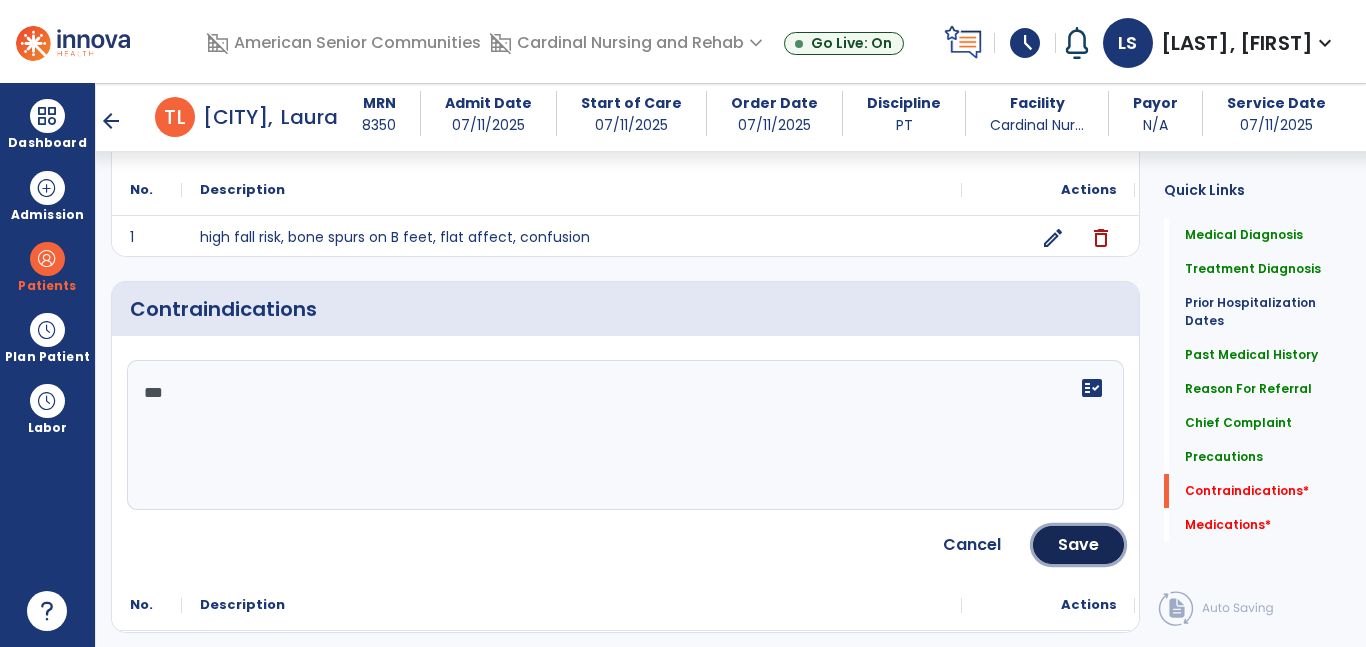 drag, startPoint x: 1073, startPoint y: 532, endPoint x: 1039, endPoint y: 593, distance: 69.83552 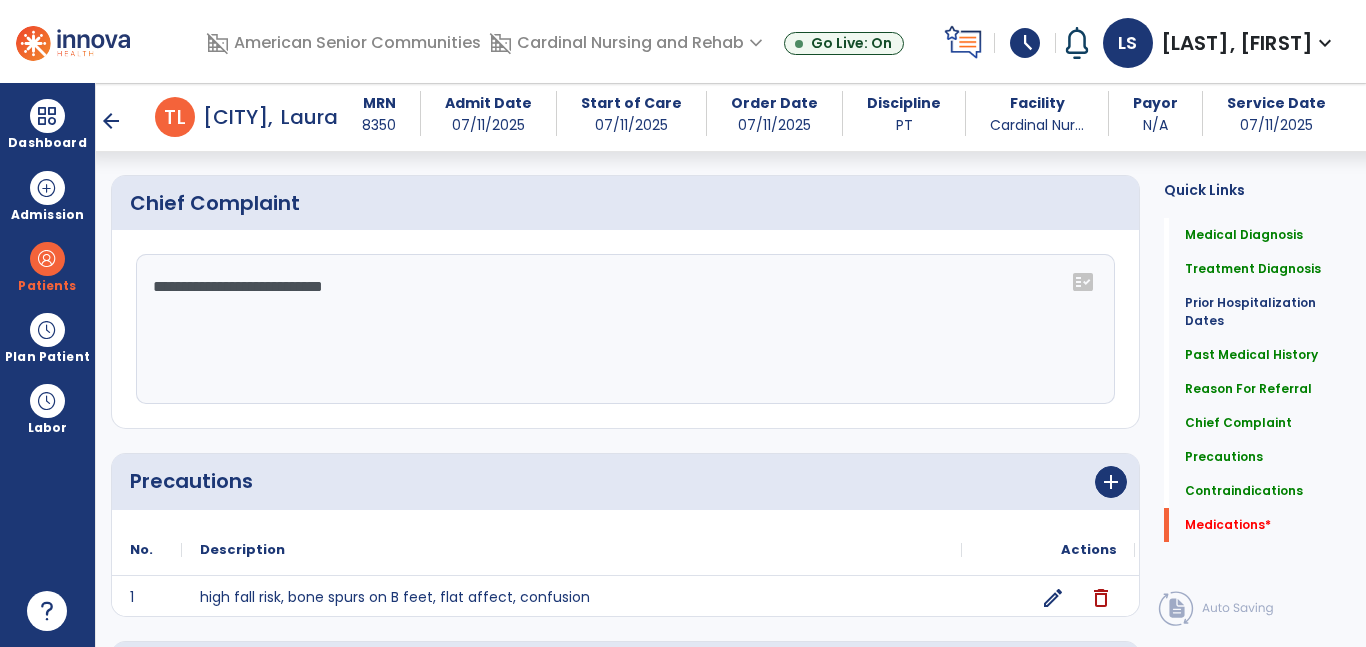 scroll, scrollTop: 2297, scrollLeft: 0, axis: vertical 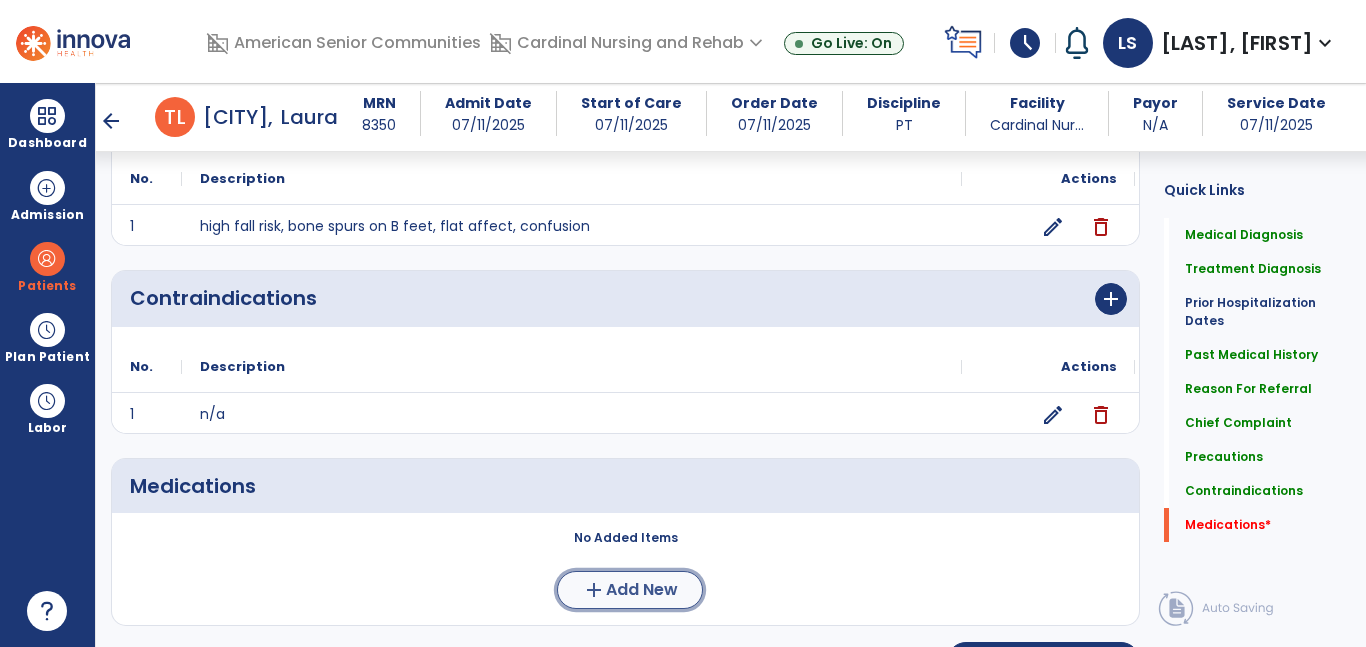 click on "add  Add New" 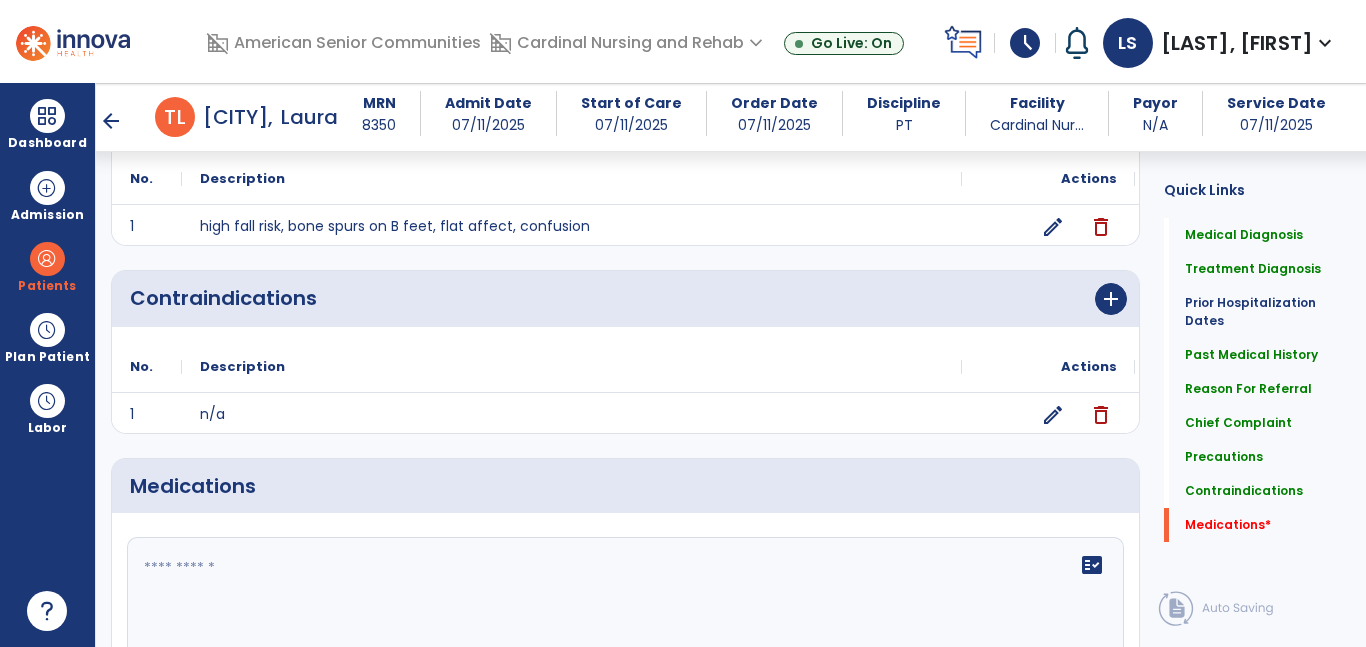 scroll, scrollTop: 2307, scrollLeft: 0, axis: vertical 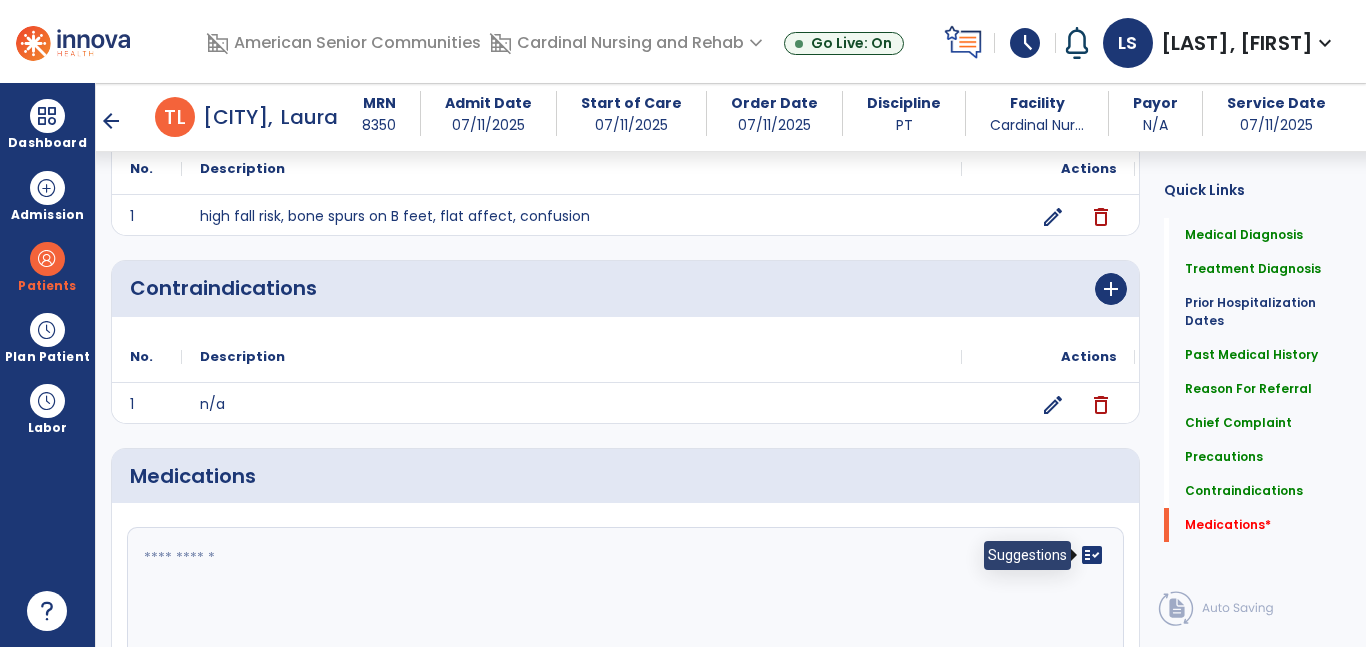 click on "fact_check" 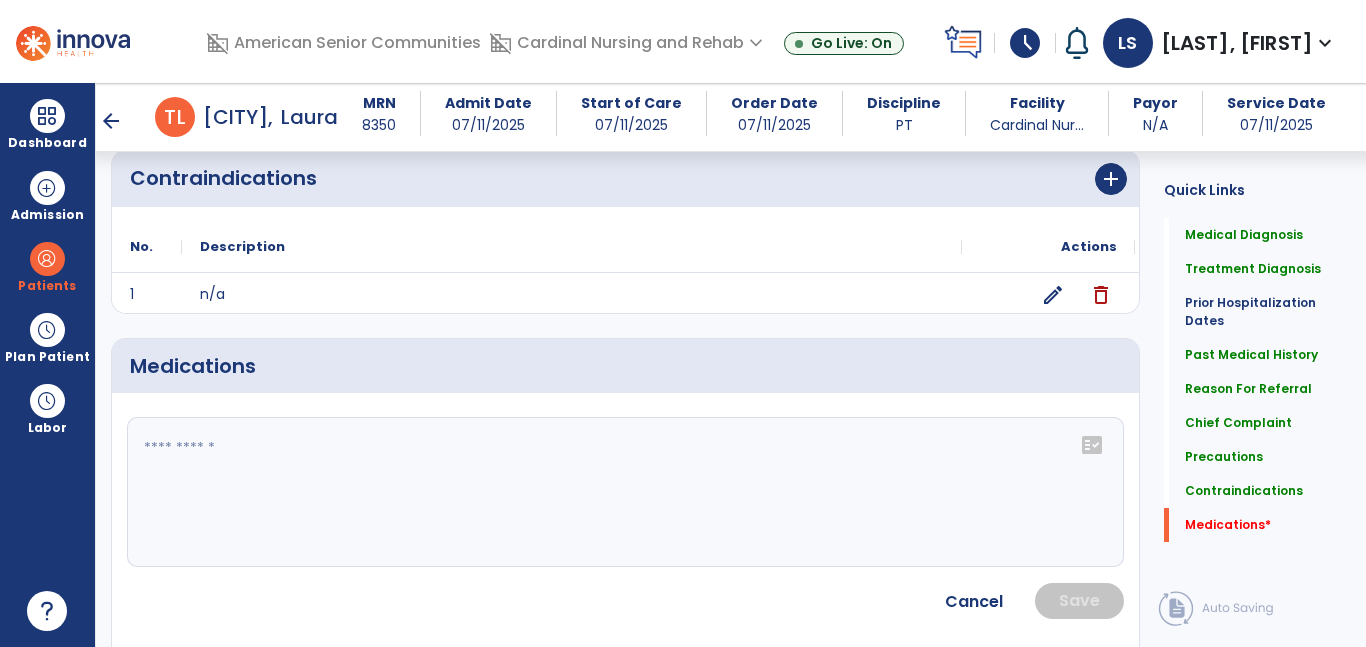 scroll, scrollTop: 2437, scrollLeft: 0, axis: vertical 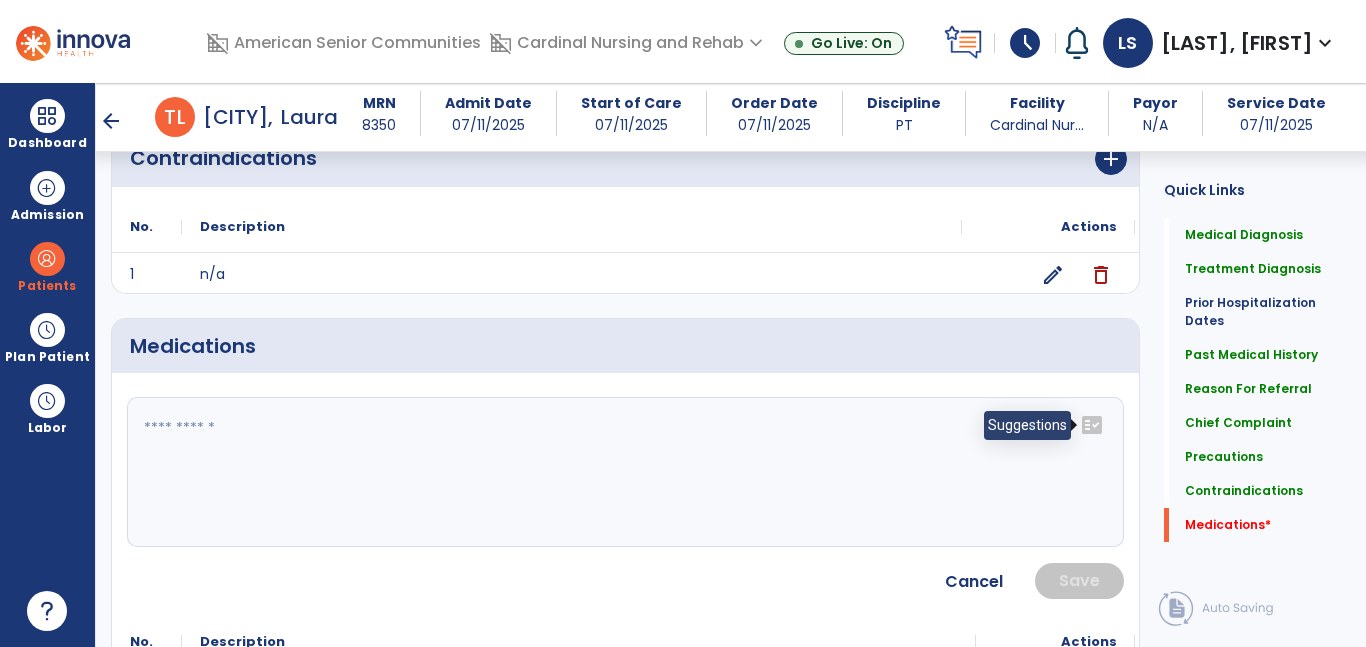 click on "fact_check" 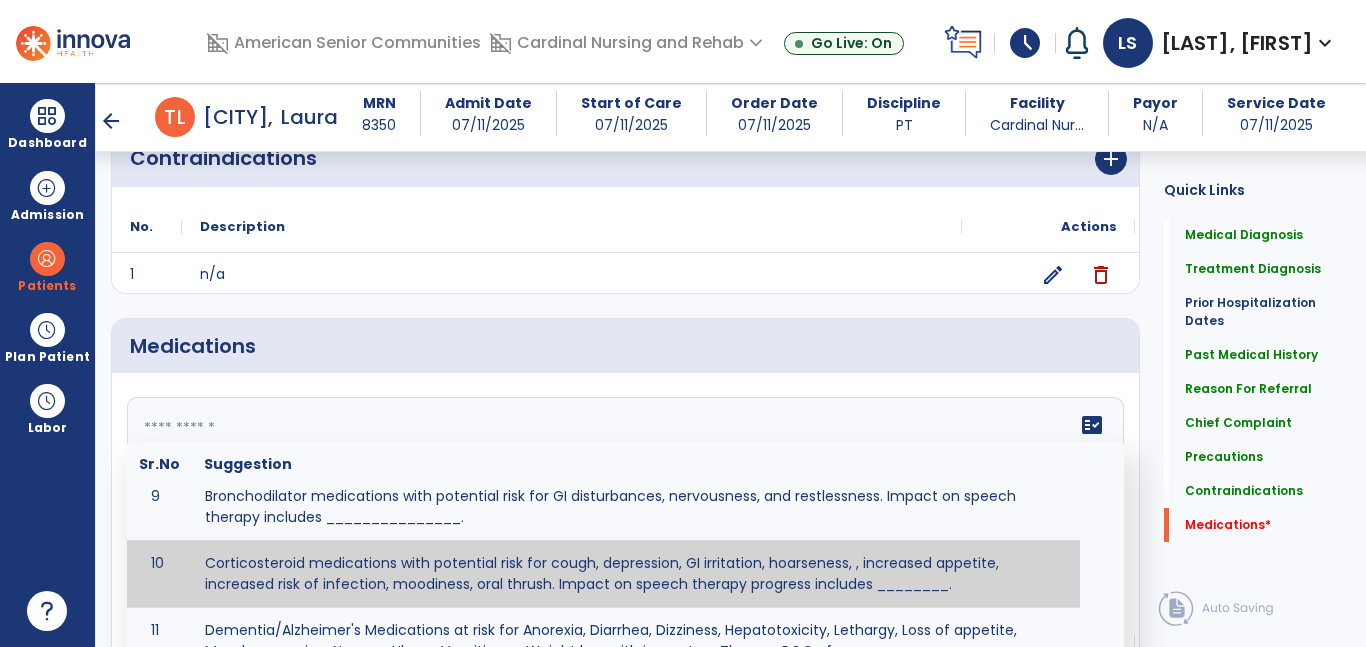 scroll, scrollTop: 586, scrollLeft: 0, axis: vertical 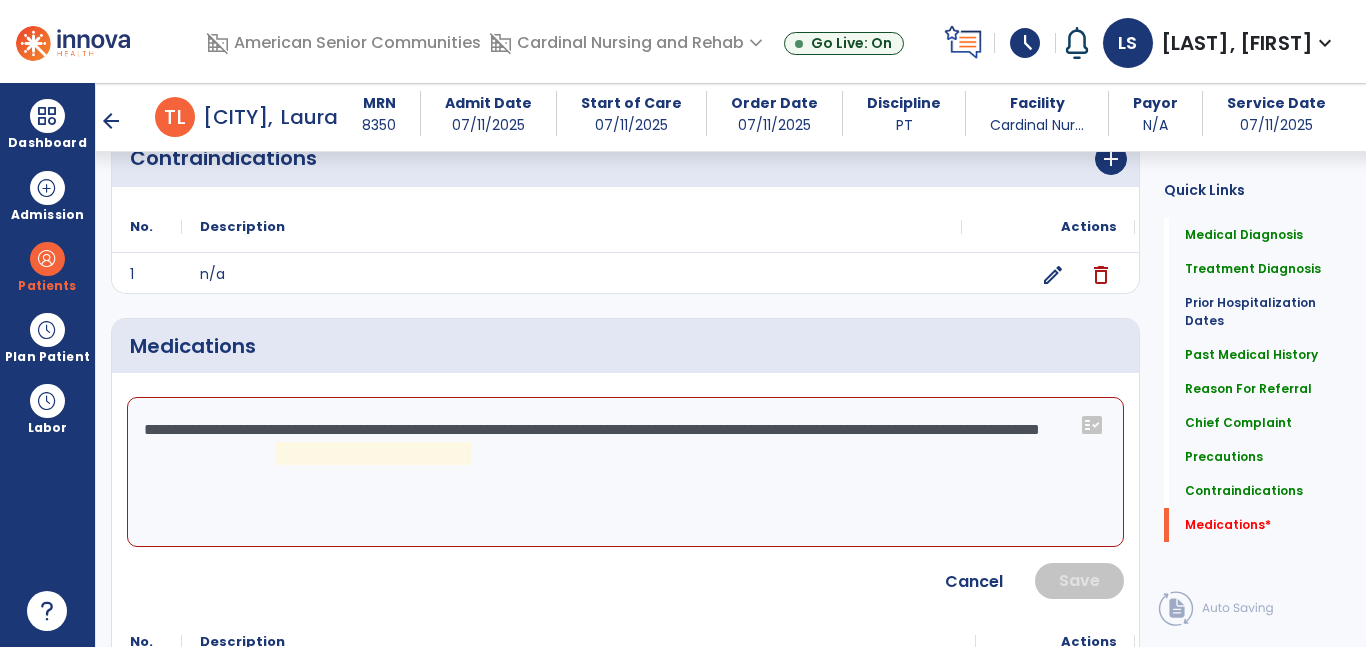 click on "**********" 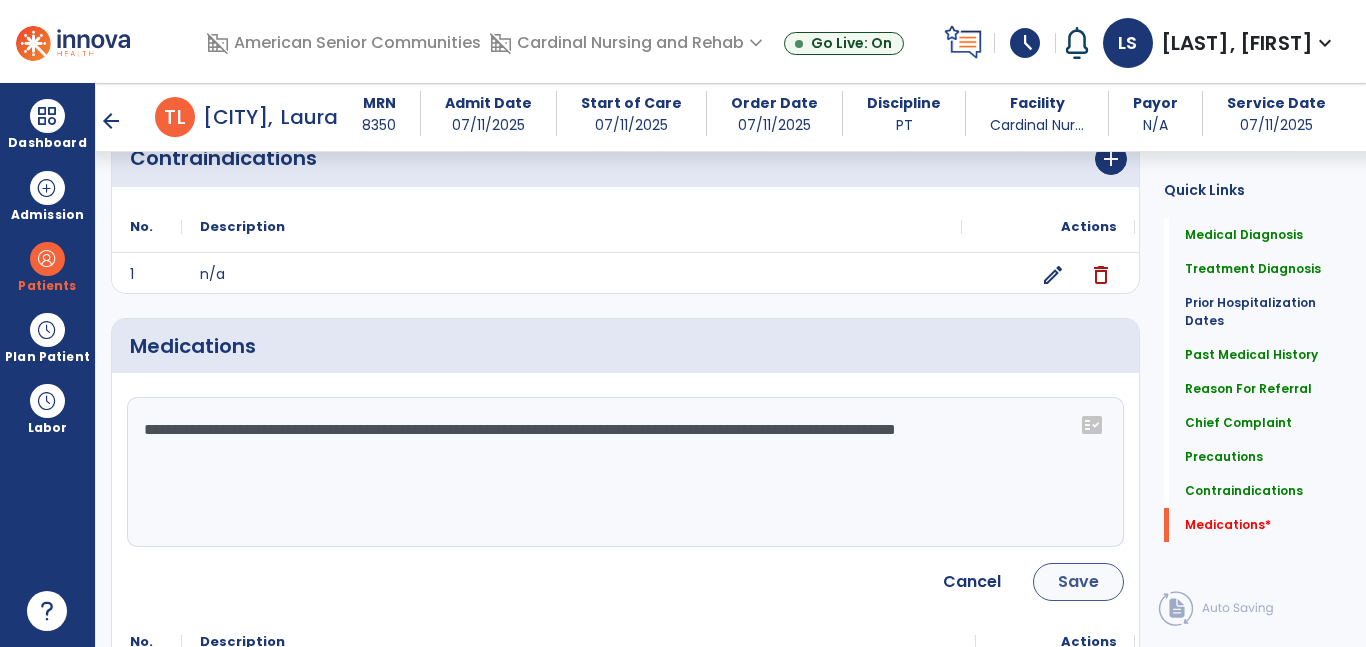 type on "**********" 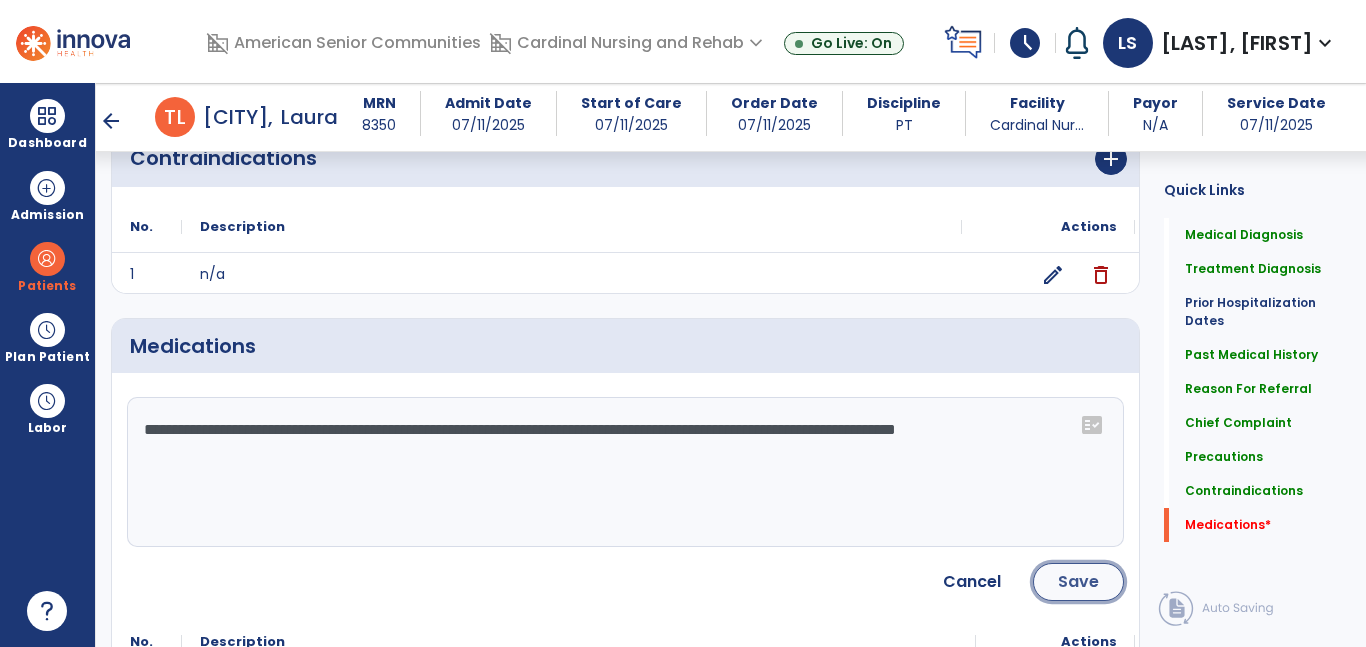 click on "Save" 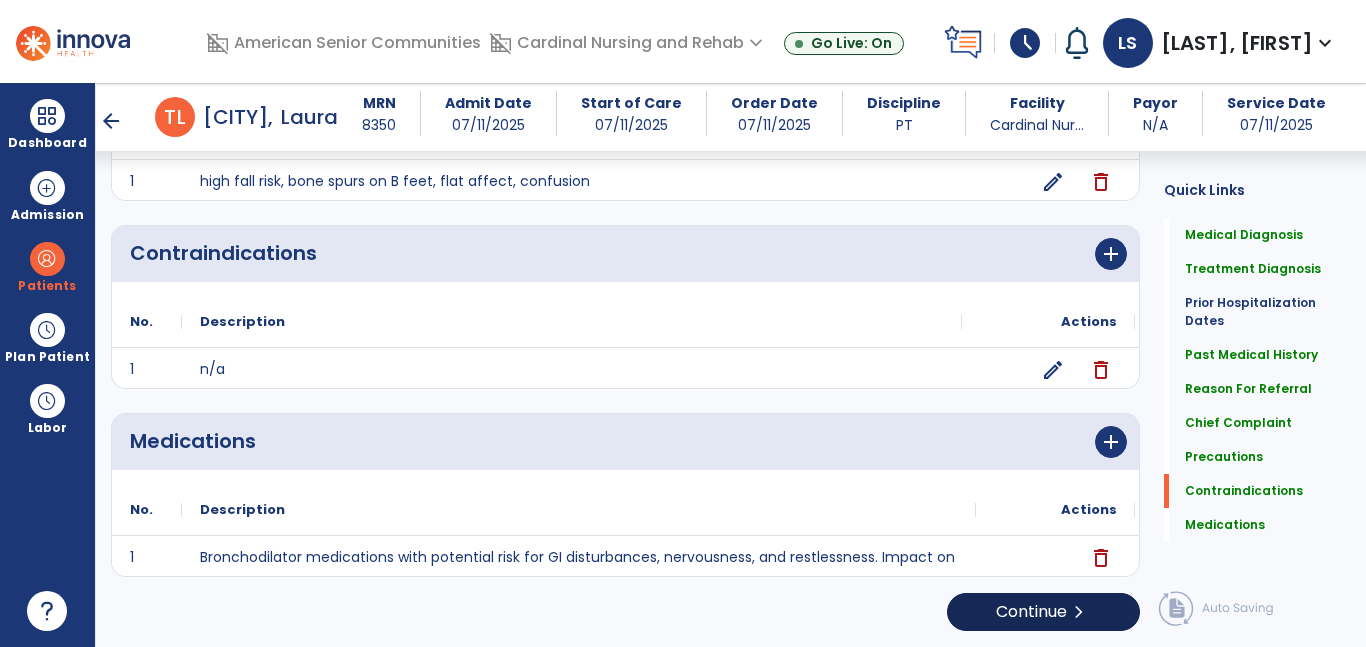 scroll, scrollTop: 2342, scrollLeft: 0, axis: vertical 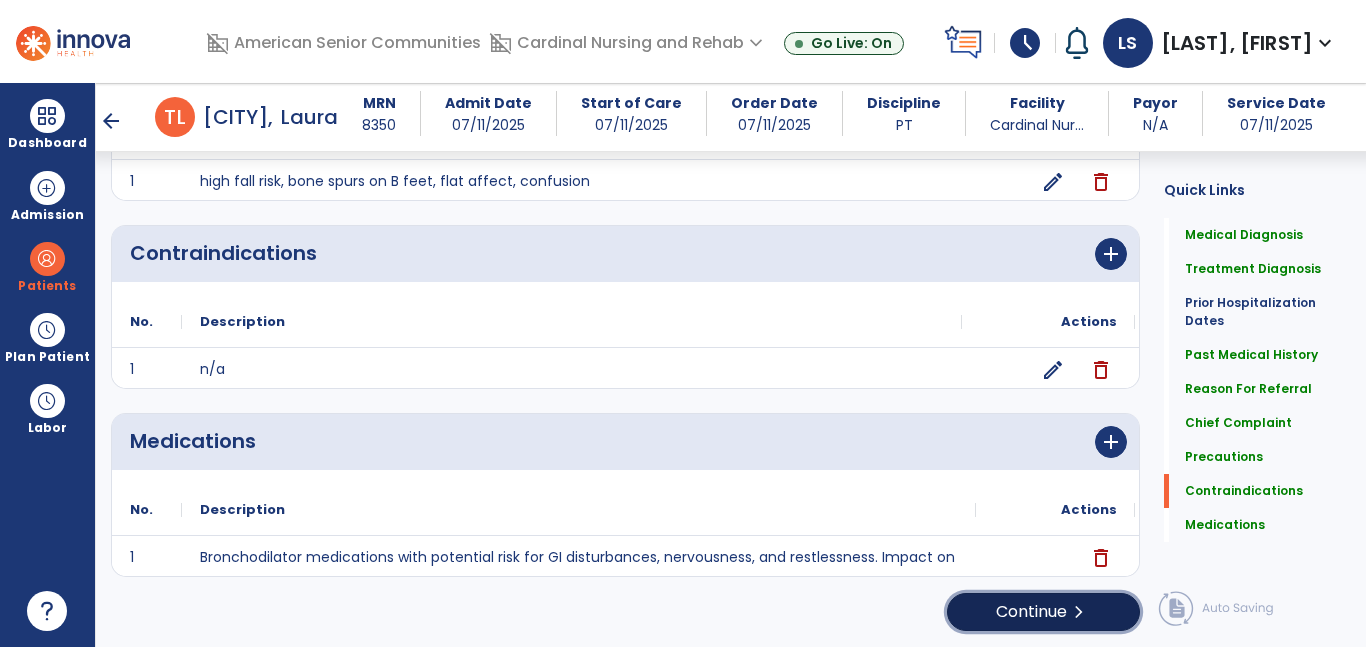 drag, startPoint x: 1082, startPoint y: 615, endPoint x: 1004, endPoint y: 599, distance: 79.624115 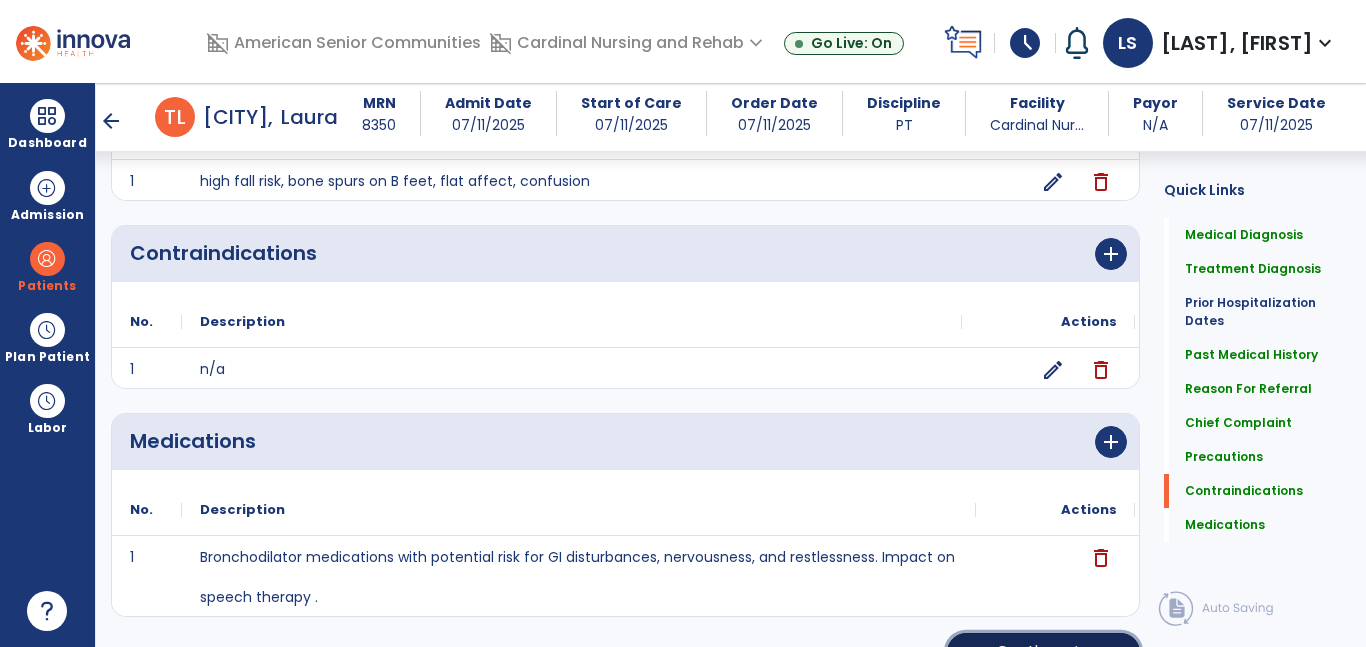 click on "Continue  chevron_right" 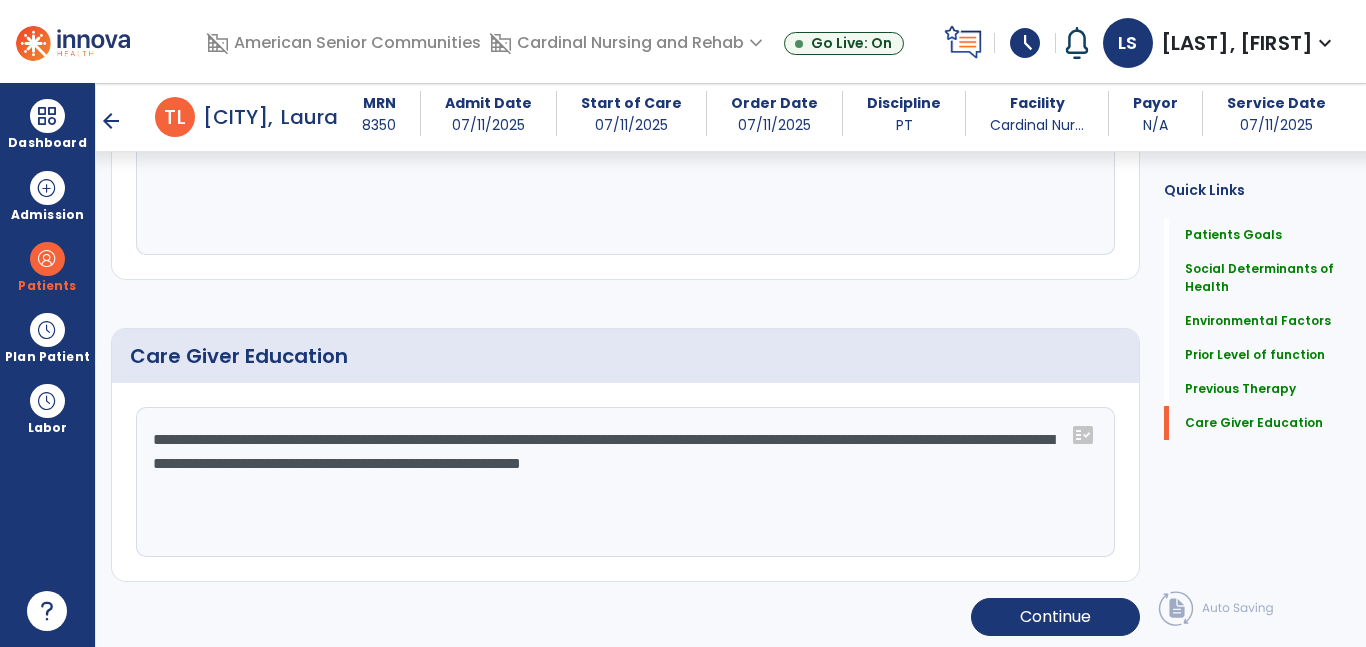 scroll, scrollTop: 1285, scrollLeft: 0, axis: vertical 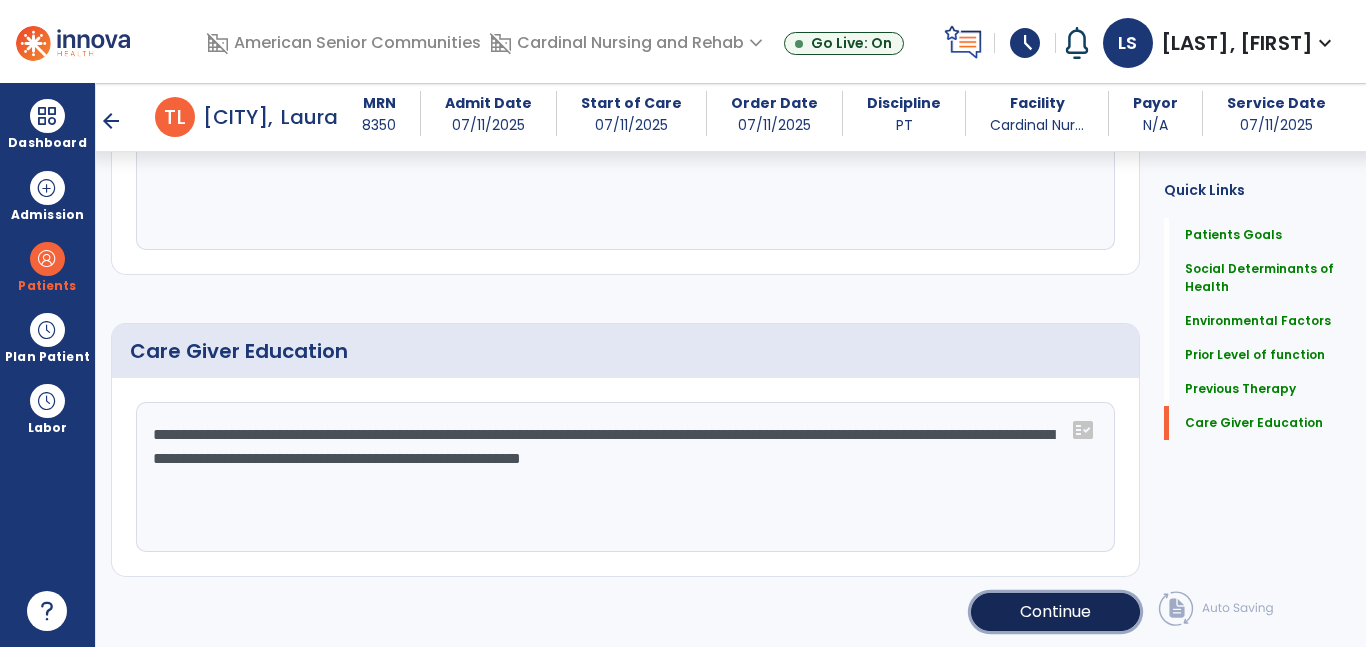 click on "Continue" 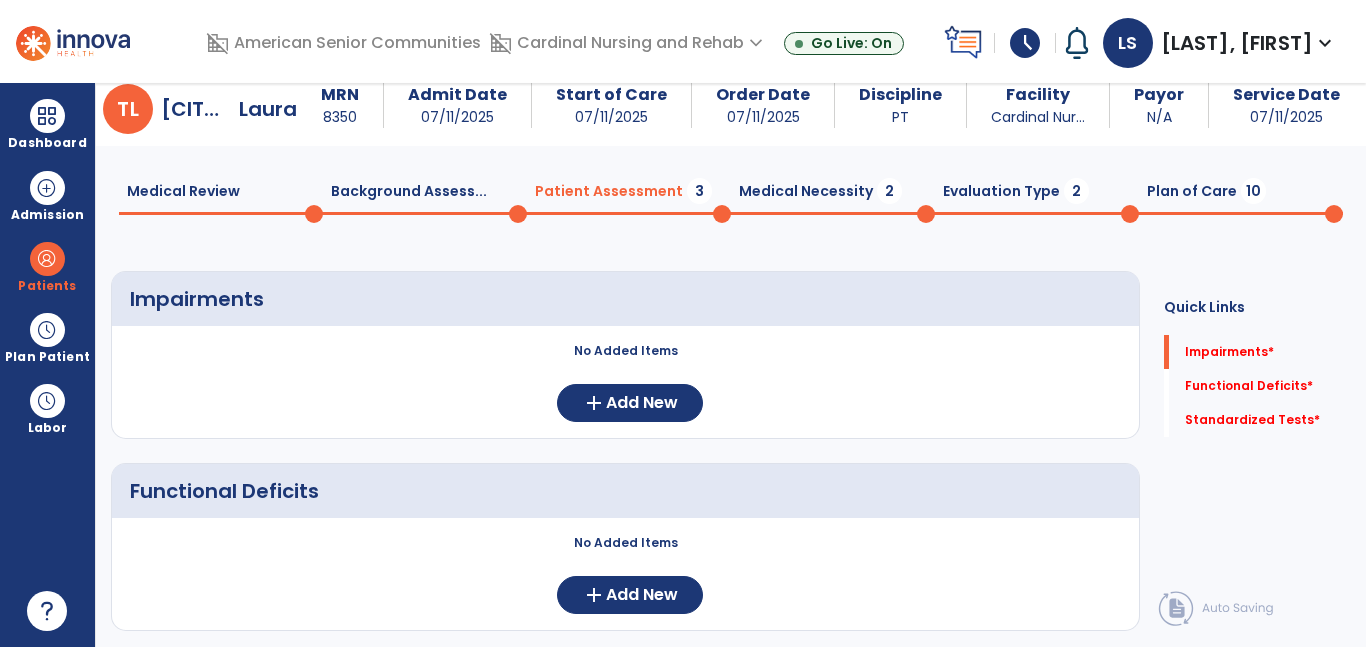 scroll, scrollTop: 0, scrollLeft: 0, axis: both 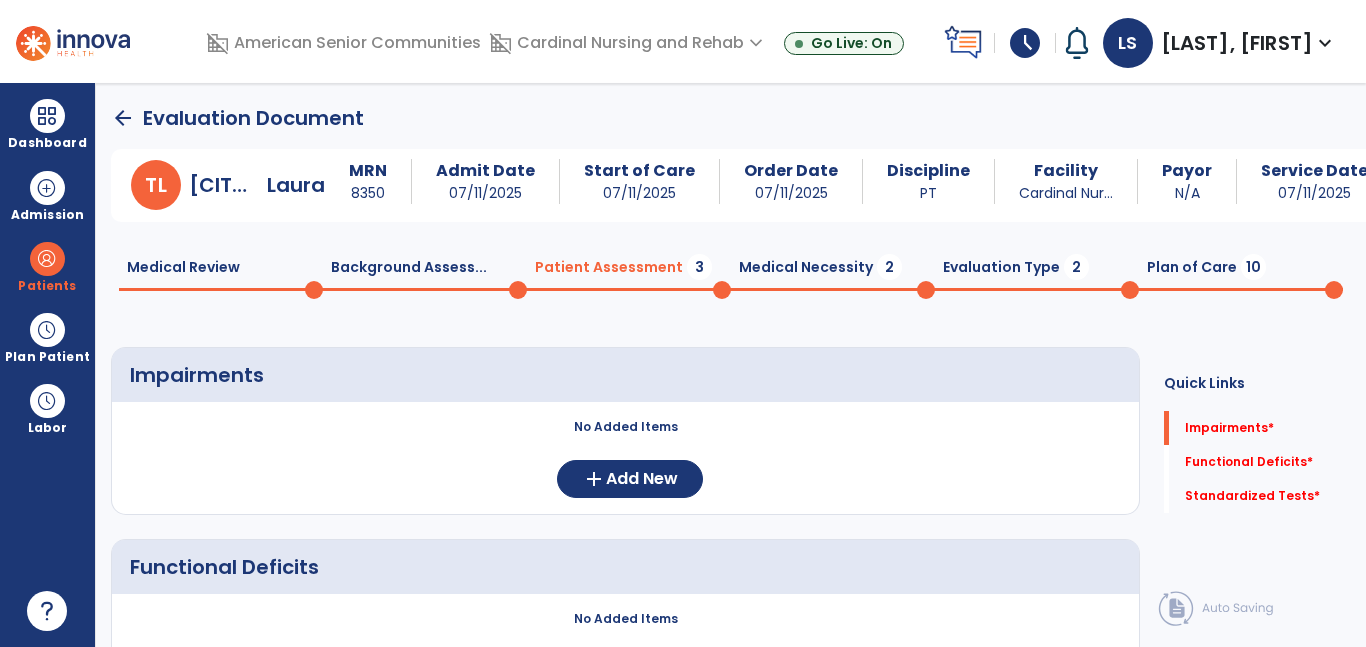 click on "Medical Necessity  2" 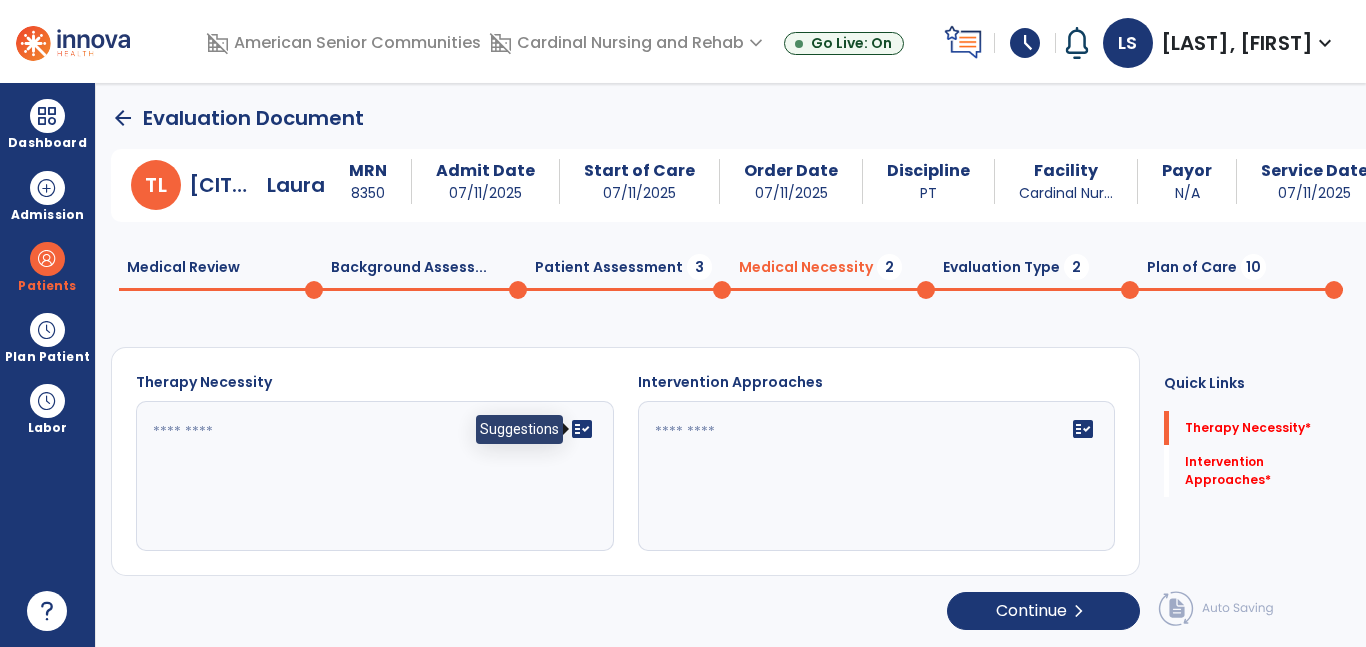 click on "fact_check" 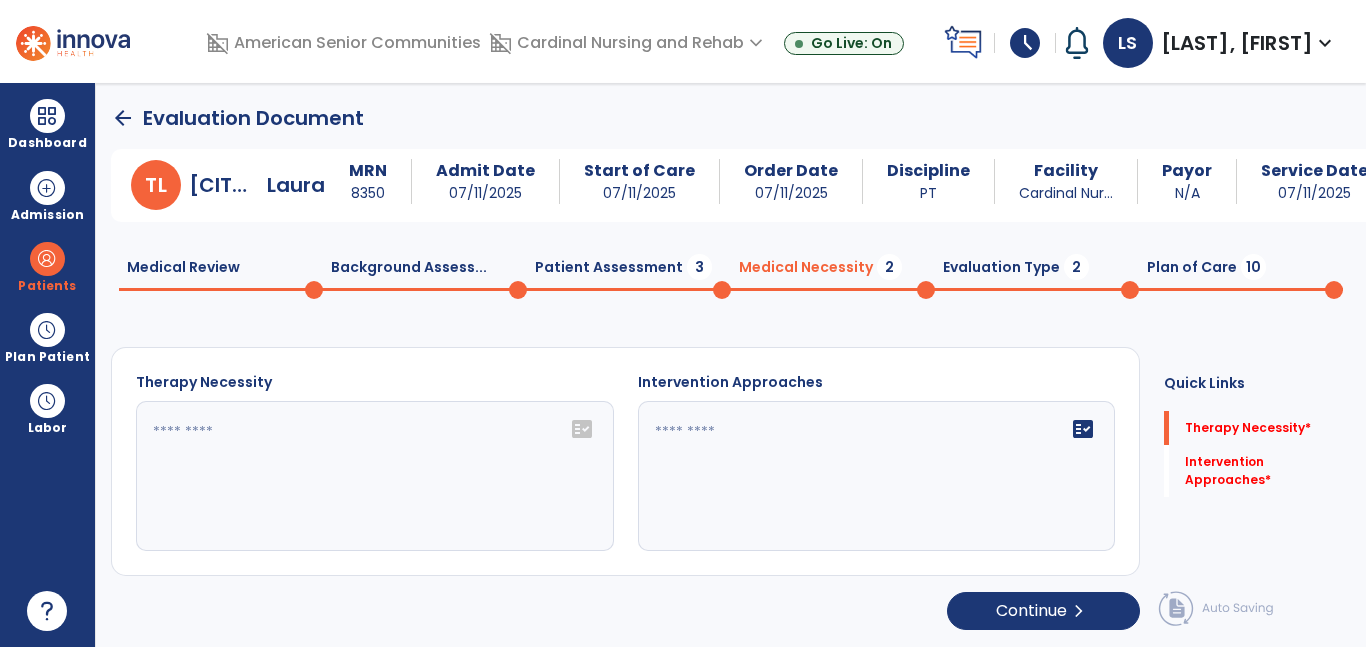 click on "fact_check" 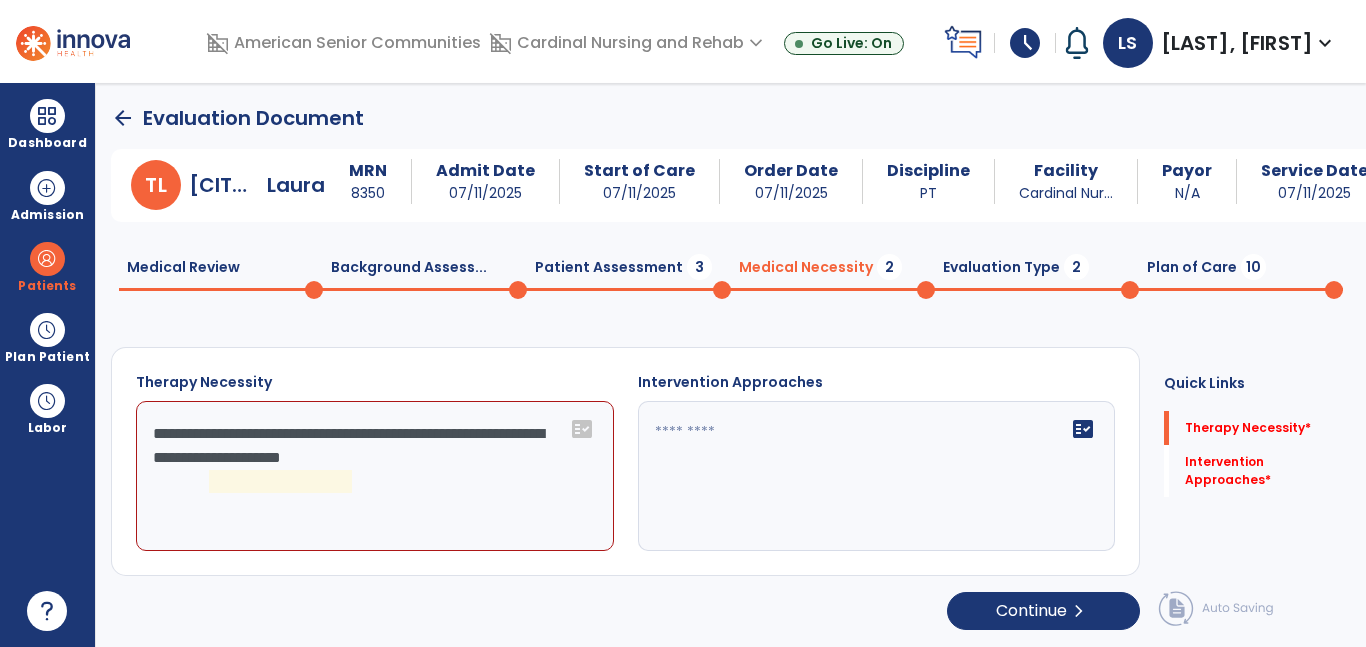 click on "**********" 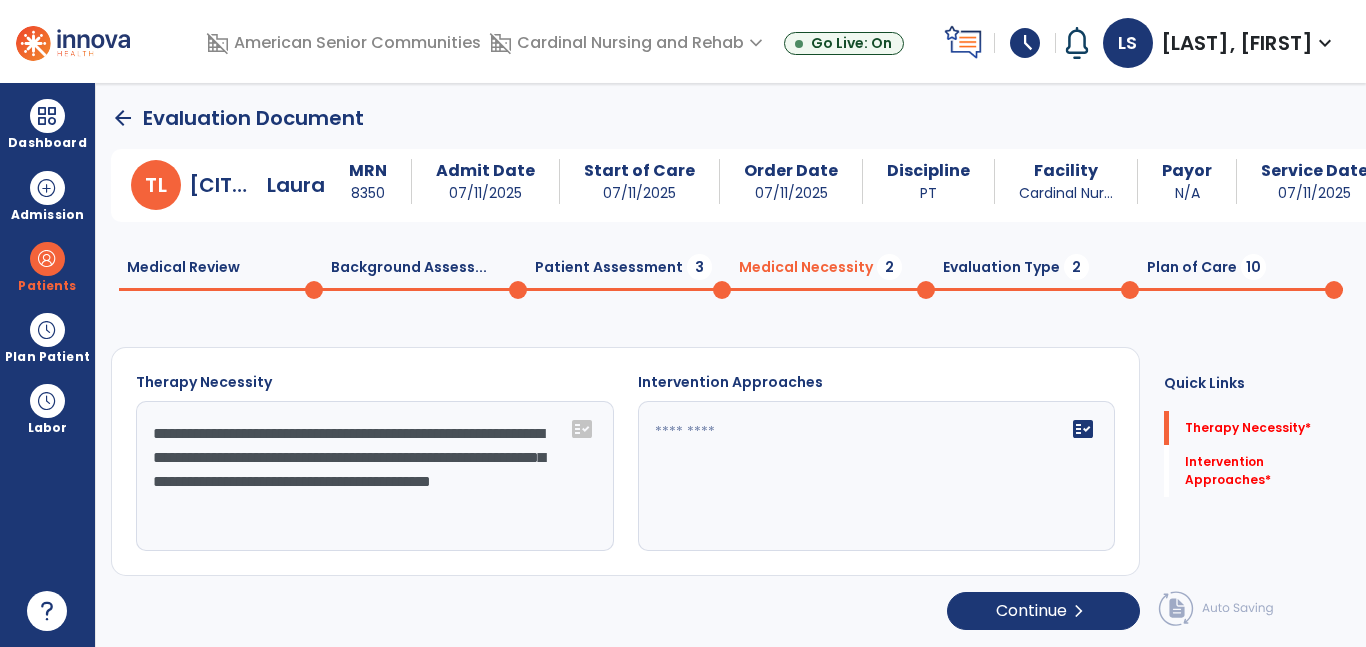 type on "**********" 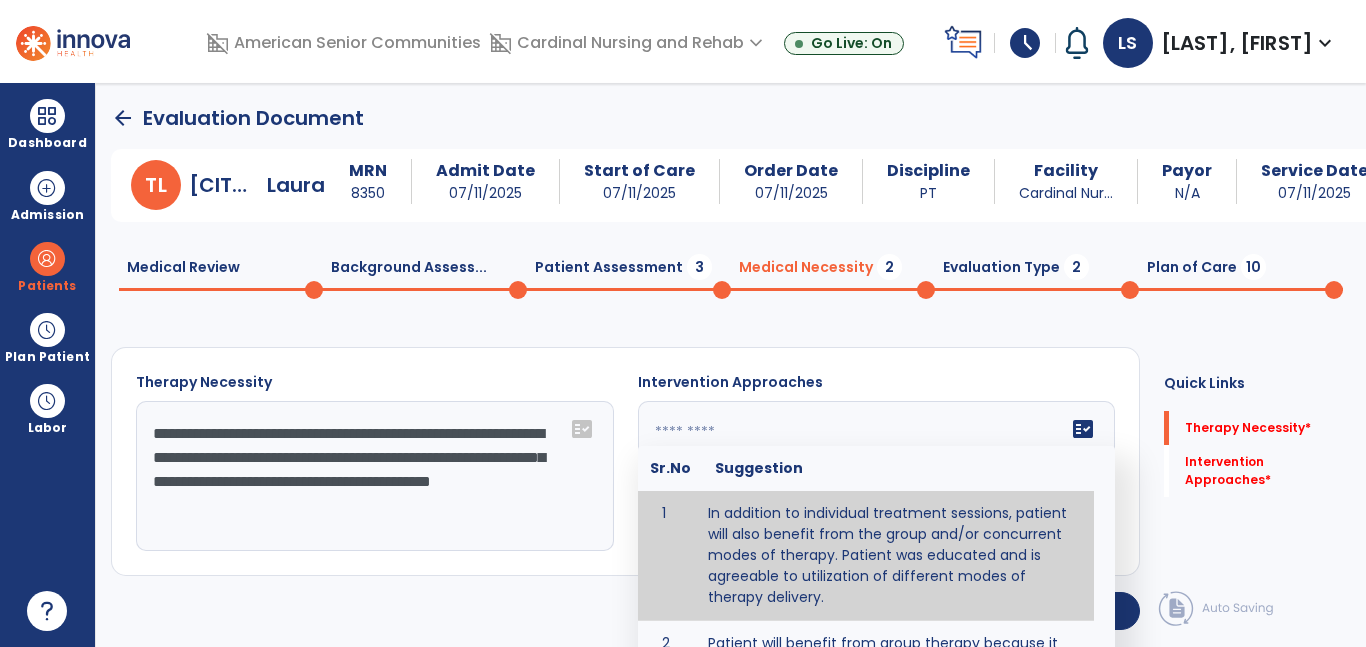click 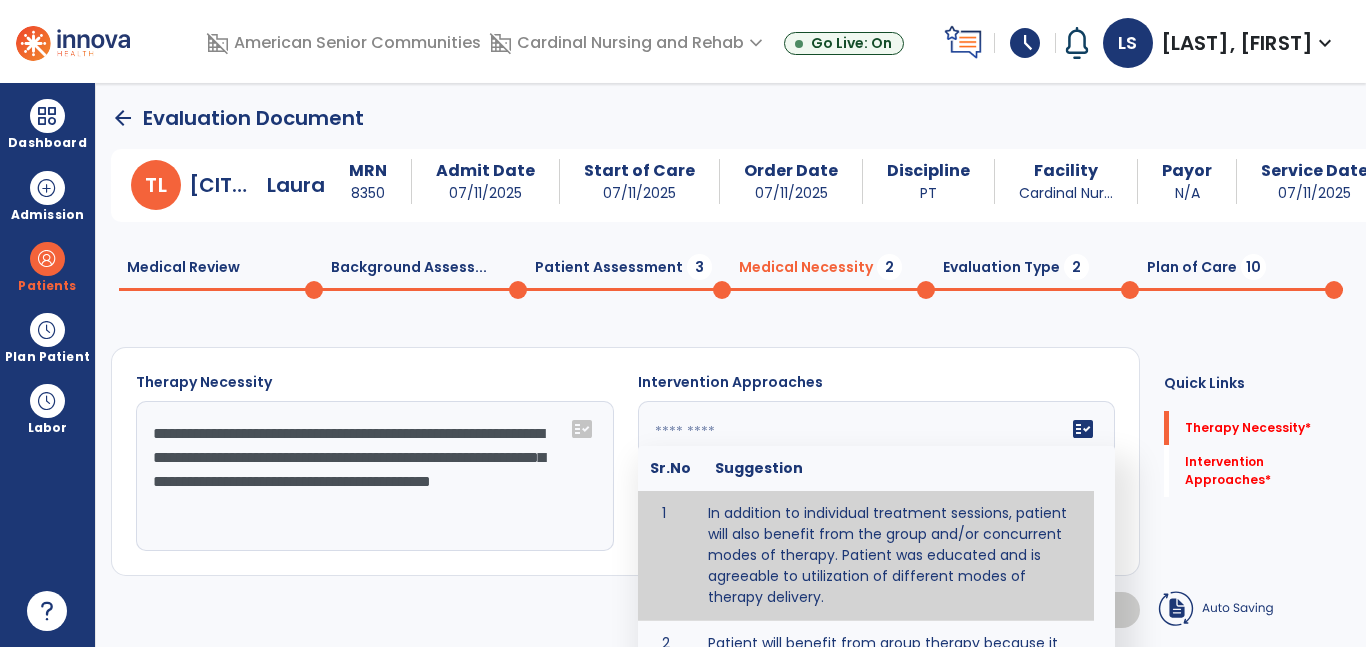 type on "**********" 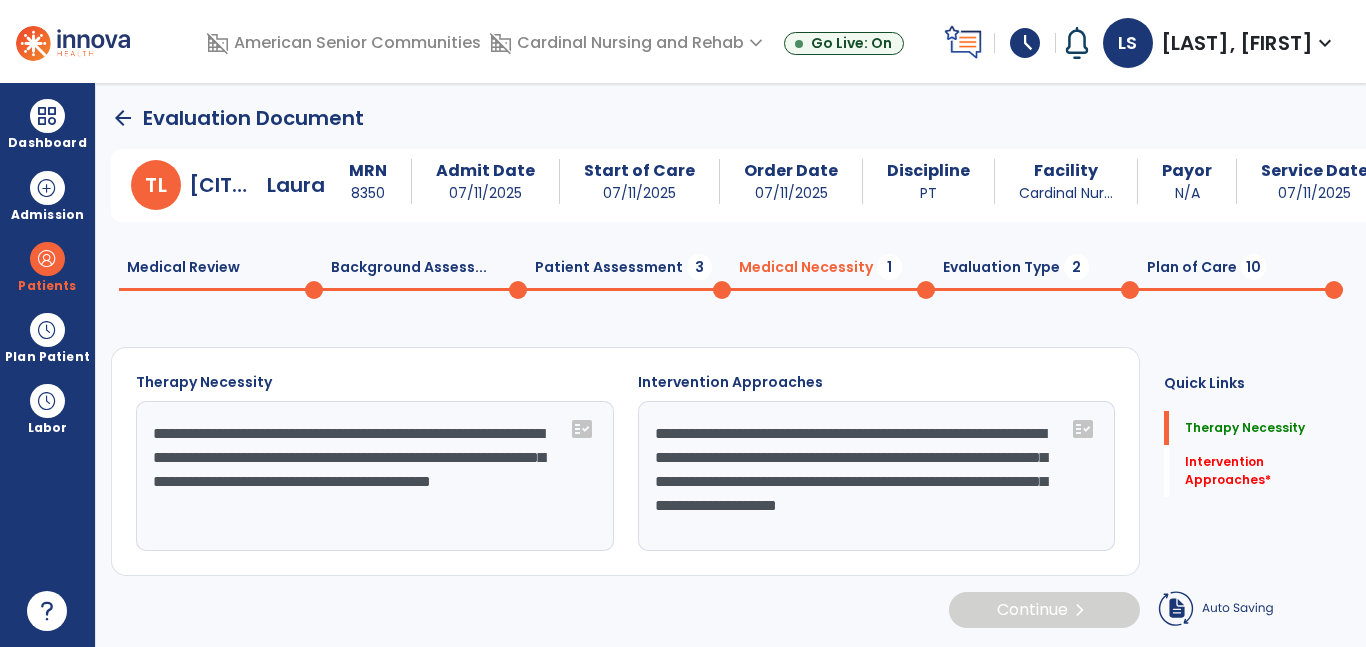 drag, startPoint x: 798, startPoint y: 541, endPoint x: 821, endPoint y: 550, distance: 24.698177 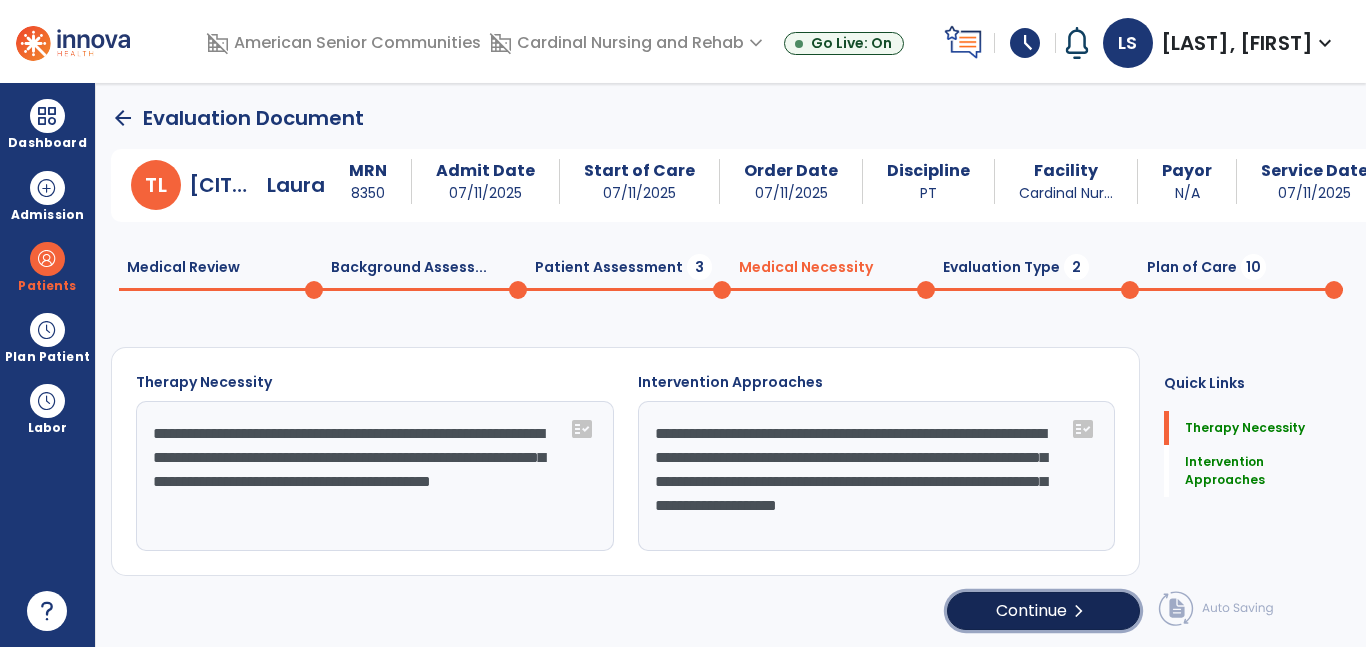click on "Continue  chevron_right" 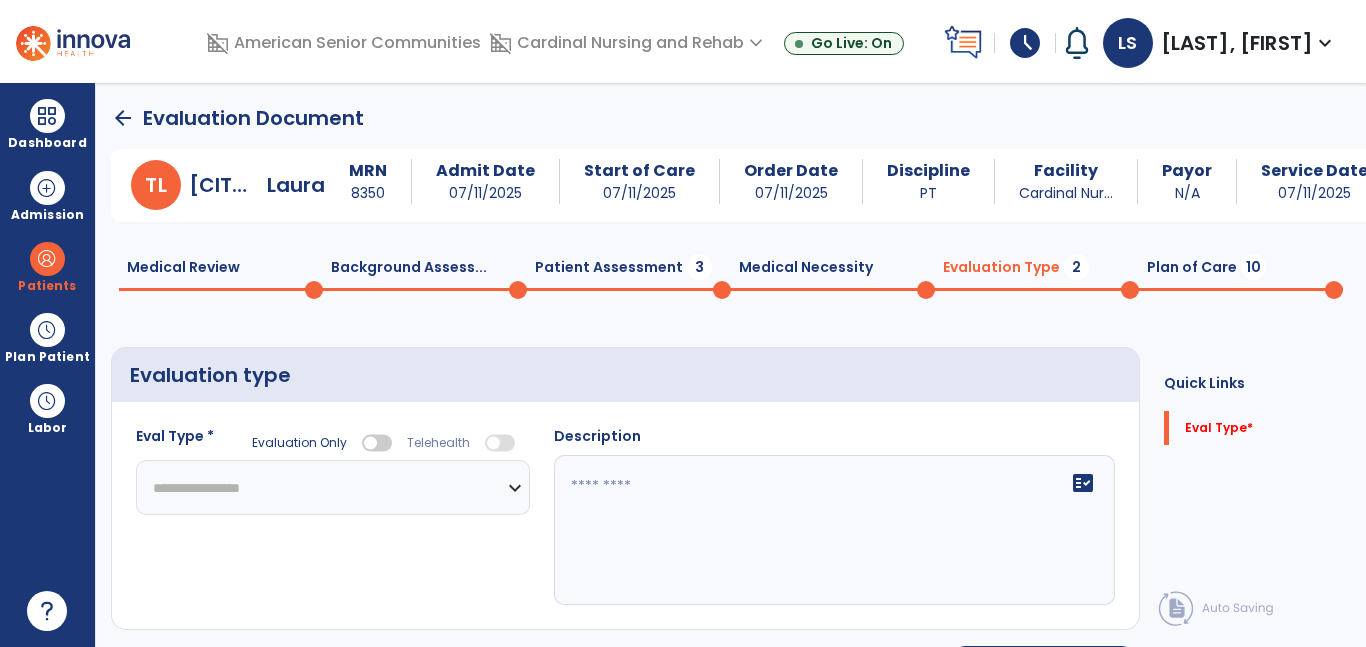 click on "**********" 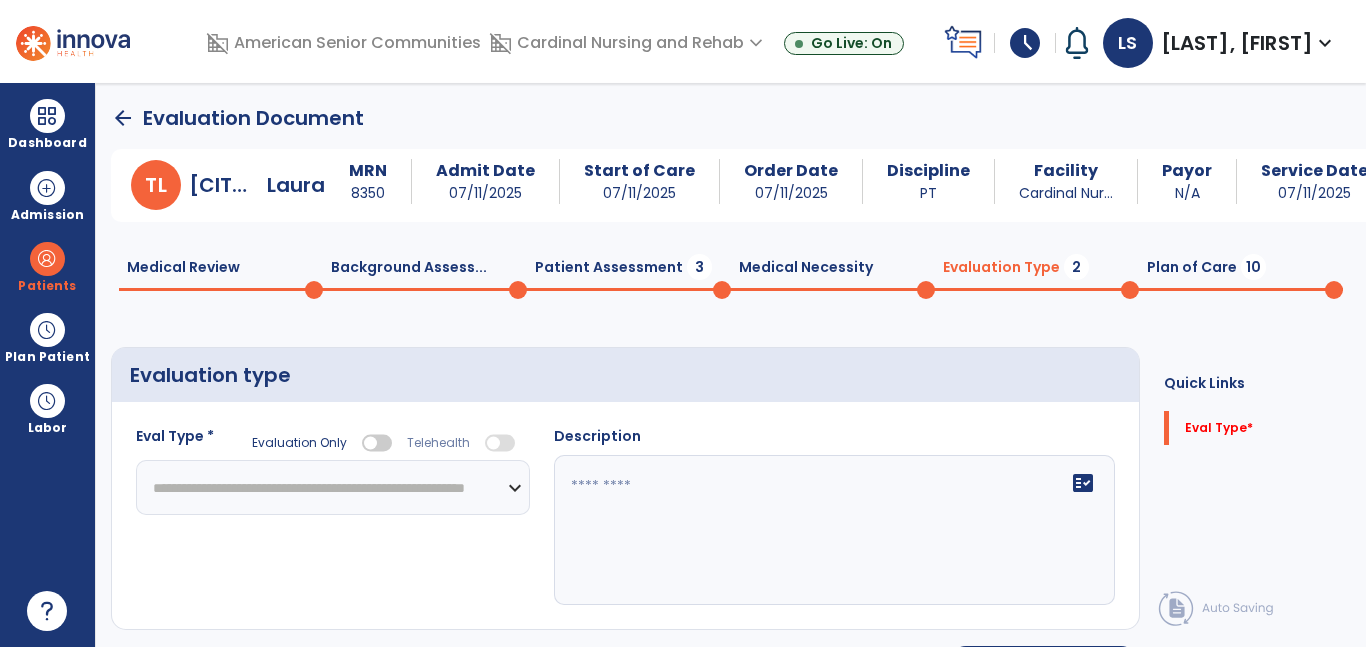 click on "**********" 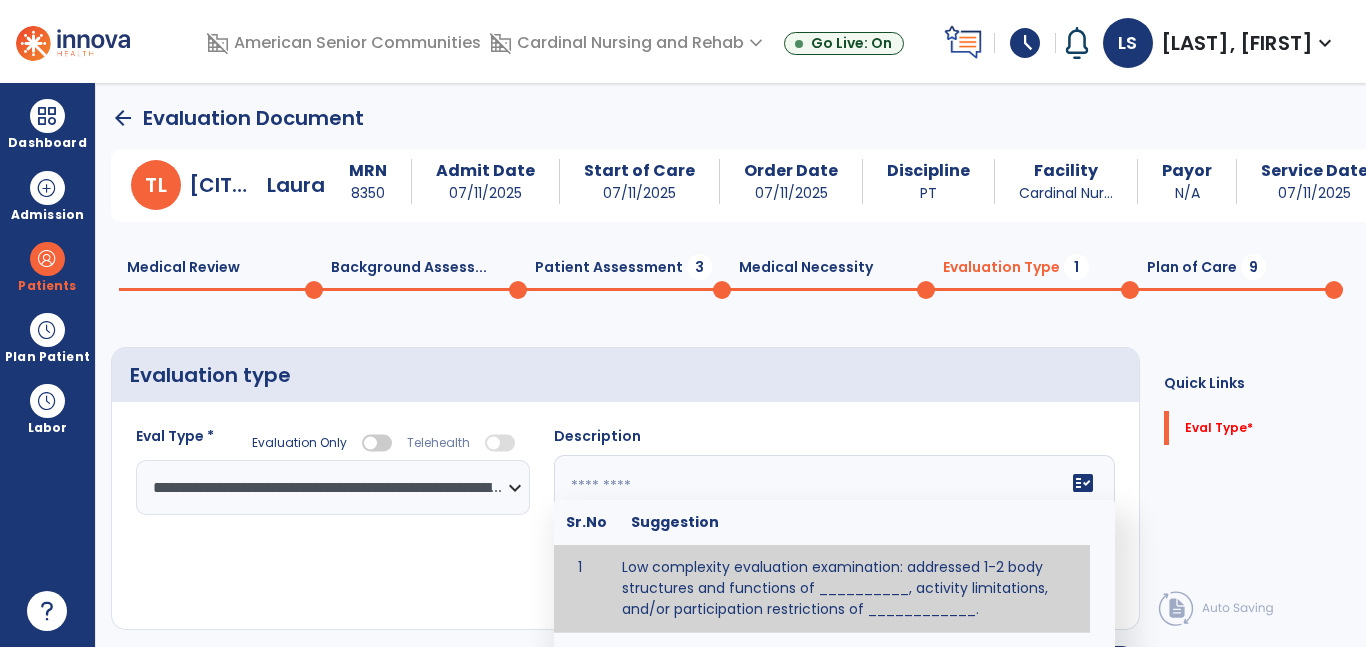 click 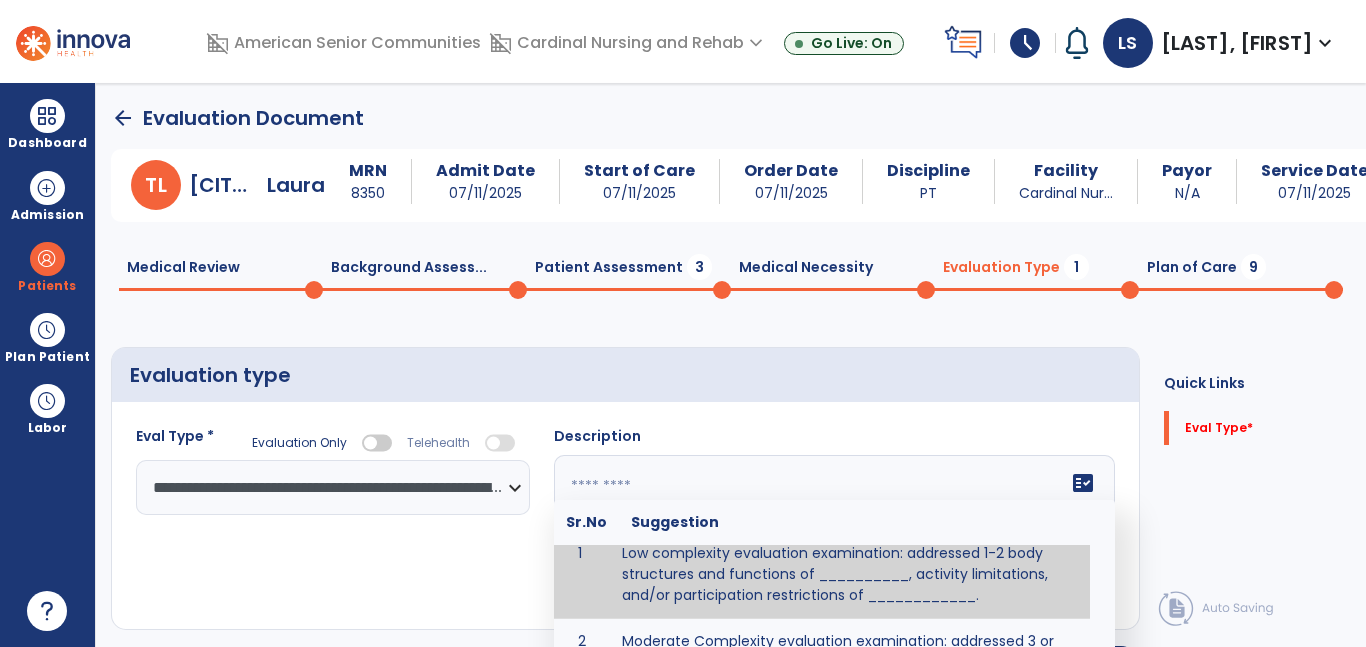 scroll, scrollTop: 25, scrollLeft: 0, axis: vertical 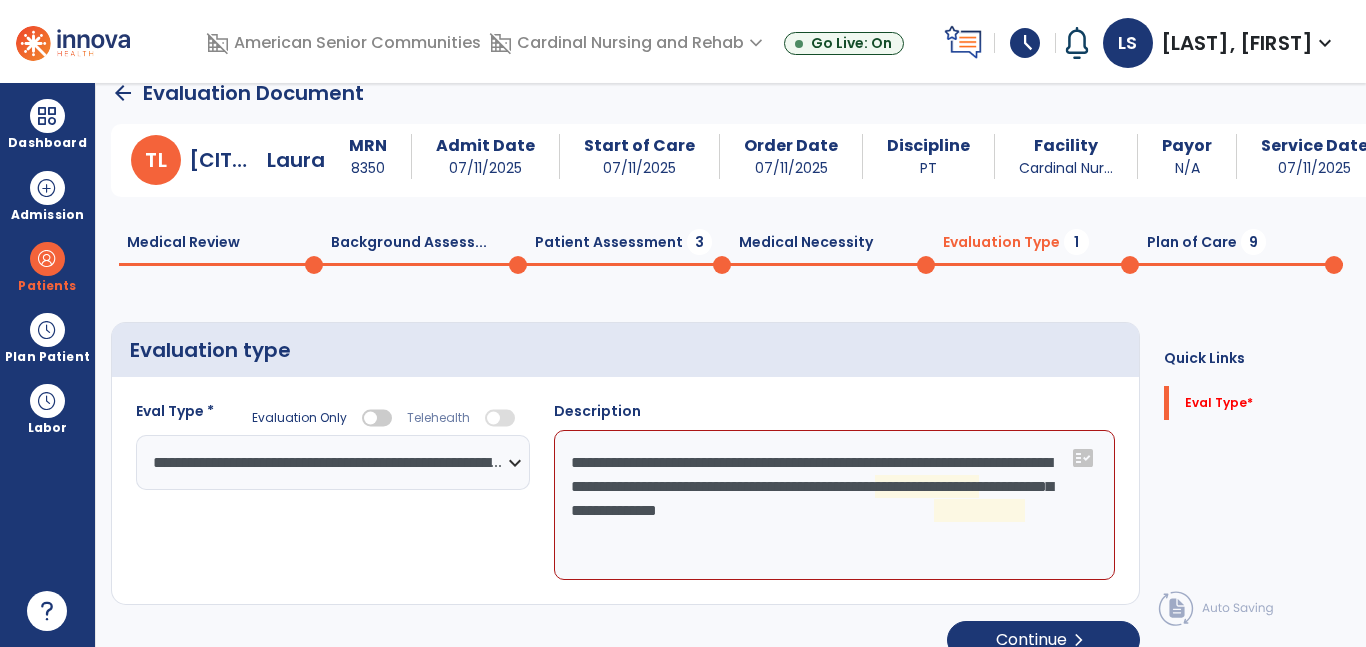 click on "**********" 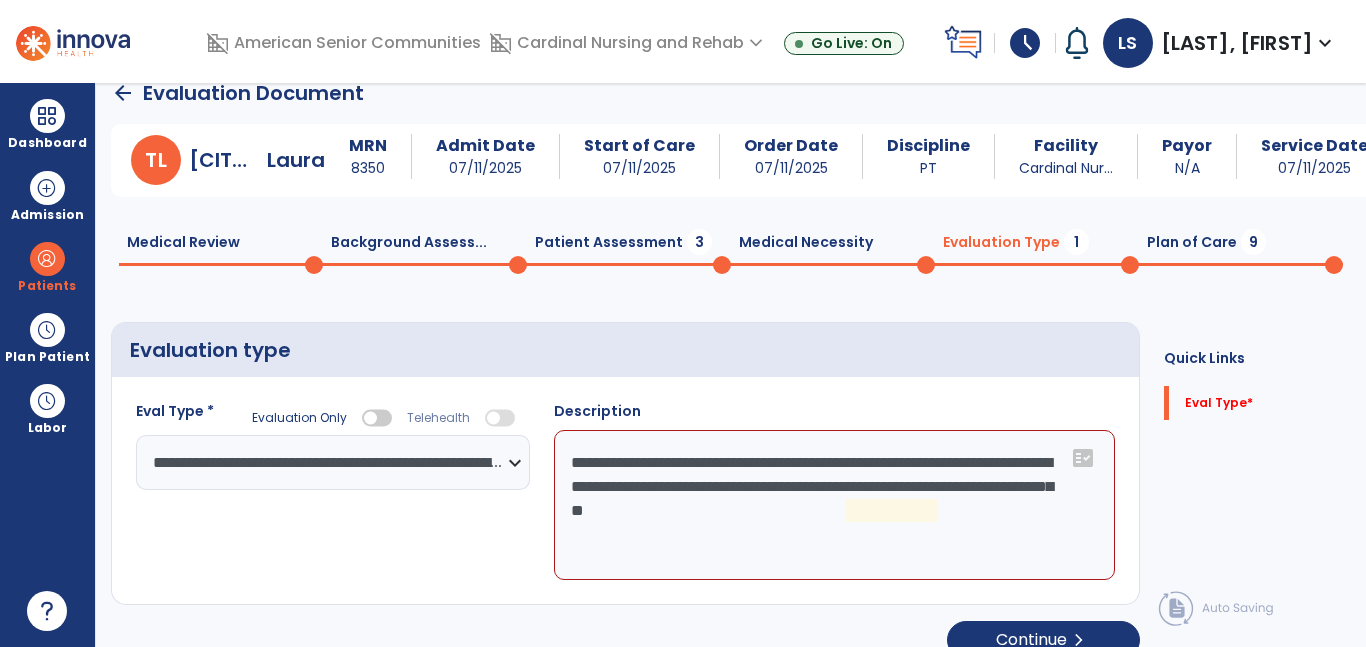 click on "**********" 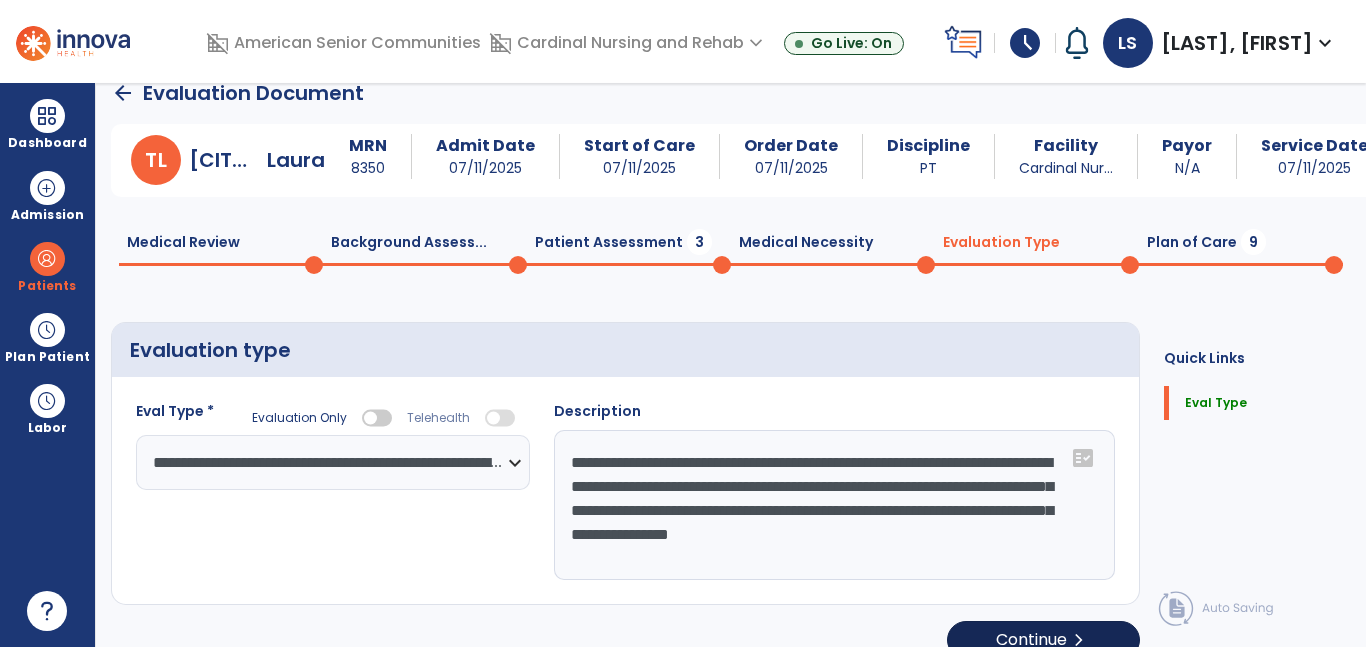type on "**********" 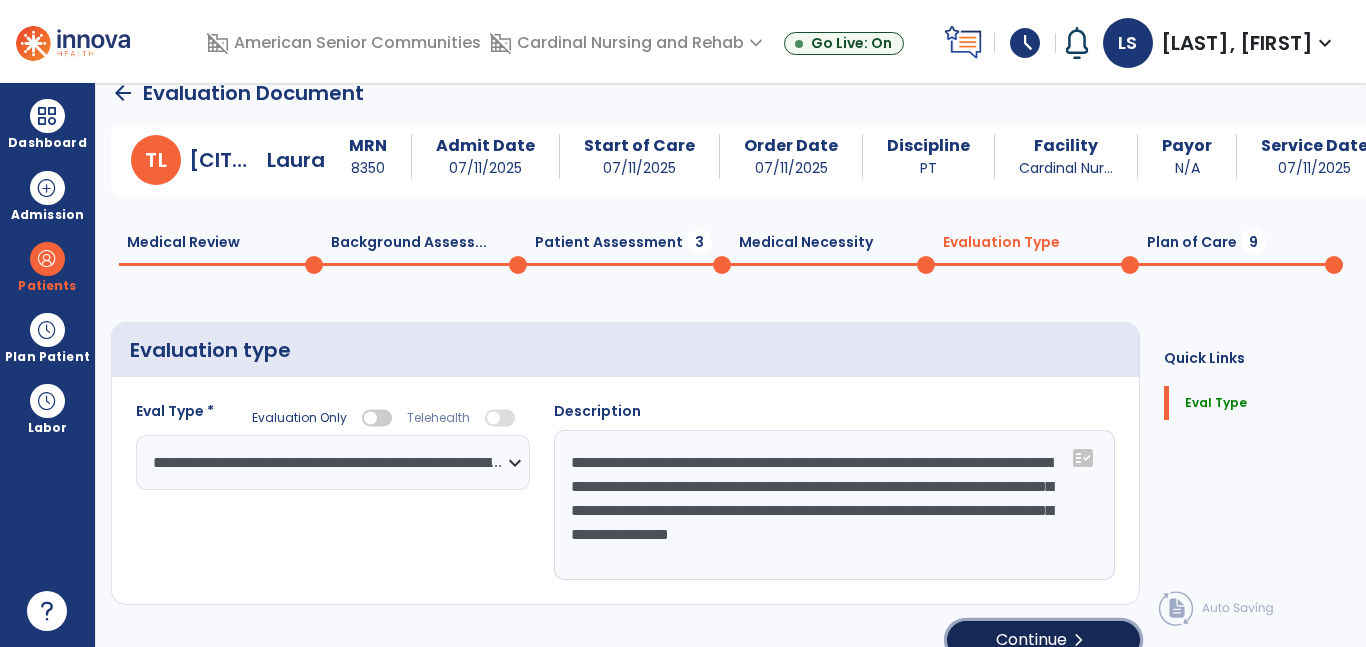 click on "Continue  chevron_right" 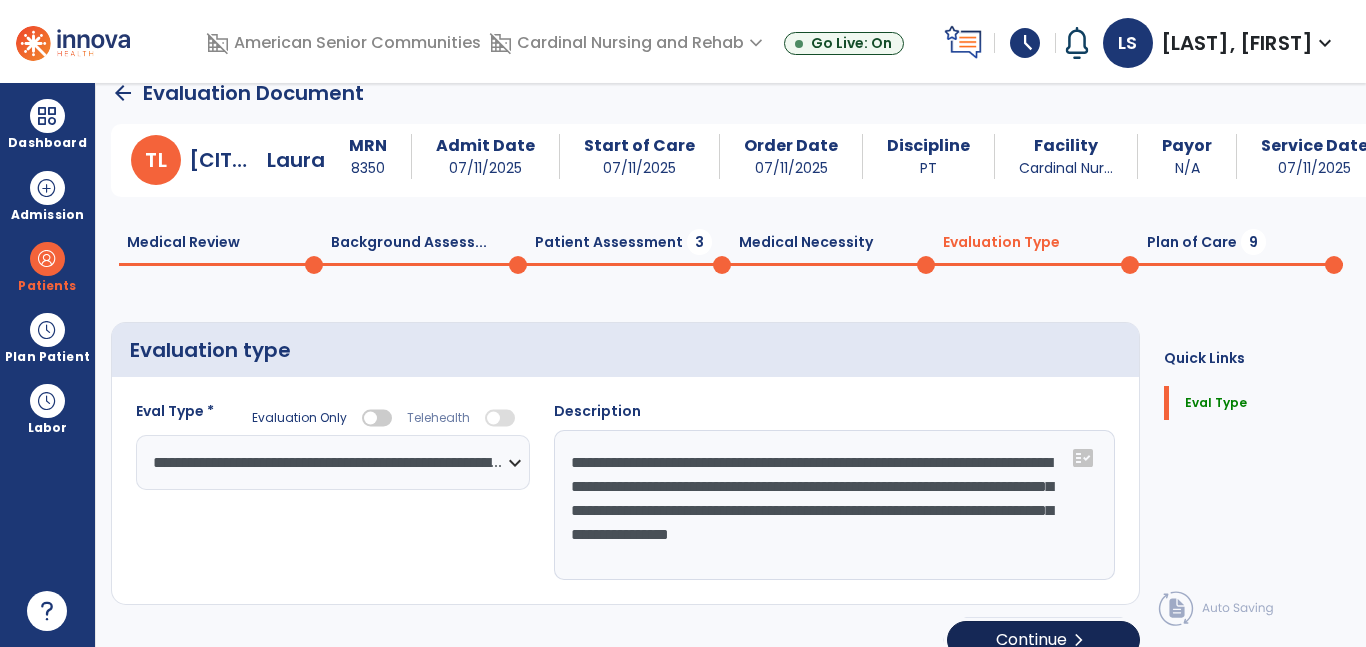 select on "*****" 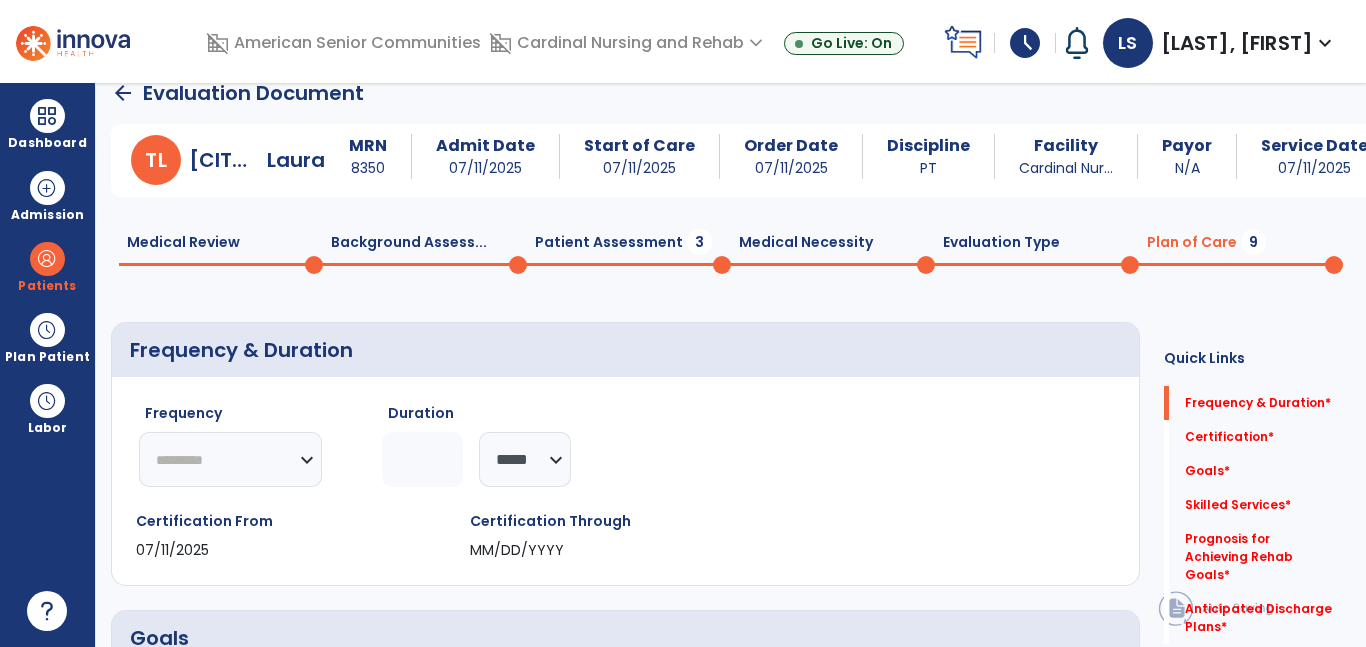 click on "********* ** ** ** ** ** ** **" 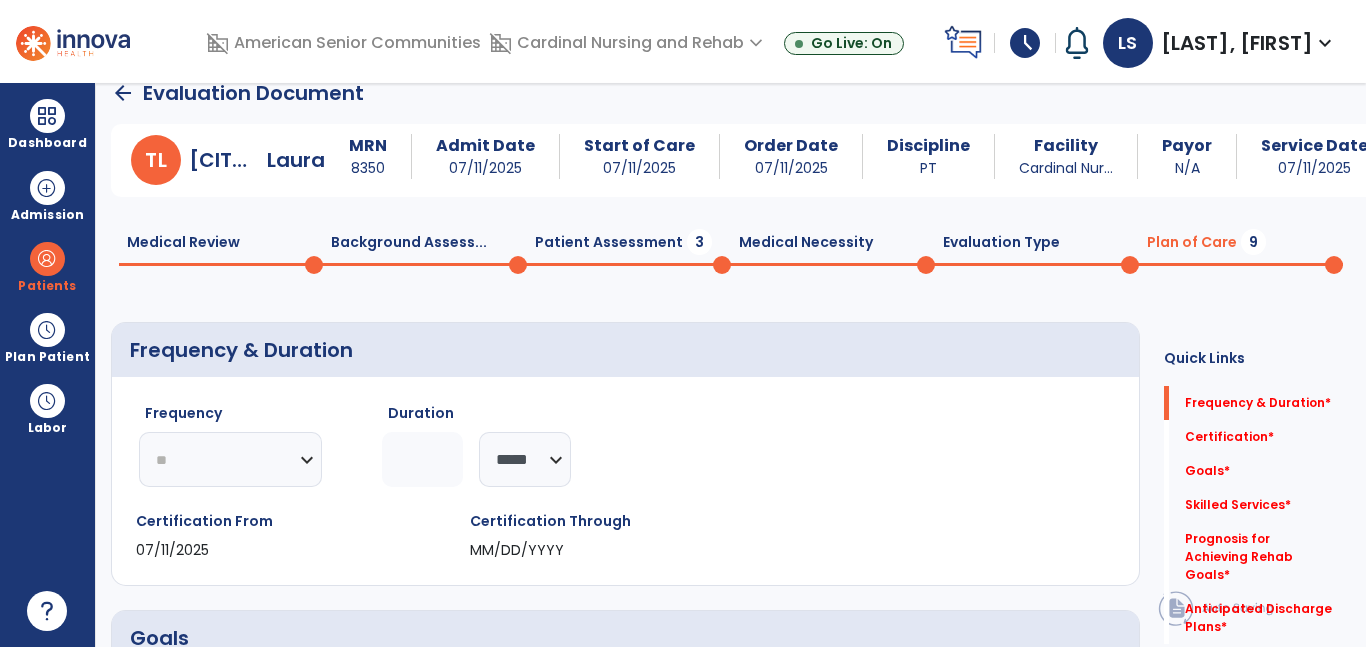 click on "********* ** ** ** ** ** ** **" 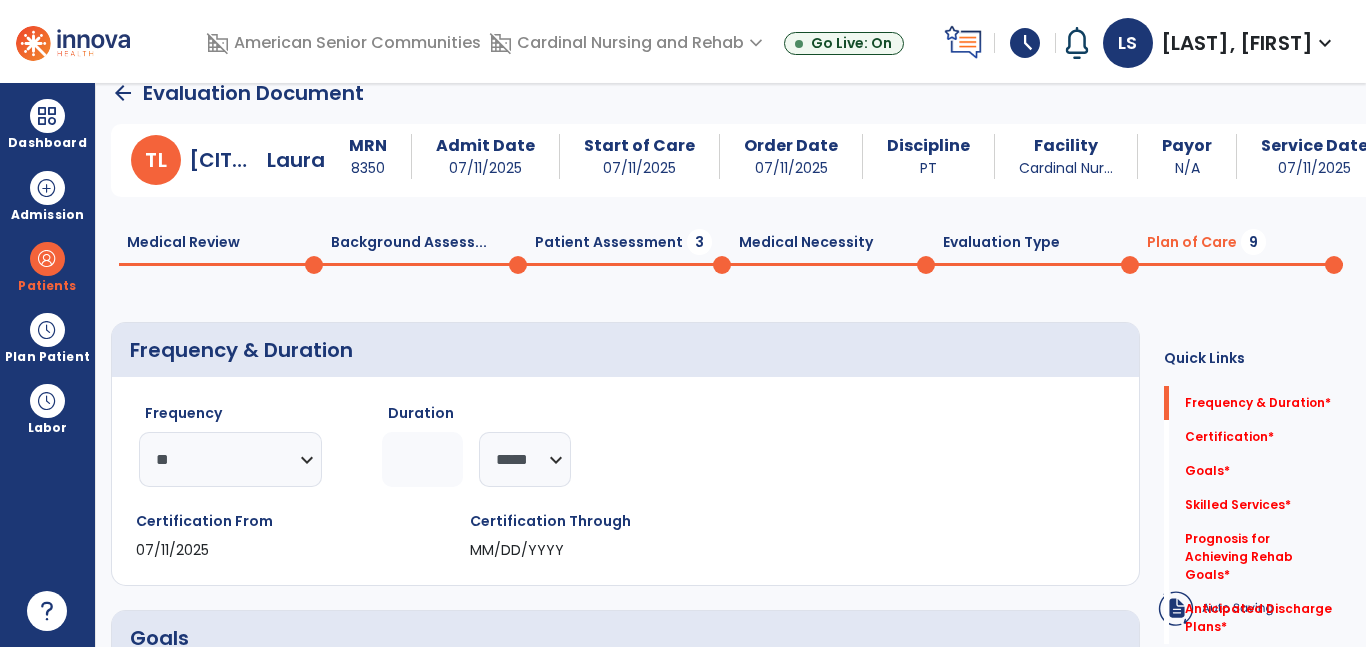 click 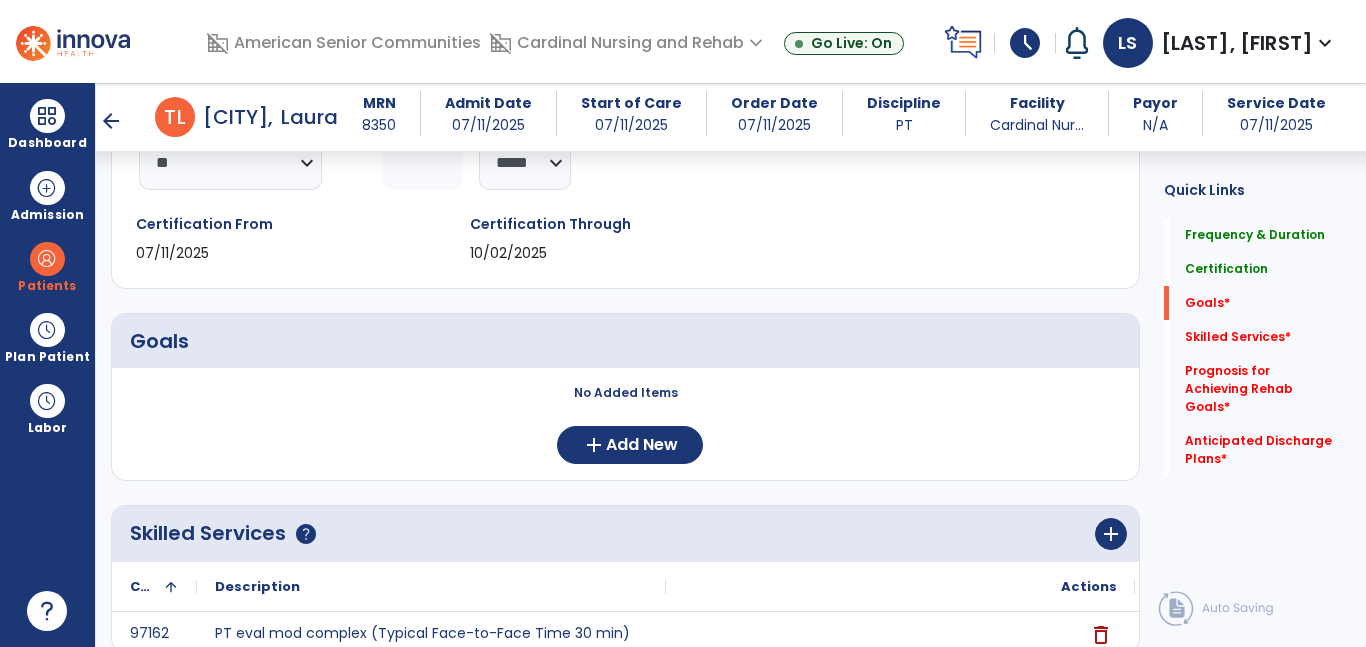 scroll, scrollTop: 490, scrollLeft: 0, axis: vertical 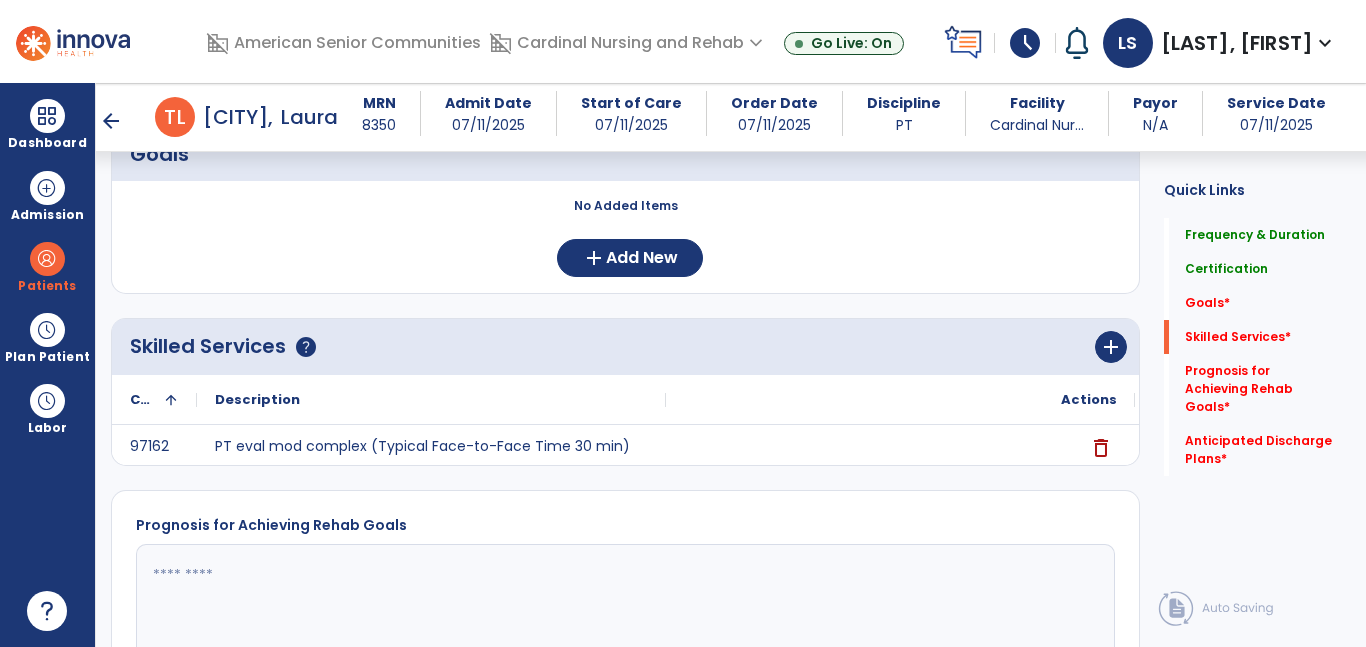 type on "**" 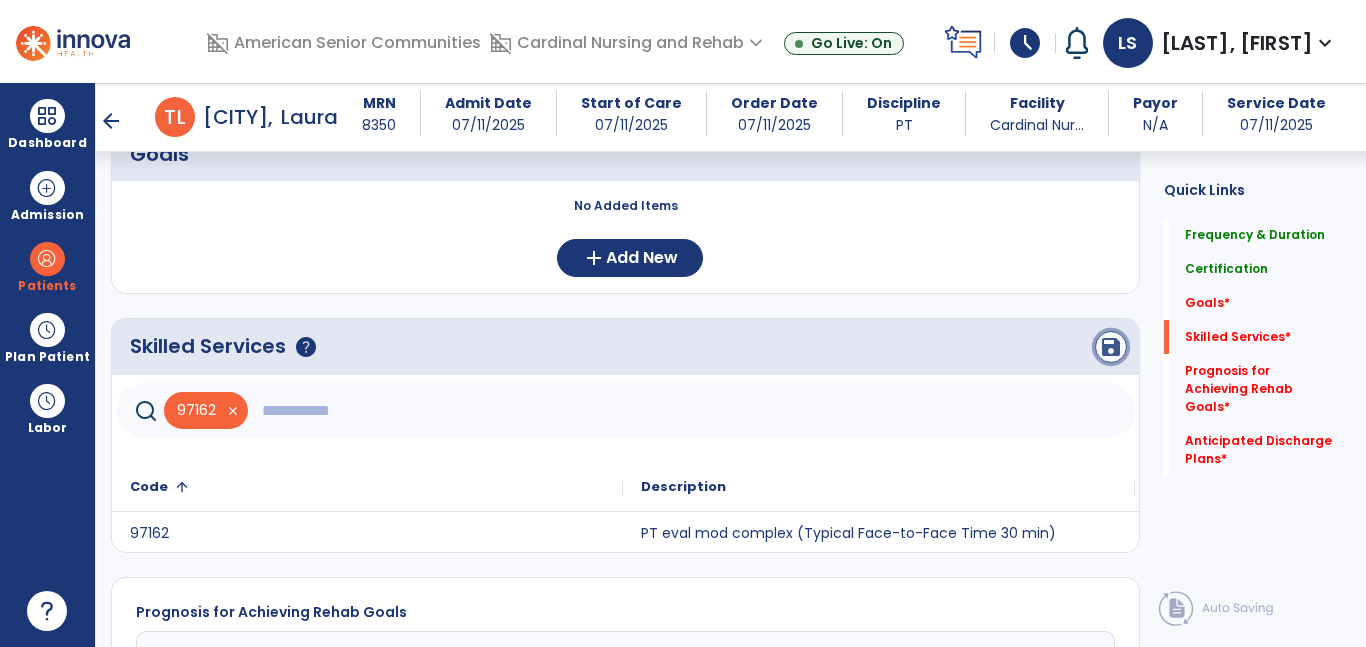click on "save" 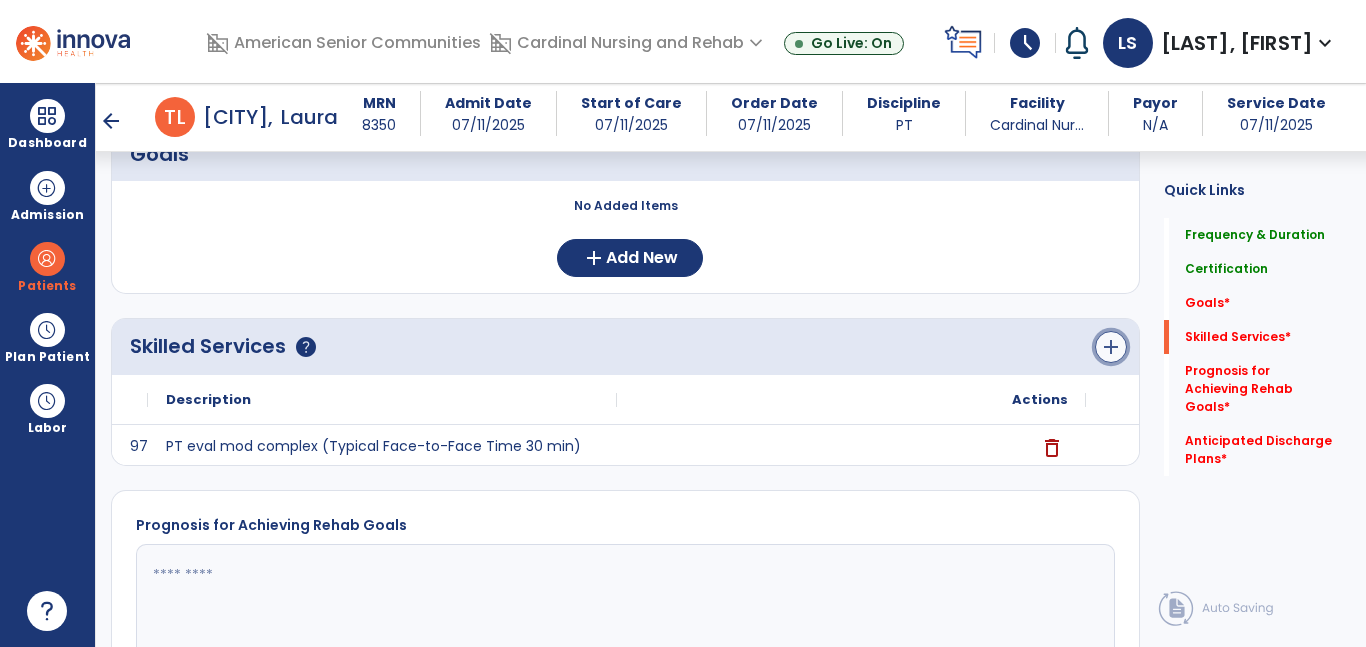 click on "add" 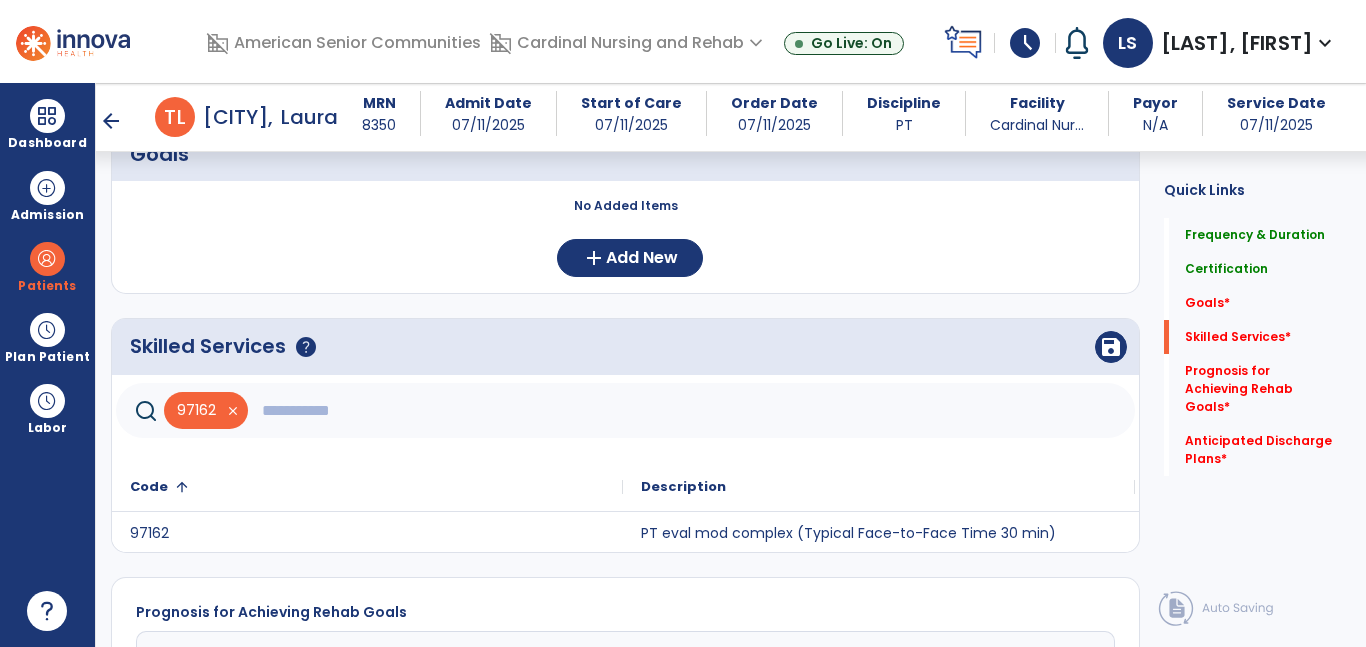 click 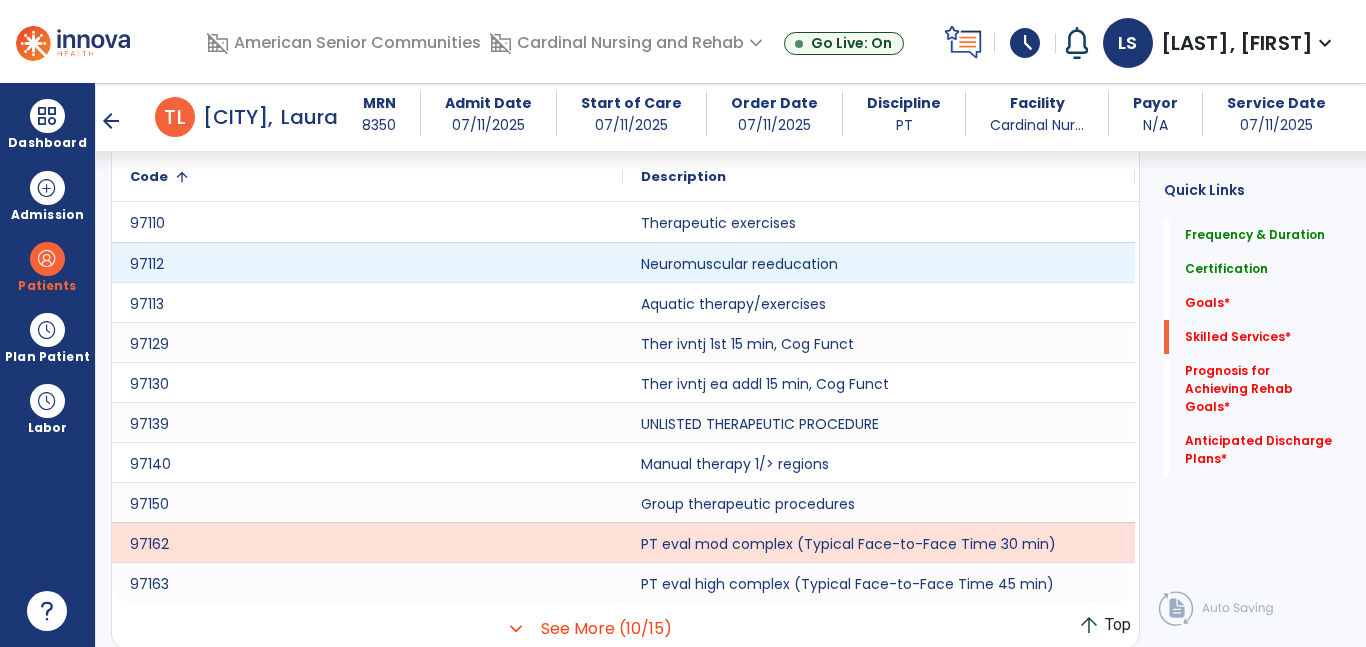 scroll, scrollTop: 801, scrollLeft: 0, axis: vertical 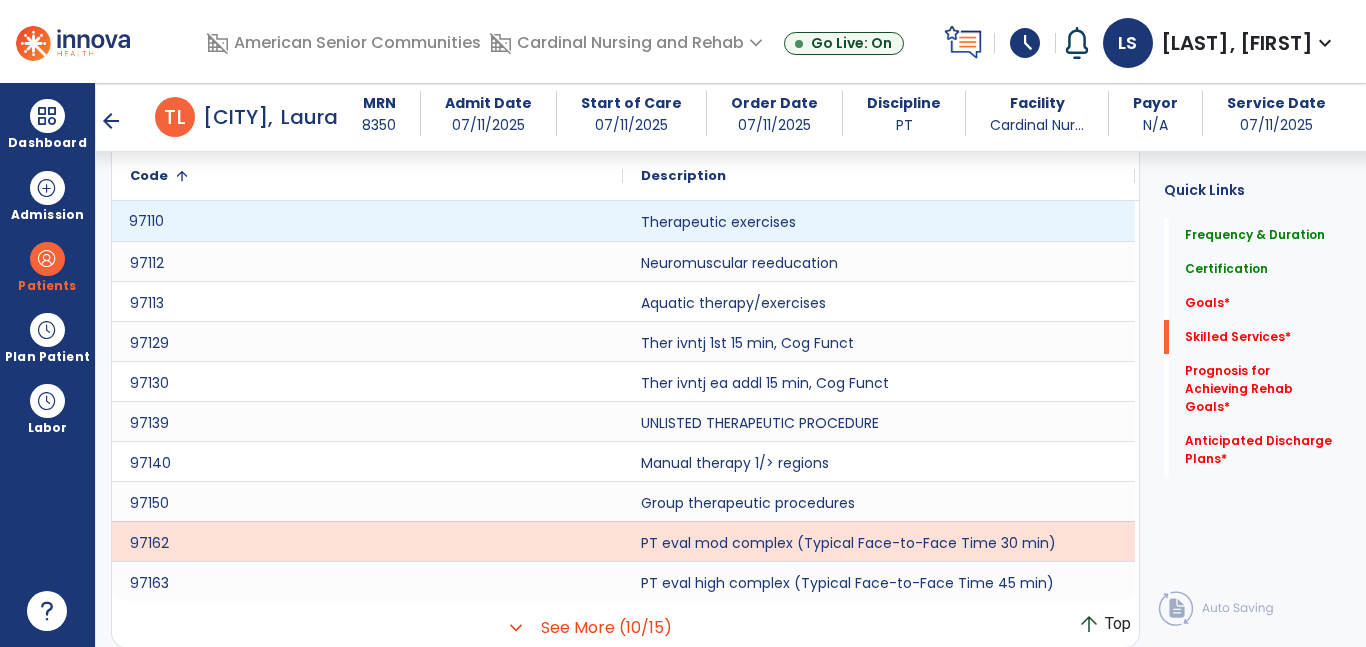 click on "97110" 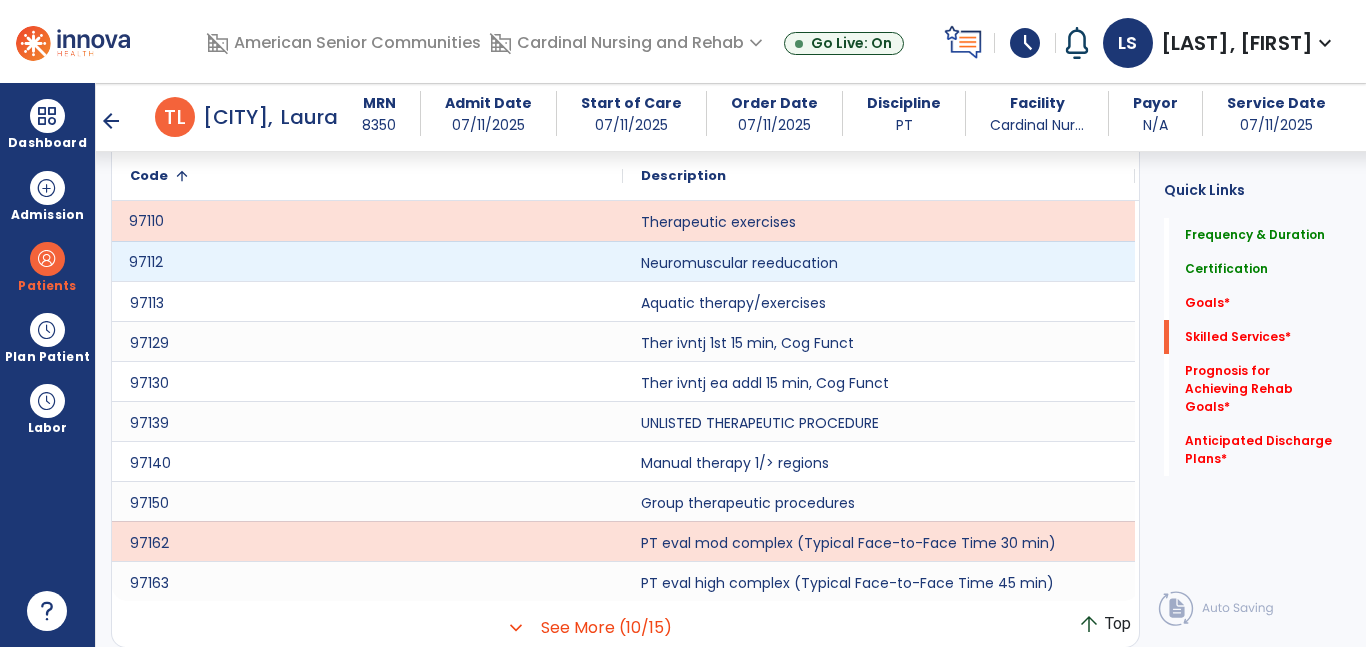 click on "97112" 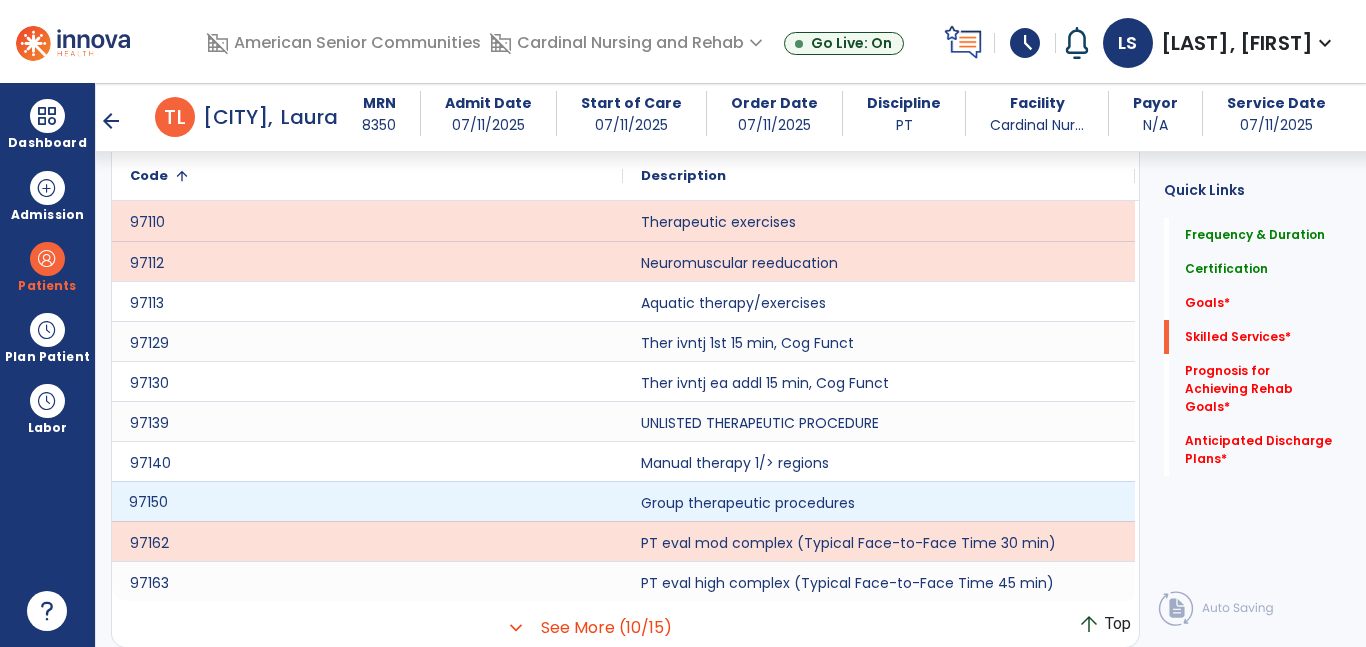 click on "97150" 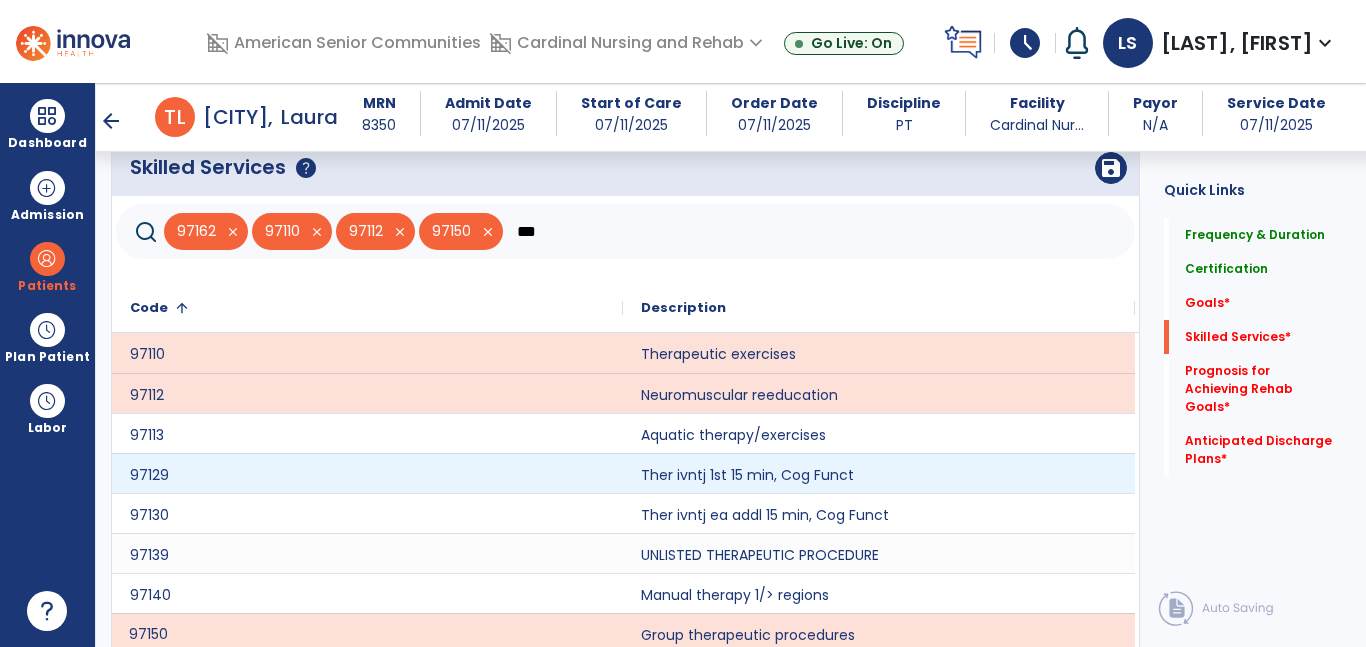 scroll, scrollTop: 634, scrollLeft: 0, axis: vertical 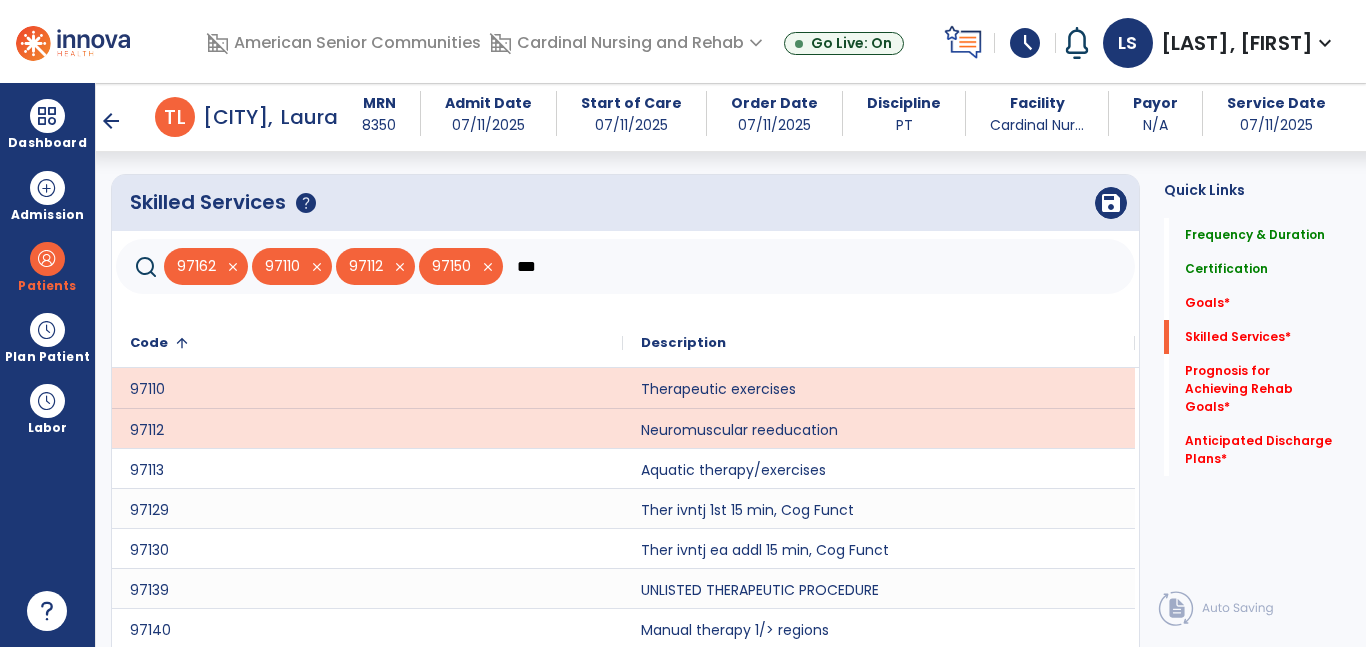 click on "***" 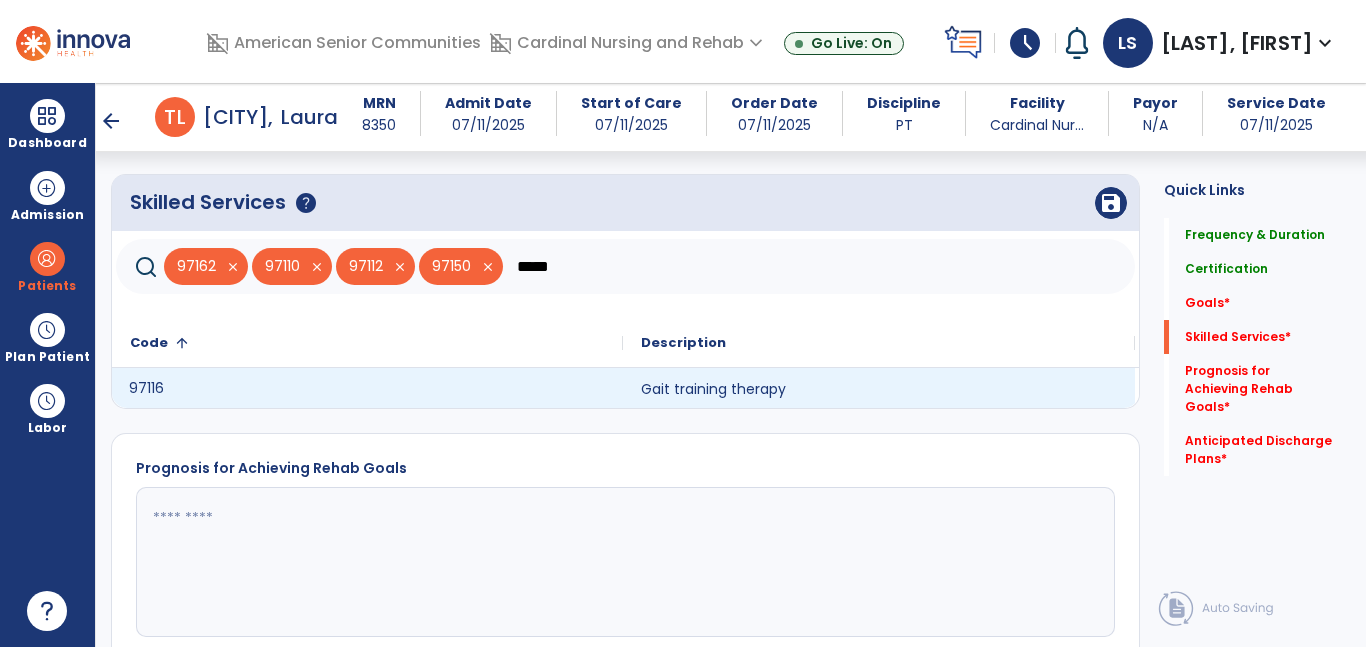 click on "97116" 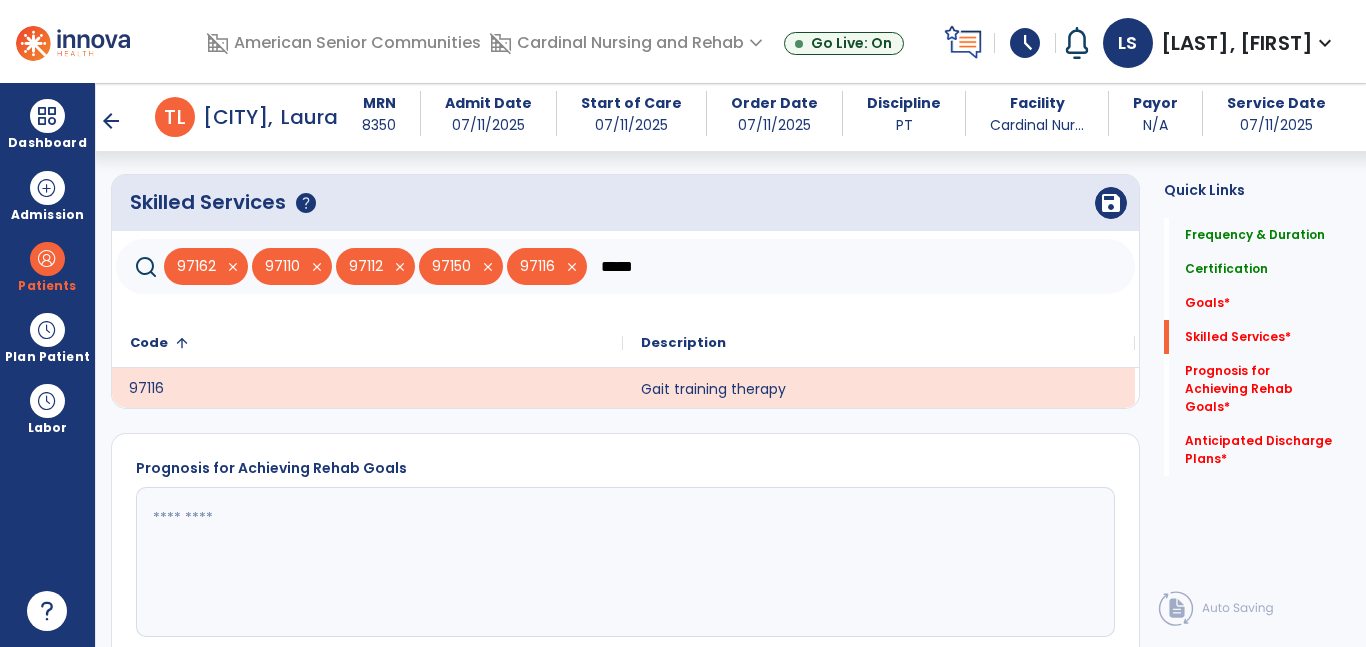 click on "*****" 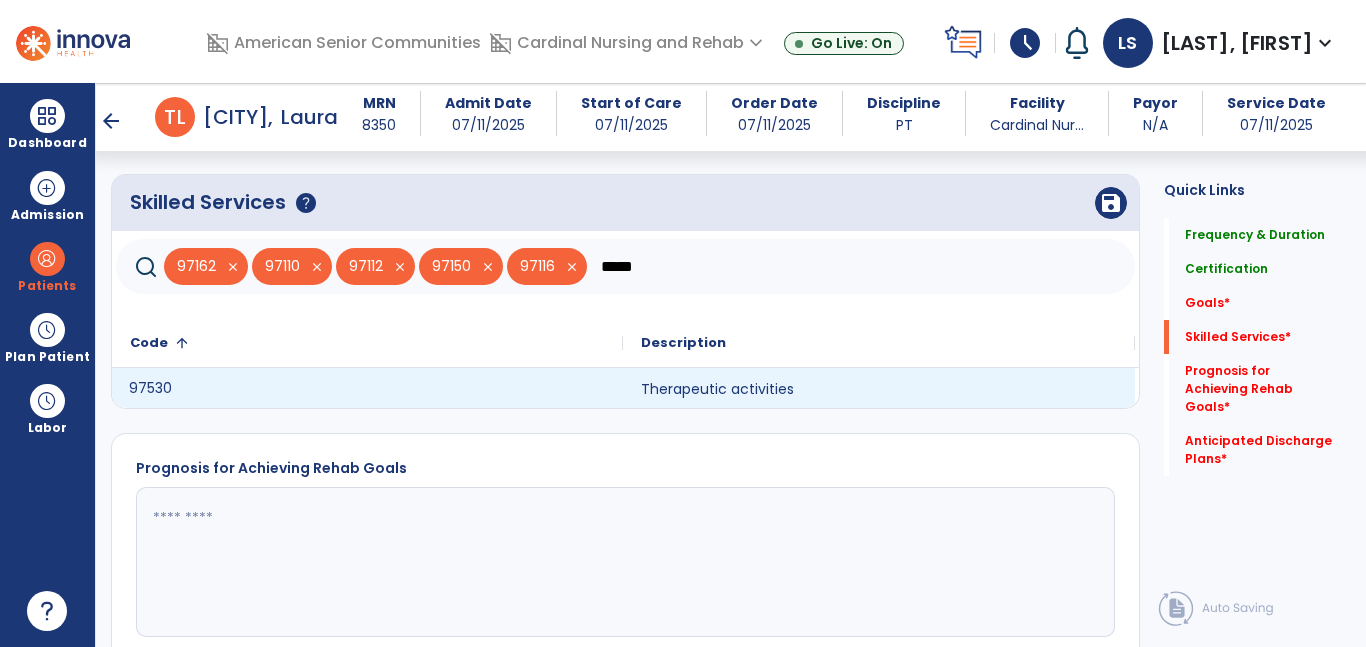 type on "*****" 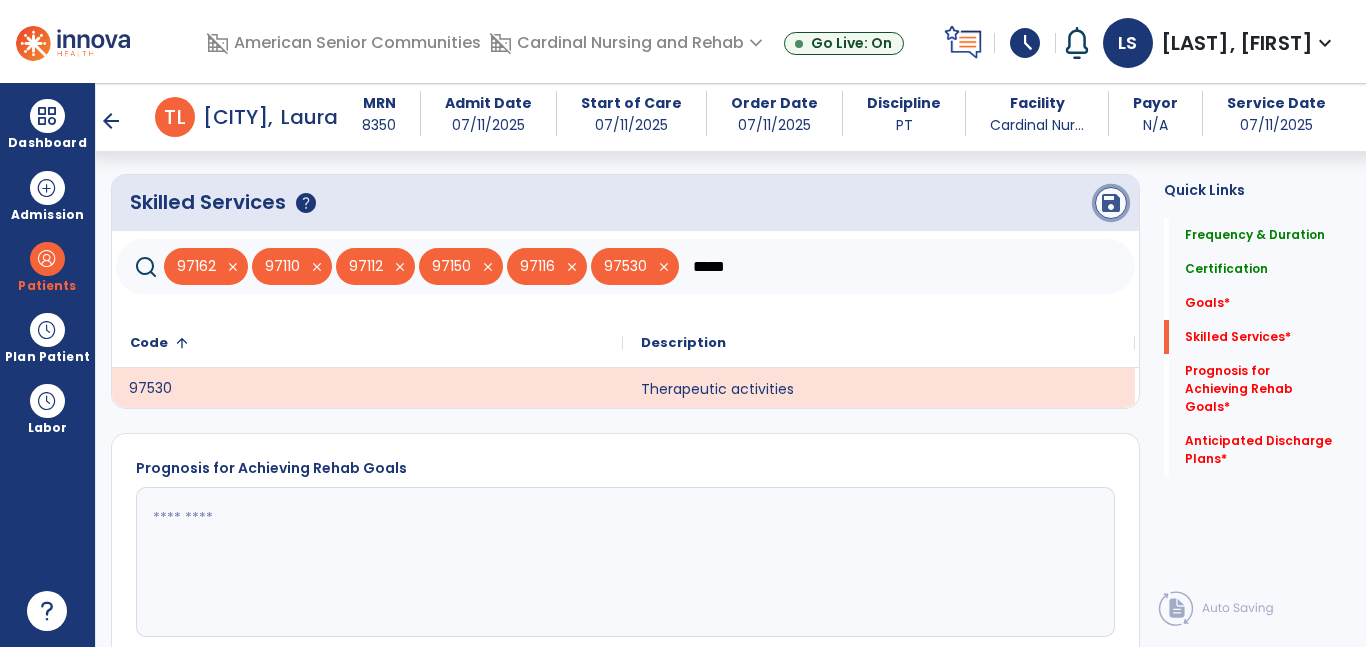 click on "save" 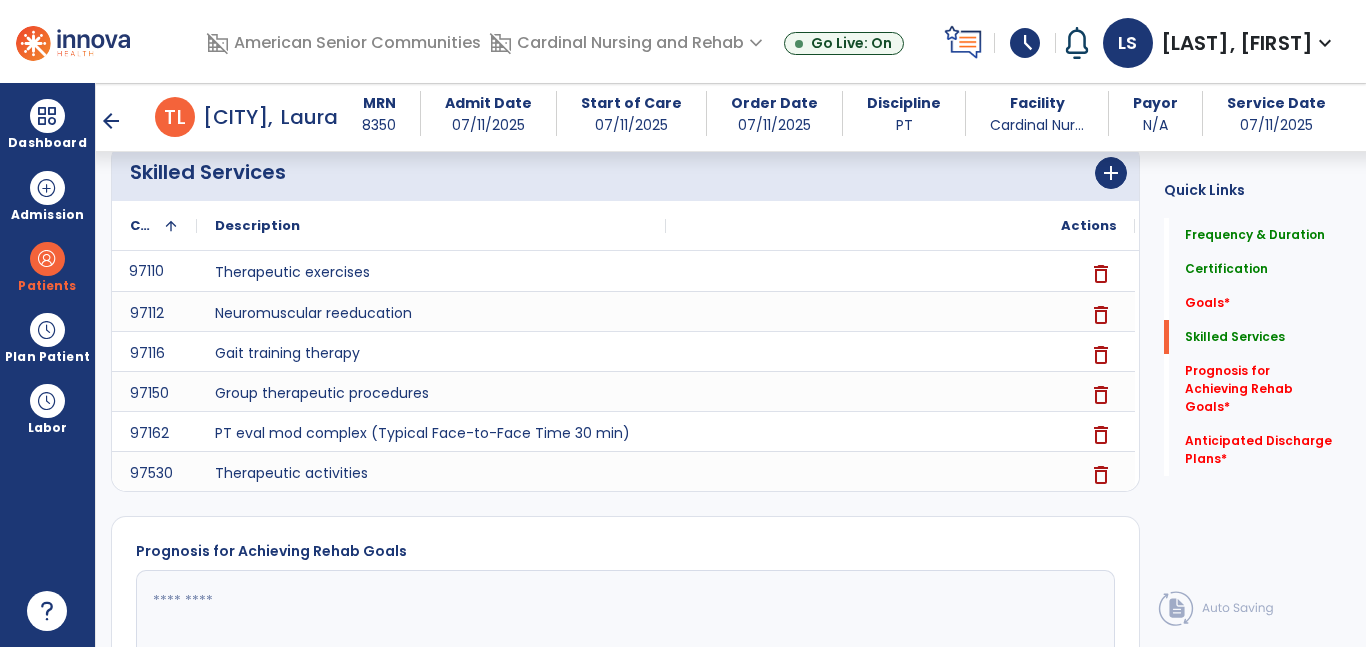 scroll, scrollTop: 665, scrollLeft: 0, axis: vertical 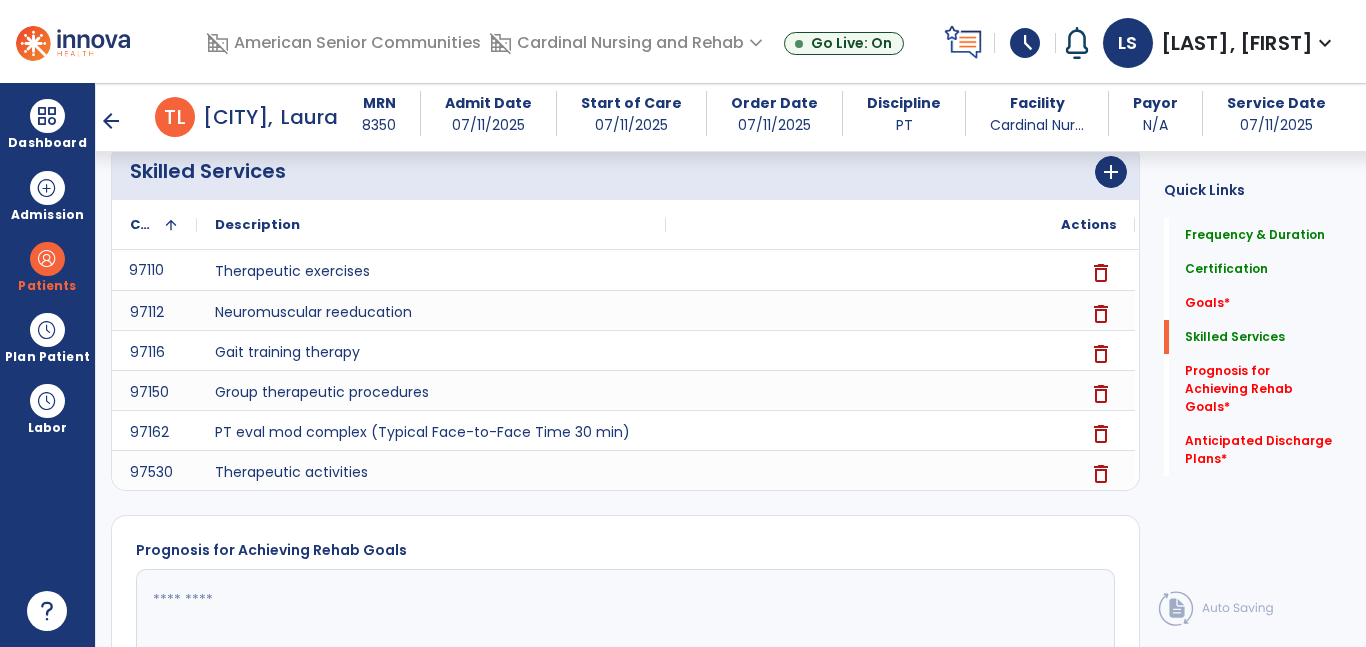 click 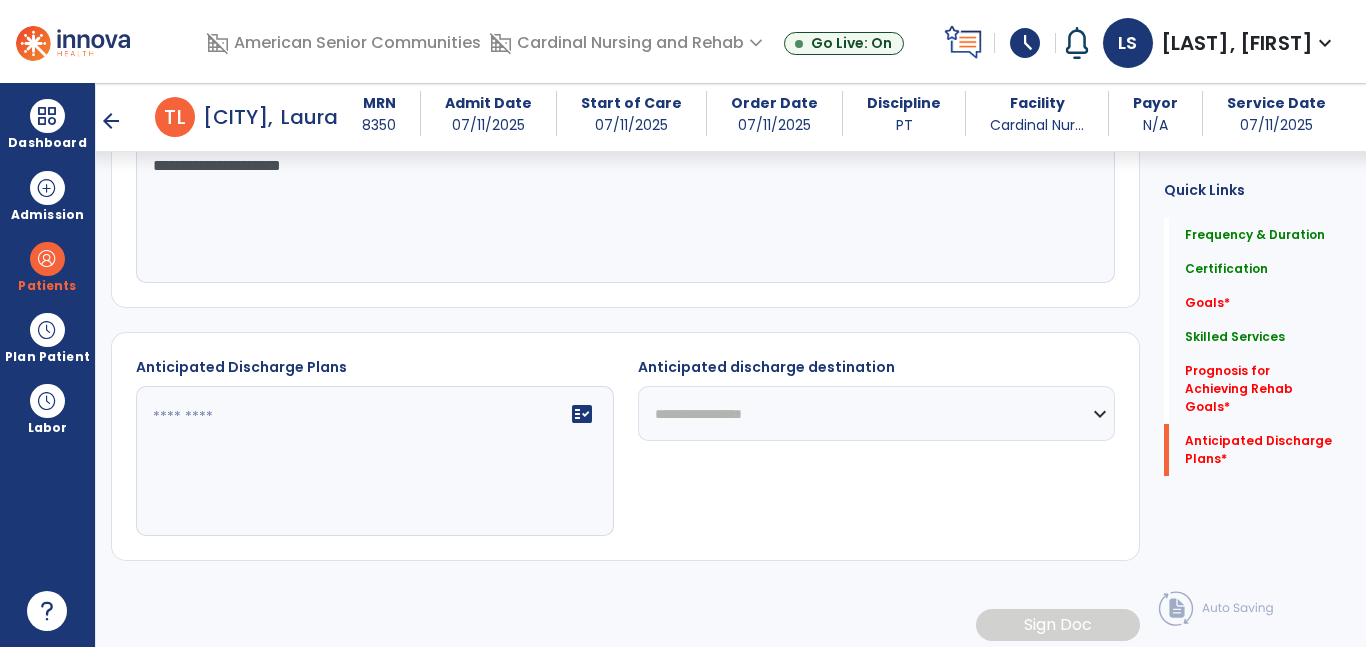 scroll, scrollTop: 1104, scrollLeft: 0, axis: vertical 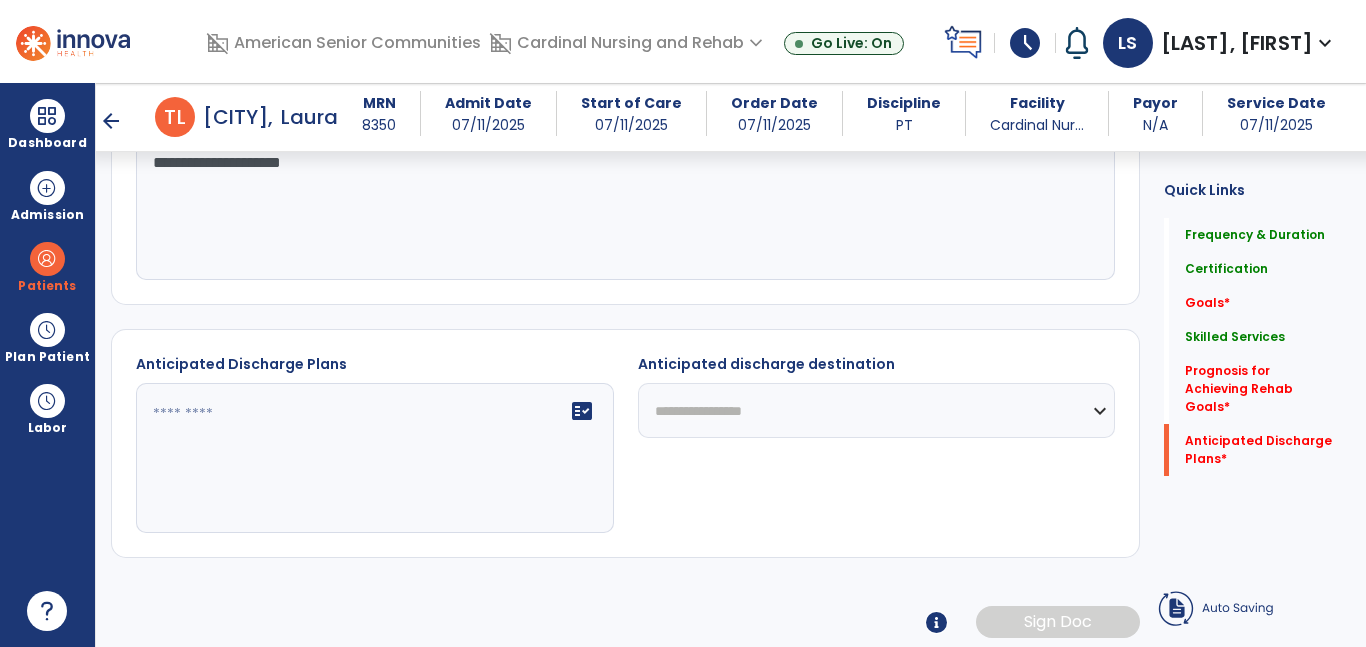 type on "**********" 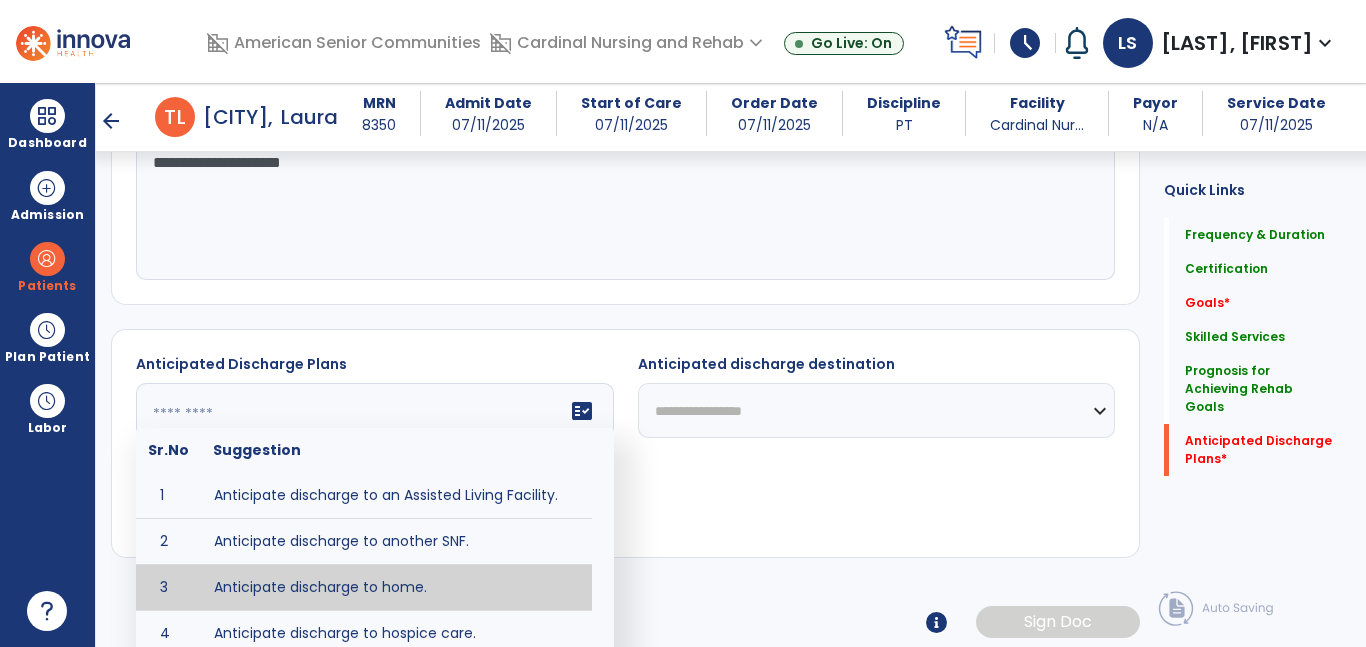 type on "**********" 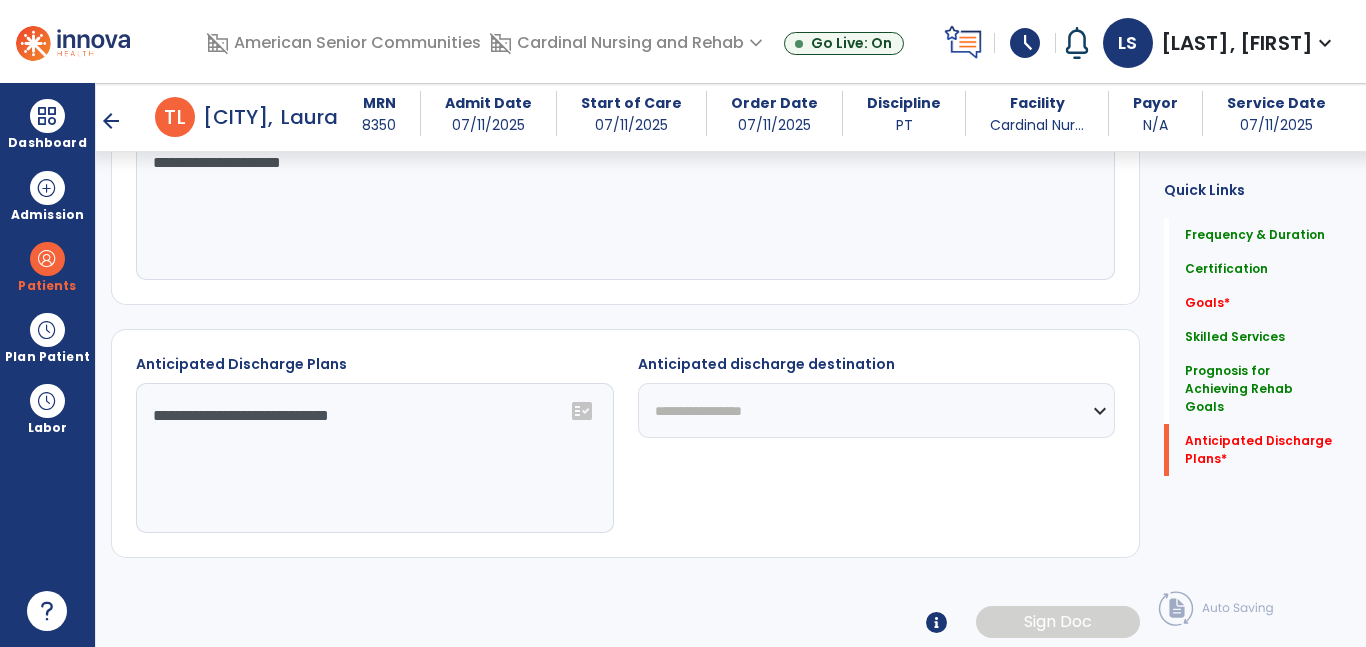 click on "**********" 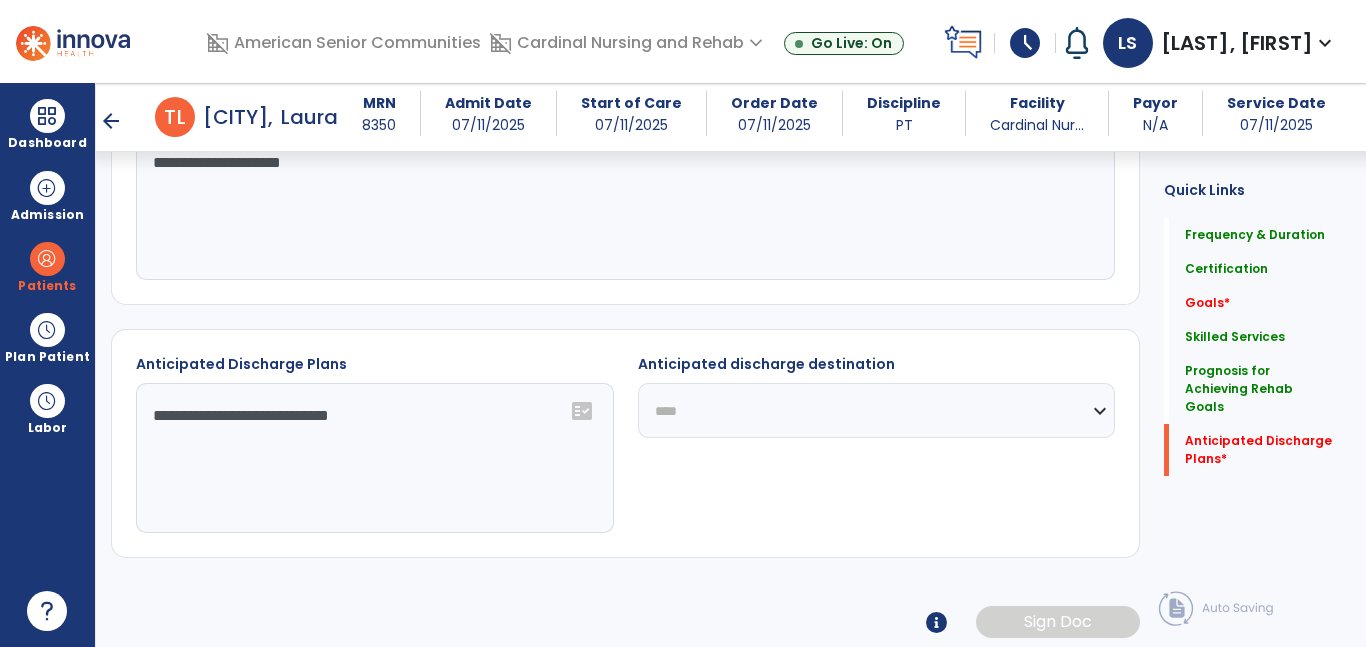 click on "**********" 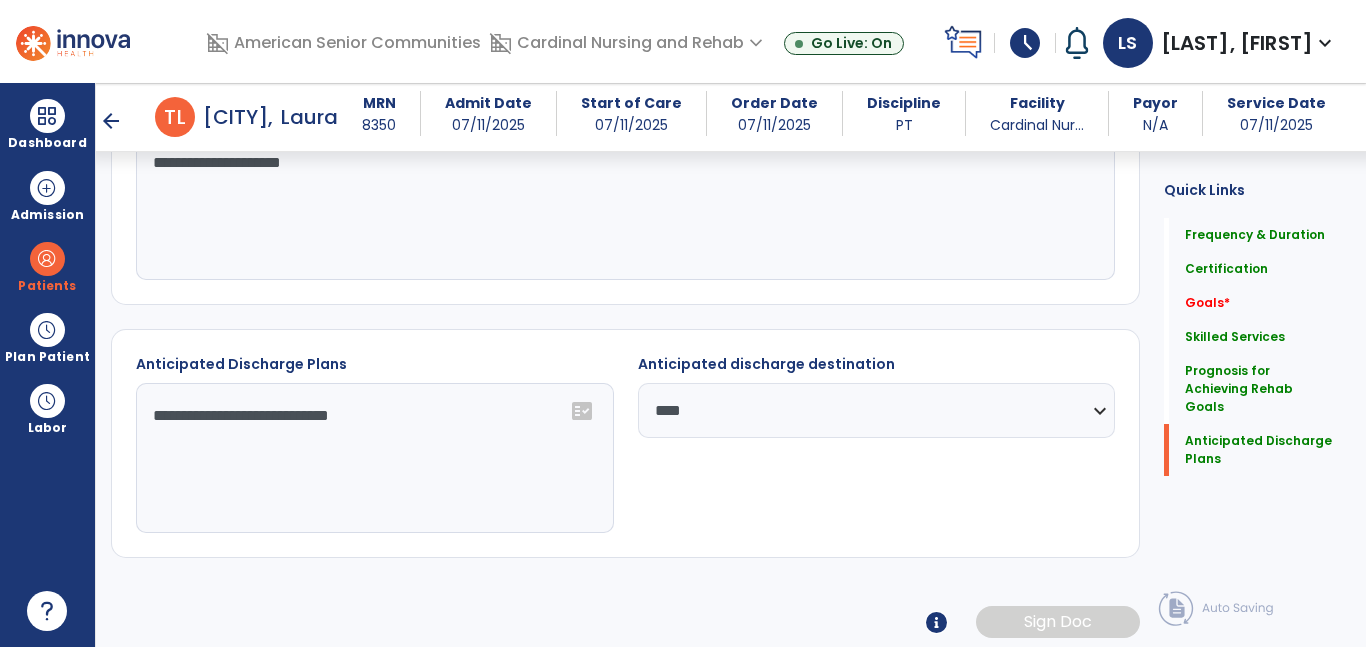 click on "**********" 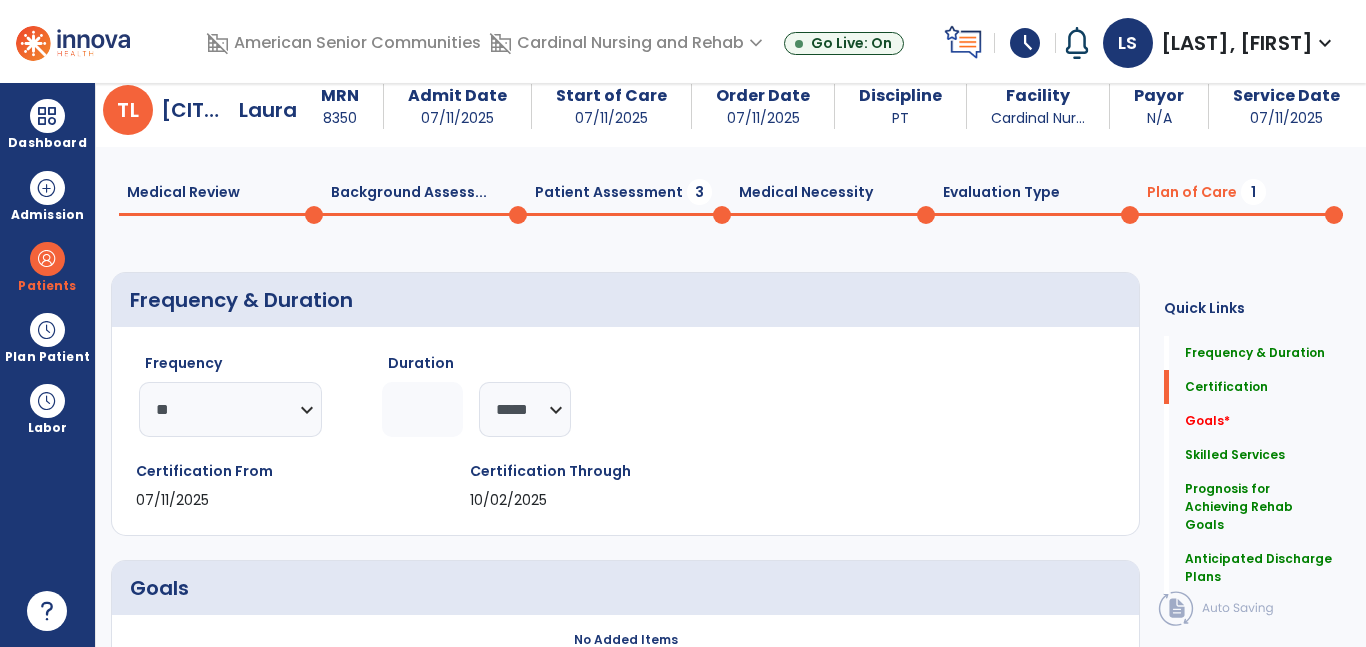 scroll, scrollTop: 0, scrollLeft: 0, axis: both 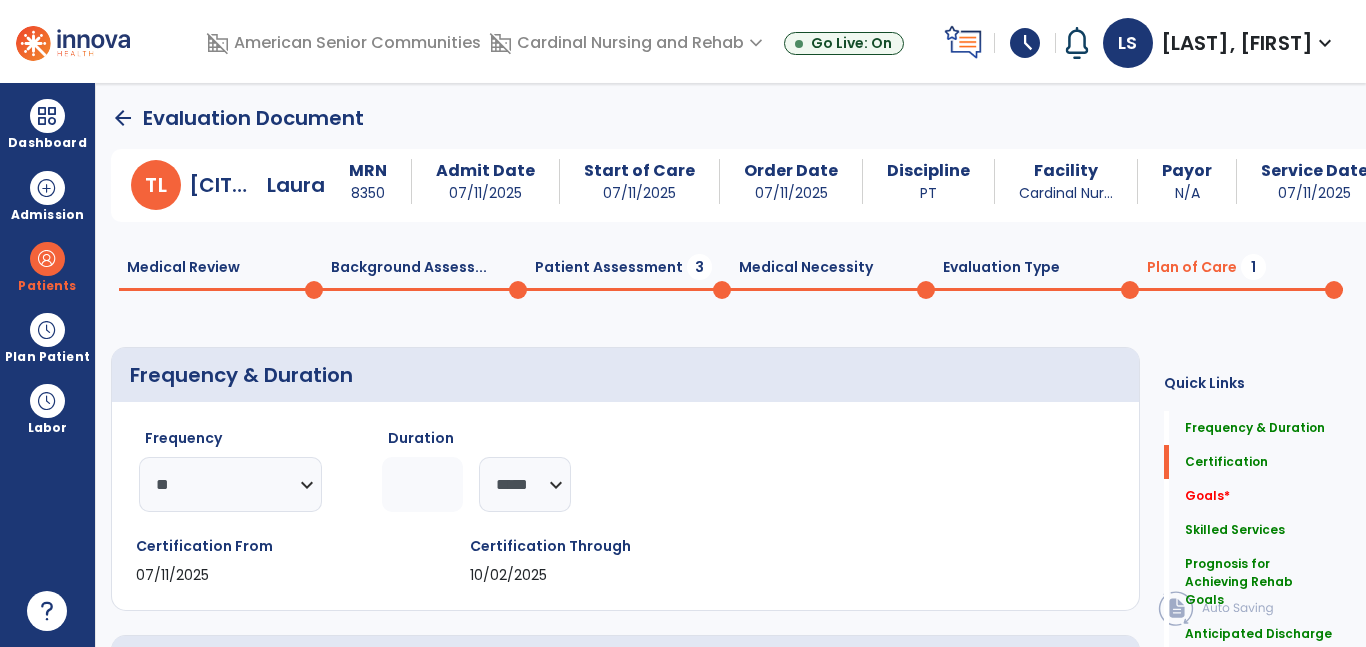 type on "**********" 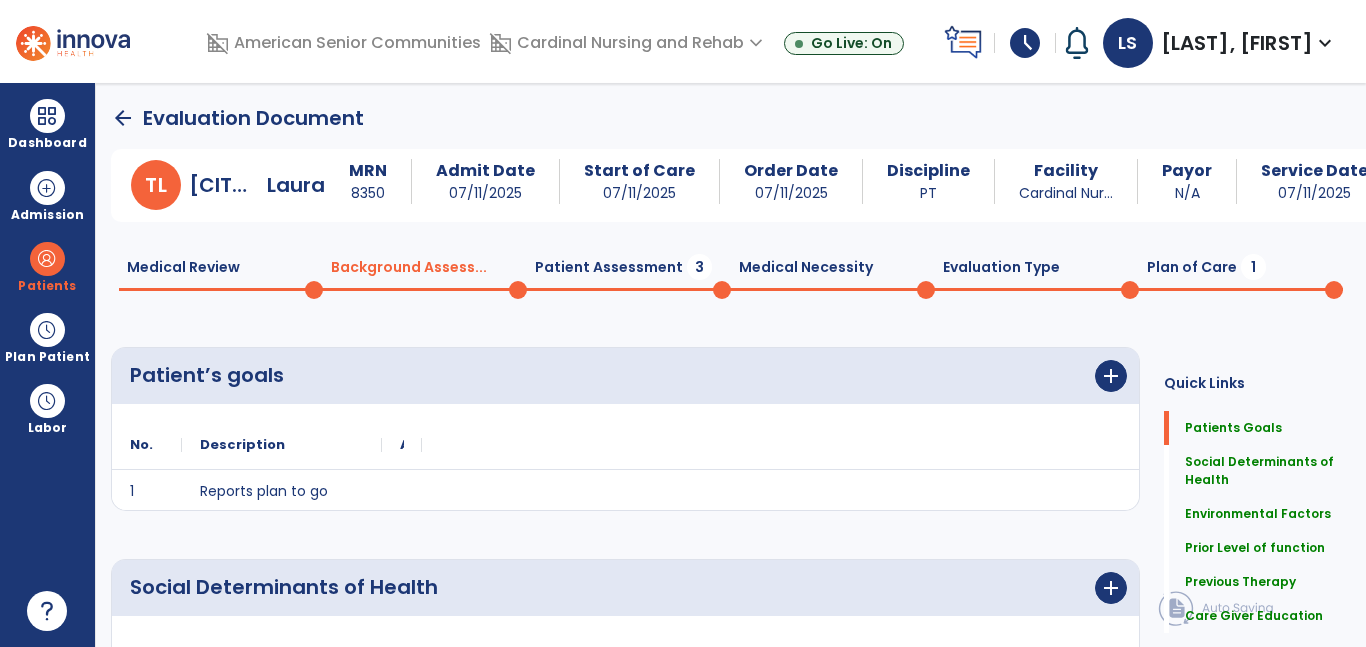 click on "Patient Assessment  3" 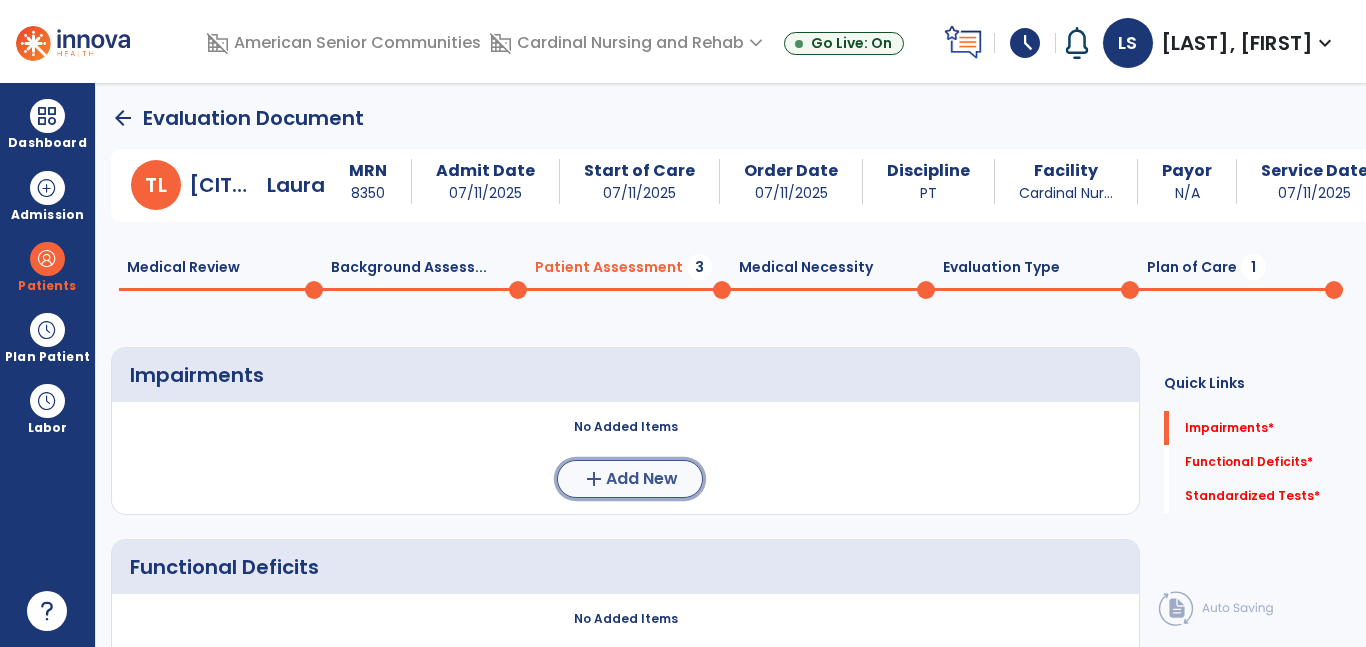 click on "Add New" 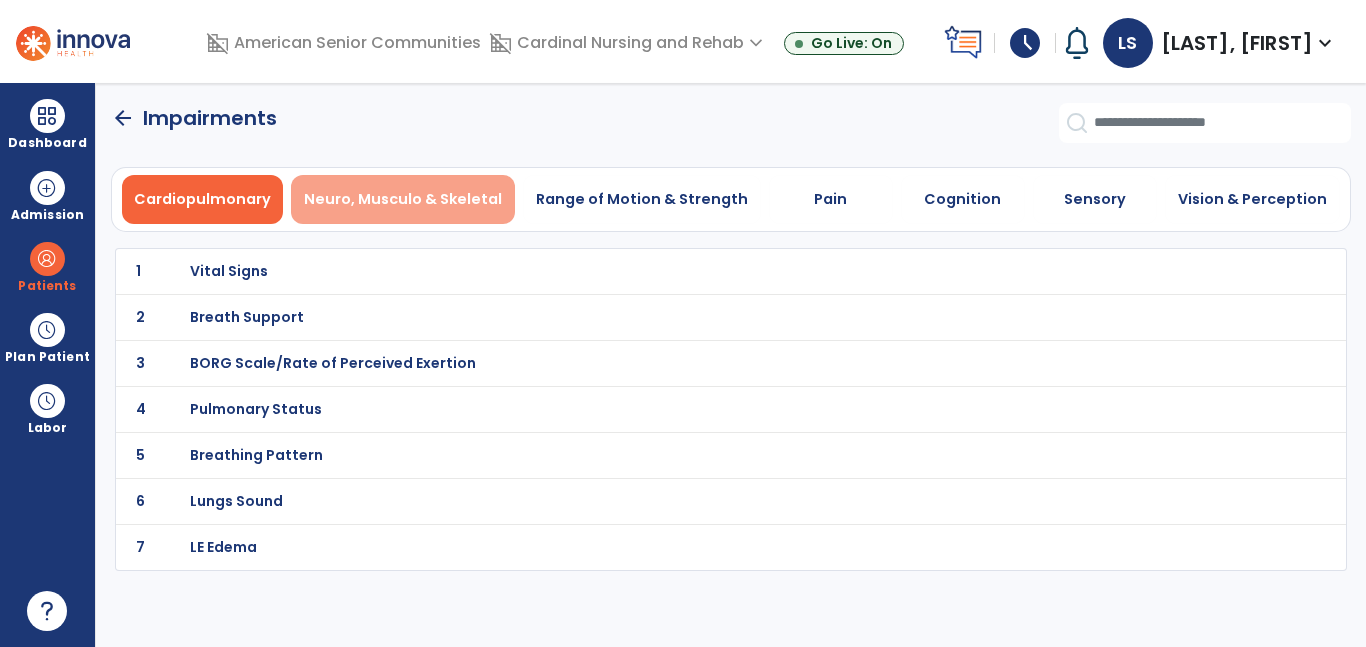 click on "Neuro, Musculo & Skeletal" at bounding box center (403, 199) 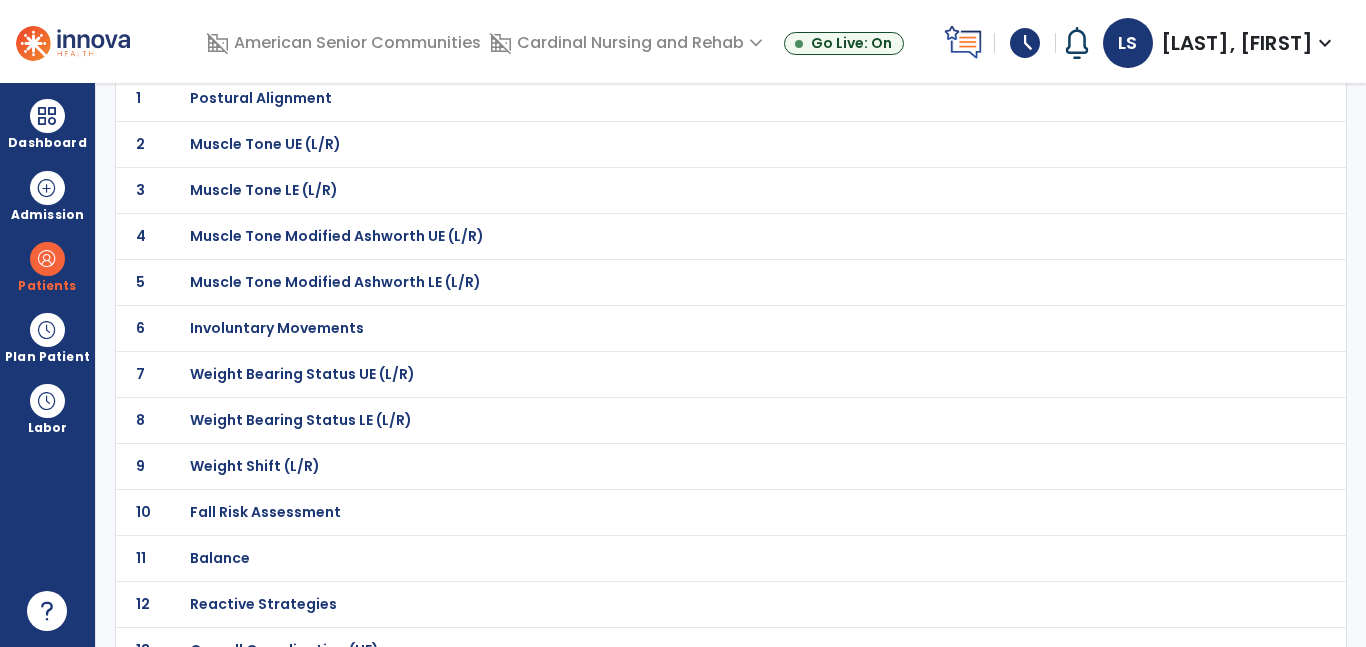 scroll, scrollTop: 188, scrollLeft: 0, axis: vertical 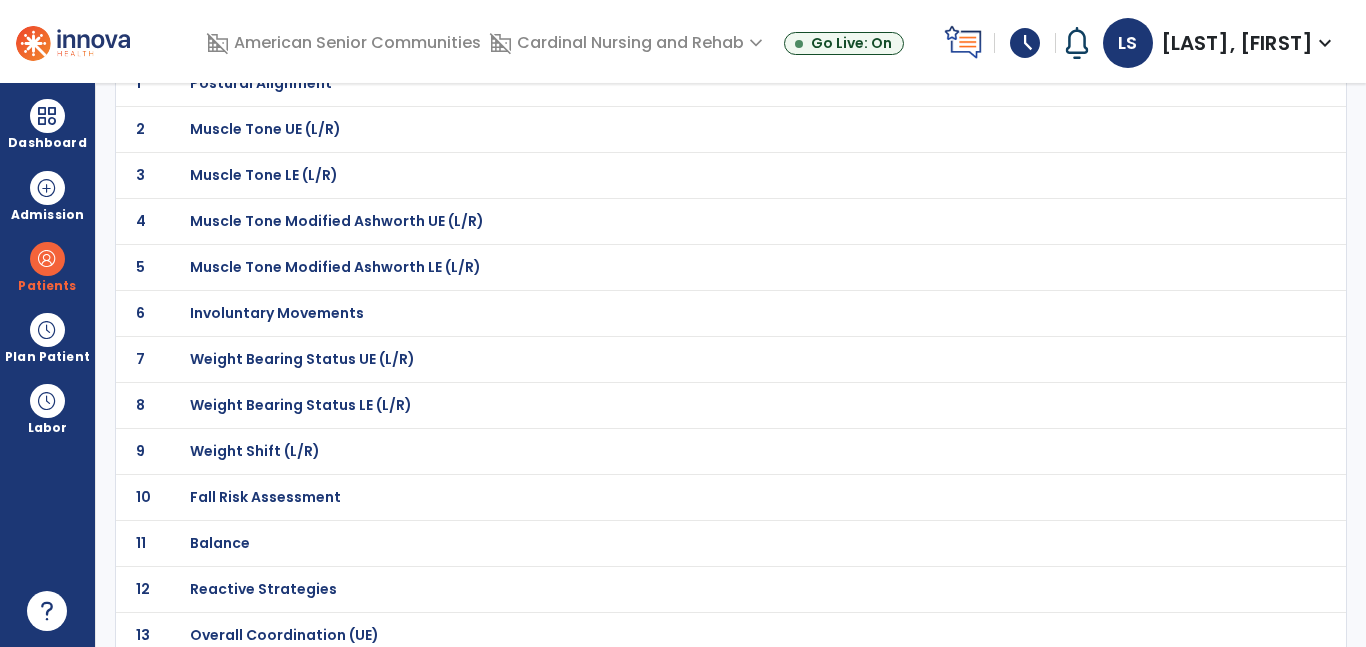 click on "Fall Risk Assessment" at bounding box center [687, 83] 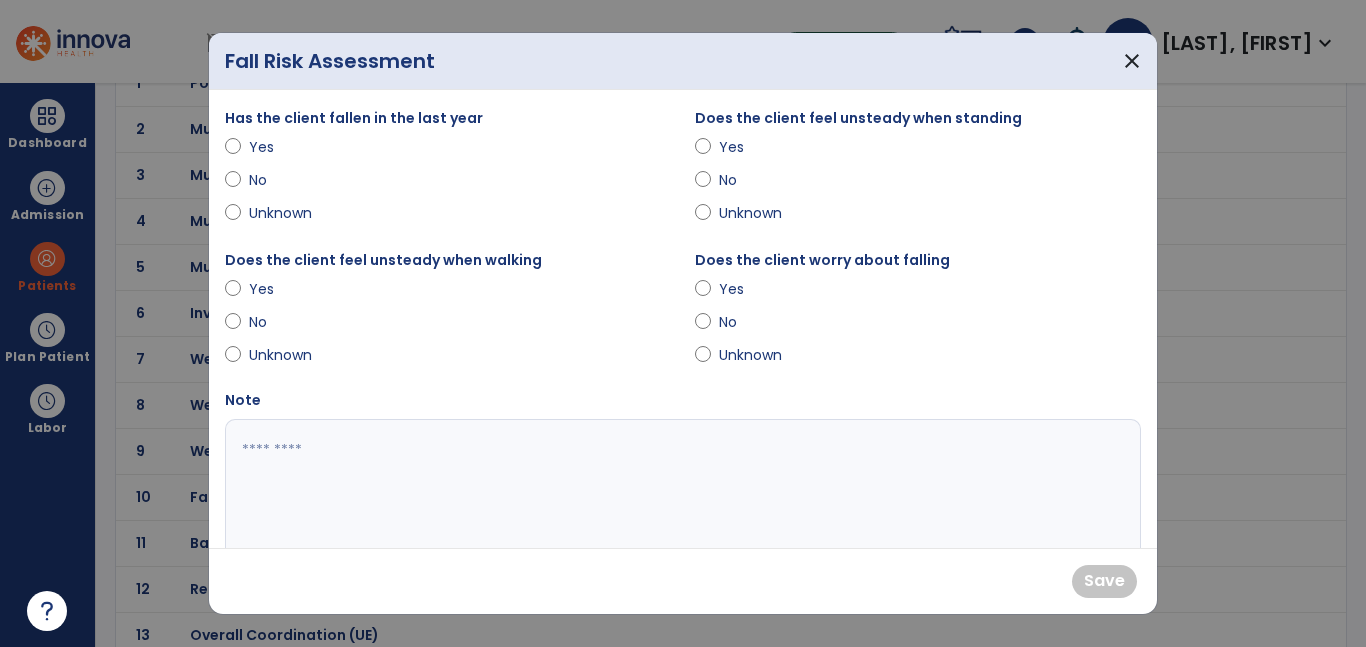 click on "Yes" at bounding box center [284, 147] 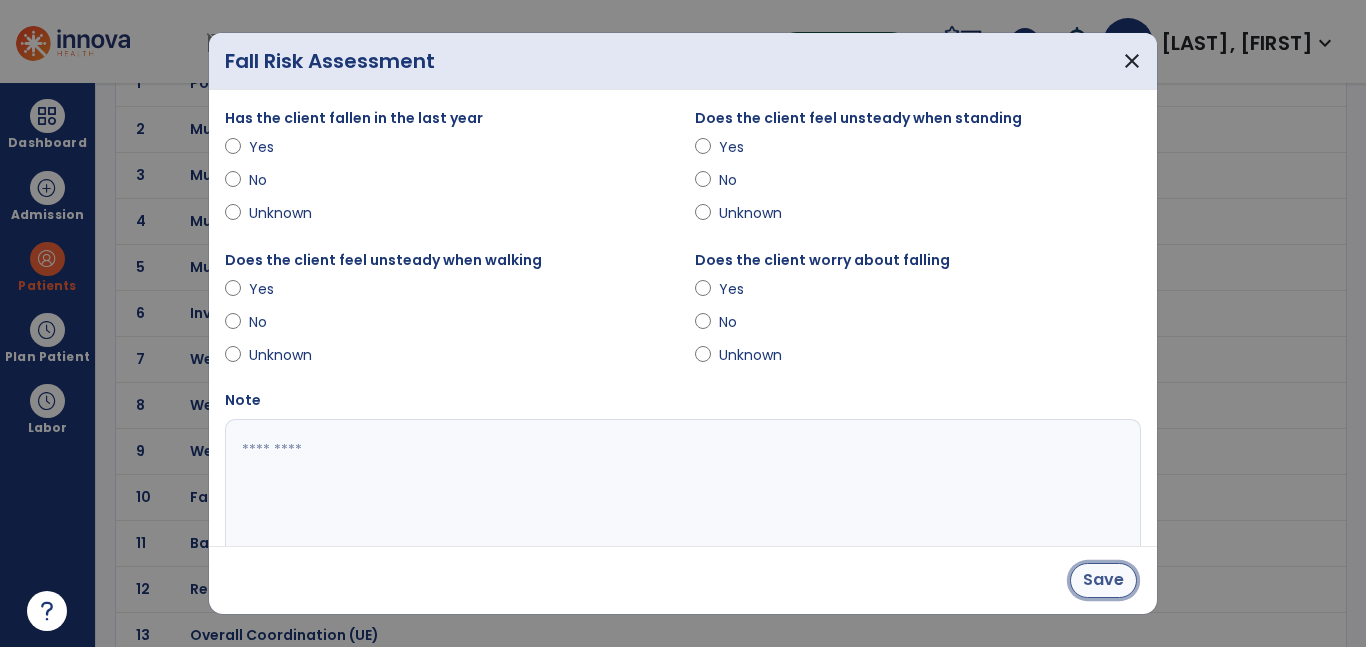 click on "Save" at bounding box center [1103, 580] 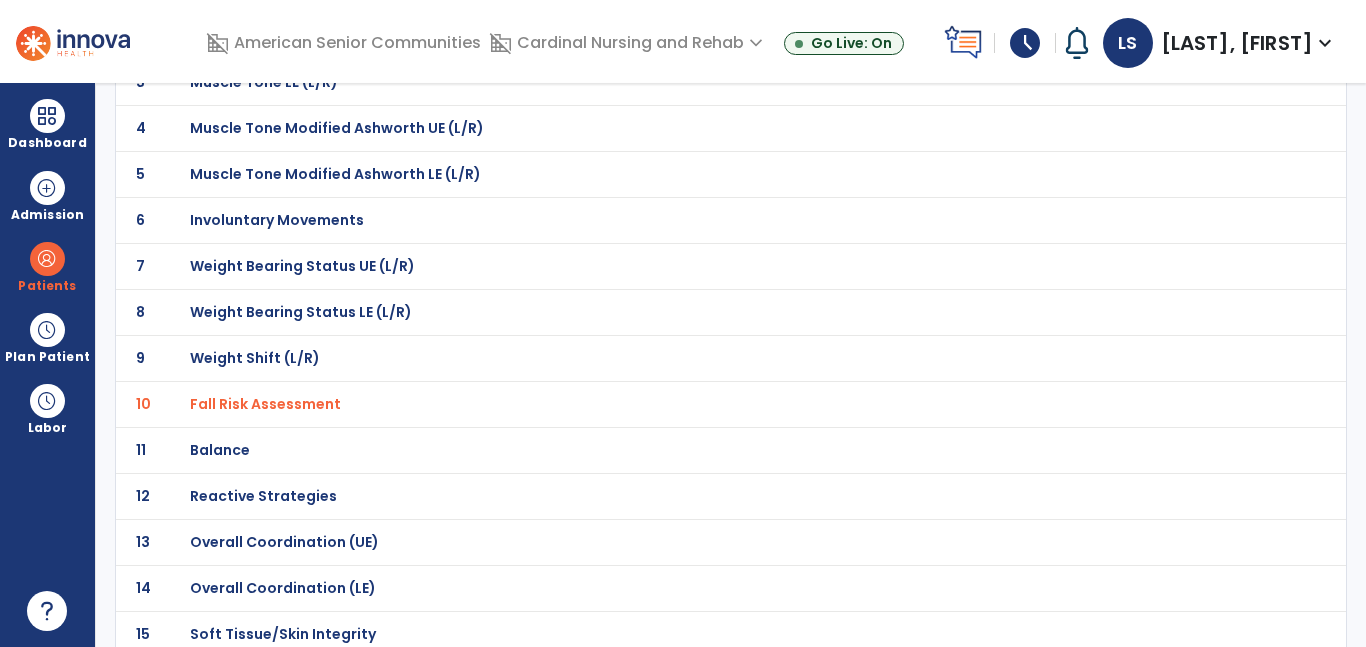 scroll, scrollTop: 302, scrollLeft: 0, axis: vertical 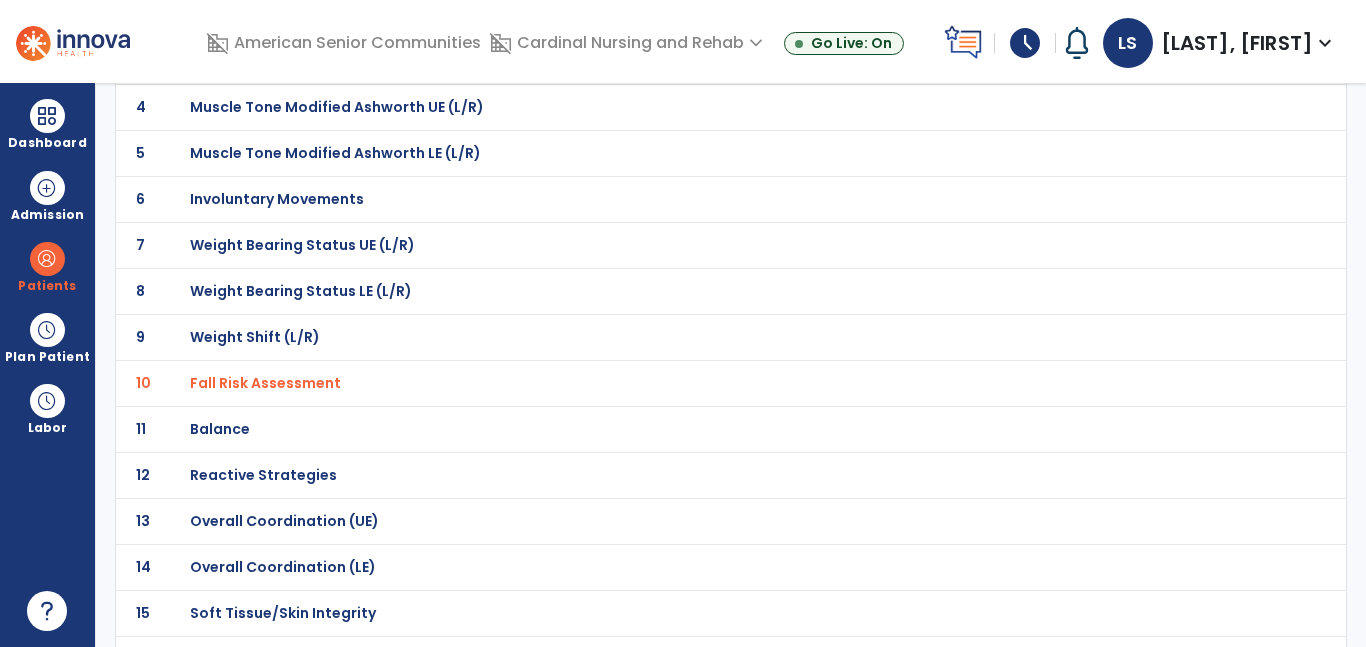 click on "Balance" at bounding box center [687, -31] 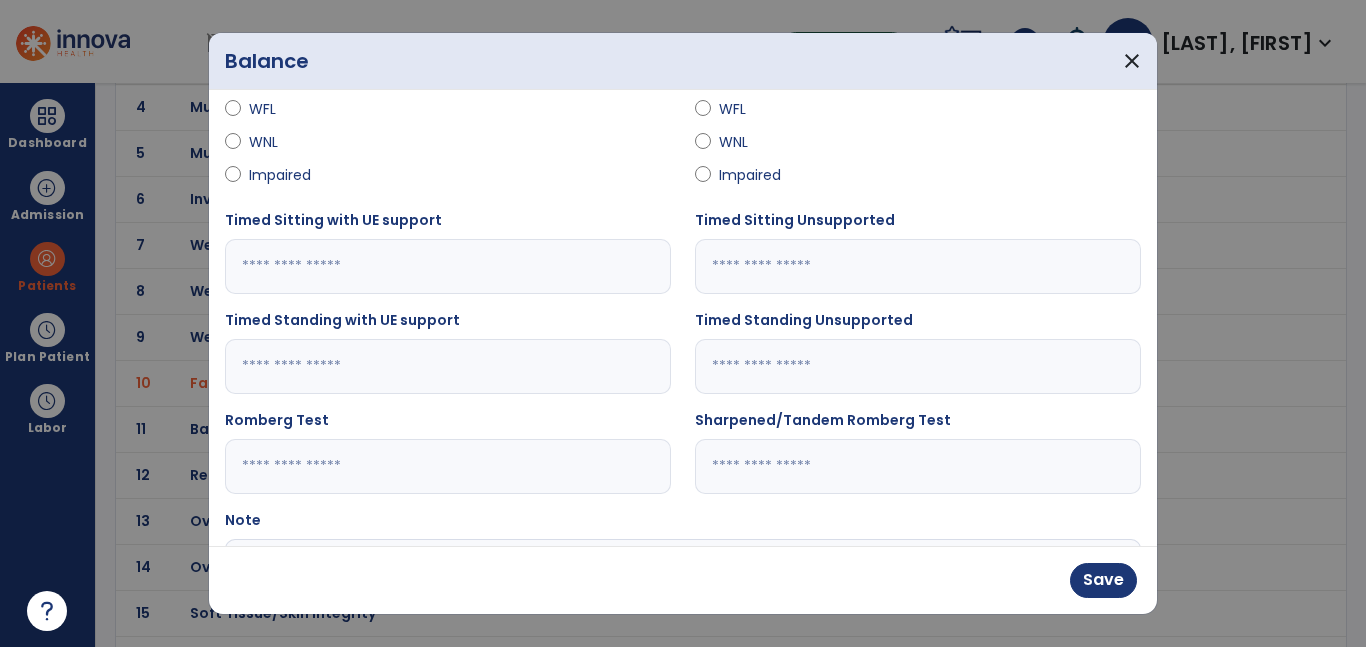 scroll, scrollTop: 218, scrollLeft: 0, axis: vertical 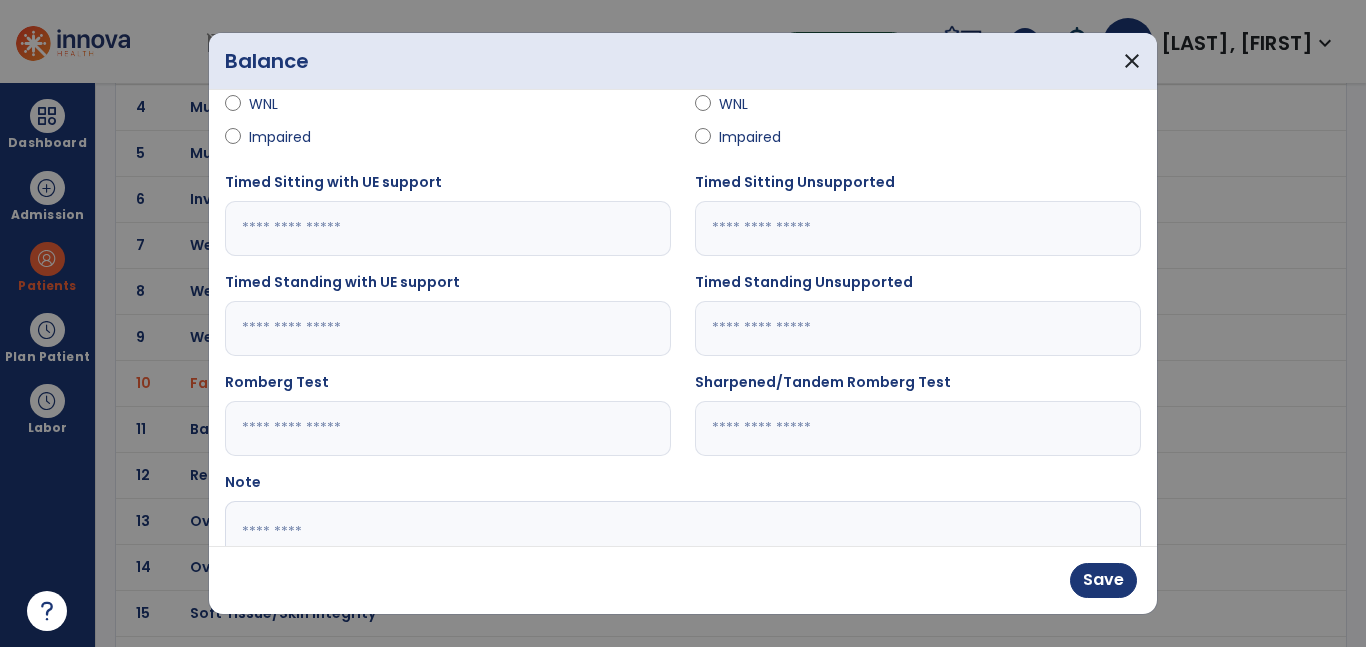 click at bounding box center [448, 328] 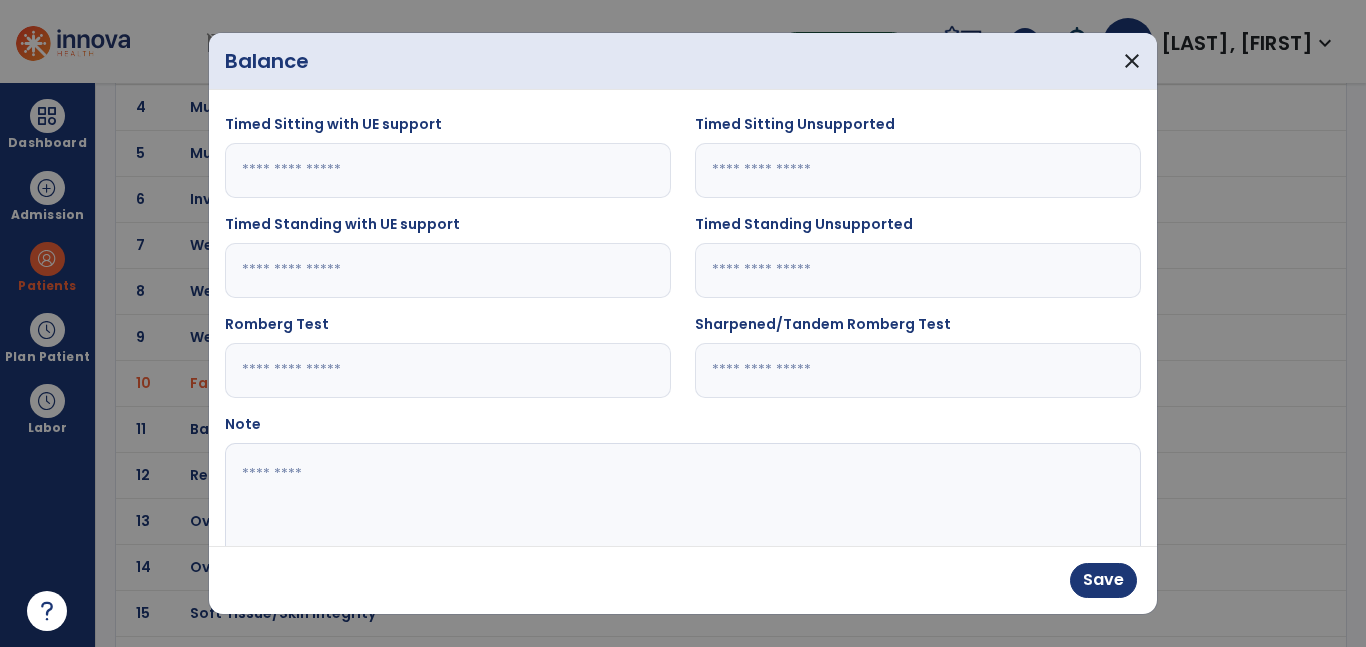 scroll, scrollTop: 277, scrollLeft: 0, axis: vertical 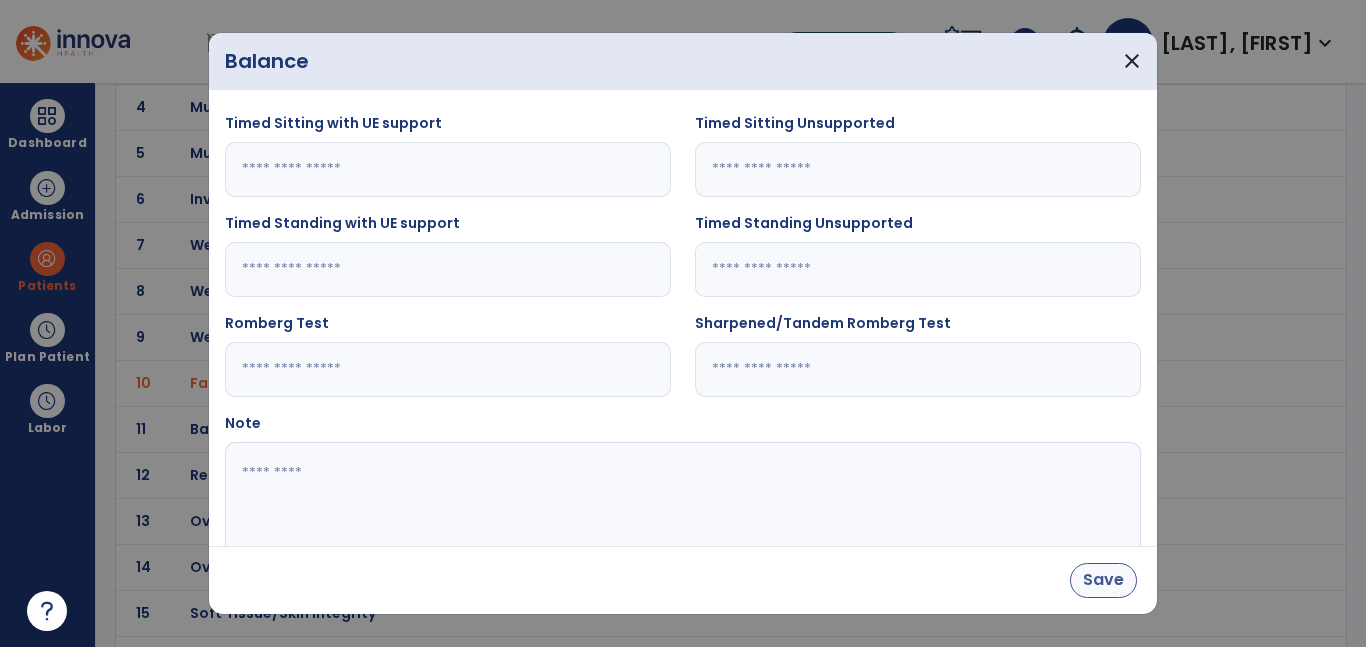 type on "**" 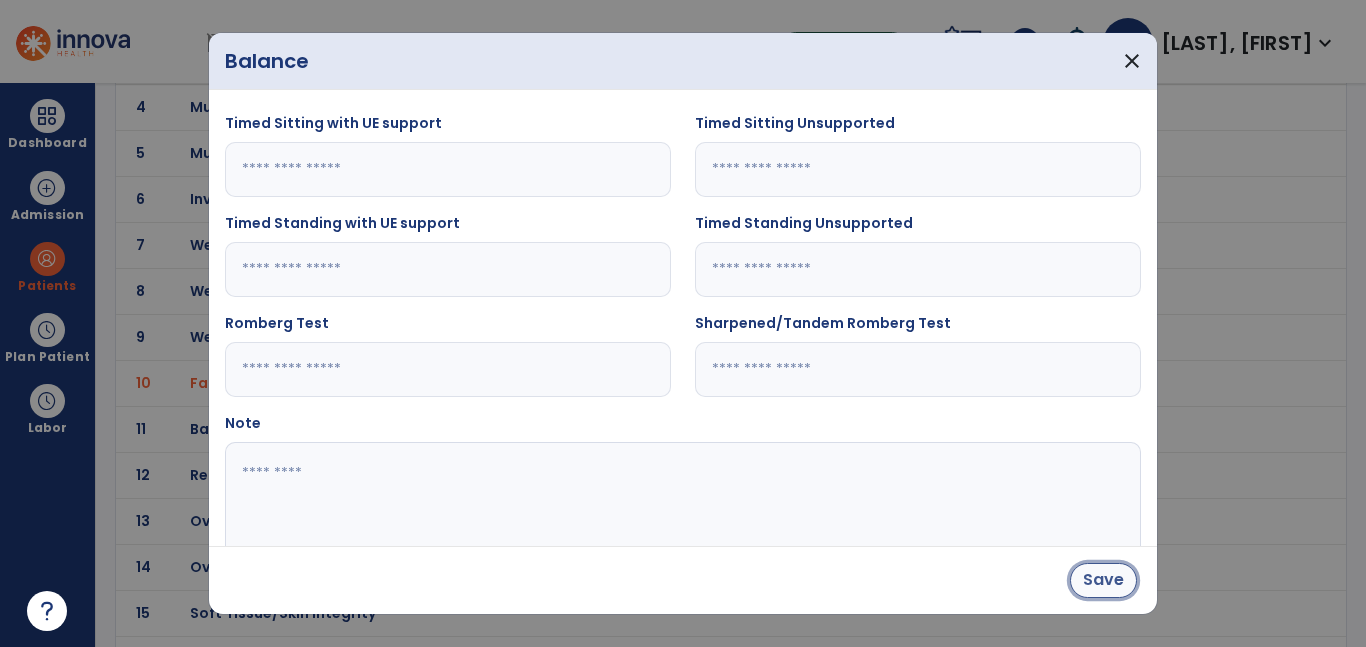 click on "Save" at bounding box center (1103, 580) 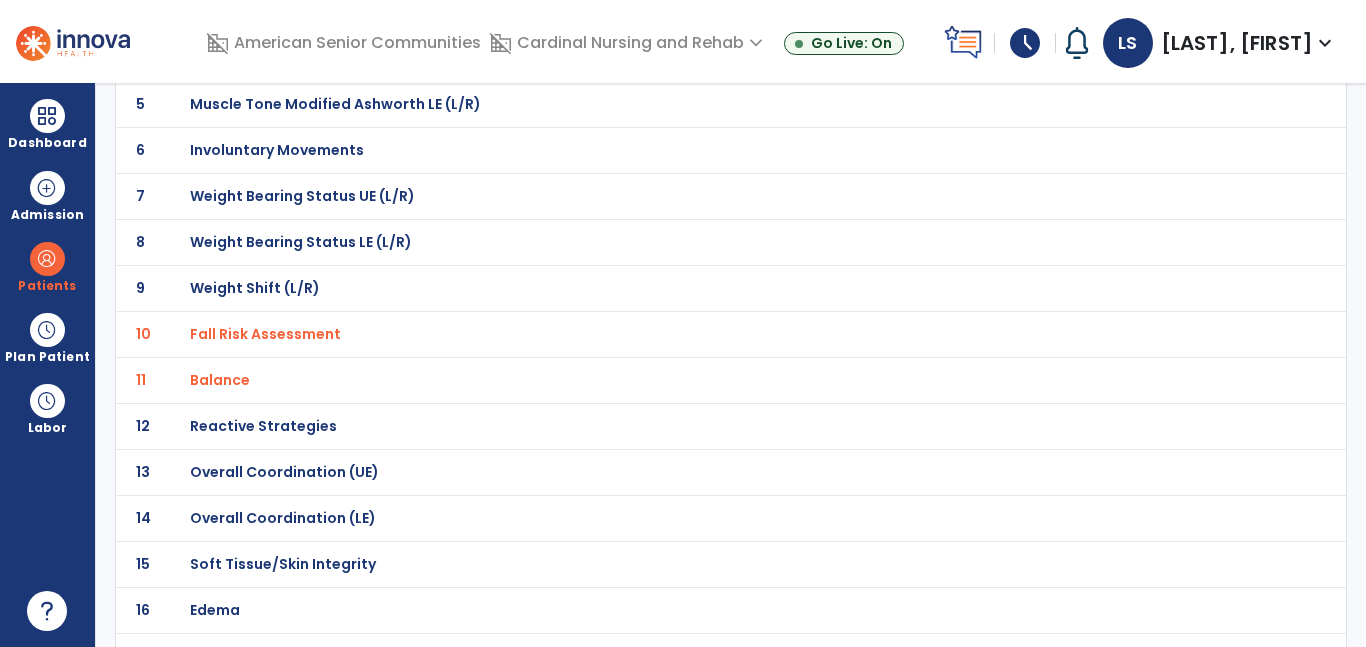 scroll, scrollTop: 752, scrollLeft: 0, axis: vertical 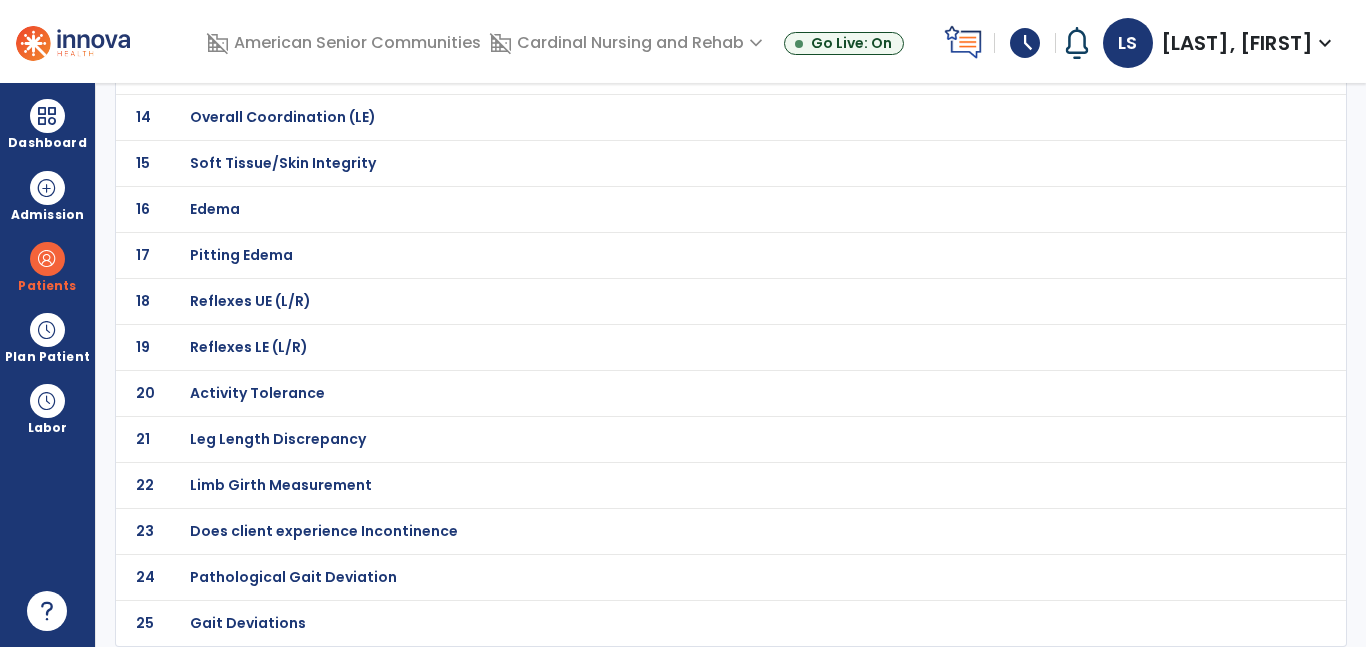 click on "Gait Deviations" at bounding box center (687, -481) 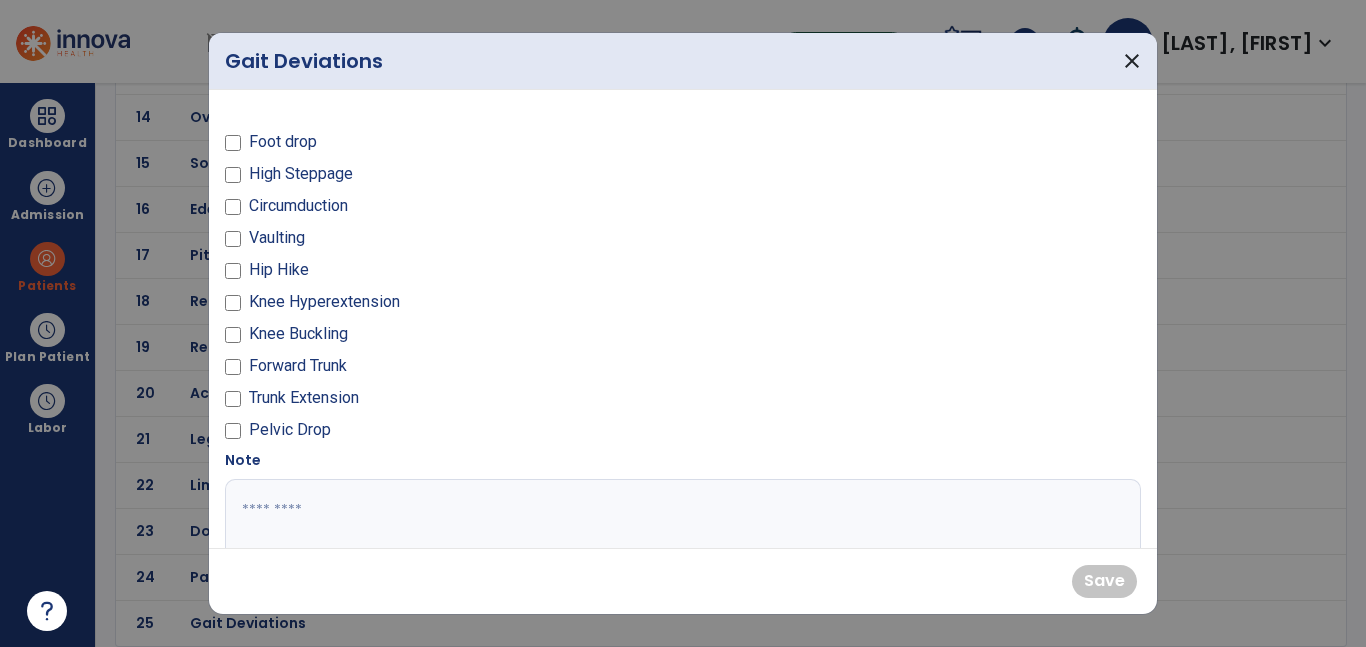 click at bounding box center (680, 554) 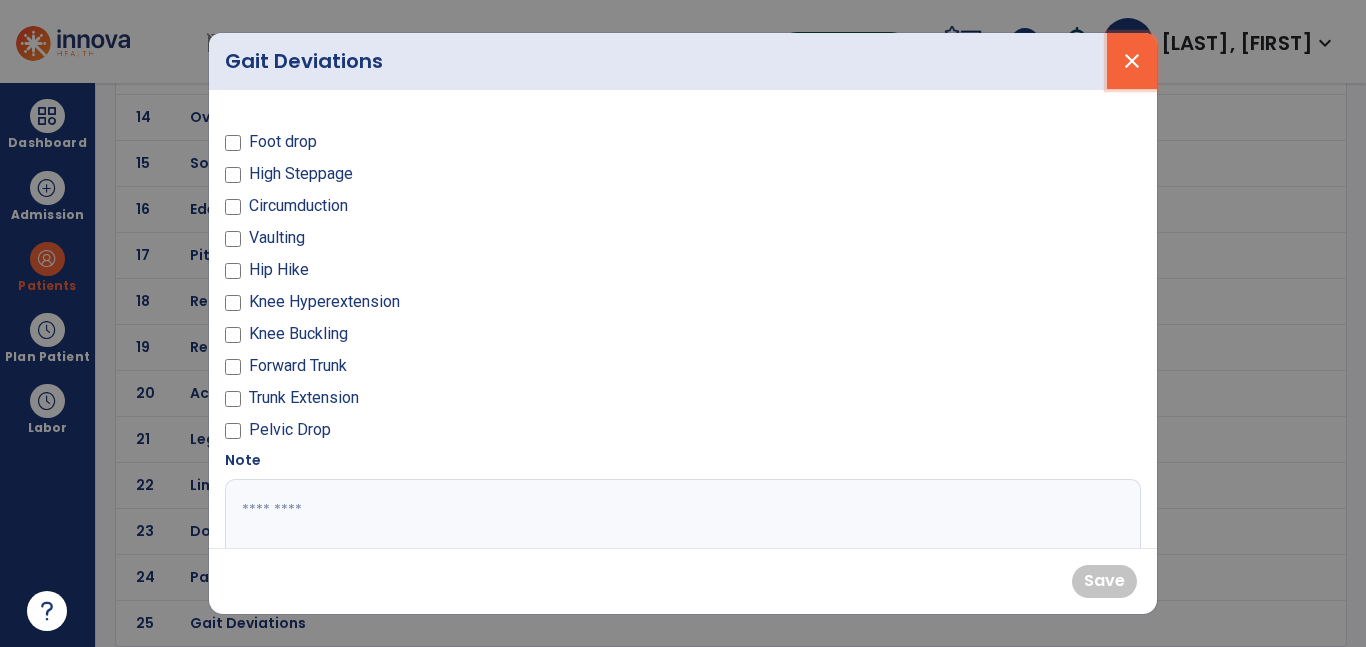 click on "close" at bounding box center [1132, 61] 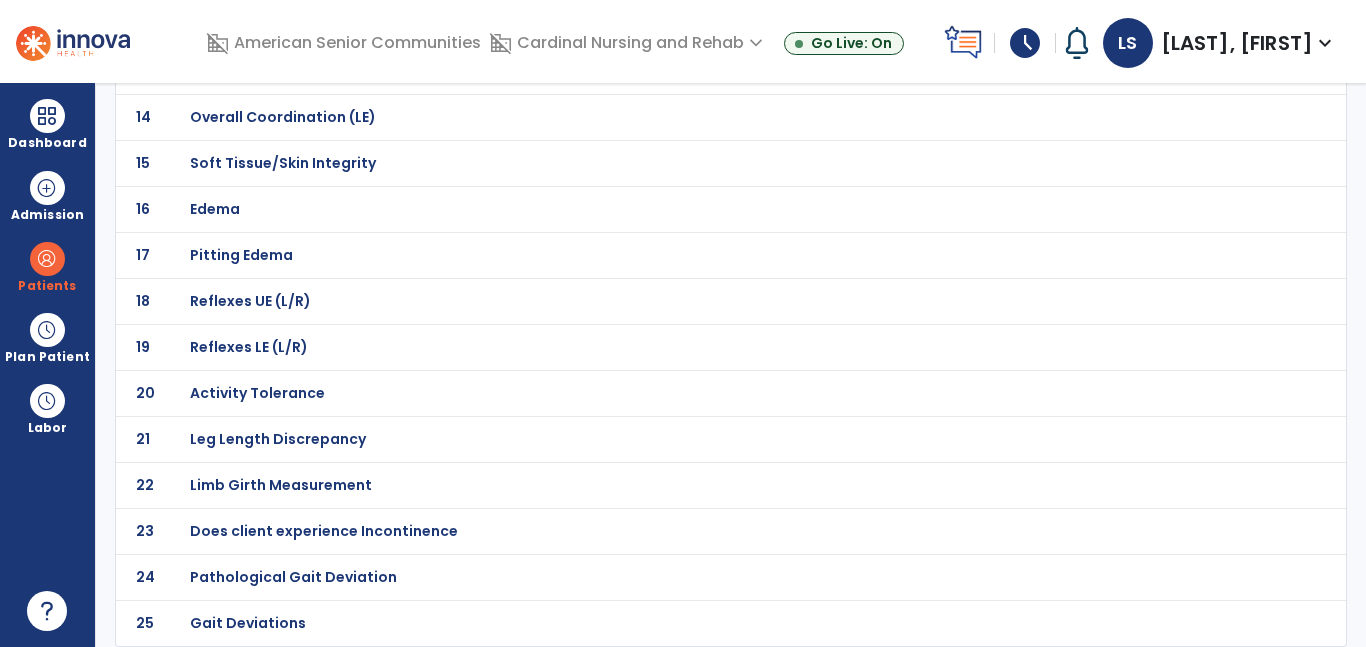 scroll, scrollTop: 0, scrollLeft: 0, axis: both 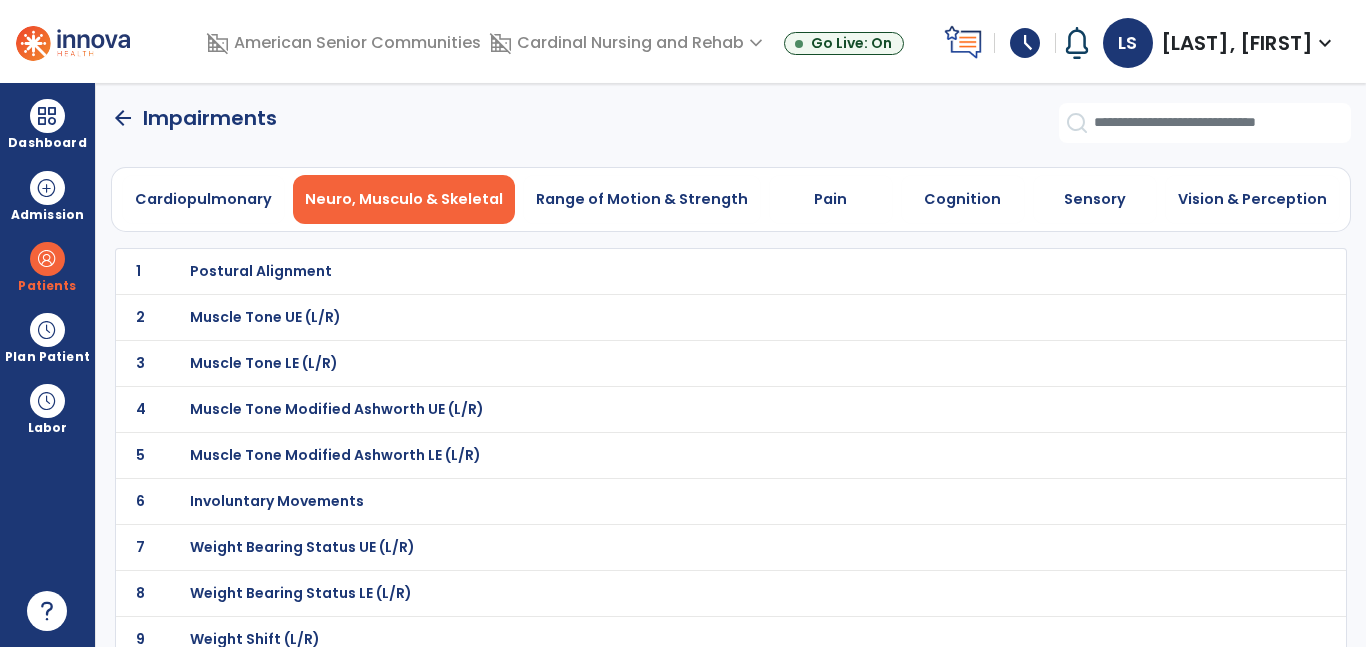 click on "Cardiopulmonary   Neuro, Musculo & Skeletal   Range of Motion & Strength   Pain   Cognition   Sensory   Vision & Perception" 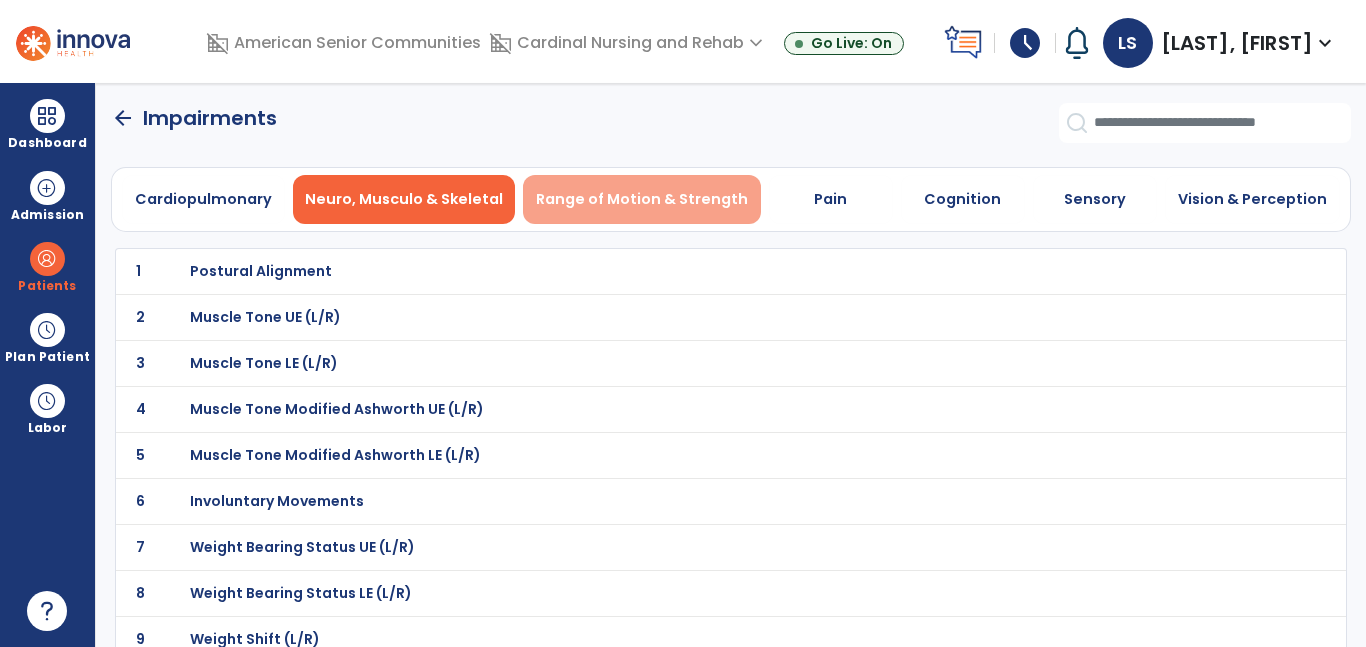 click on "Range of Motion & Strength" at bounding box center (642, 199) 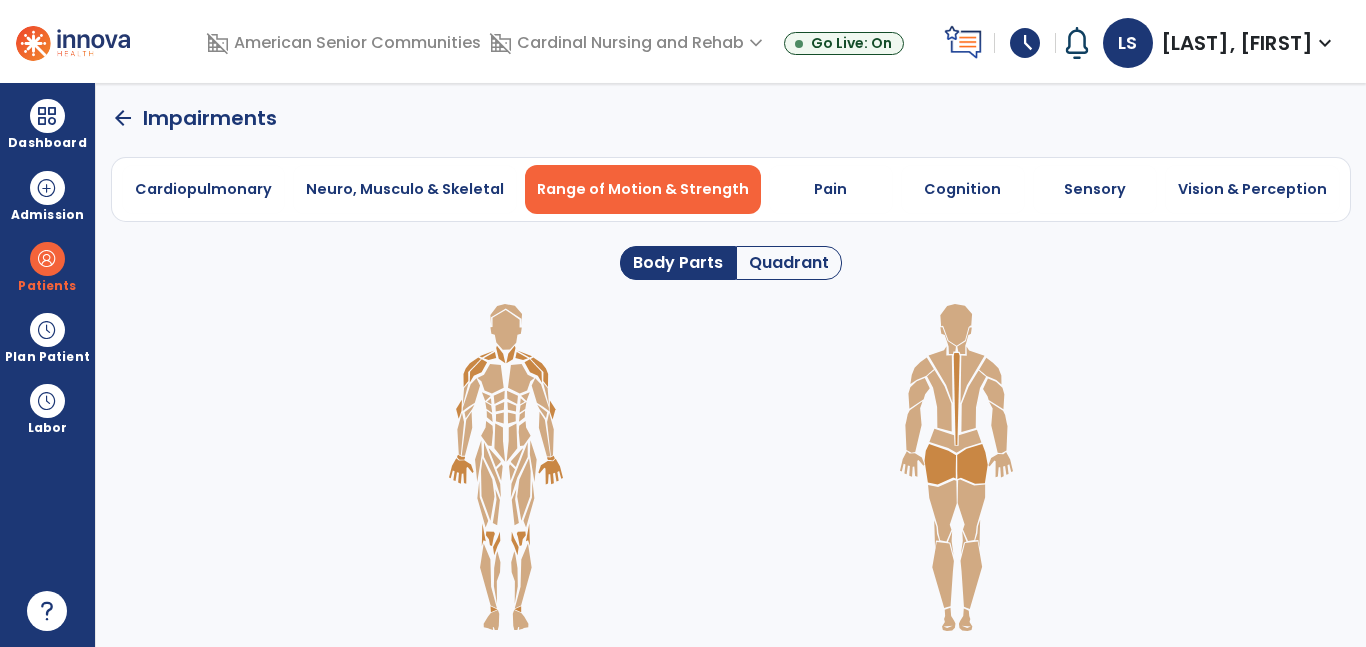 click on "Quadrant" 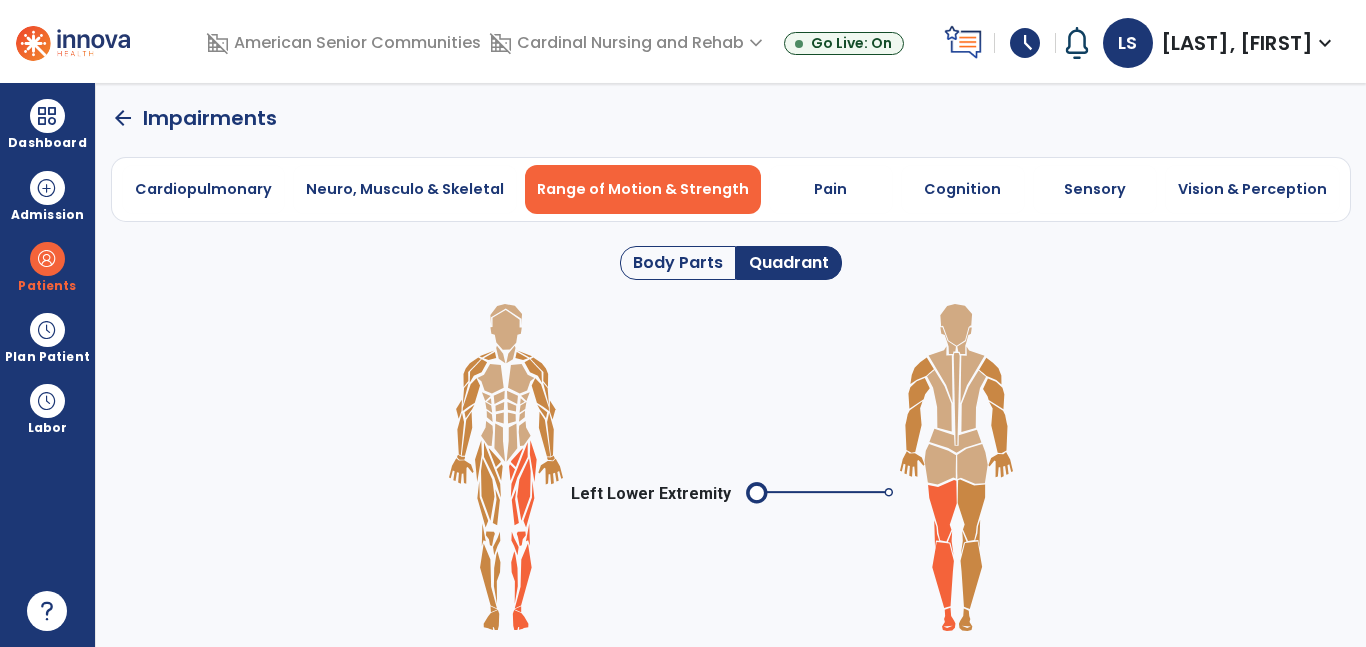 click 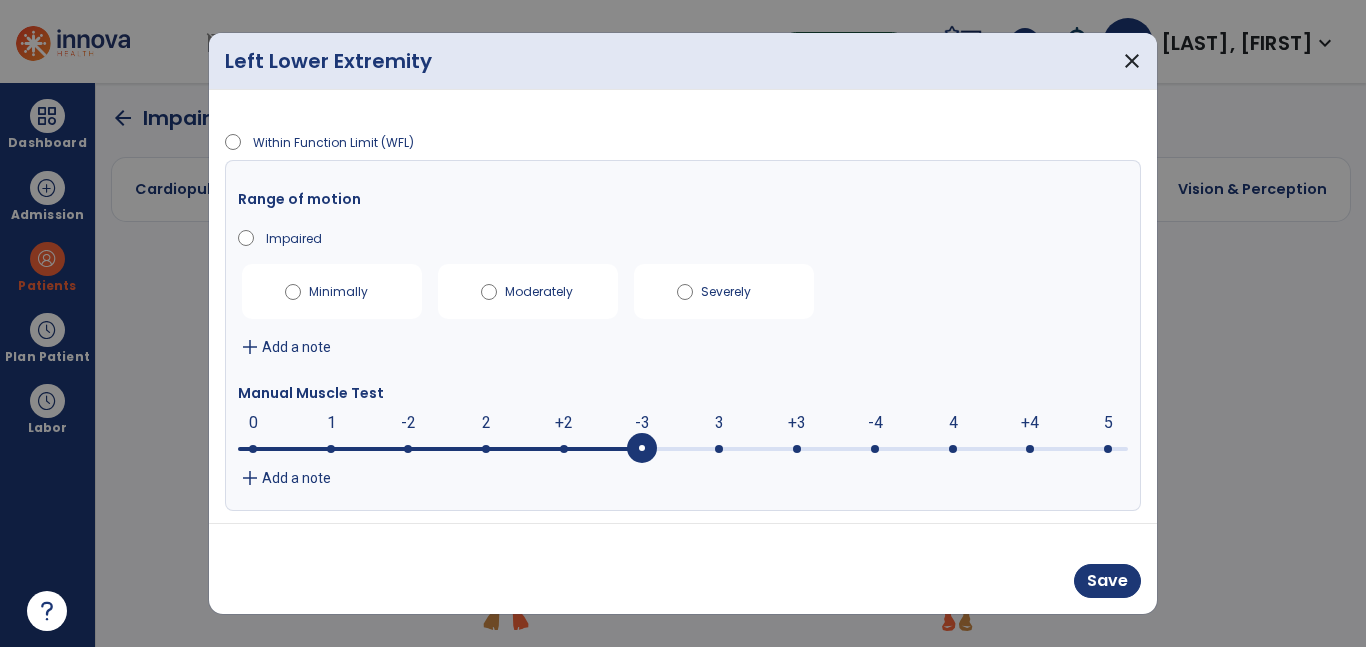 click at bounding box center [642, 449] 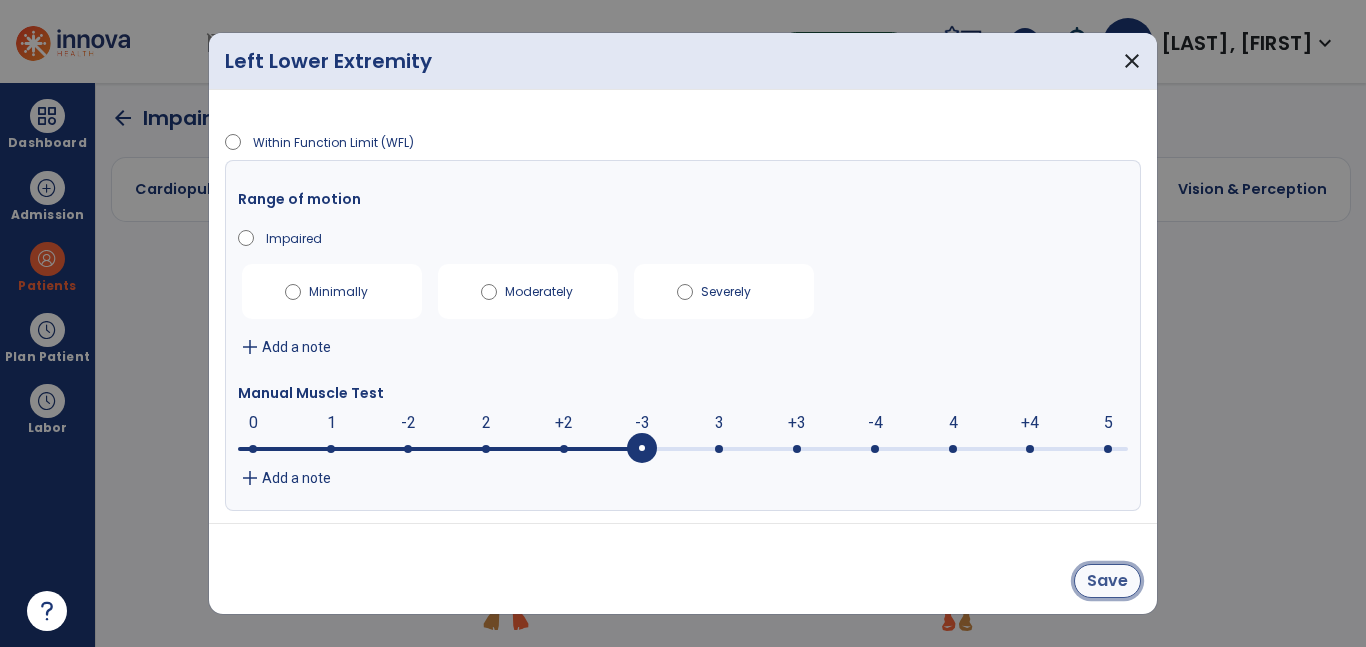 click on "Save" at bounding box center [1107, 581] 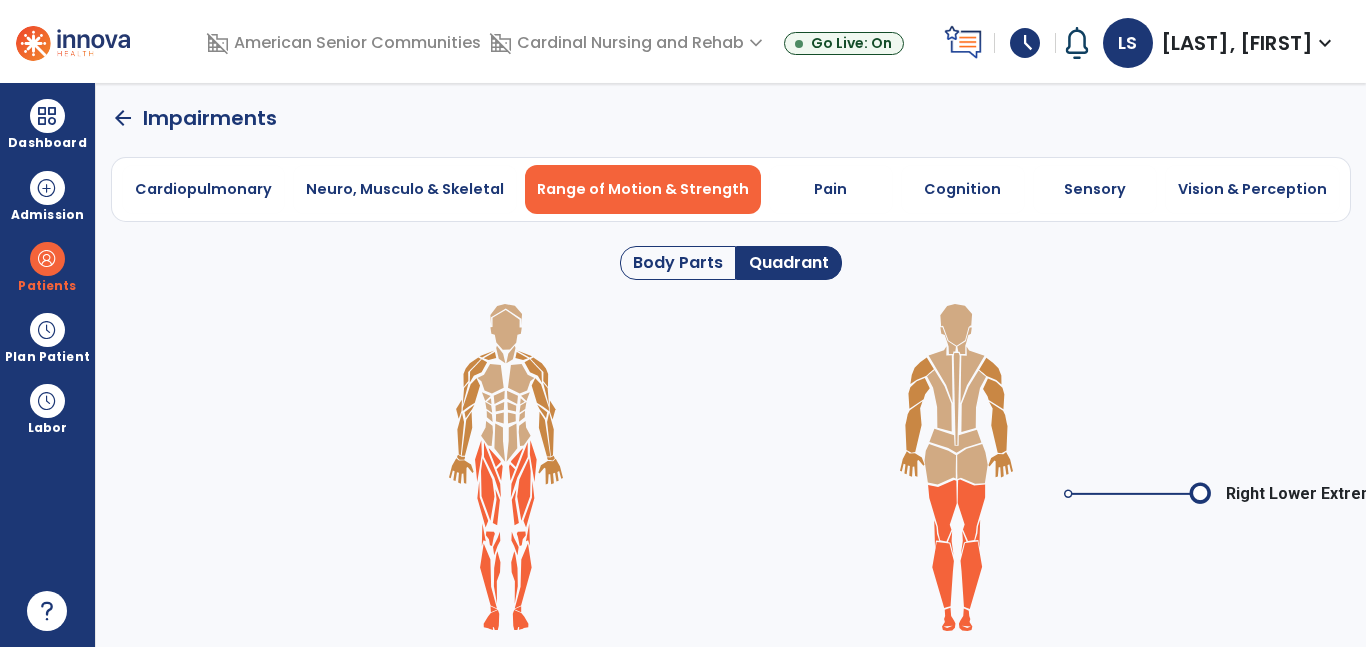 click 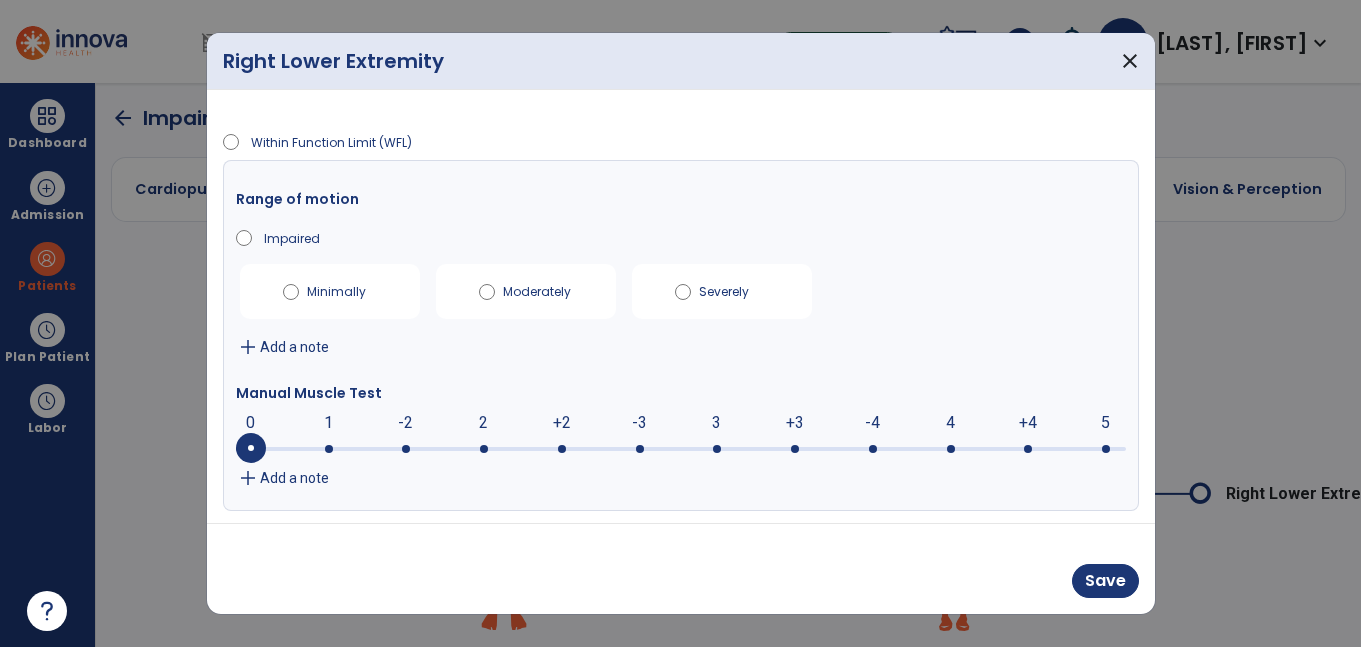 click at bounding box center [681, 447] 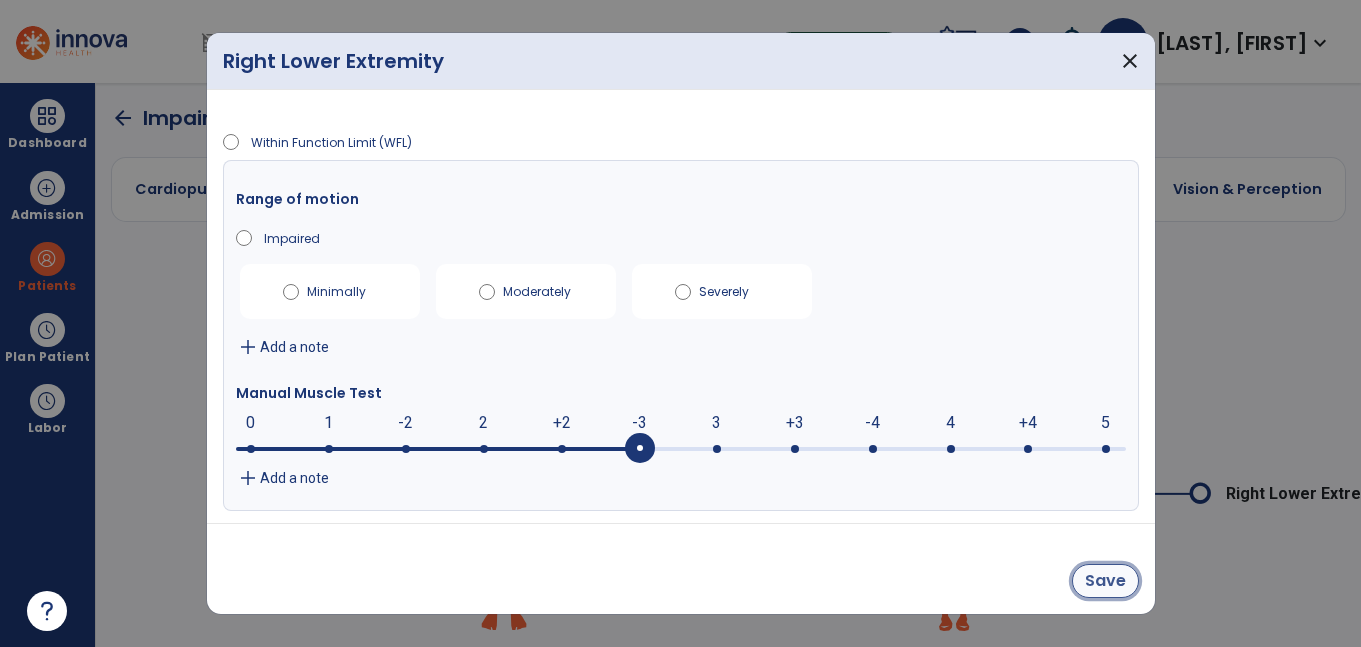 click on "Save" at bounding box center (1105, 581) 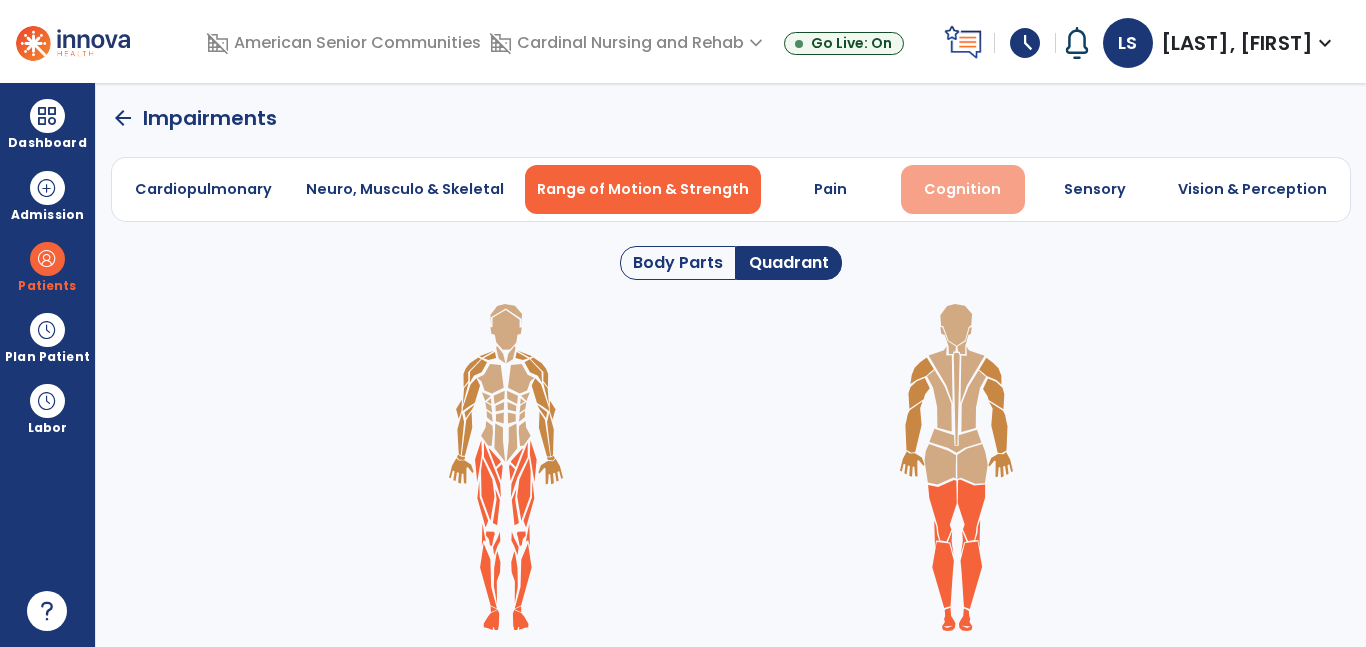 click on "Cognition" at bounding box center [962, 189] 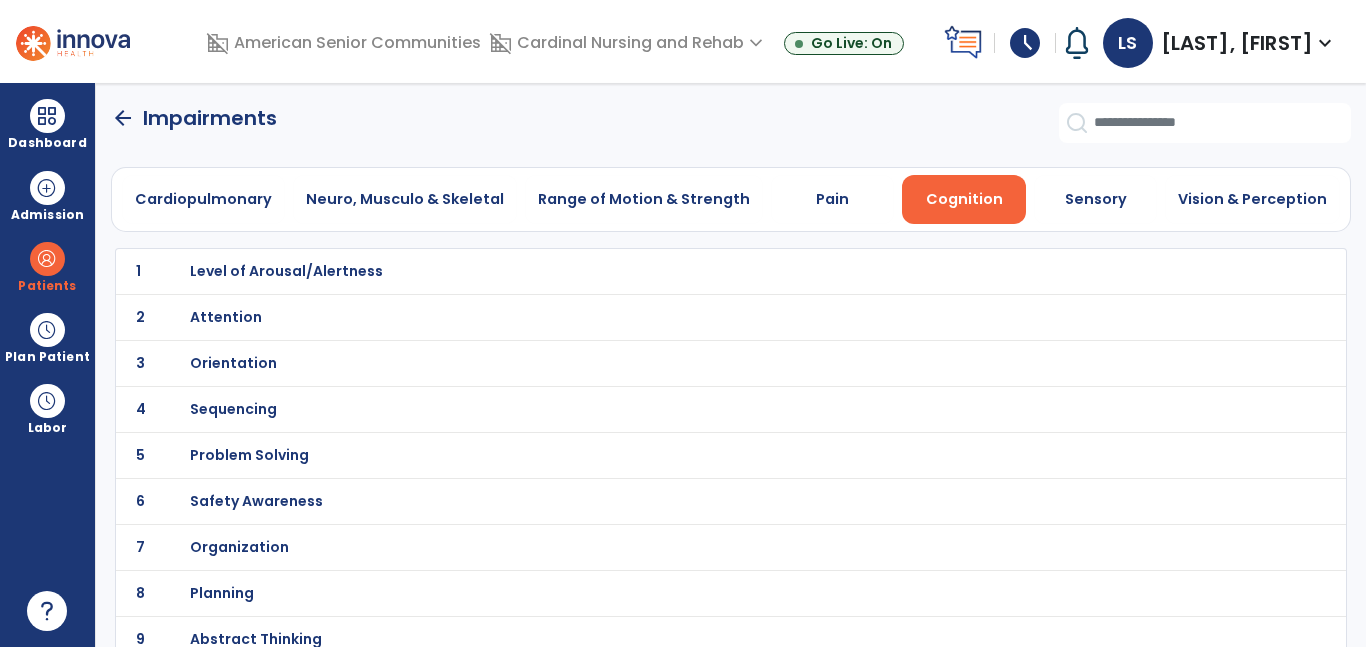 click on "Level of Arousal/Alertness" at bounding box center (286, 271) 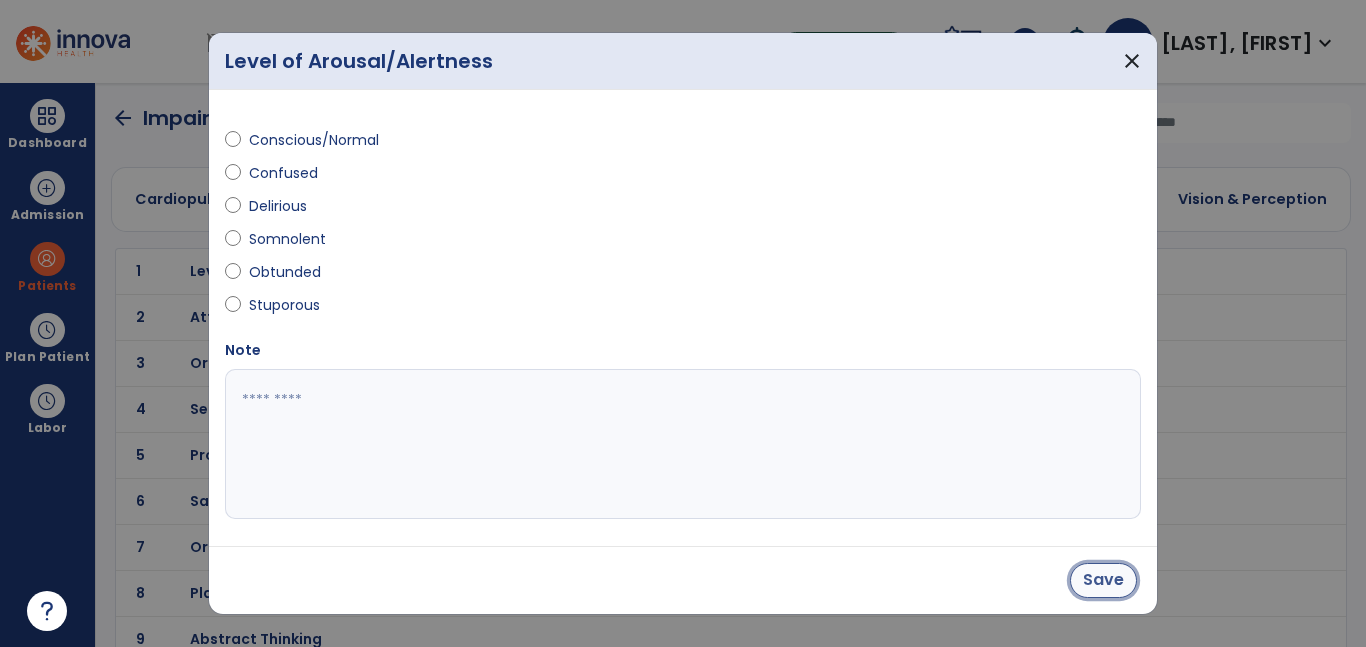 click on "Save" at bounding box center [1103, 580] 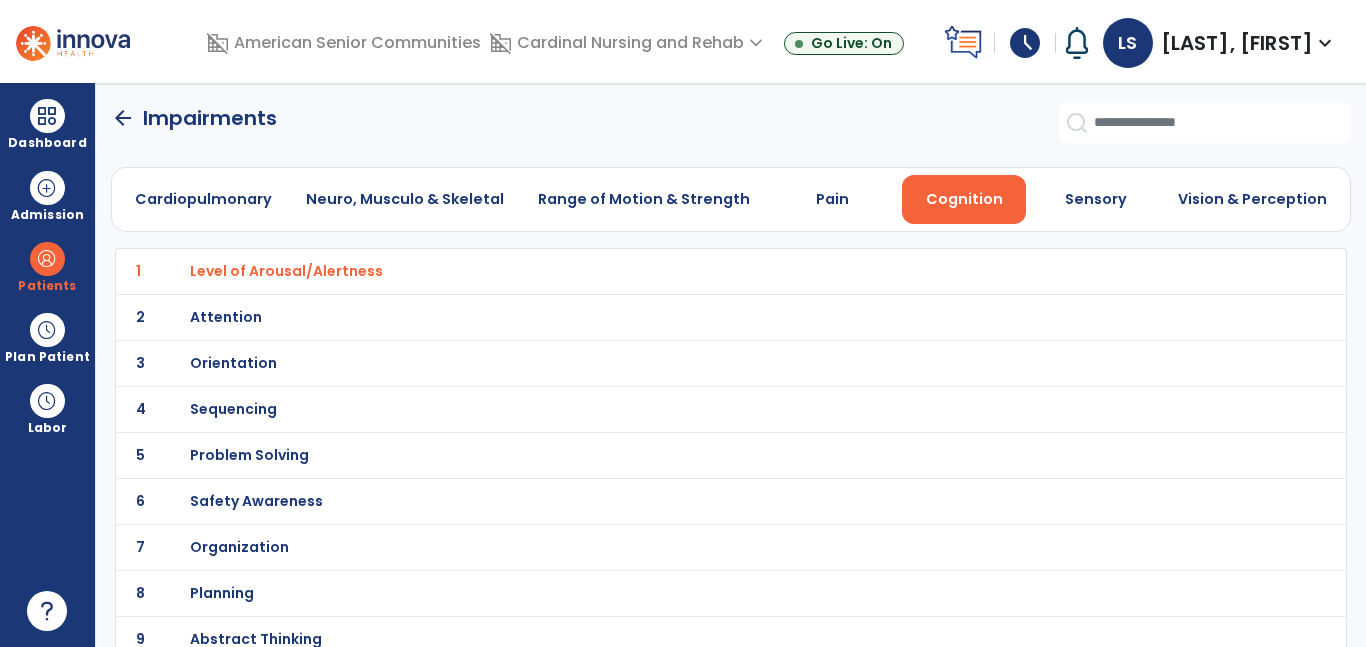 click on "Cardiopulmonary   Neuro, Musculo & Skeletal   Range of Motion & Strength   Pain   Cognition   Sensory   Vision & Perception" 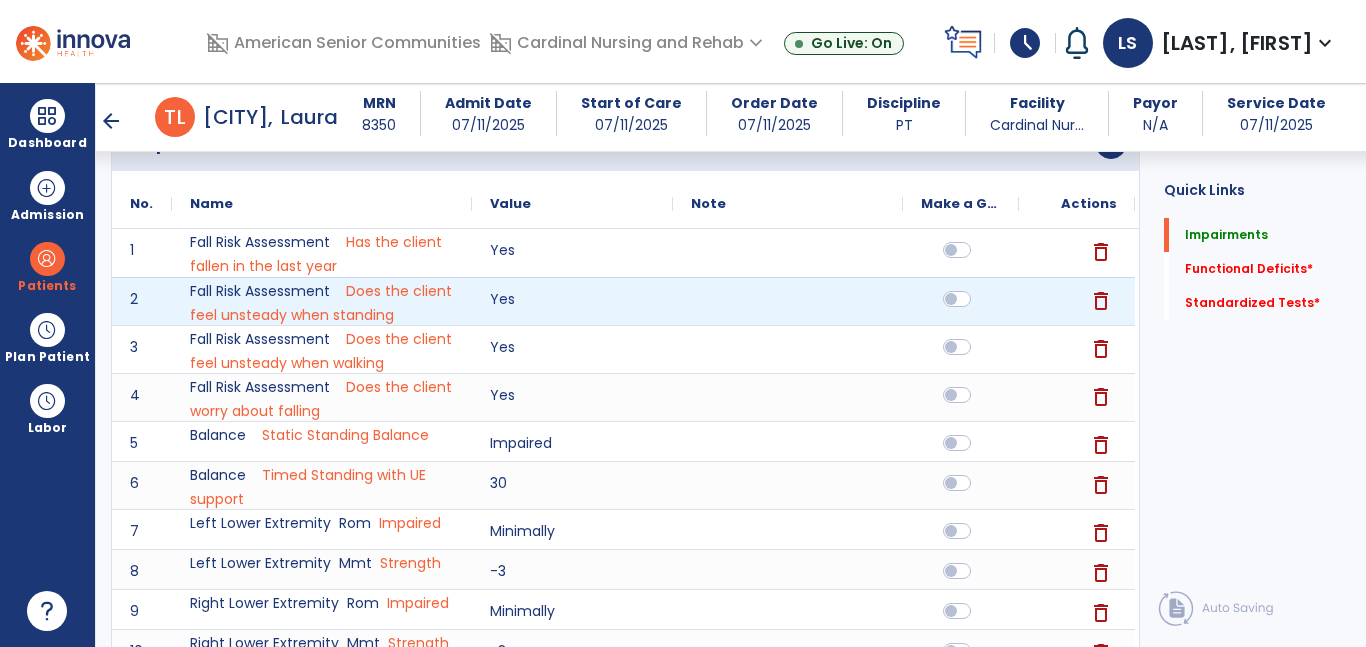 scroll, scrollTop: 348, scrollLeft: 0, axis: vertical 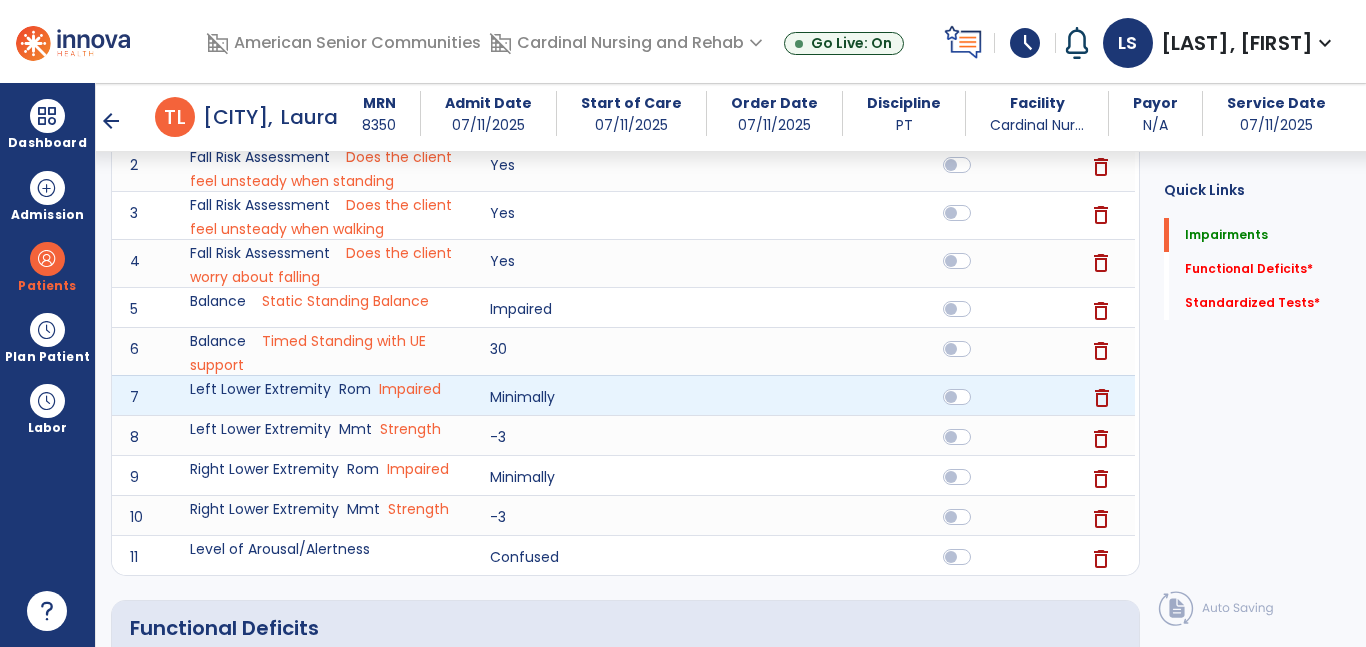 click on "delete" 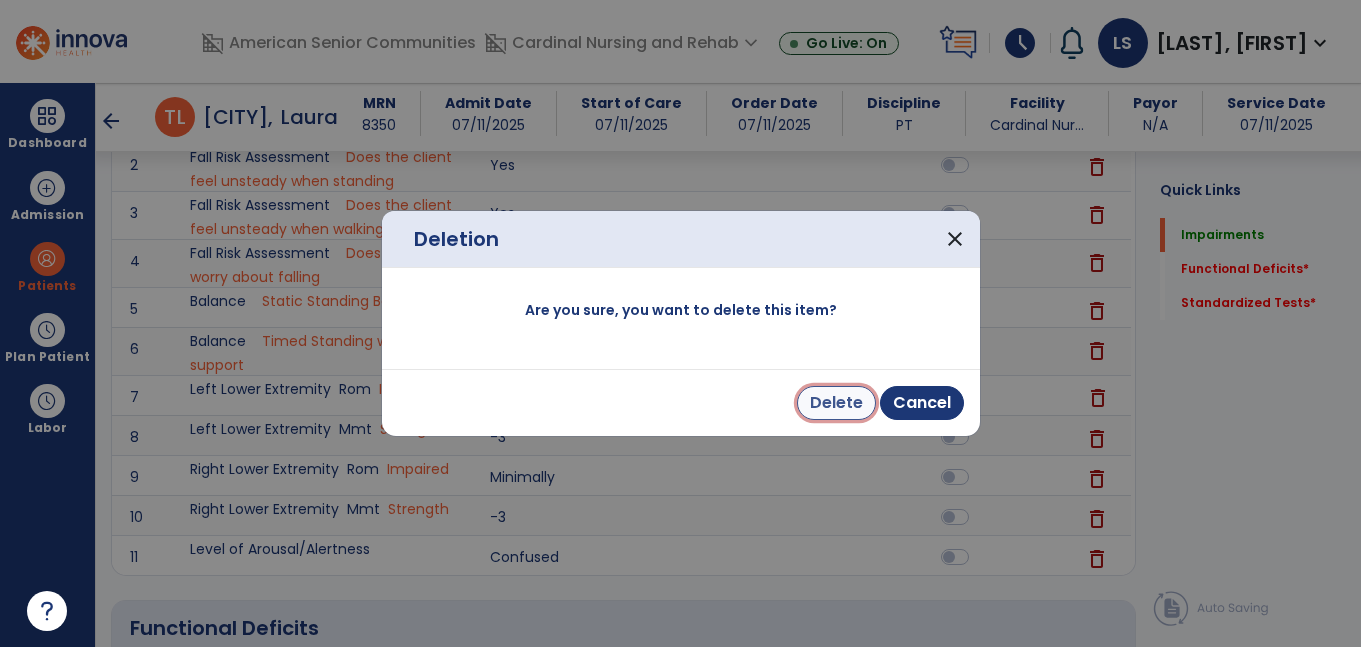 click on "Delete" at bounding box center [836, 403] 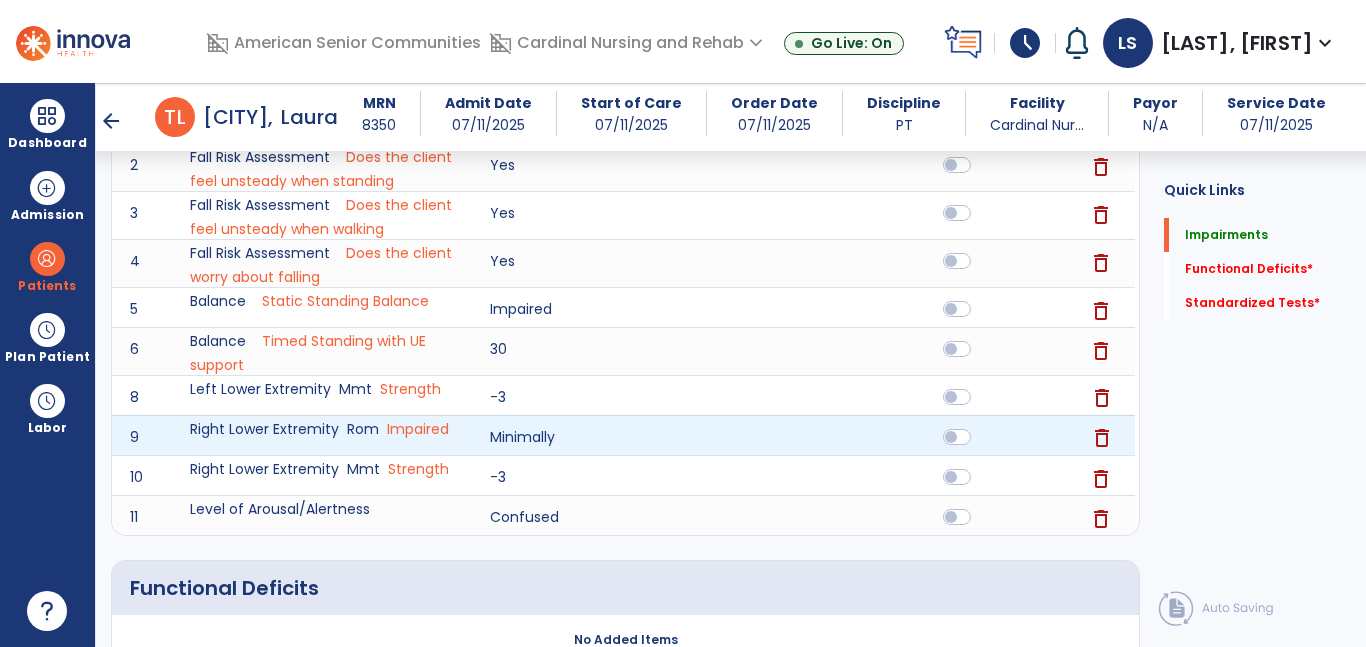 click on "delete" 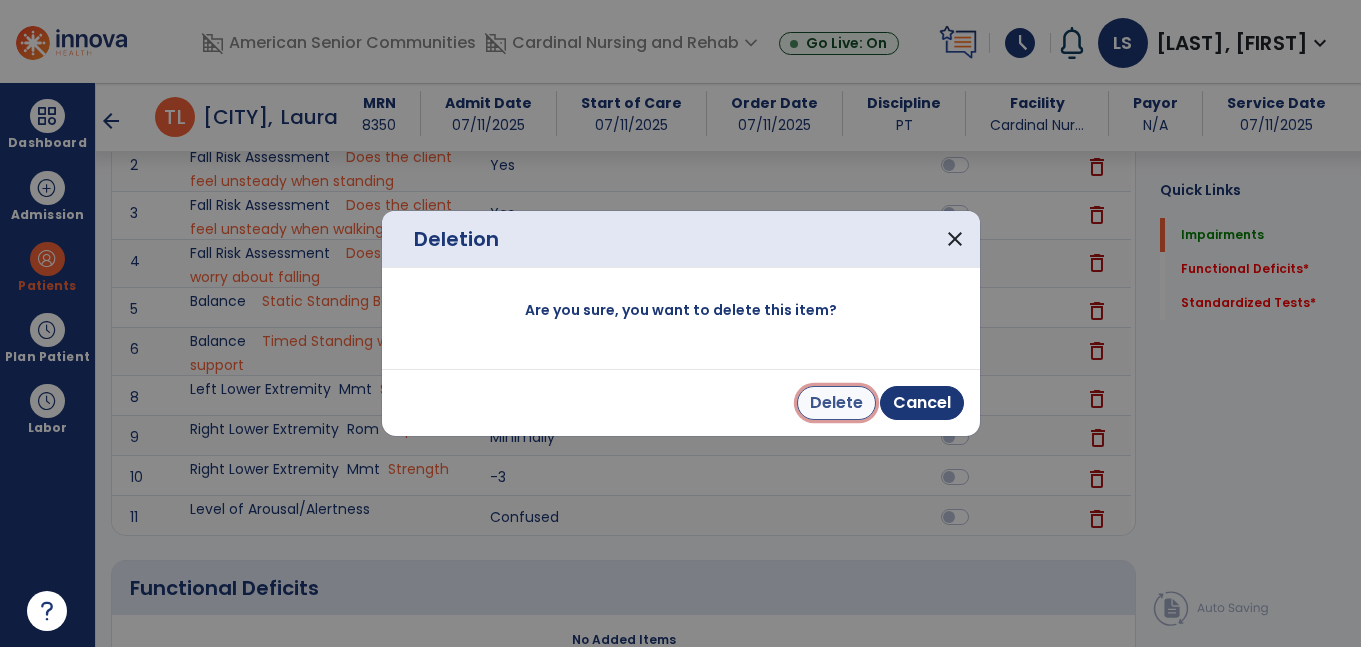 click on "Delete" at bounding box center [836, 403] 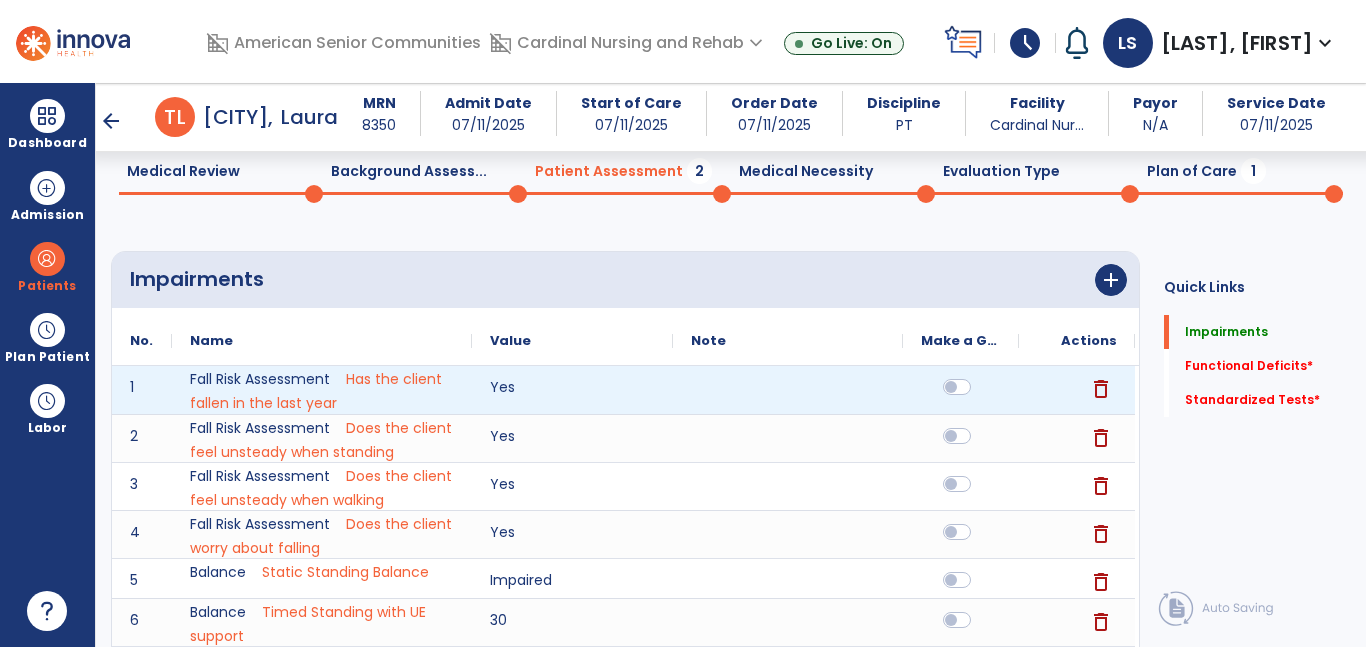 scroll, scrollTop: 651, scrollLeft: 0, axis: vertical 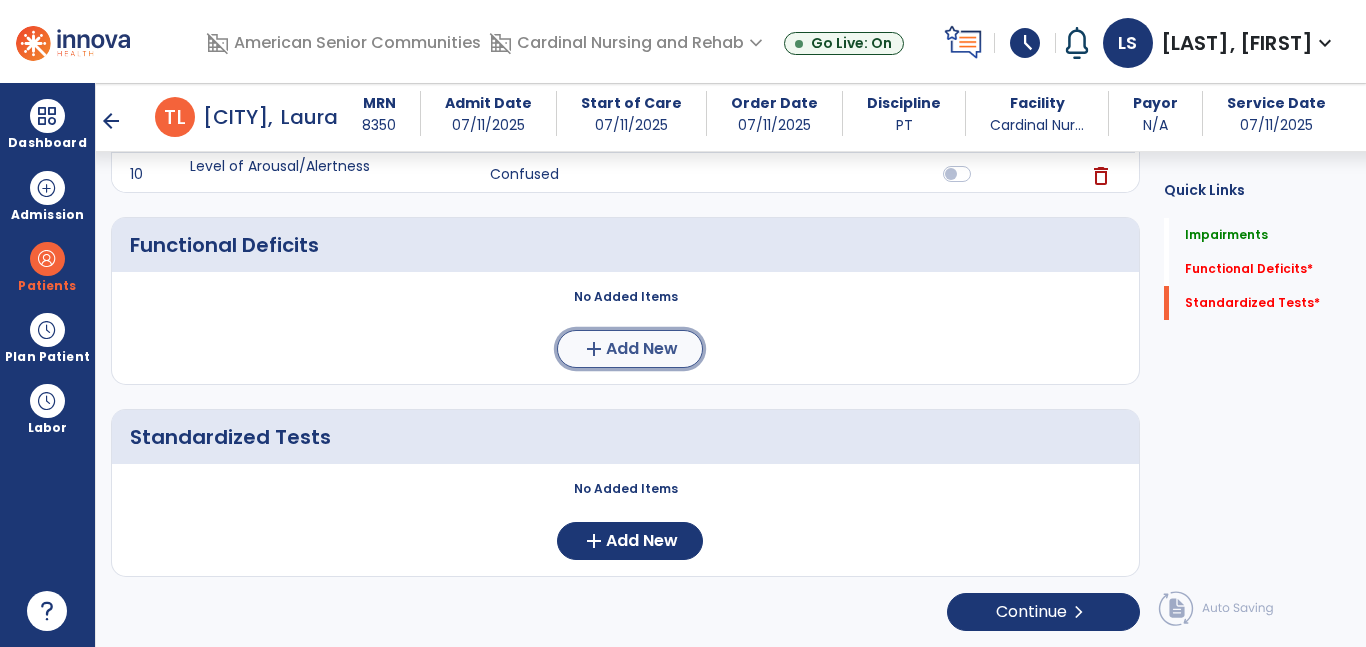 click on "add  Add New" 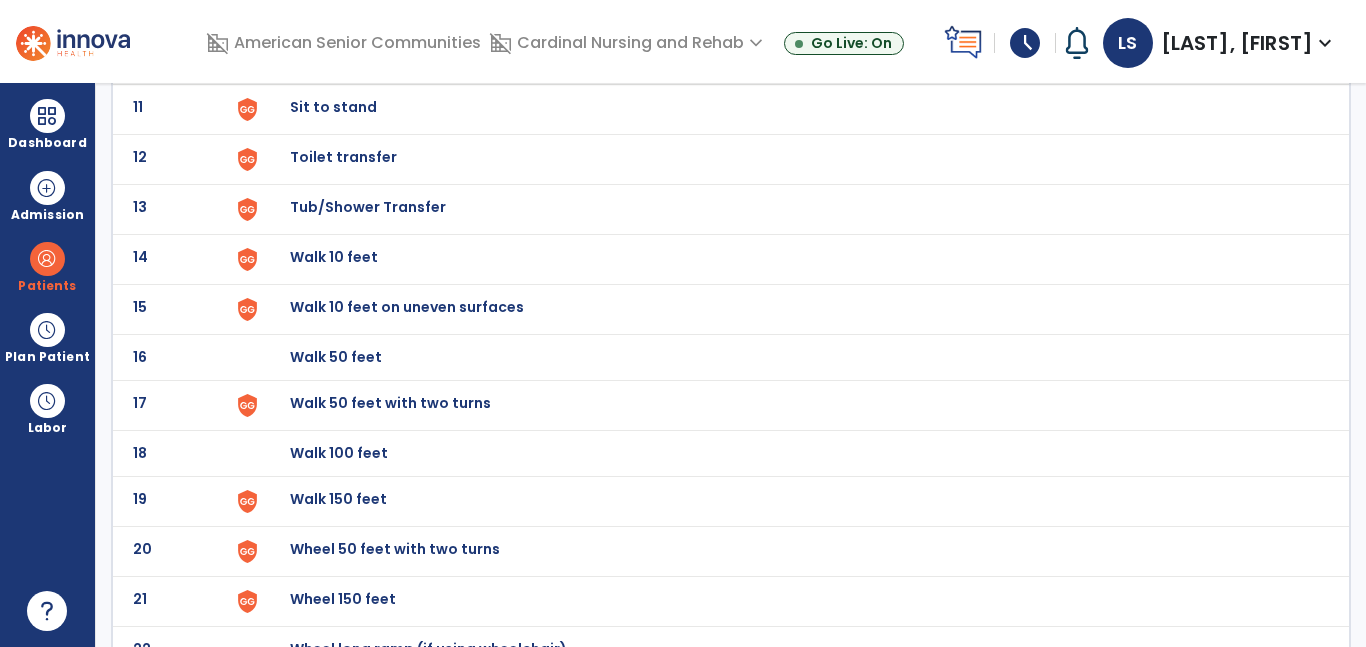 scroll, scrollTop: 0, scrollLeft: 0, axis: both 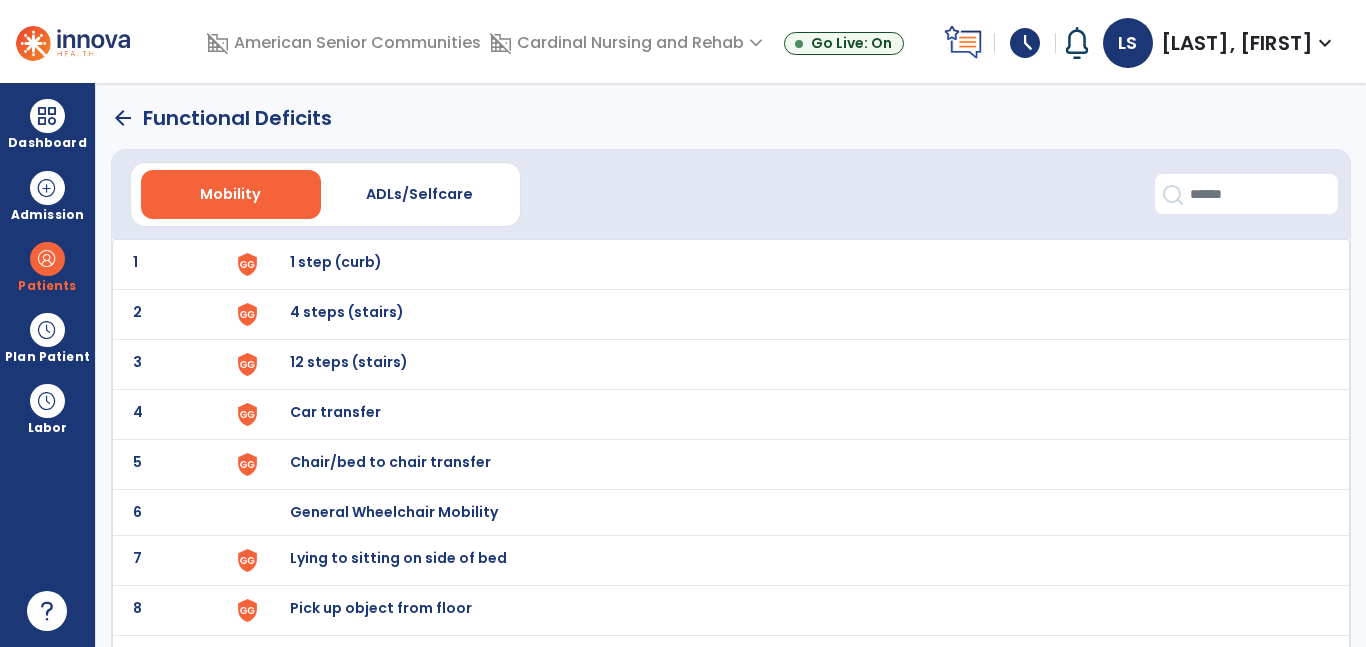 click on "Chair/bed to chair transfer" at bounding box center [336, 262] 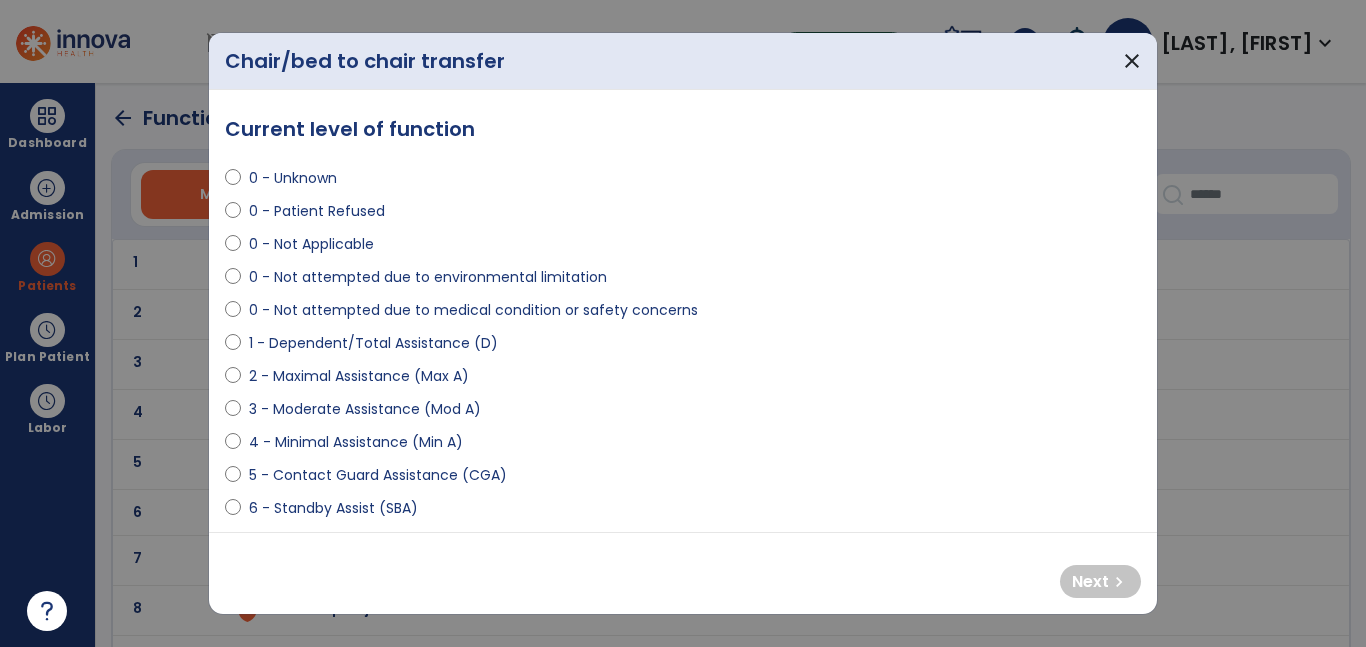 select on "**********" 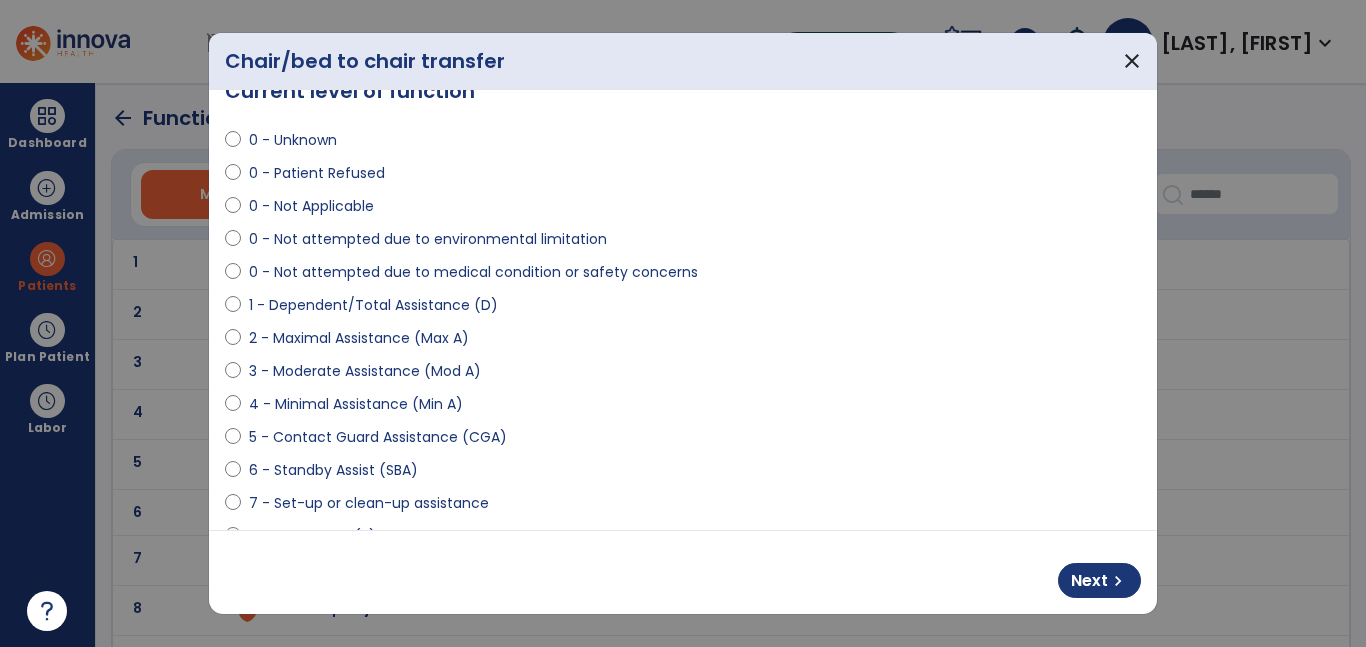 scroll, scrollTop: 58, scrollLeft: 0, axis: vertical 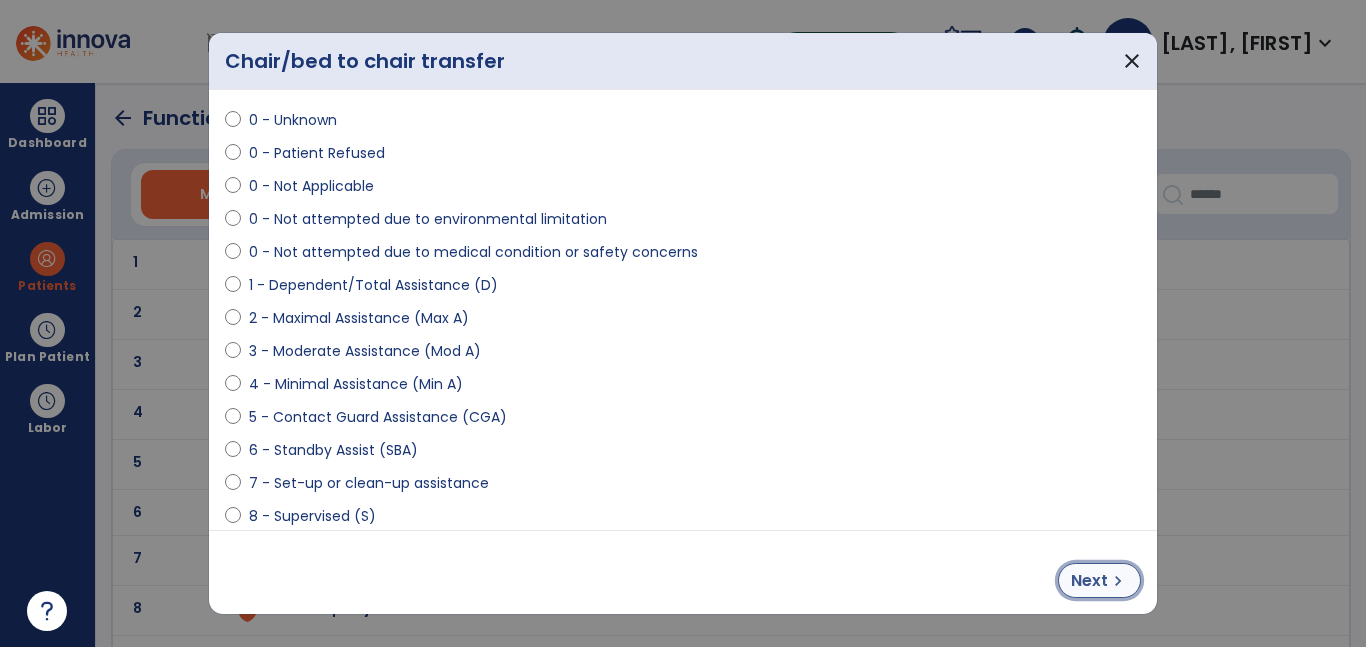 click on "Next" at bounding box center (1089, 581) 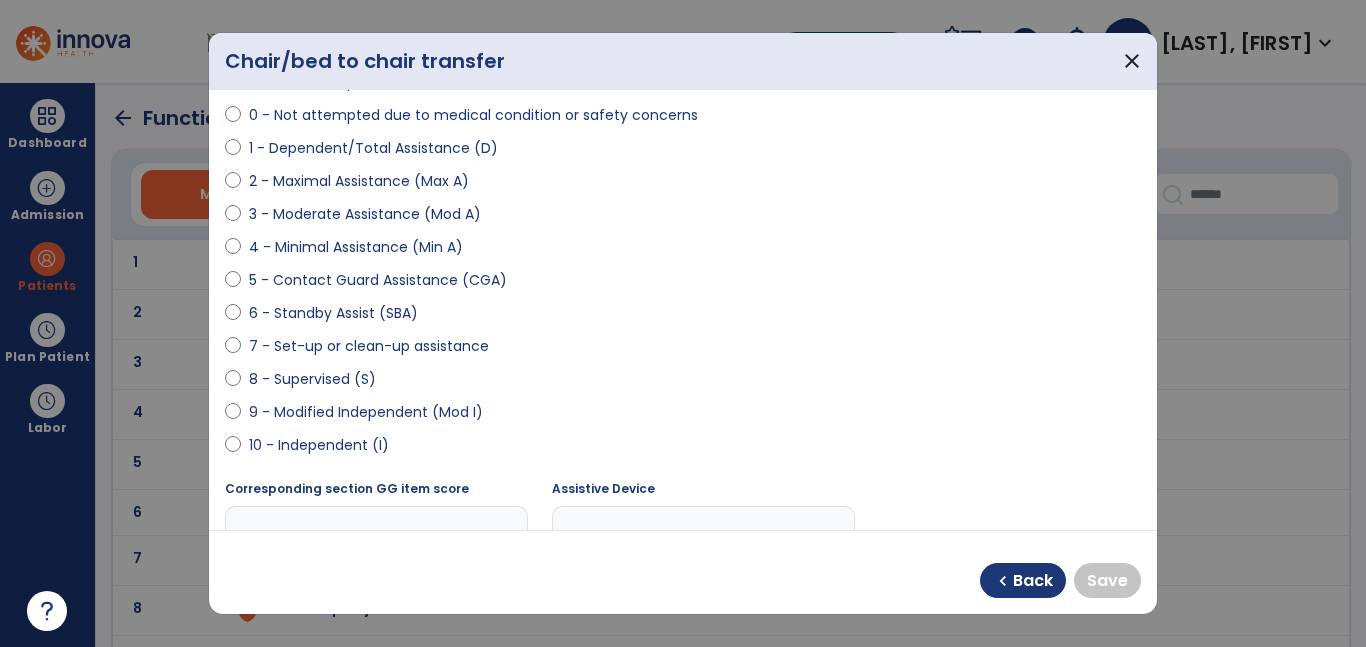 scroll, scrollTop: 196, scrollLeft: 0, axis: vertical 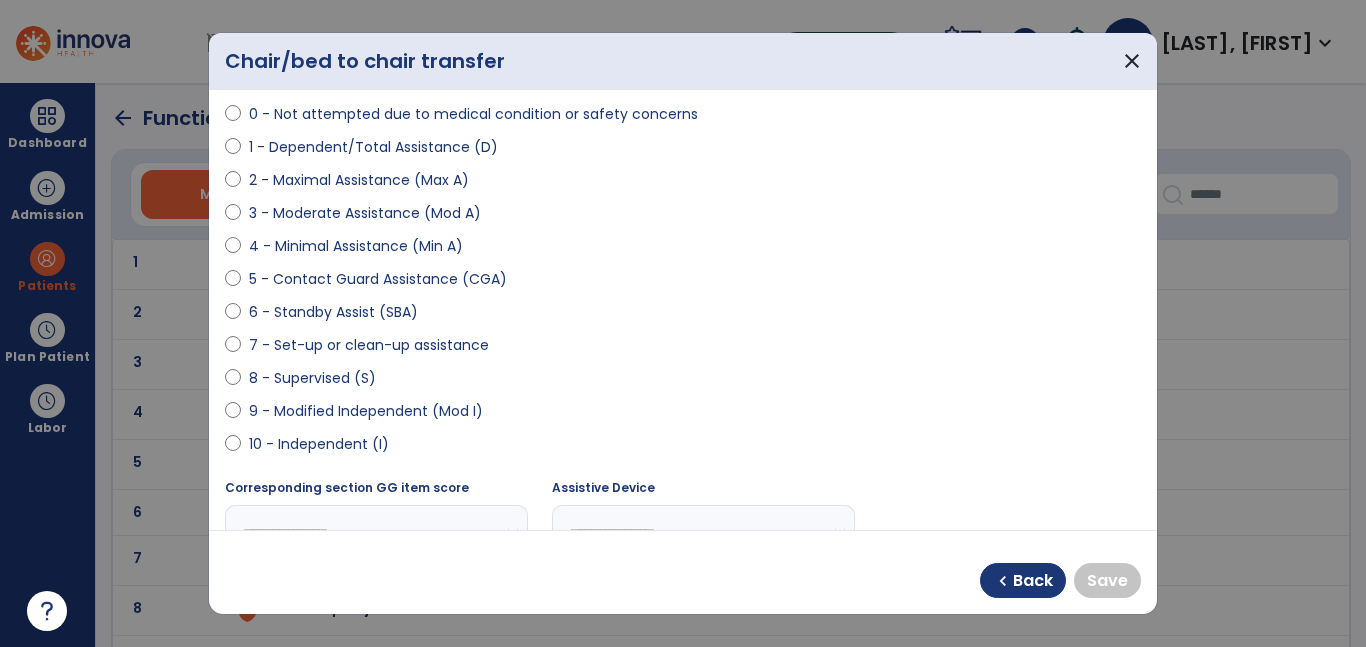 select on "**********" 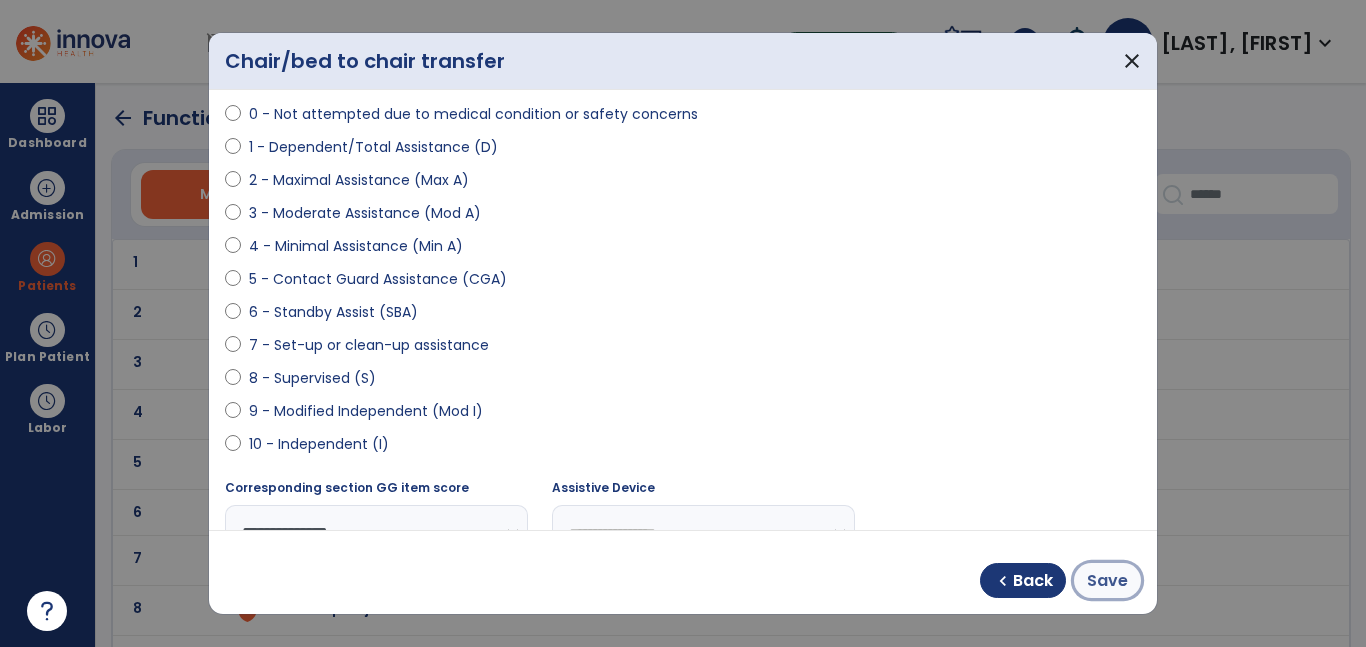 click on "Save" at bounding box center [1107, 580] 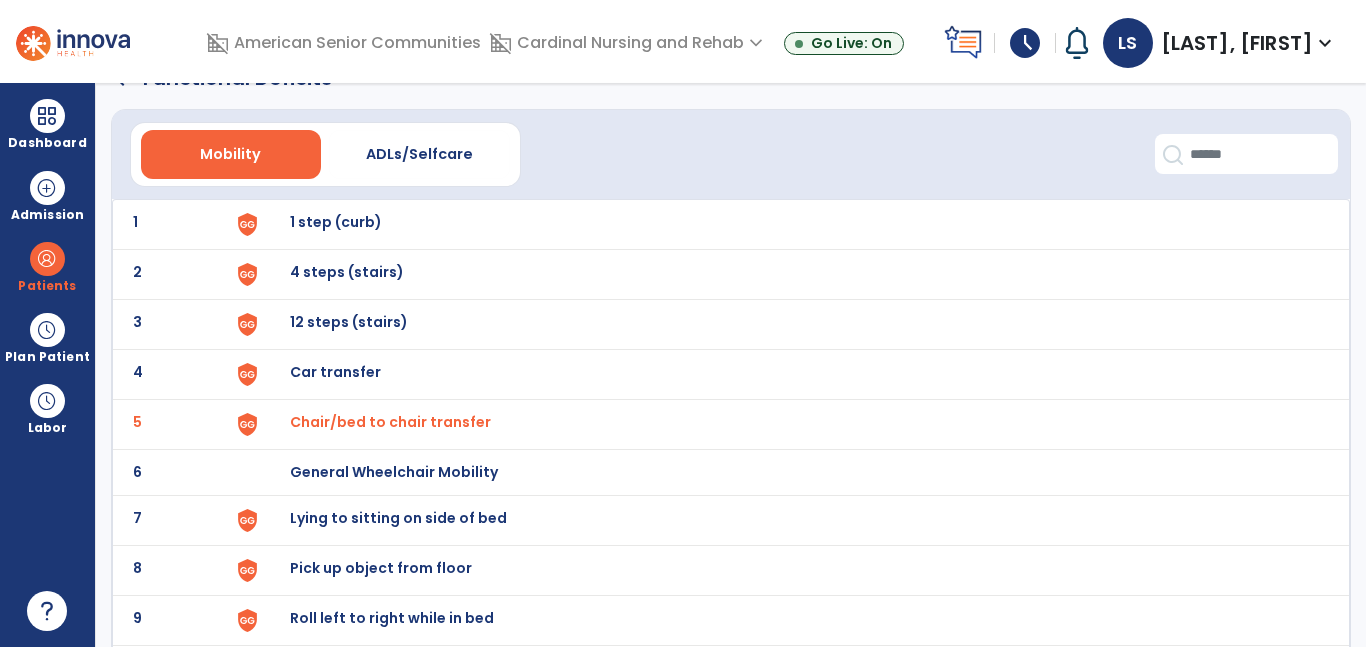 scroll, scrollTop: 60, scrollLeft: 0, axis: vertical 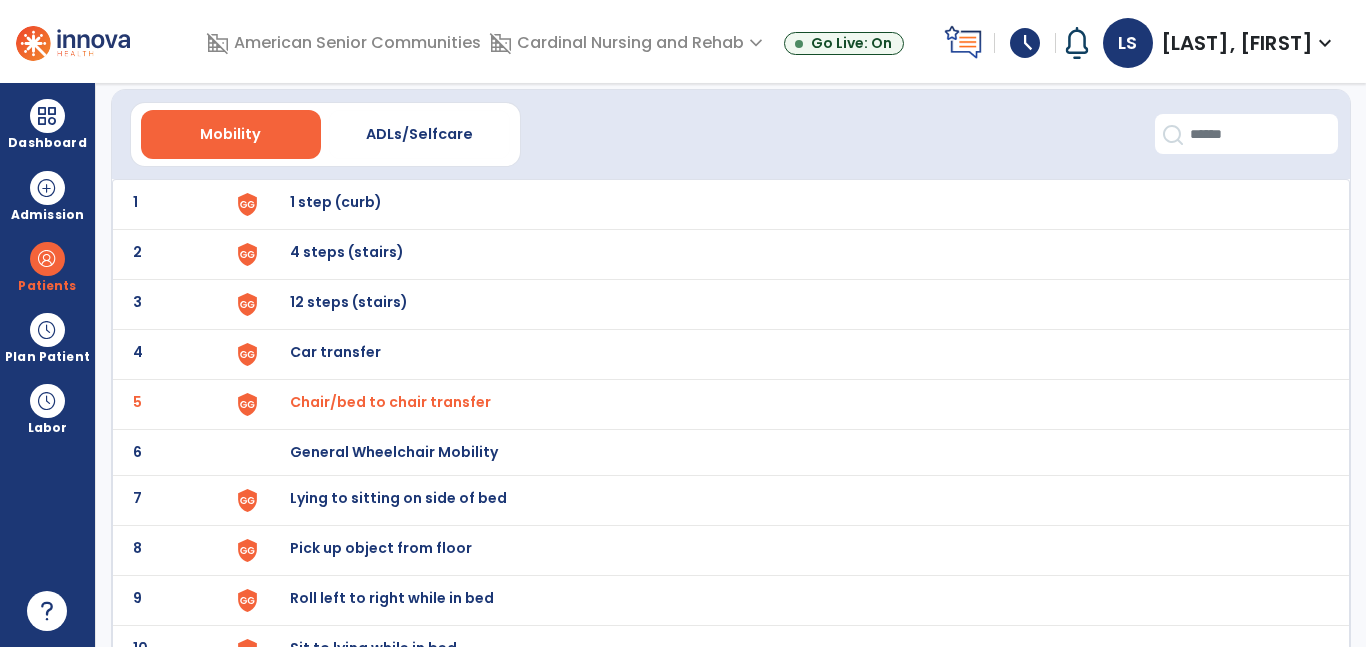 click on "Lying to sitting on side of bed" at bounding box center (789, 204) 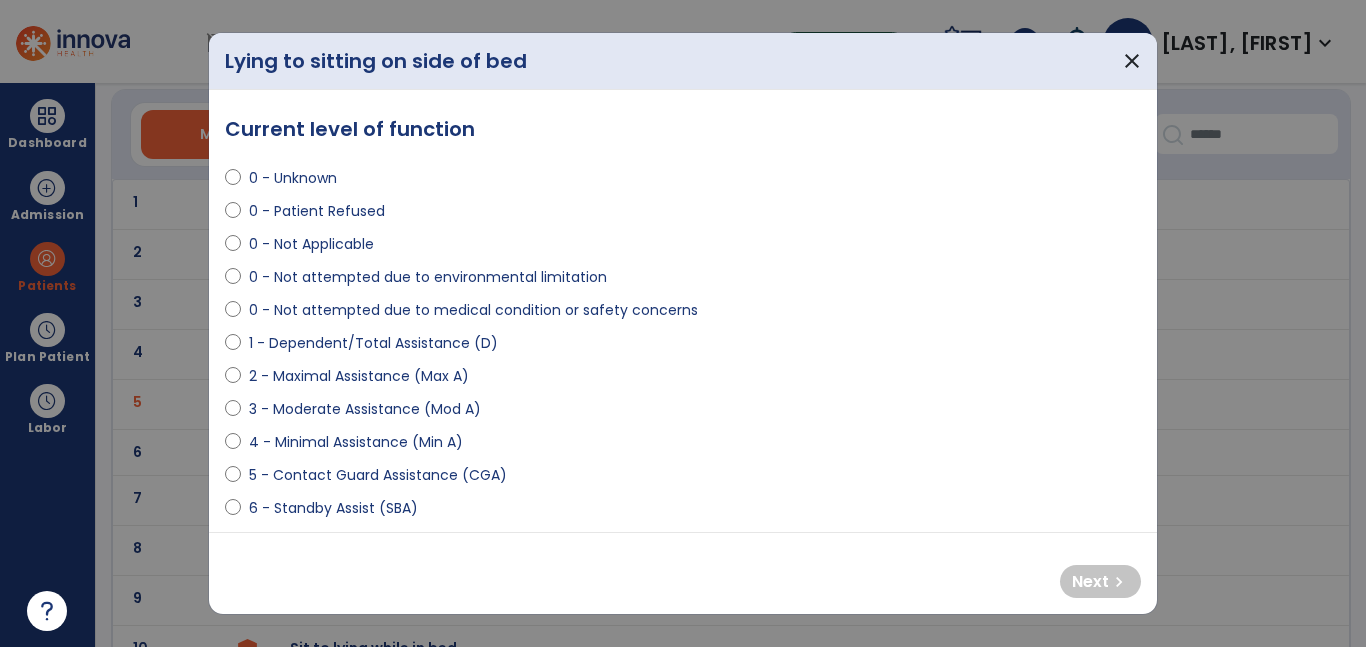 select on "**********" 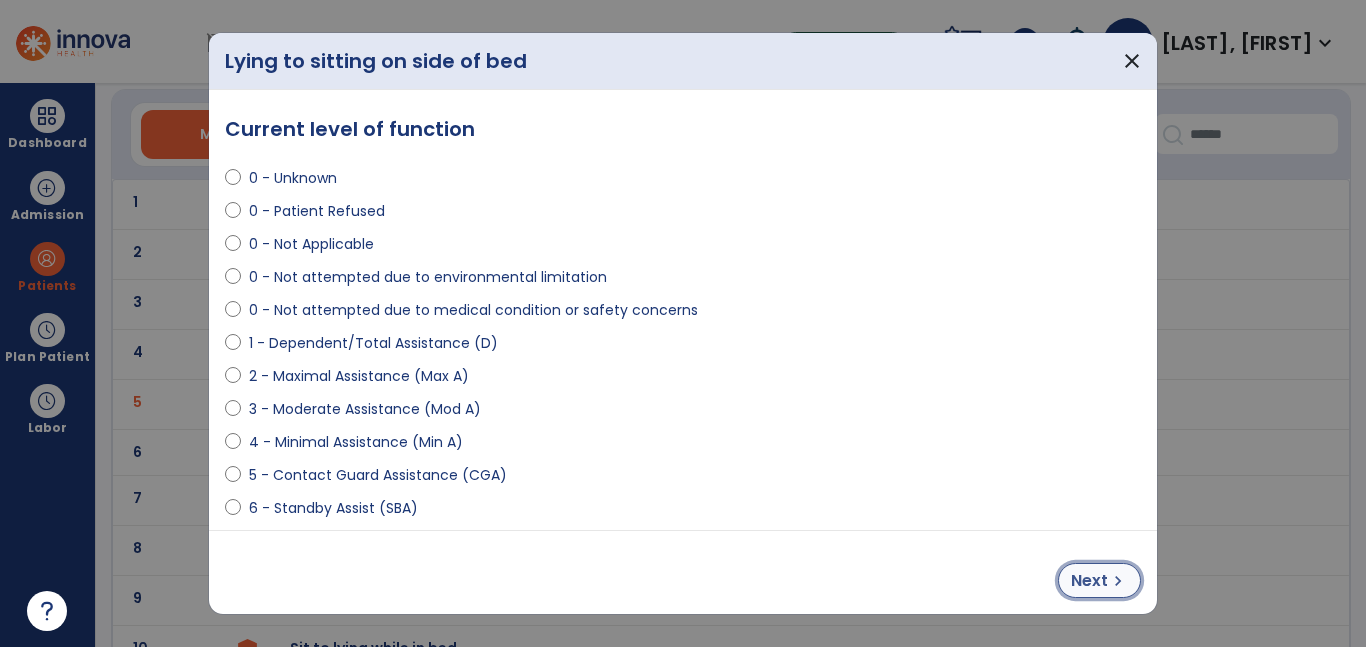 click on "Next" at bounding box center (1089, 581) 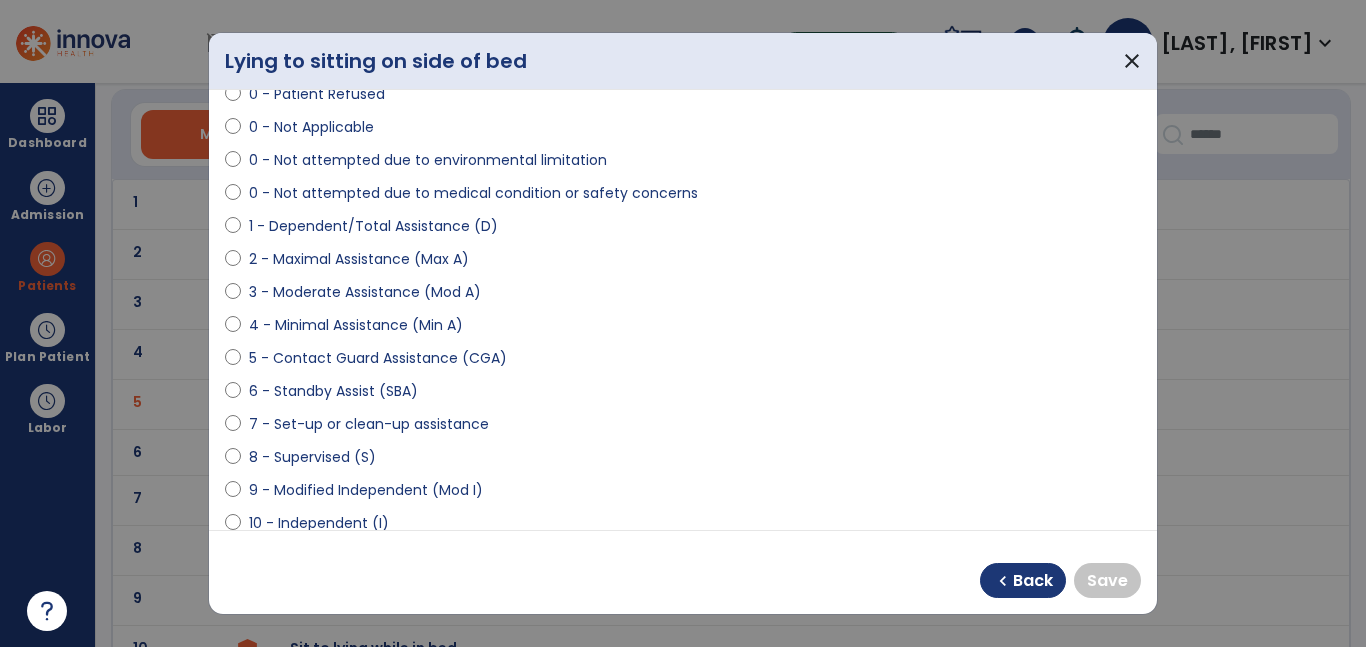 scroll, scrollTop: 143, scrollLeft: 0, axis: vertical 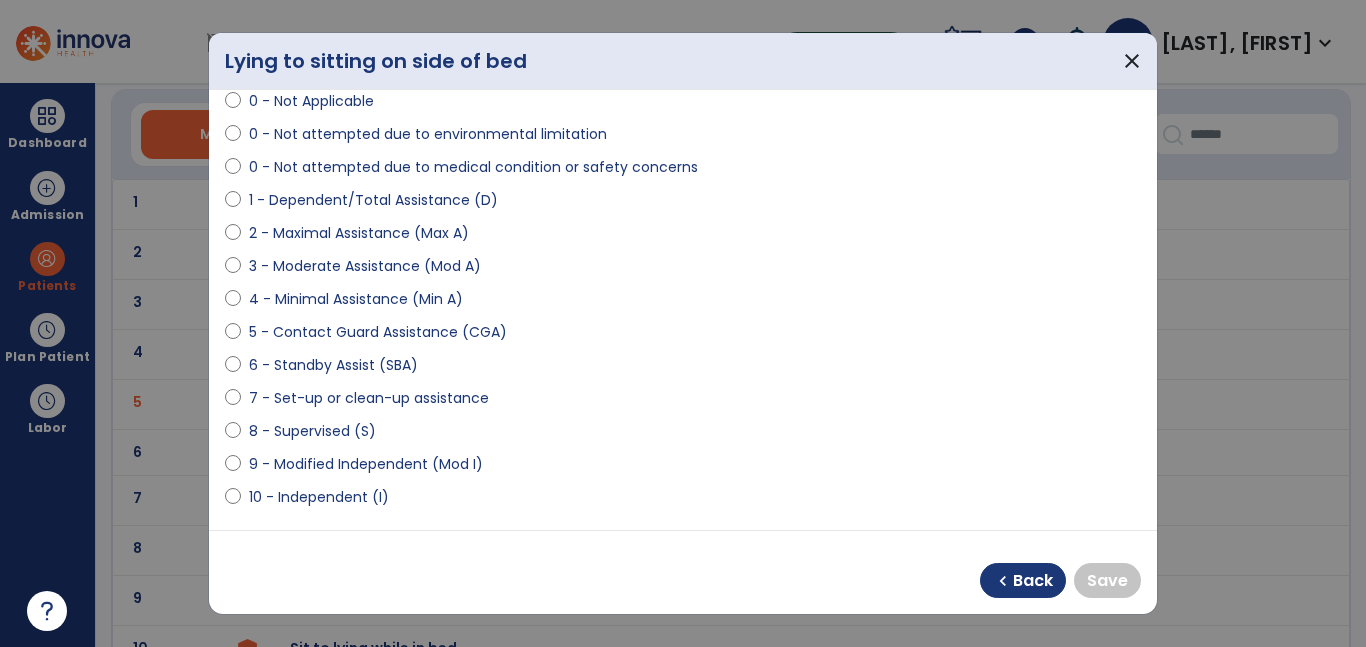 select on "**********" 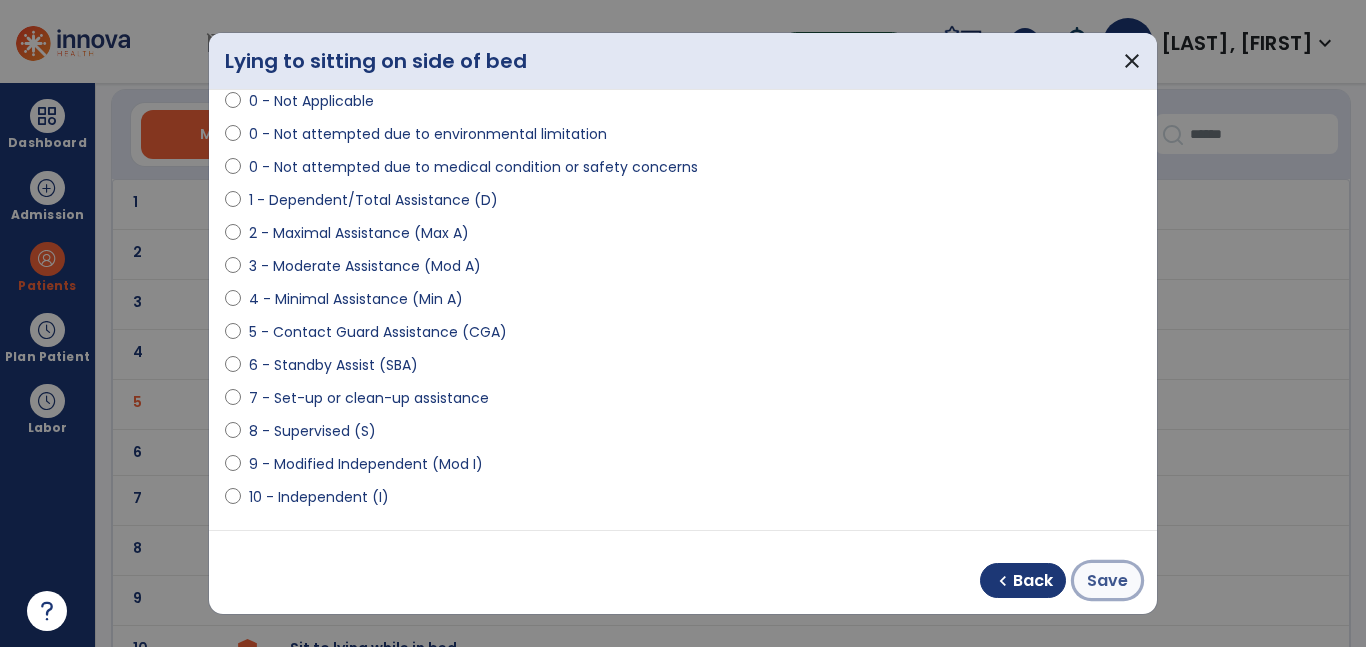 click on "Save" at bounding box center (1107, 580) 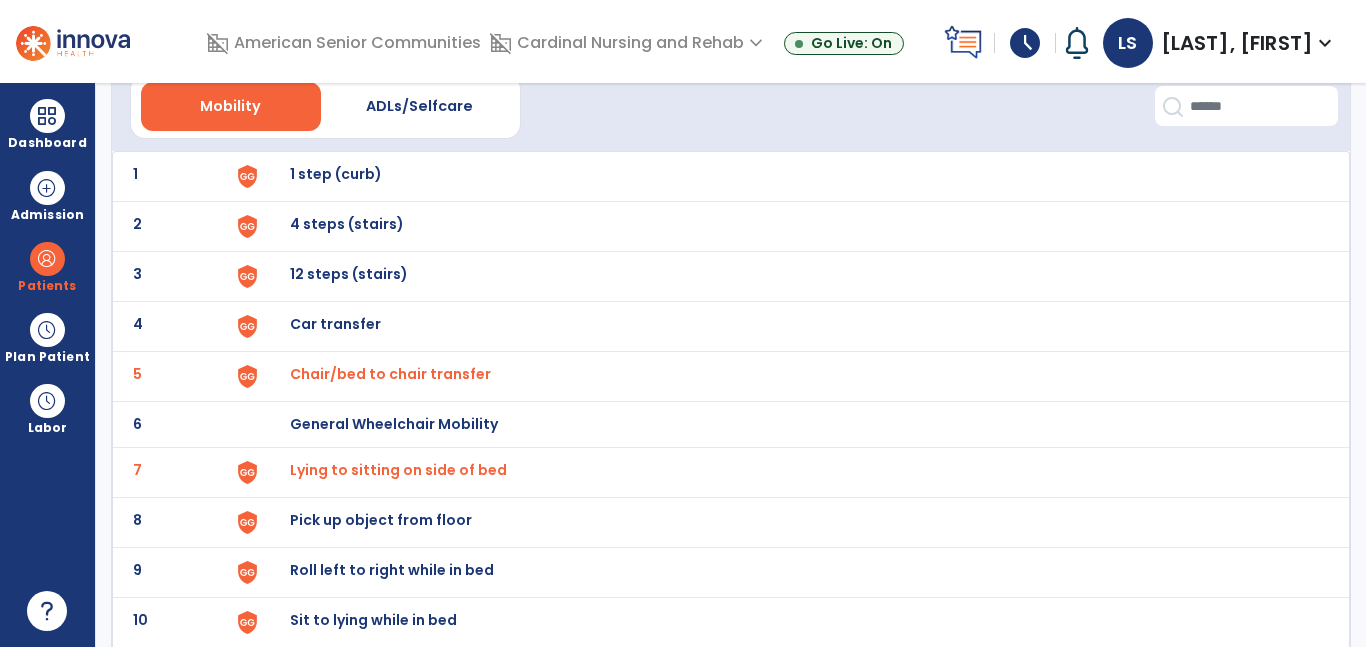 scroll, scrollTop: 91, scrollLeft: 0, axis: vertical 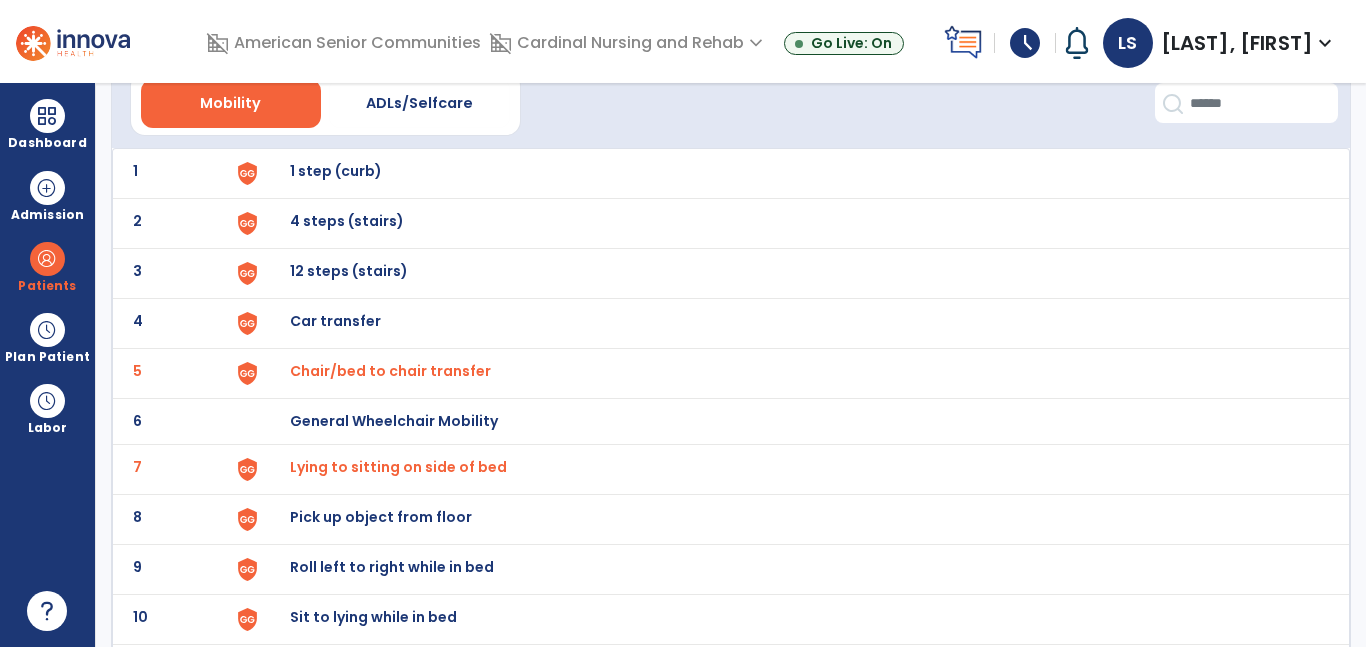click on "Roll left to right while in bed" at bounding box center (789, 173) 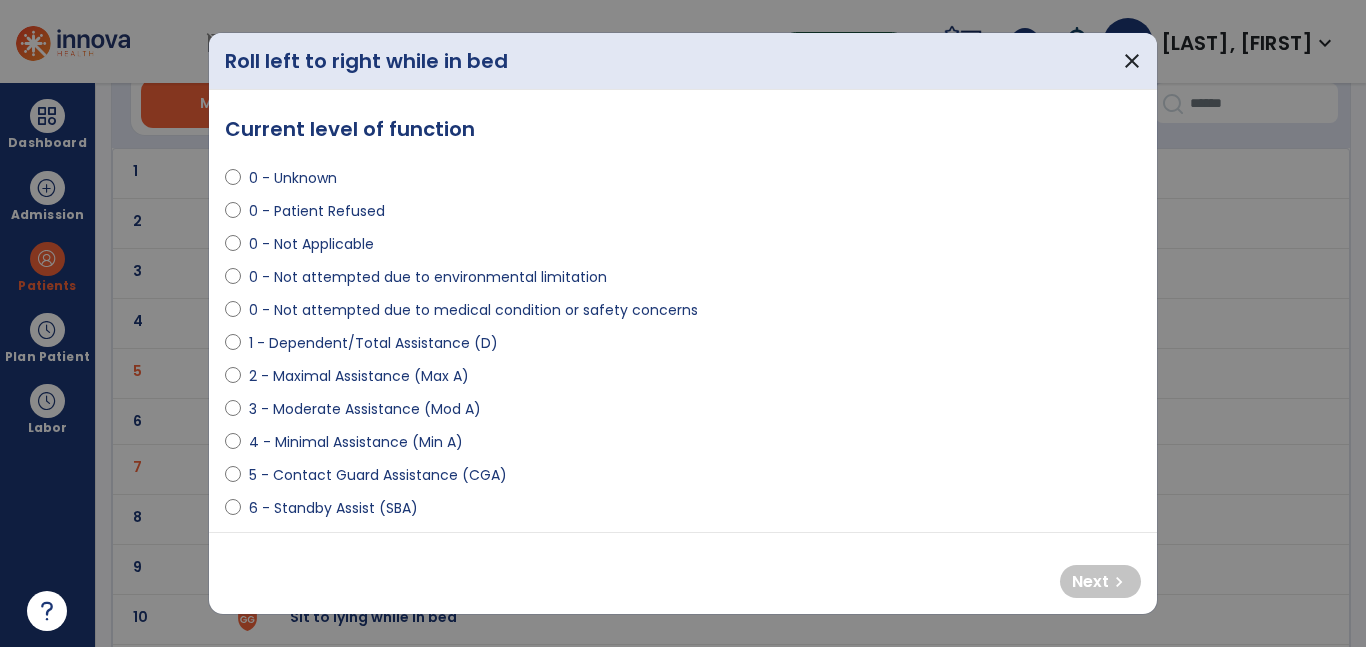 select on "**********" 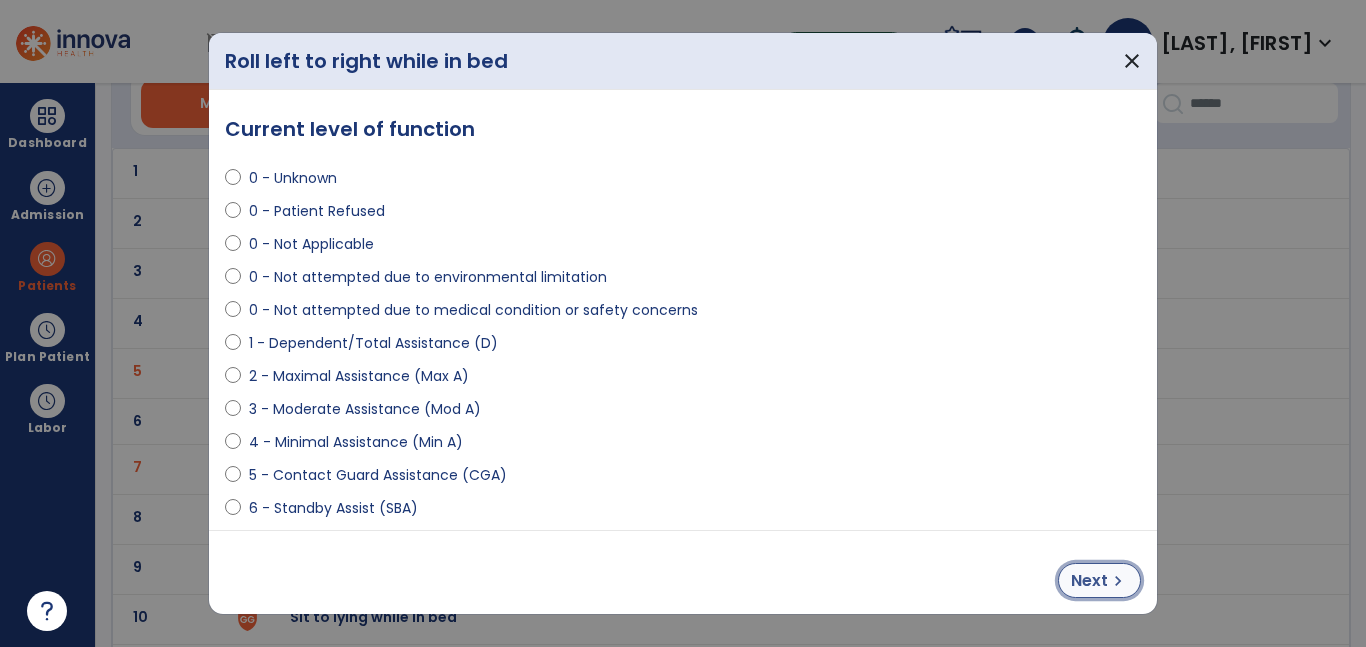 click on "Next" at bounding box center (1089, 581) 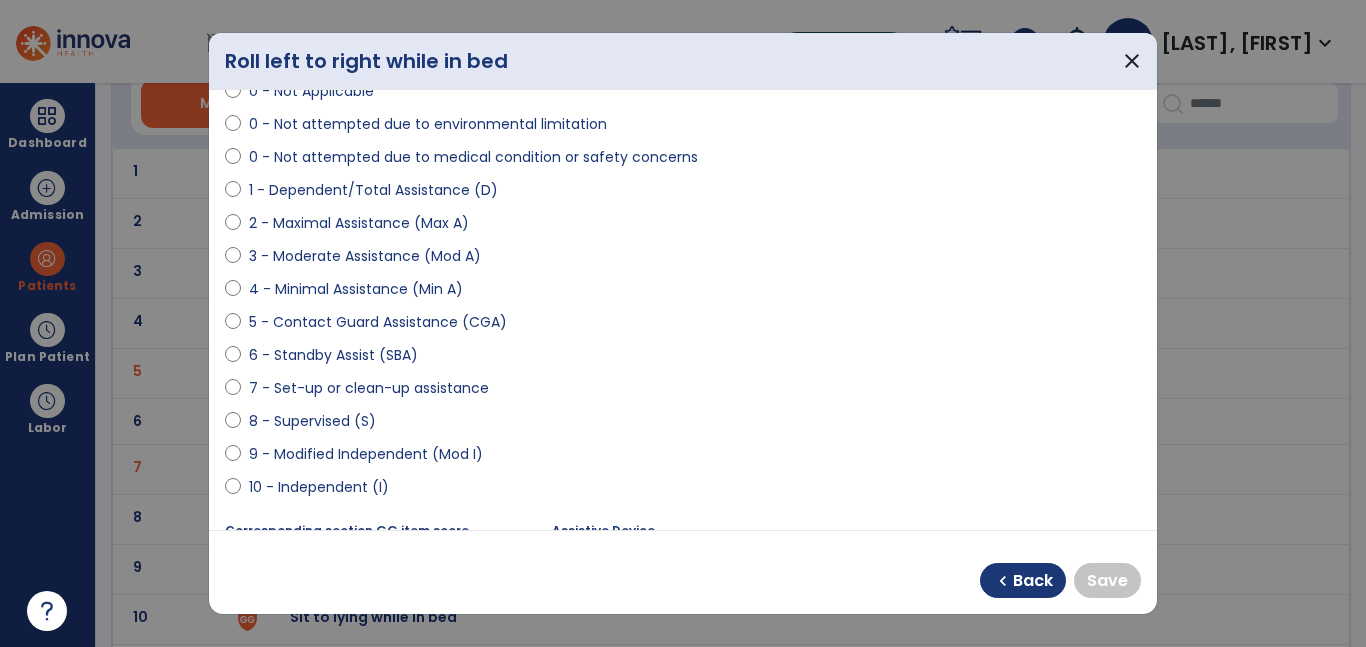 scroll, scrollTop: 154, scrollLeft: 0, axis: vertical 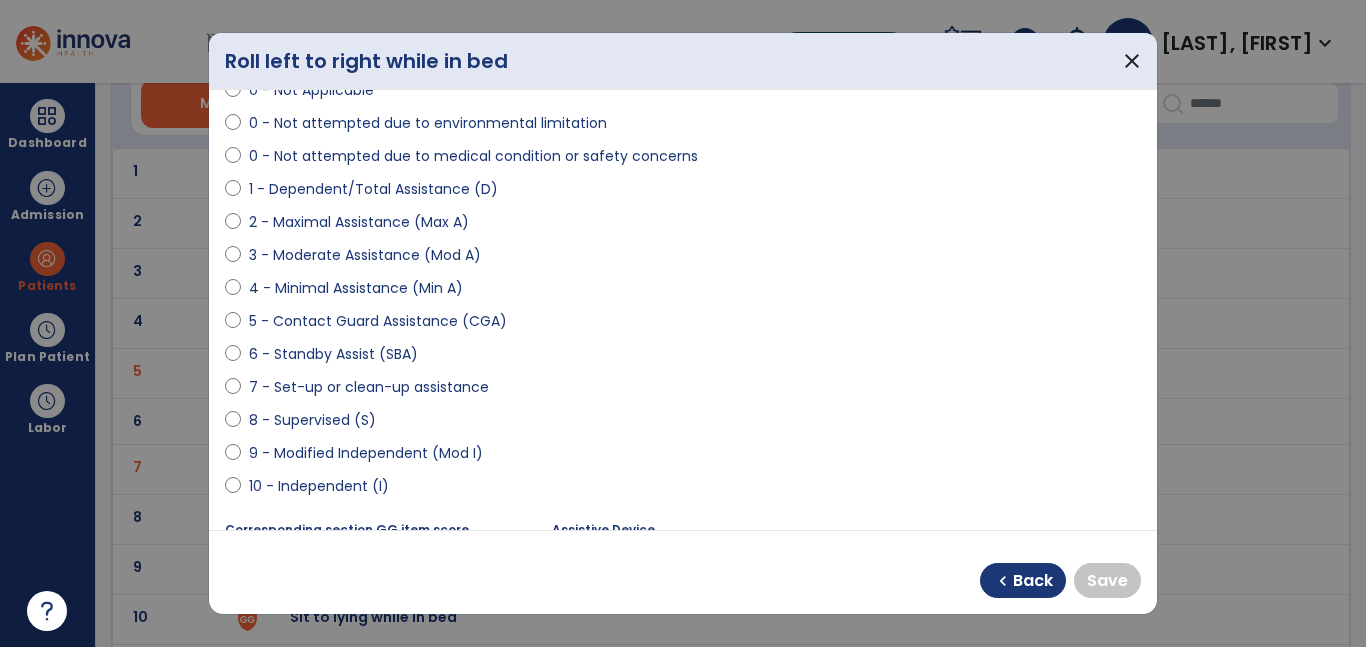 select on "**********" 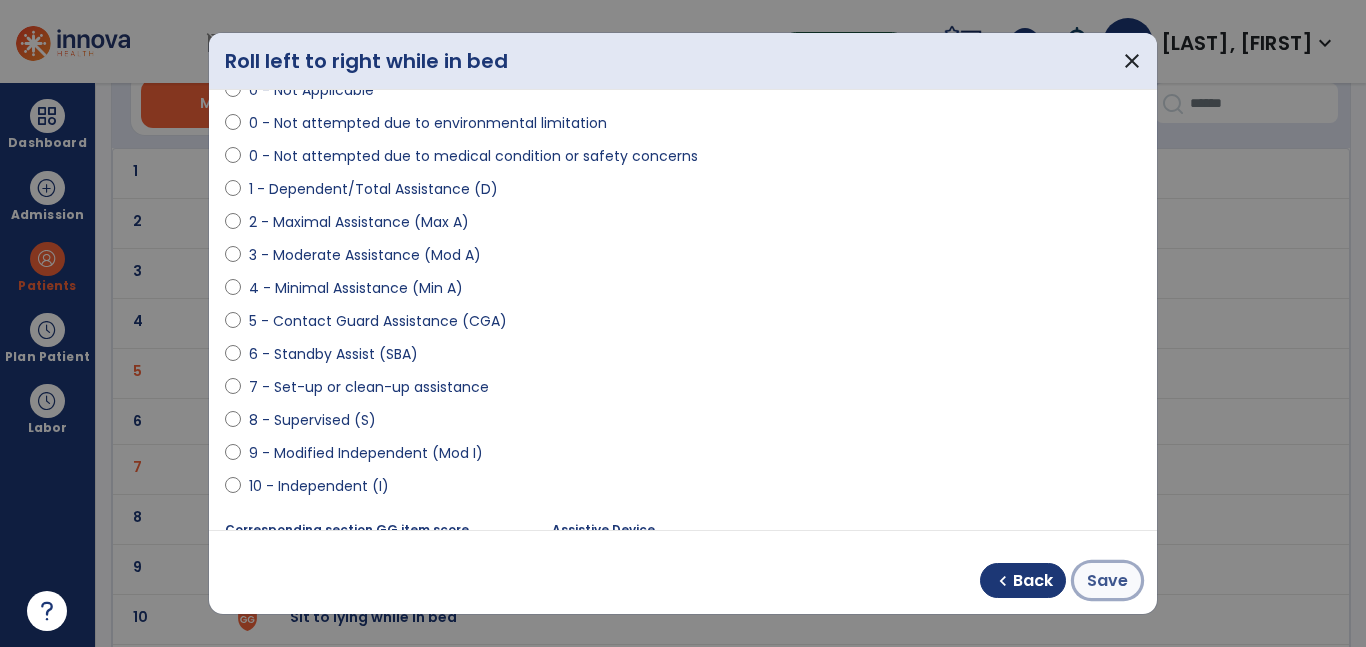 click on "Save" at bounding box center (1107, 581) 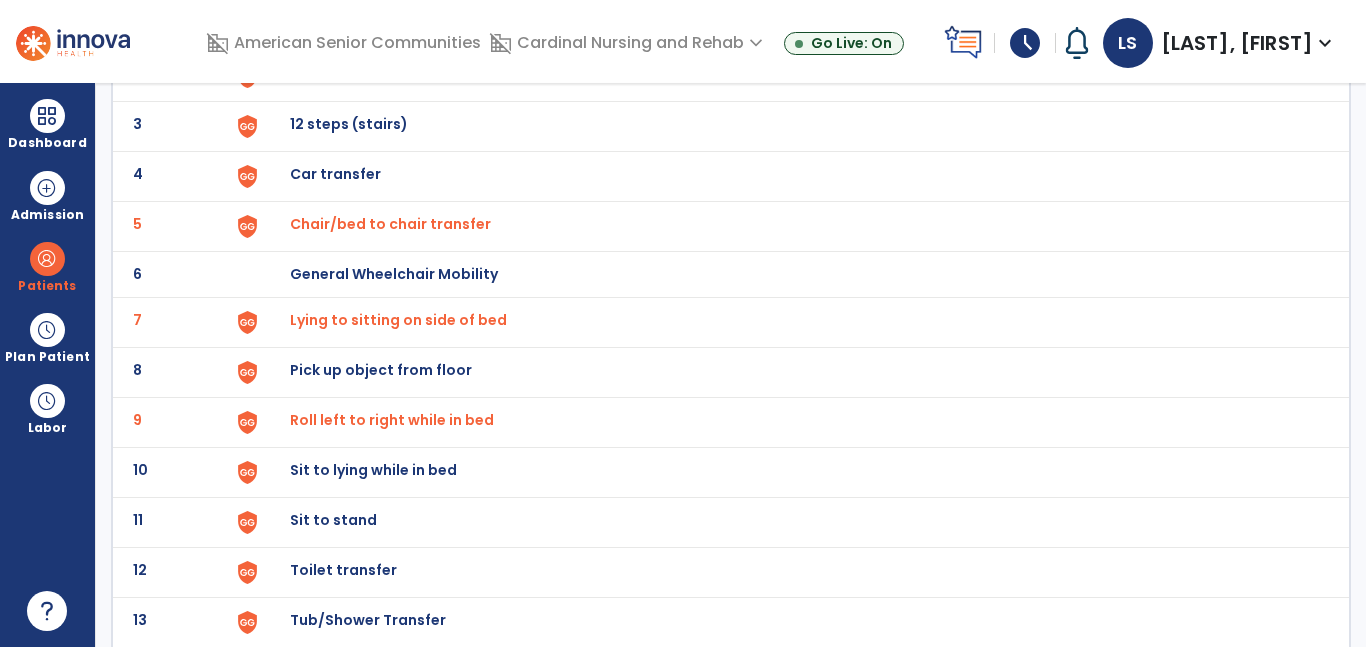 scroll, scrollTop: 245, scrollLeft: 0, axis: vertical 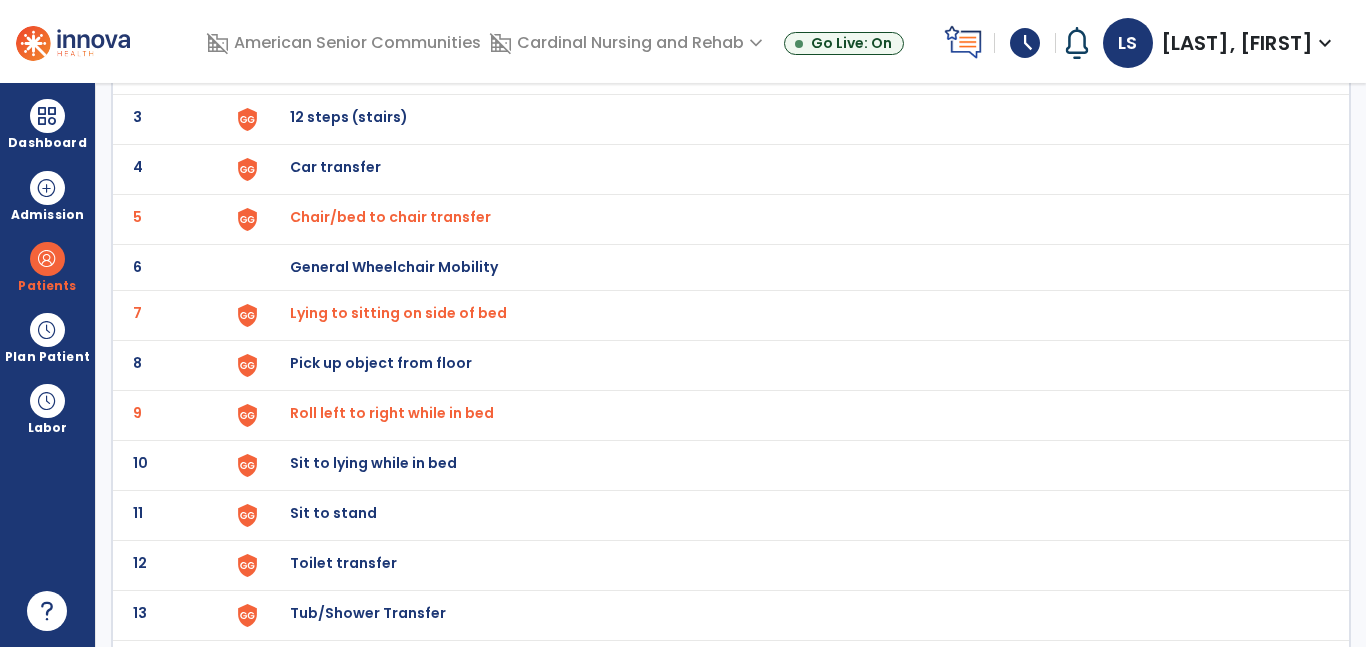 click on "Sit to lying while in bed" at bounding box center (789, 19) 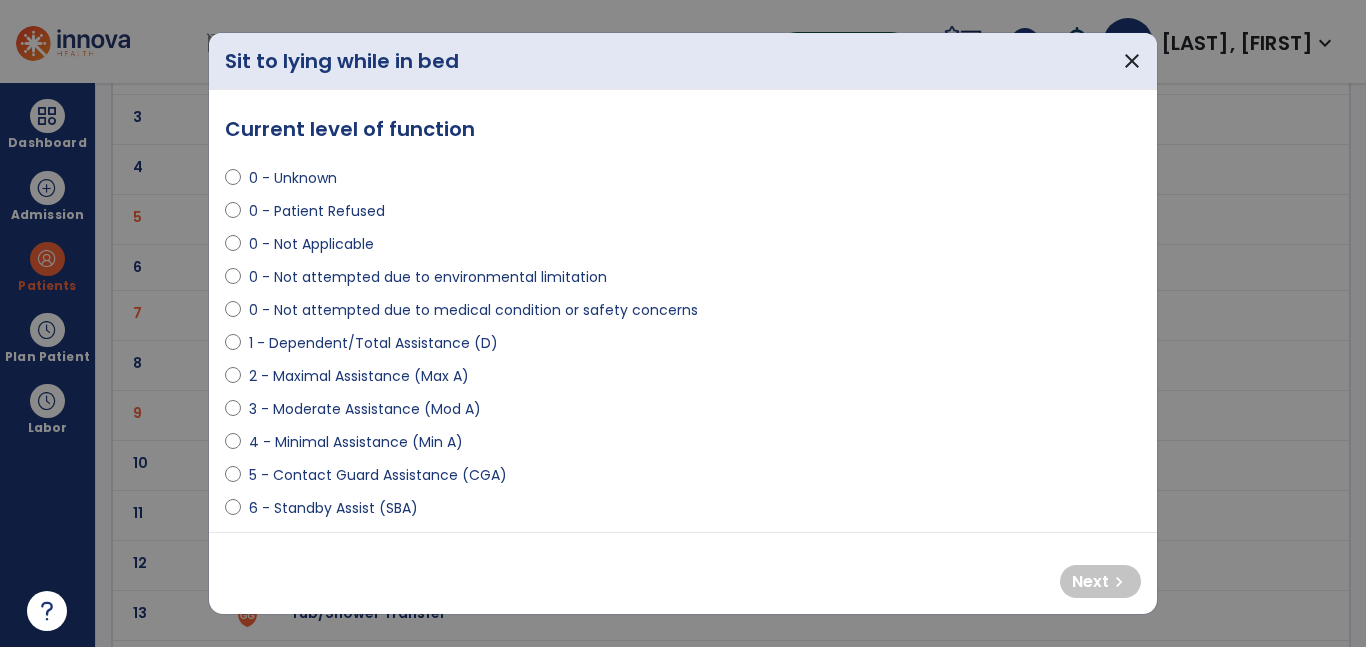 select on "**********" 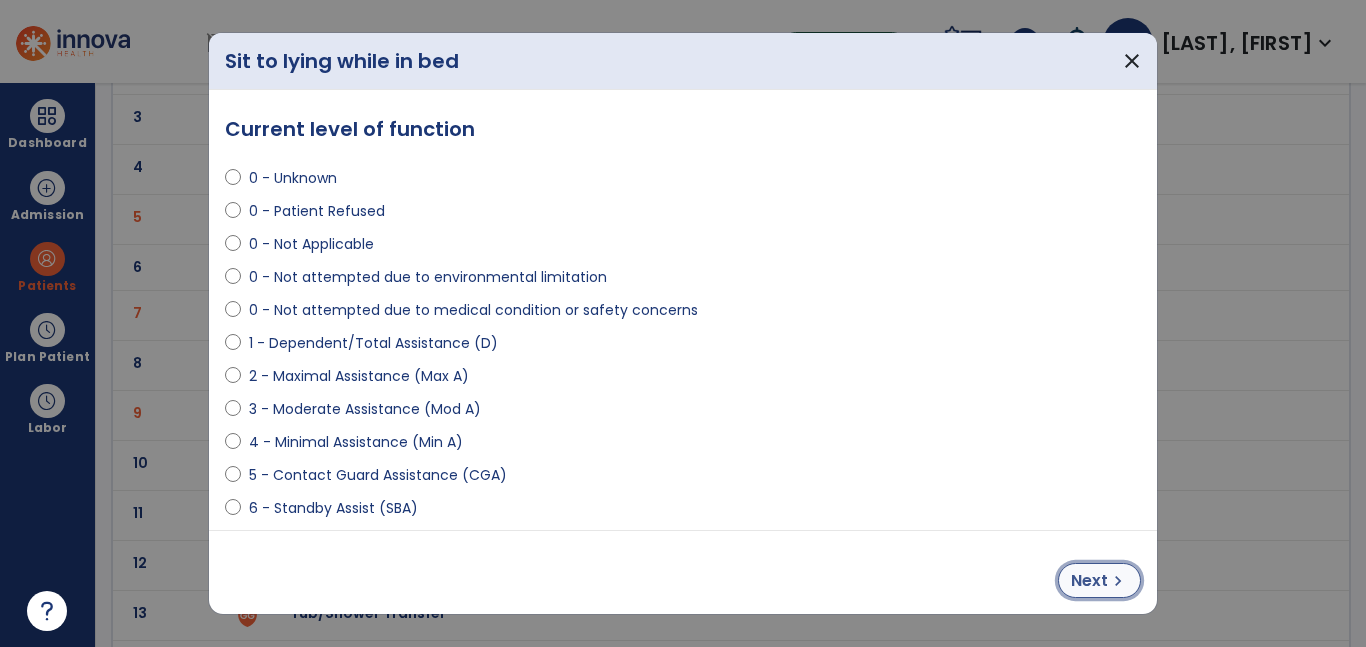 click on "Next" at bounding box center [1089, 581] 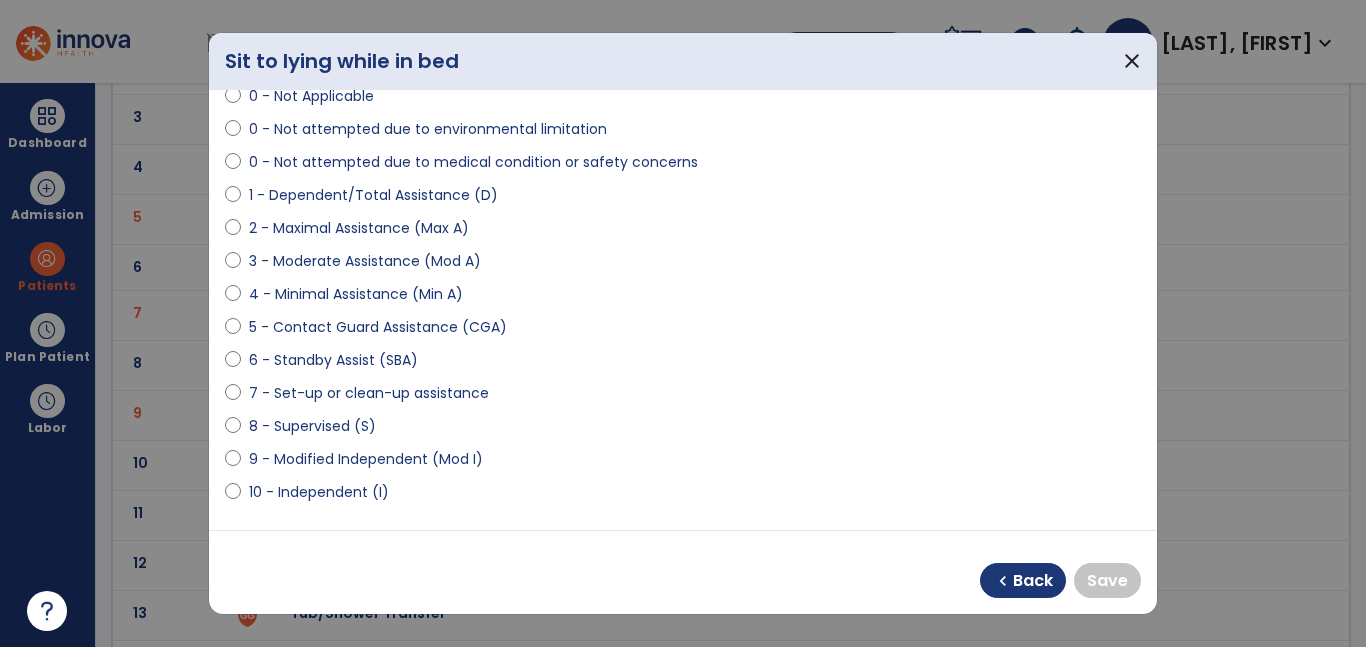 scroll, scrollTop: 164, scrollLeft: 0, axis: vertical 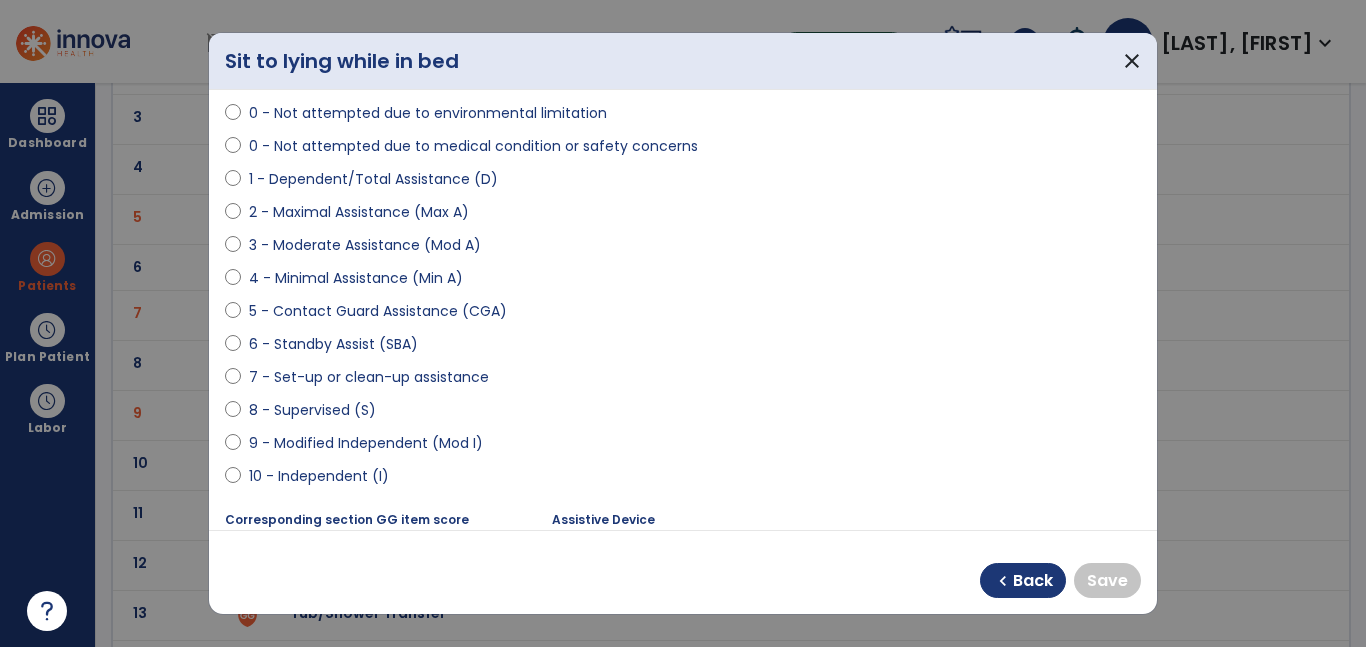 select on "**********" 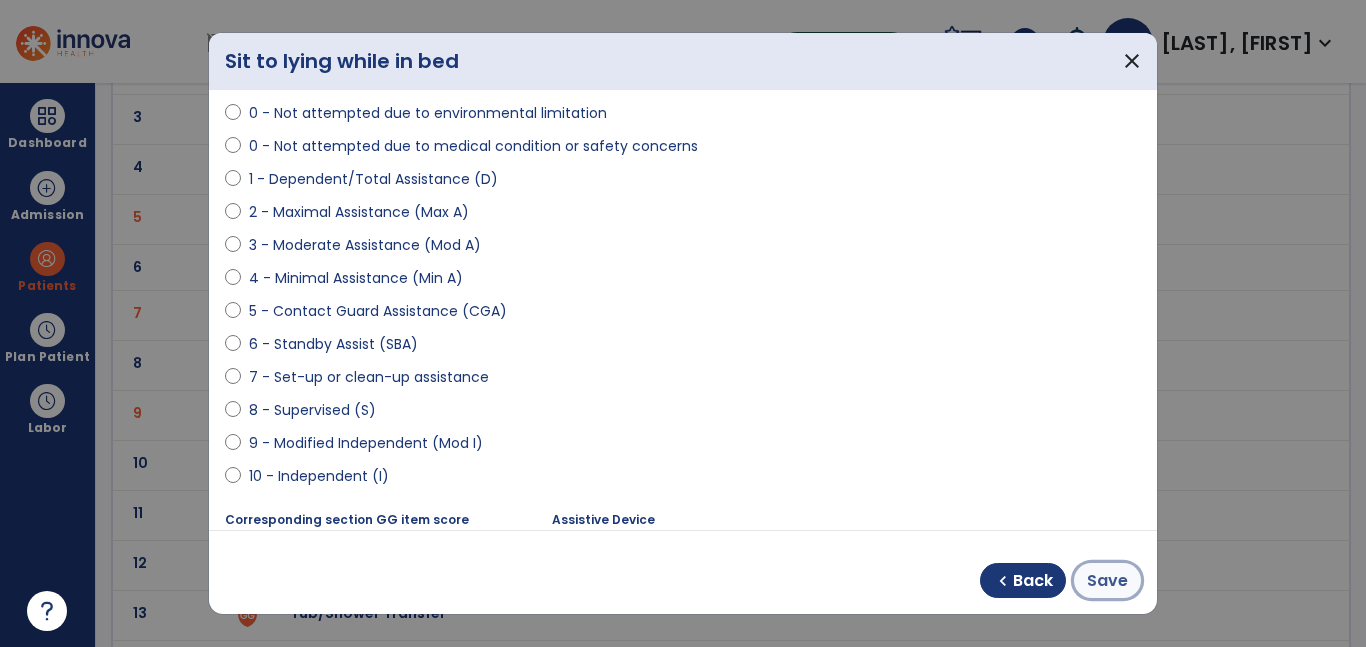 click on "Save" at bounding box center (1107, 581) 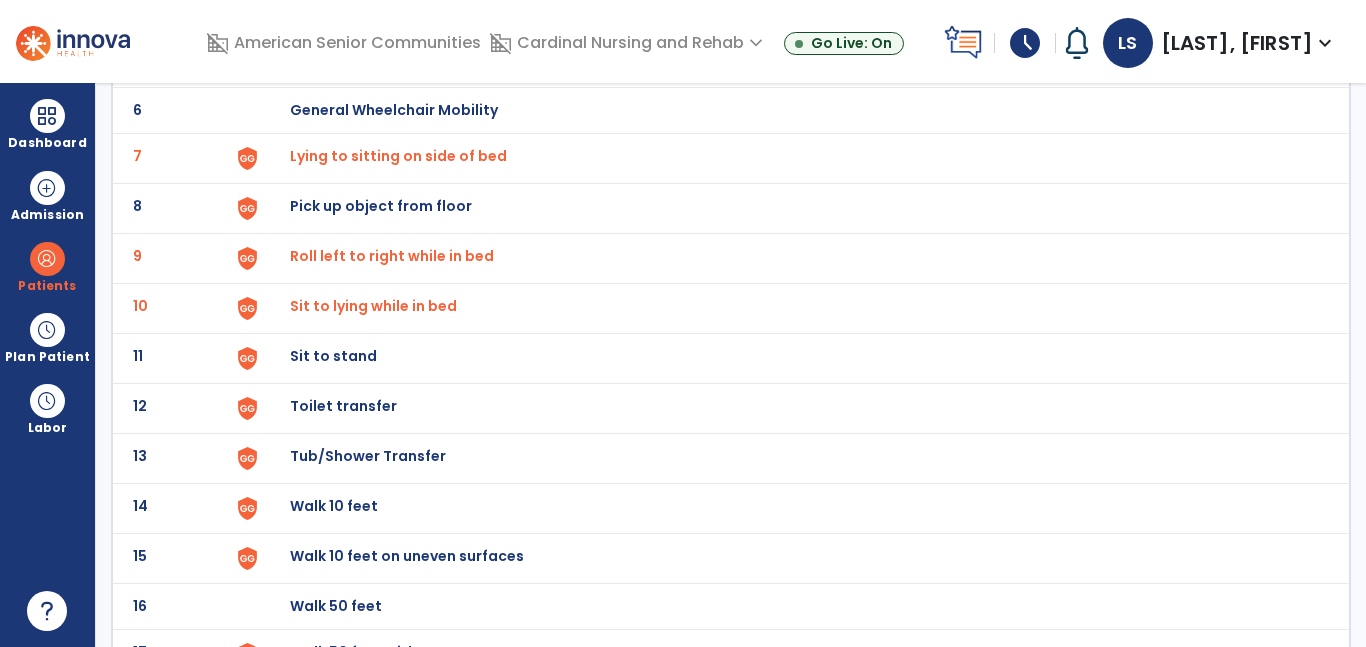 scroll, scrollTop: 405, scrollLeft: 0, axis: vertical 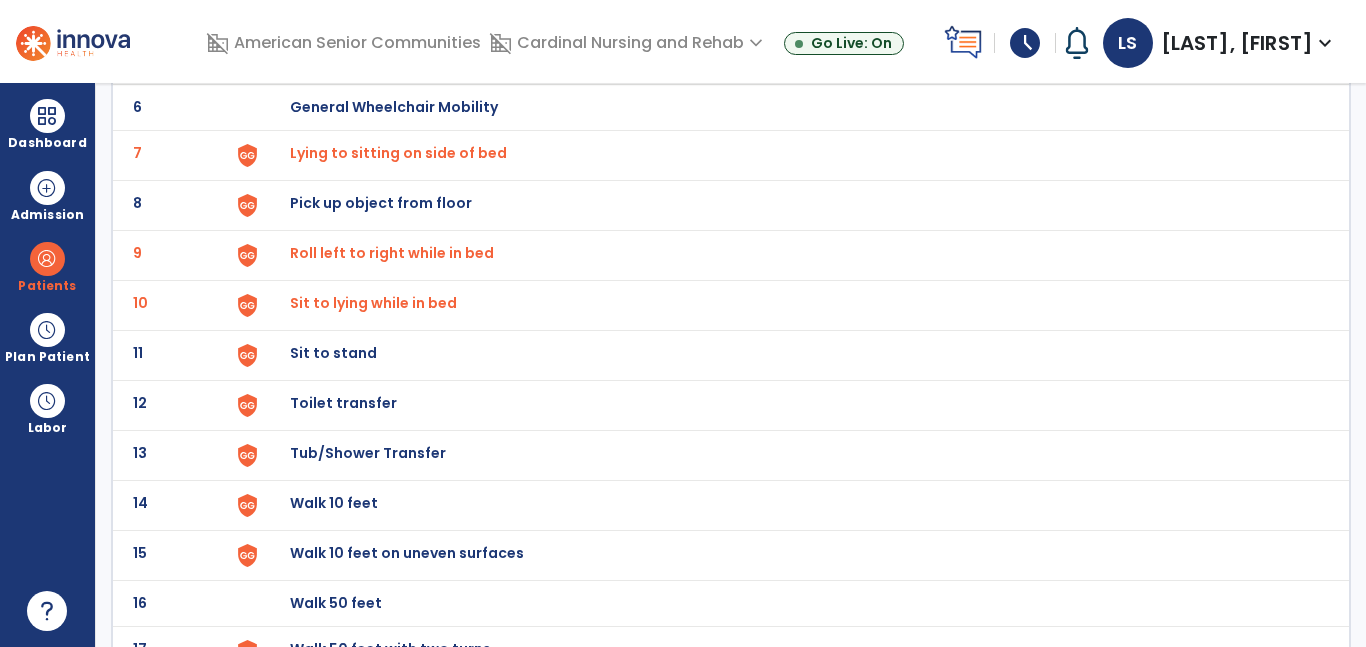 click on "Sit to stand" at bounding box center [789, -141] 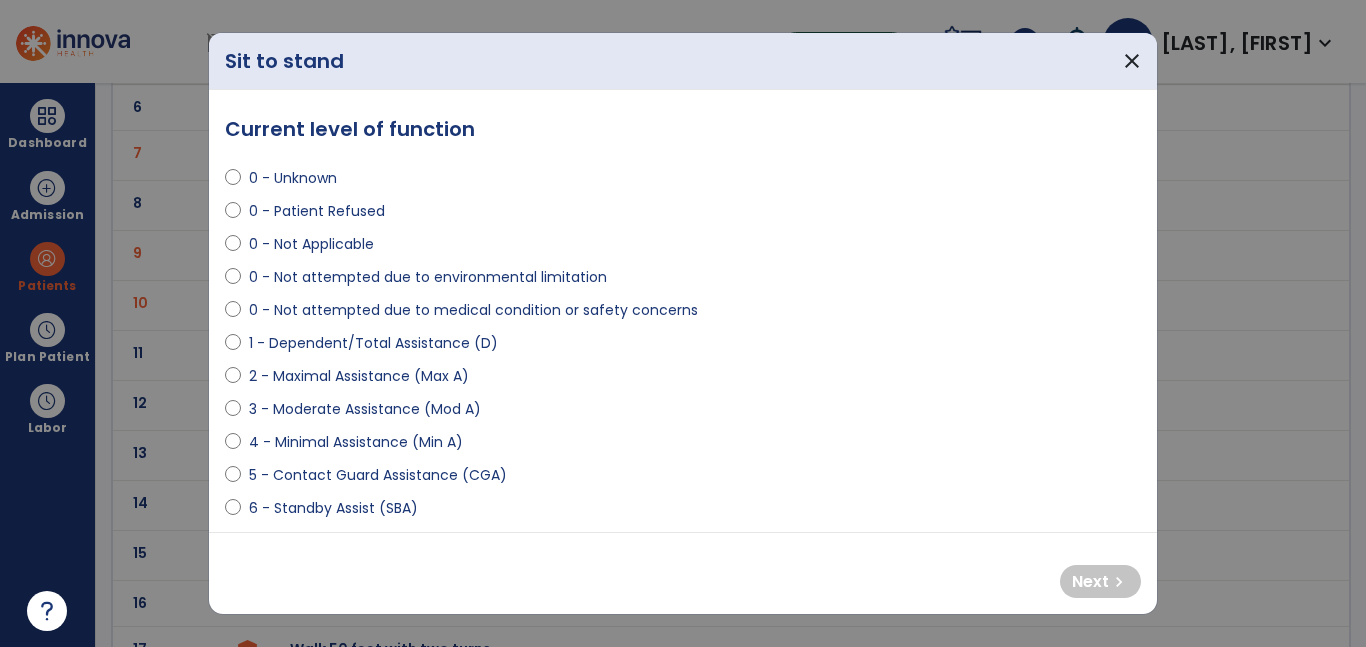 select on "**********" 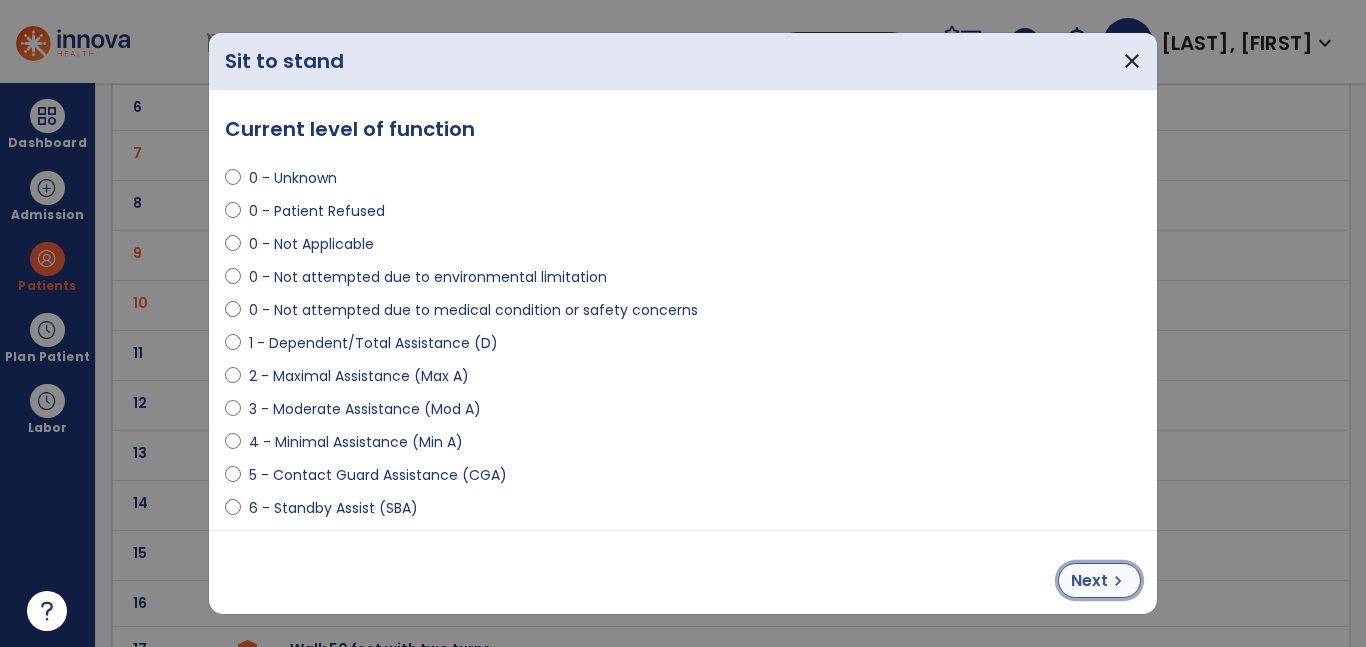 click on "Next" at bounding box center (1089, 581) 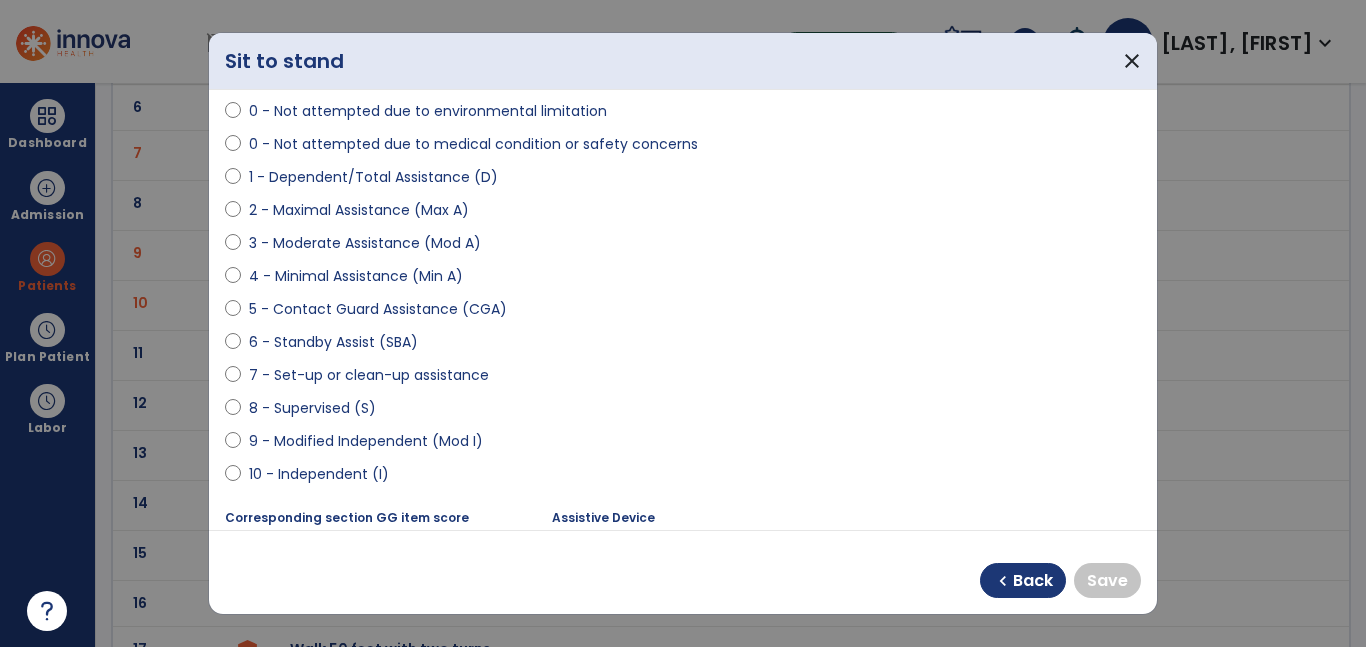 scroll, scrollTop: 175, scrollLeft: 0, axis: vertical 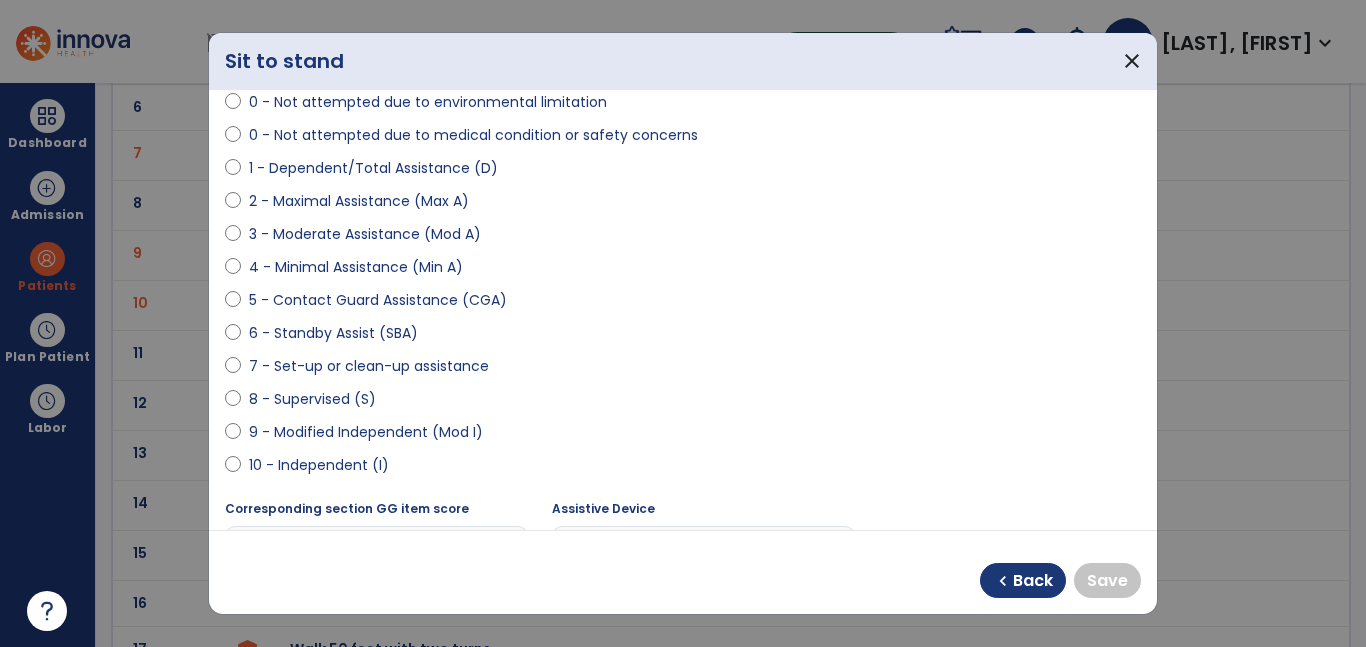 select on "**********" 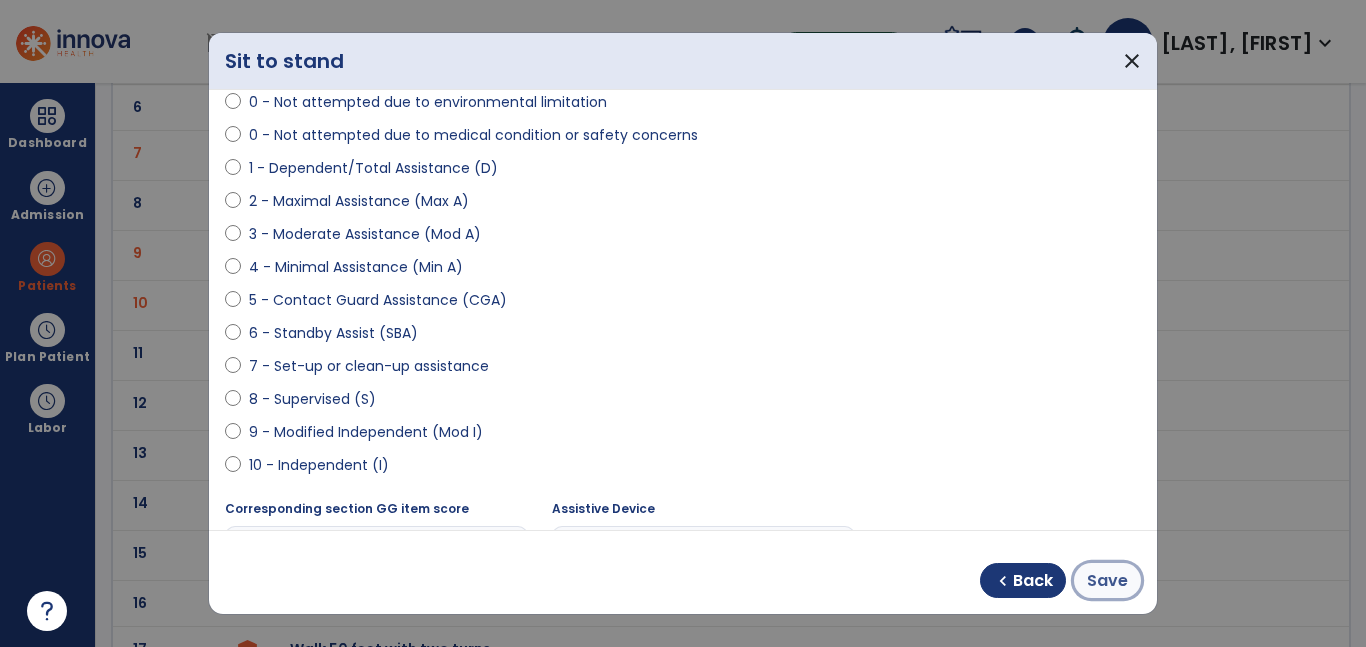 click on "Save" at bounding box center (1107, 581) 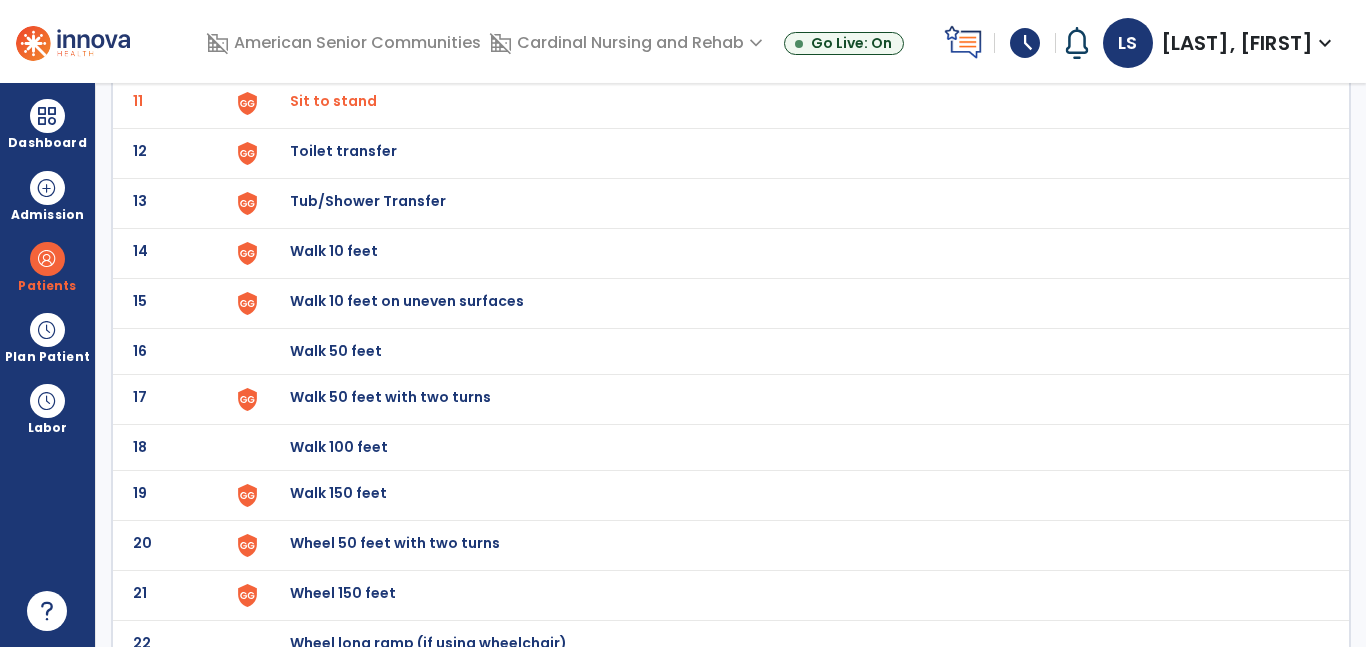 scroll, scrollTop: 697, scrollLeft: 0, axis: vertical 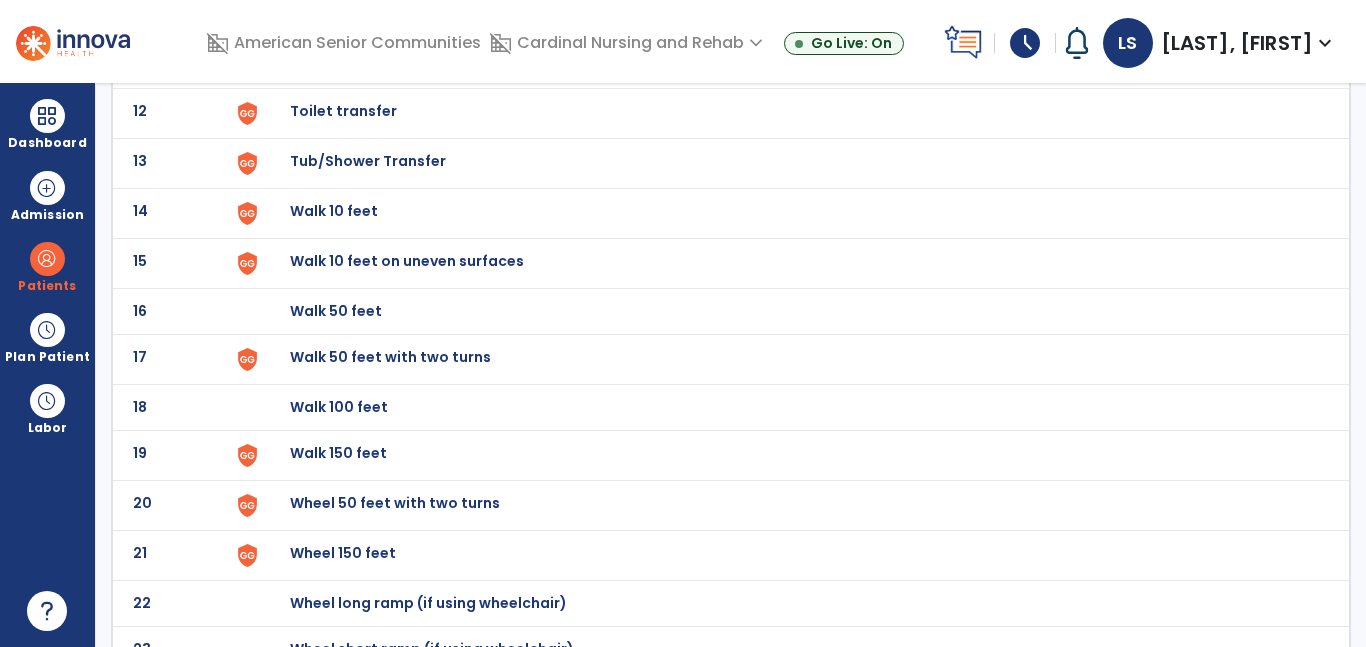 click on "Walk 10 feet" at bounding box center (789, -433) 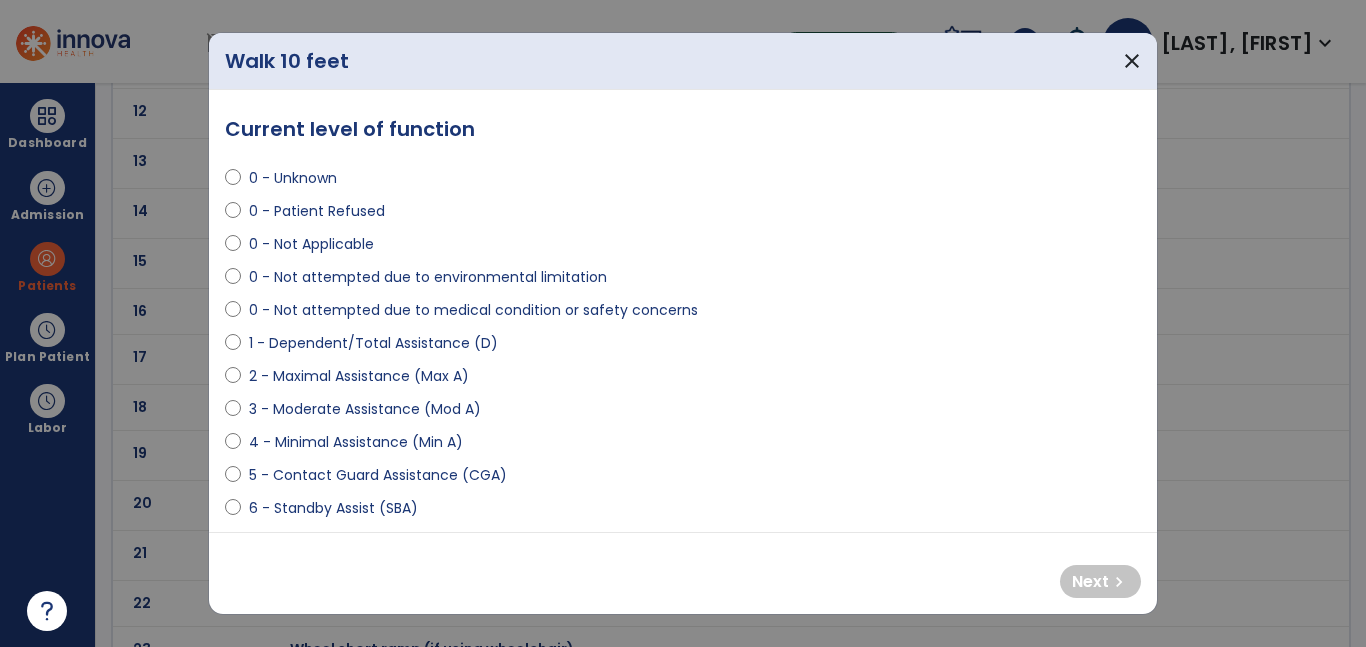select on "**********" 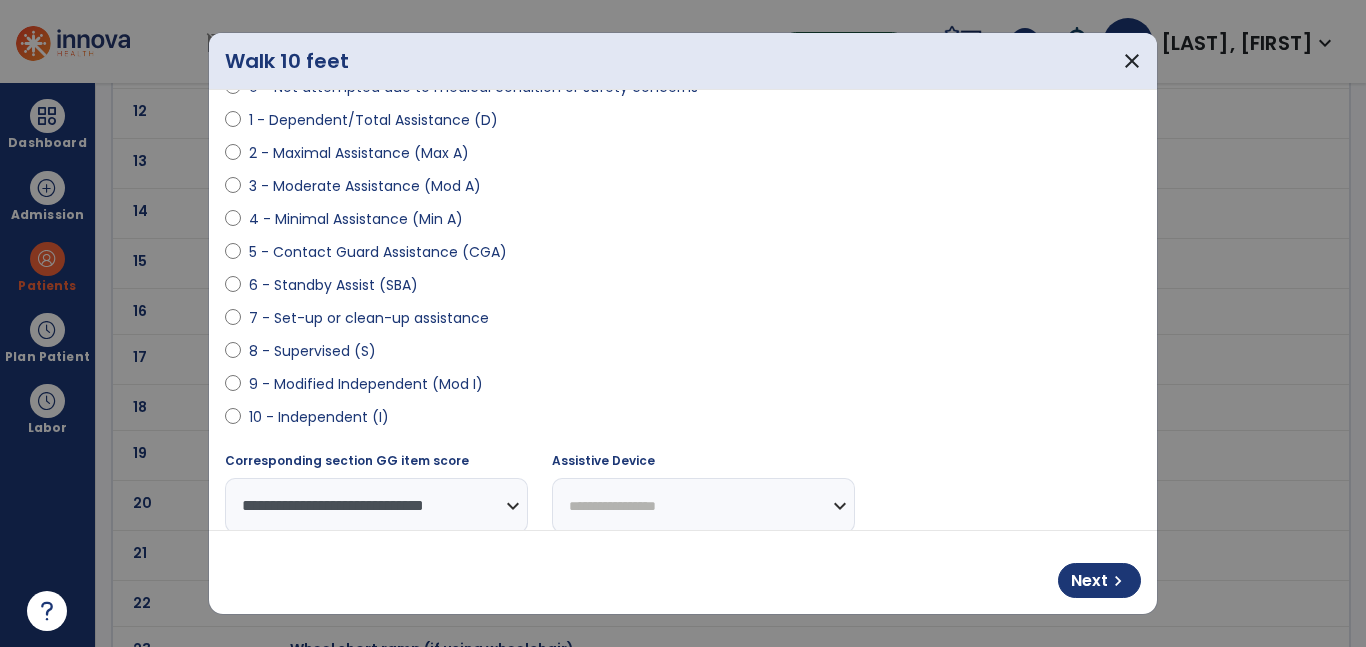 click on "**********" at bounding box center (703, 505) 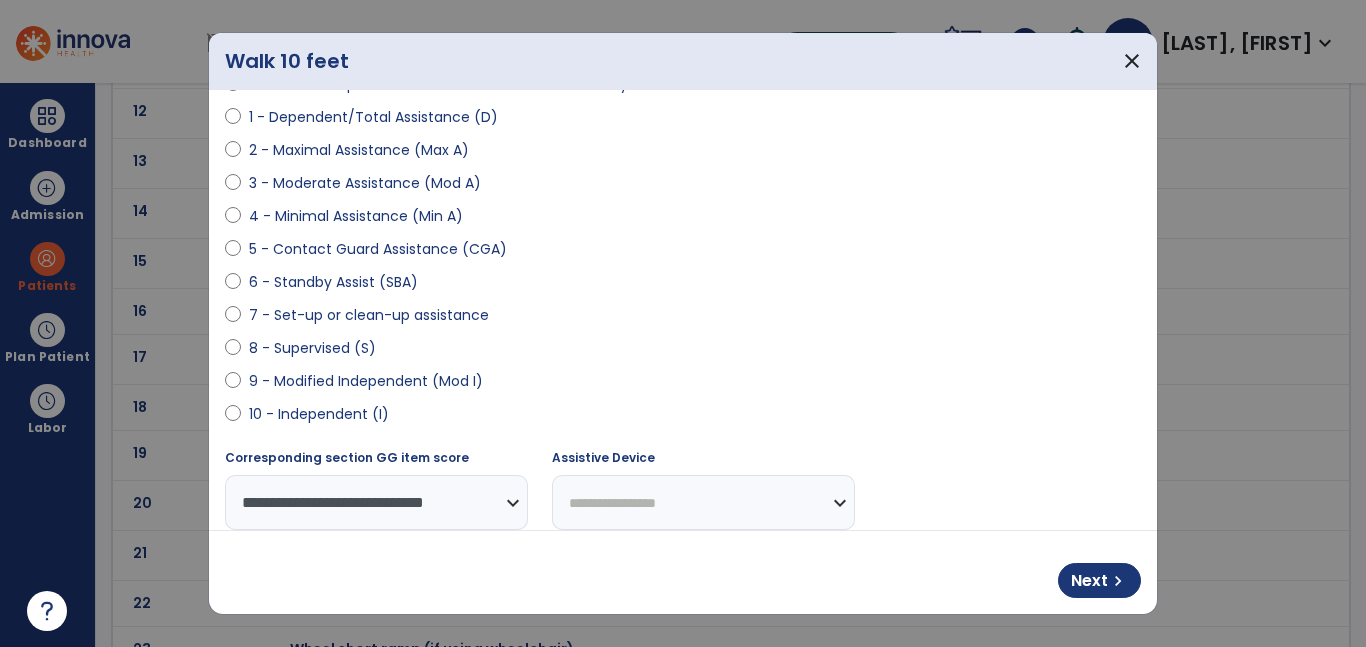 select on "**********" 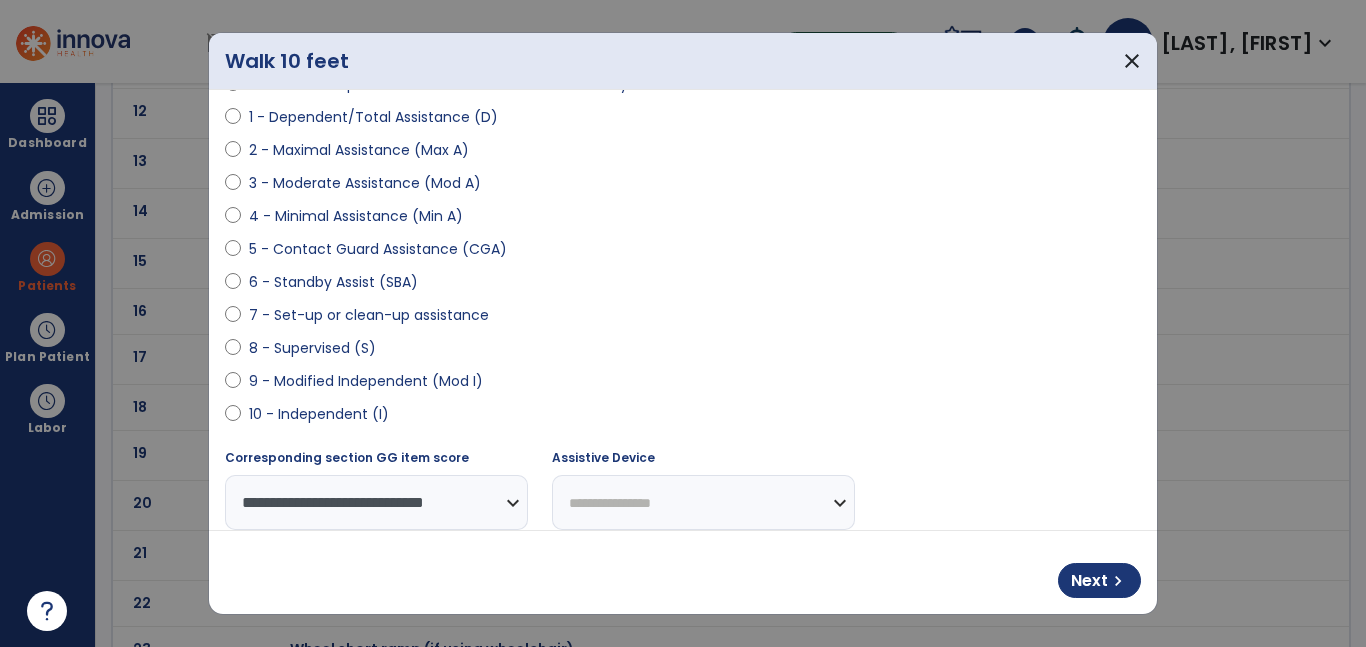 click on "**********" at bounding box center [703, 502] 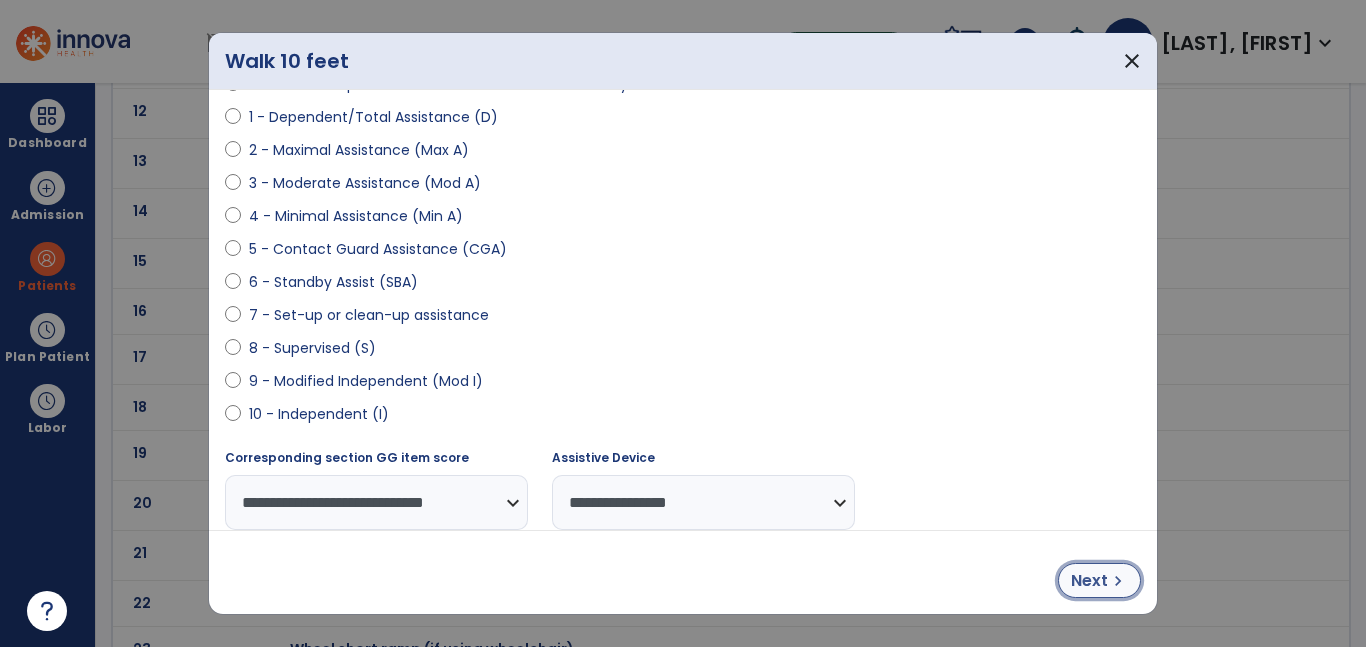 click on "Next" at bounding box center (1089, 581) 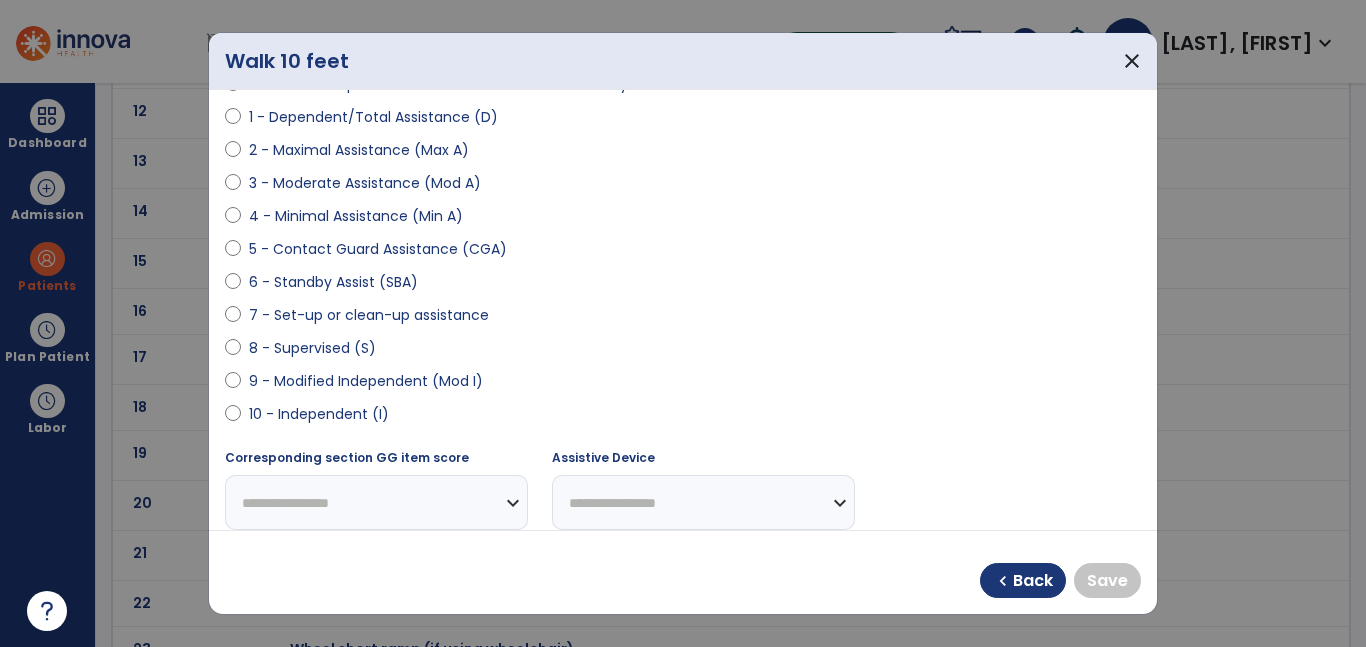 select on "**********" 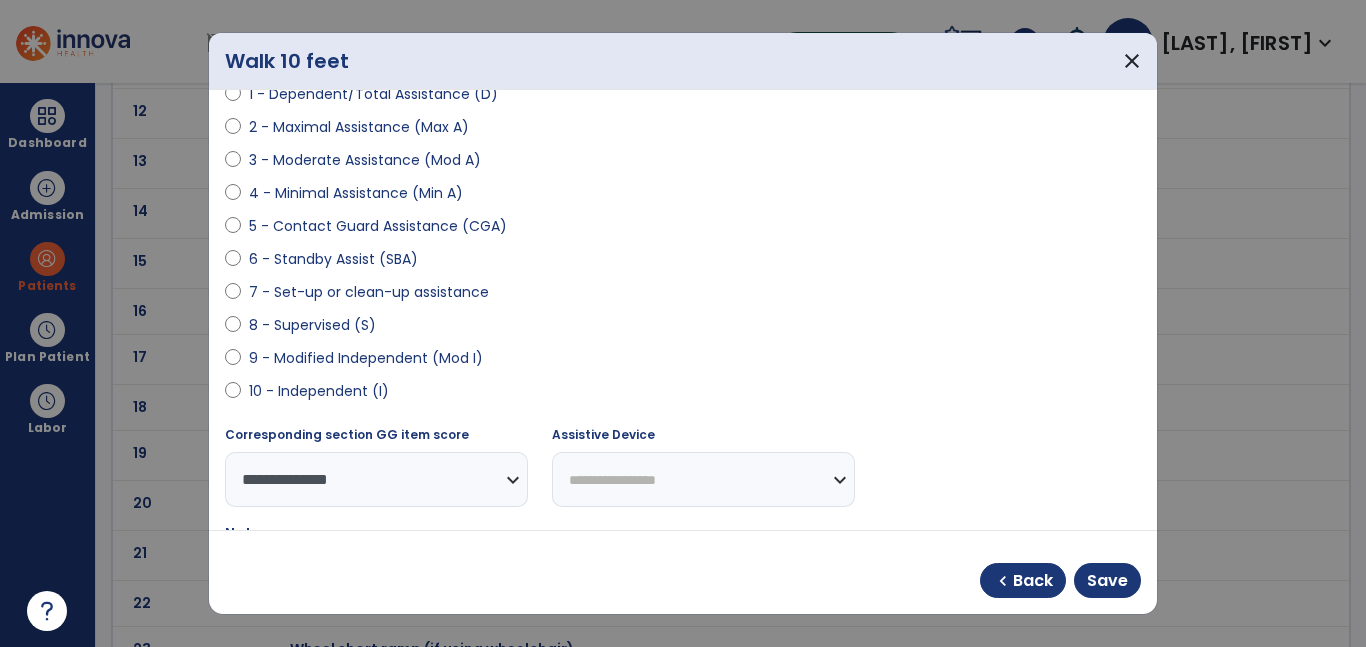 scroll, scrollTop: 257, scrollLeft: 0, axis: vertical 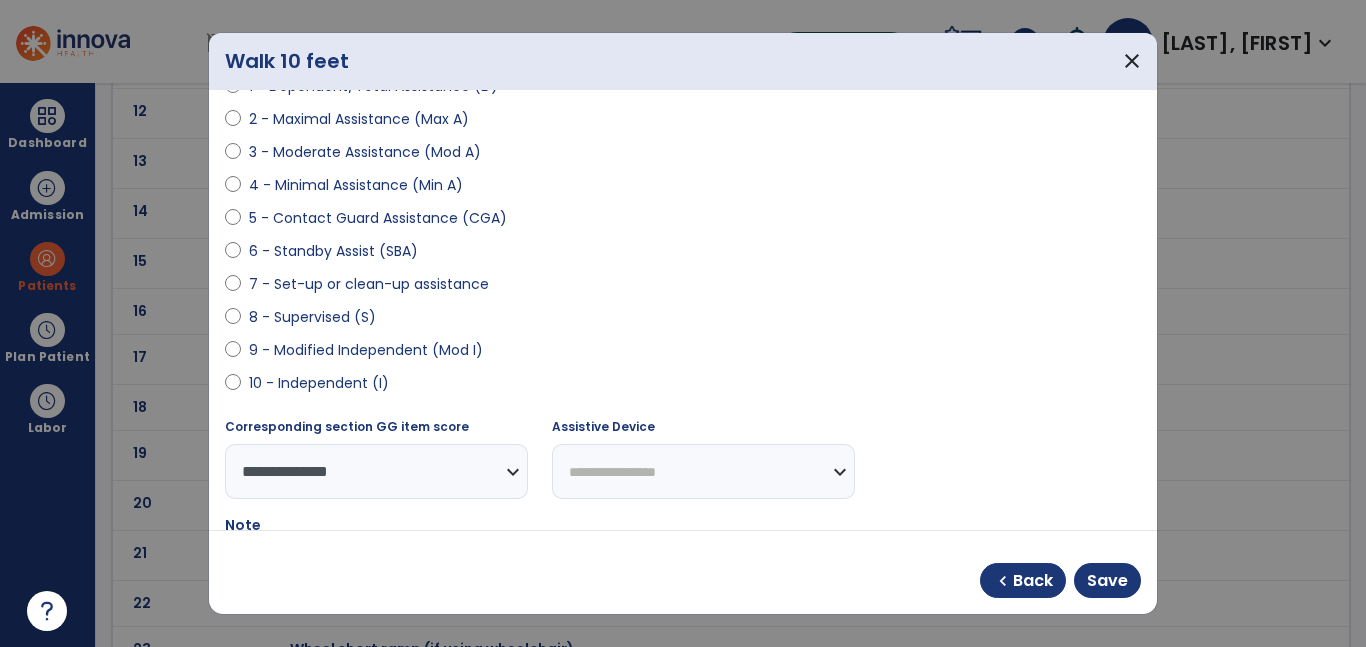 click on "**********" at bounding box center [703, 471] 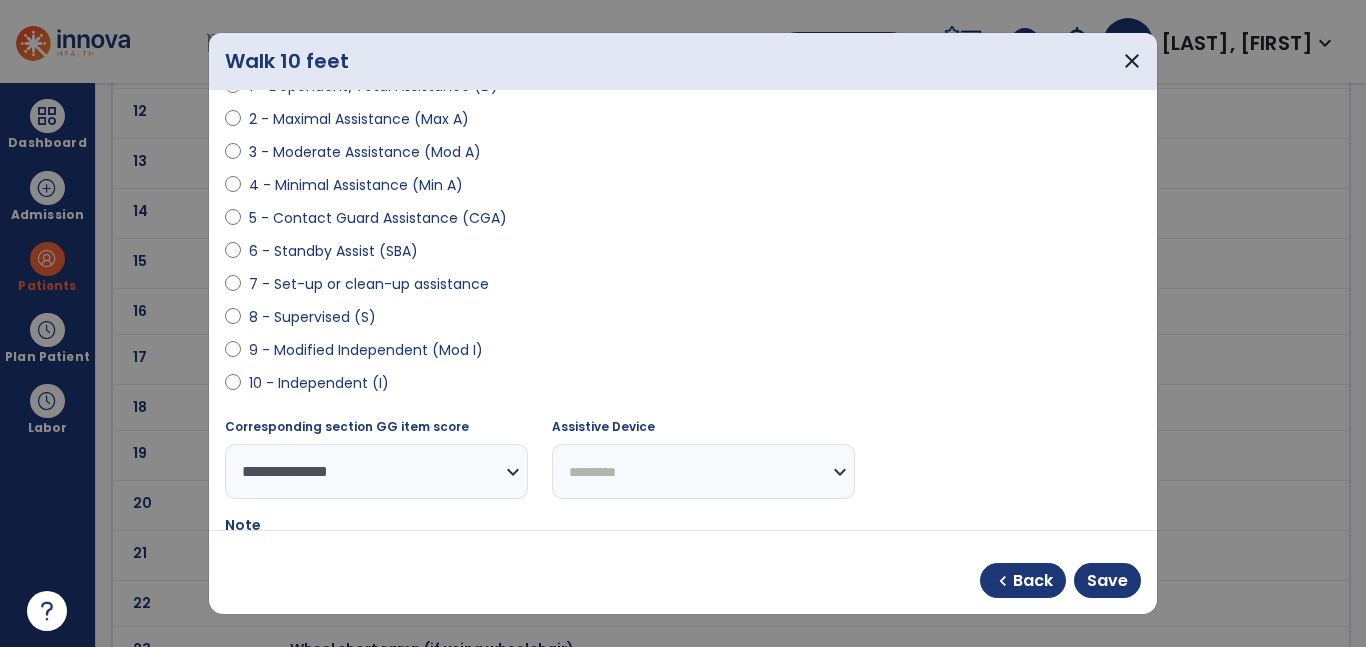 click on "**********" at bounding box center (703, 471) 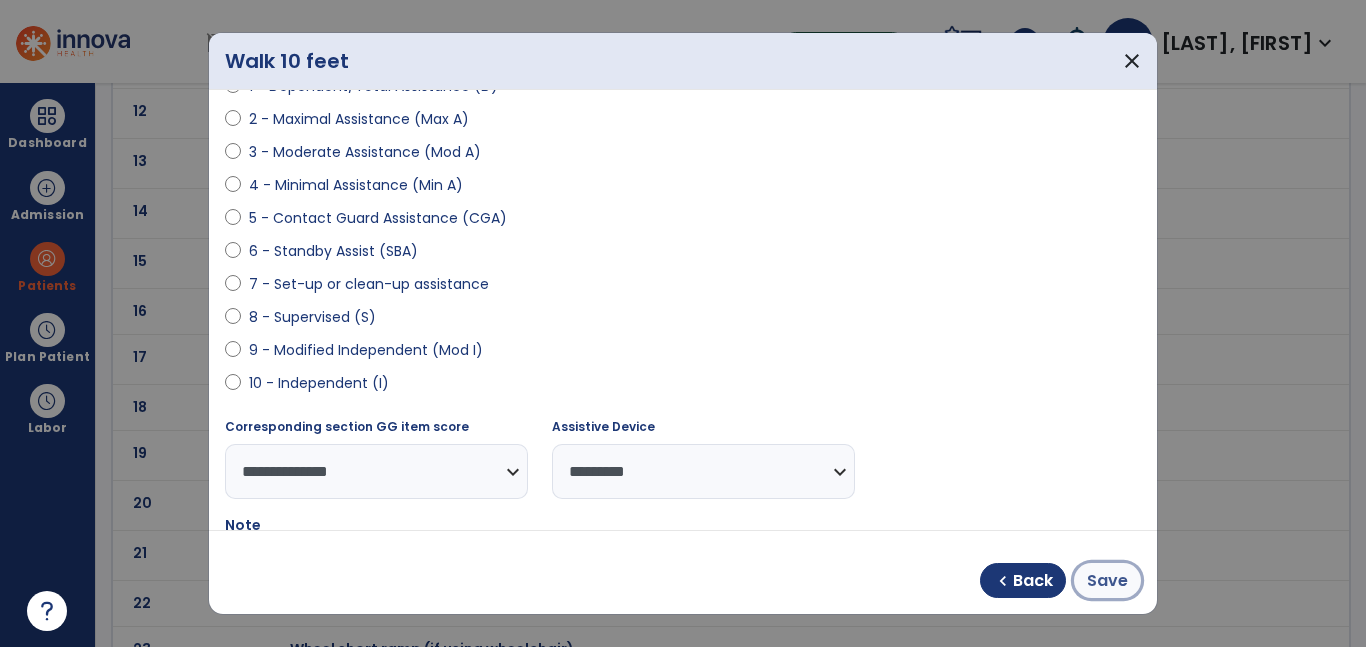 click on "Save" at bounding box center [1107, 580] 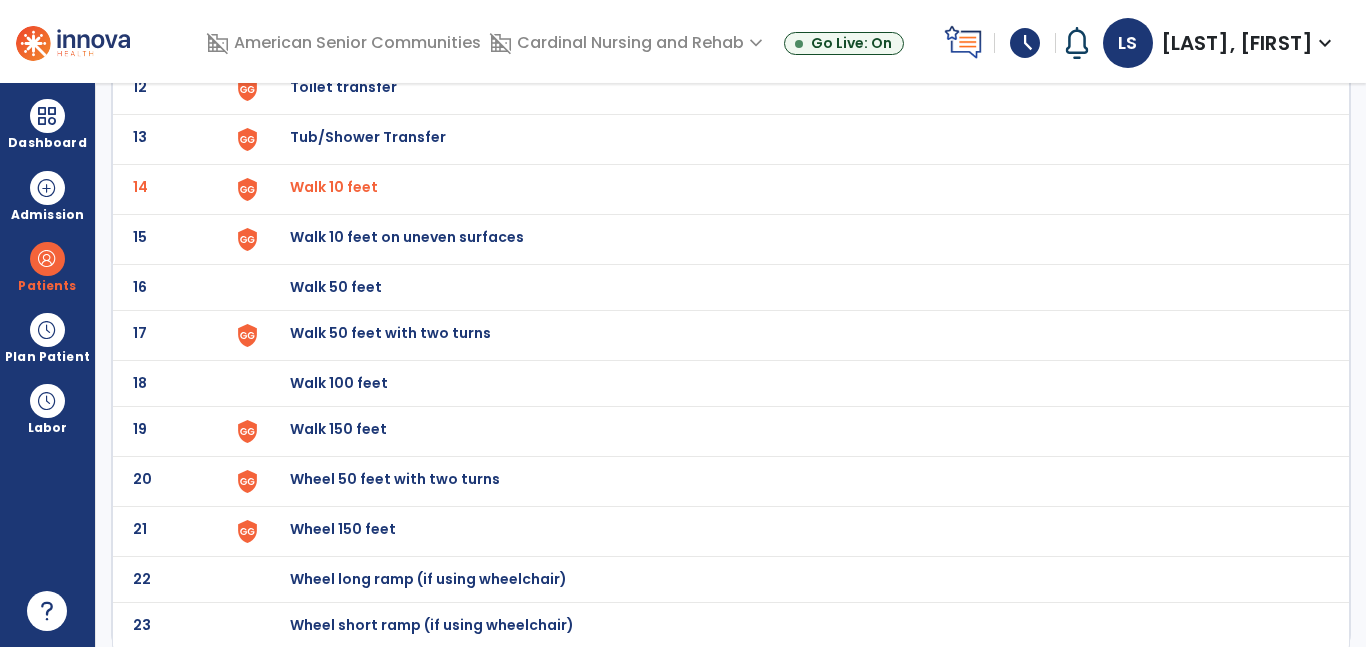 scroll, scrollTop: 724, scrollLeft: 0, axis: vertical 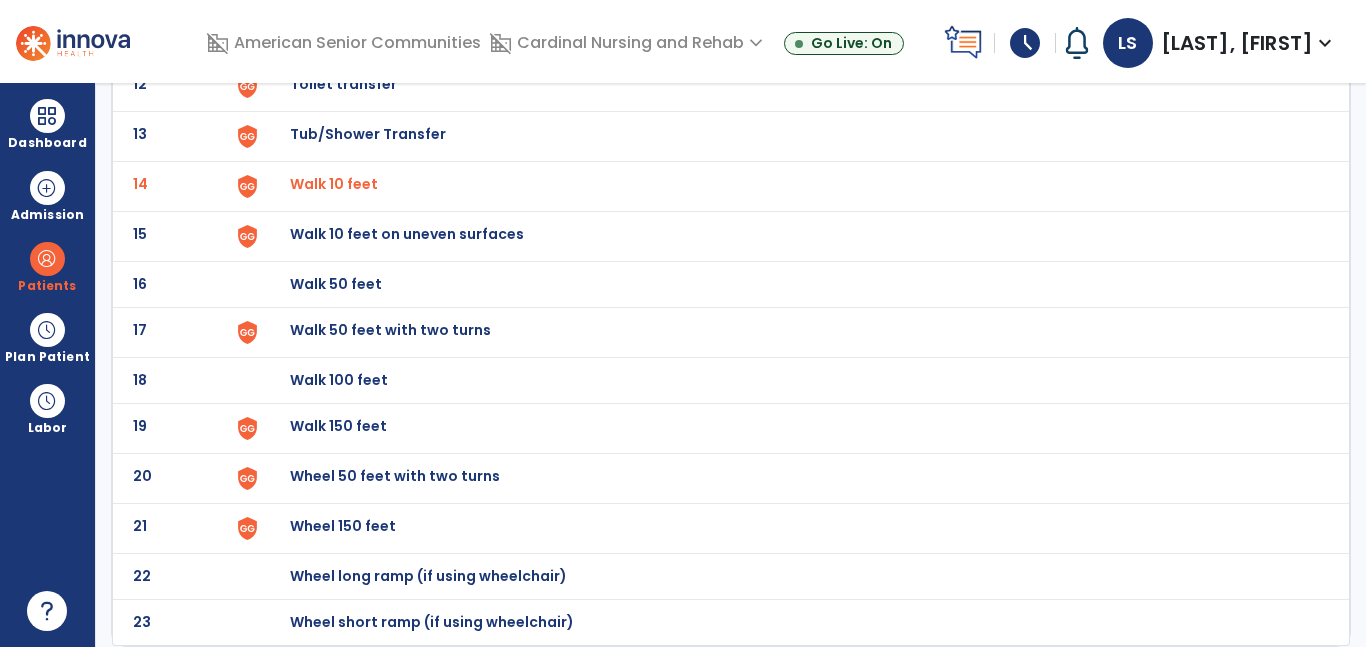 click on "Walk 50 feet" at bounding box center (789, -460) 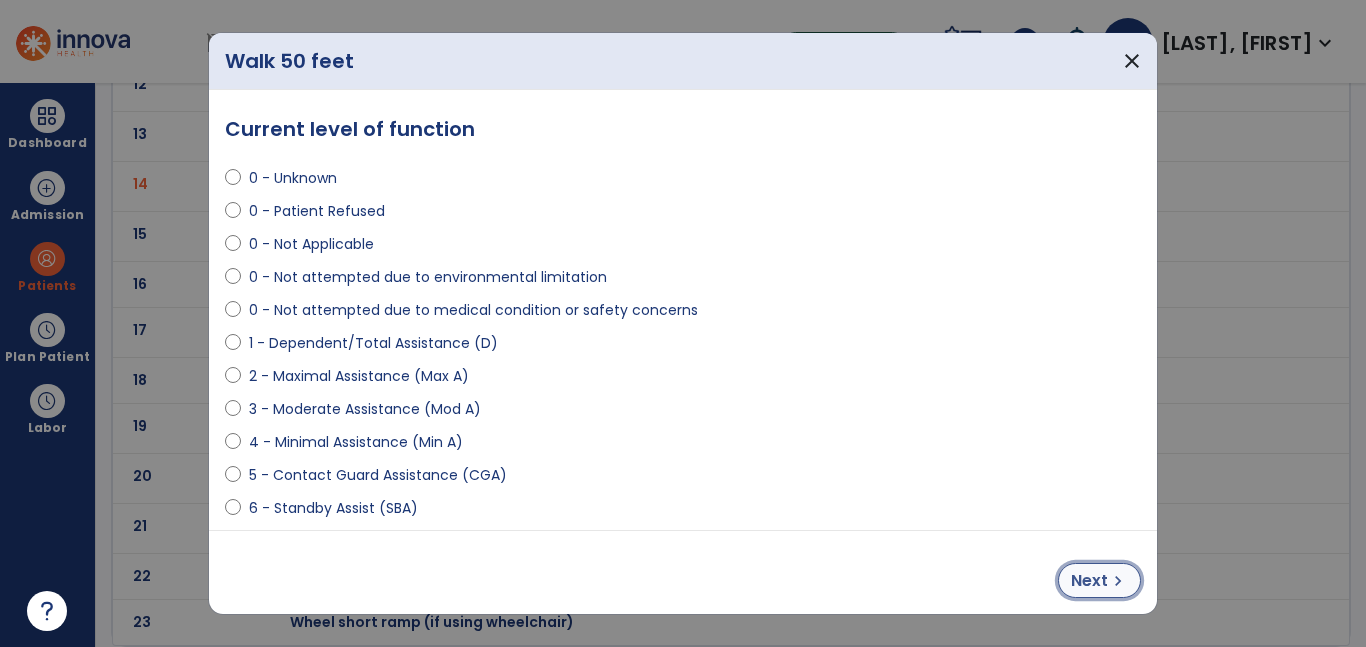 click on "Next" at bounding box center [1089, 581] 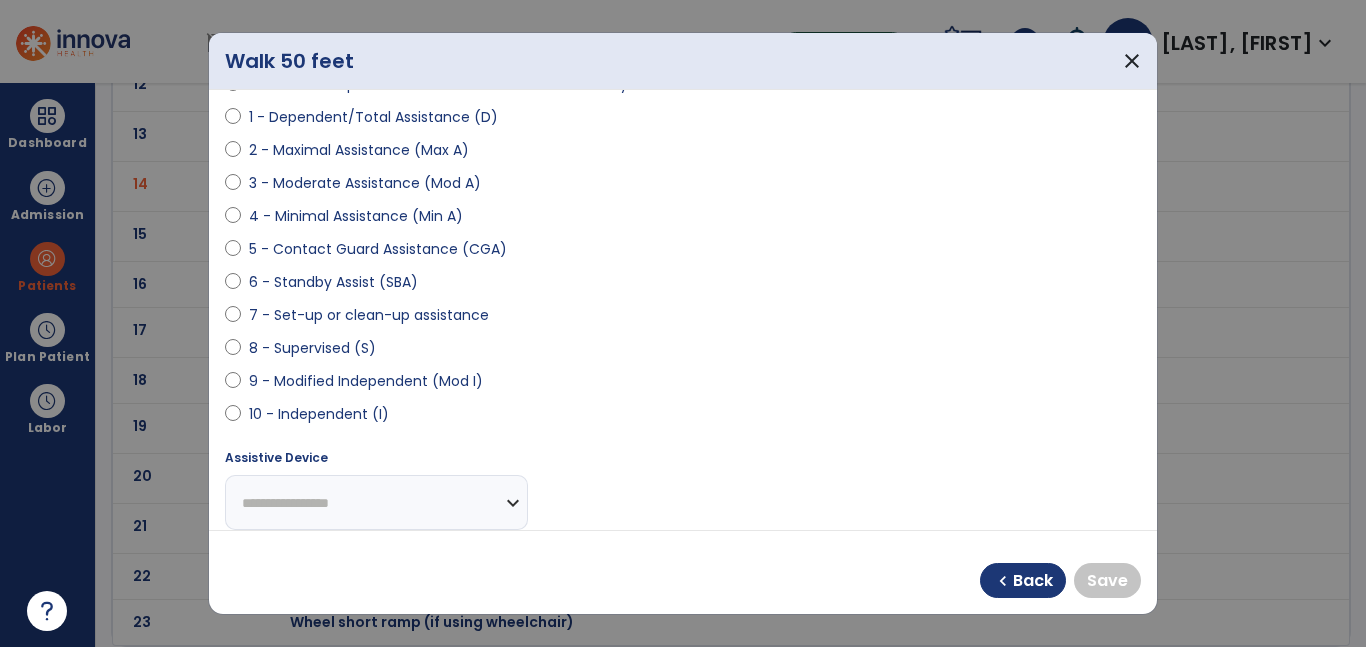 scroll, scrollTop: 288, scrollLeft: 0, axis: vertical 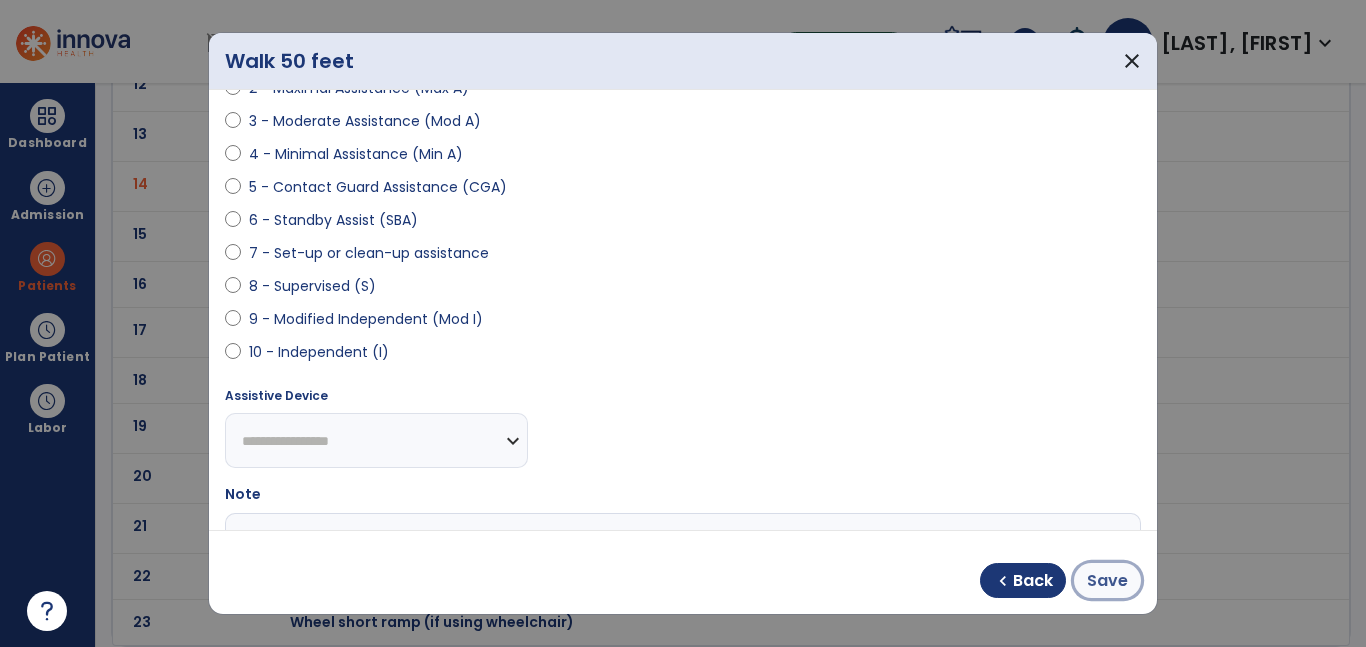 click on "Save" at bounding box center [1107, 581] 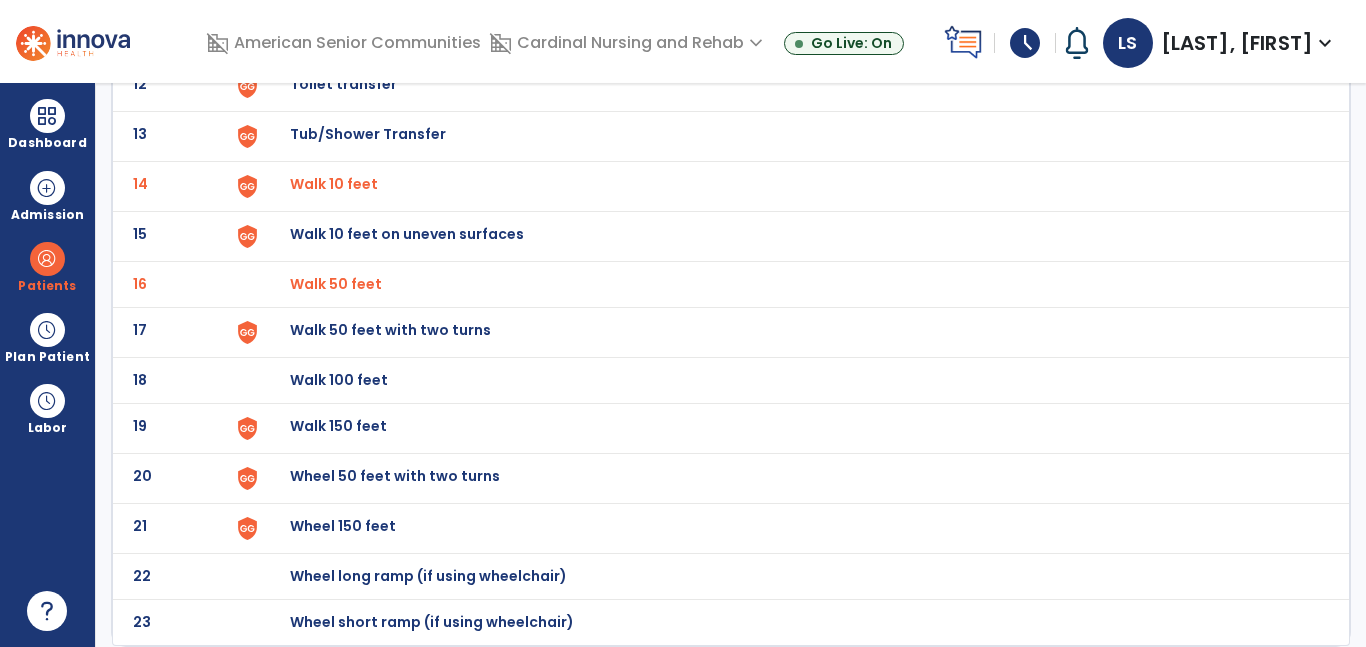 click on "16 Walk 50 feet" 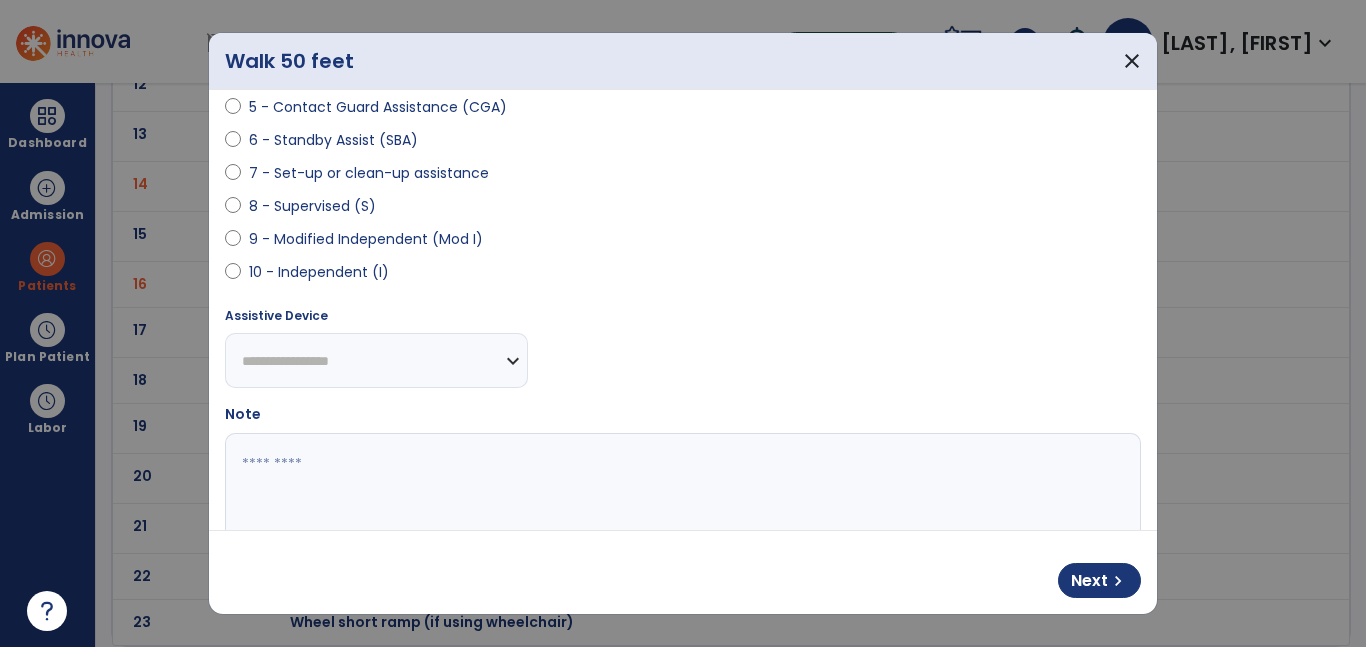scroll, scrollTop: 383, scrollLeft: 0, axis: vertical 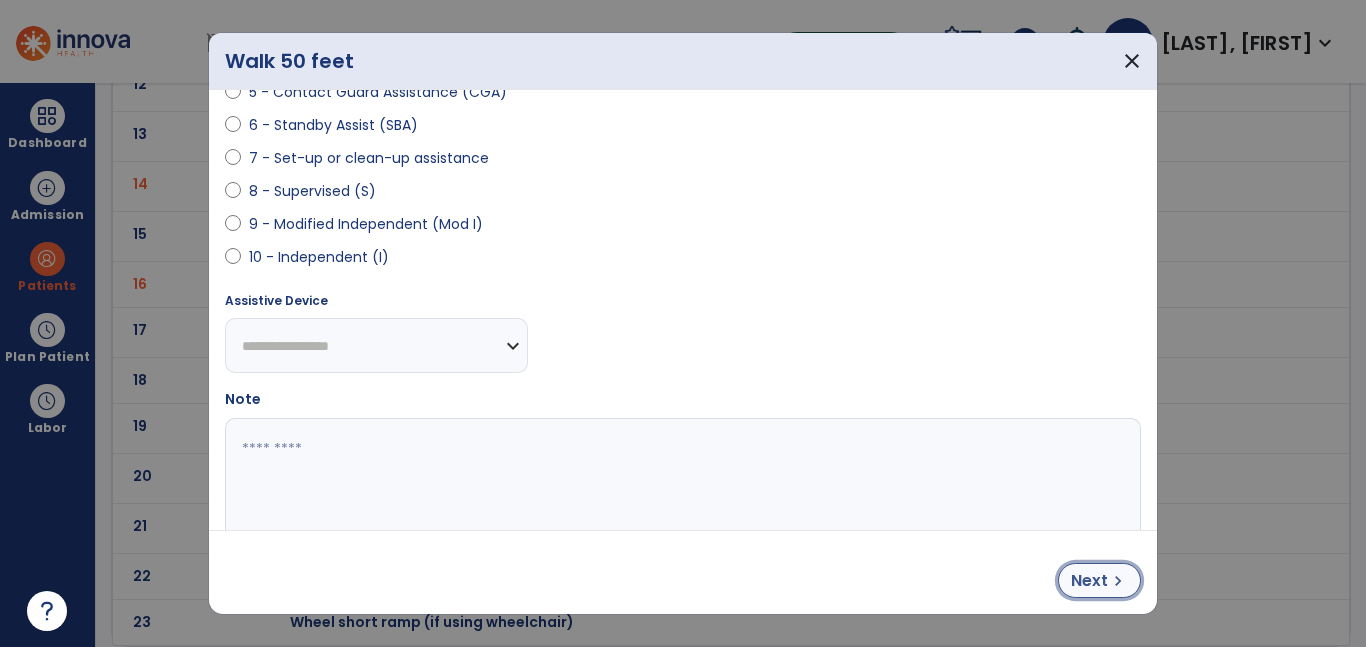 click on "Next" at bounding box center (1089, 581) 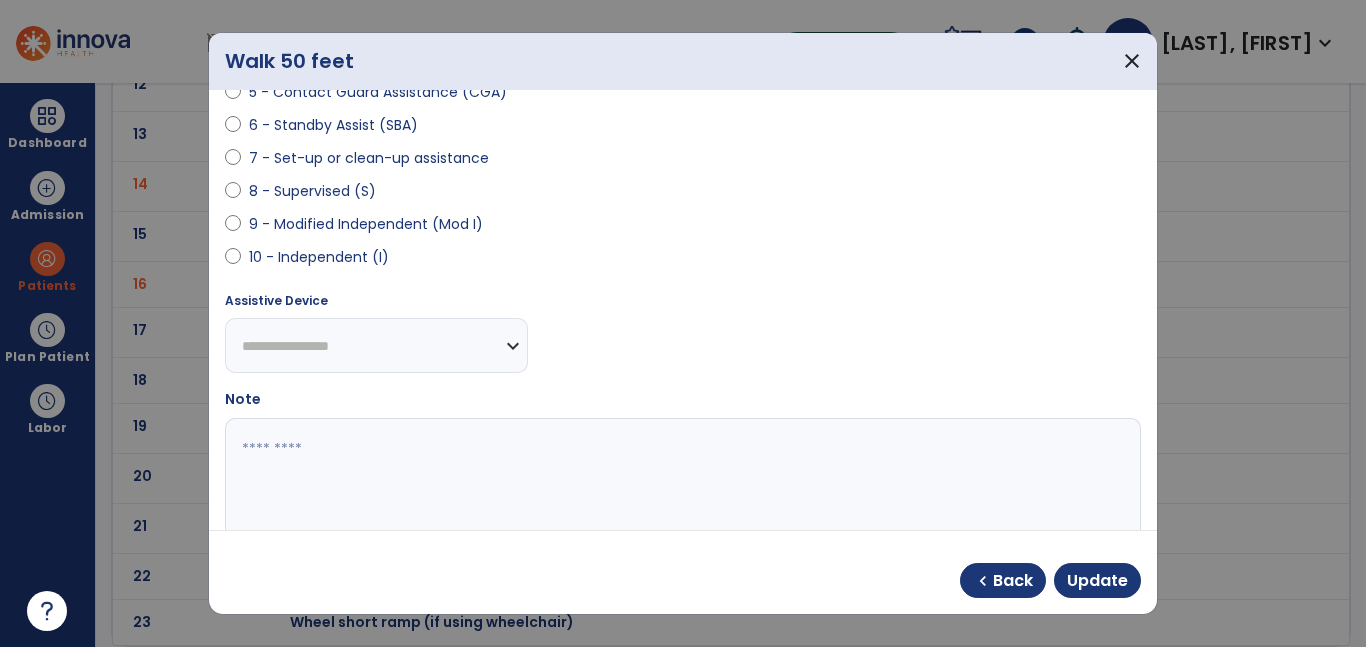 click on "**********" at bounding box center [376, 345] 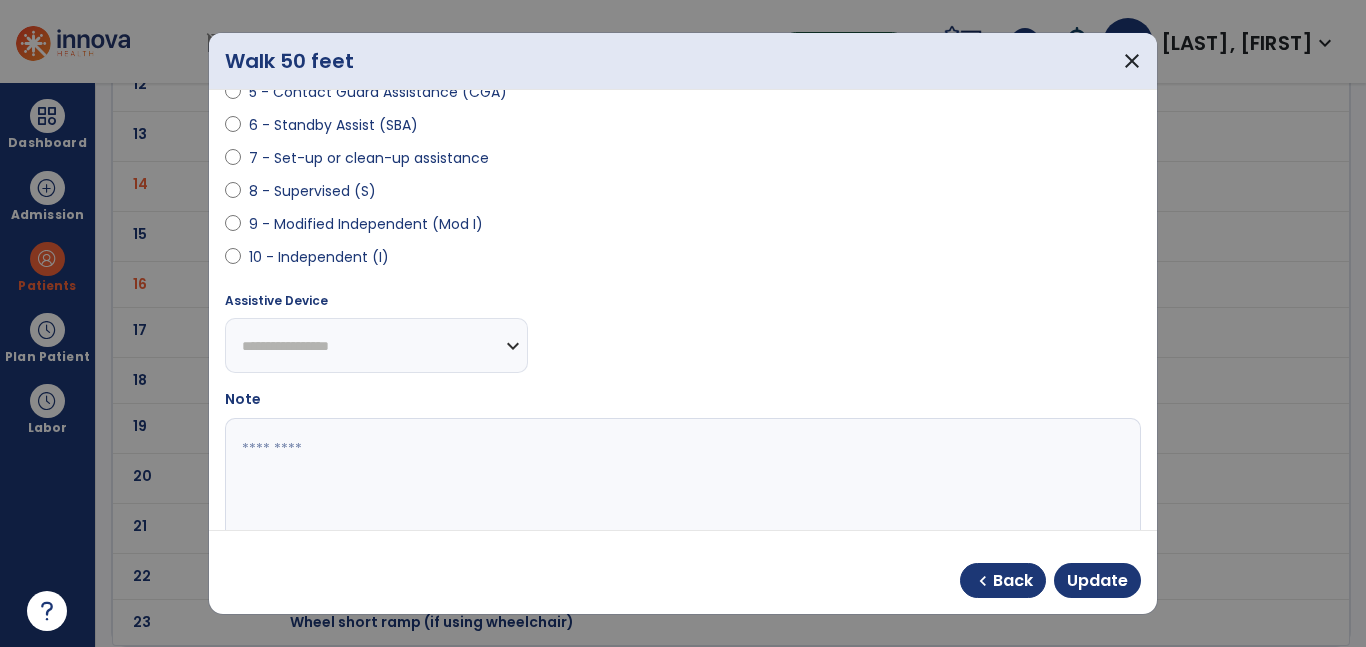 select on "*********" 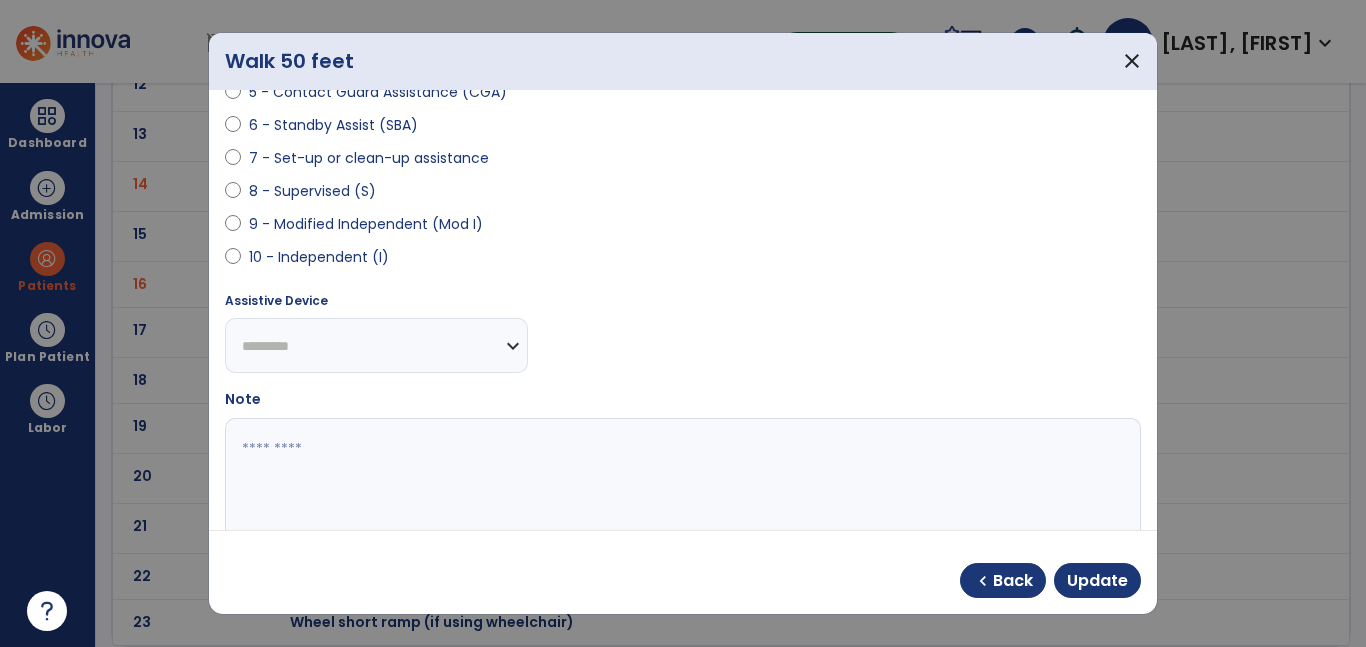 click on "**********" at bounding box center [376, 345] 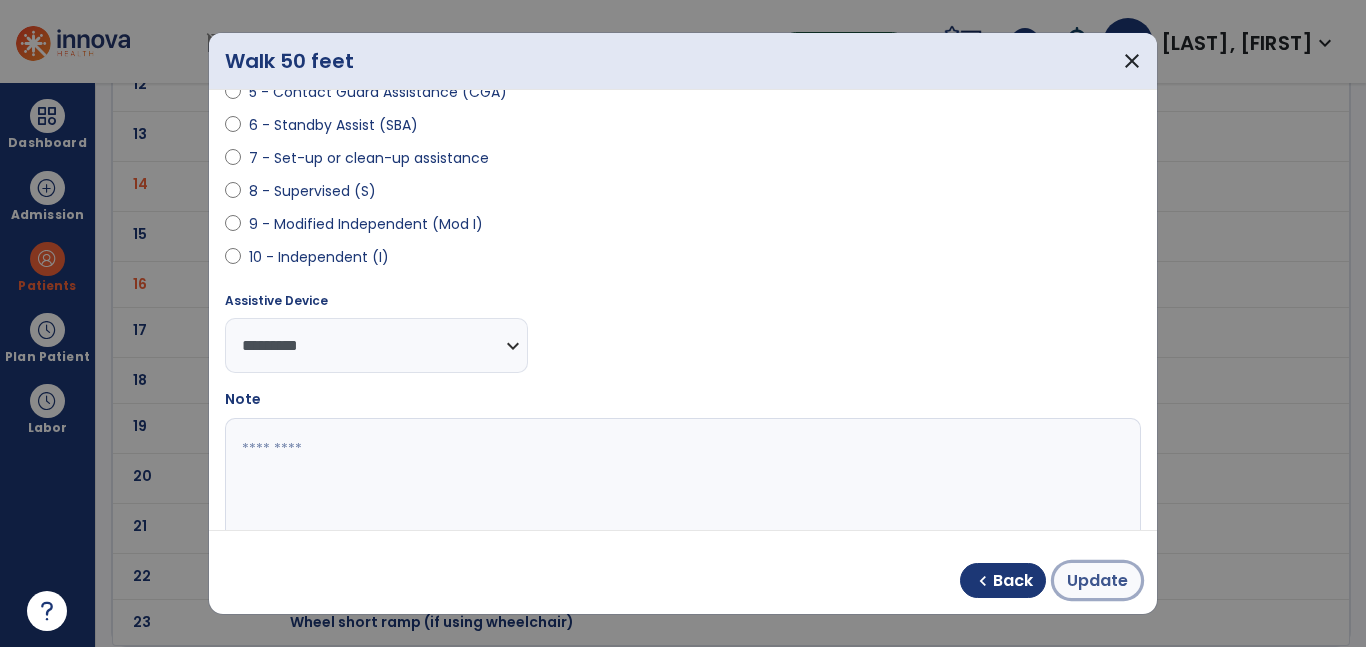 click on "Update" at bounding box center [1097, 581] 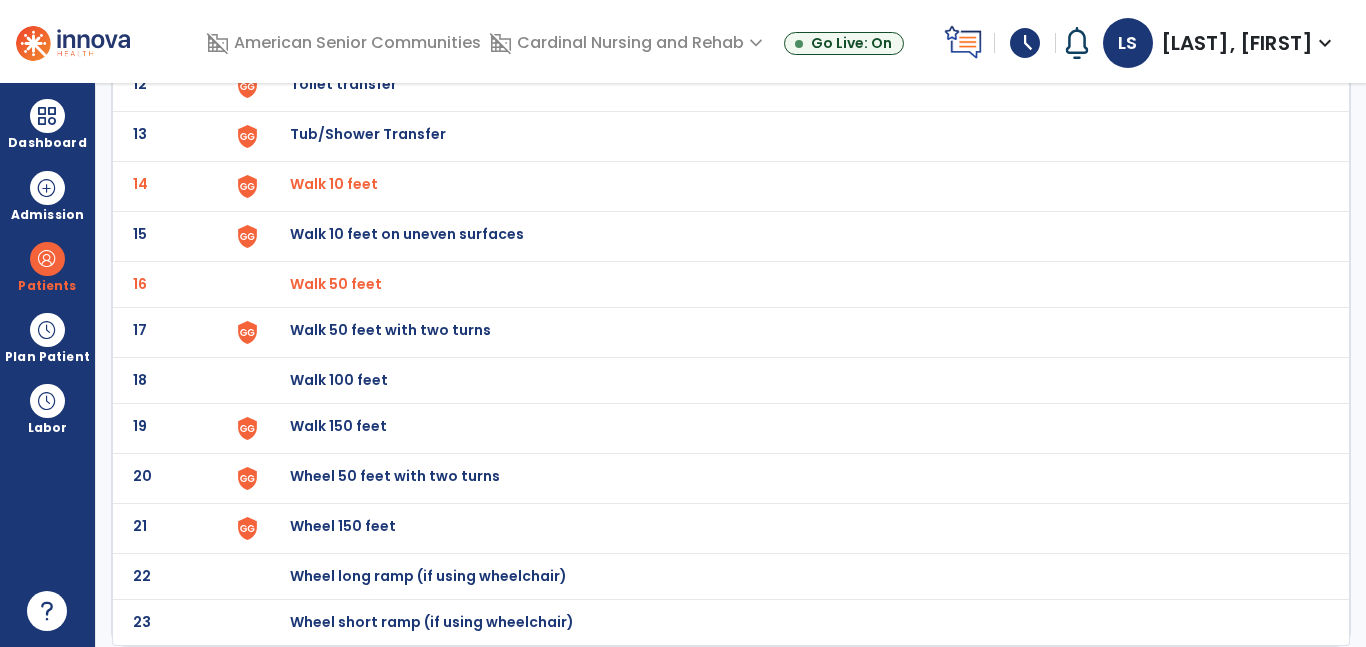 click on "19 Walk 150 feet" 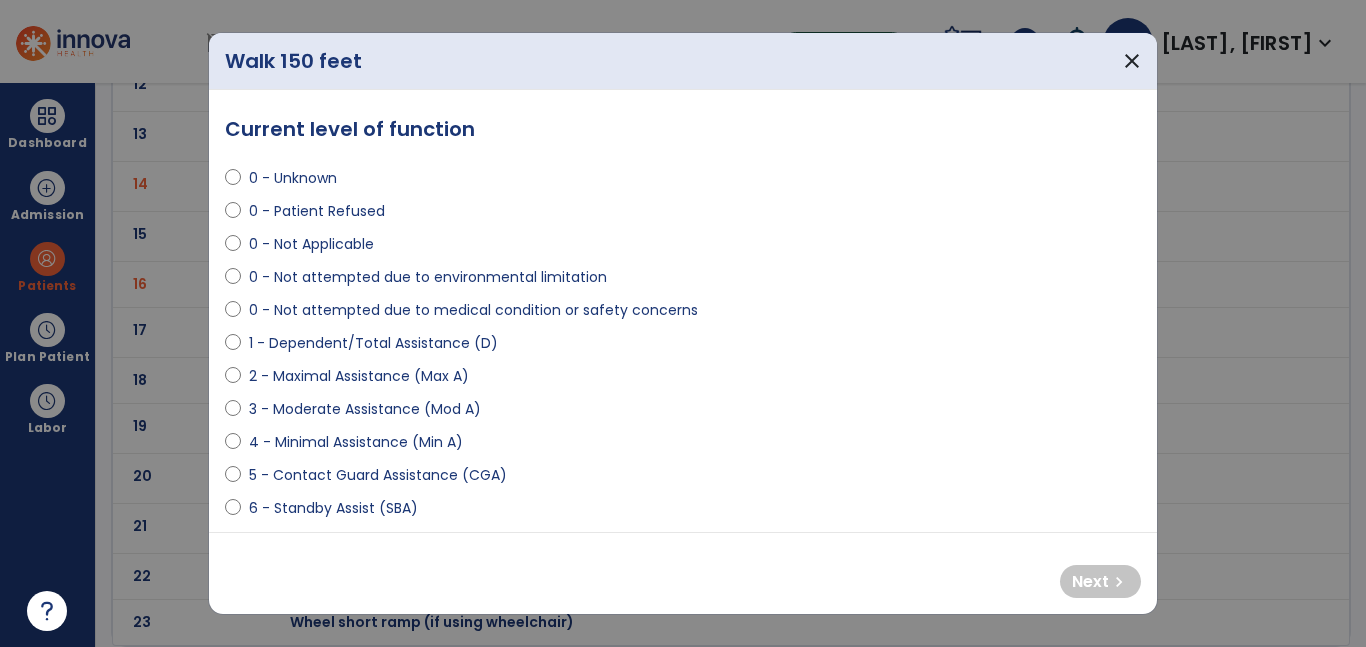 select on "**********" 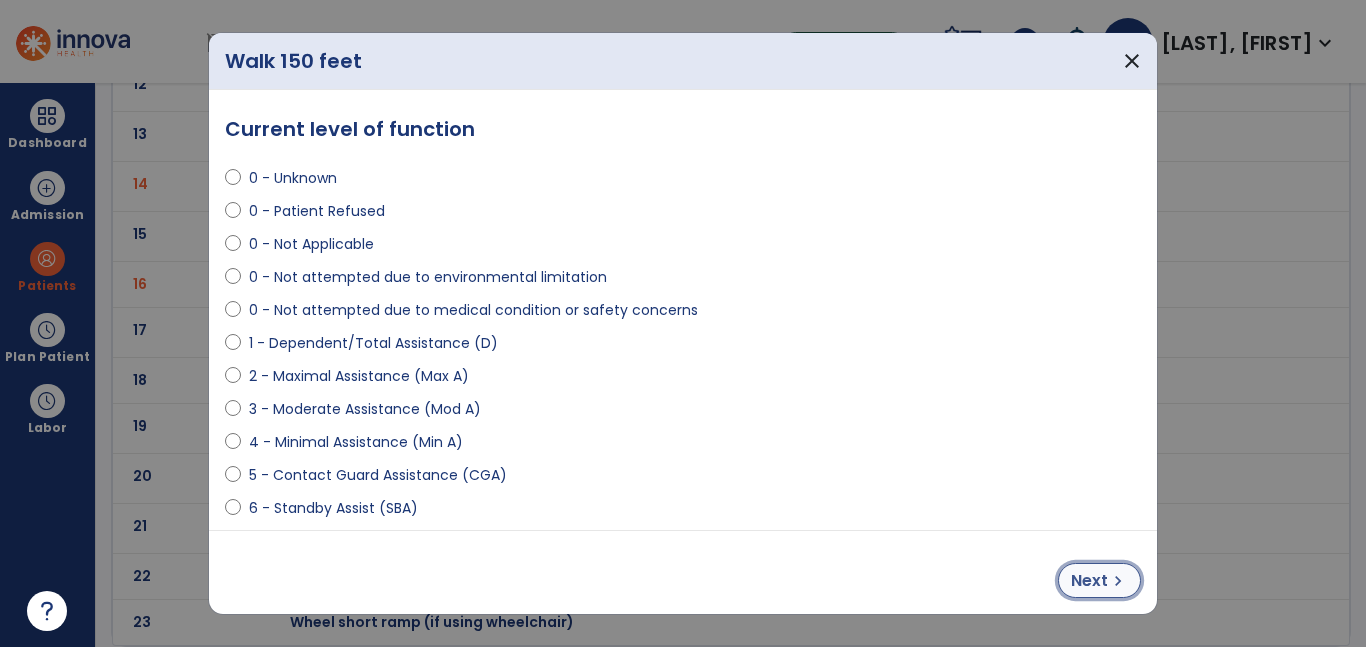 click on "chevron_right" at bounding box center [1118, 581] 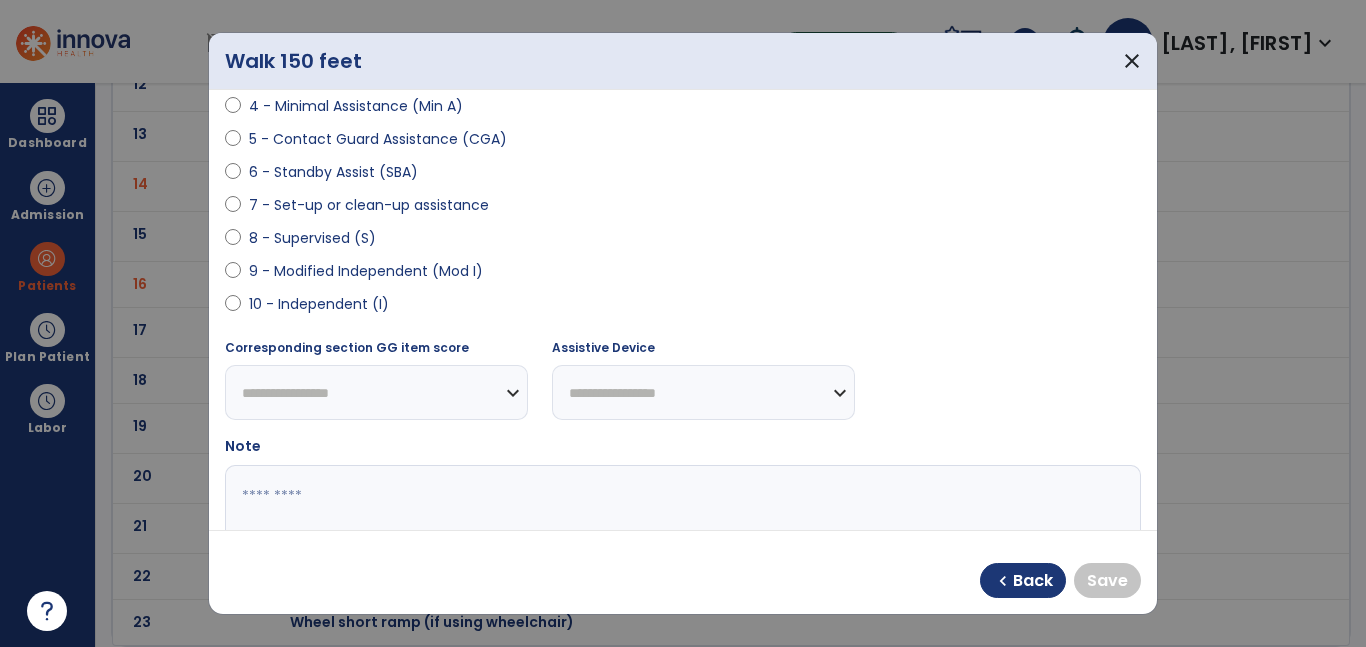 scroll, scrollTop: 340, scrollLeft: 0, axis: vertical 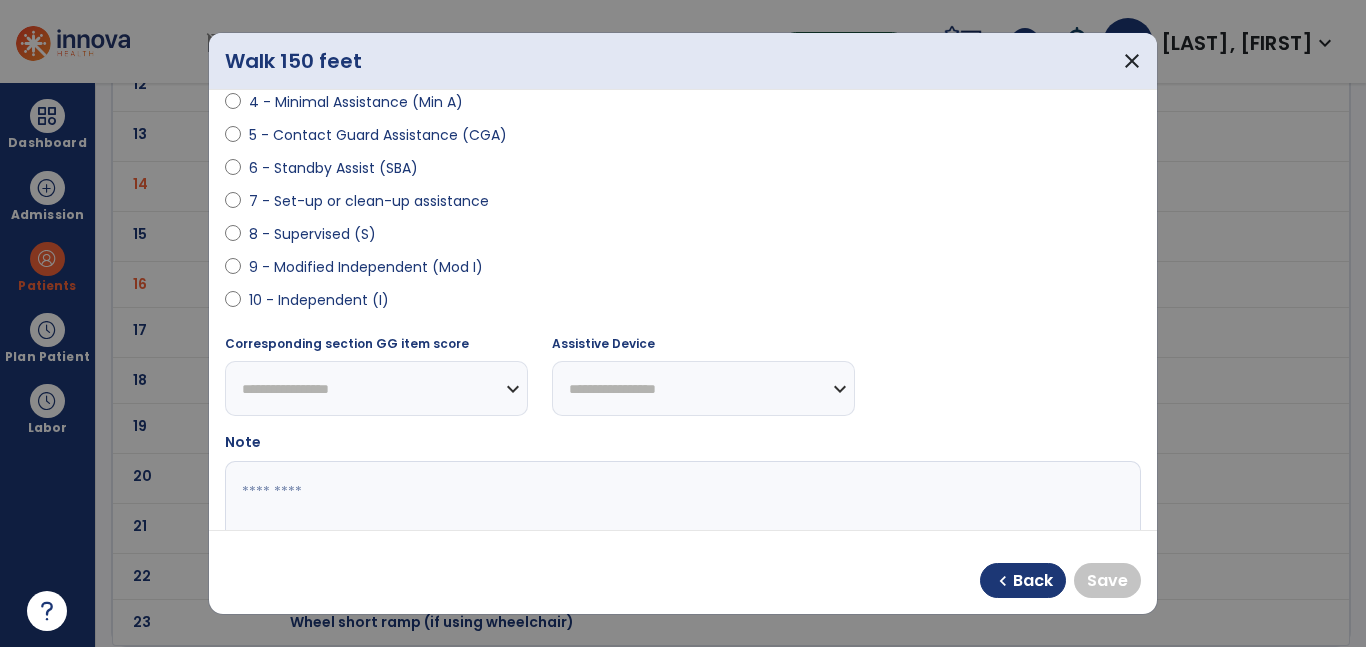 select on "**********" 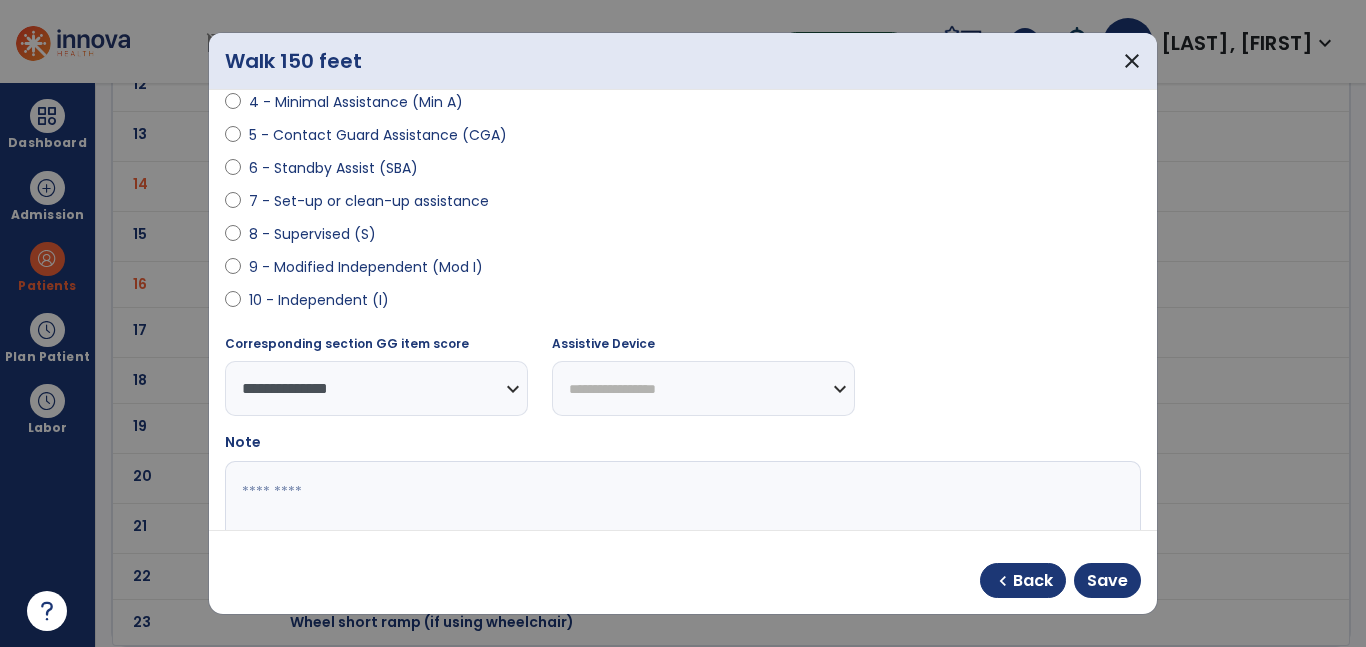 click on "**********" at bounding box center (703, 388) 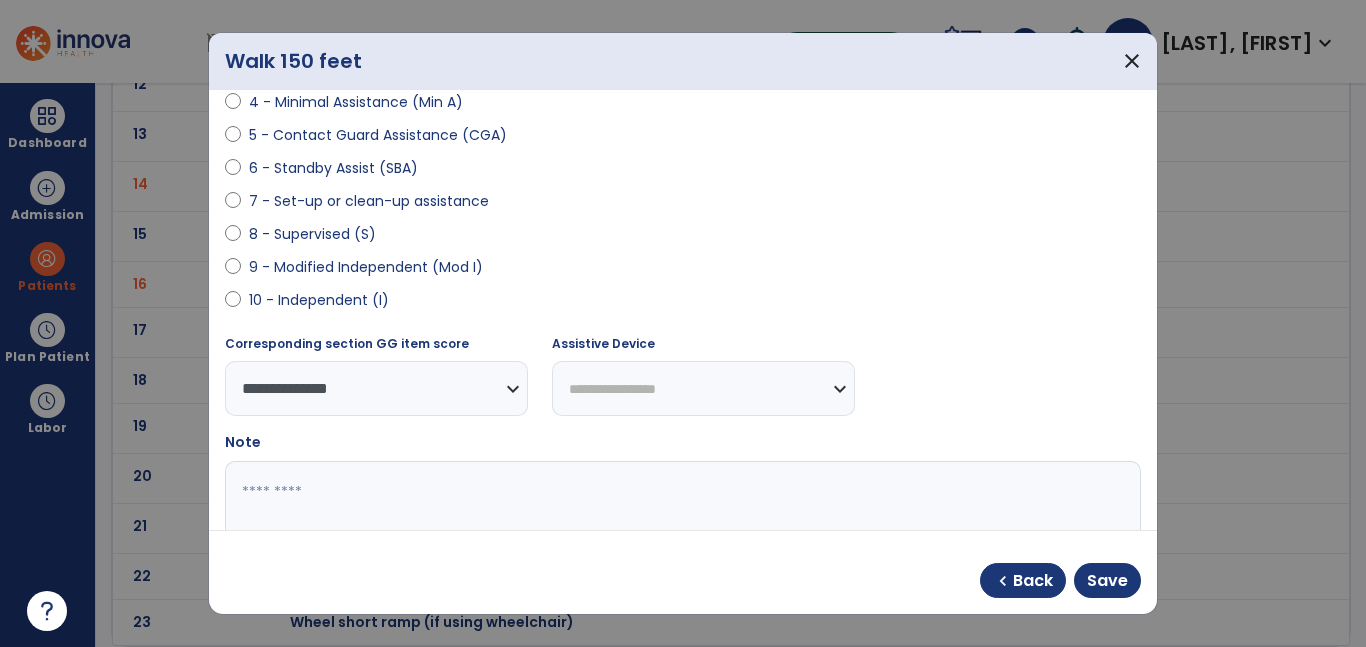 select on "**********" 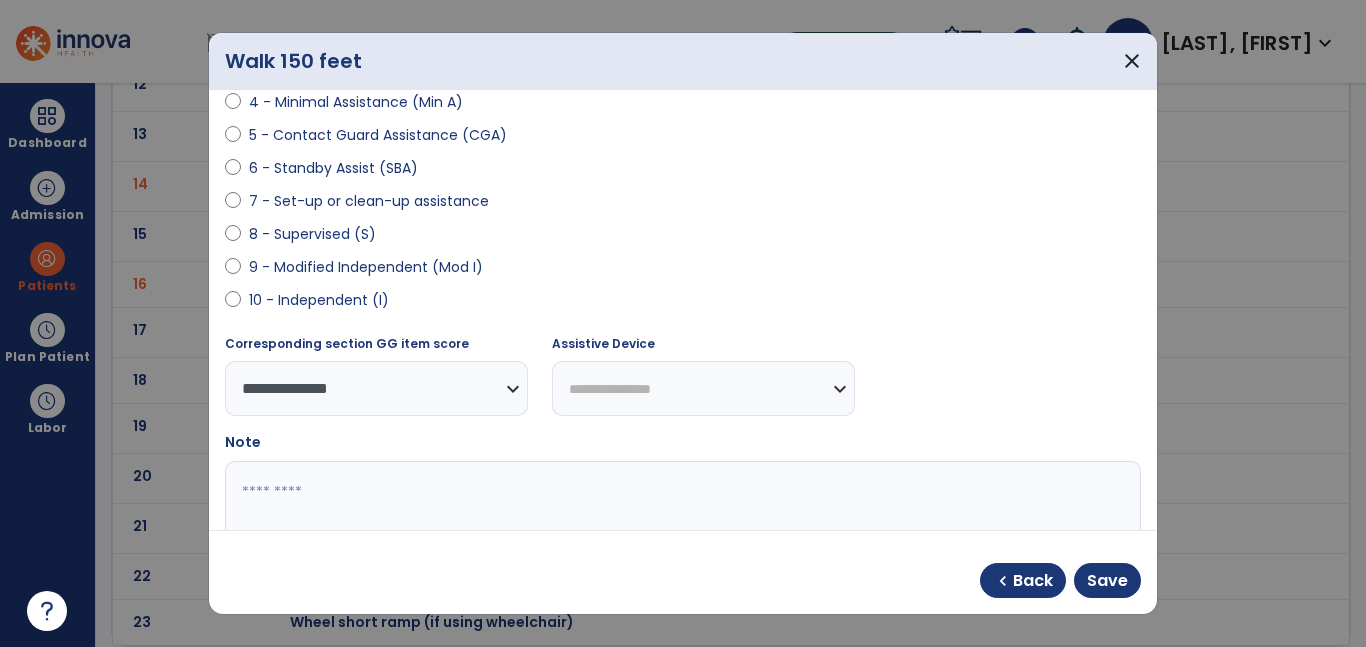 click on "**********" at bounding box center [703, 388] 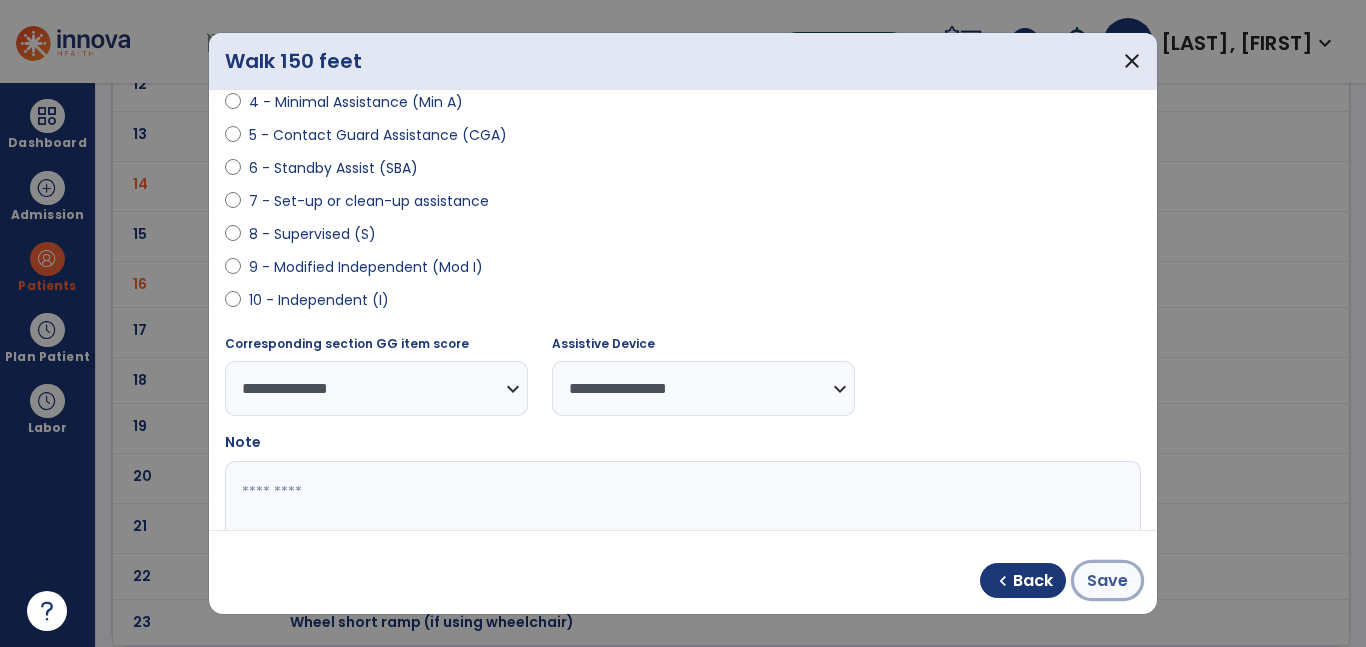 click on "Save" at bounding box center [1107, 581] 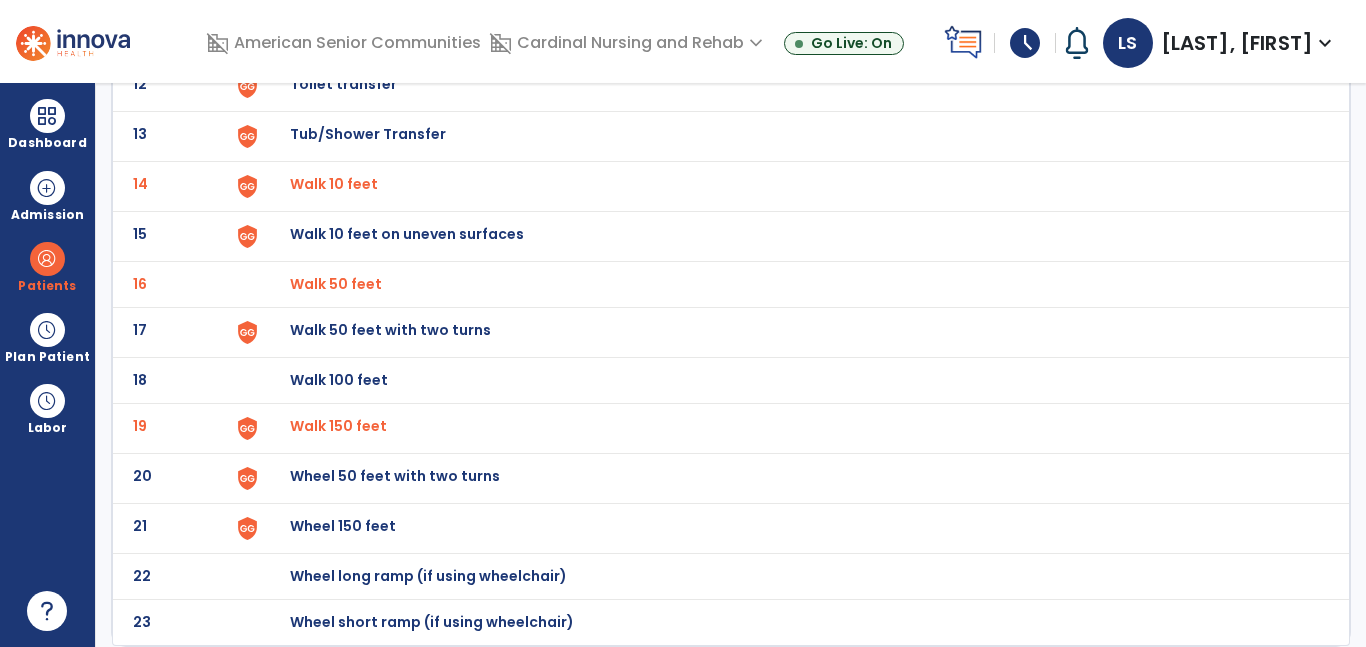 scroll, scrollTop: 0, scrollLeft: 0, axis: both 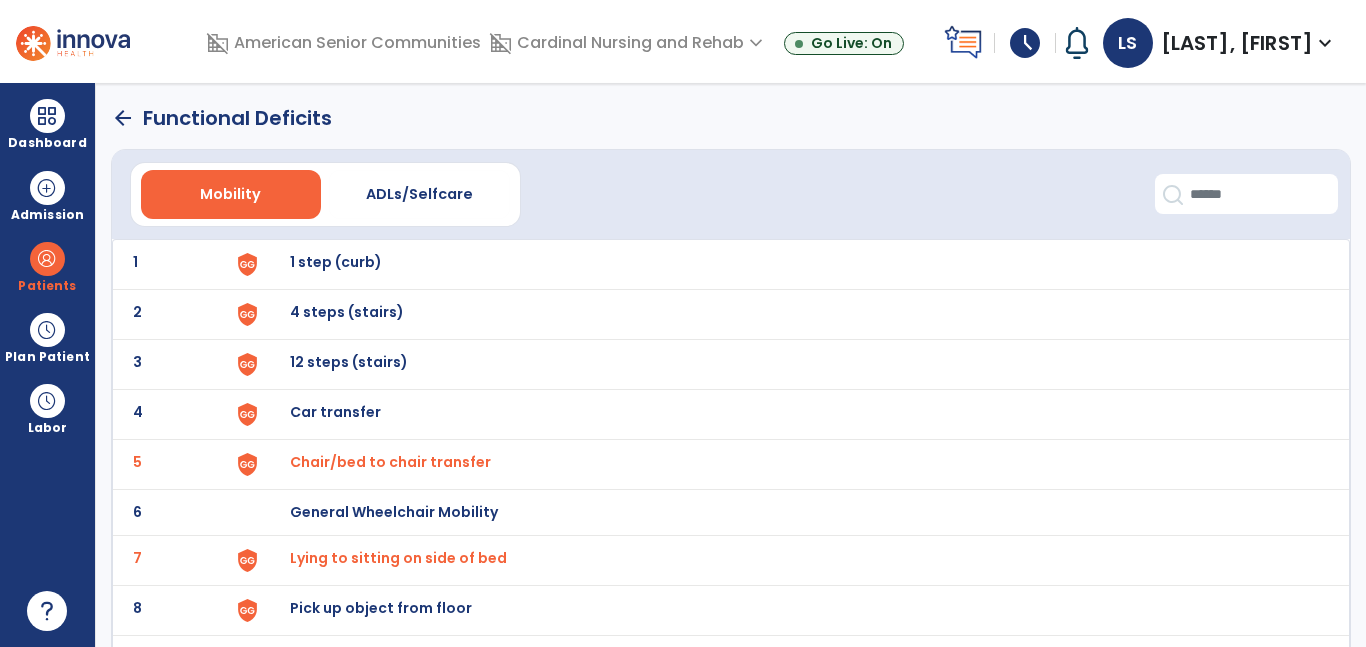 drag, startPoint x: 122, startPoint y: 119, endPoint x: 143, endPoint y: 170, distance: 55.154327 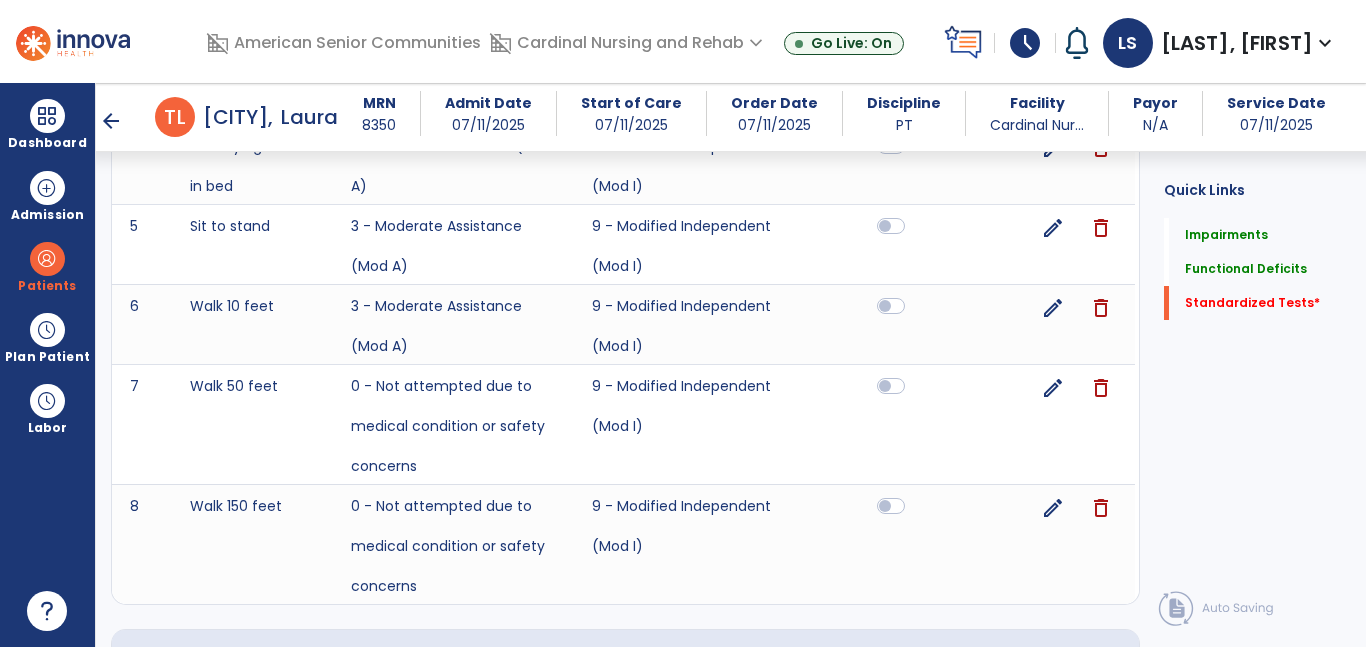 scroll, scrollTop: 1319, scrollLeft: 0, axis: vertical 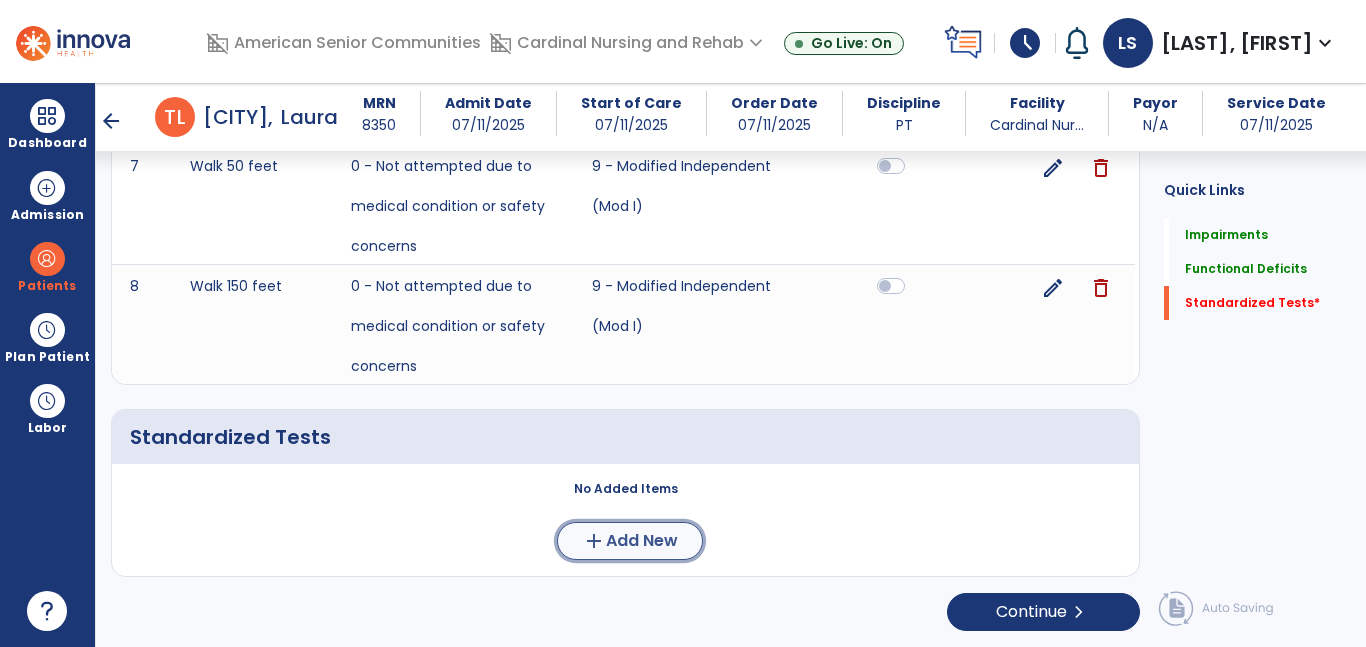 click on "add" 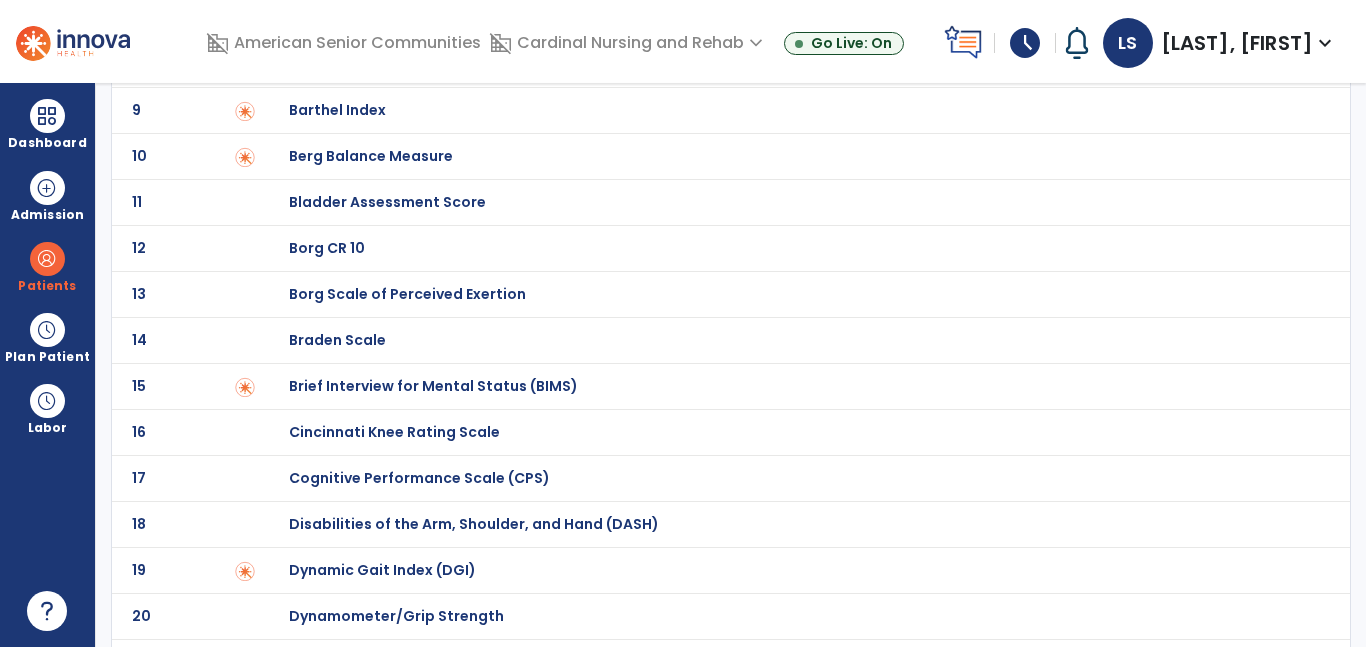 scroll, scrollTop: 370, scrollLeft: 0, axis: vertical 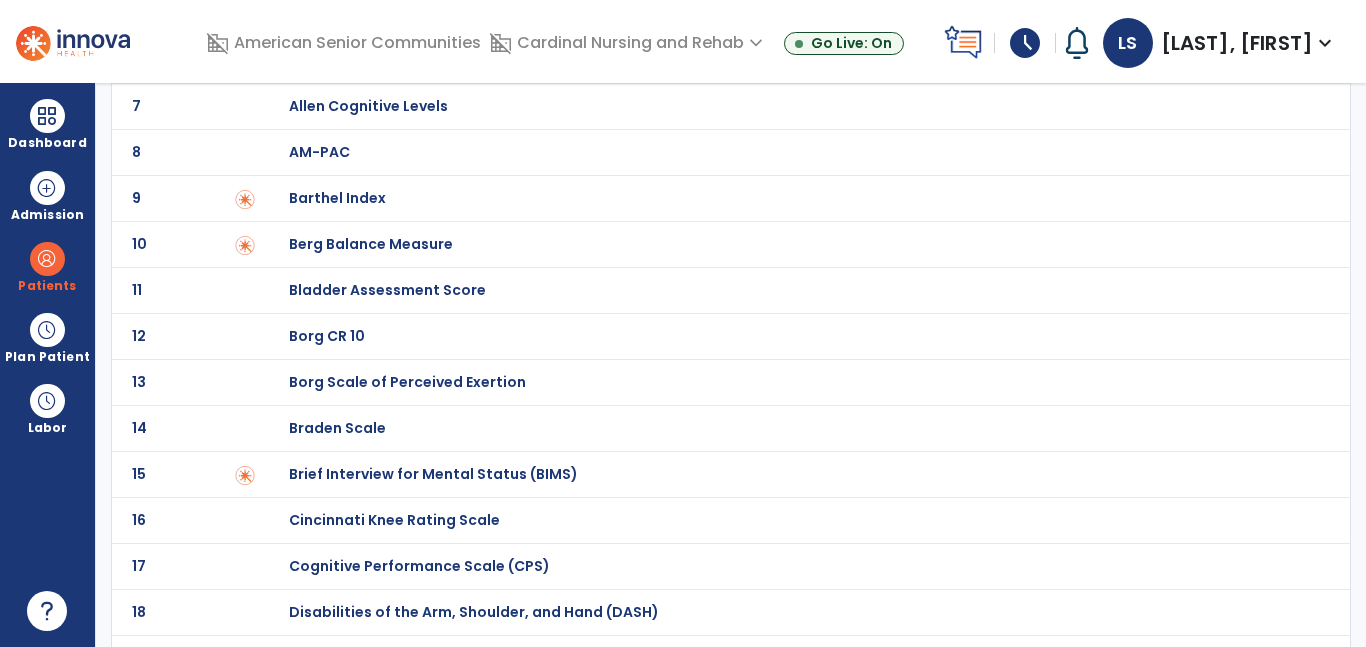 click on "Borg CR 10" at bounding box center [789, -170] 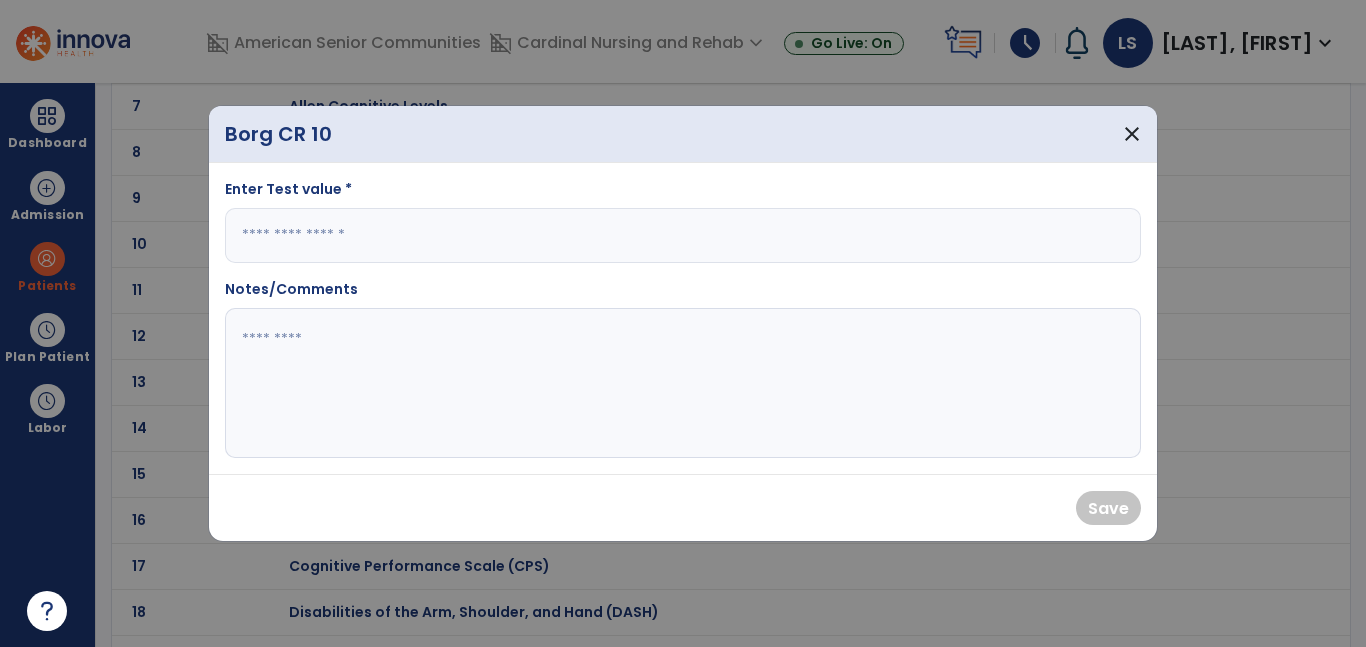 click at bounding box center [683, 235] 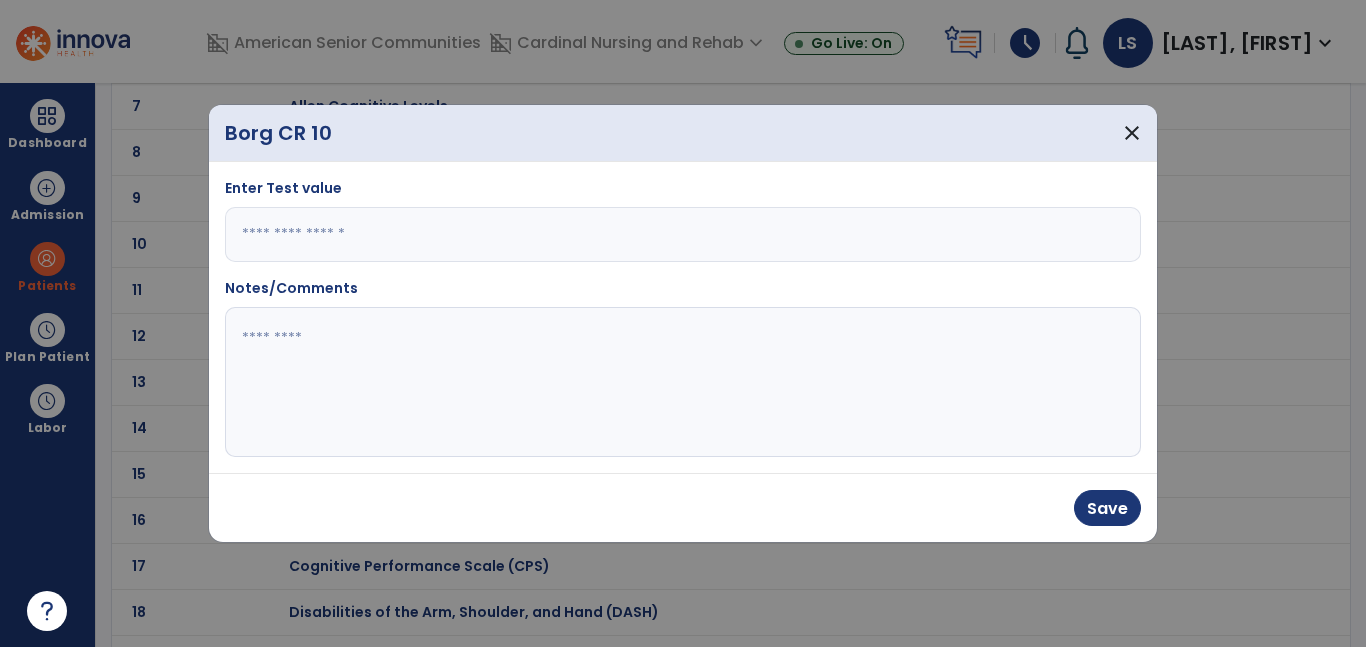 type on "*" 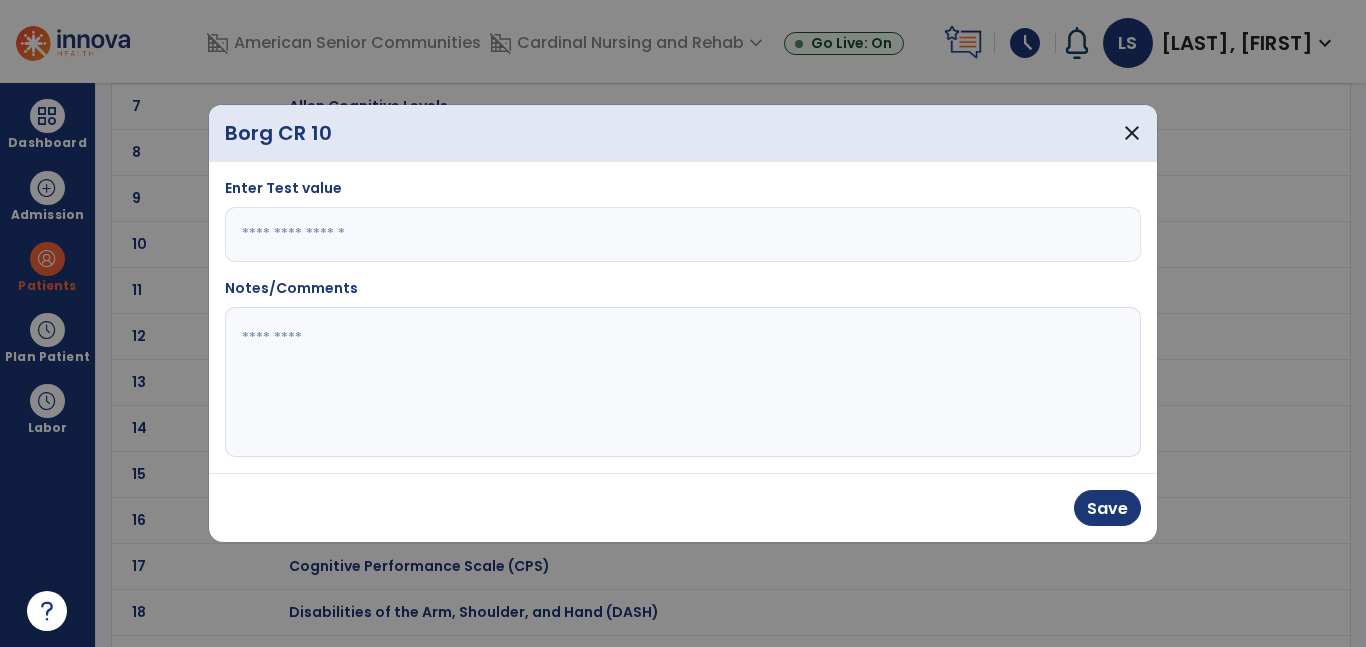 click 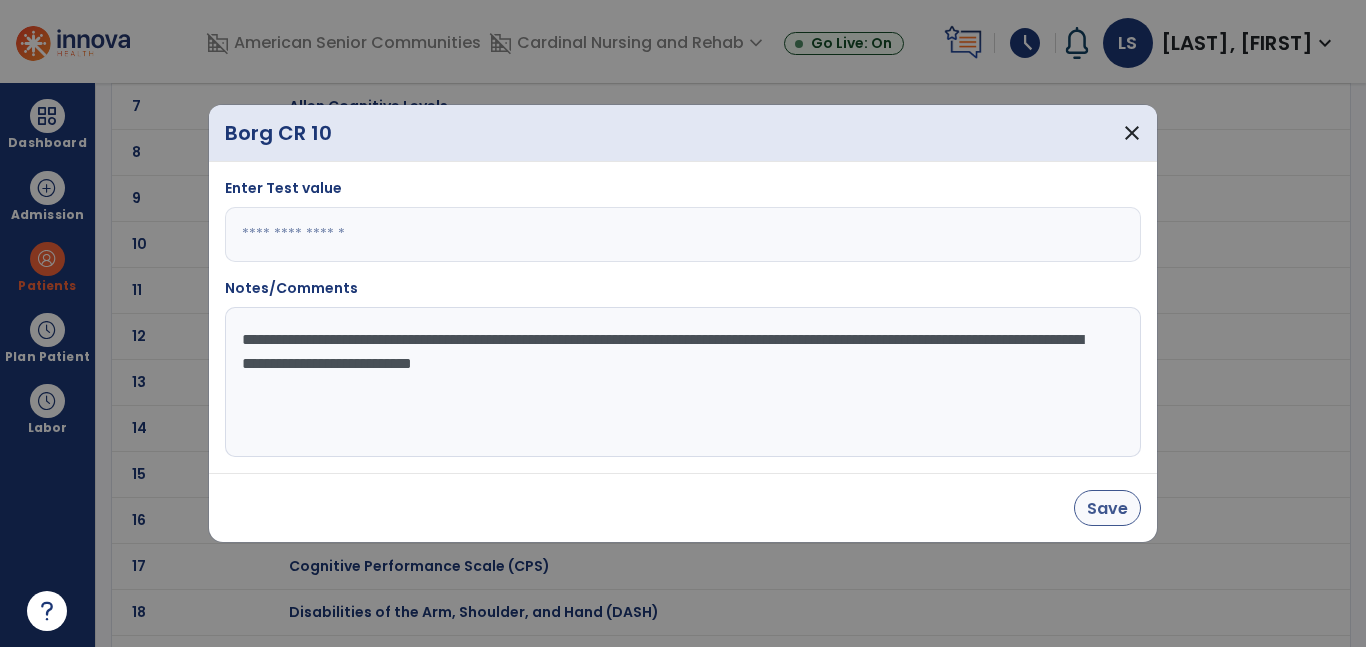 type on "**********" 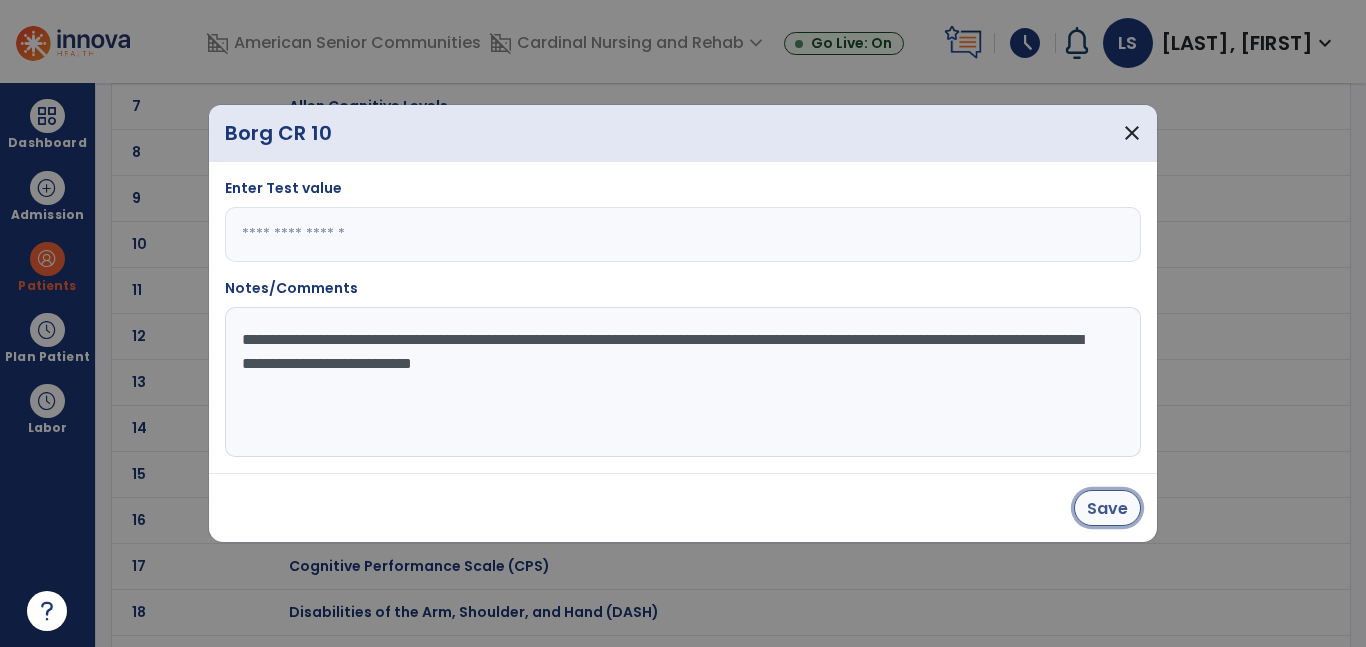 click on "Save" at bounding box center (1107, 508) 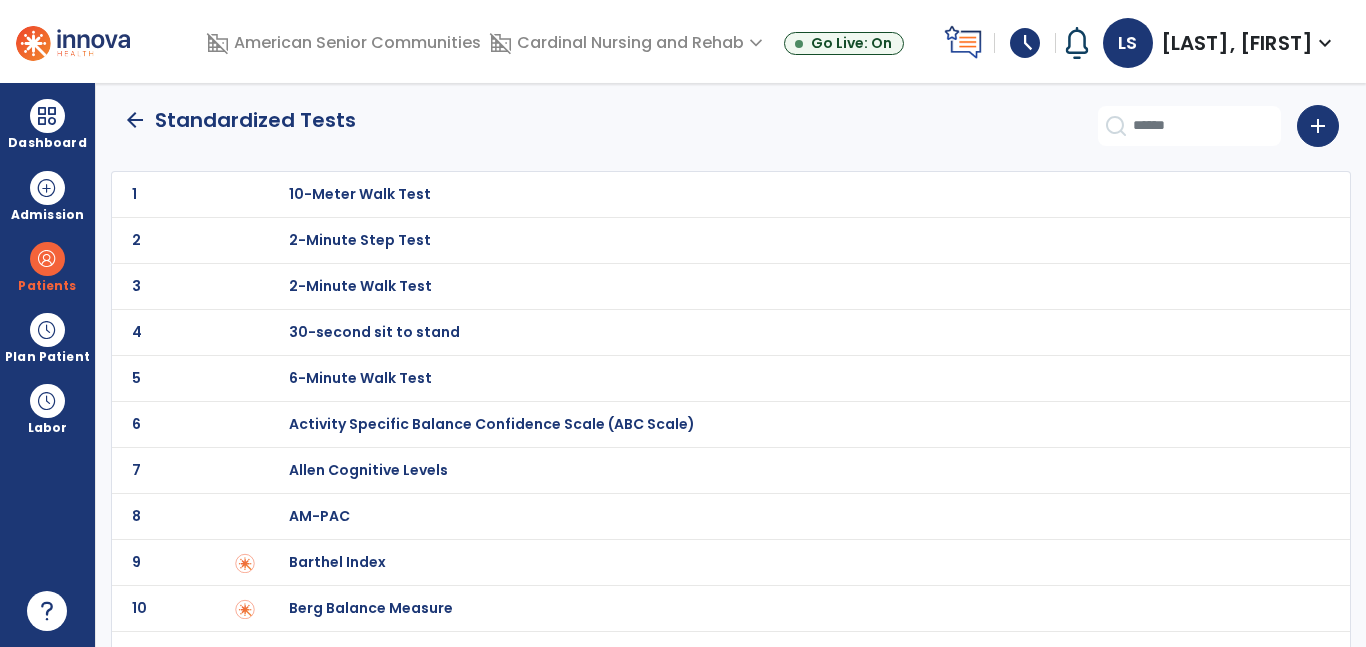 scroll, scrollTop: 0, scrollLeft: 0, axis: both 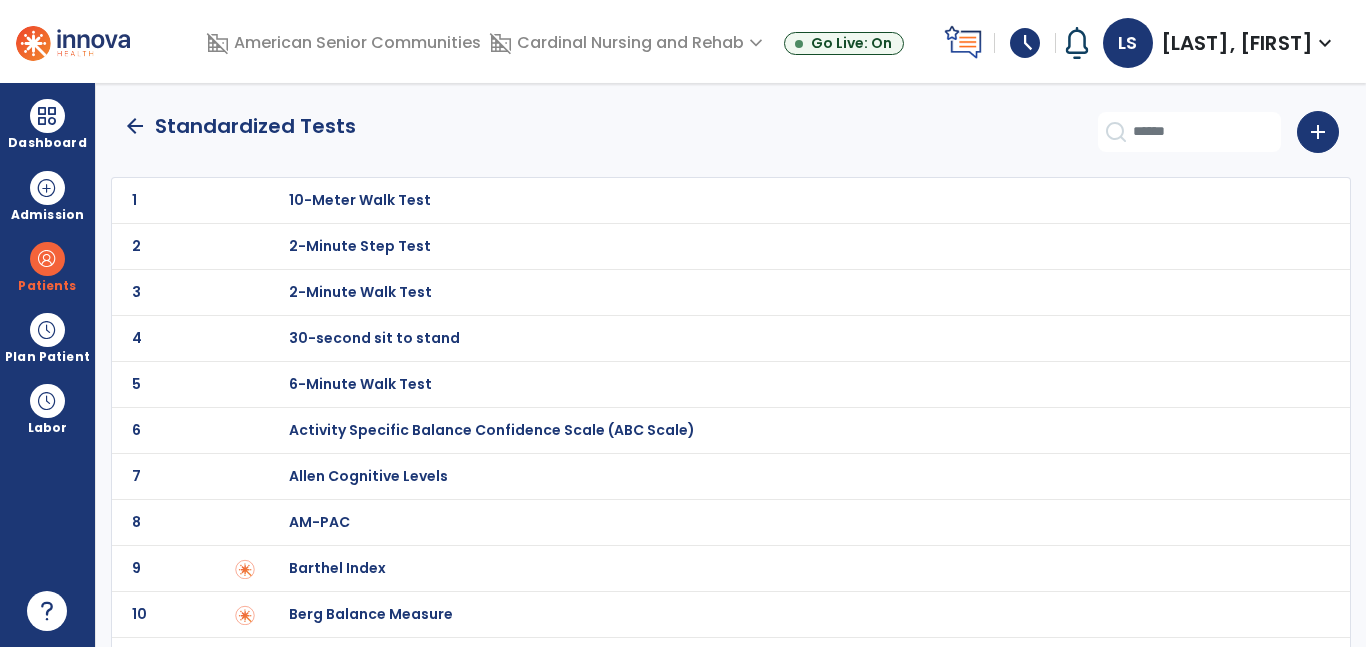 click on "arrow_back" 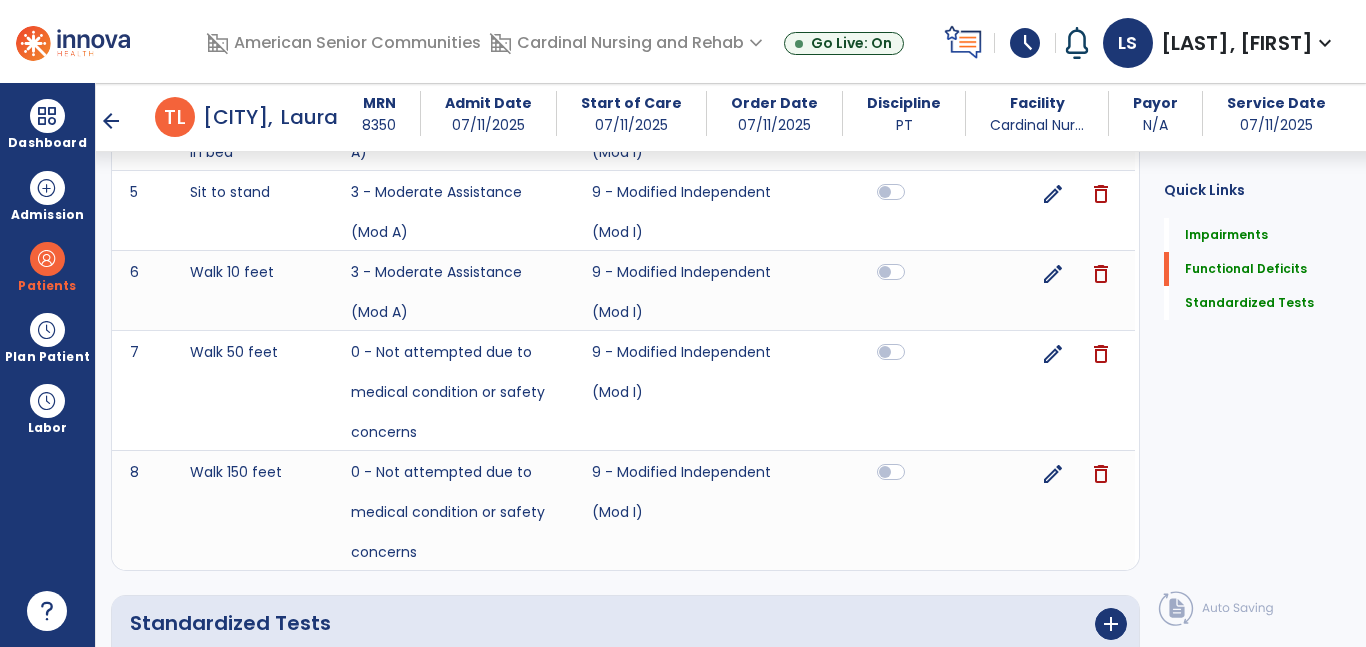 scroll, scrollTop: 1627, scrollLeft: 0, axis: vertical 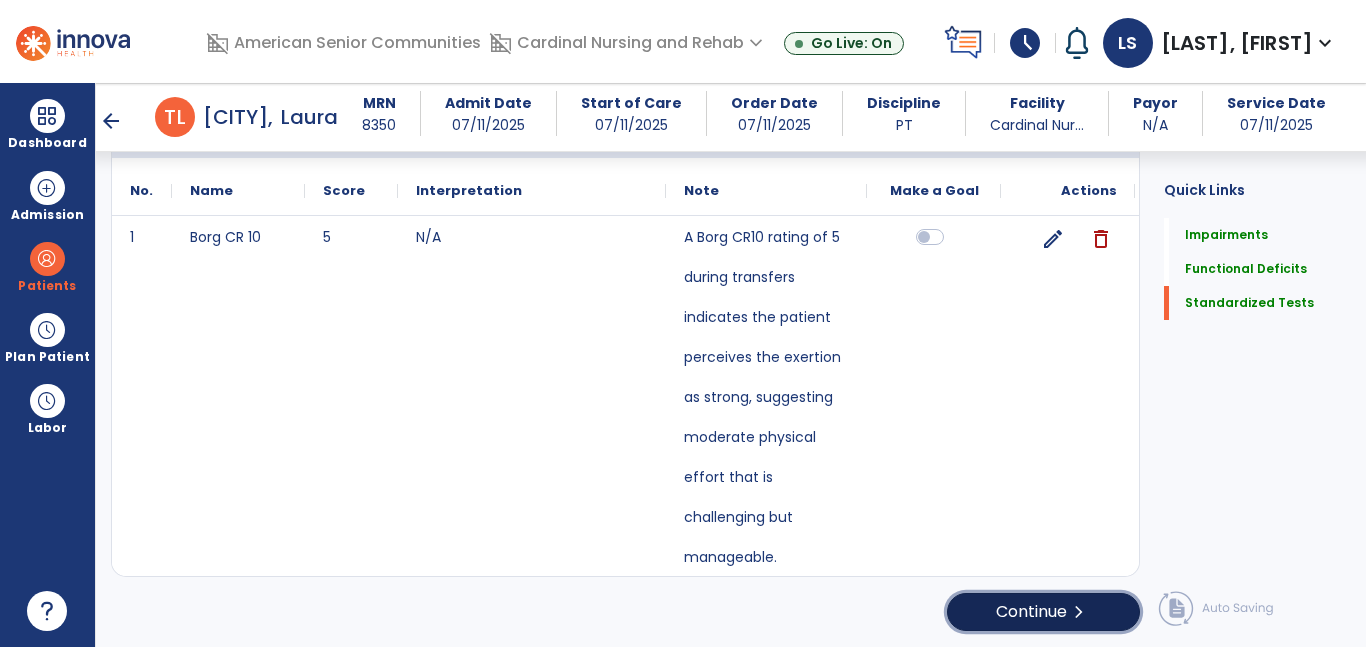 click on "Continue  chevron_right" 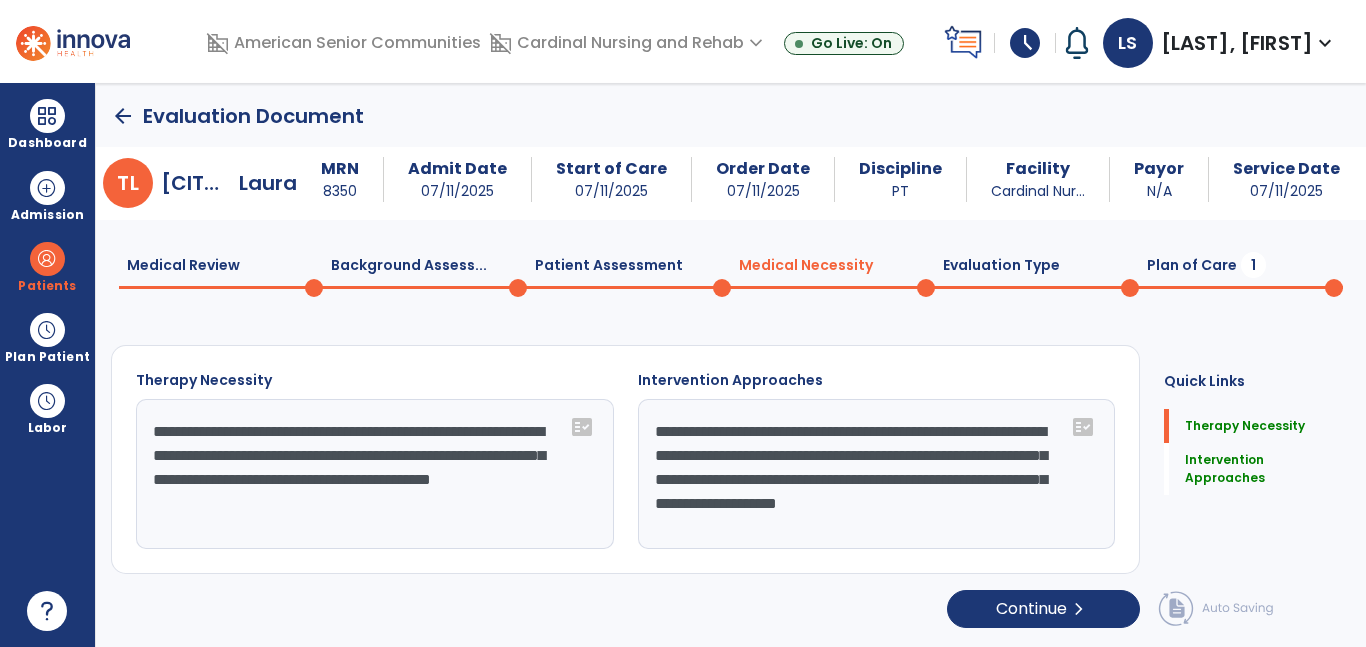 scroll, scrollTop: 0, scrollLeft: 0, axis: both 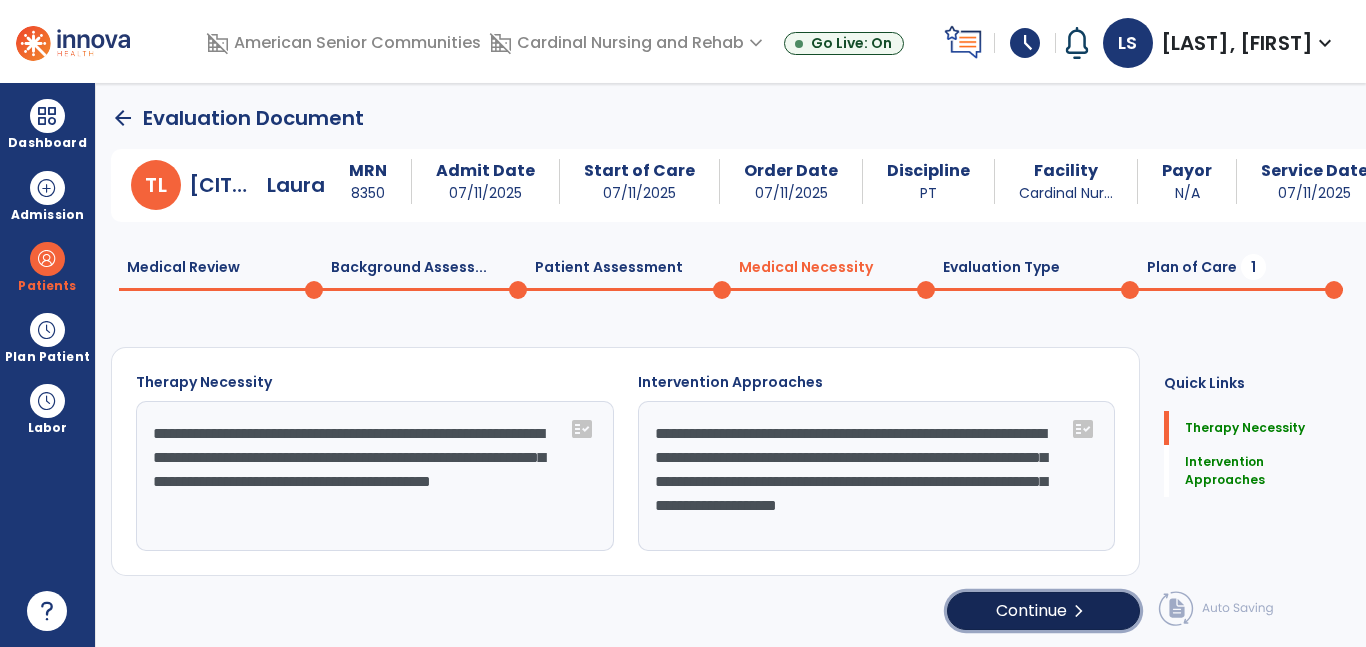 click on "Continue  chevron_right" 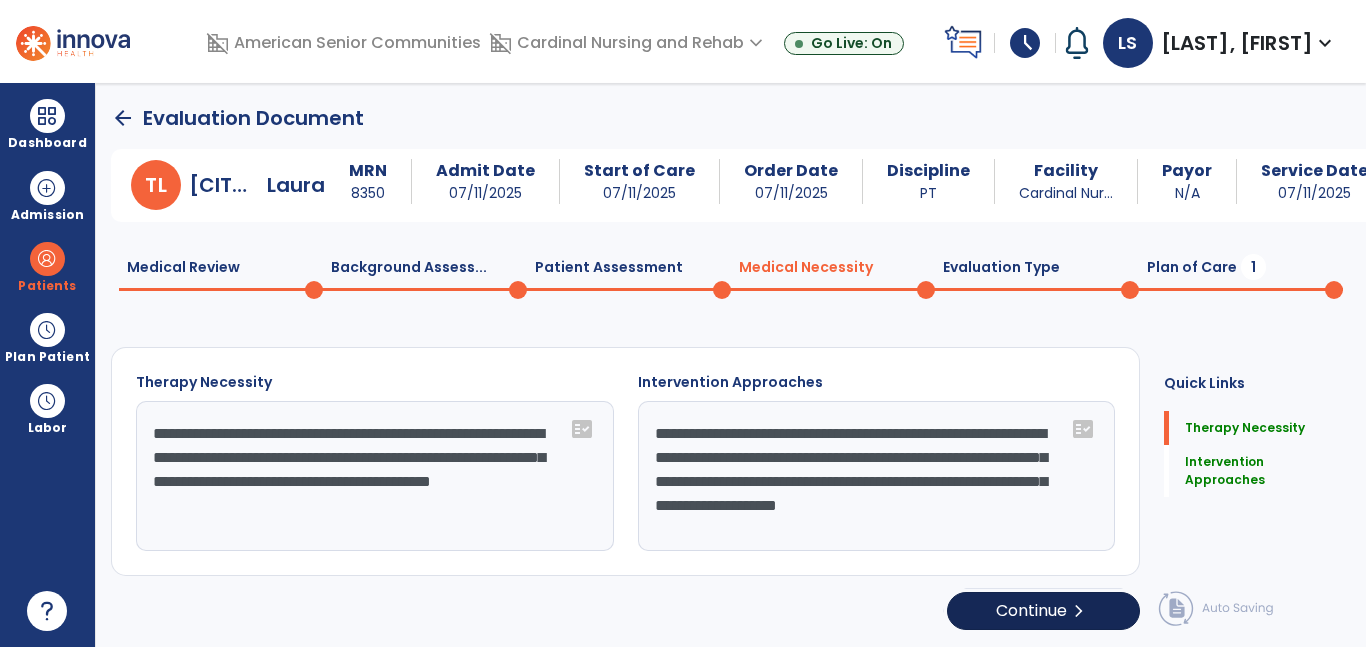 select on "**********" 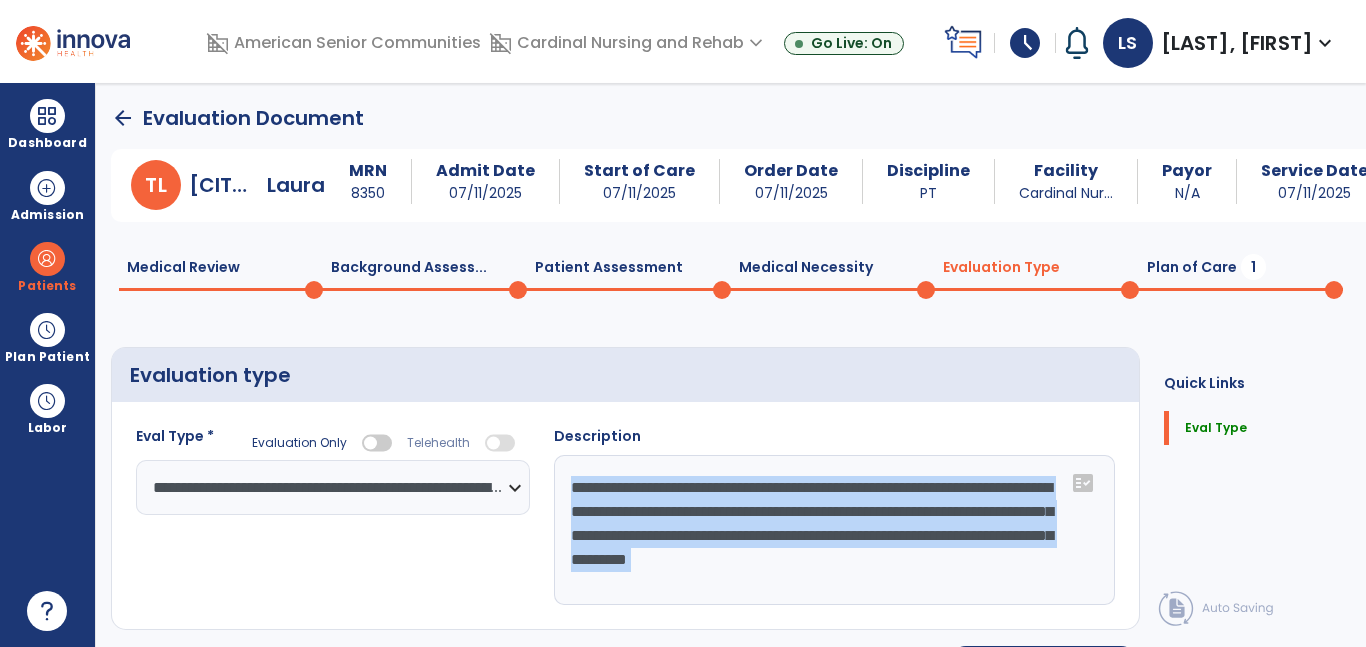 click on "**********" 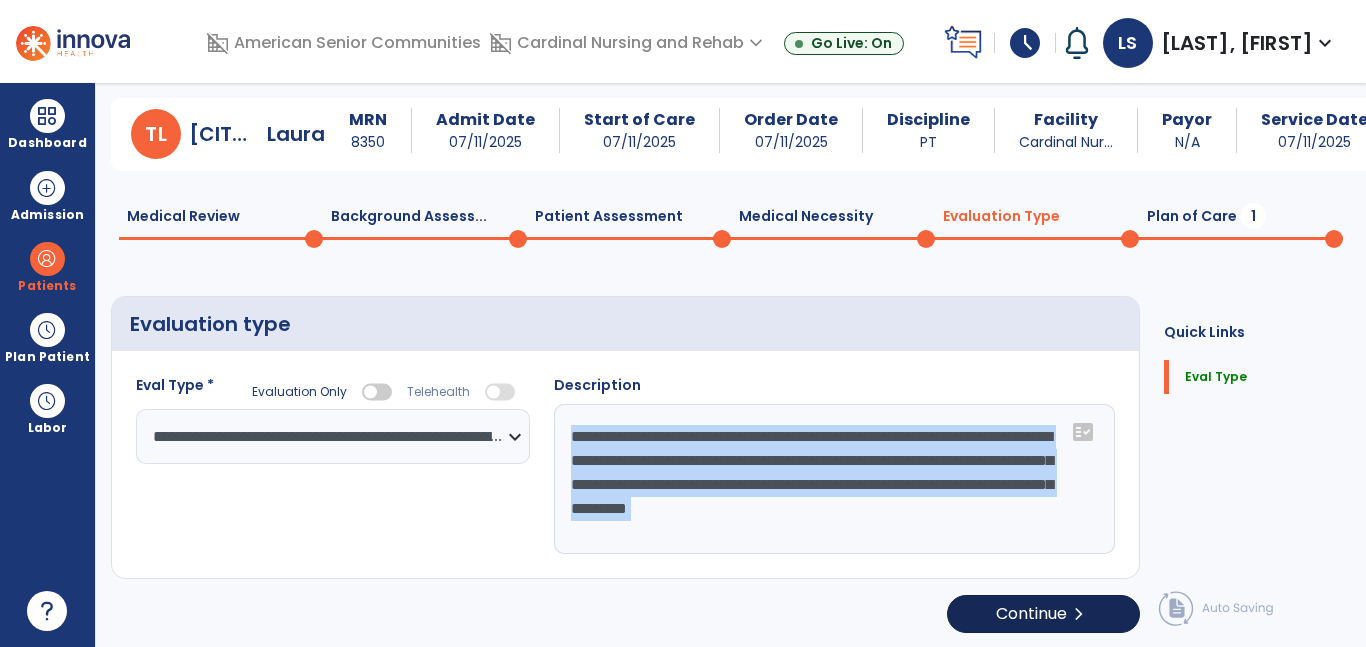 scroll, scrollTop: 53, scrollLeft: 0, axis: vertical 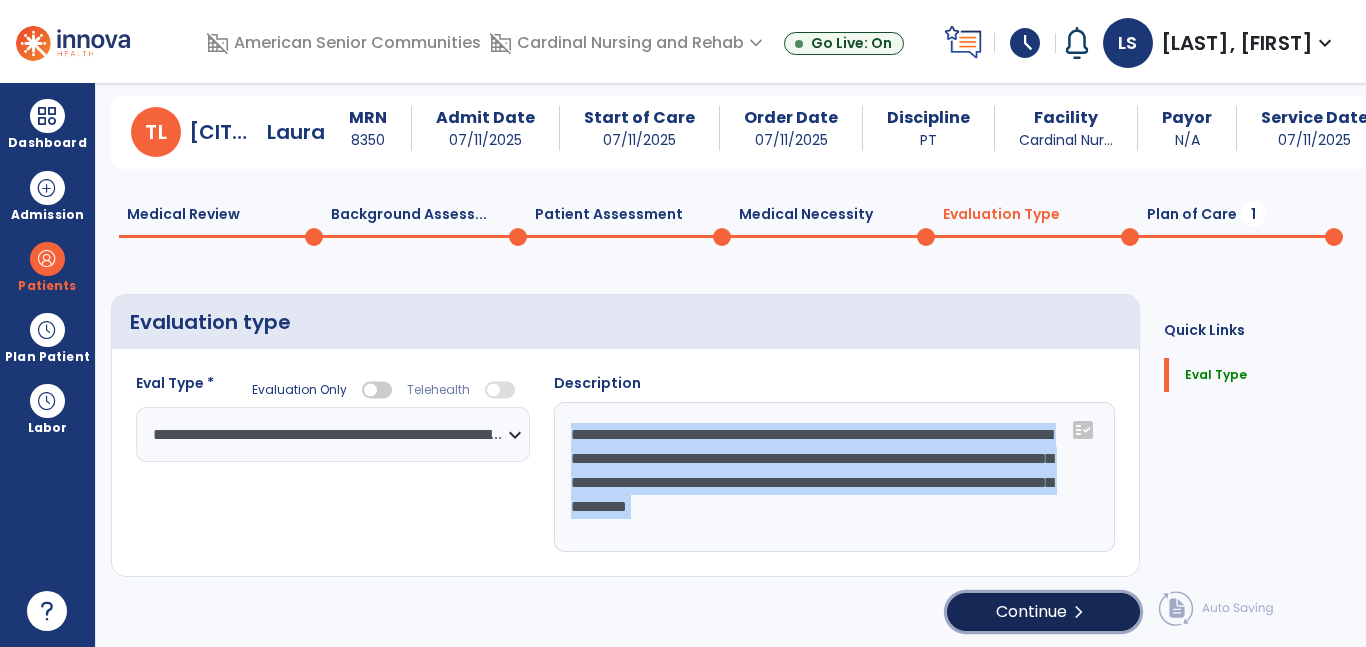 click on "Continue  chevron_right" 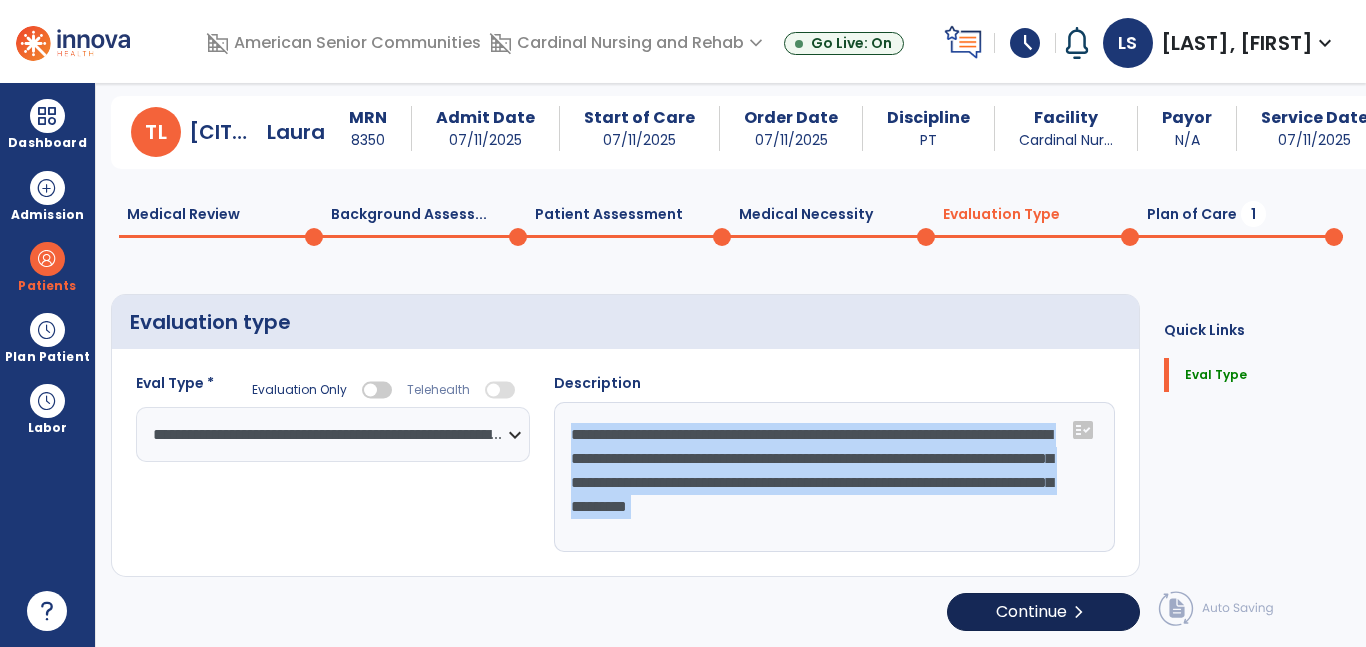 select on "**" 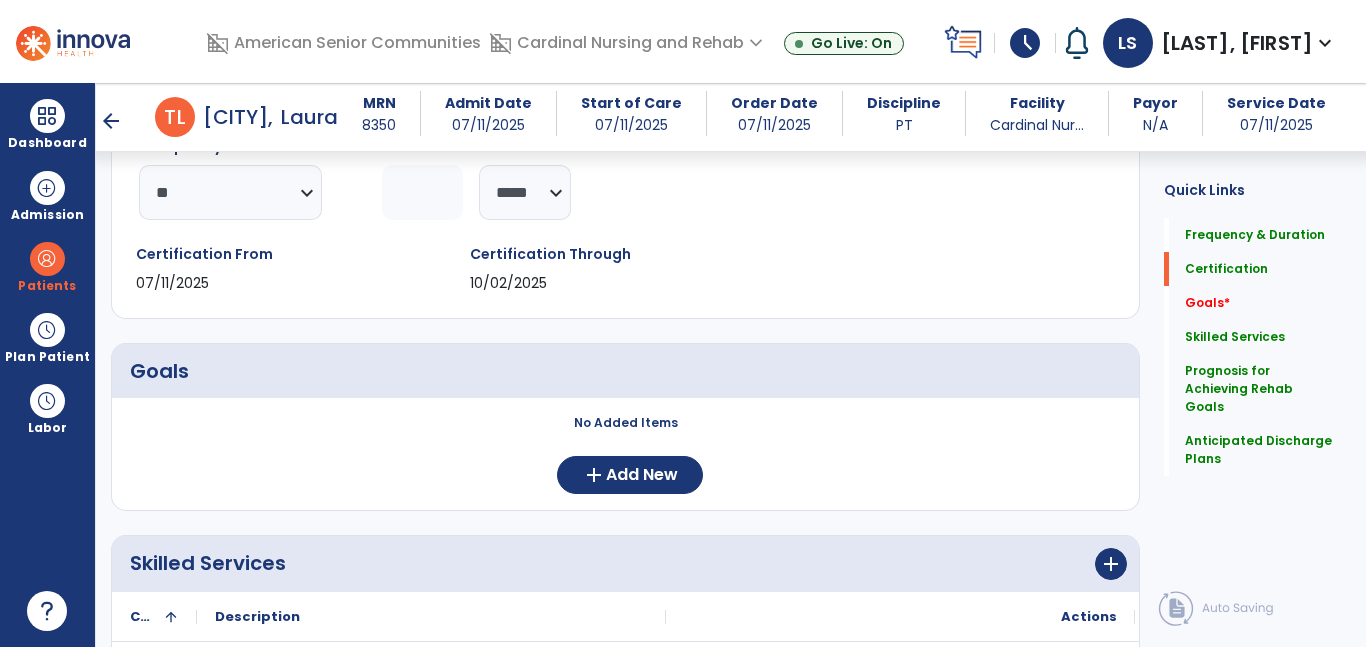 scroll, scrollTop: 279, scrollLeft: 0, axis: vertical 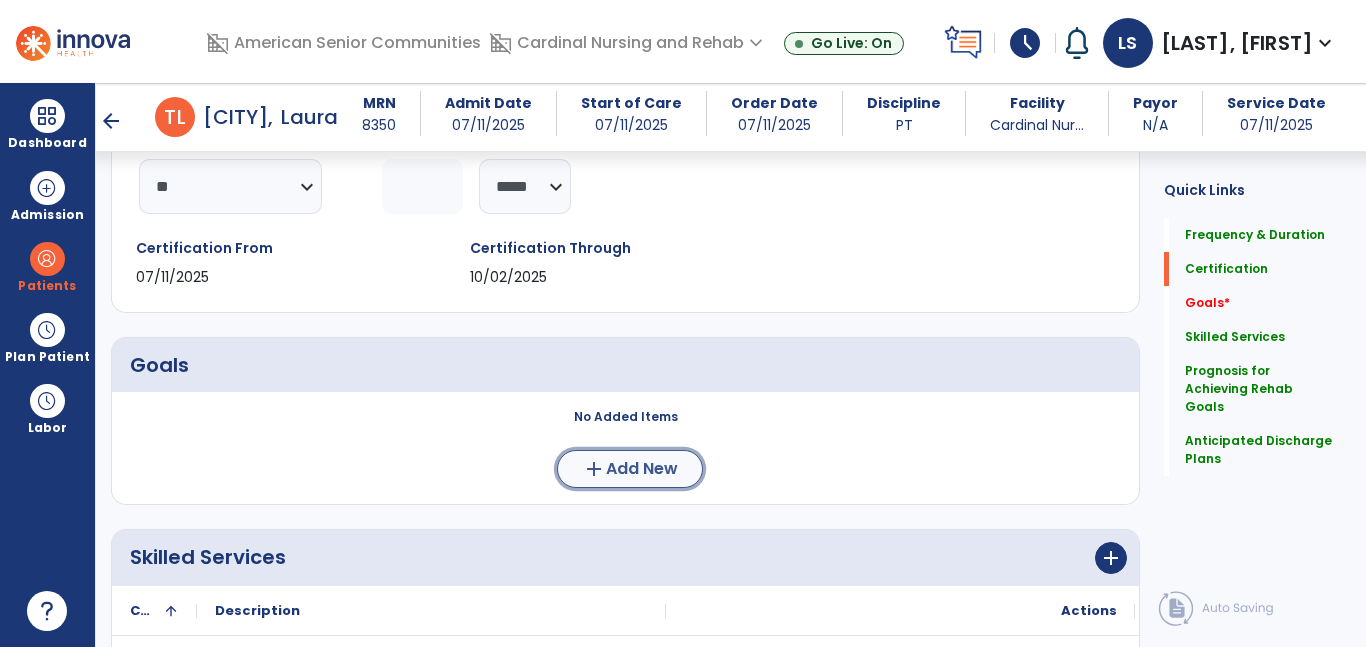 click on "Add New" at bounding box center (642, 469) 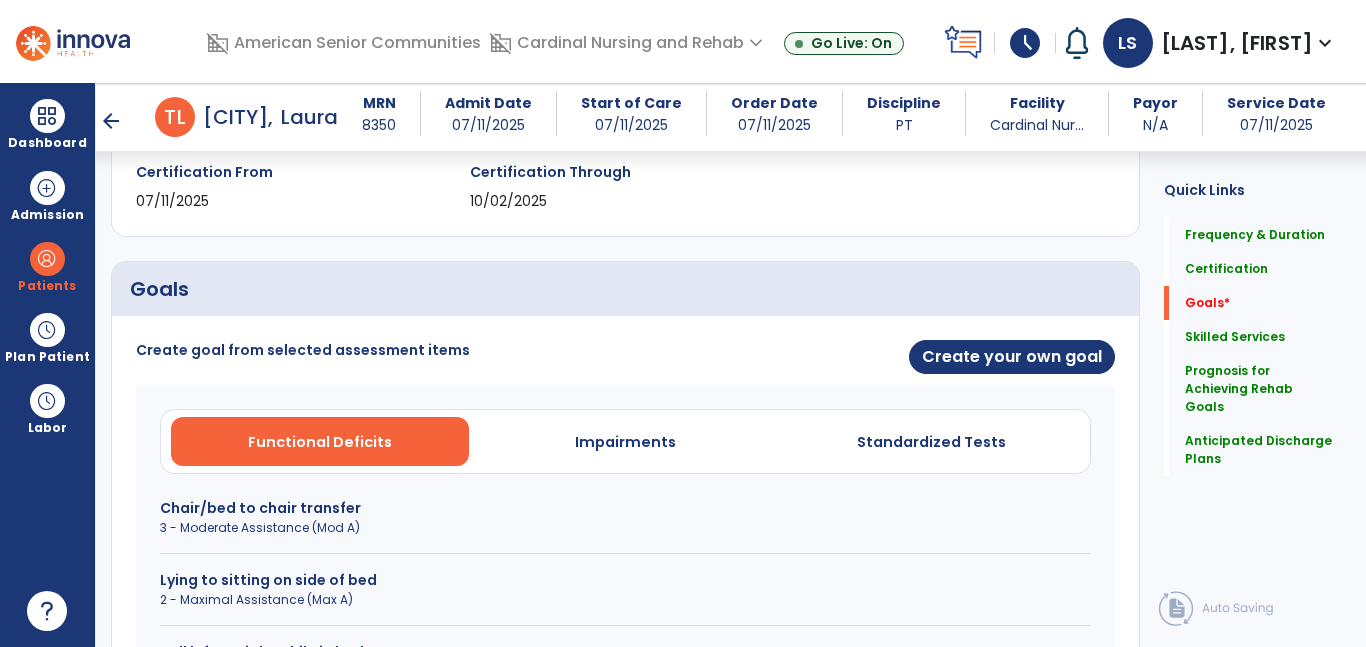 scroll, scrollTop: 431, scrollLeft: 0, axis: vertical 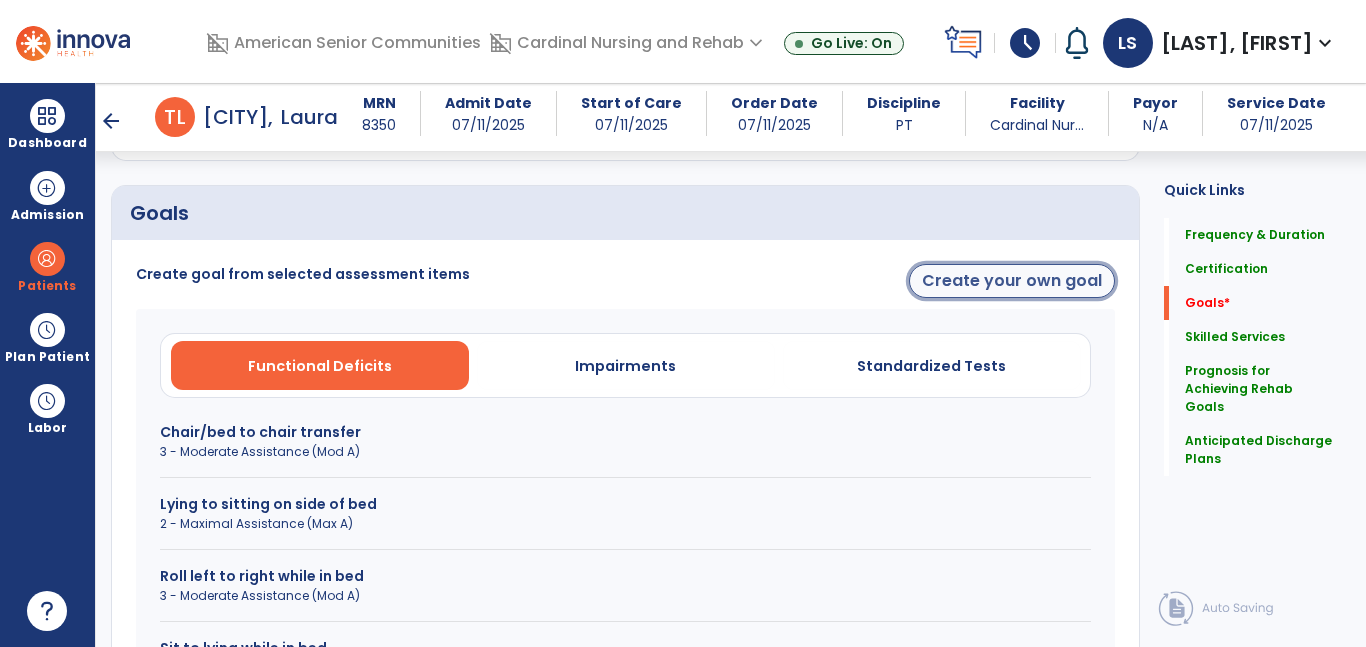 click on "Create your own goal" at bounding box center (1012, 281) 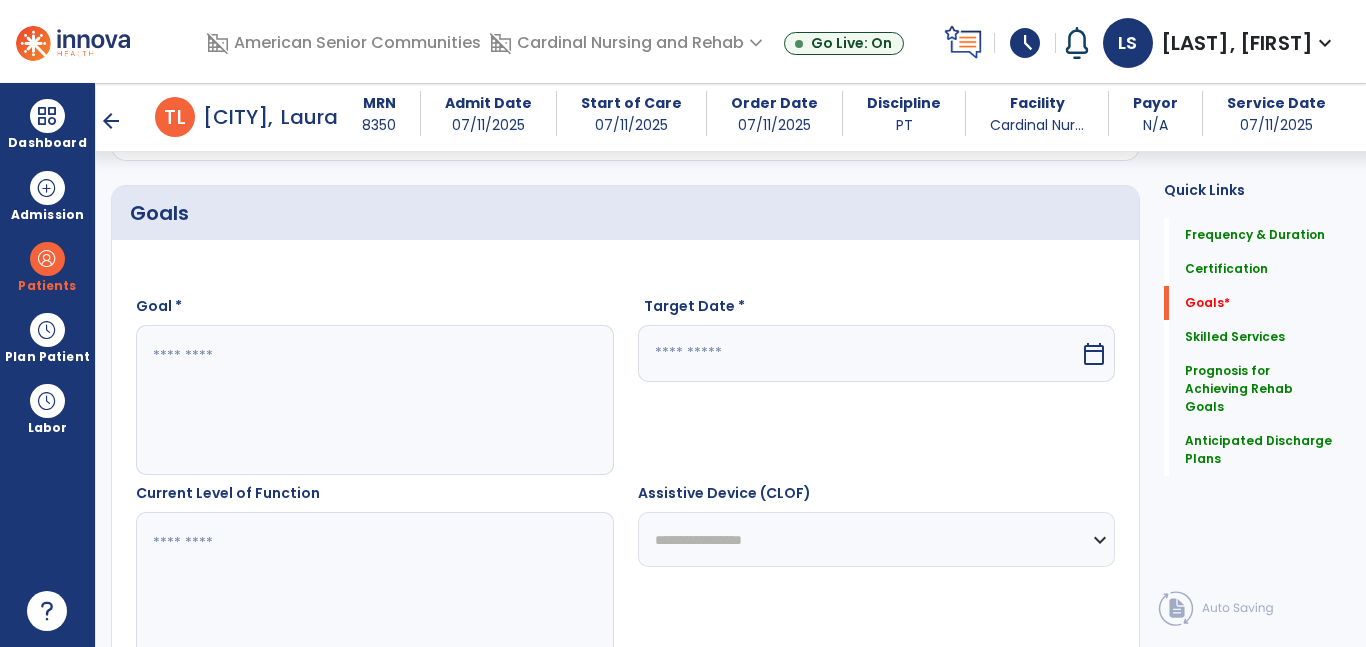 click at bounding box center (374, 400) 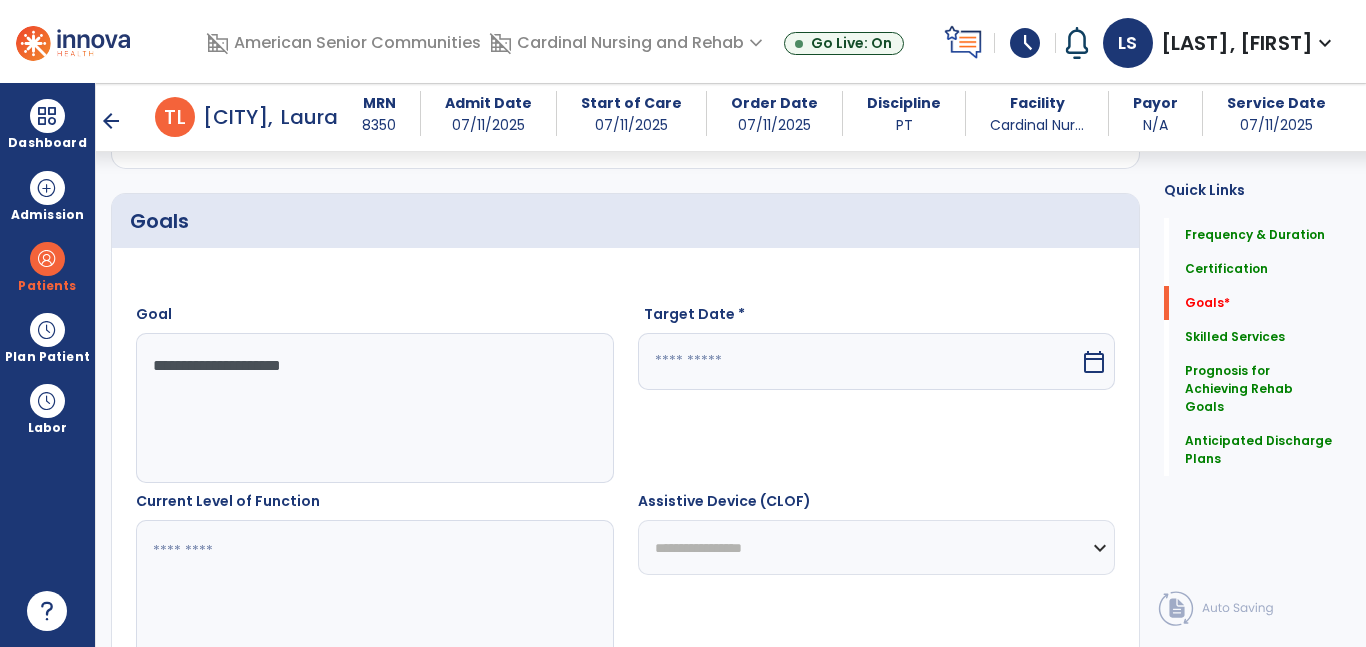 type on "**********" 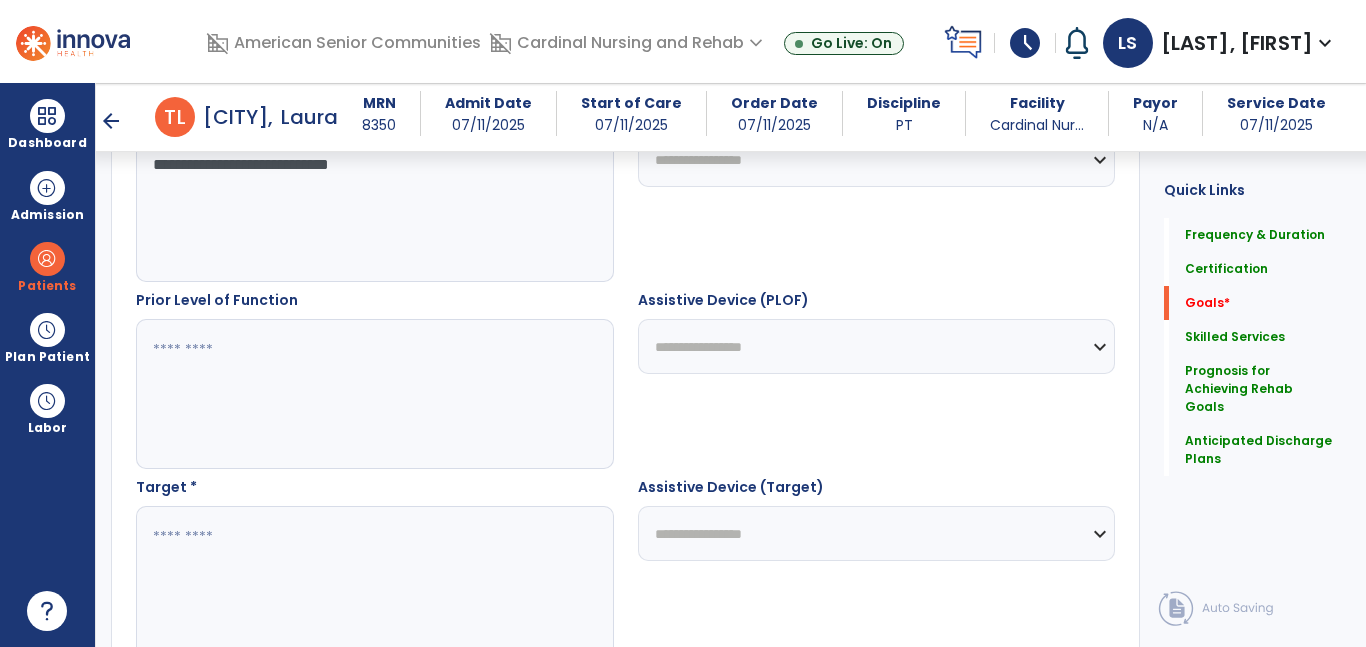 scroll, scrollTop: 833, scrollLeft: 0, axis: vertical 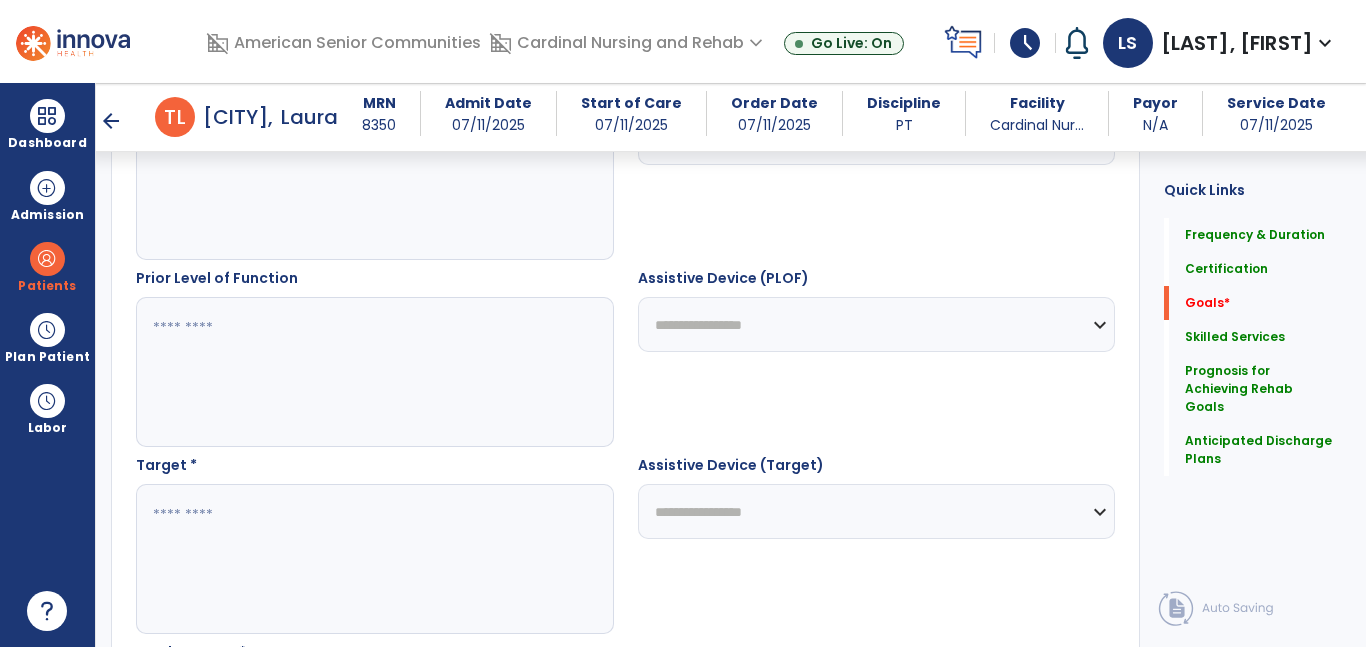 type on "**********" 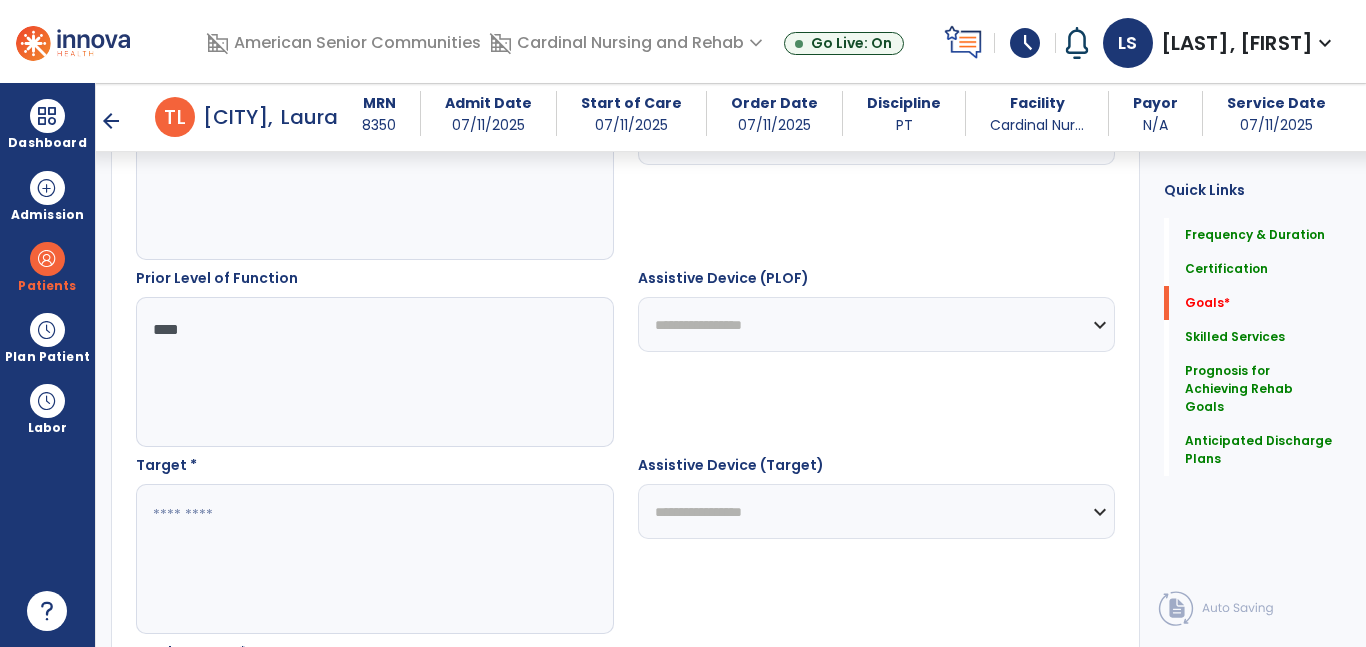 type on "***" 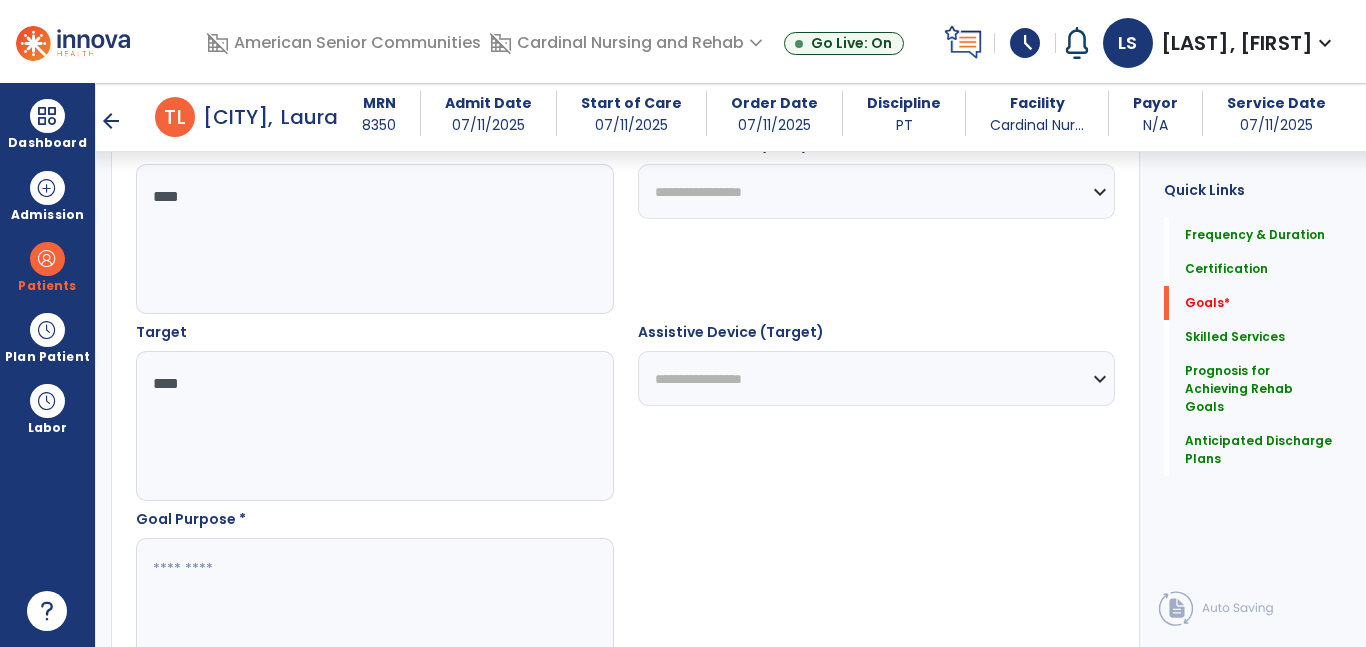 scroll, scrollTop: 988, scrollLeft: 0, axis: vertical 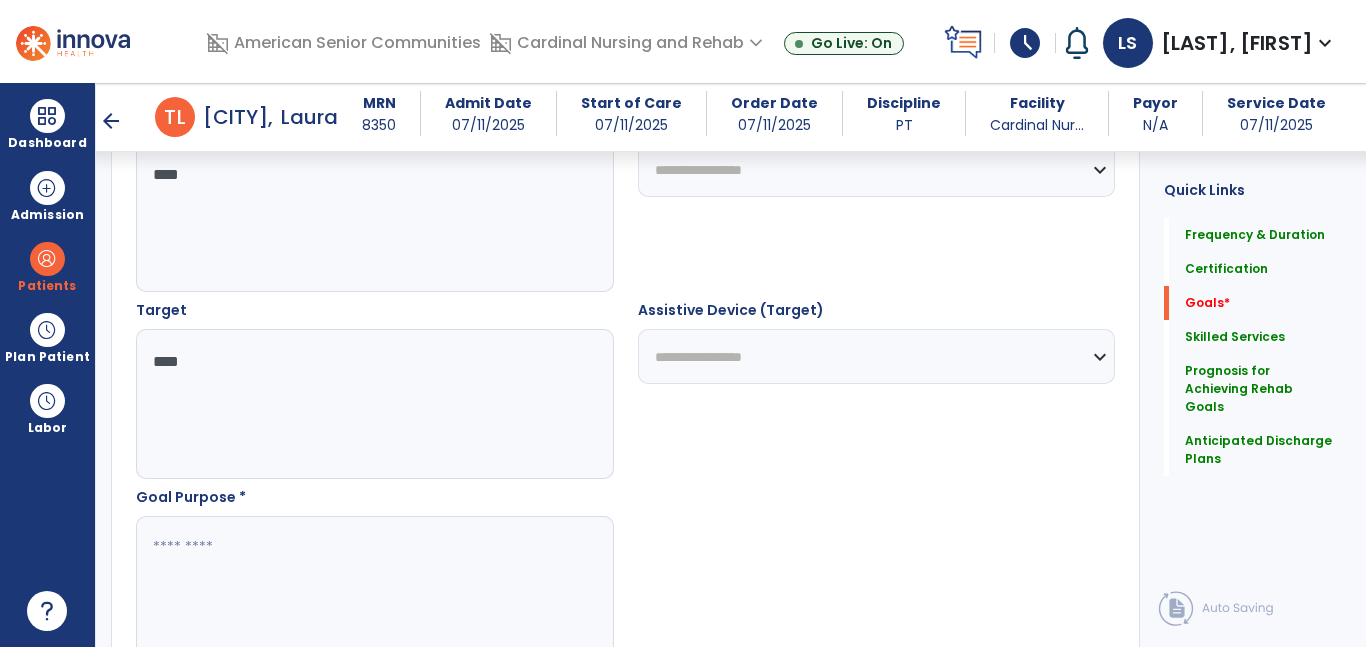 type on "***" 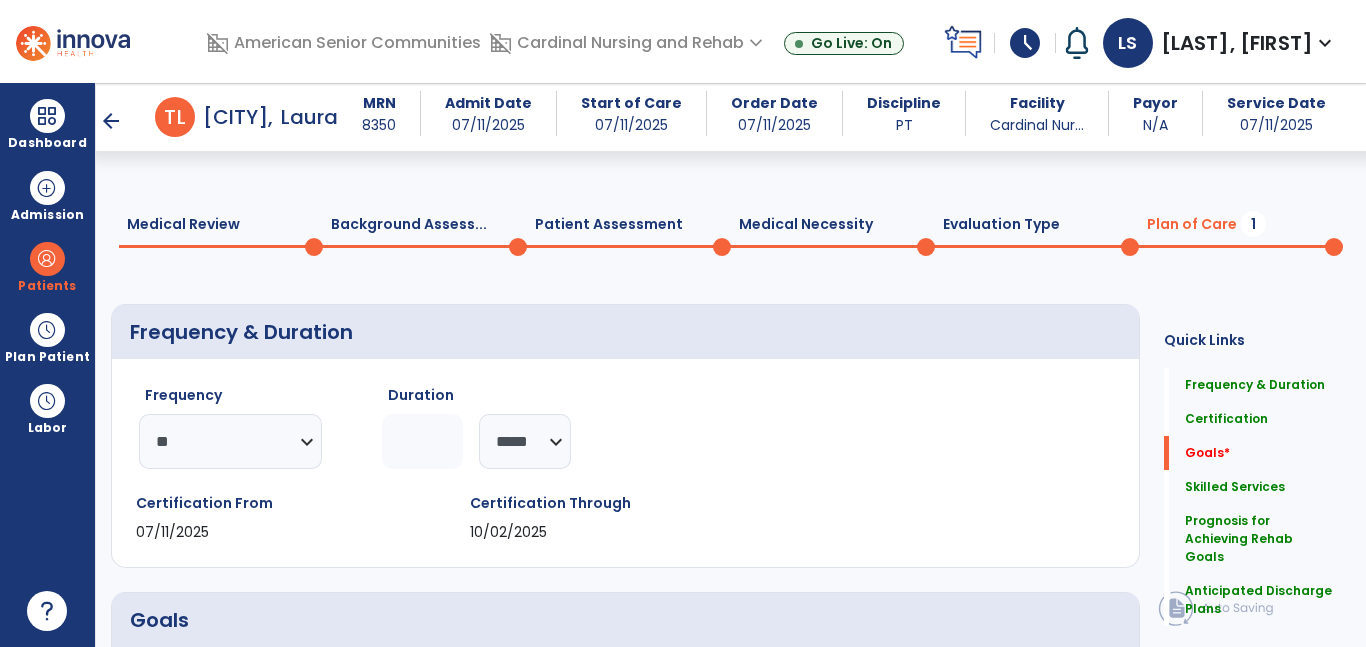 scroll, scrollTop: 340, scrollLeft: 0, axis: vertical 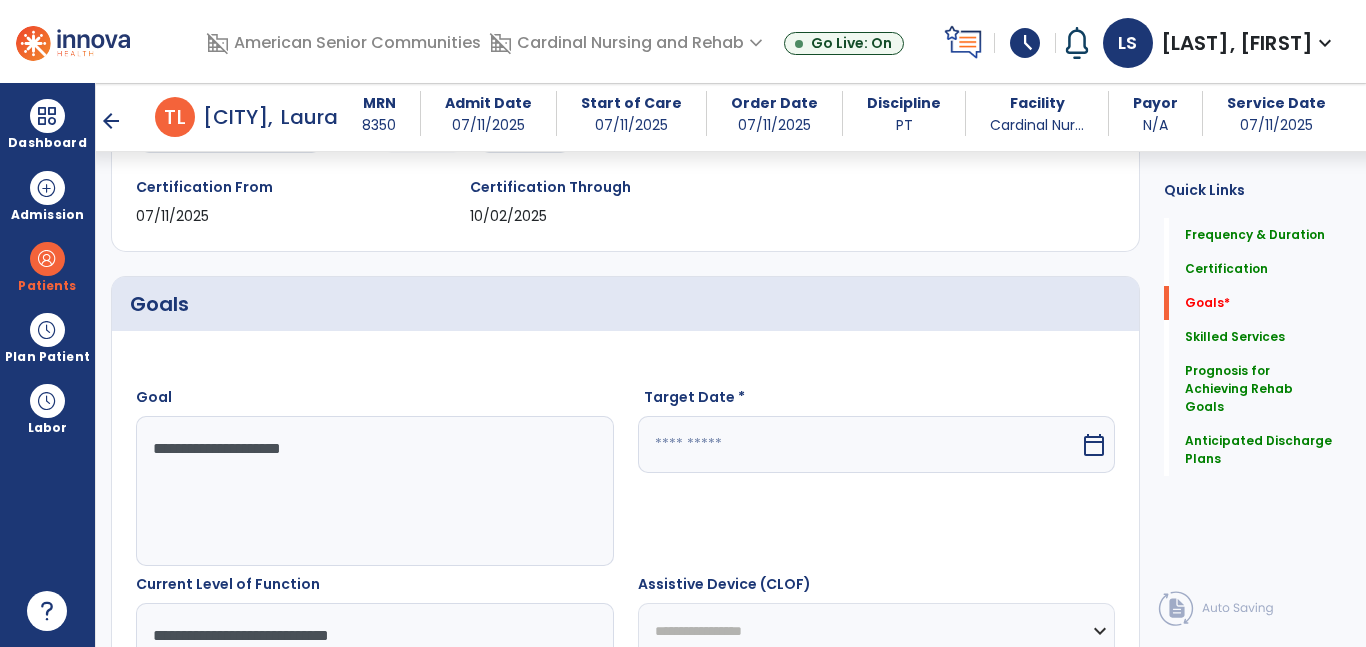 type on "**********" 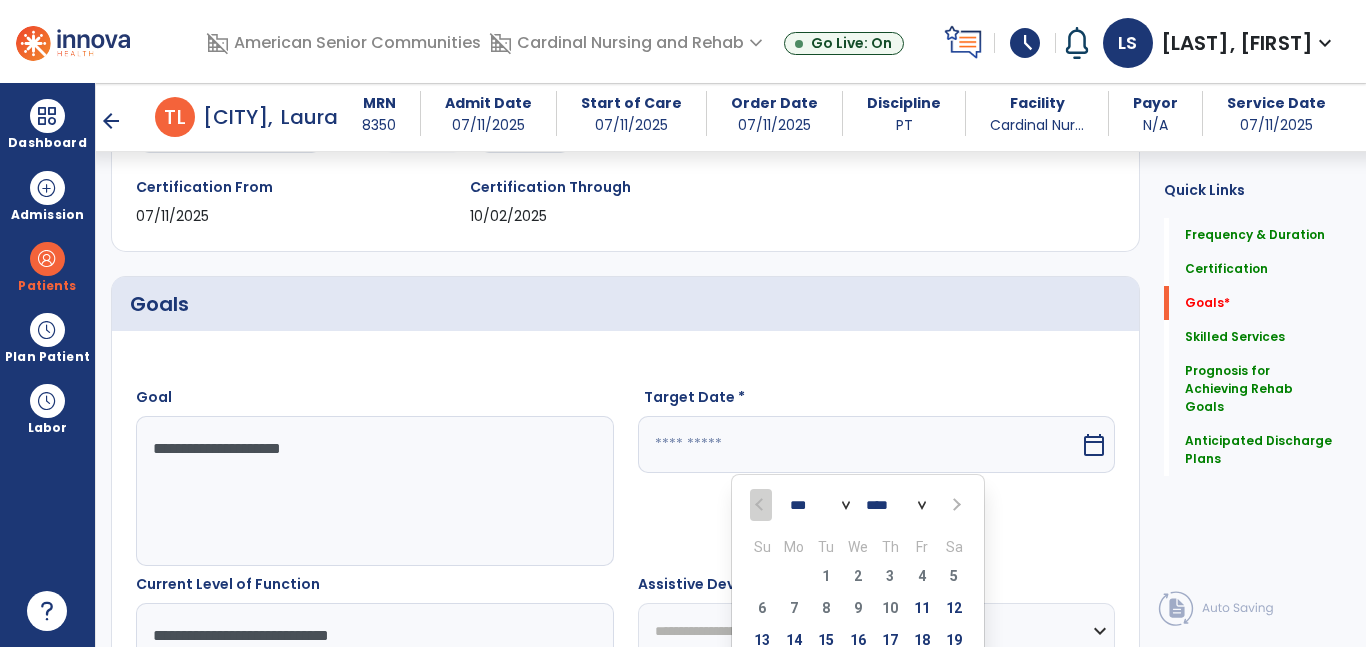 click at bounding box center (955, 505) 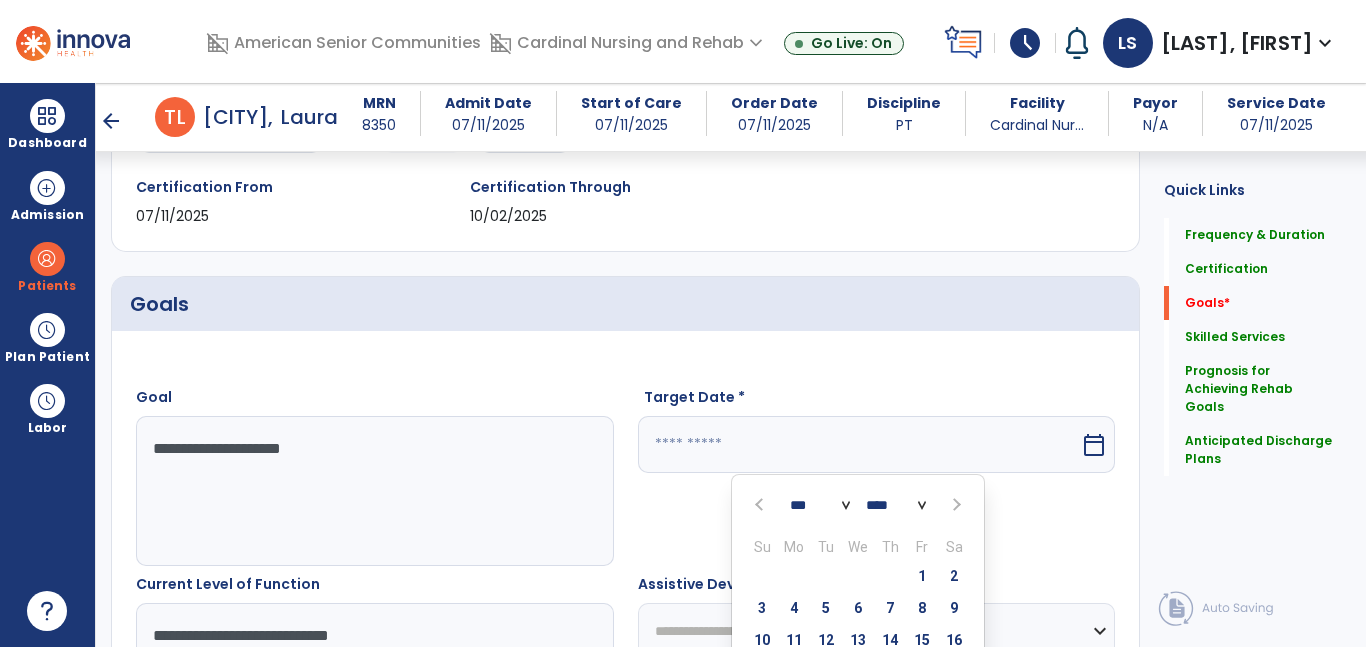 click at bounding box center [955, 505] 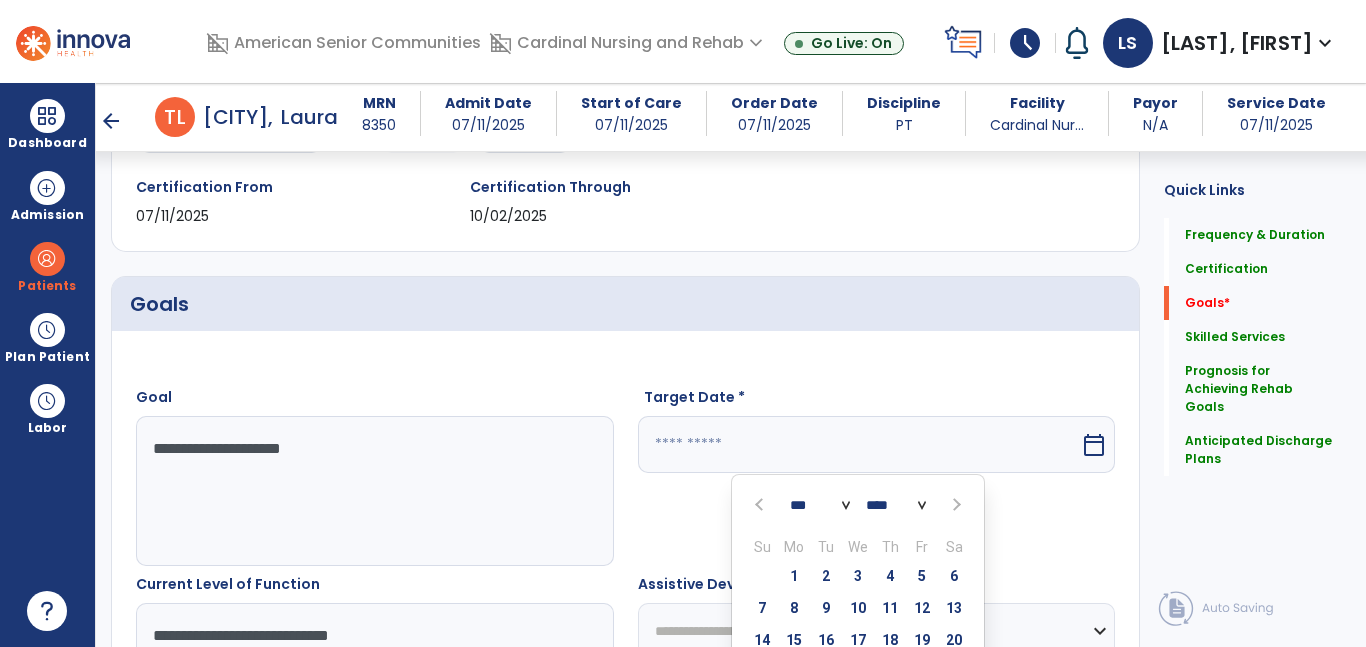 click at bounding box center [955, 505] 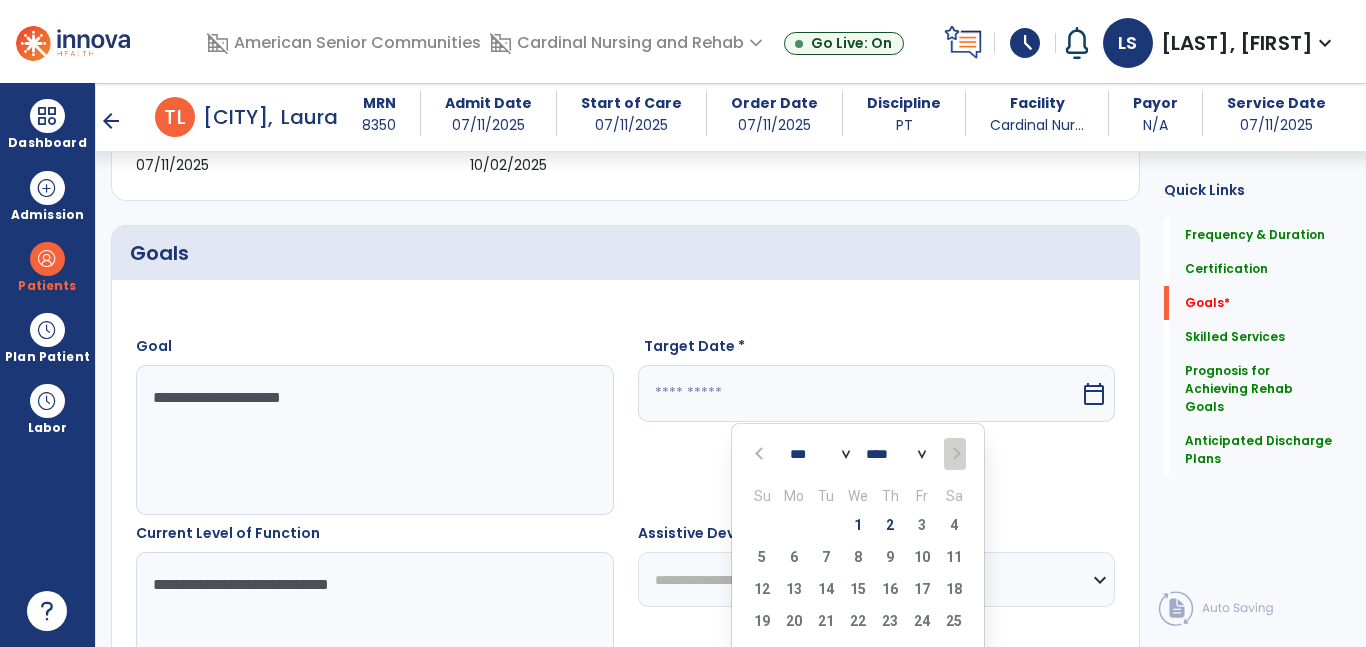 scroll, scrollTop: 397, scrollLeft: 0, axis: vertical 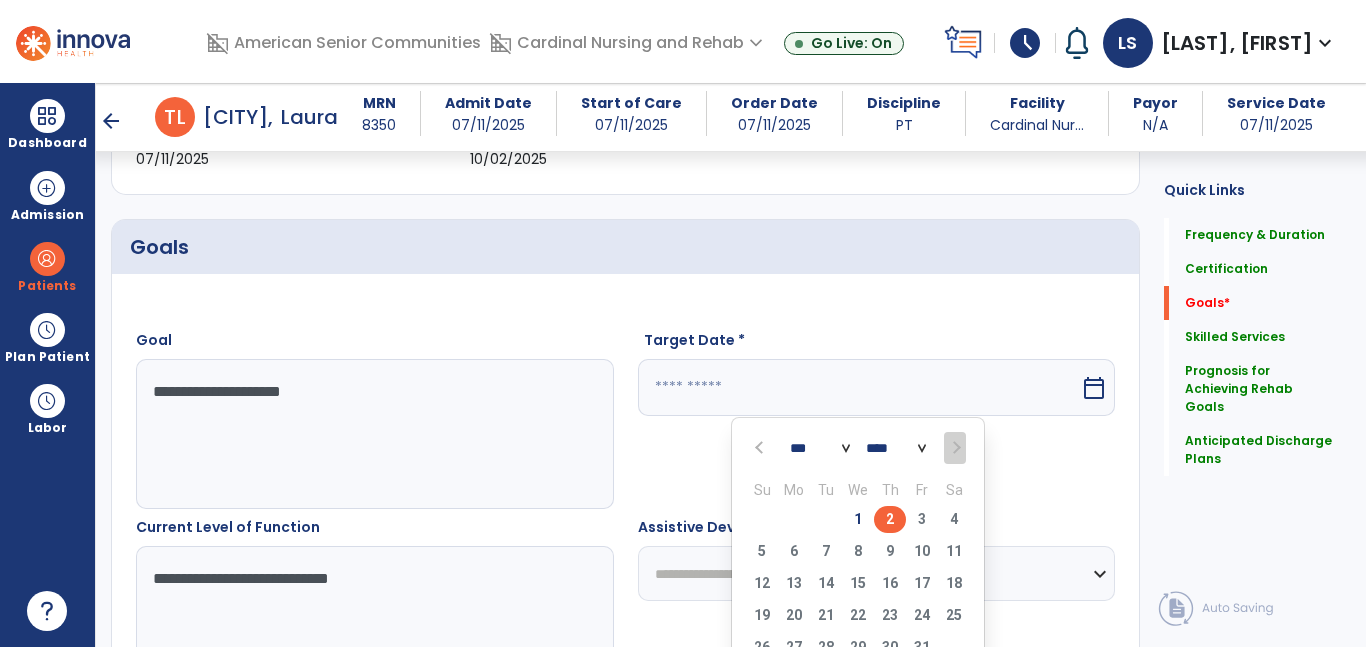click on "2" at bounding box center (890, 519) 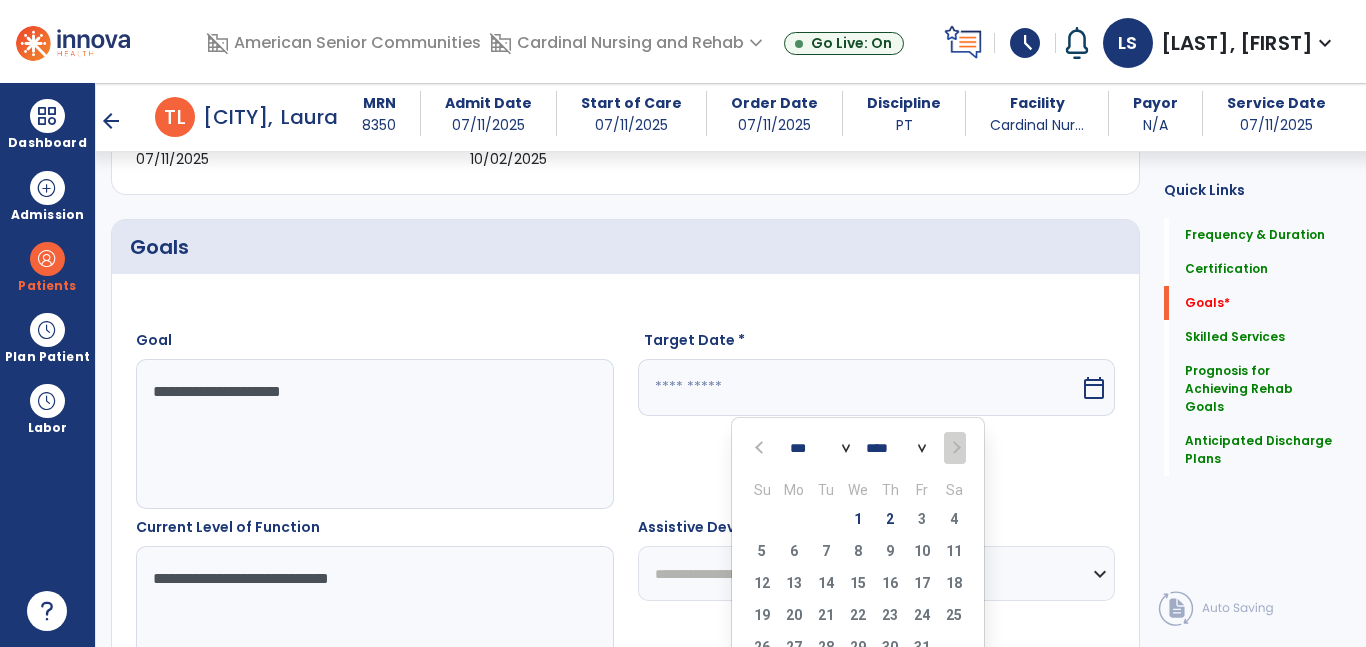 type on "*********" 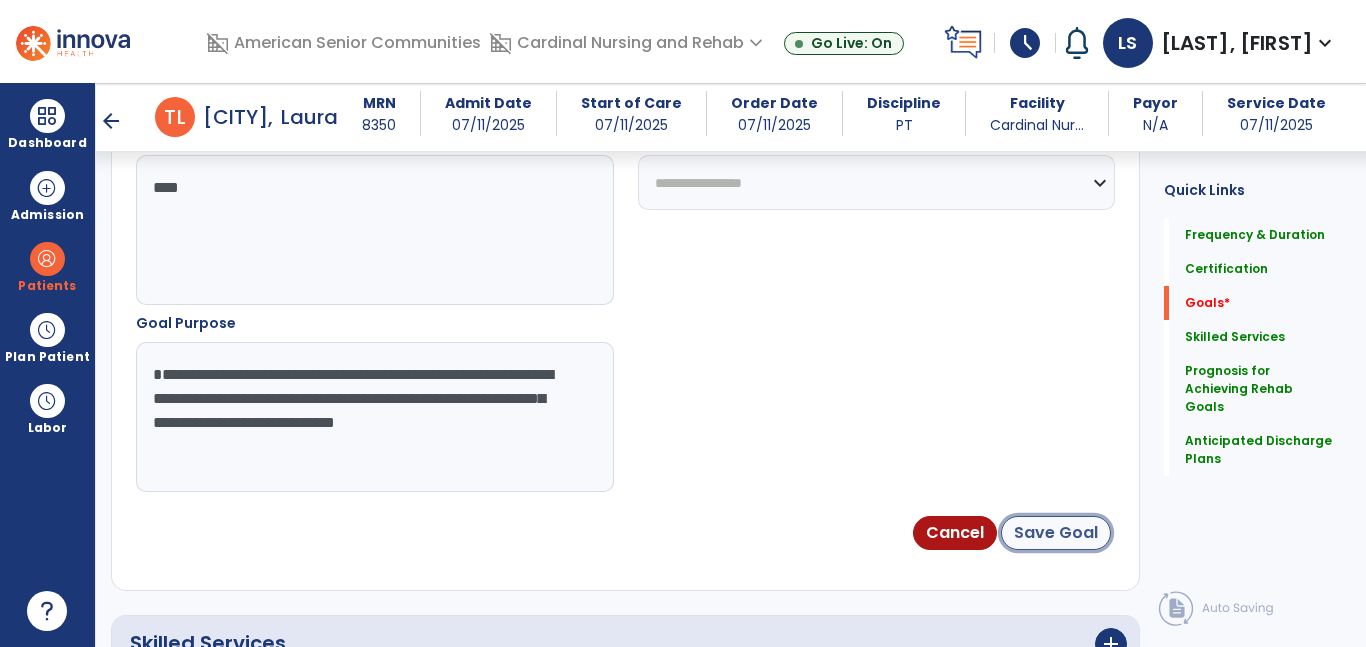 click on "Save Goal" at bounding box center (1056, 533) 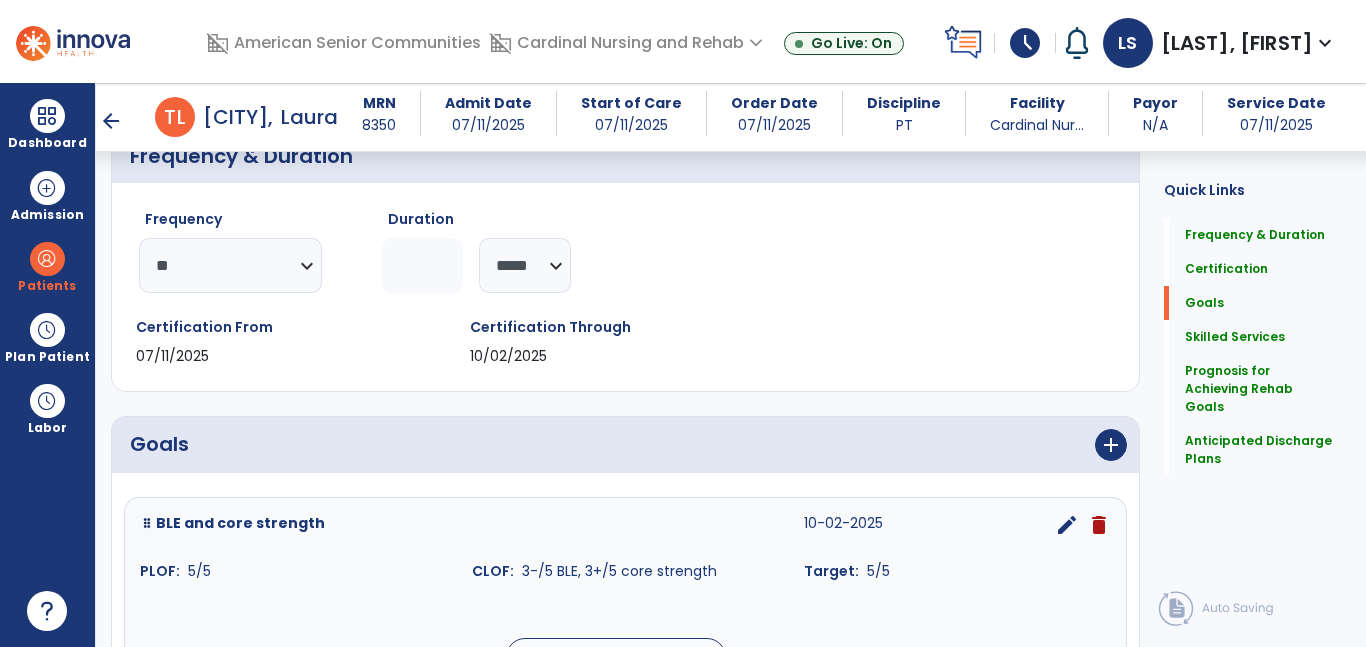 scroll, scrollTop: 429, scrollLeft: 0, axis: vertical 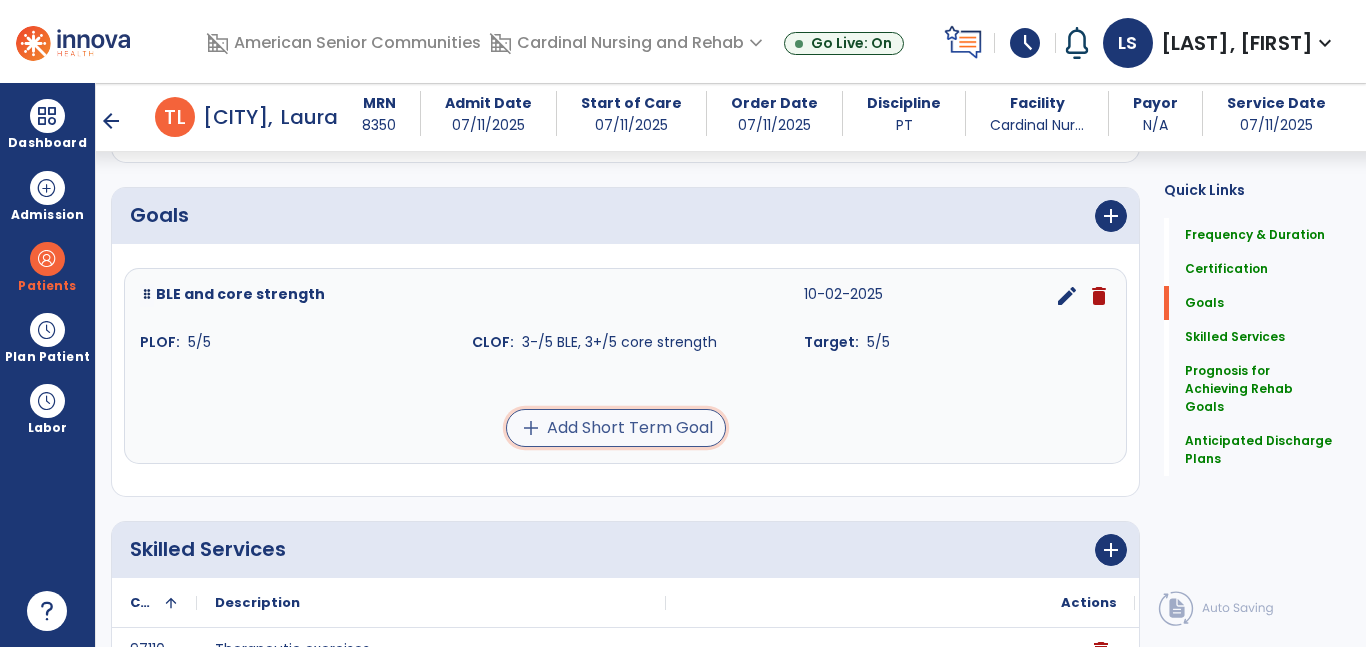click on "add  Add Short Term Goal" at bounding box center [616, 428] 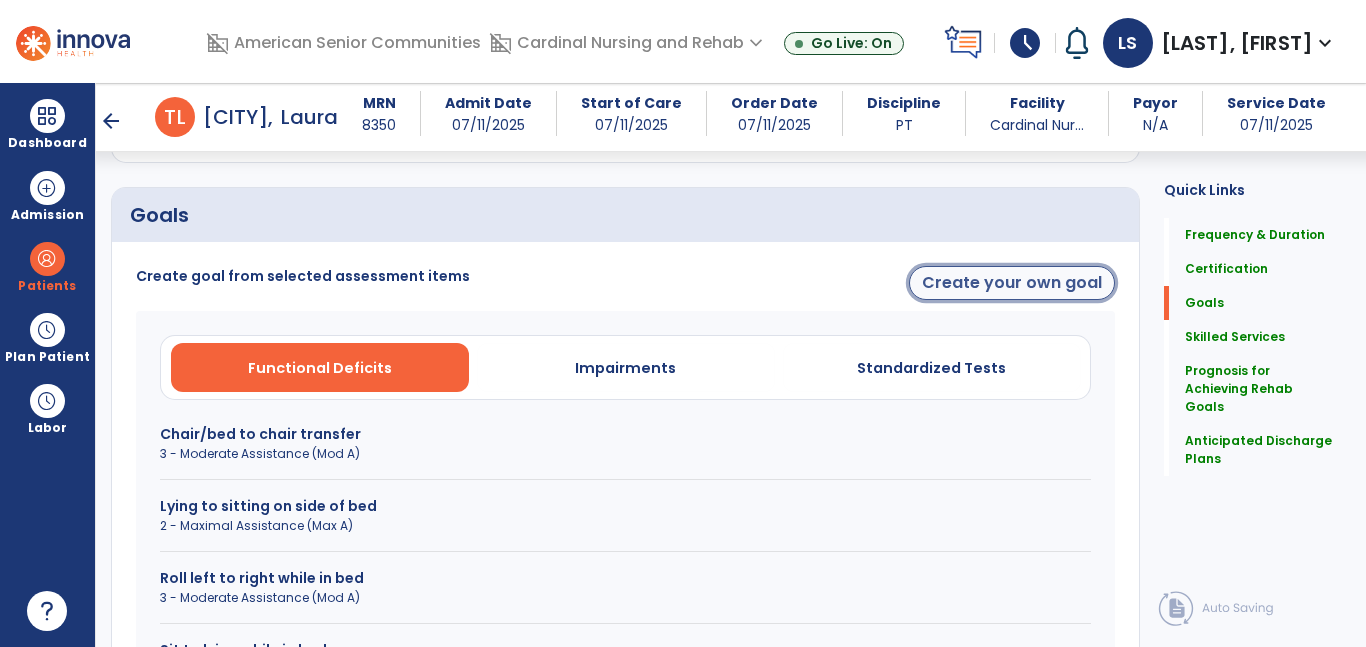 click on "Create your own goal" at bounding box center (1012, 283) 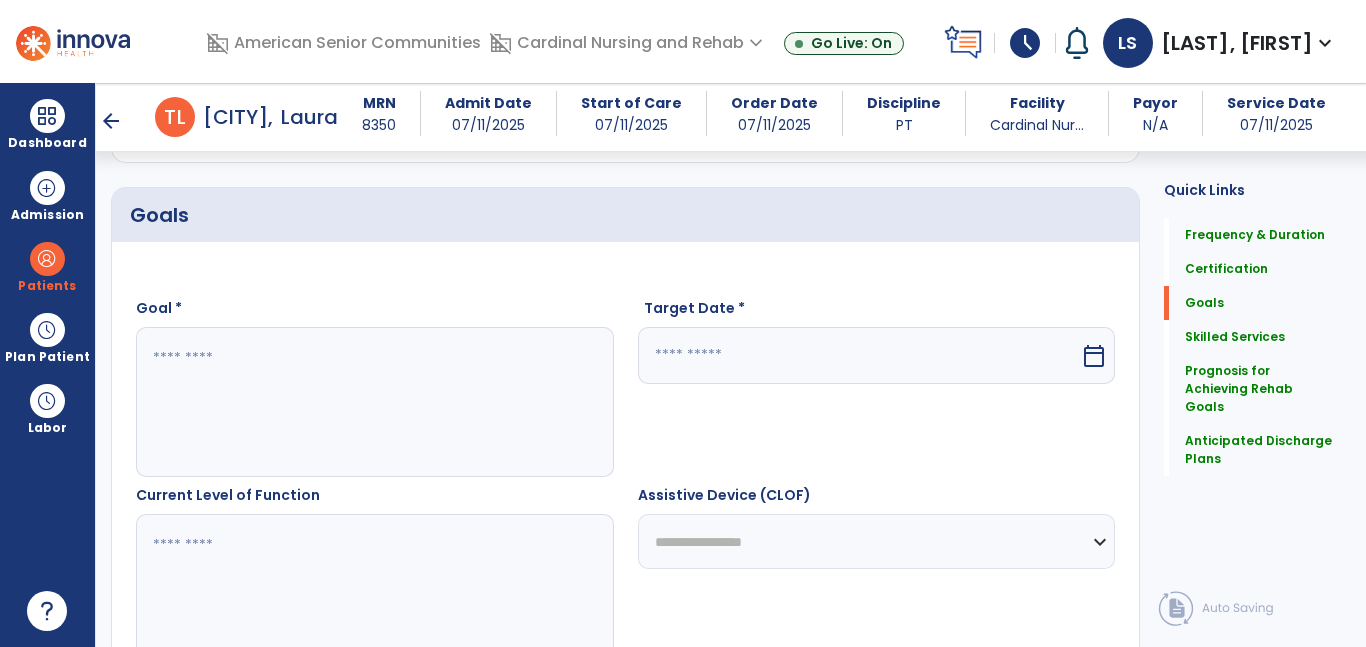 click at bounding box center (374, 402) 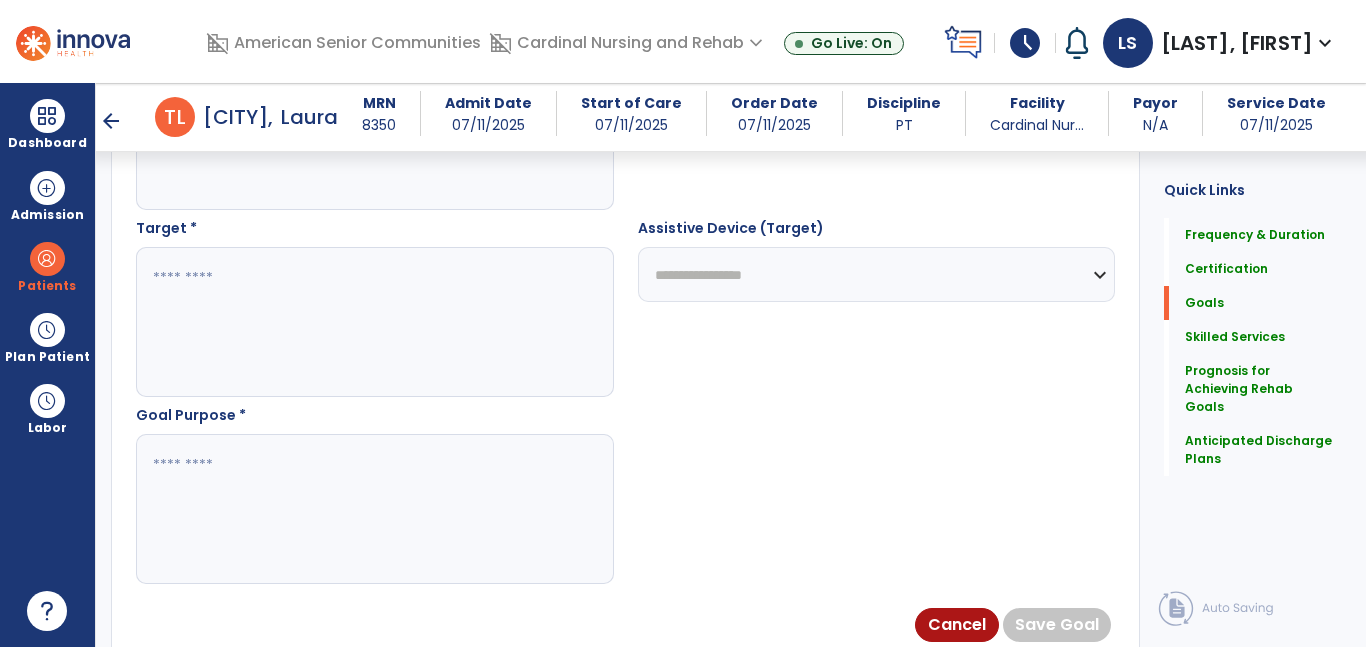 scroll, scrollTop: 1163, scrollLeft: 0, axis: vertical 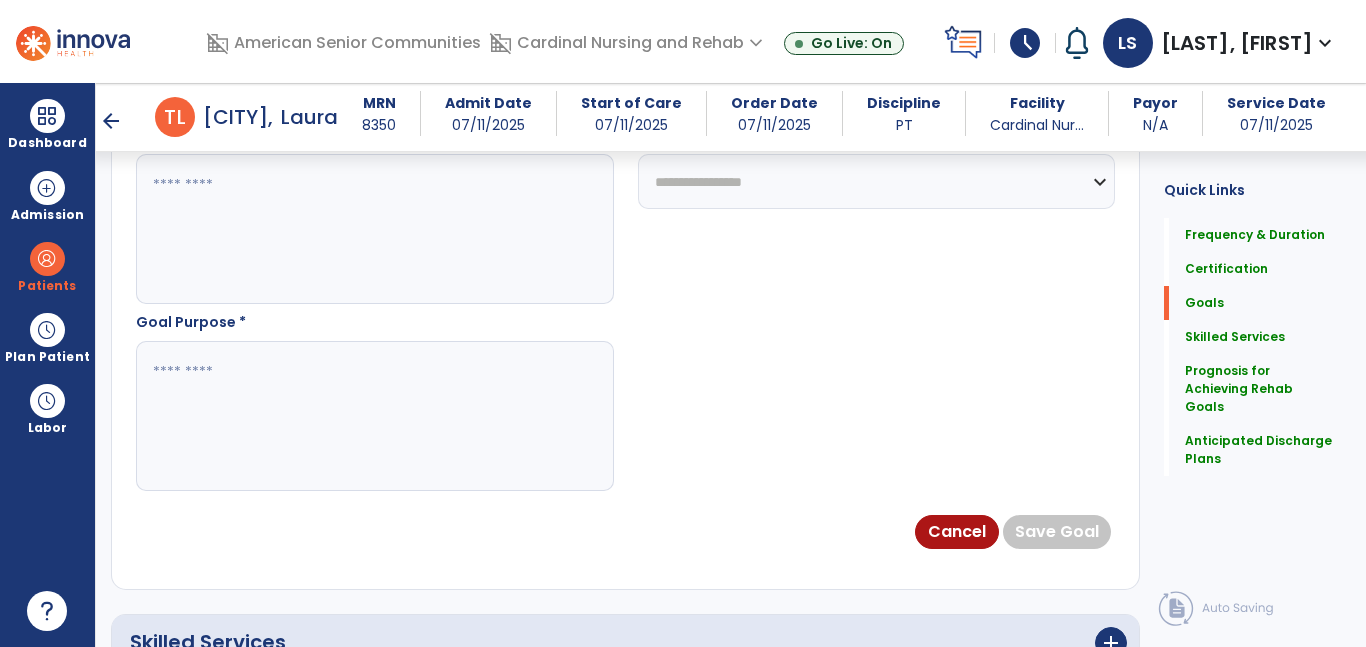 type on "**********" 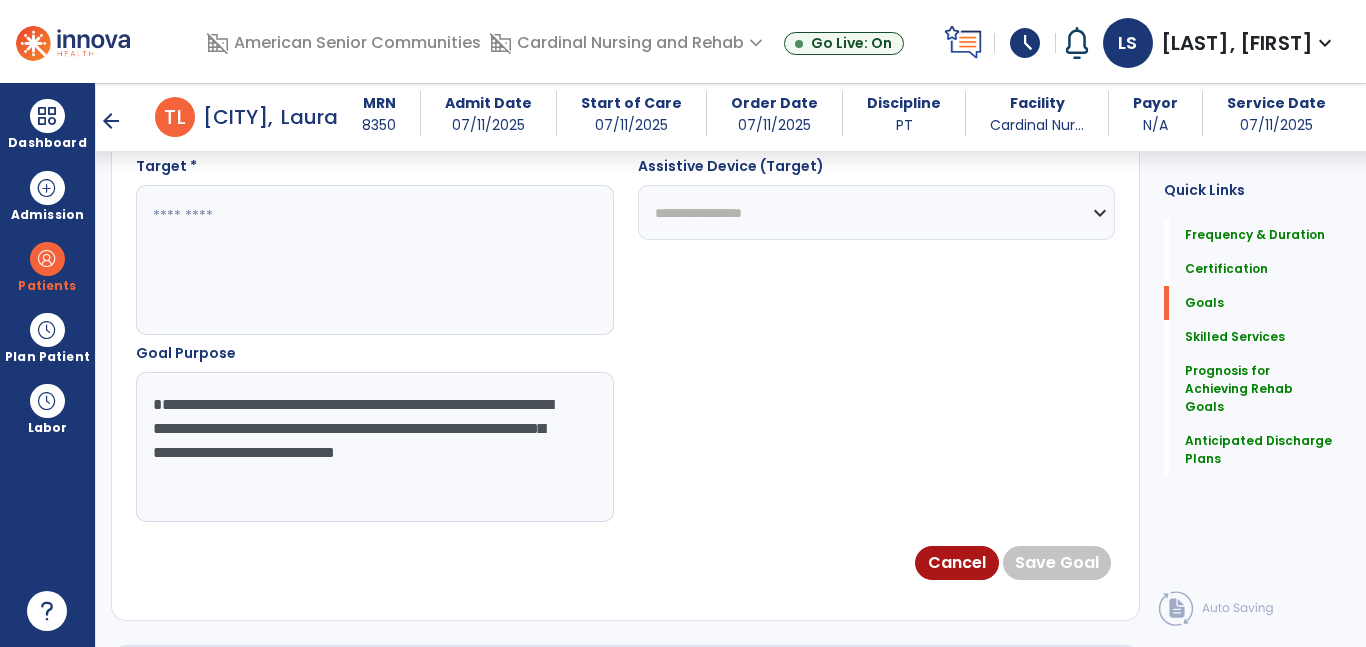 scroll, scrollTop: 1086, scrollLeft: 0, axis: vertical 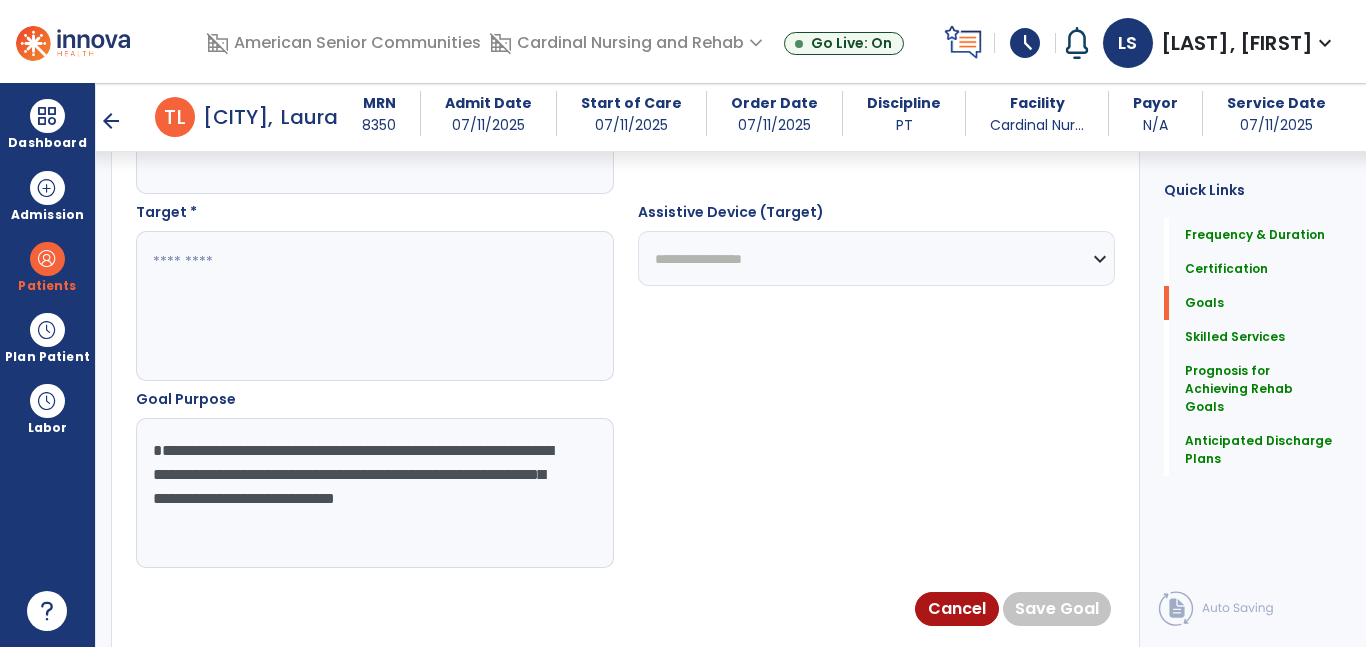 type on "**********" 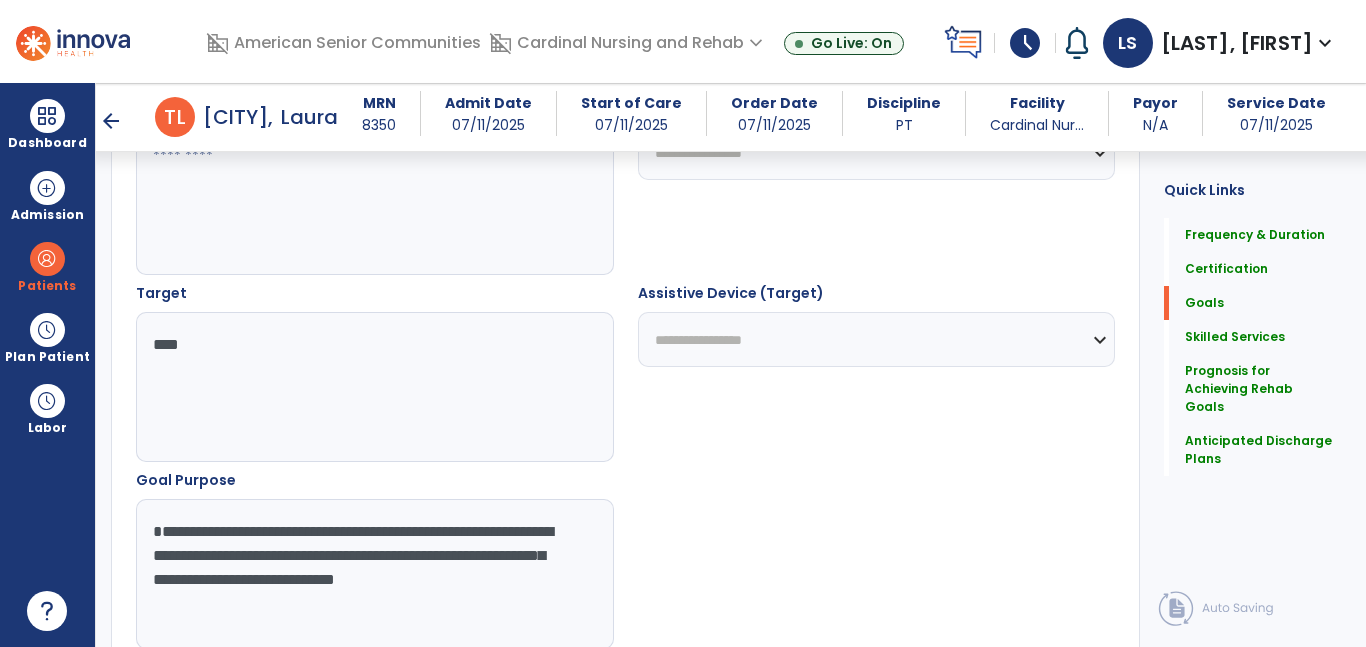 scroll, scrollTop: 942, scrollLeft: 0, axis: vertical 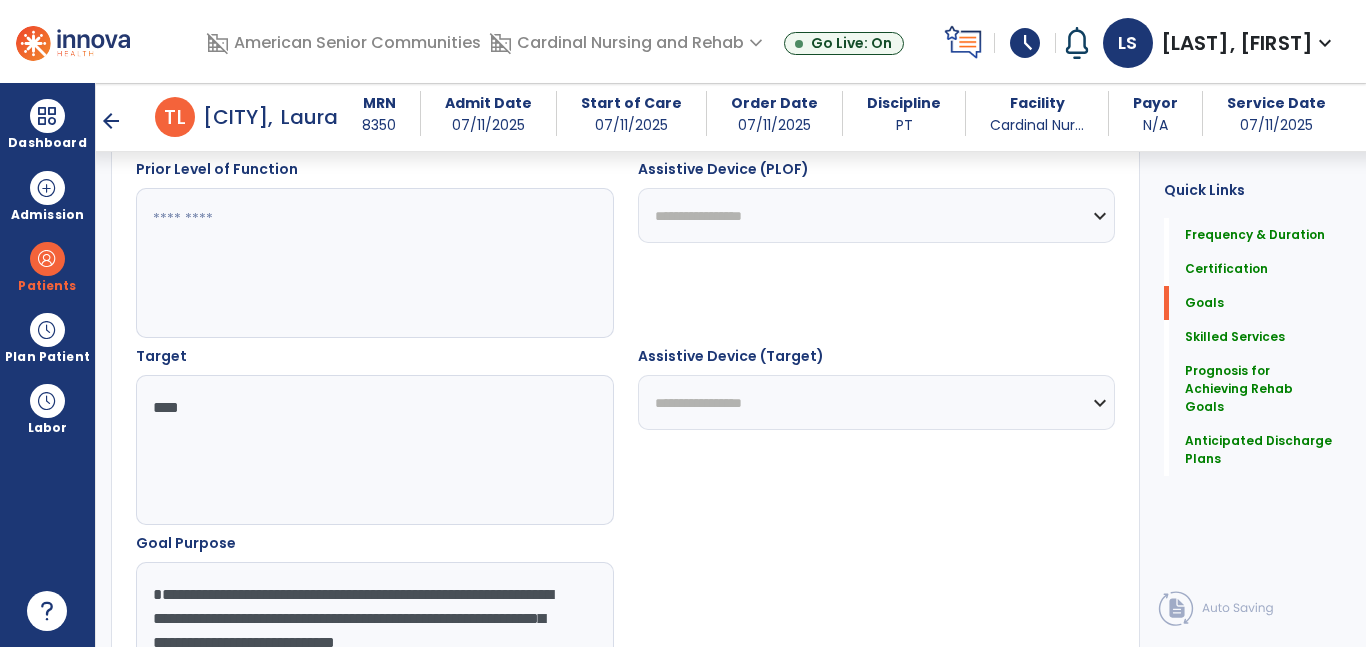type on "****" 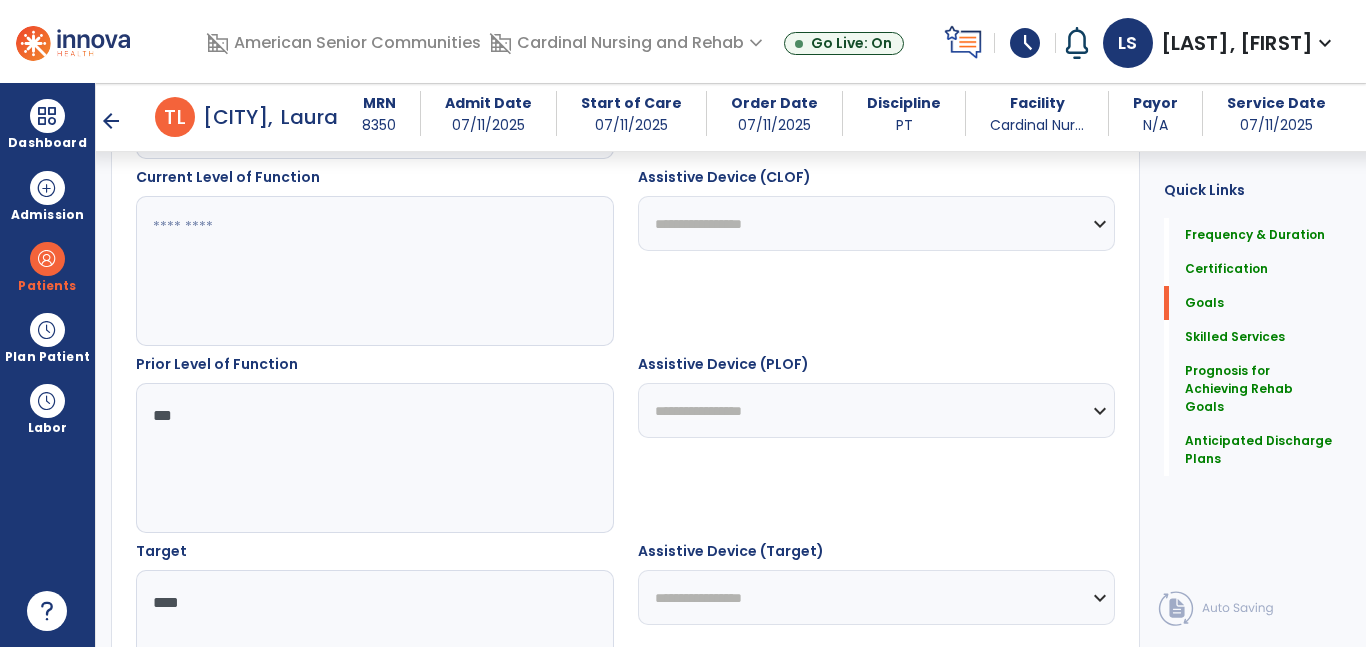scroll, scrollTop: 717, scrollLeft: 0, axis: vertical 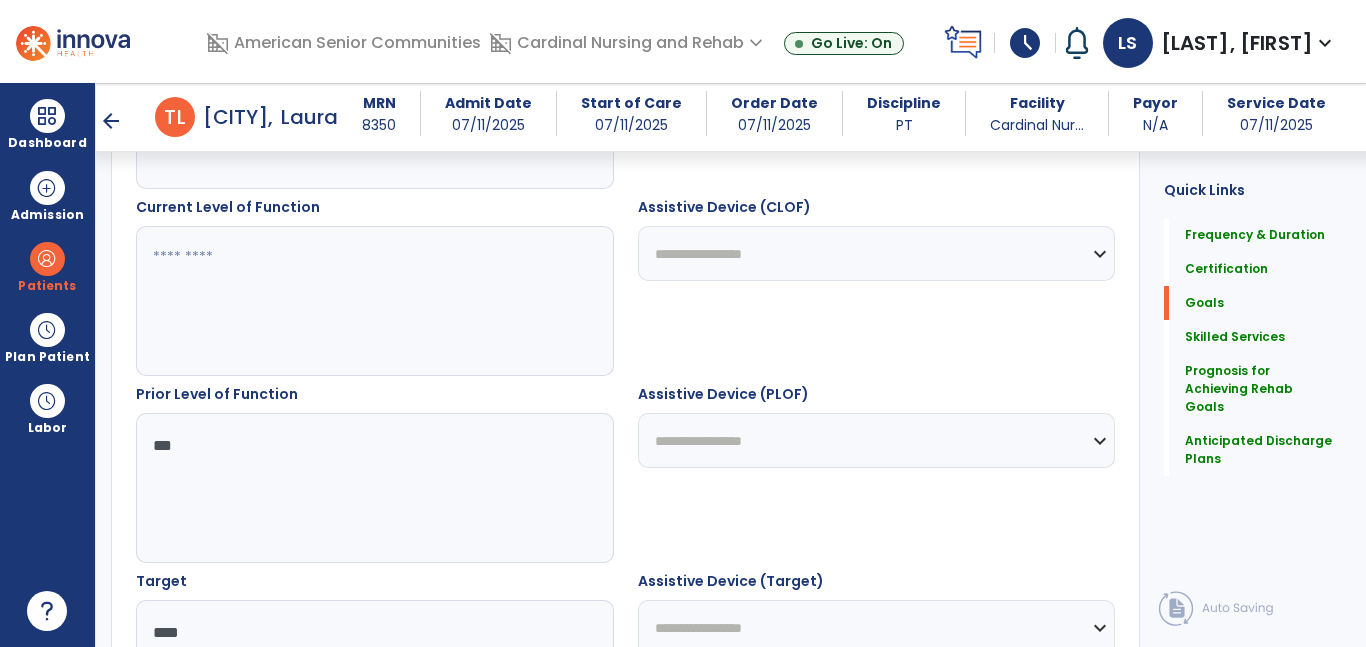 type on "***" 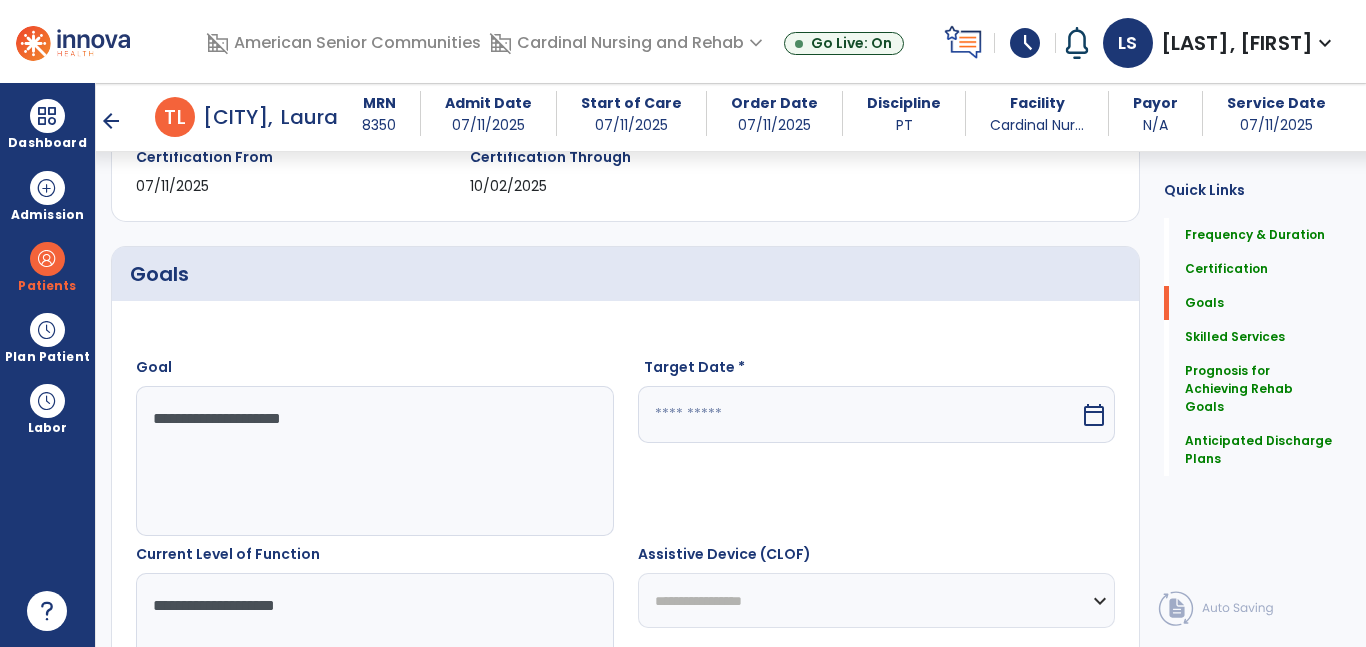 scroll, scrollTop: 366, scrollLeft: 0, axis: vertical 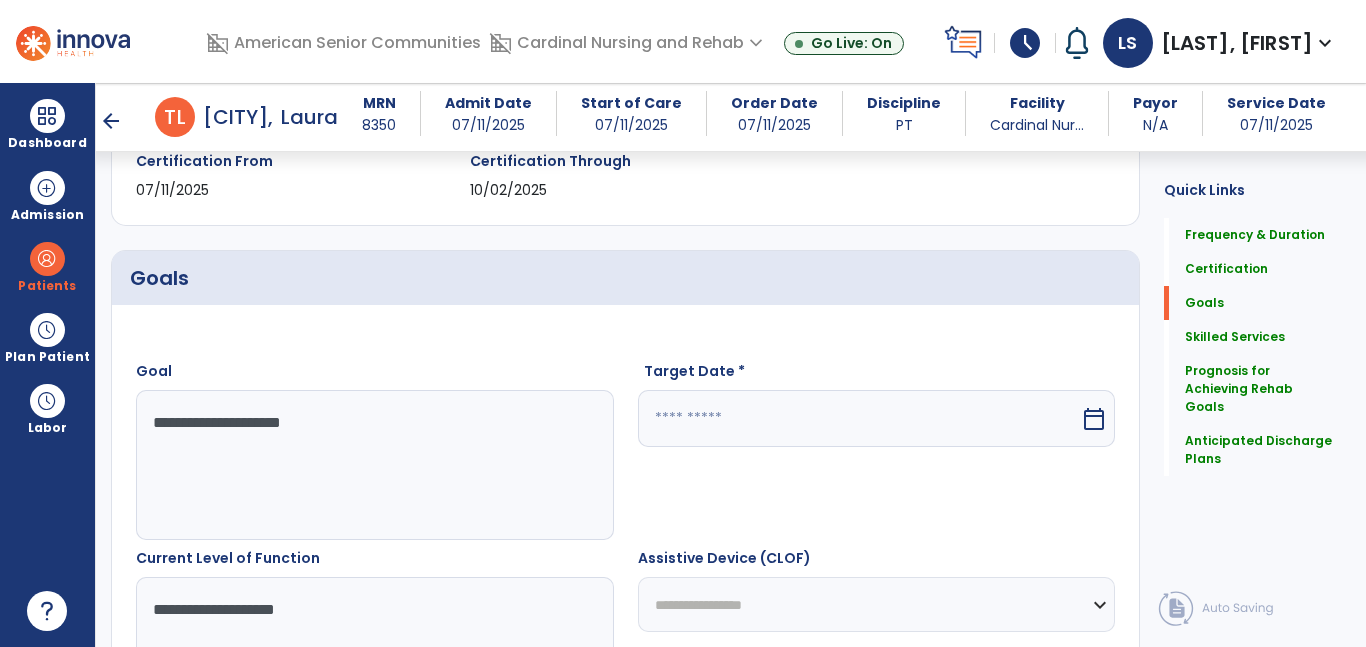 type on "**********" 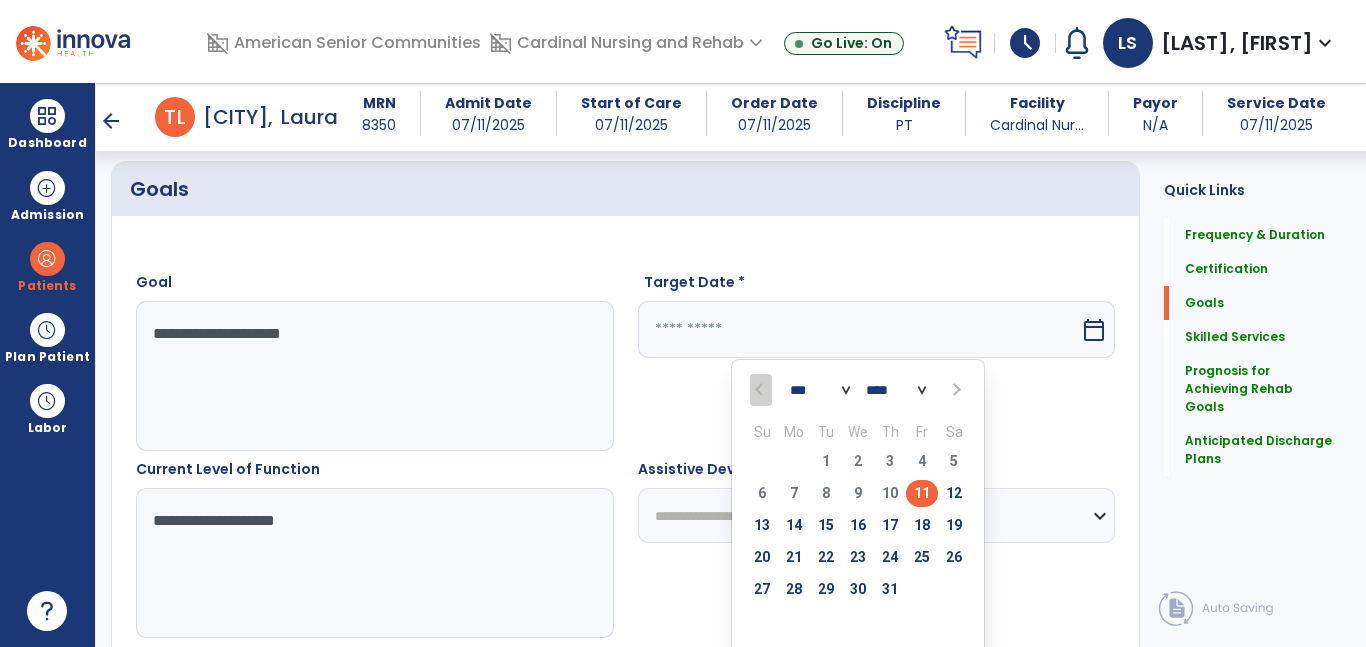 scroll, scrollTop: 460, scrollLeft: 0, axis: vertical 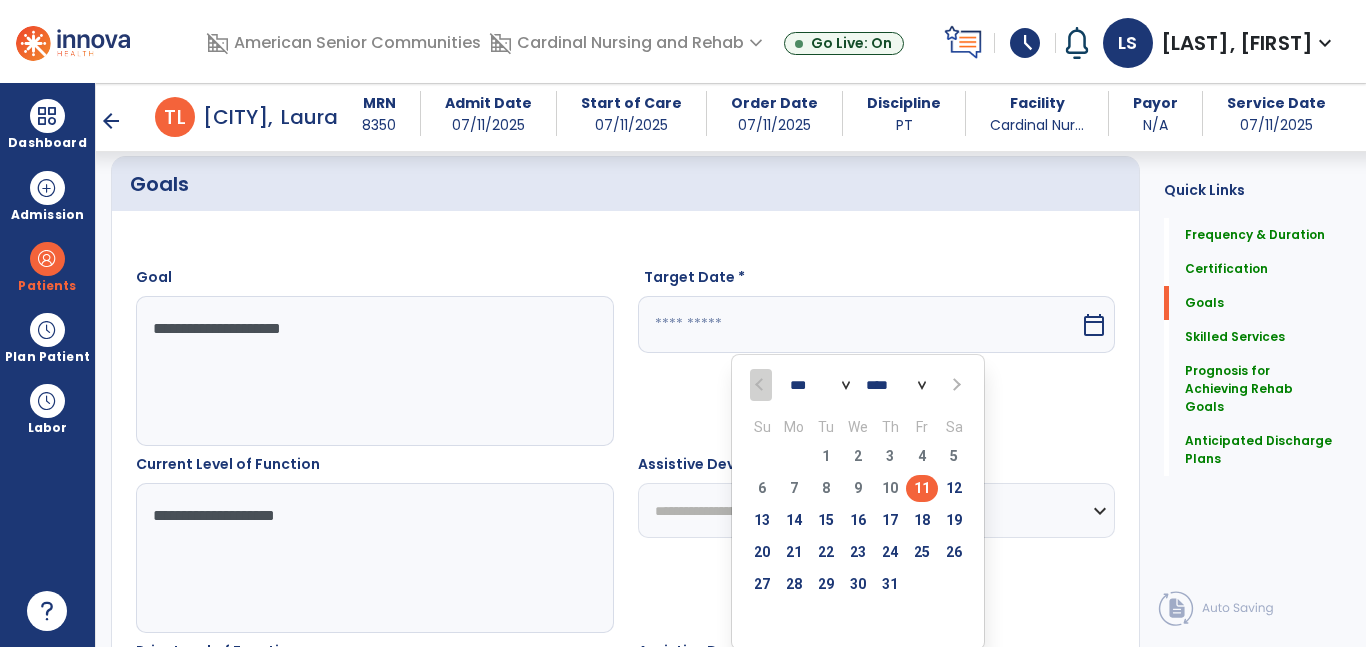 click at bounding box center [955, 385] 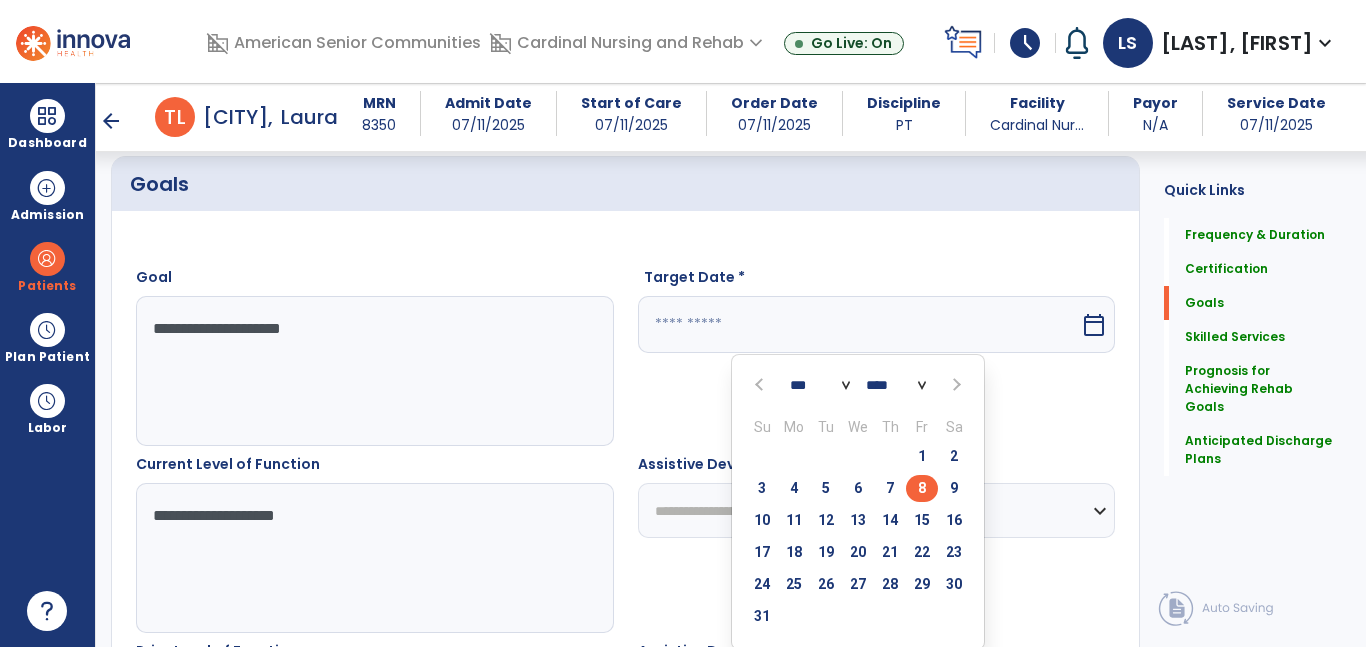 click on "8" at bounding box center [922, 488] 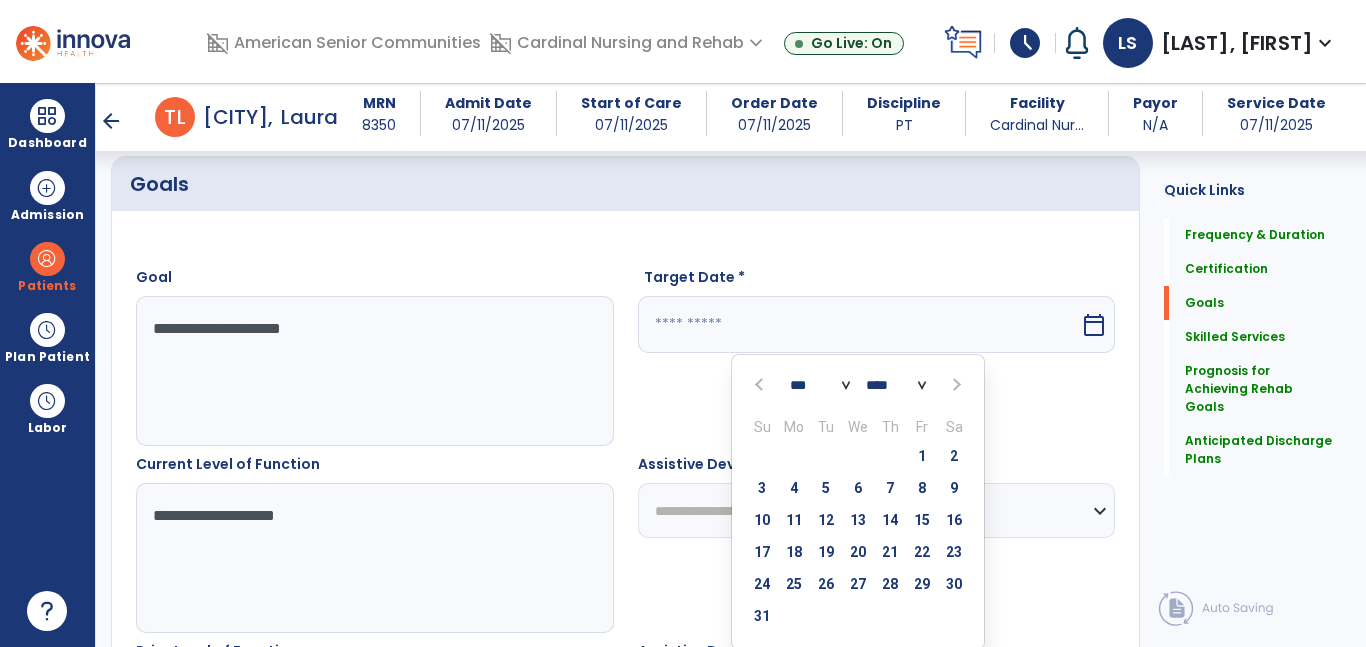type on "********" 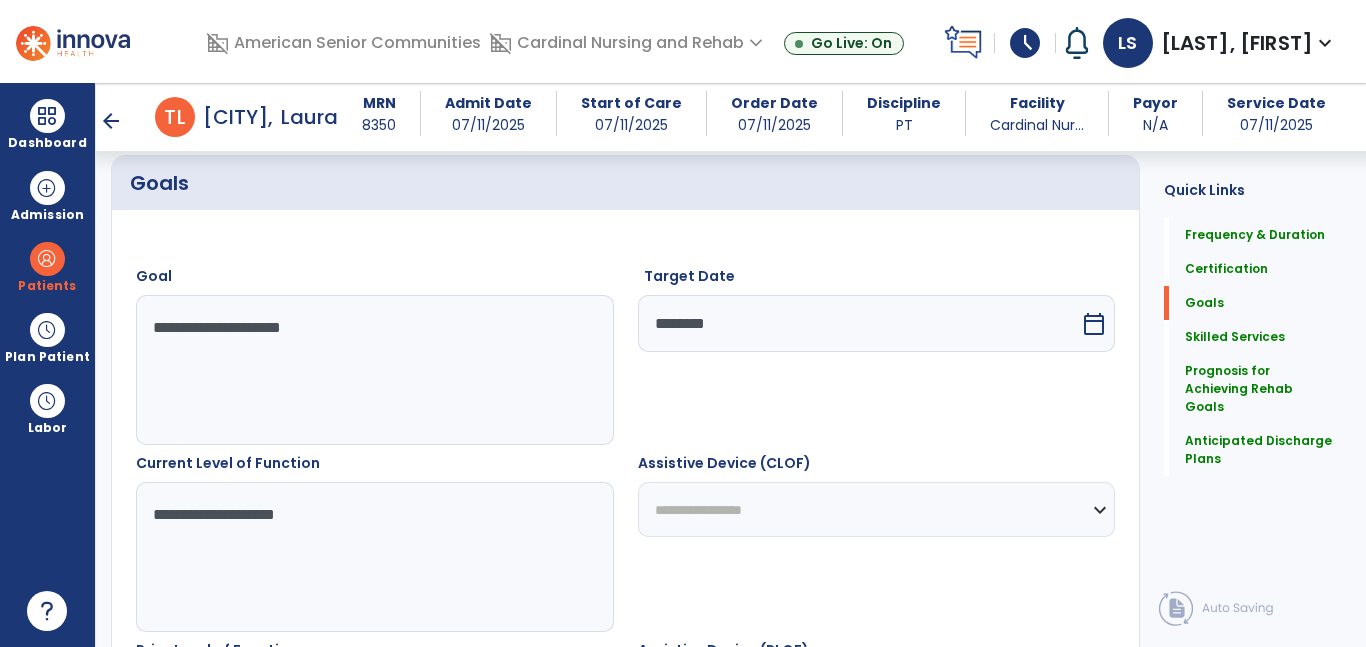 scroll, scrollTop: 1432, scrollLeft: 0, axis: vertical 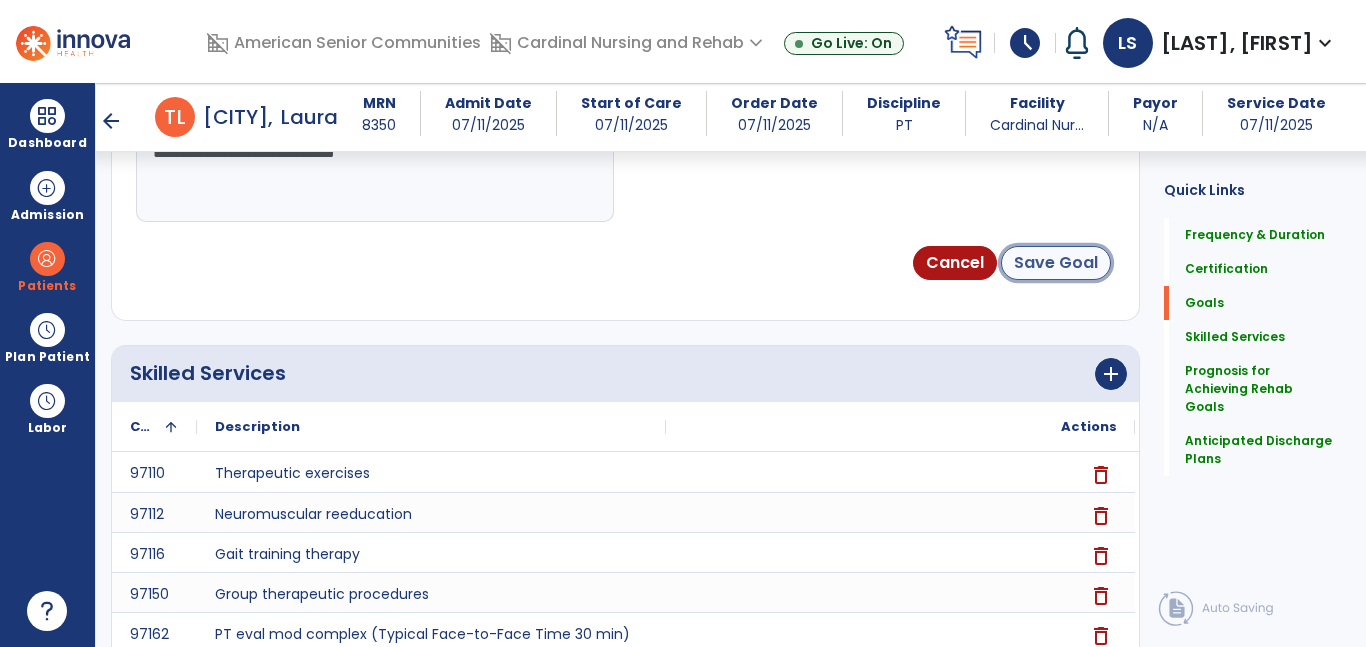click on "Save Goal" at bounding box center [1056, 263] 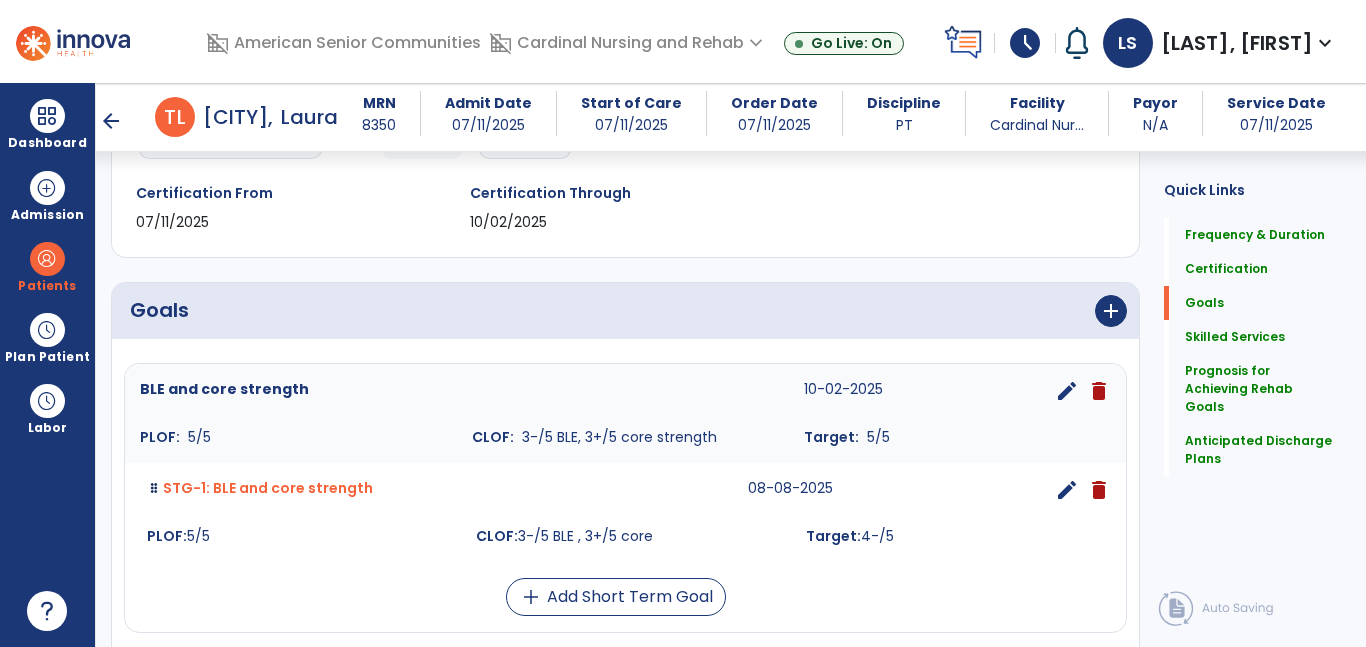 scroll, scrollTop: 306, scrollLeft: 0, axis: vertical 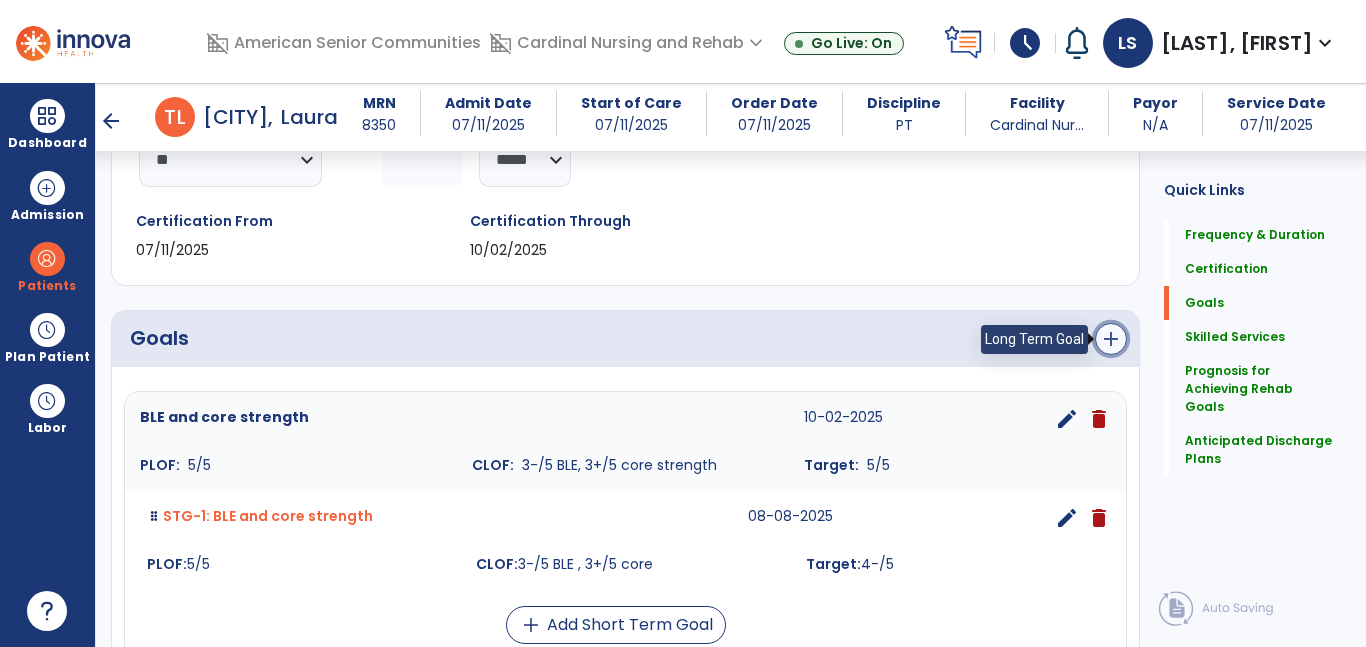click on "add" at bounding box center [1111, 339] 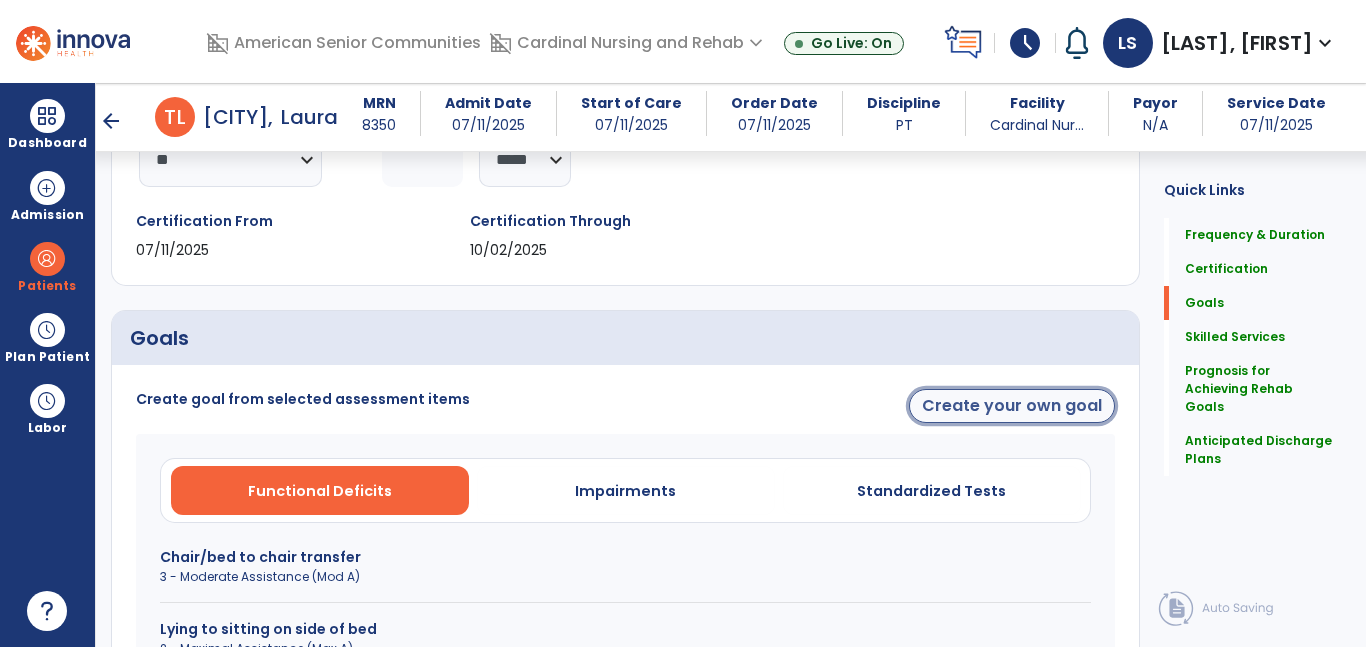 click on "Create your own goal" at bounding box center (1012, 406) 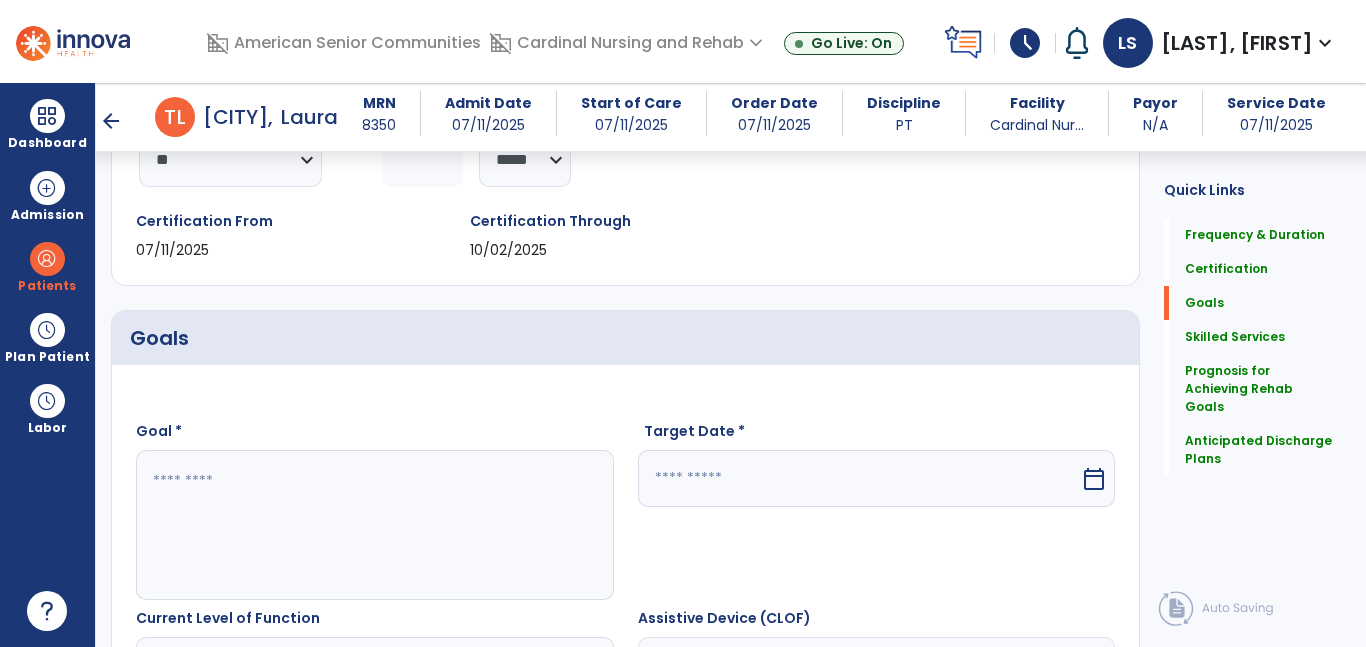 click at bounding box center (374, 525) 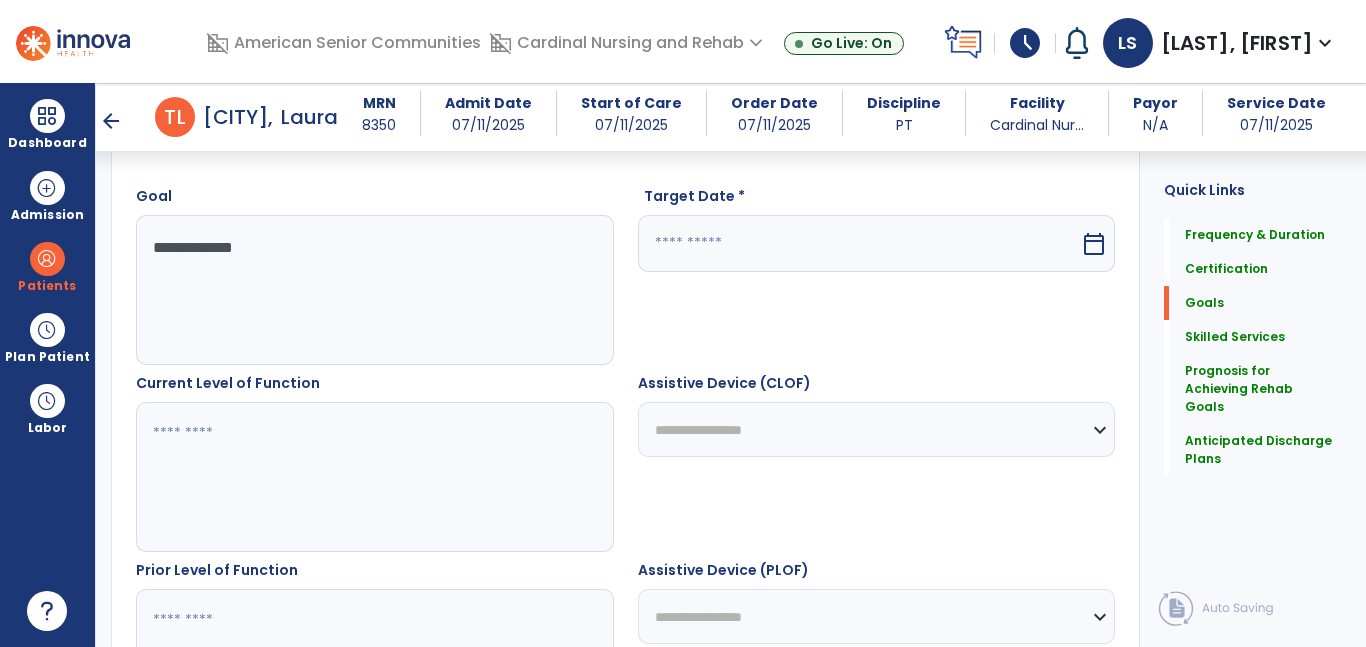 scroll, scrollTop: 545, scrollLeft: 0, axis: vertical 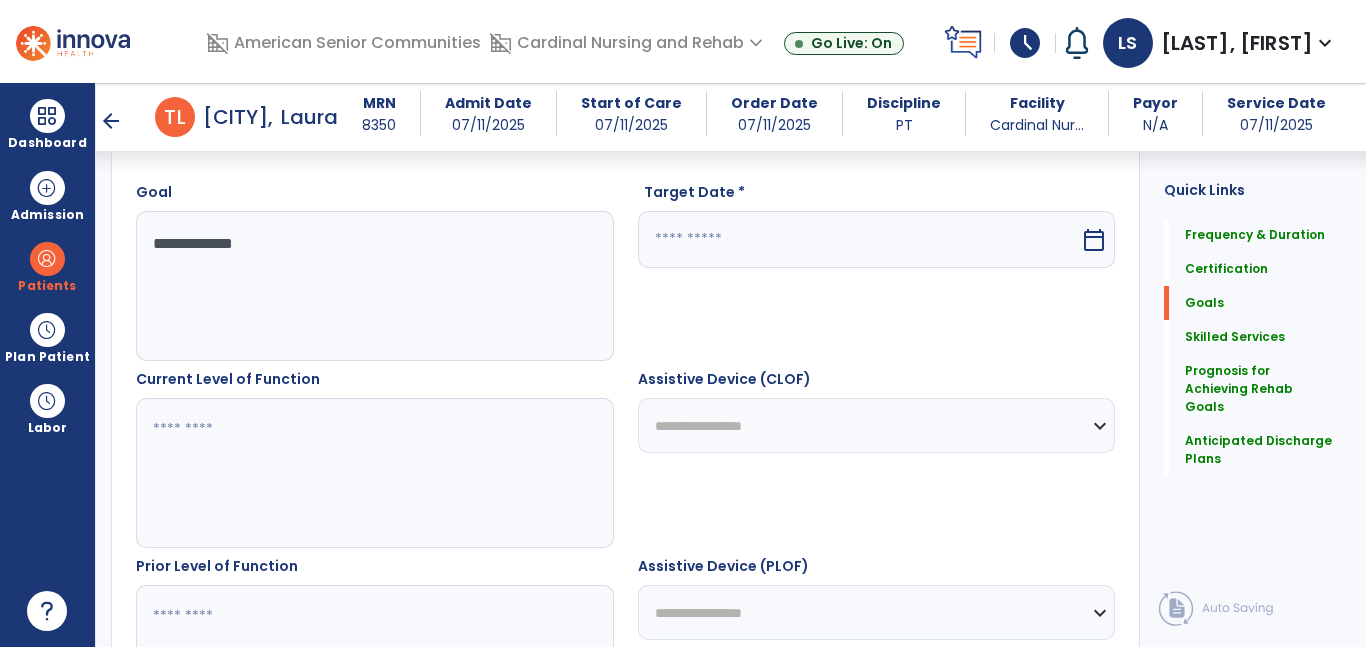type on "**********" 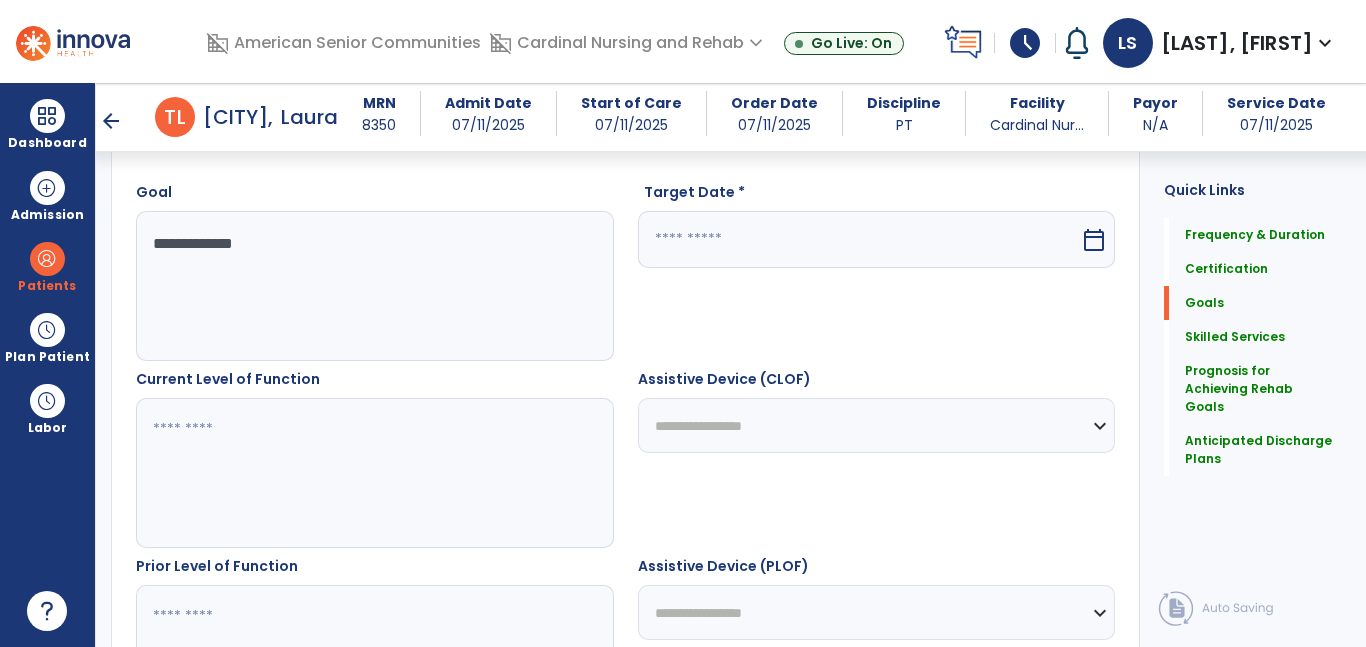 click at bounding box center [374, 473] 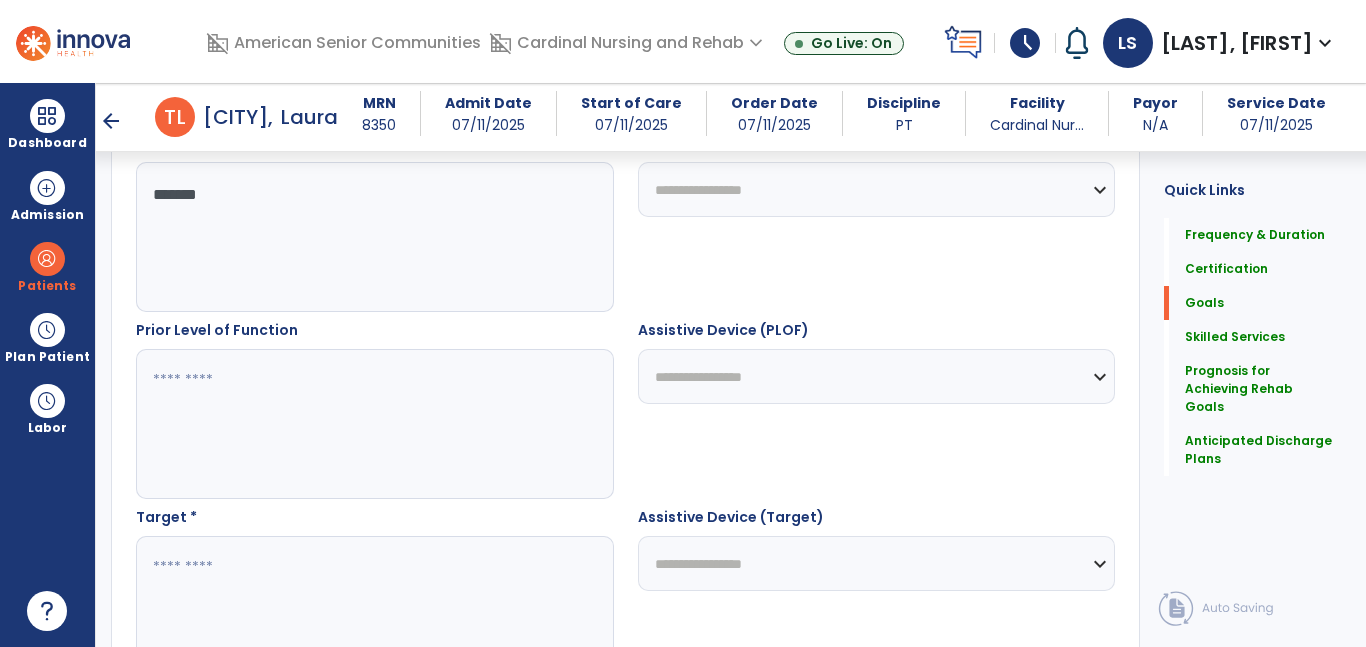 scroll, scrollTop: 802, scrollLeft: 0, axis: vertical 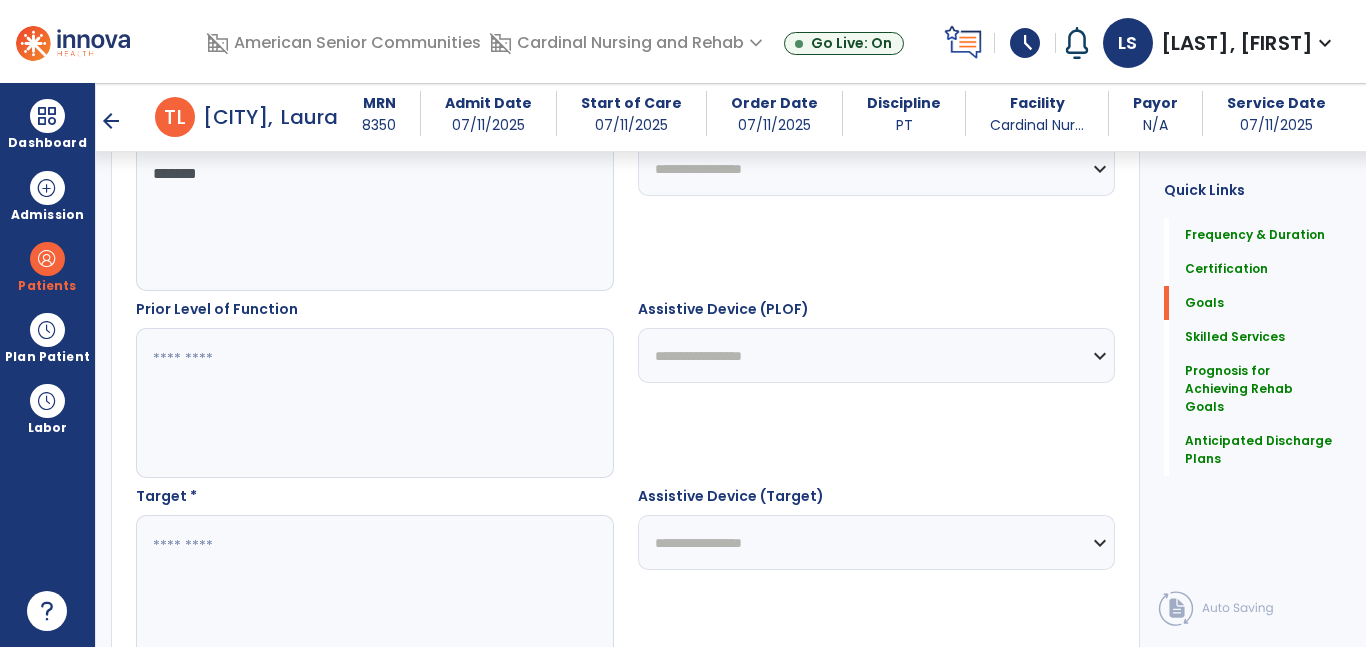 type on "*****" 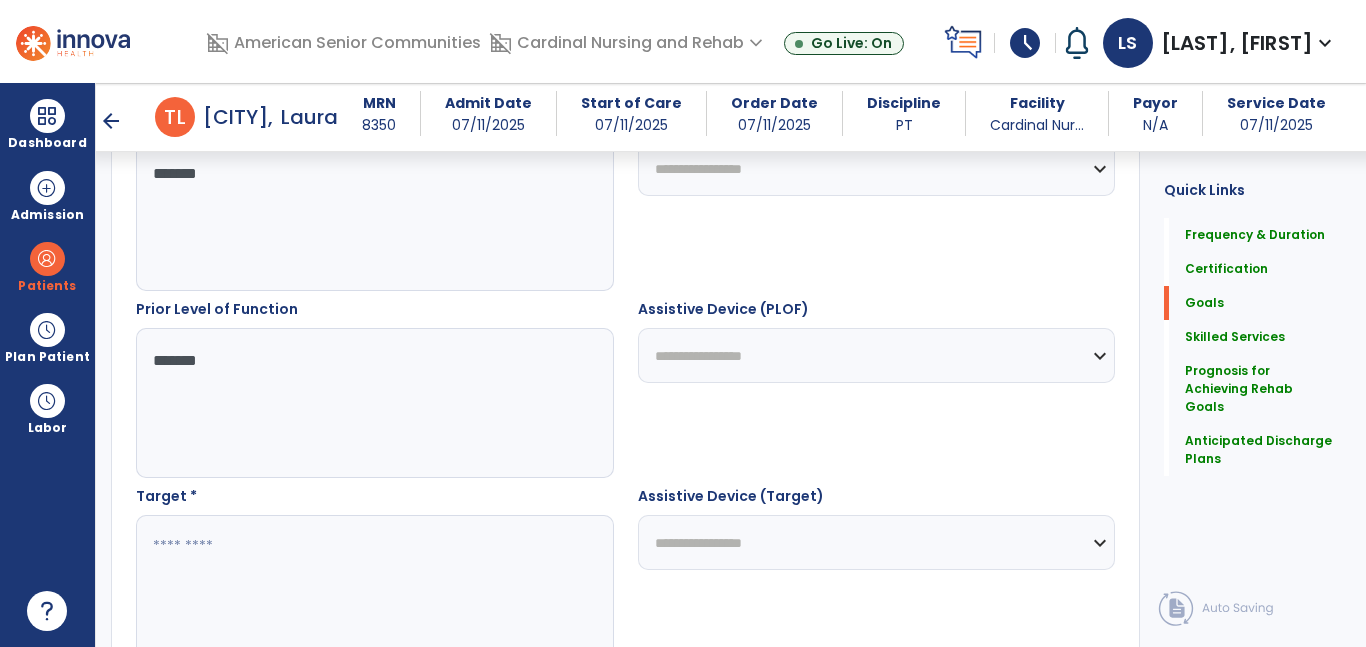 type on "*****" 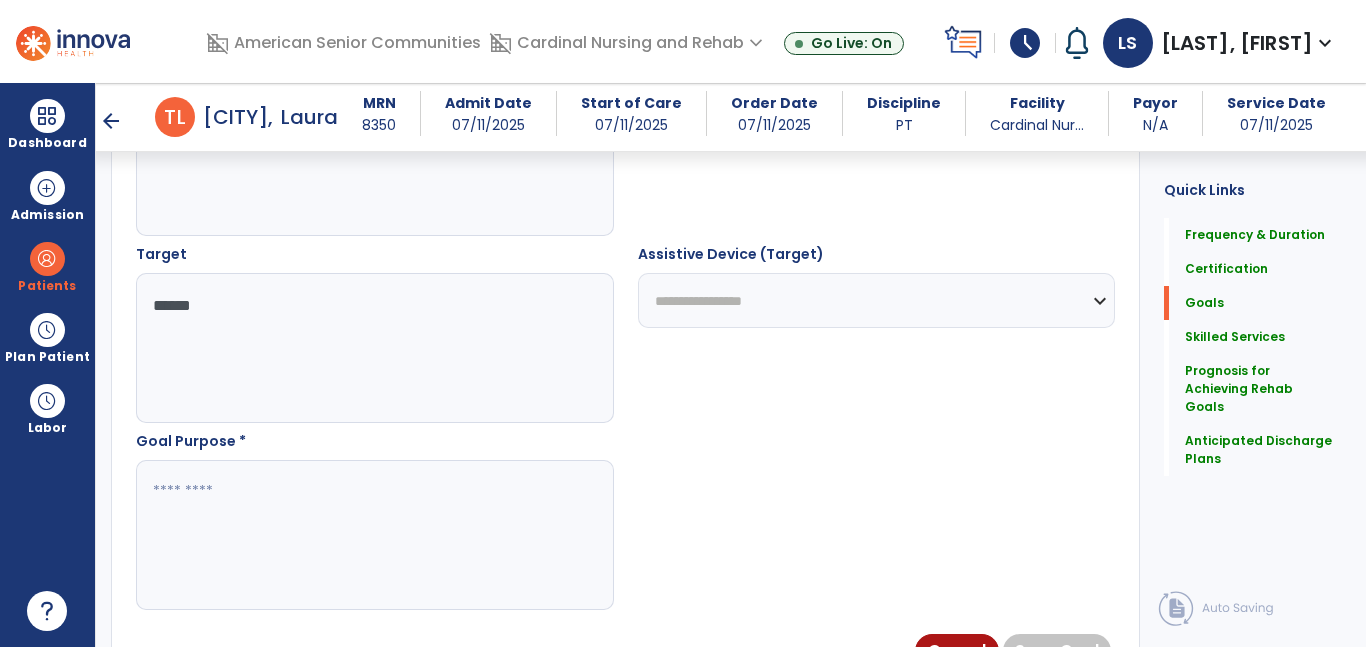 scroll, scrollTop: 1056, scrollLeft: 0, axis: vertical 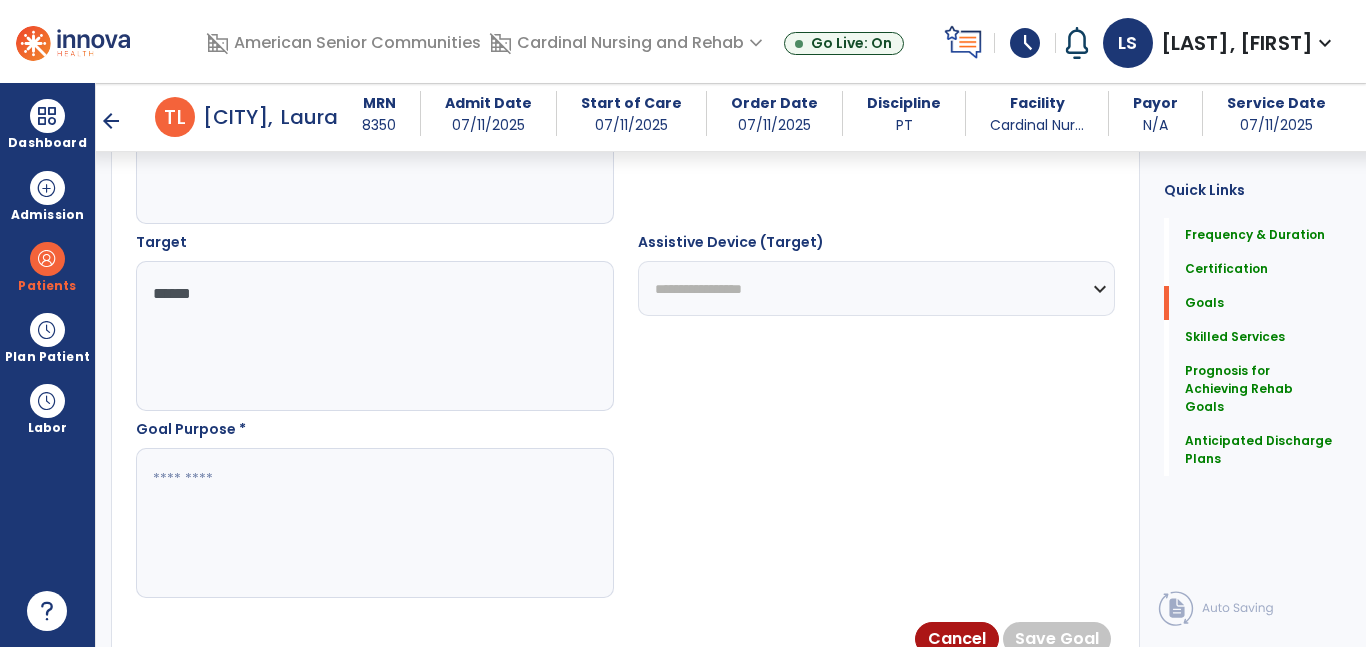 type on "*****" 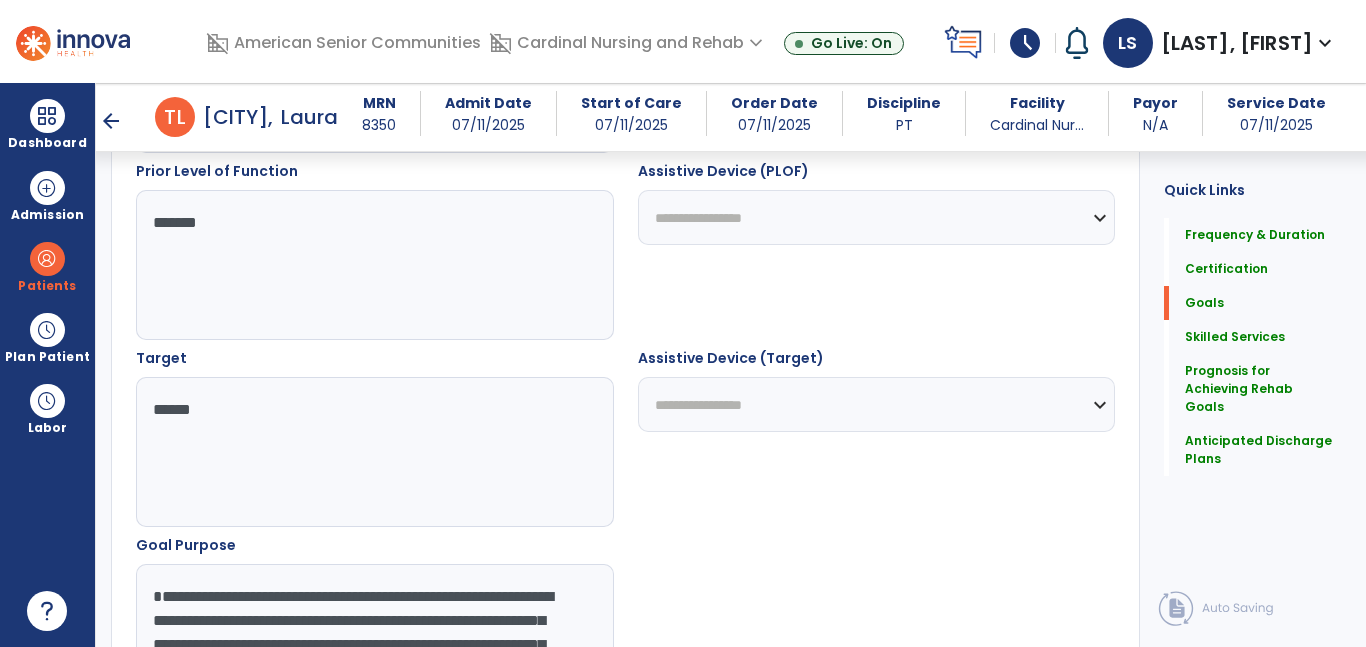 scroll, scrollTop: 477, scrollLeft: 0, axis: vertical 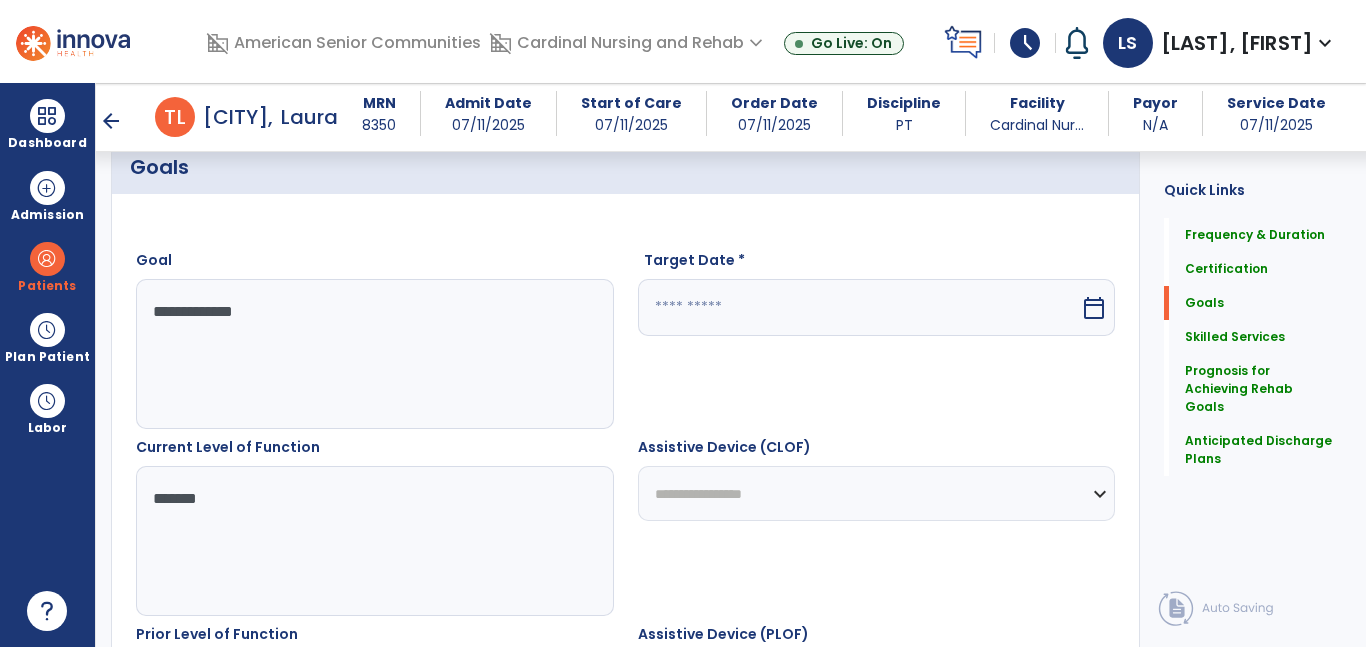 type on "**********" 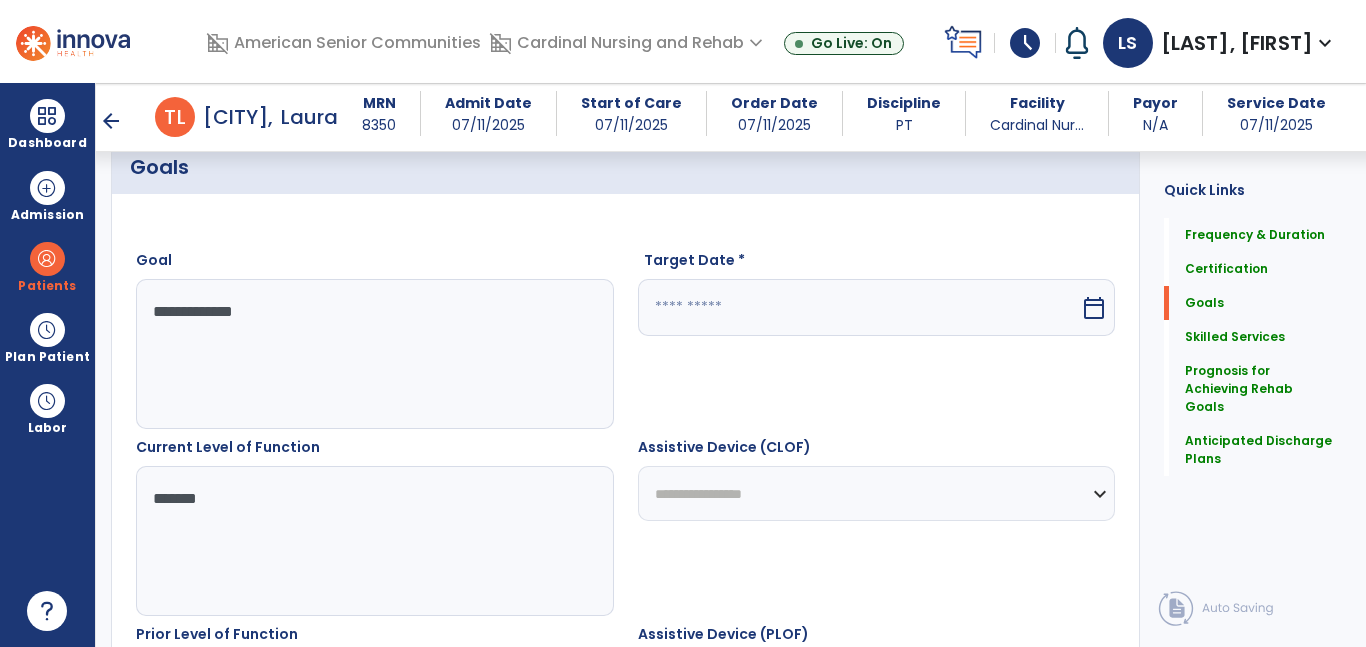 click on "calendar_today" at bounding box center [1094, 308] 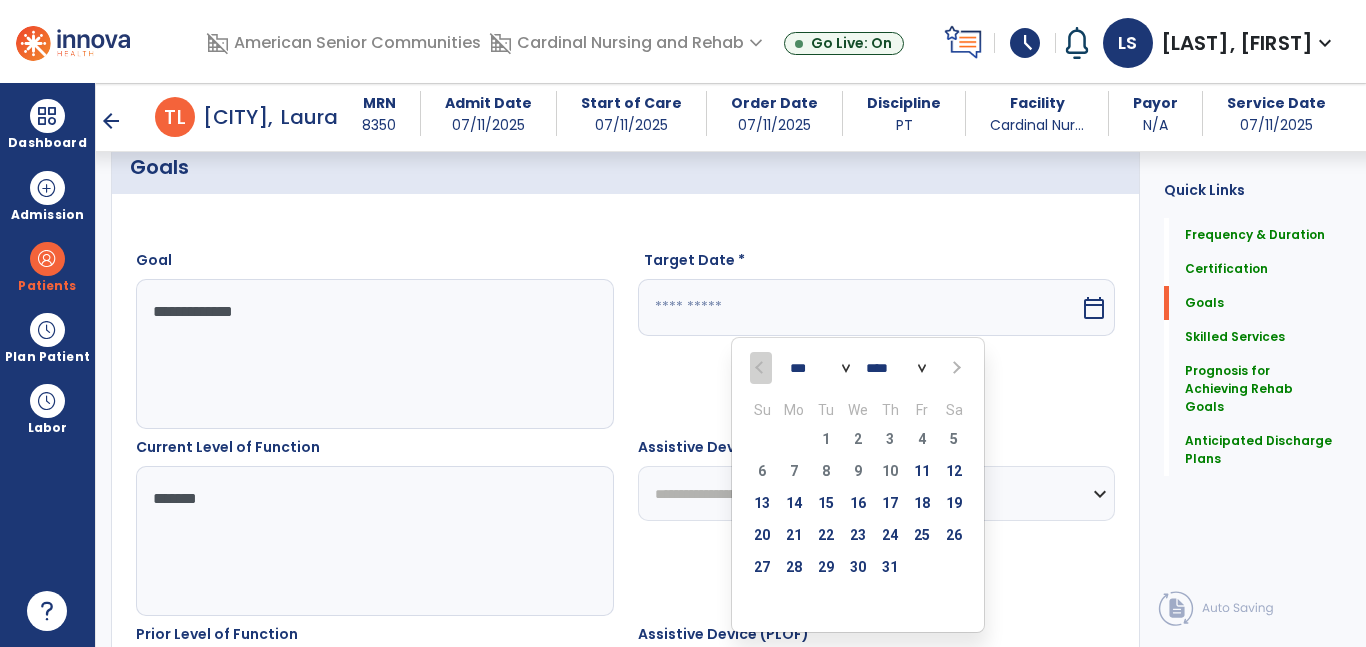 click at bounding box center (955, 368) 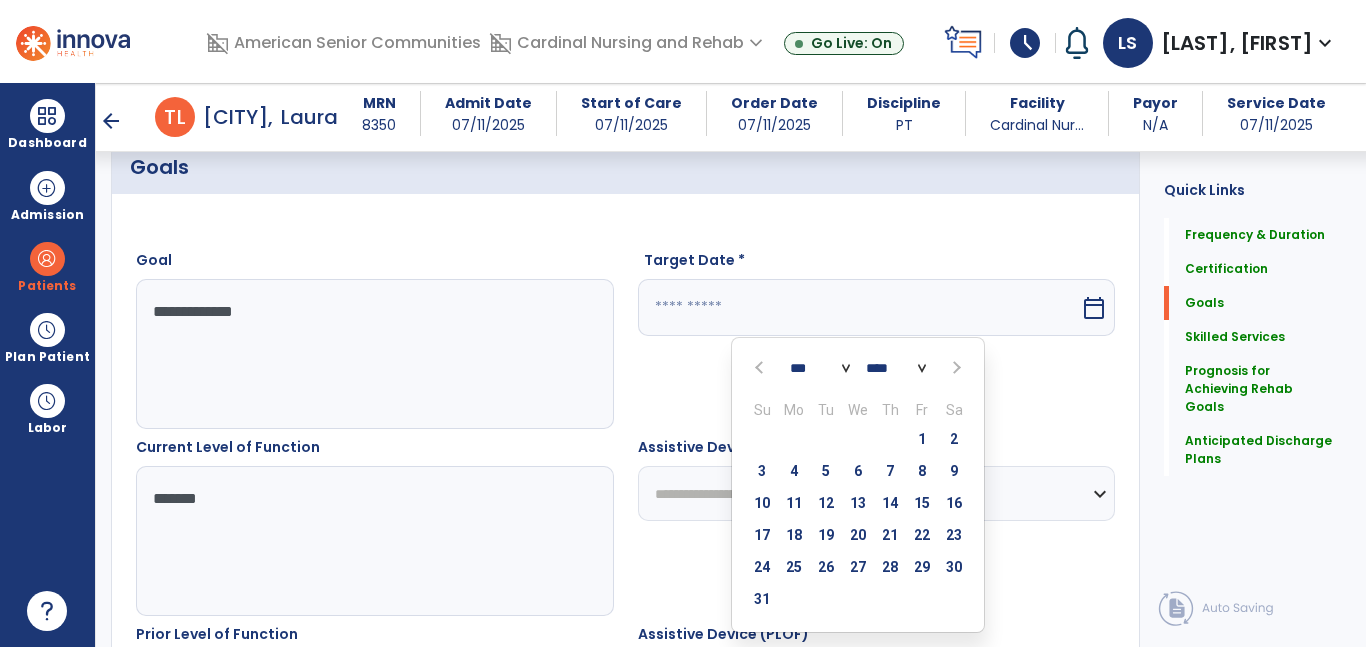 click at bounding box center [955, 368] 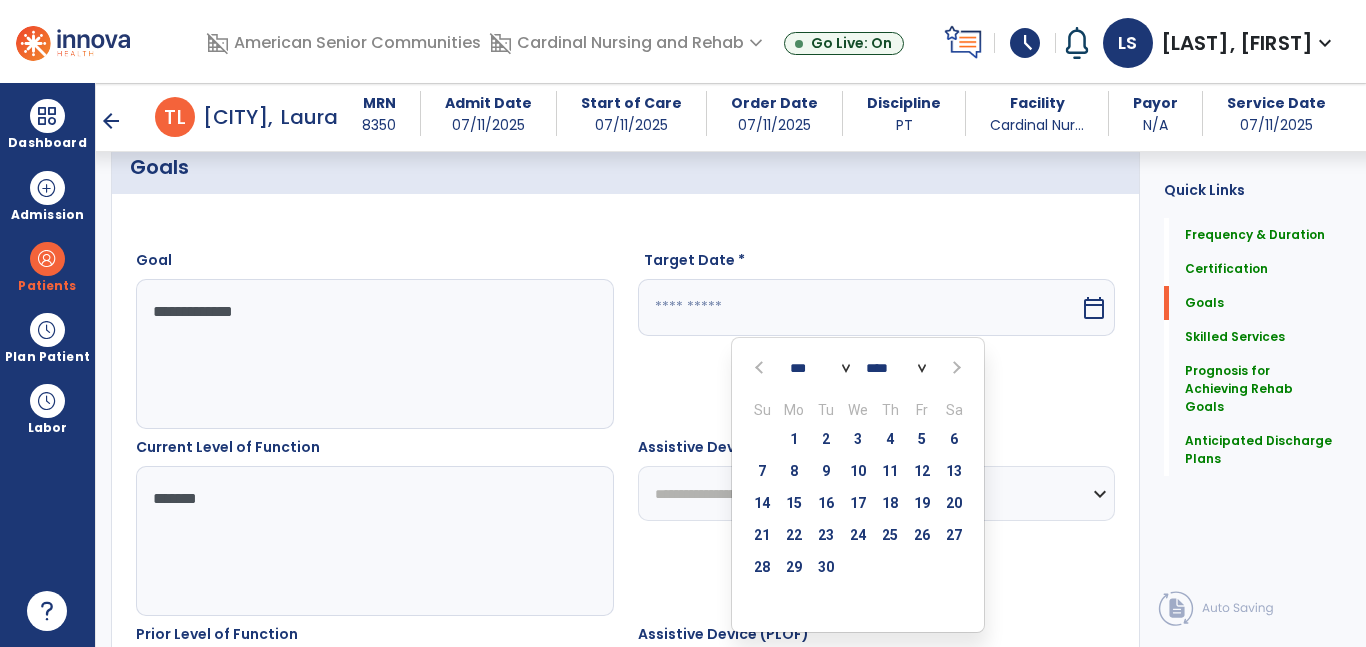 click at bounding box center (955, 368) 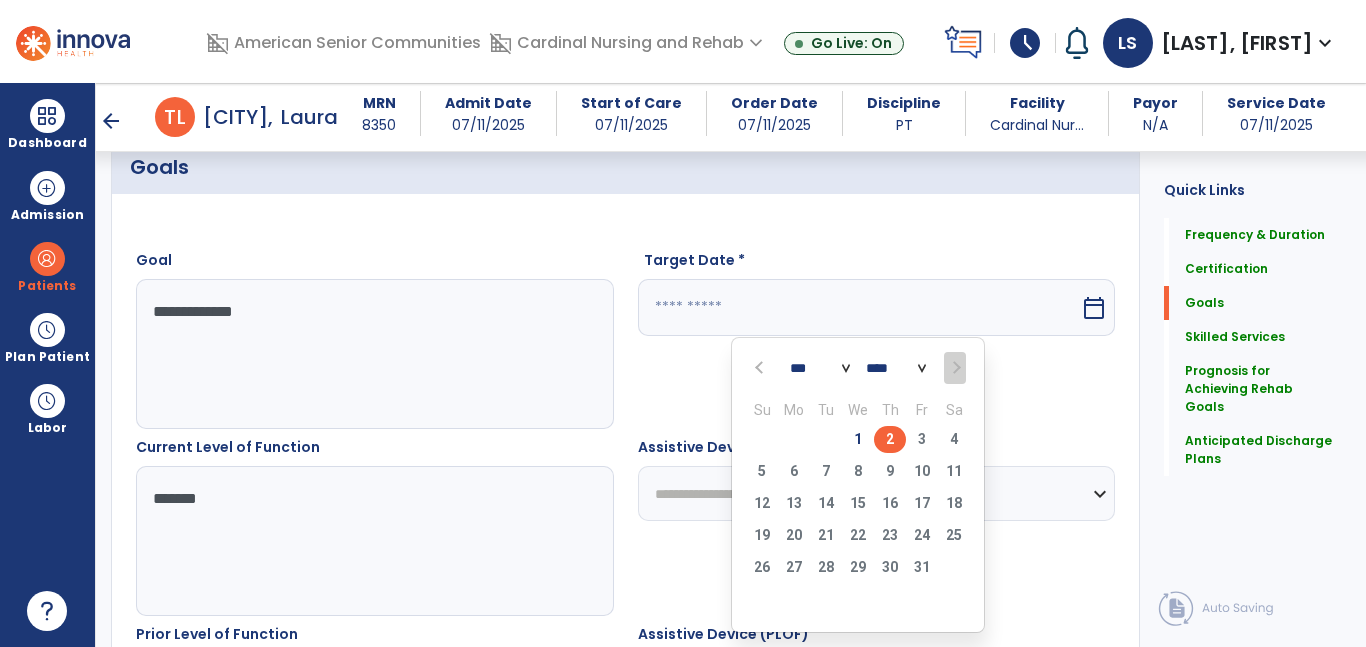 click on "2" at bounding box center (890, 439) 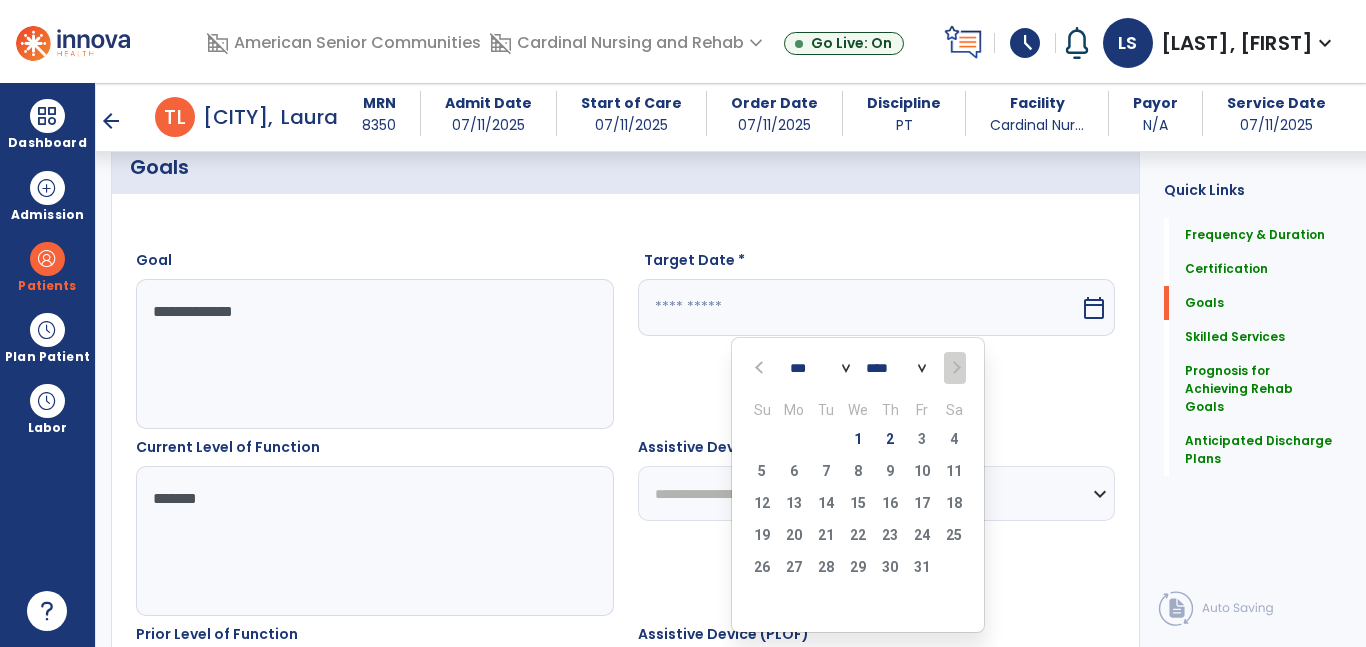 type on "*********" 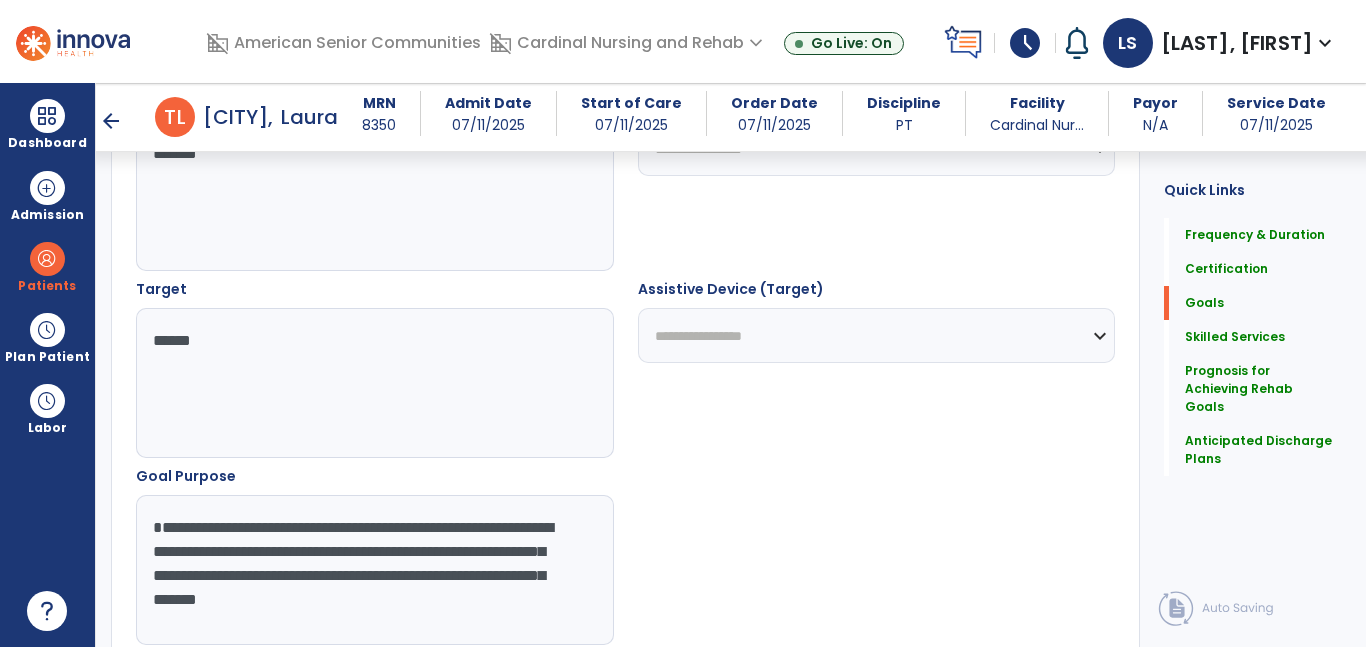 scroll, scrollTop: 1060, scrollLeft: 0, axis: vertical 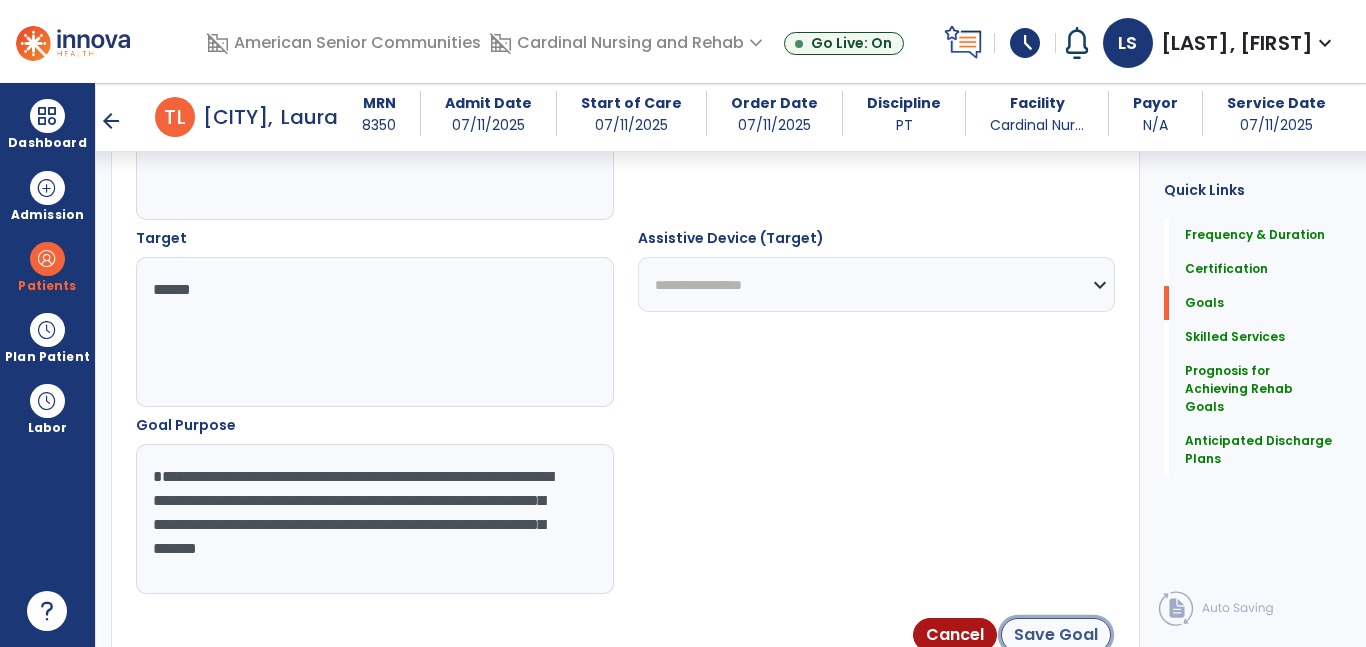 click on "Save Goal" at bounding box center (1056, 635) 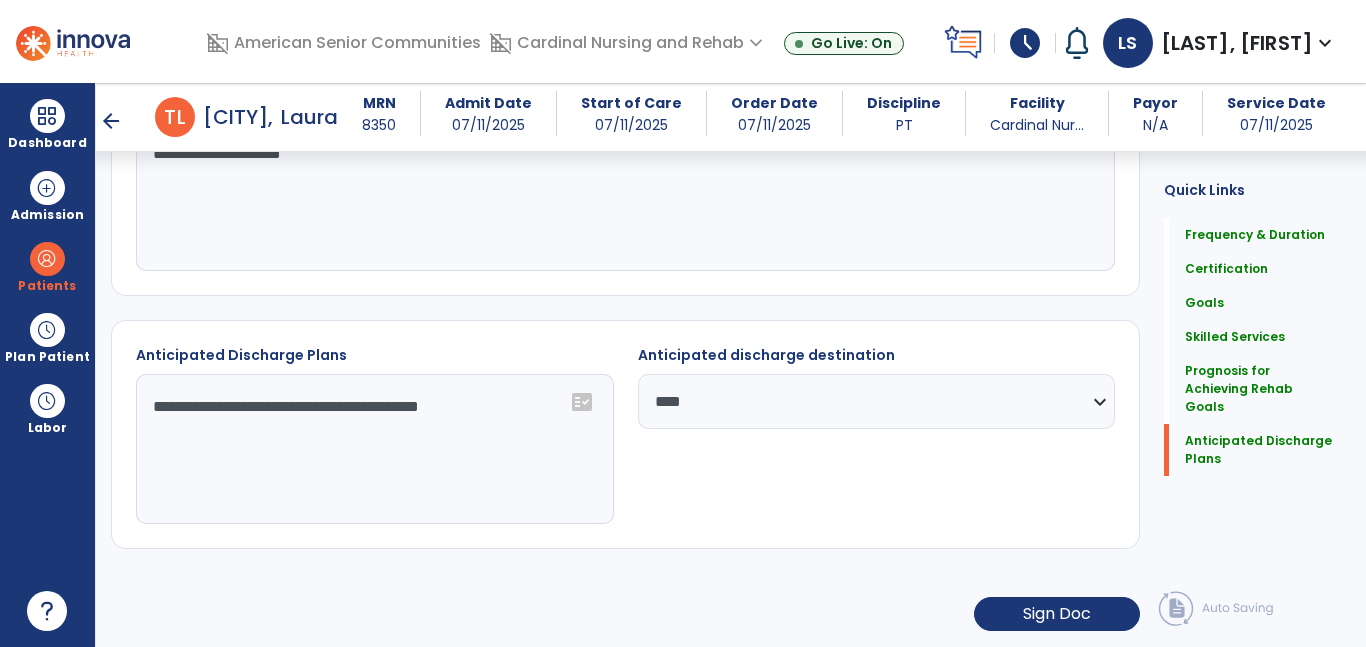 scroll, scrollTop: 0, scrollLeft: 0, axis: both 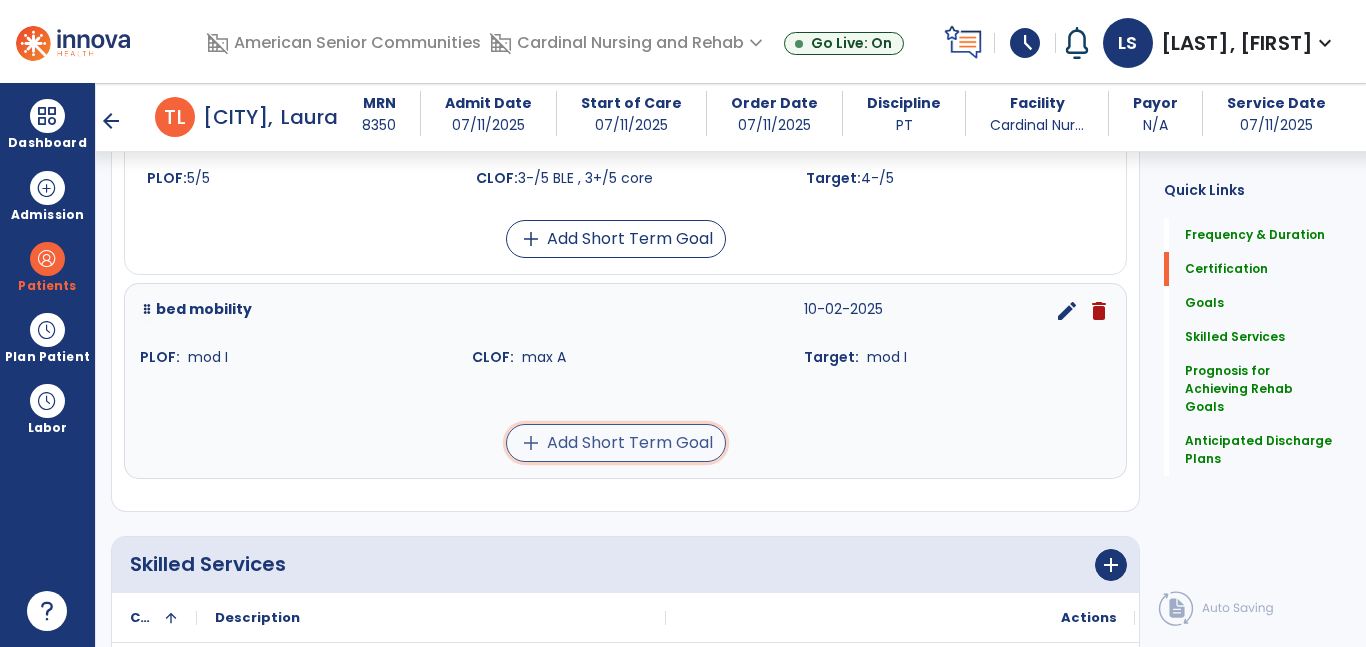 click on "add  Add Short Term Goal" at bounding box center [616, 443] 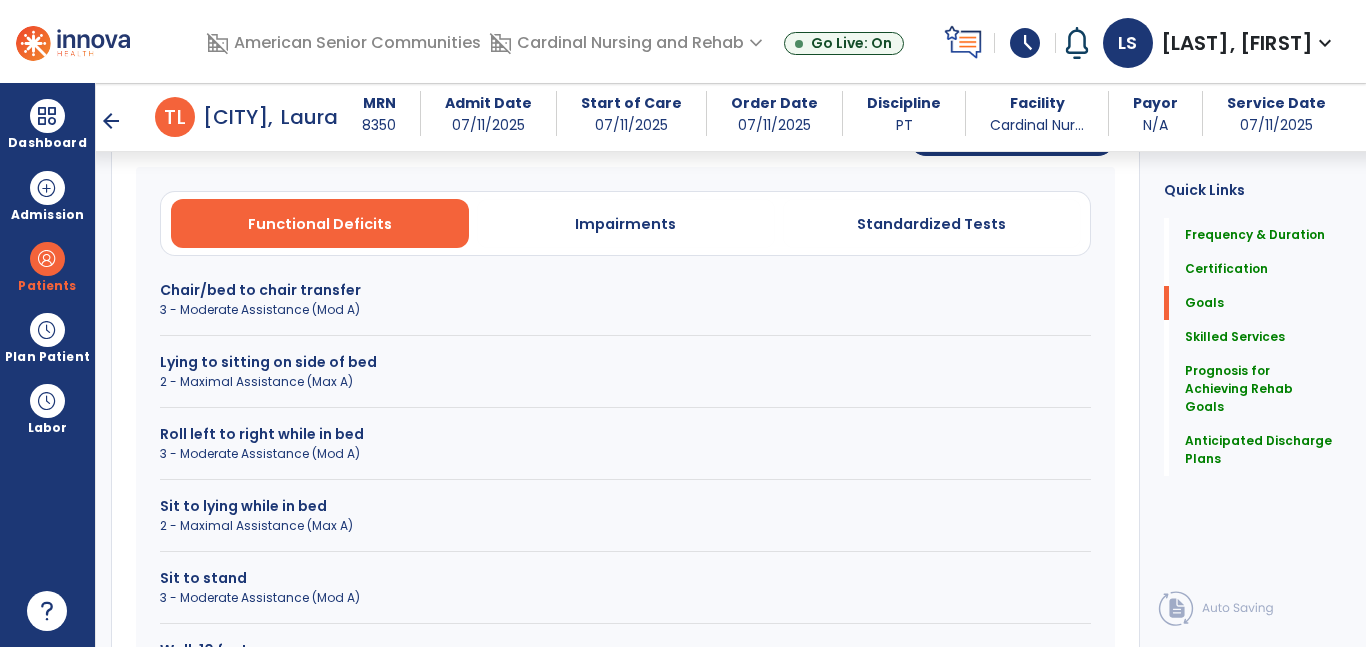 scroll, scrollTop: 568, scrollLeft: 0, axis: vertical 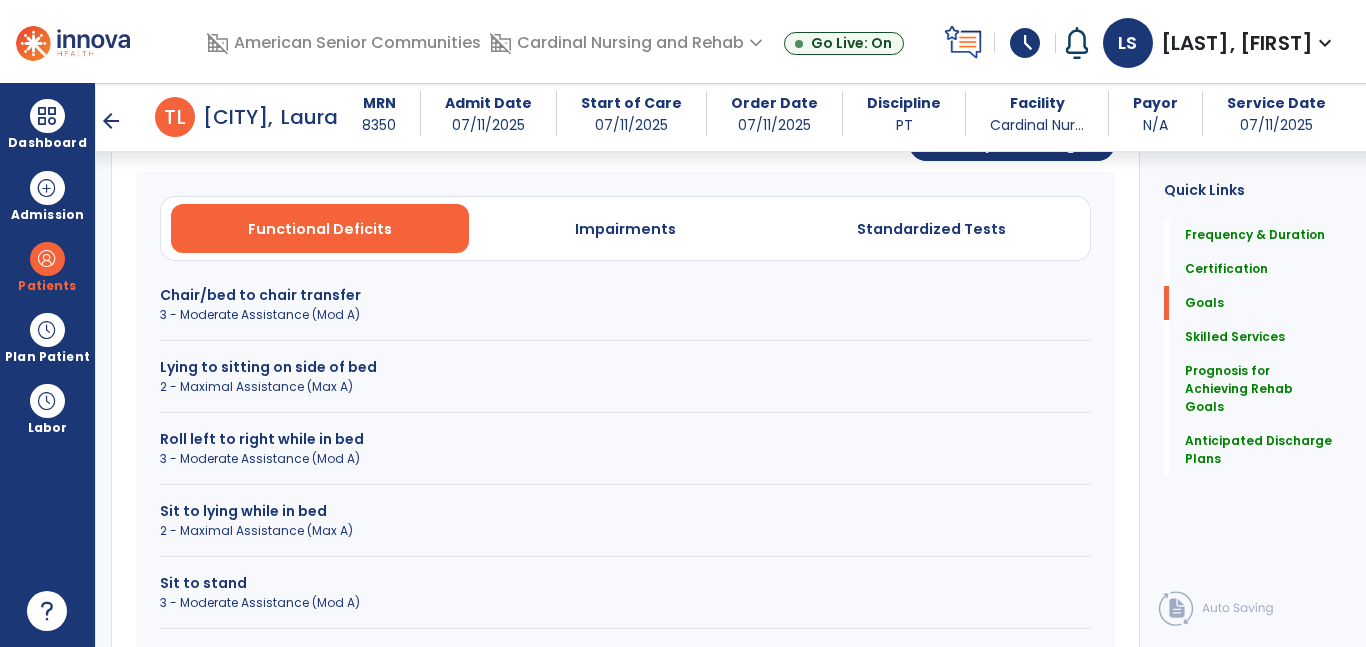 click on "Lying to sitting on side of bed" at bounding box center (625, 367) 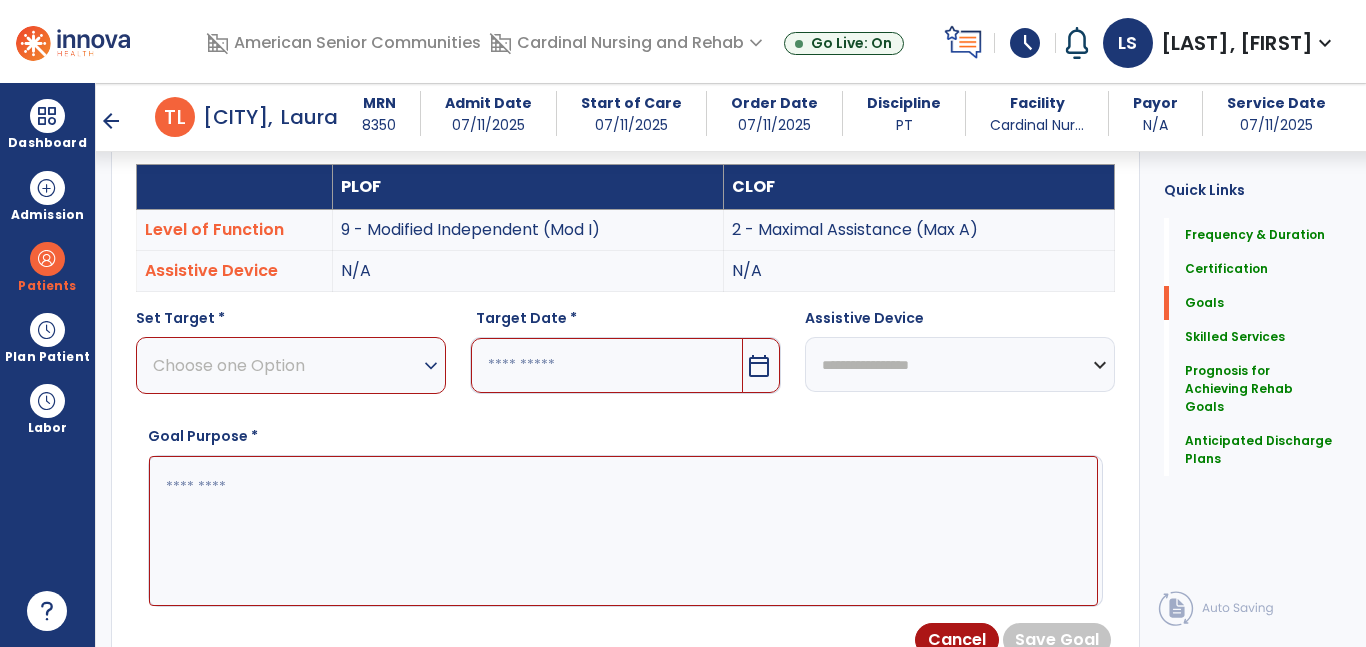 click on "Choose one Option" at bounding box center [286, 365] 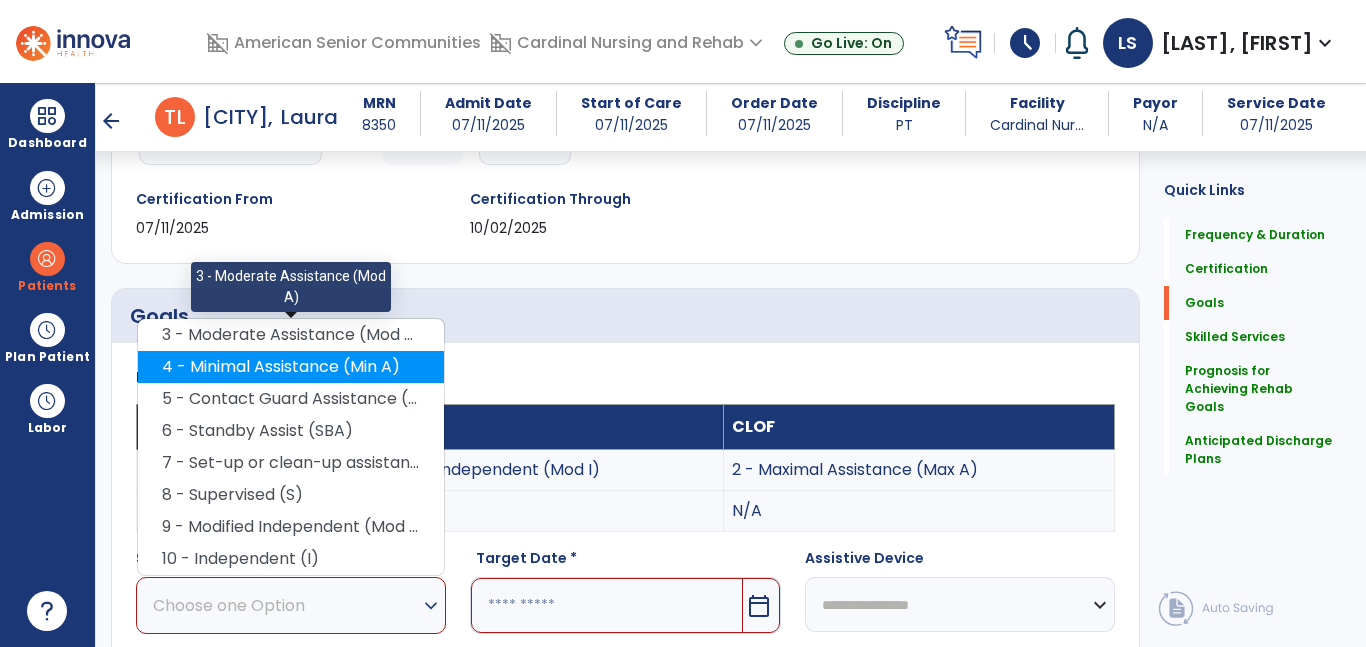 scroll, scrollTop: 330, scrollLeft: 0, axis: vertical 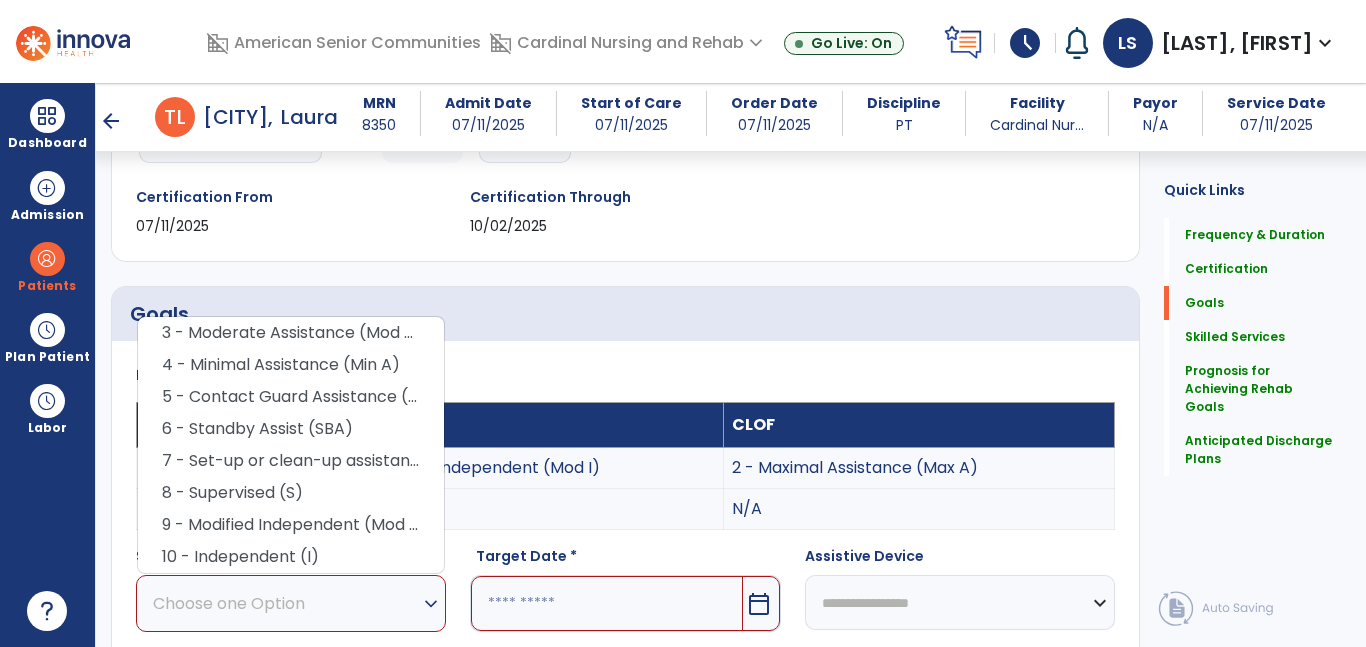 click on "3 - Moderate Assistance (Mod A)" at bounding box center (291, 333) 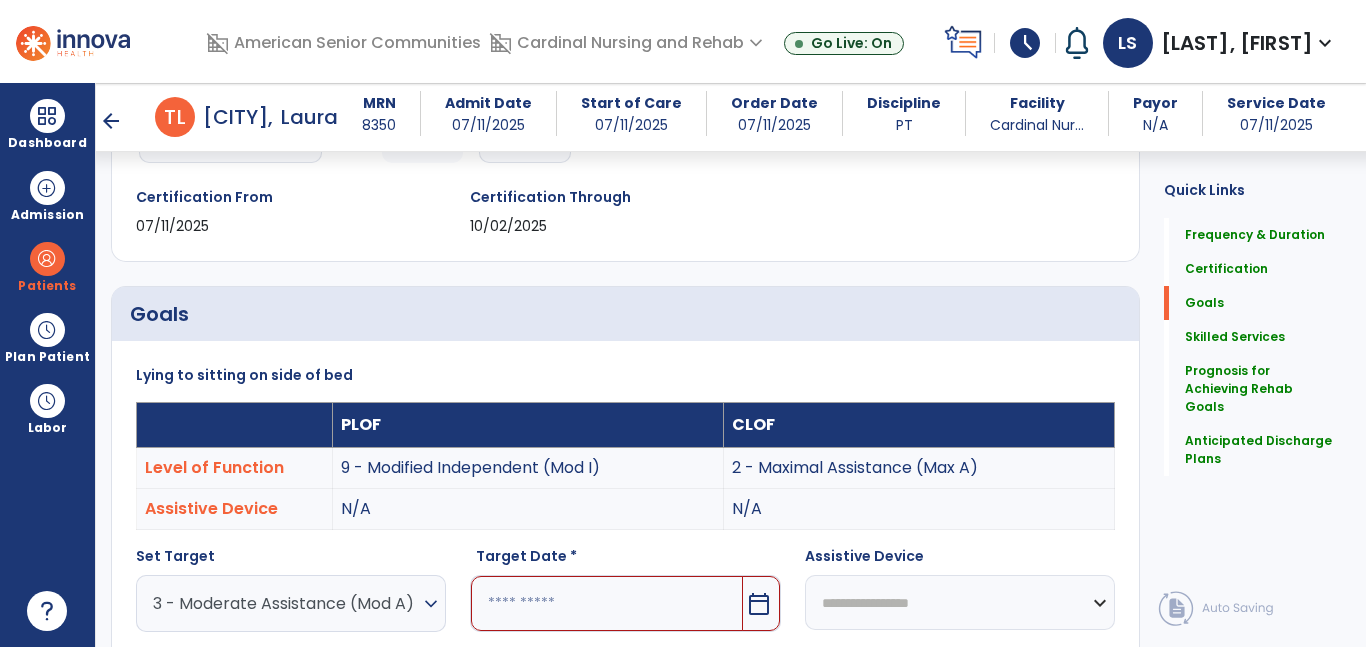 click at bounding box center (606, 603) 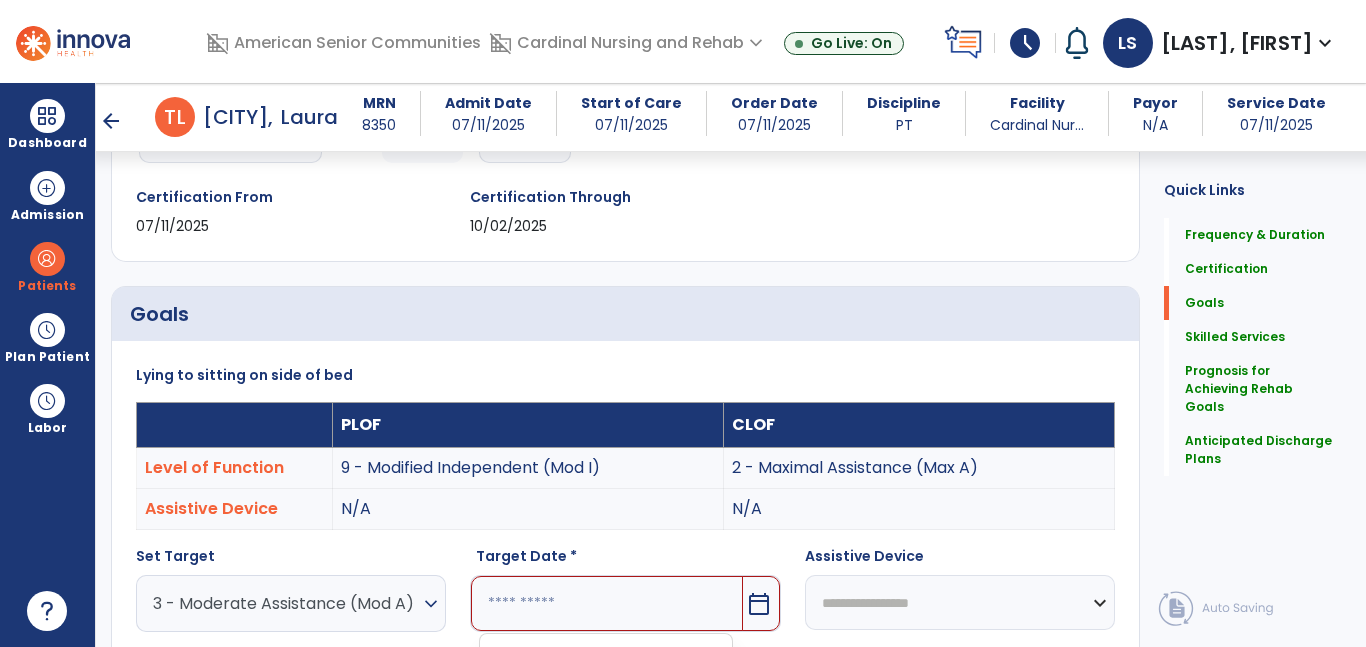 scroll, scrollTop: 736, scrollLeft: 0, axis: vertical 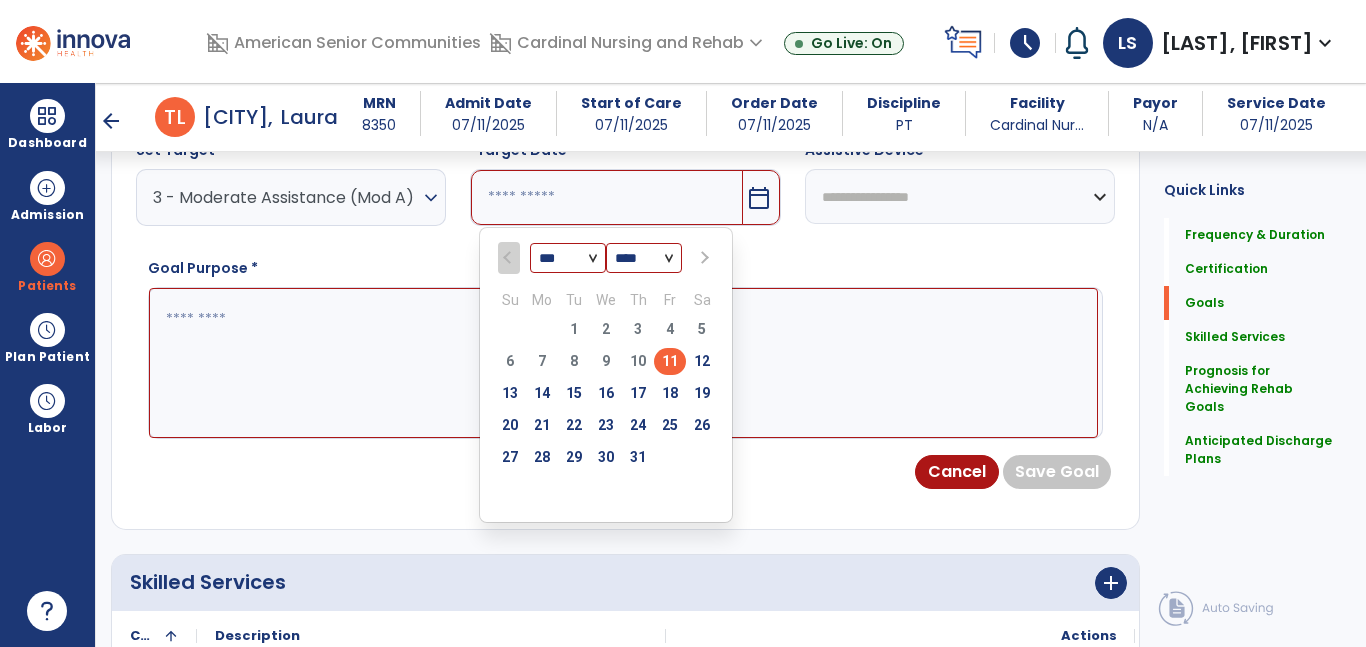 click at bounding box center (704, 258) 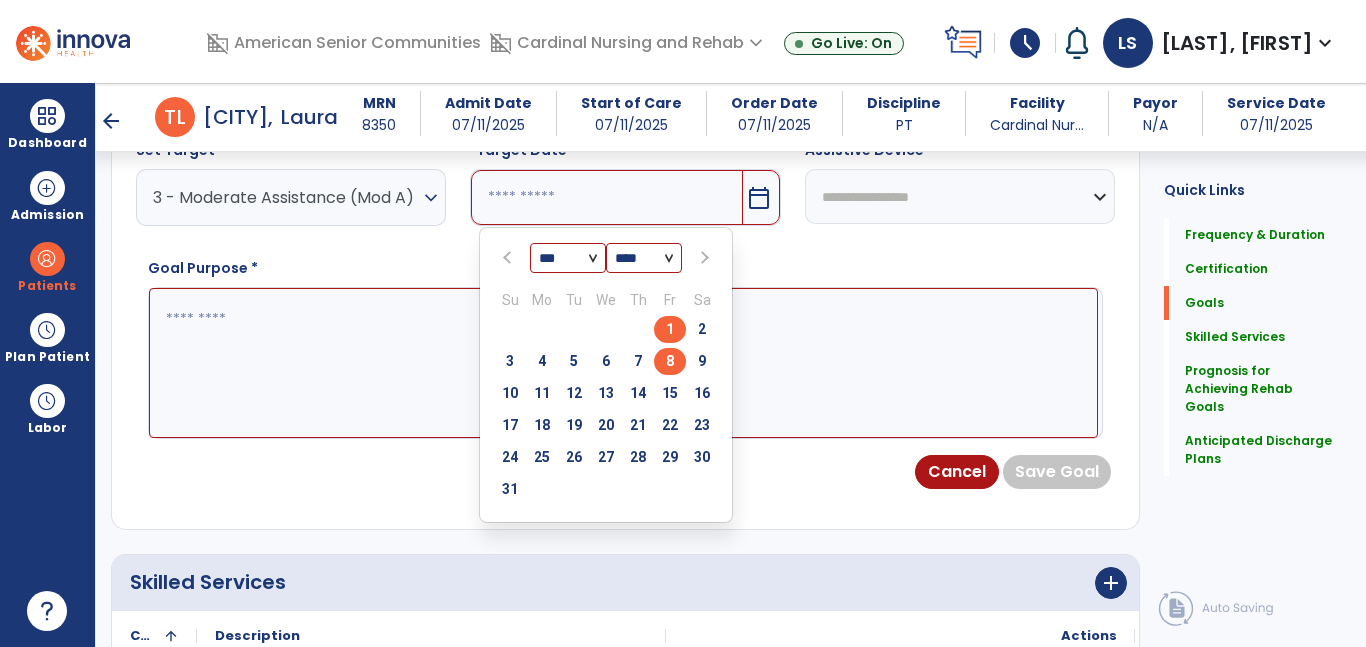 click on "8" at bounding box center [670, 361] 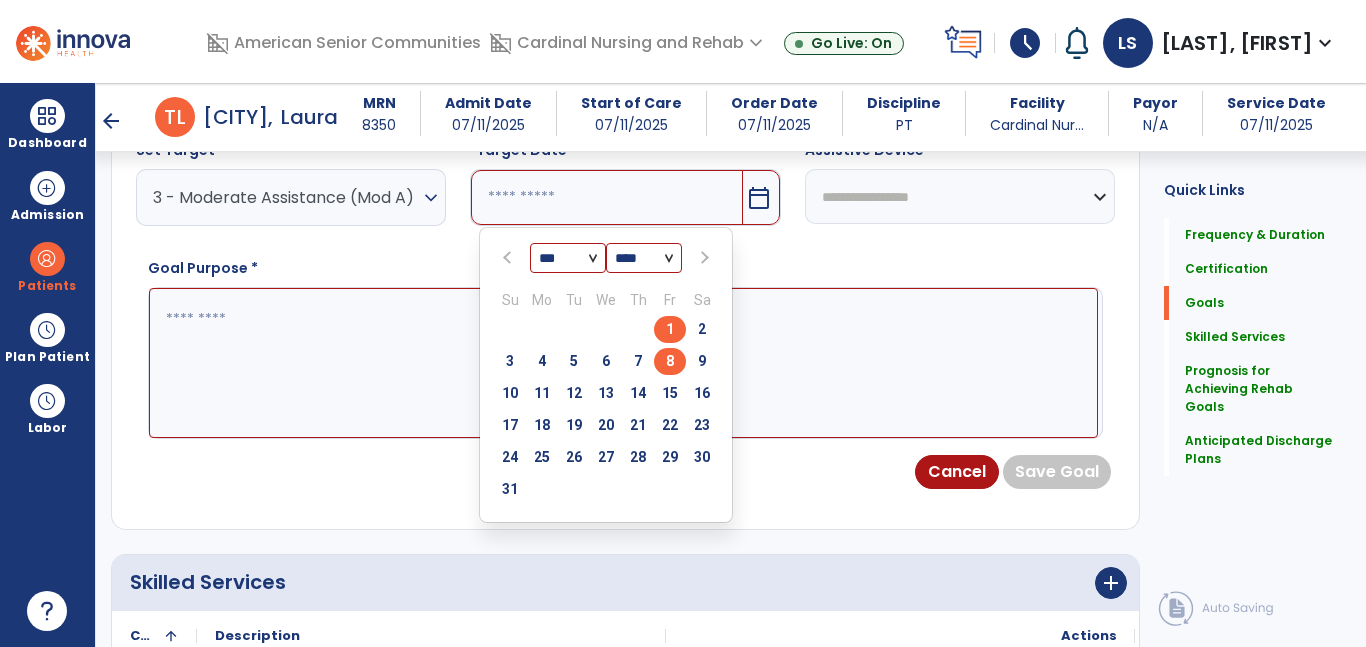type on "********" 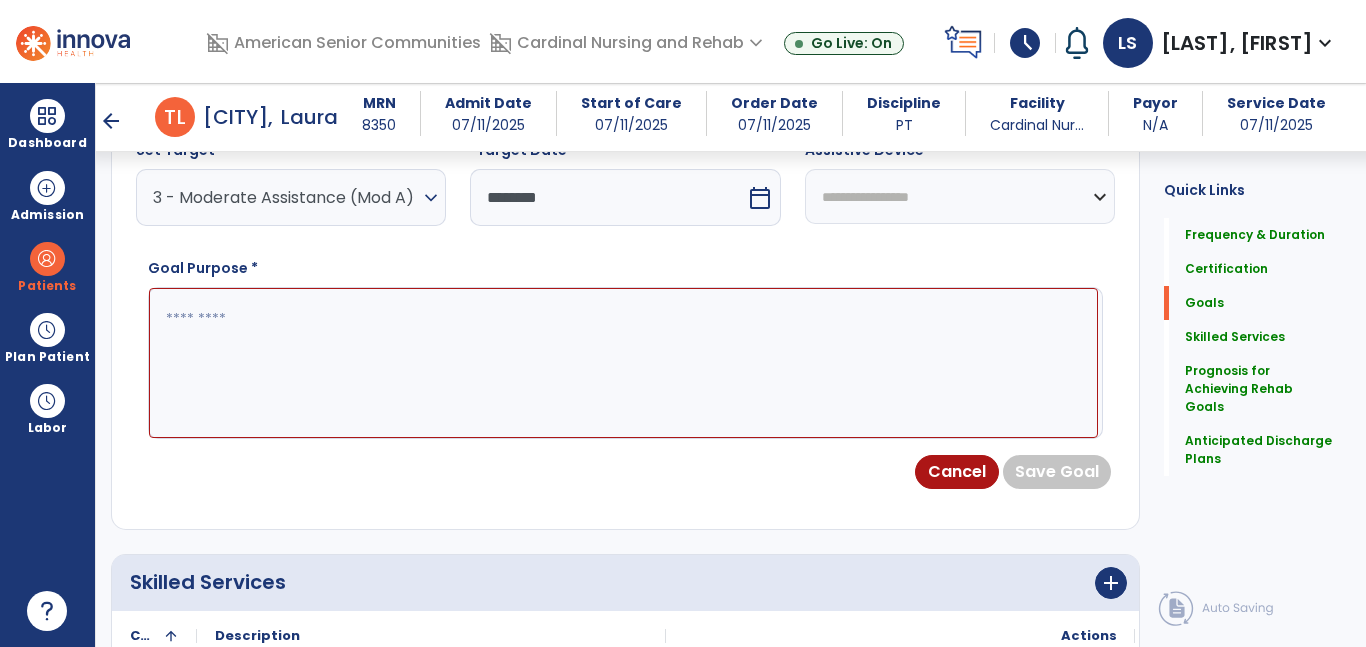 click at bounding box center (623, 363) 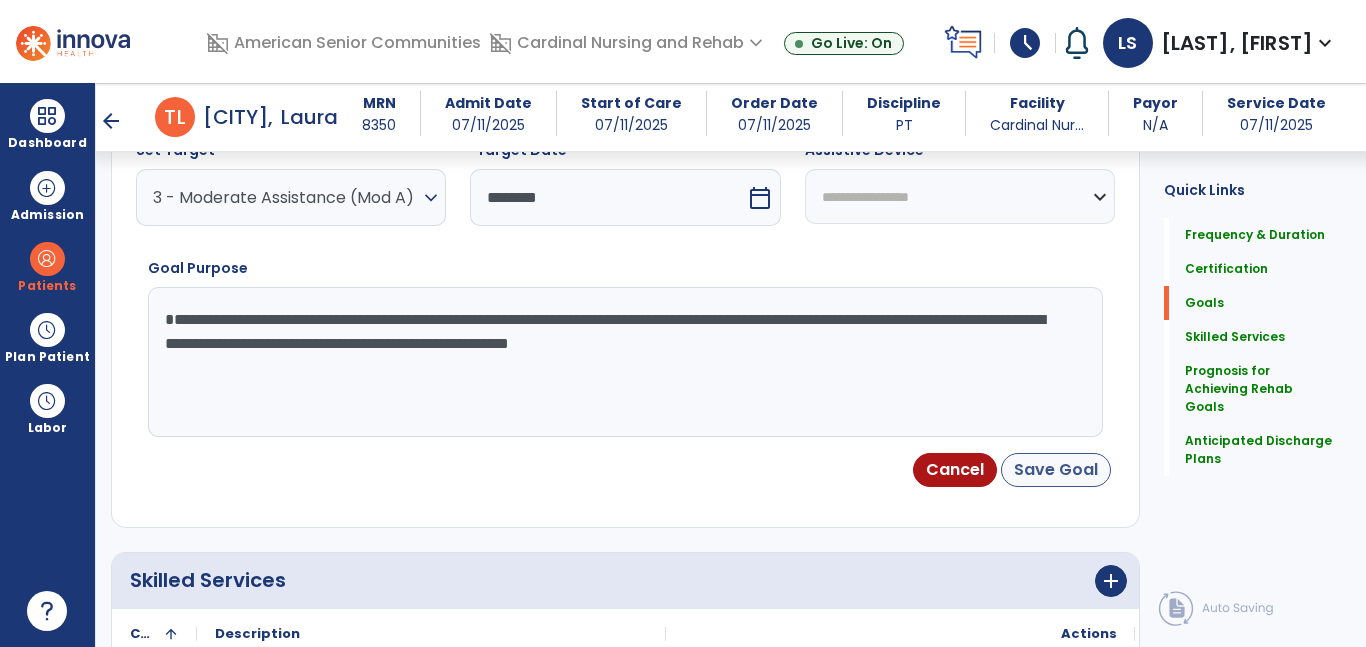 type on "**********" 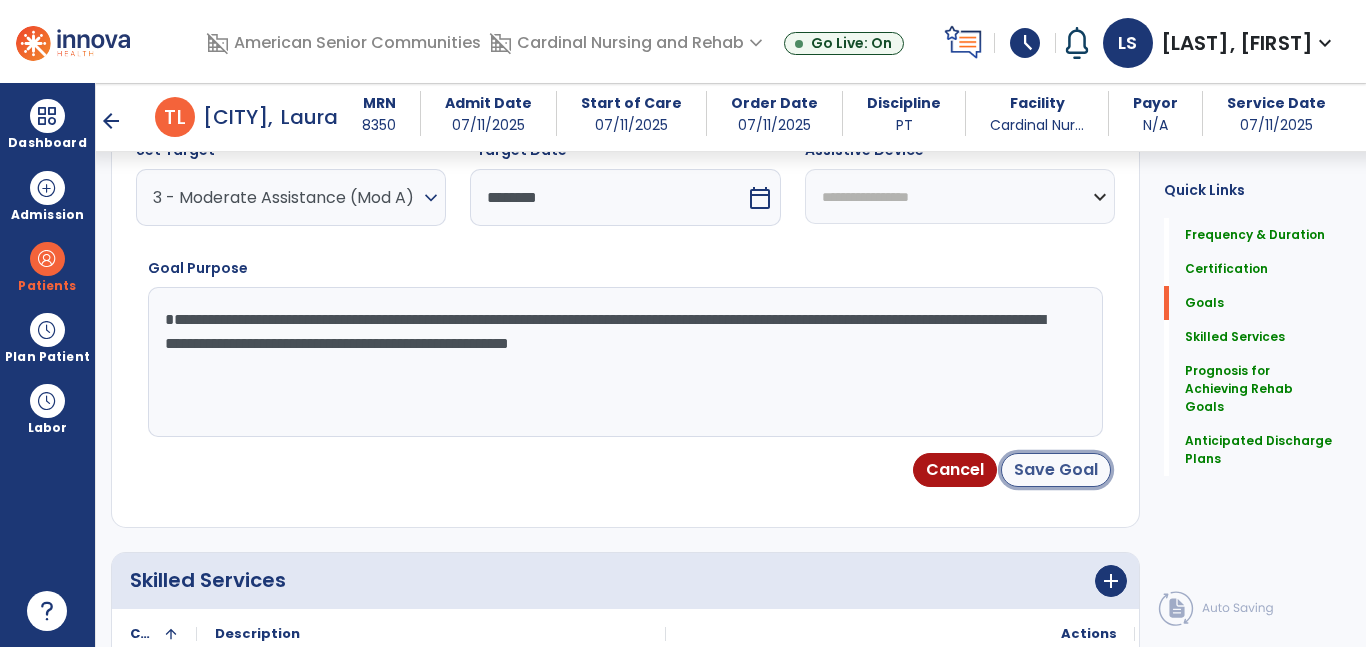 click on "Save Goal" at bounding box center [1056, 470] 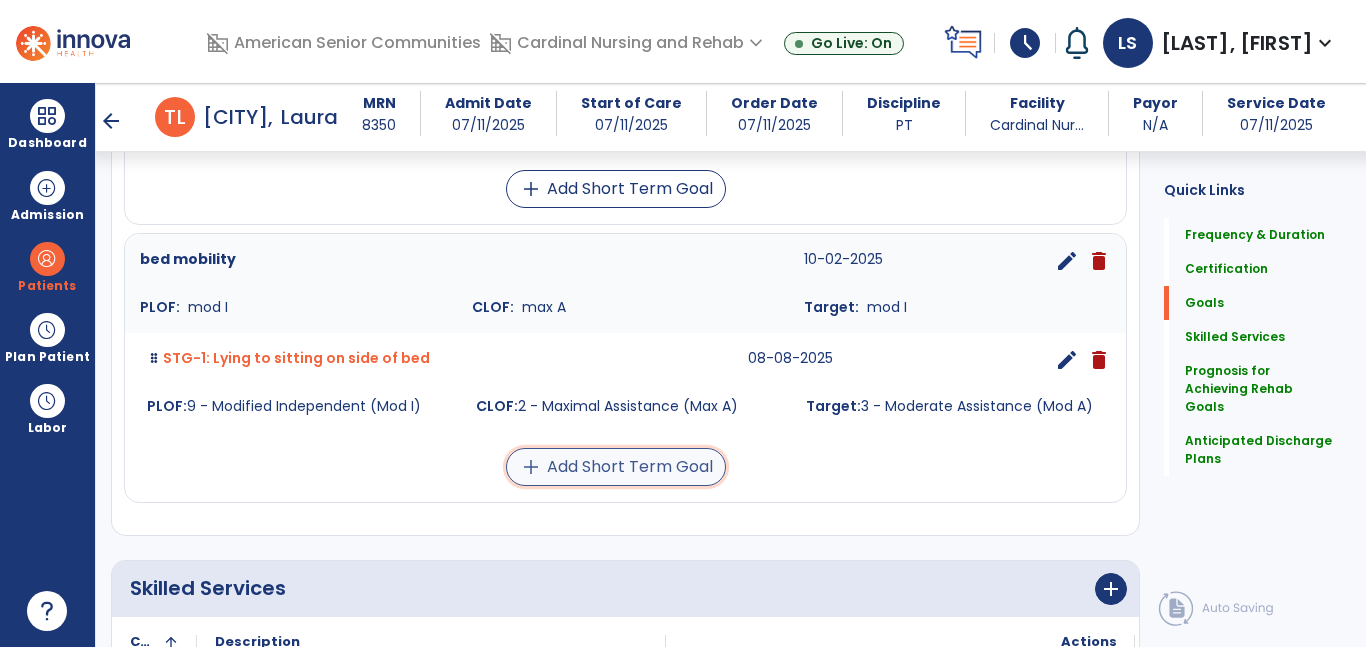 click on "add  Add Short Term Goal" at bounding box center (616, 467) 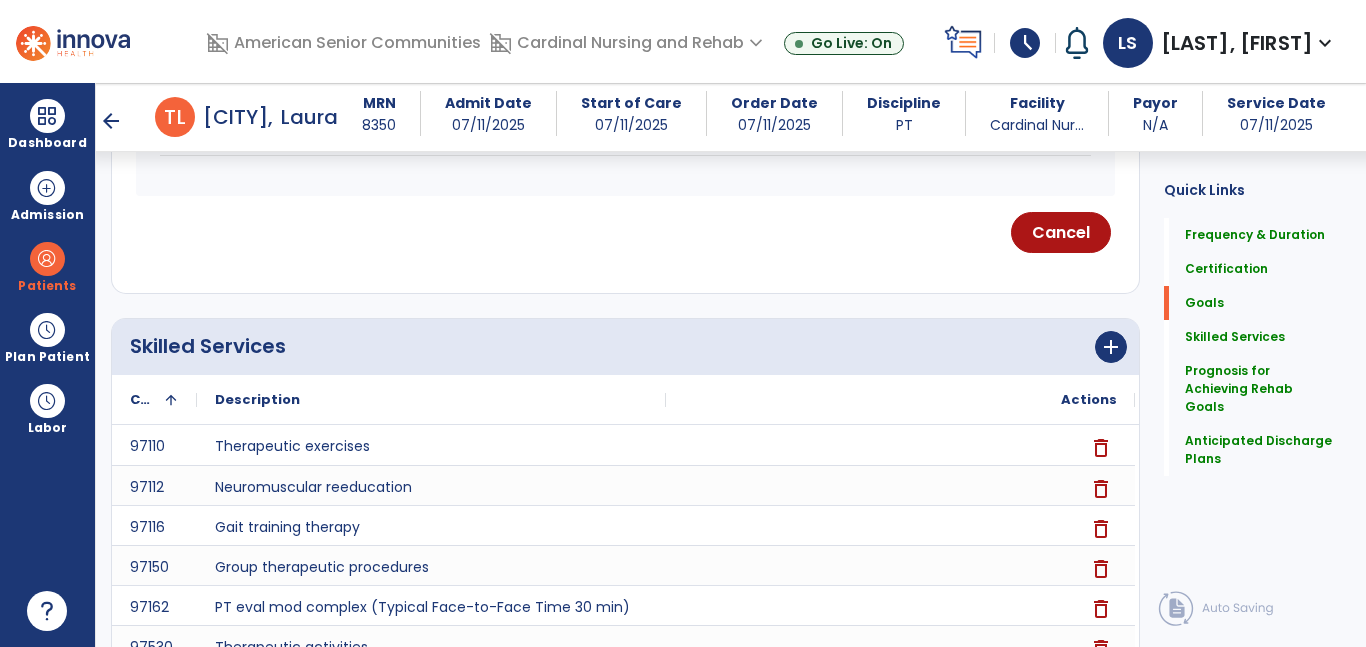 scroll, scrollTop: 628, scrollLeft: 0, axis: vertical 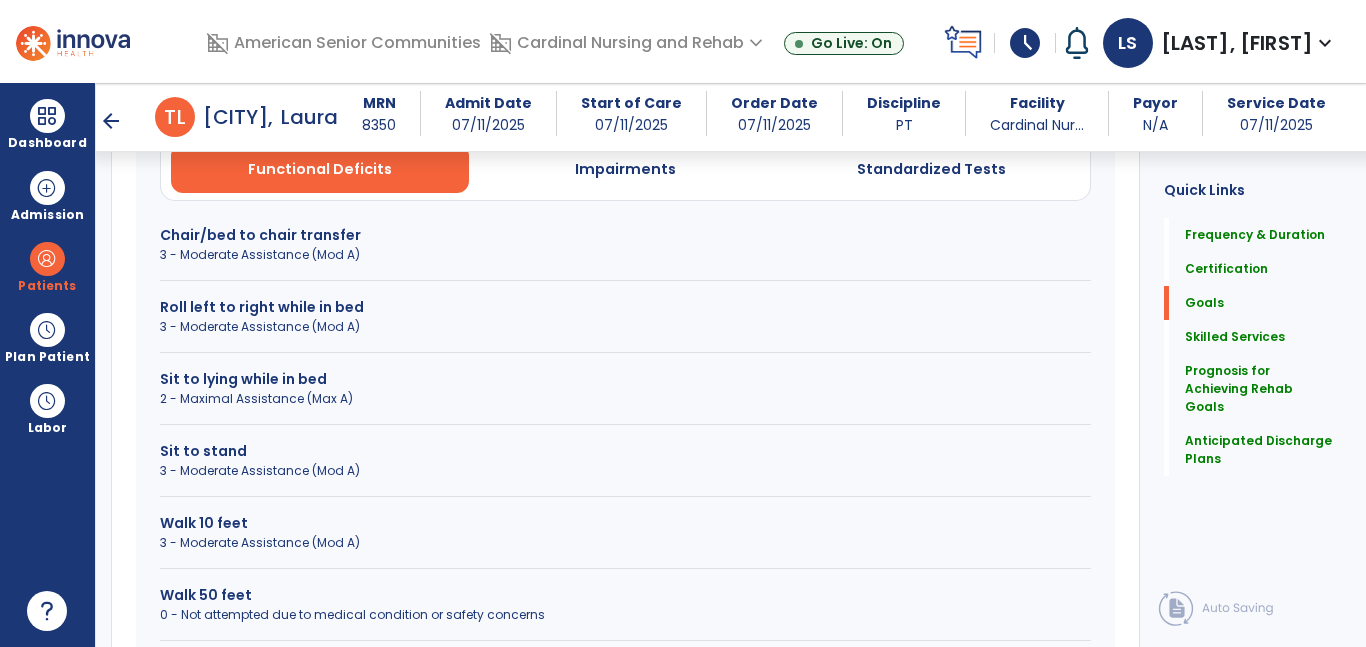 click on "3 - Moderate Assistance (Mod A)" at bounding box center (625, 327) 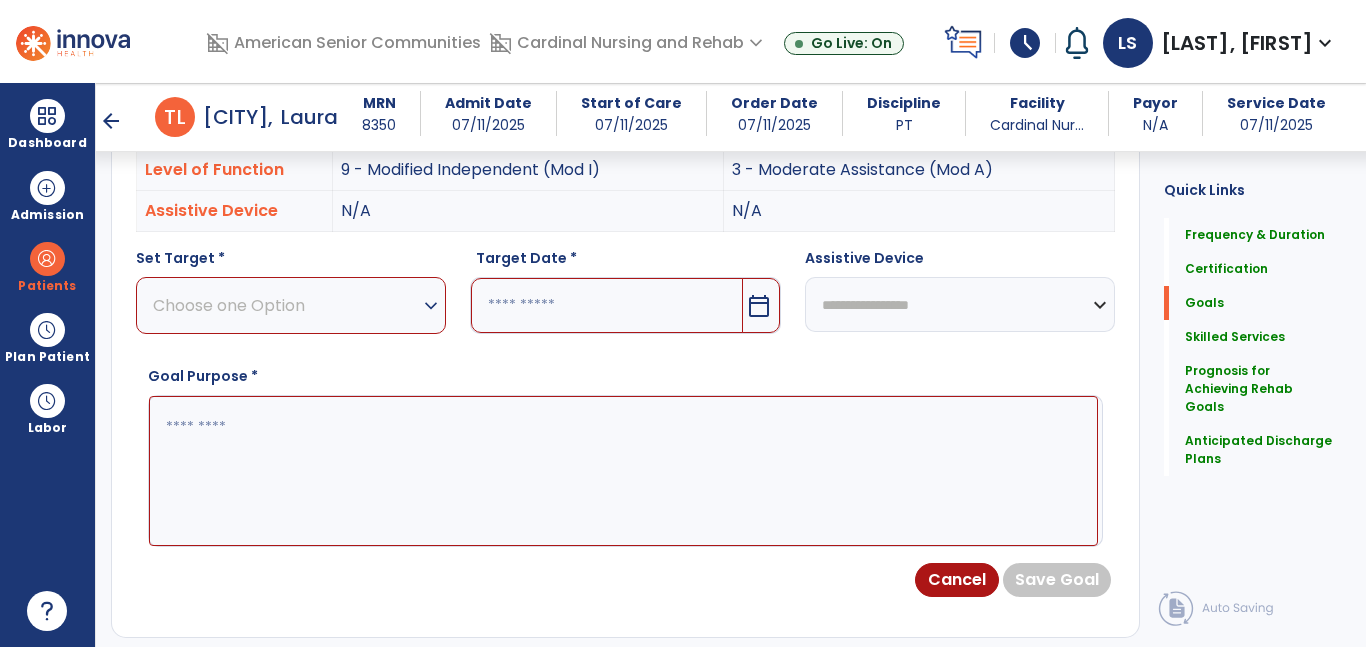click on "expand_more" at bounding box center [431, 306] 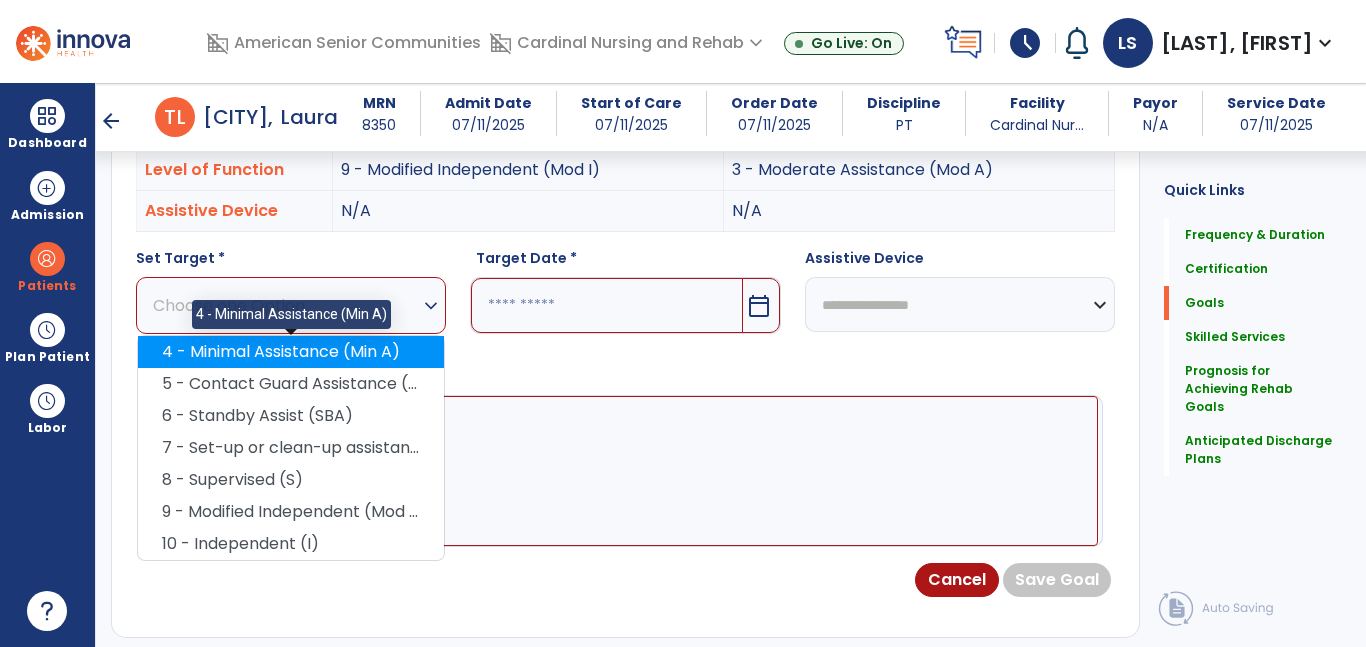 click on "4 - Minimal Assistance (Min A)" at bounding box center [291, 352] 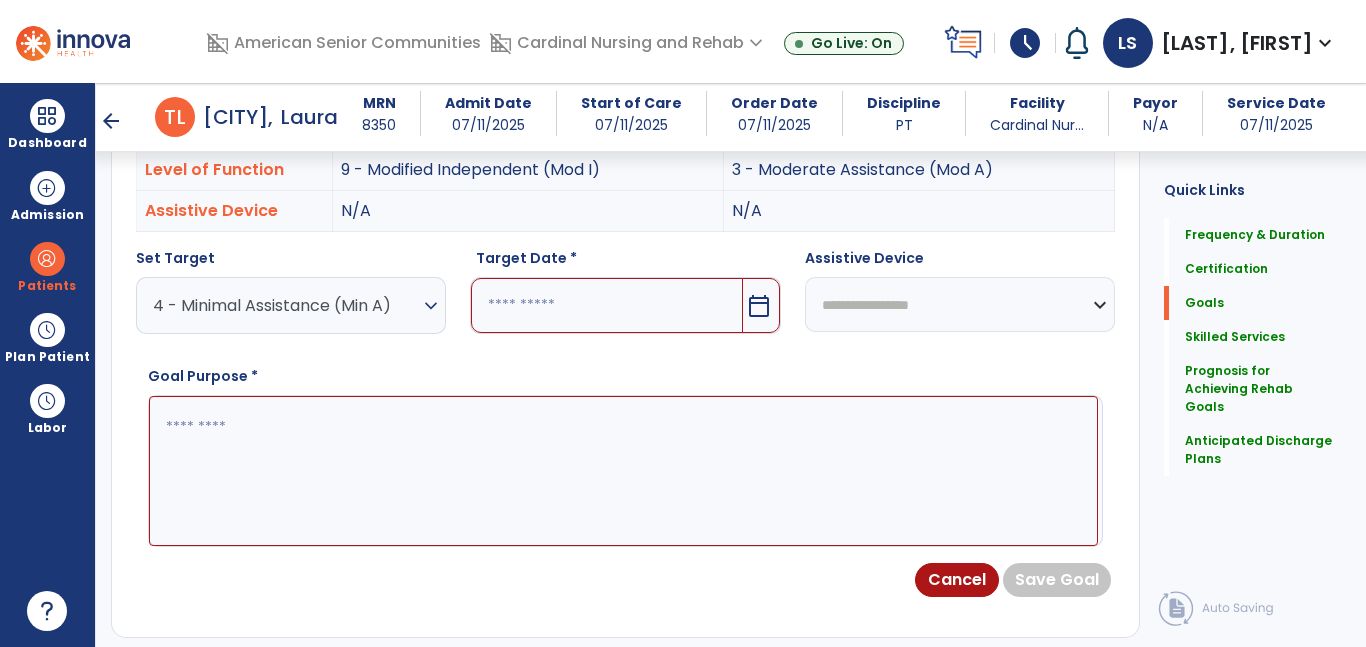 click on "calendar_today" at bounding box center [759, 306] 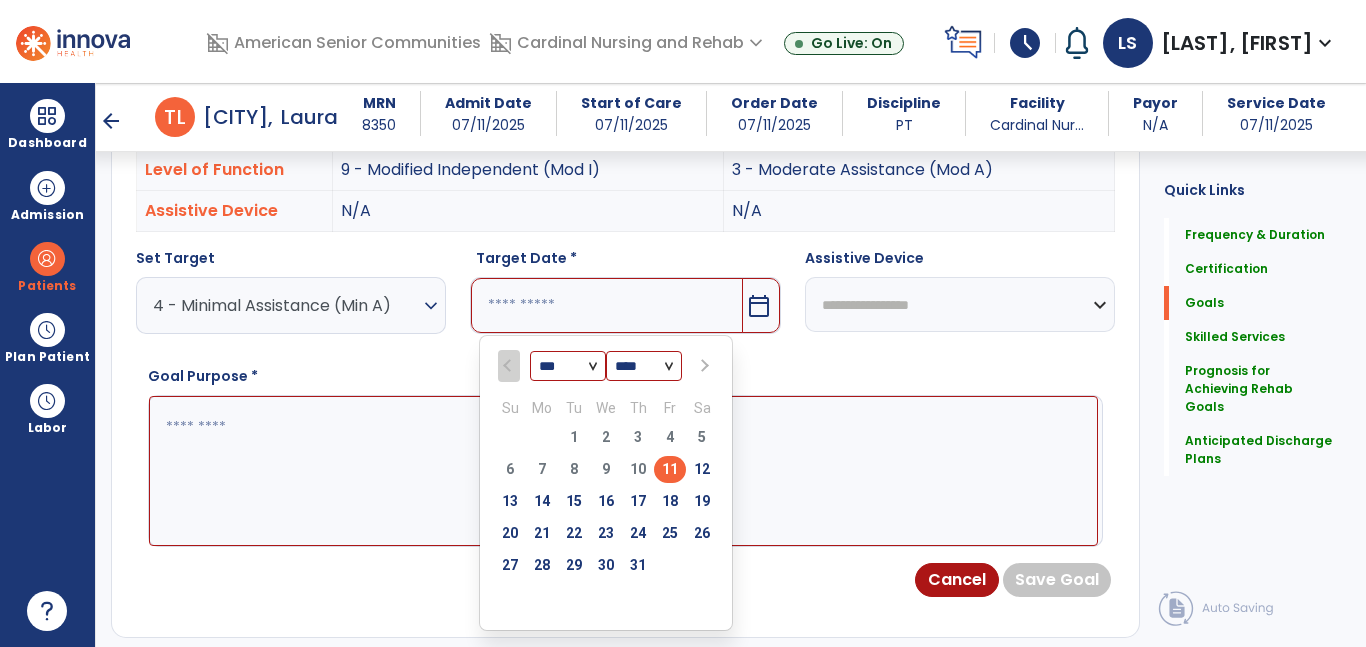 click at bounding box center (704, 366) 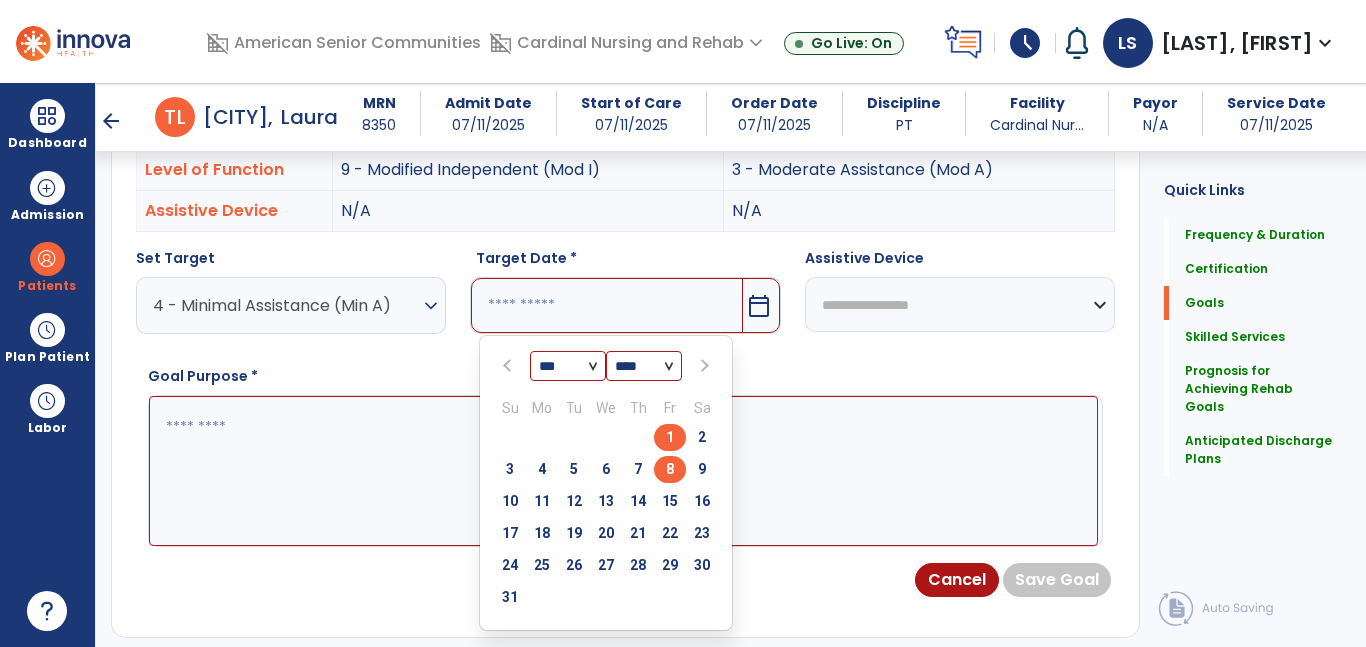 click on "8" at bounding box center [670, 469] 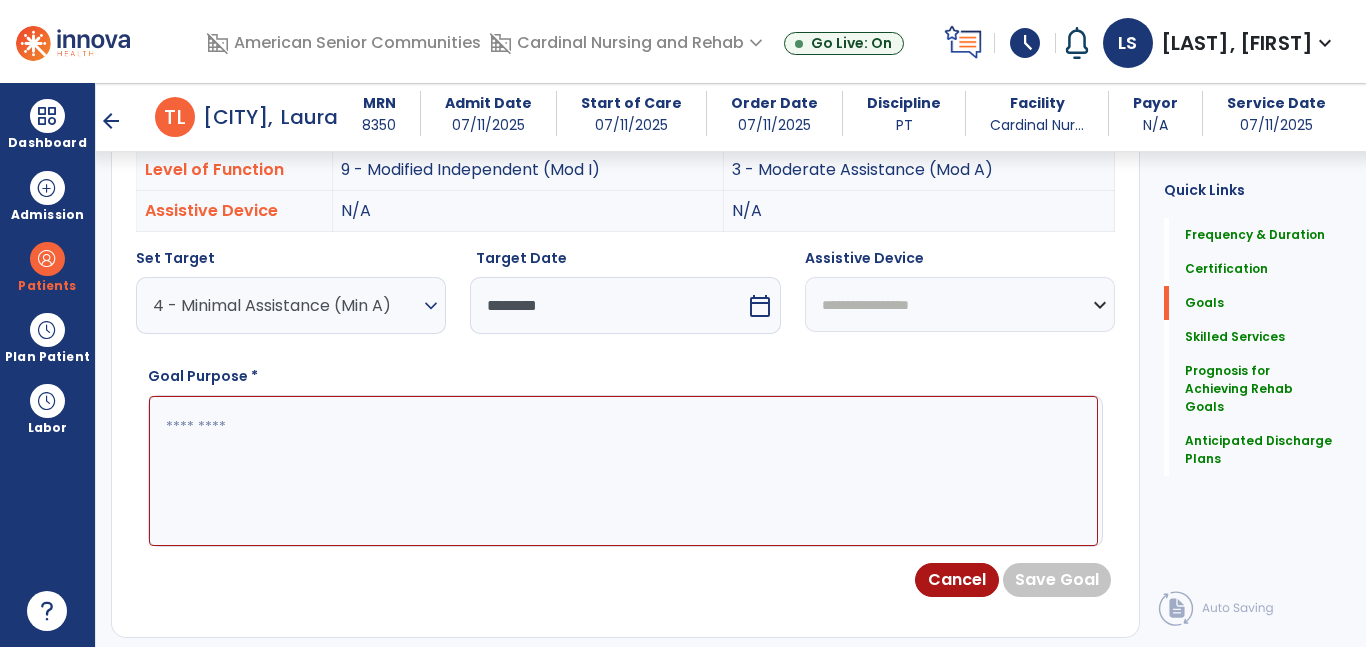 click at bounding box center (623, 471) 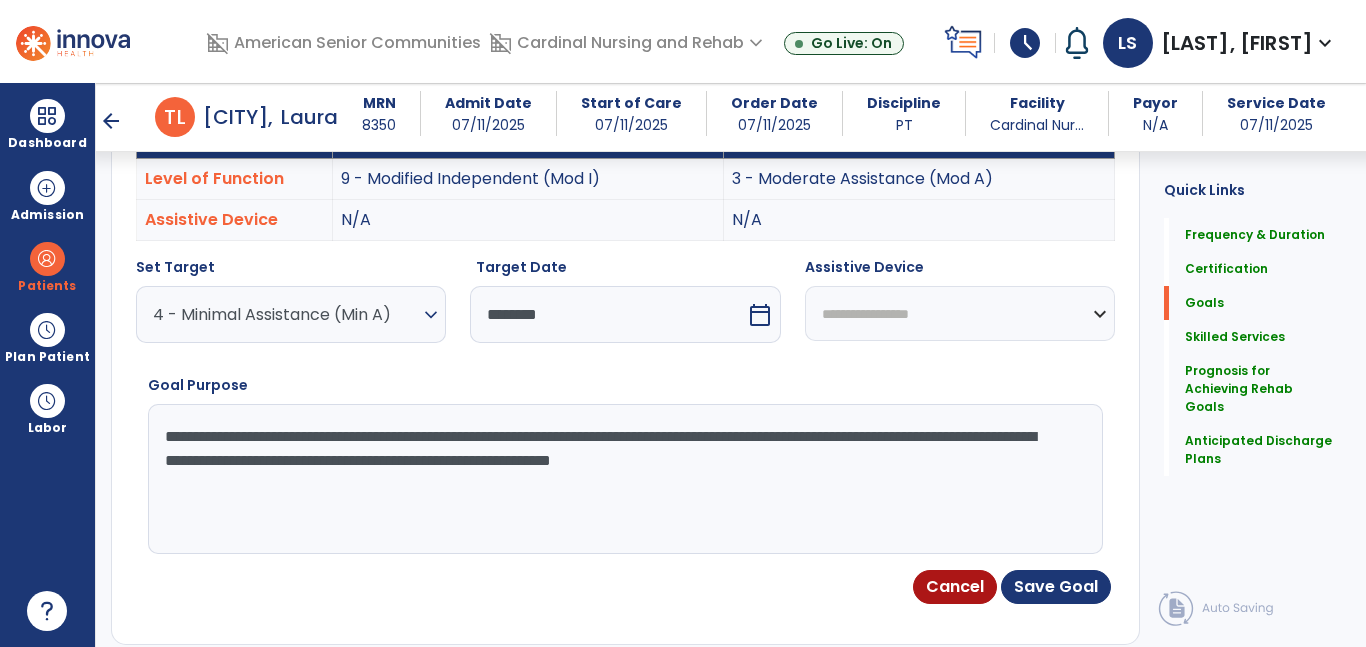 scroll, scrollTop: 618, scrollLeft: 0, axis: vertical 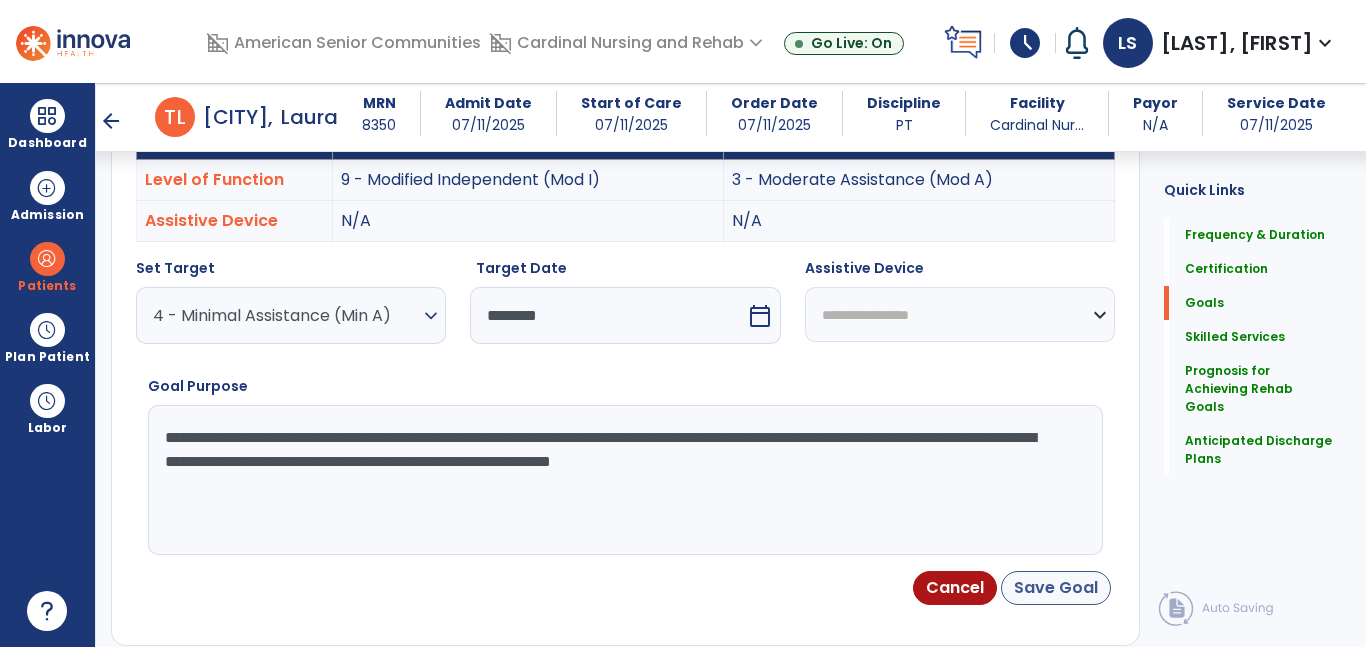 type on "**********" 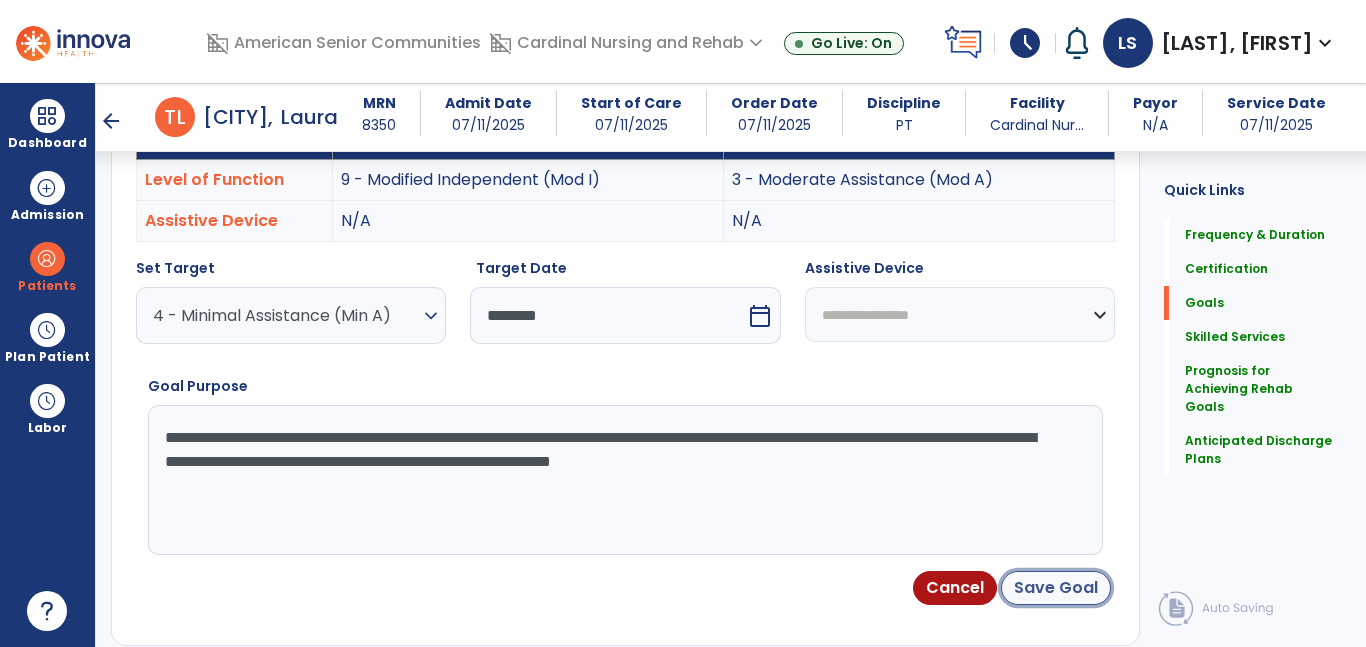 click on "Save Goal" at bounding box center (1056, 588) 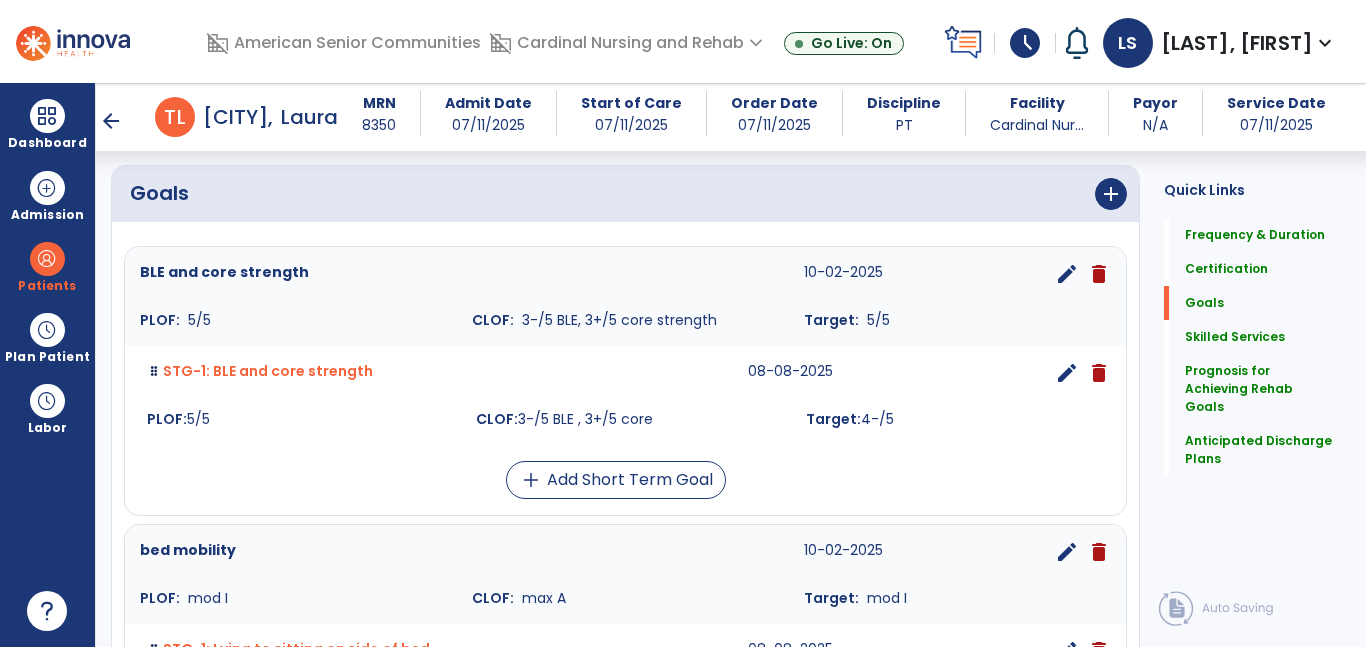 scroll, scrollTop: 433, scrollLeft: 0, axis: vertical 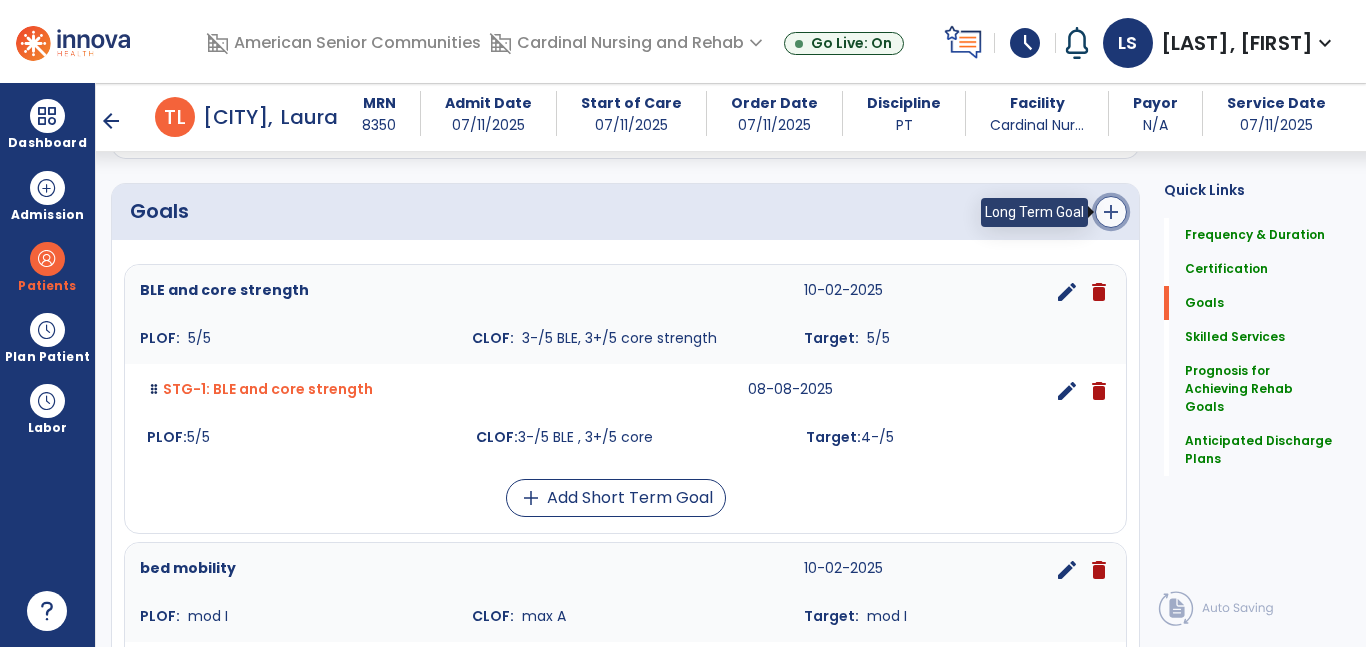 click on "add" at bounding box center [1111, 212] 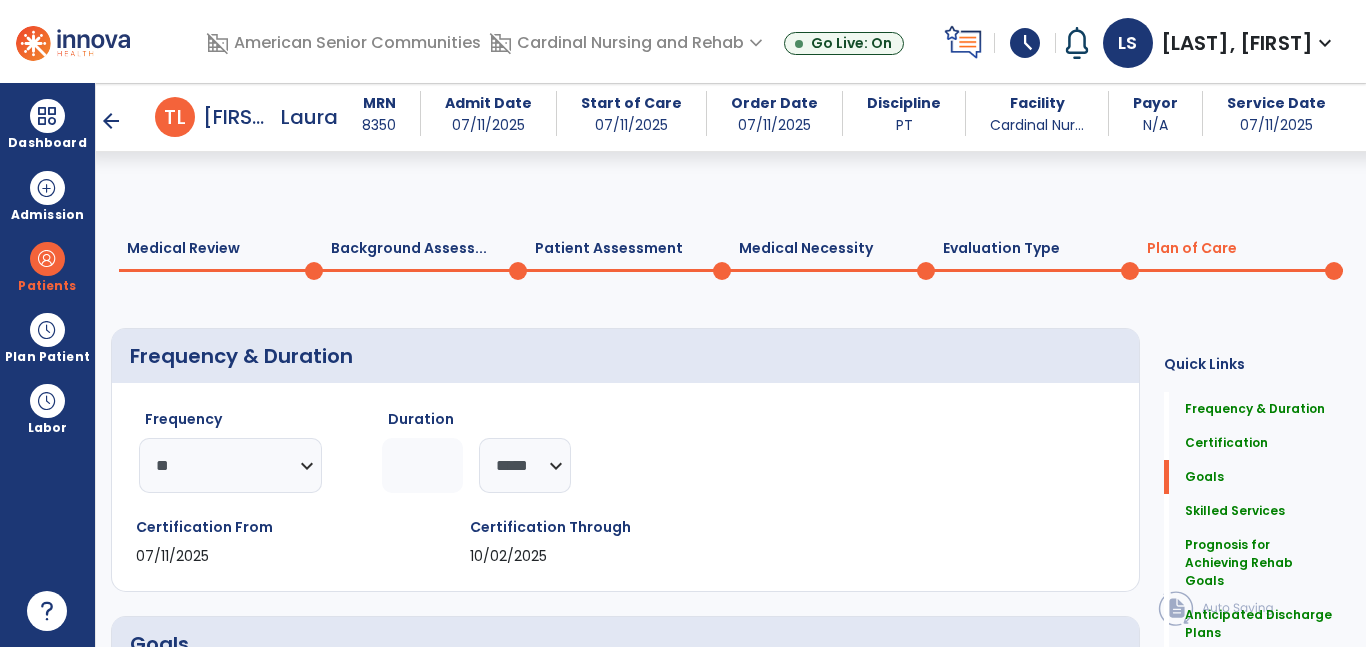 select on "**" 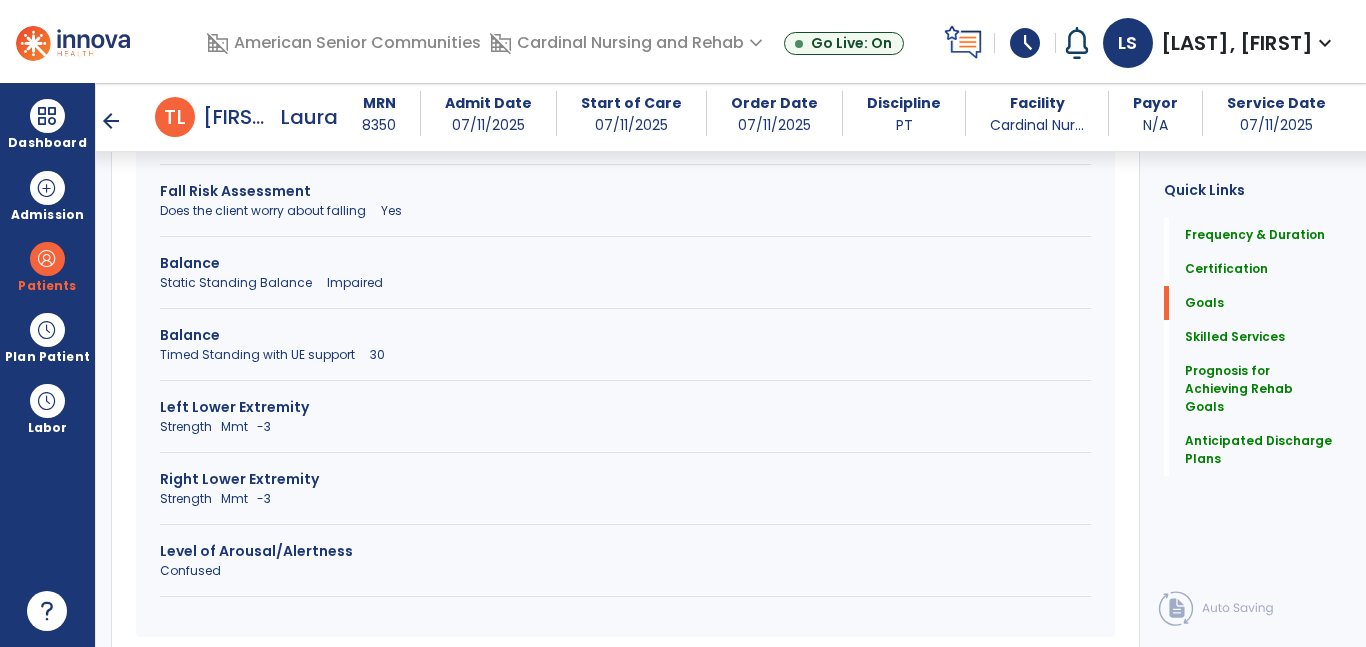 scroll, scrollTop: 899, scrollLeft: 0, axis: vertical 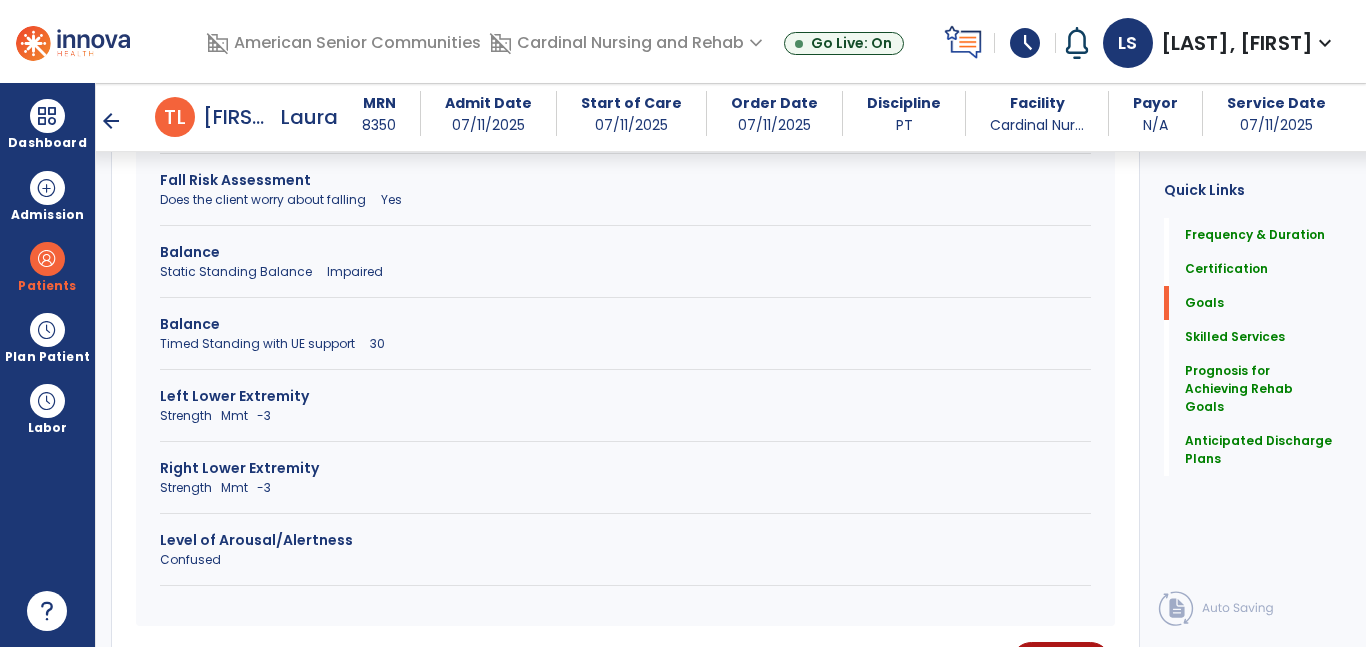 click on "Static Standing Balance      Impaired" at bounding box center (625, 272) 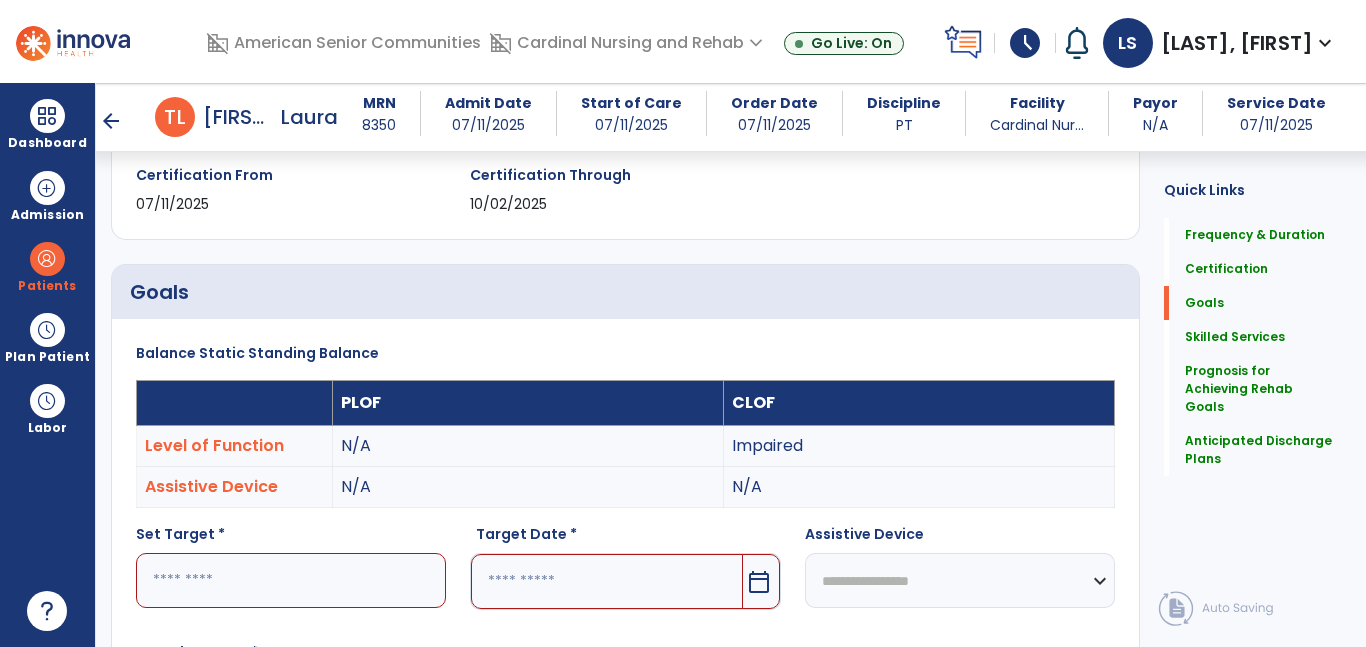 scroll, scrollTop: 353, scrollLeft: 0, axis: vertical 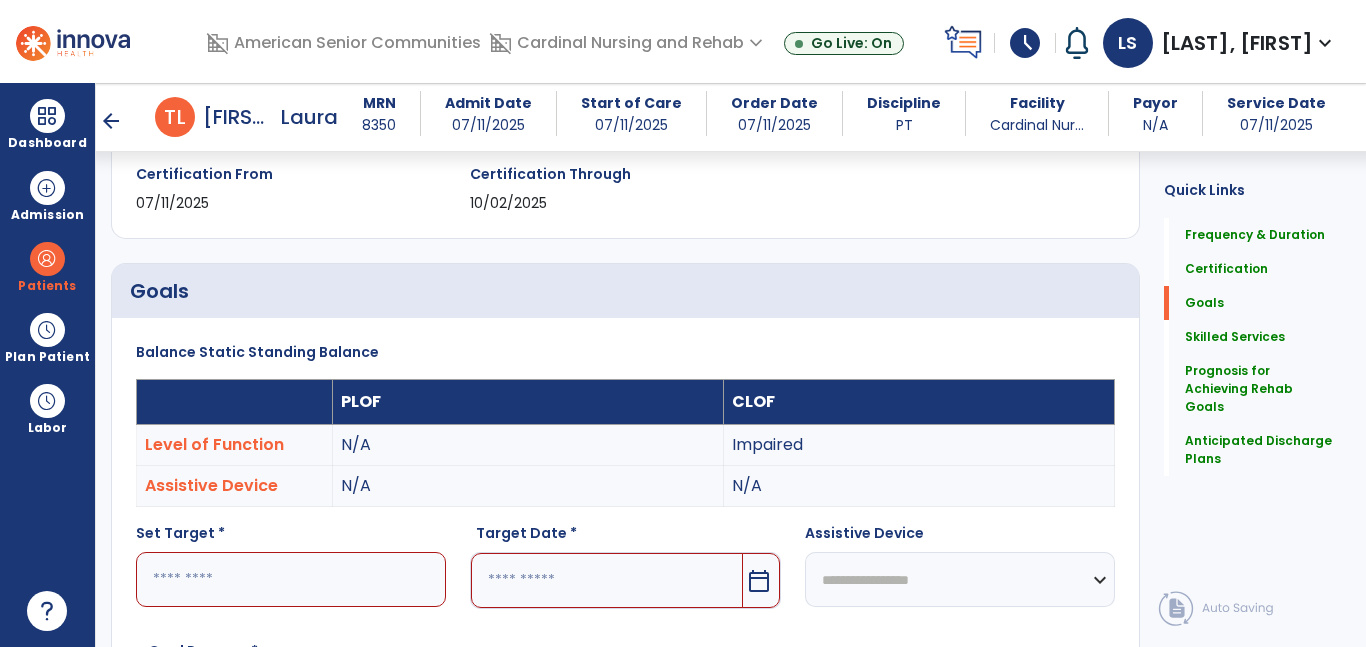 click at bounding box center (291, 579) 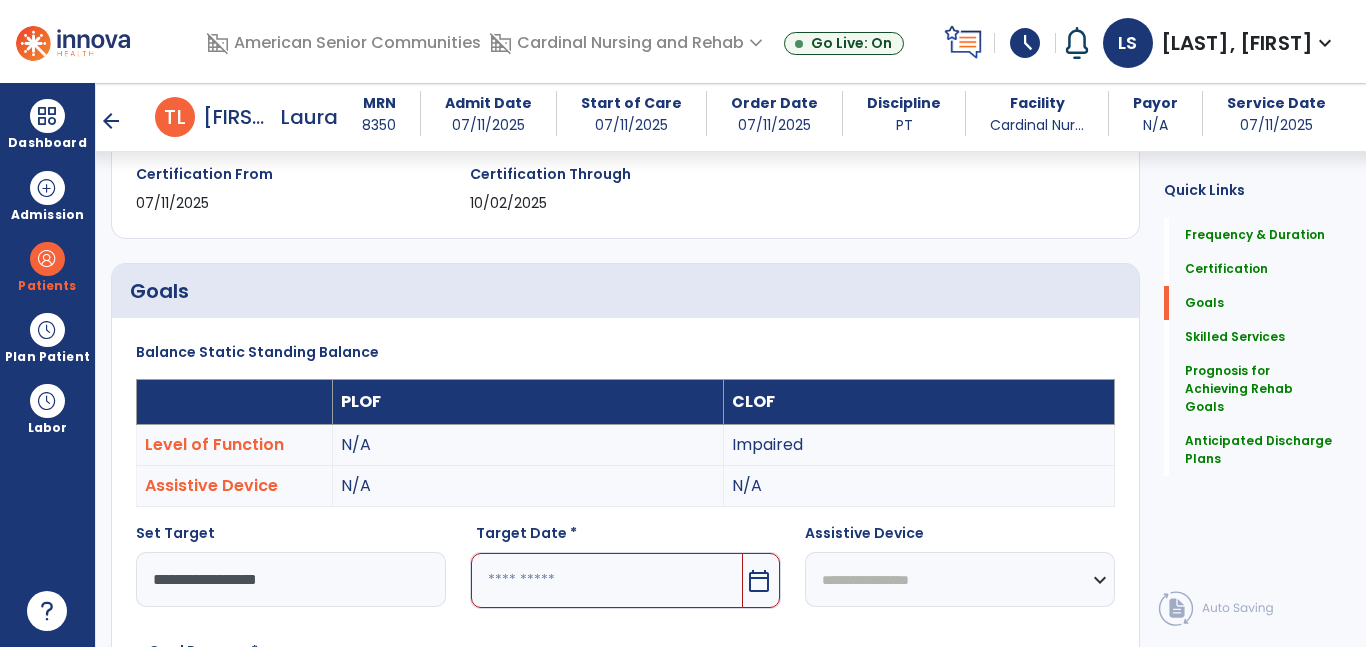 click on "calendar_today" at bounding box center [759, 581] 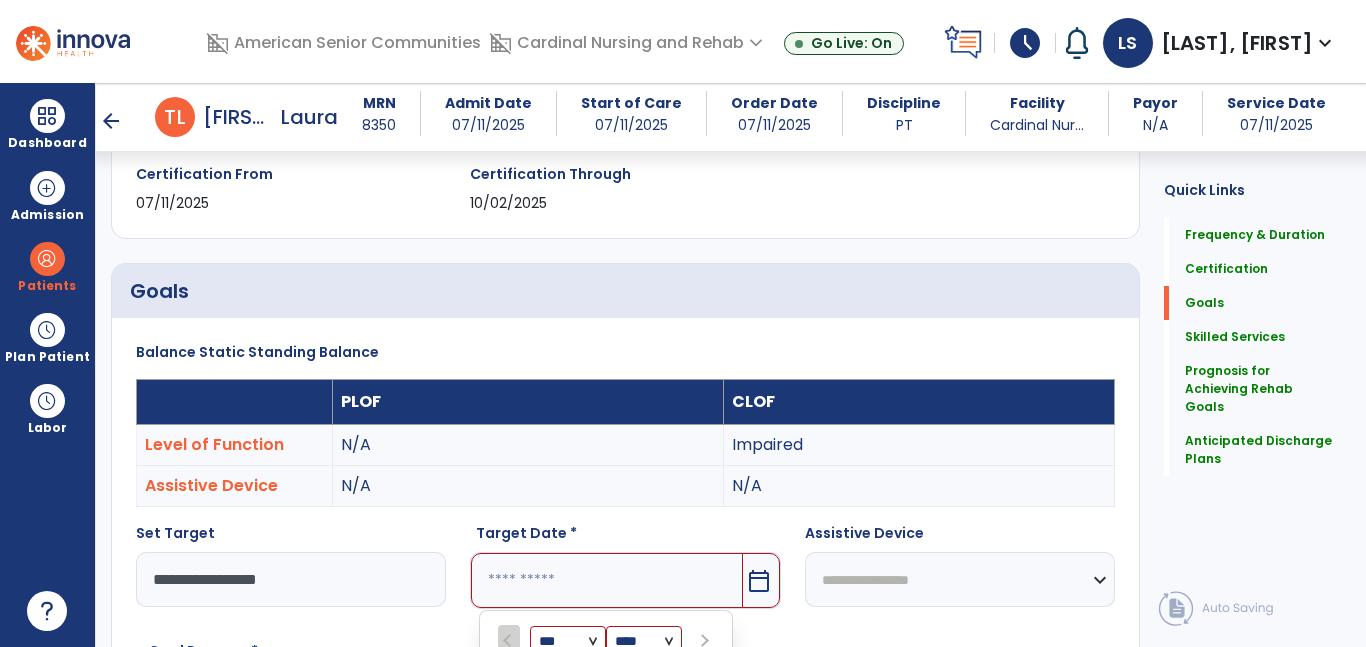 scroll, scrollTop: 736, scrollLeft: 0, axis: vertical 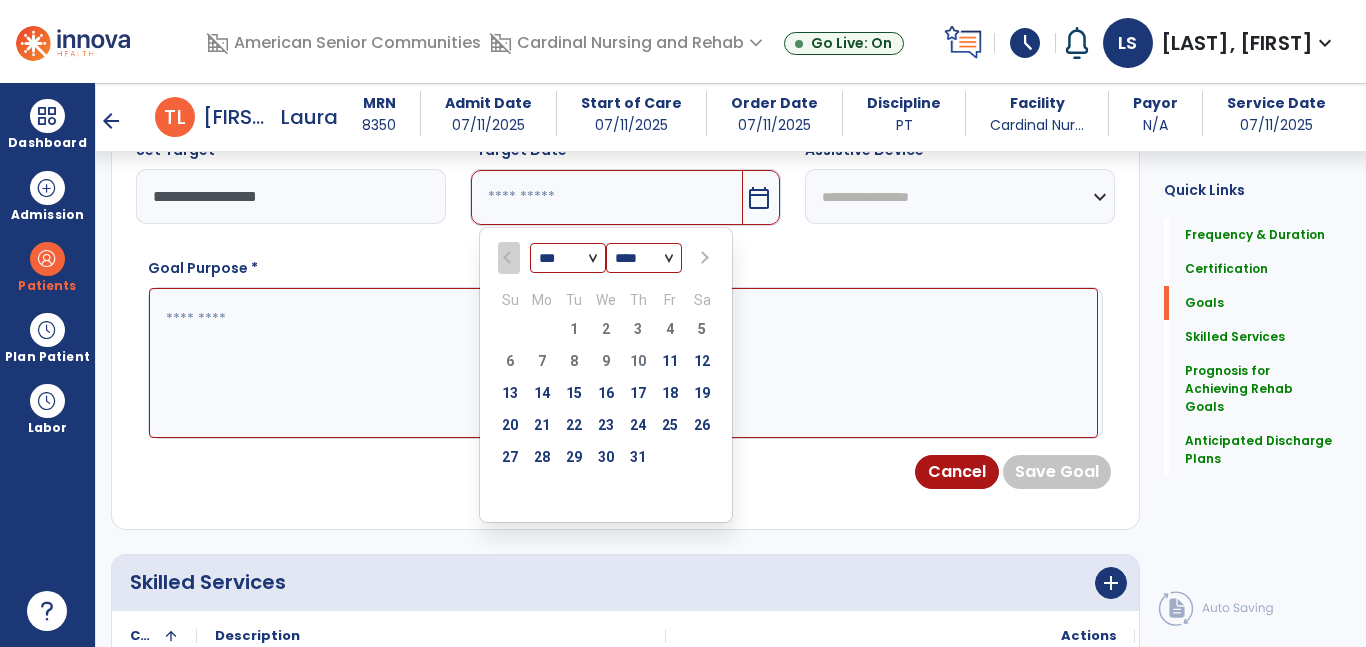 click at bounding box center (704, 258) 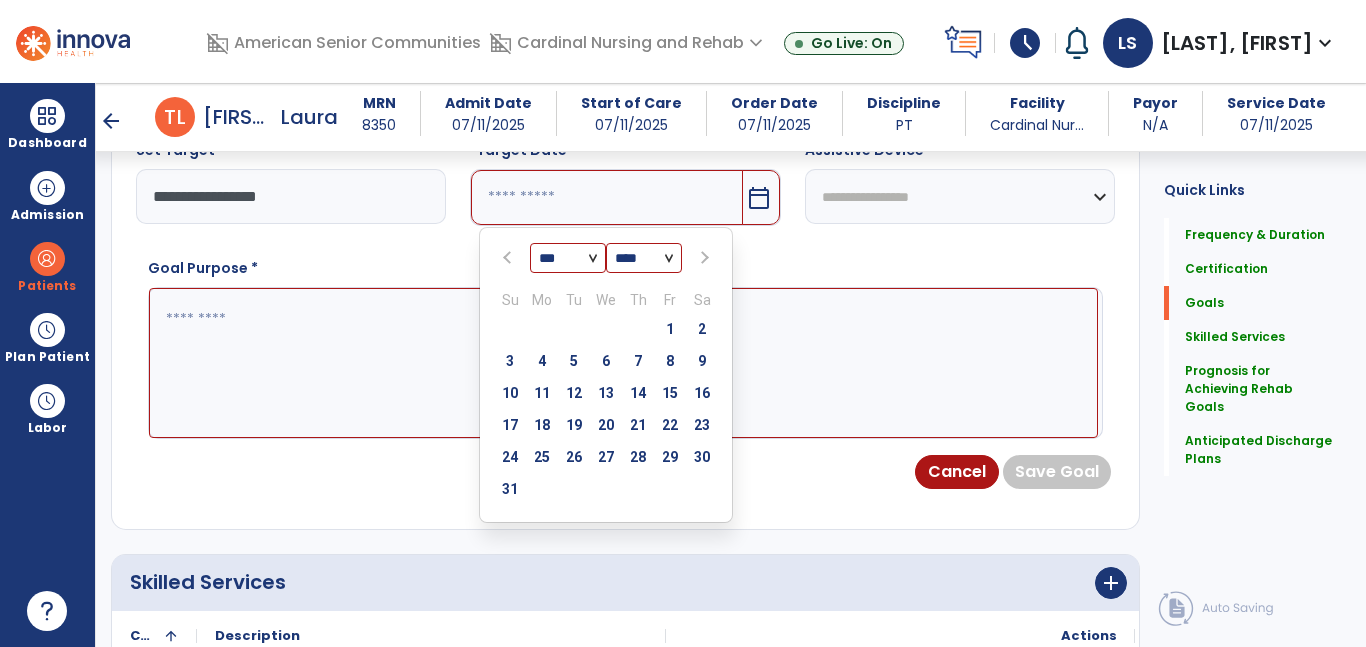 click at bounding box center [704, 258] 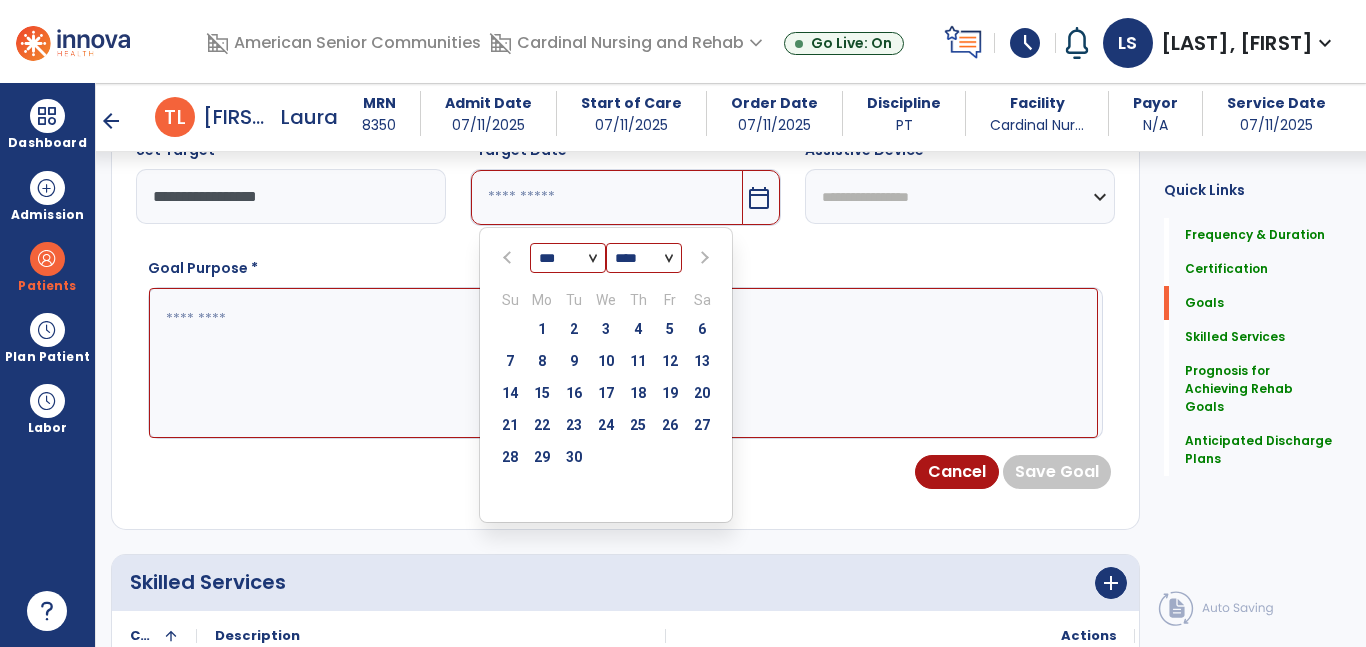 click at bounding box center (704, 258) 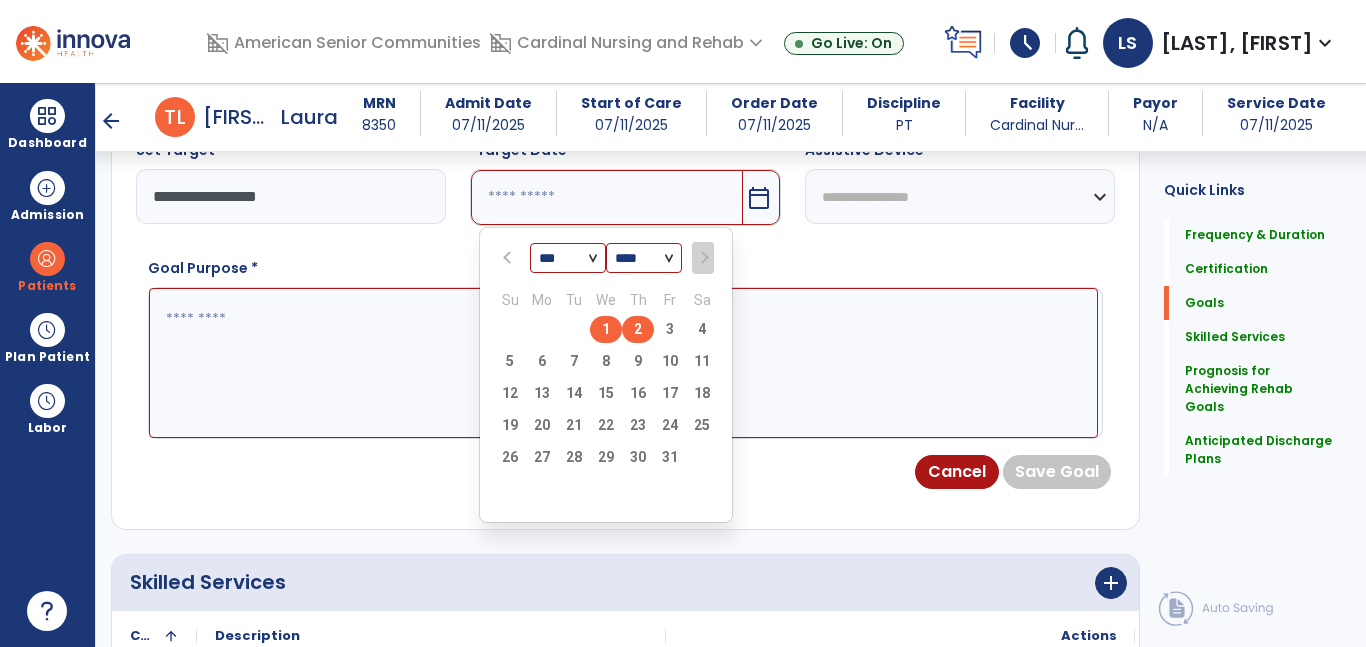 click on "2" at bounding box center (638, 329) 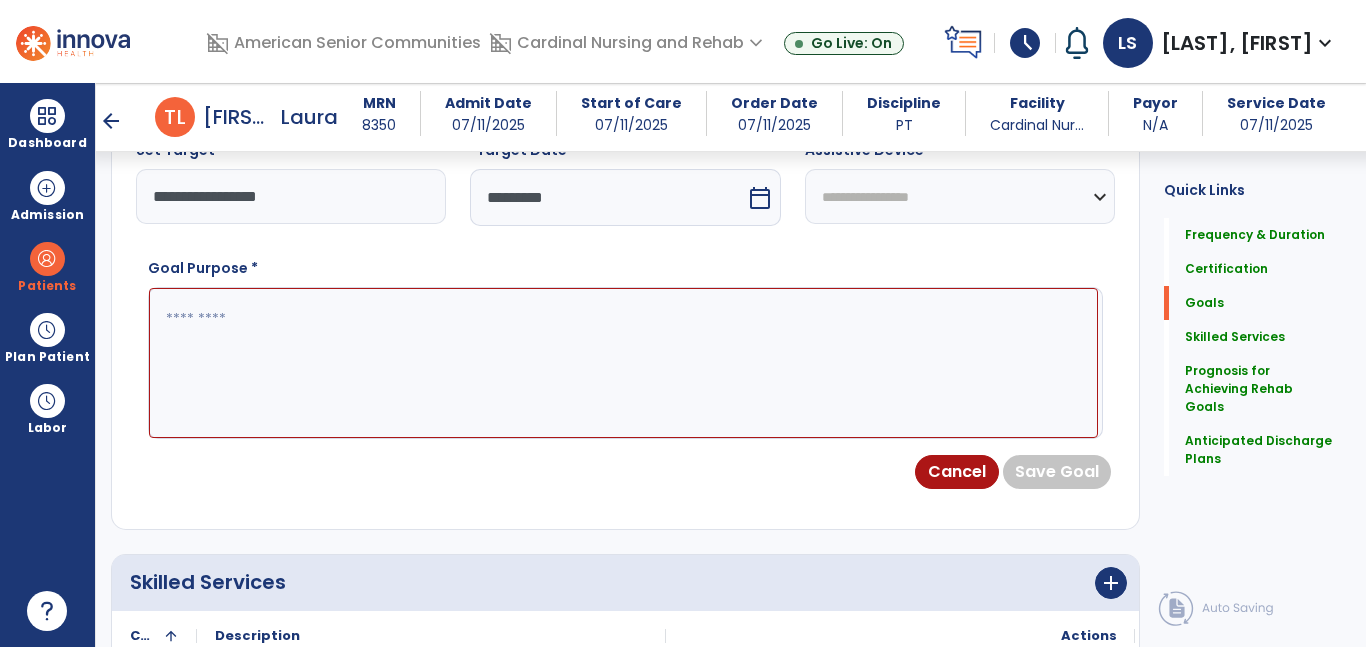 click at bounding box center (623, 363) 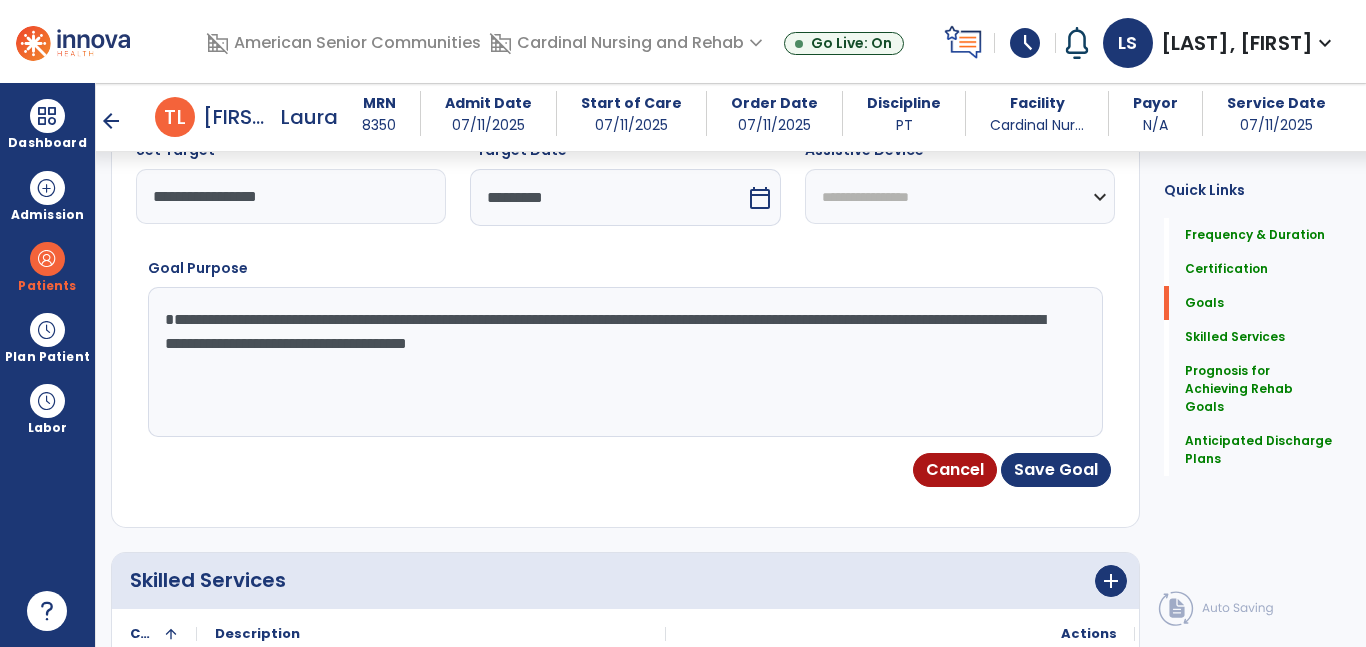 scroll, scrollTop: 705, scrollLeft: 0, axis: vertical 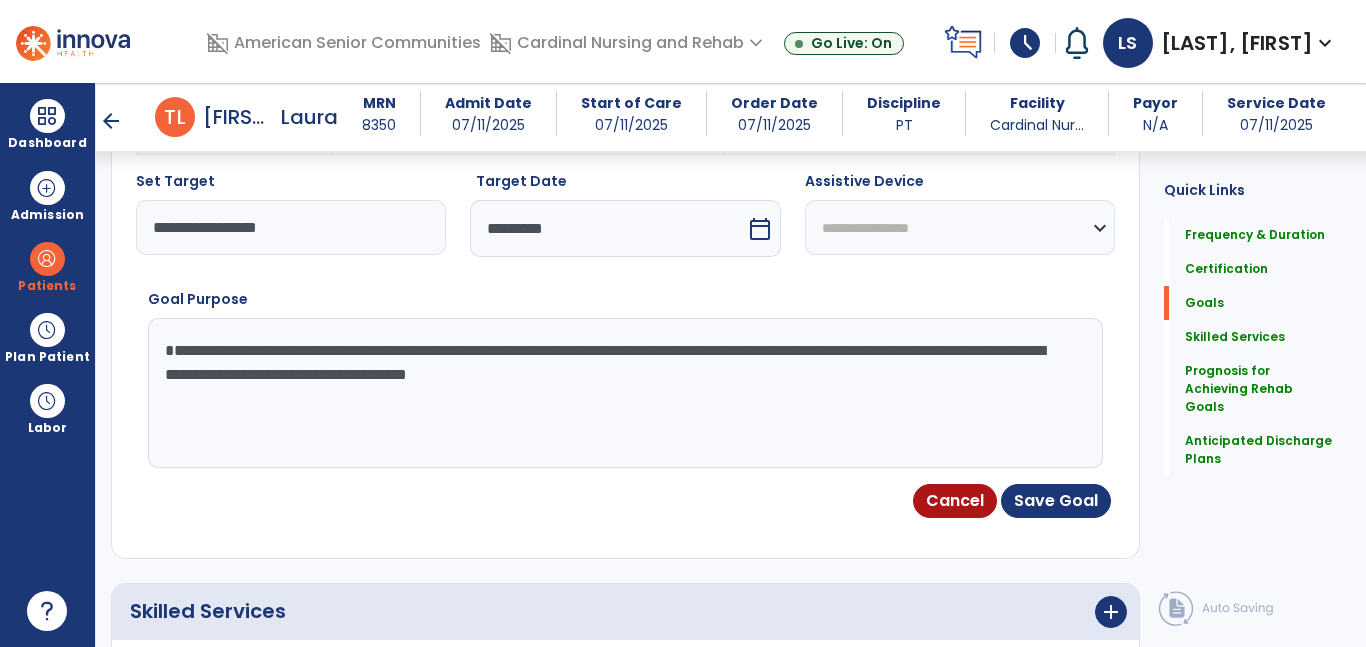 click on "**********" at bounding box center [623, 393] 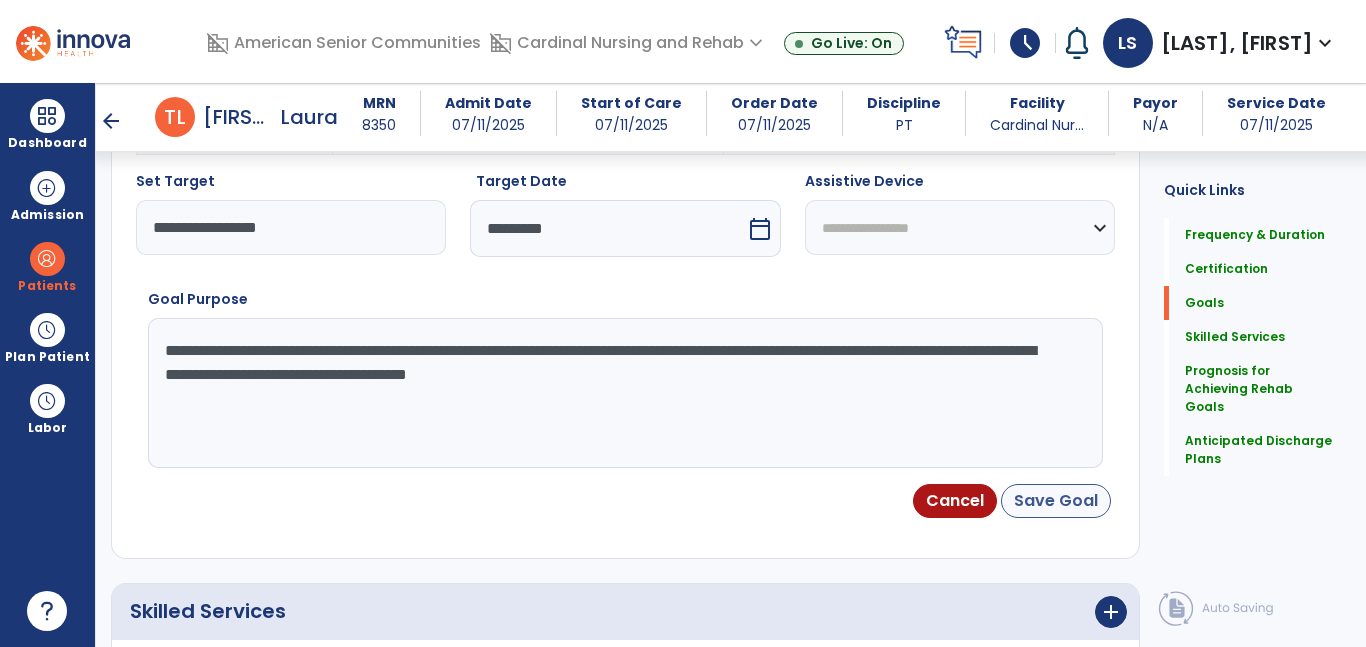 type on "**********" 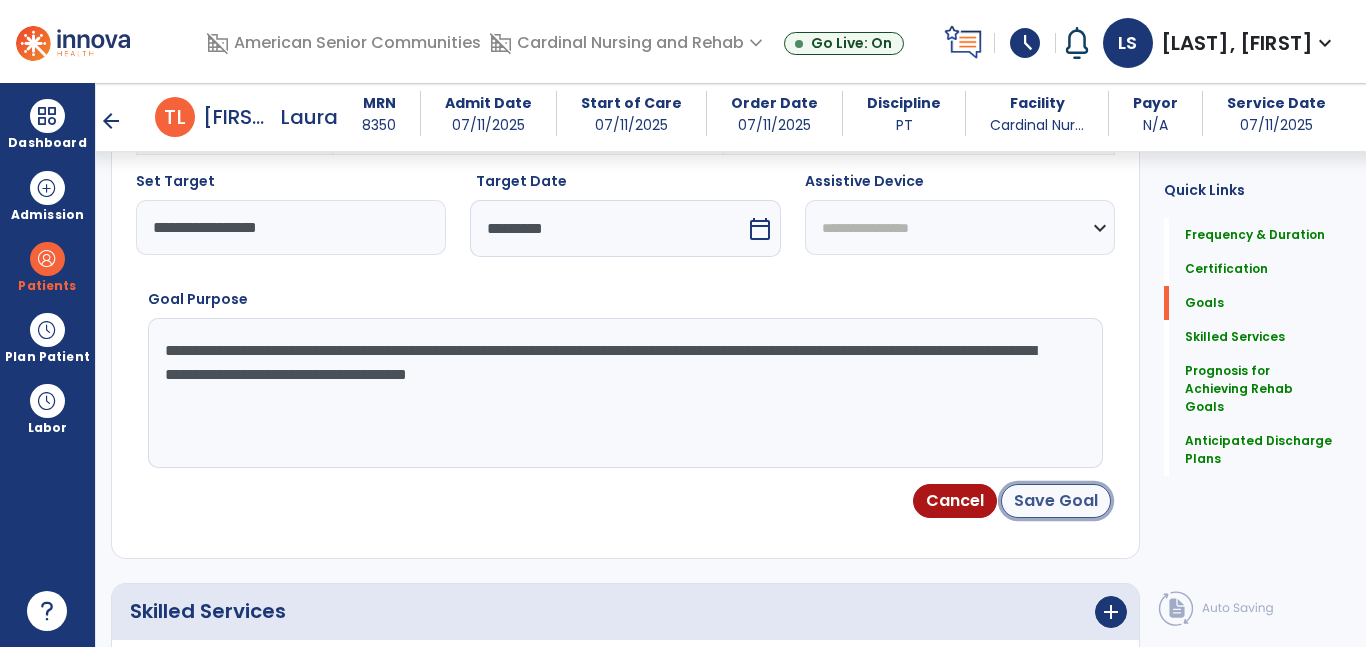 click on "Save Goal" at bounding box center [1056, 501] 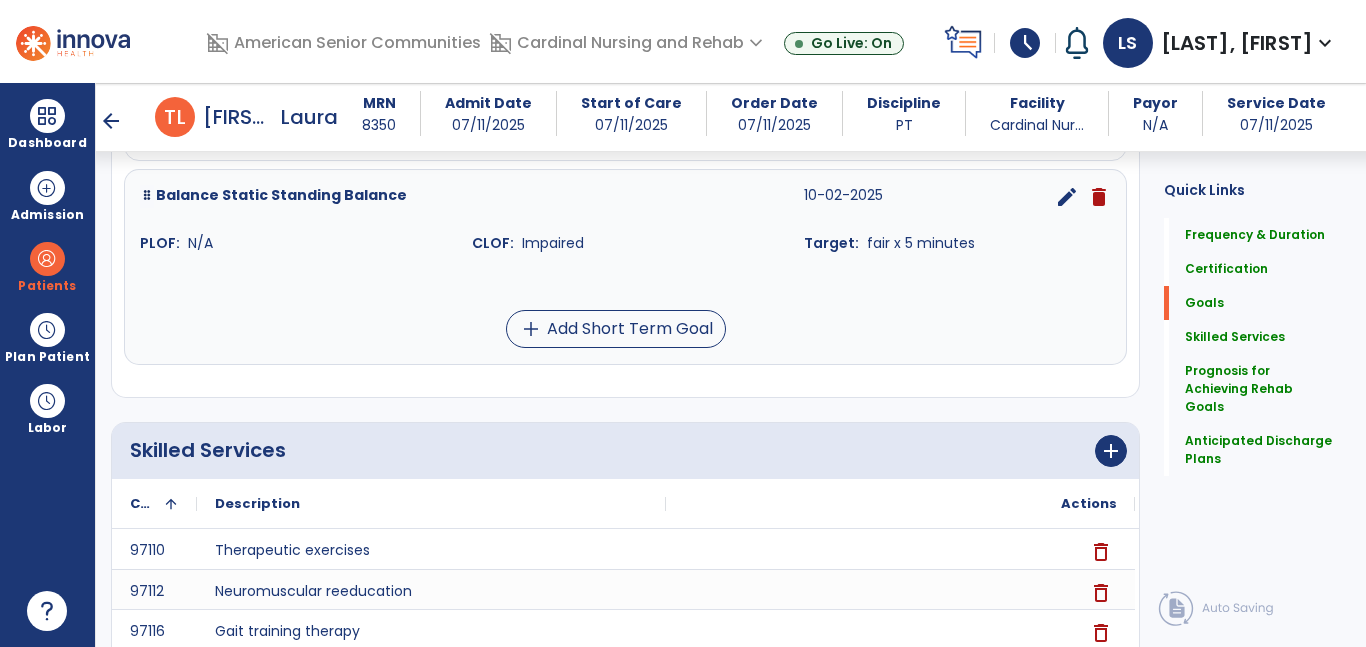 scroll, scrollTop: 1173, scrollLeft: 0, axis: vertical 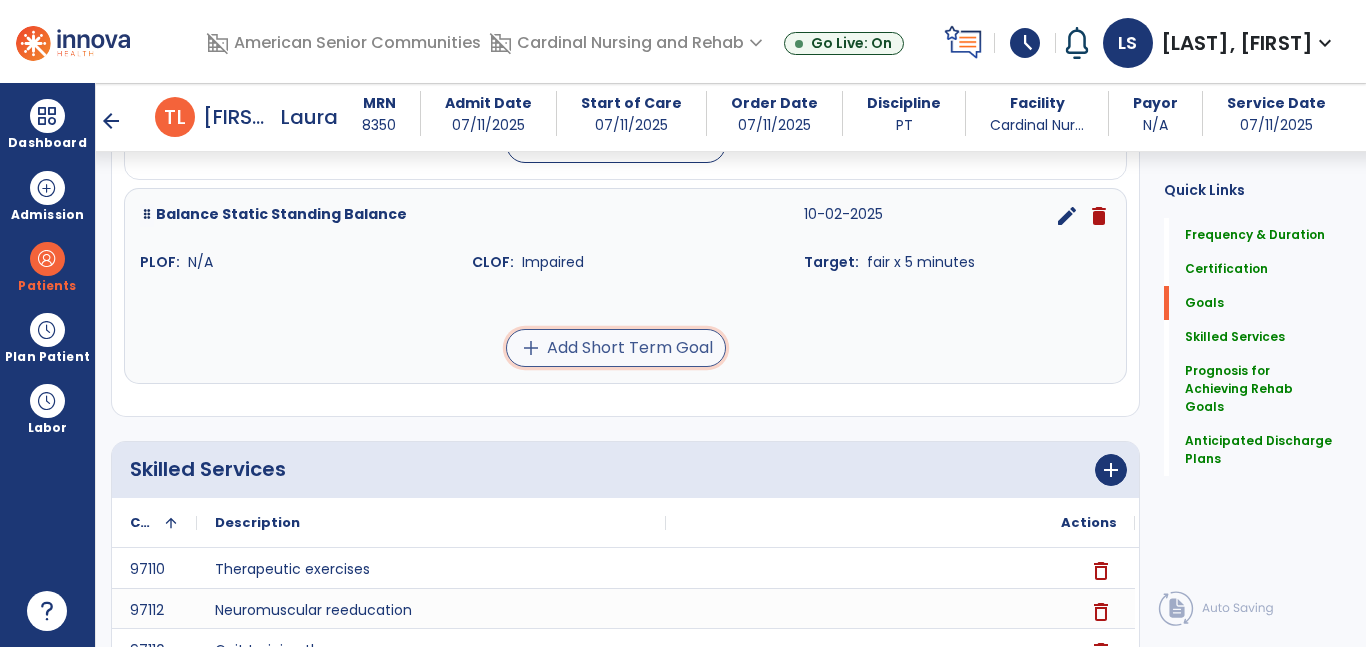 click on "add  Add Short Term Goal" at bounding box center [616, 348] 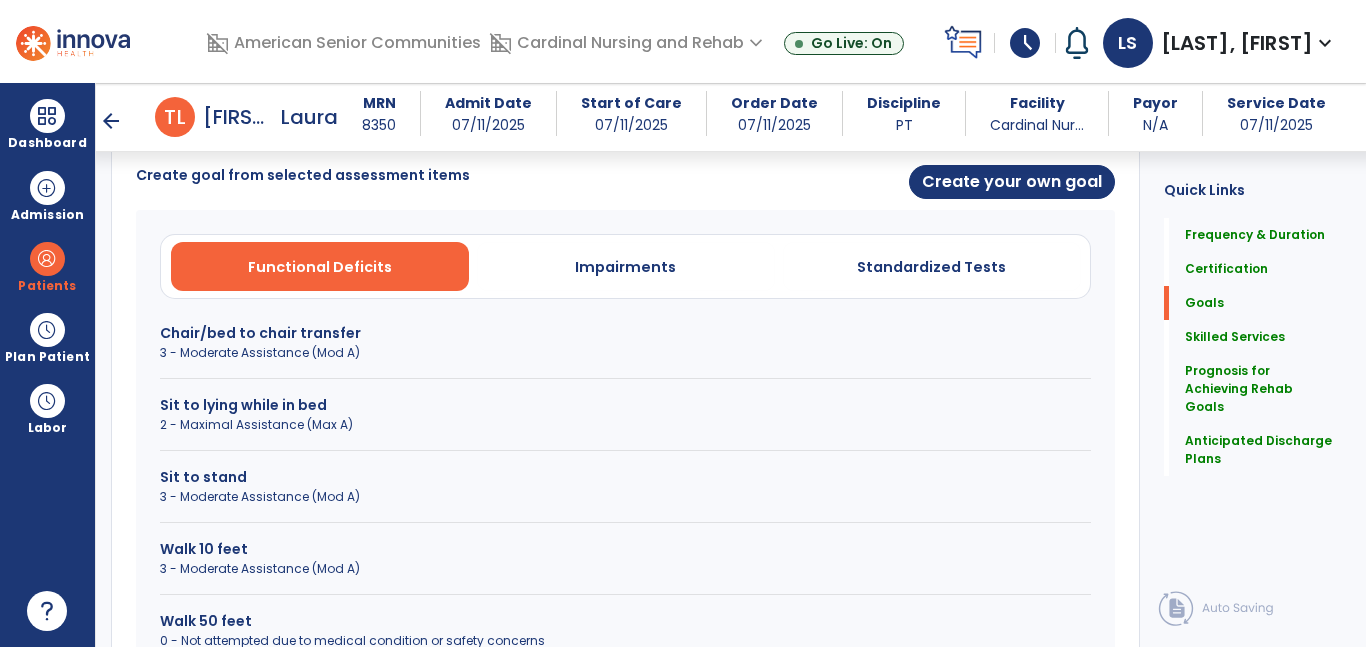 scroll, scrollTop: 529, scrollLeft: 0, axis: vertical 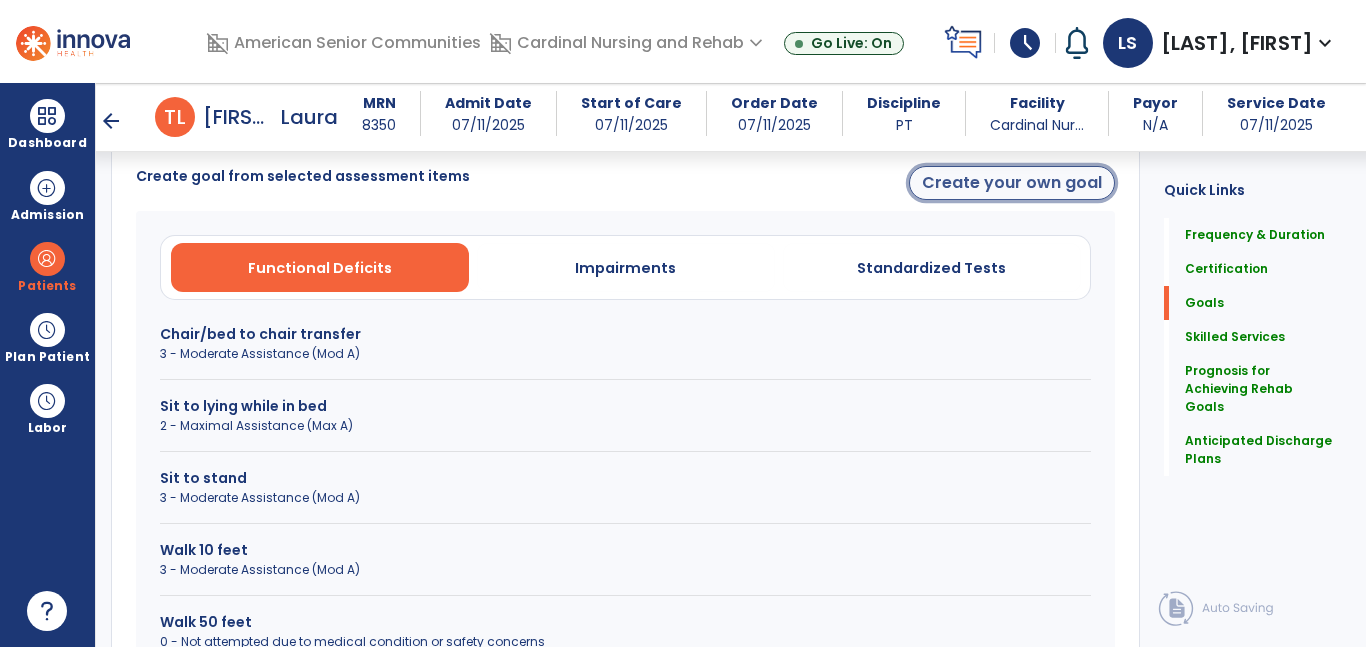 click on "Create your own goal" at bounding box center [1012, 183] 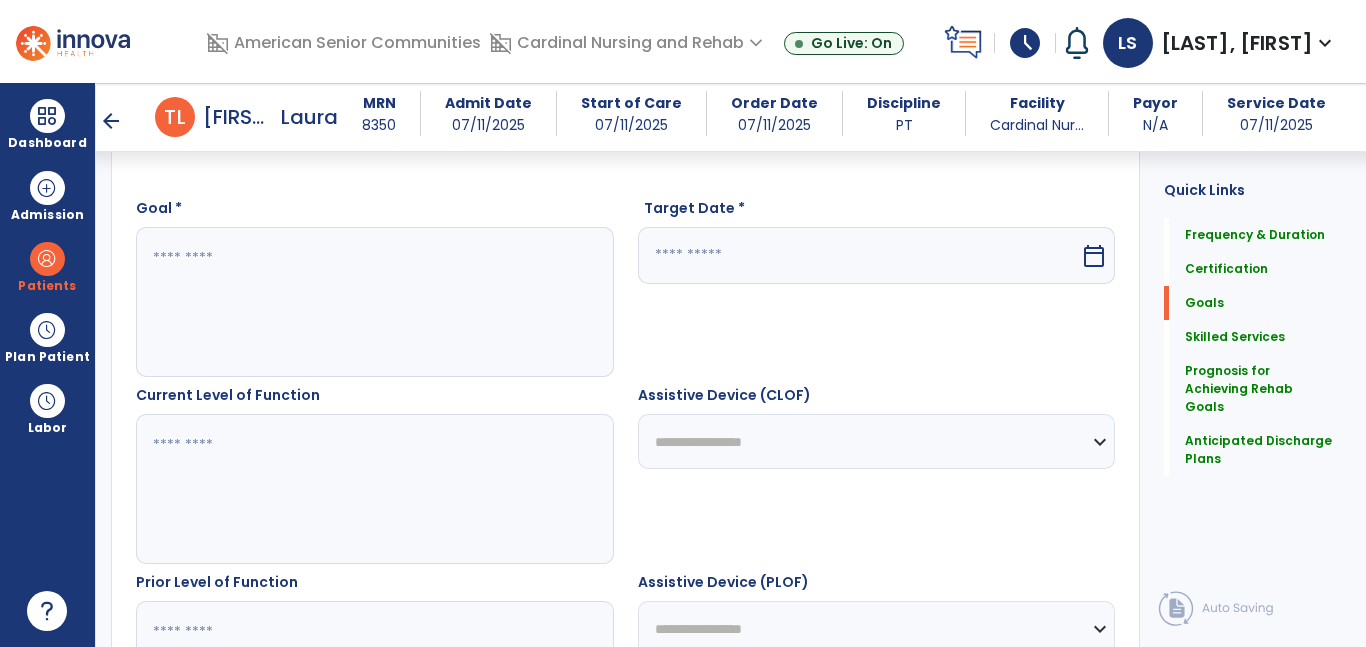 click at bounding box center [374, 302] 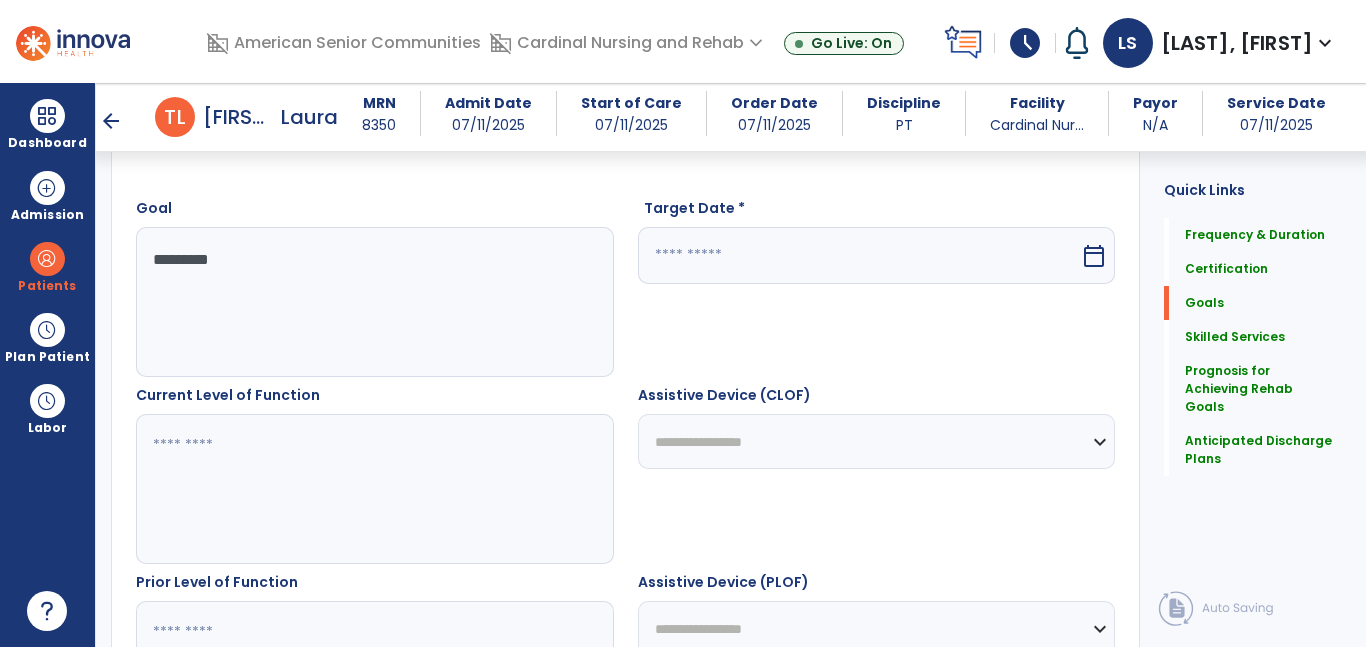 type on "********" 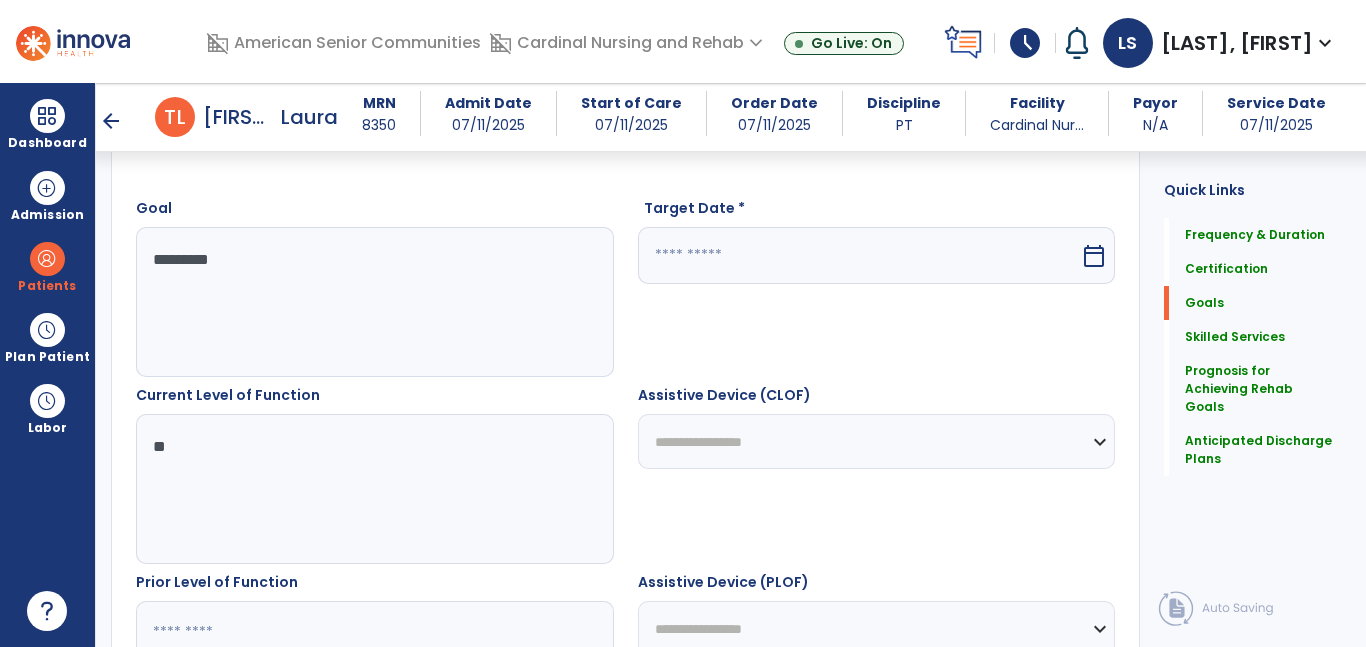 type on "*" 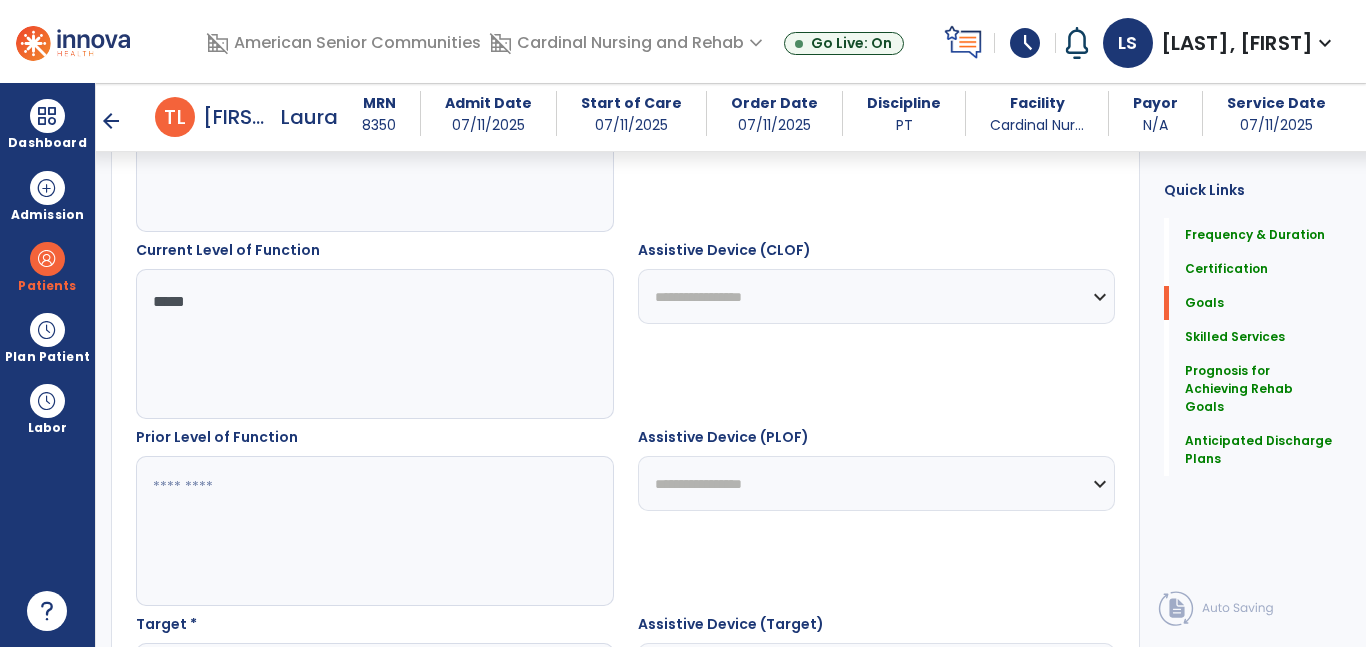scroll, scrollTop: 681, scrollLeft: 0, axis: vertical 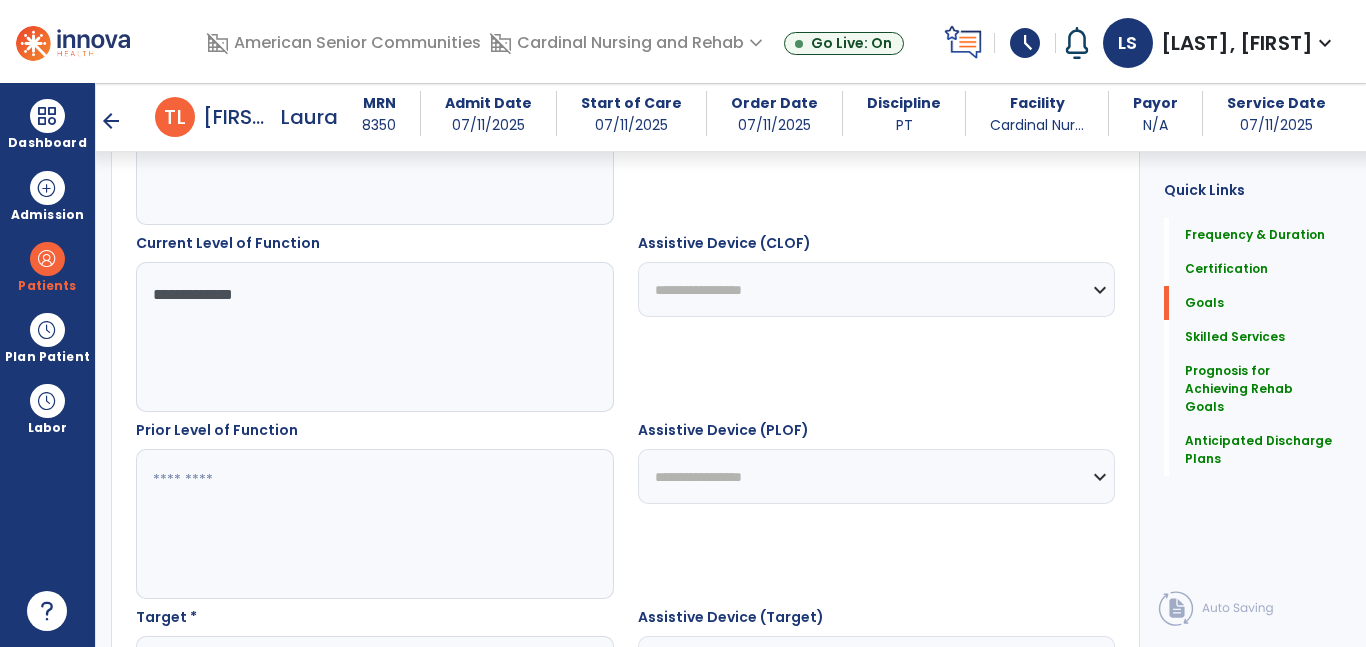 type on "**********" 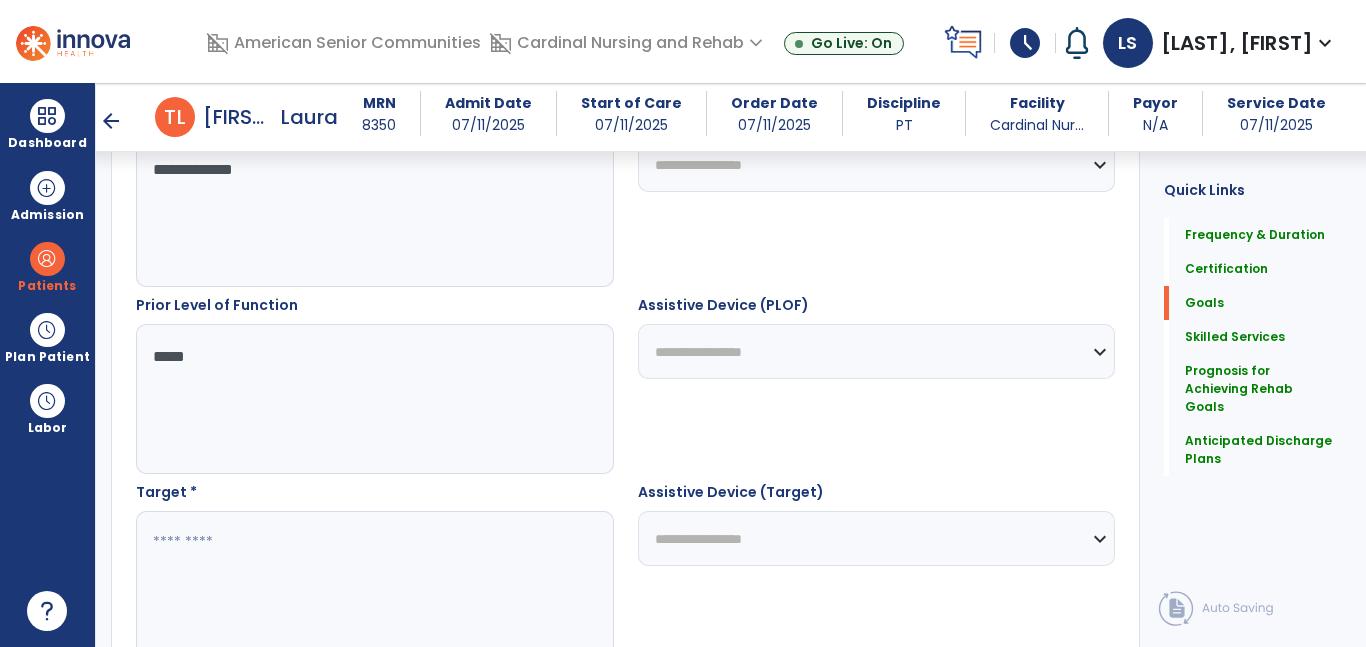 type on "****" 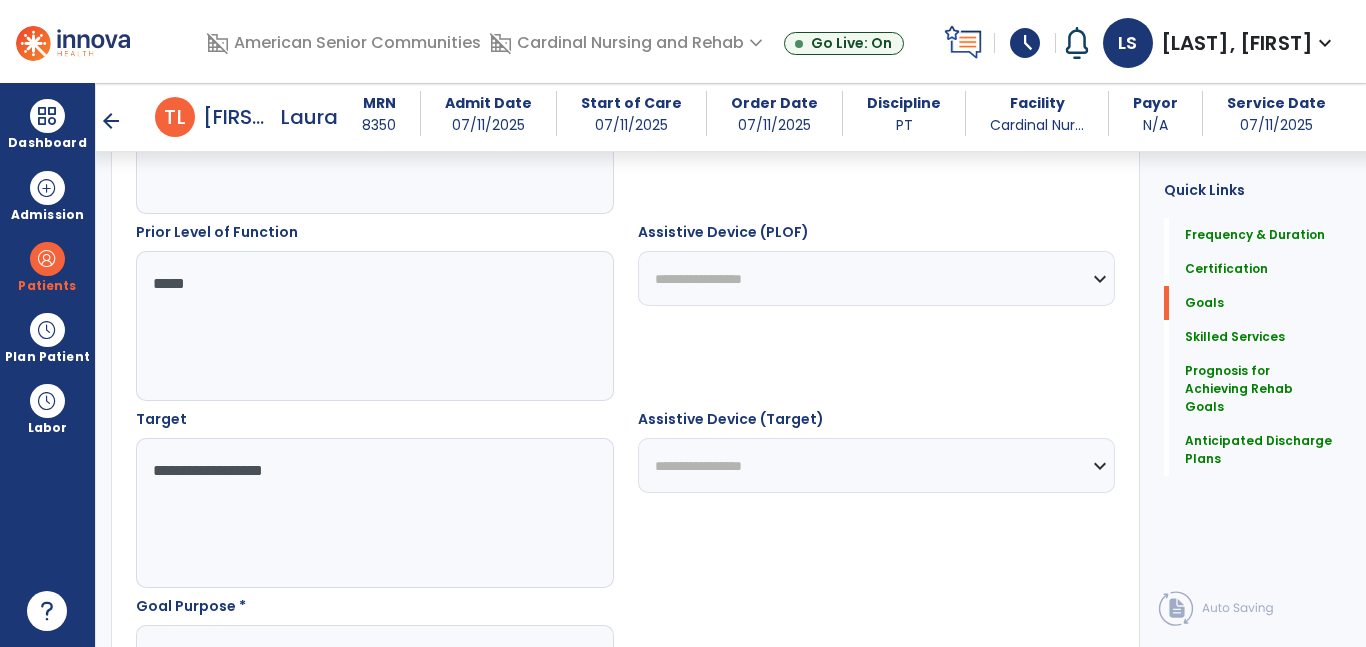 scroll, scrollTop: 1142, scrollLeft: 0, axis: vertical 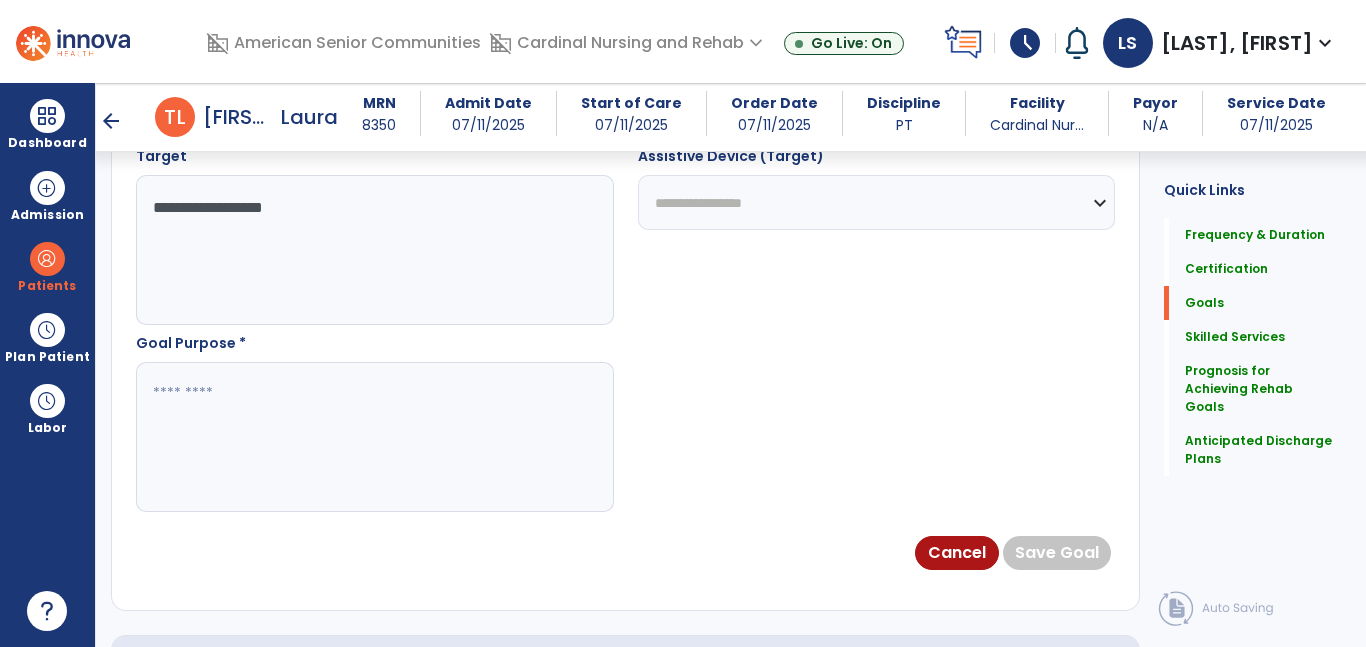 type on "**********" 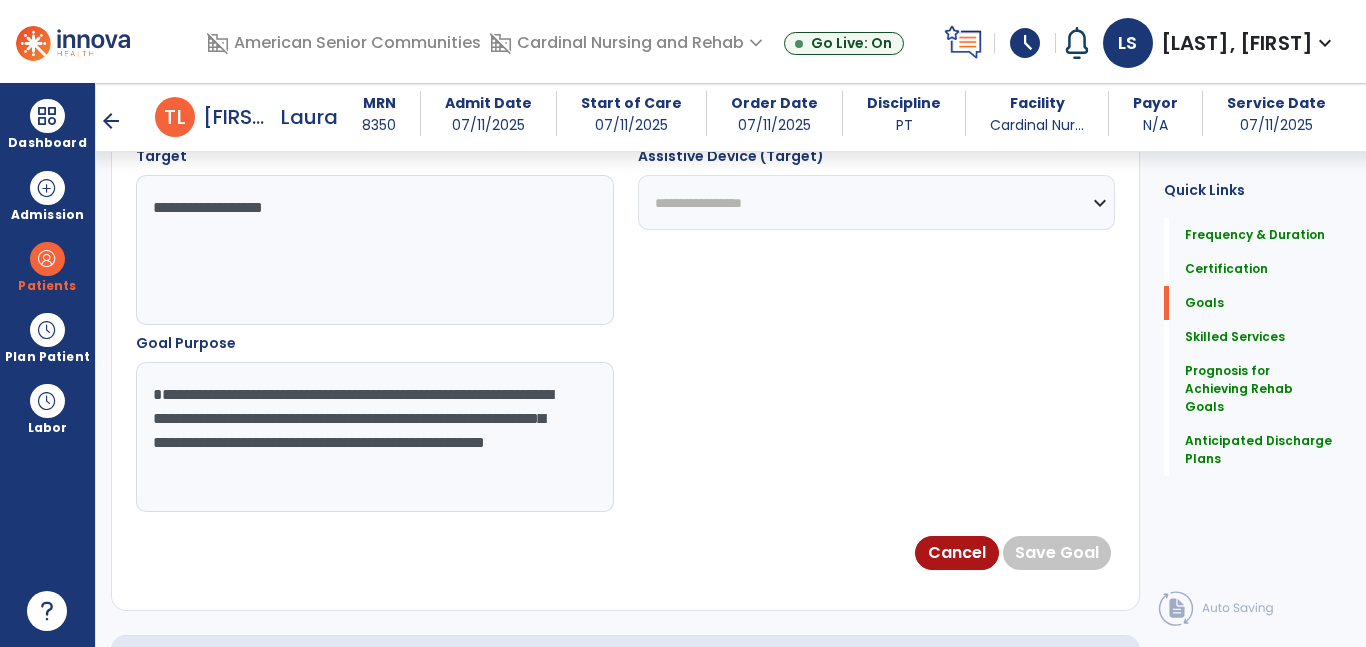 scroll, scrollTop: 569, scrollLeft: 0, axis: vertical 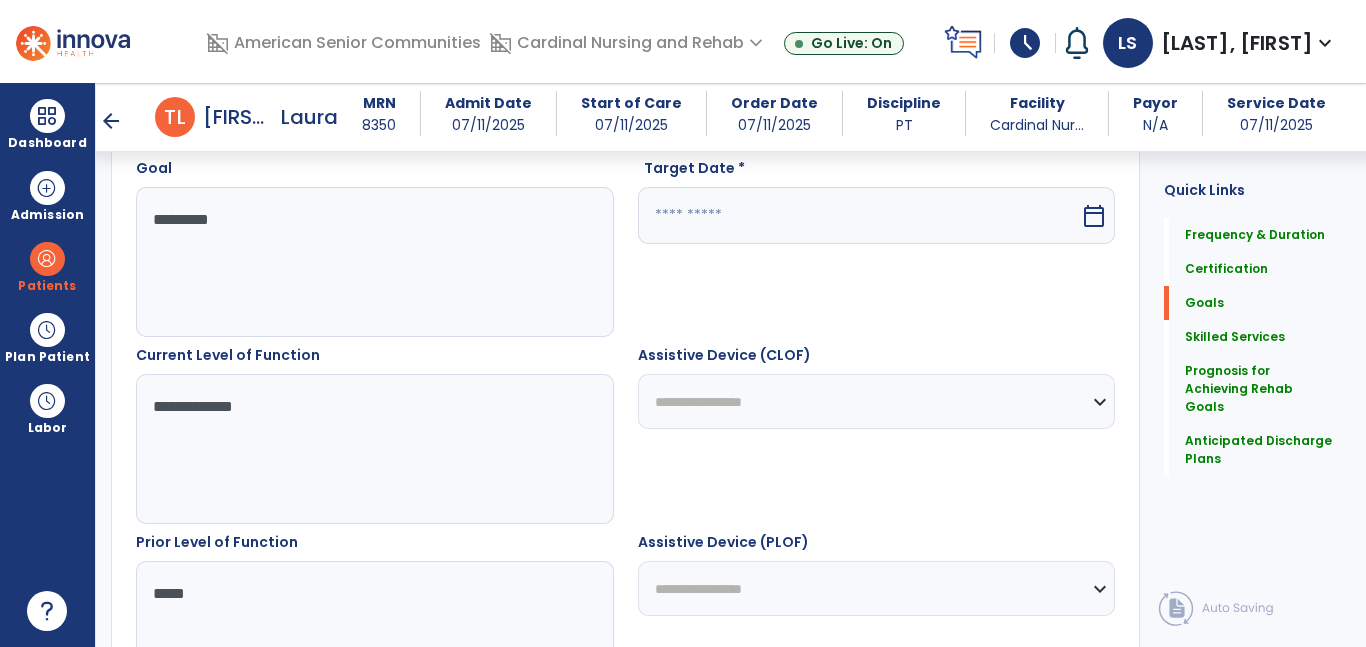 type on "**********" 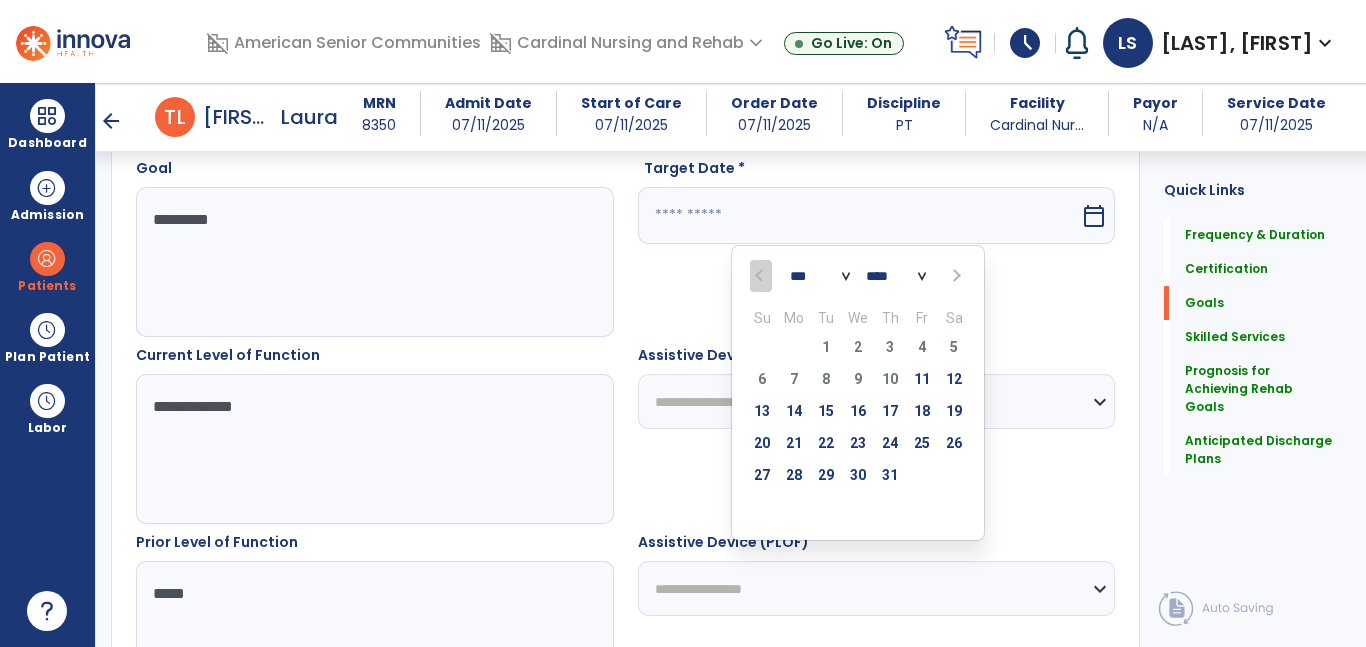 click at bounding box center [954, 276] 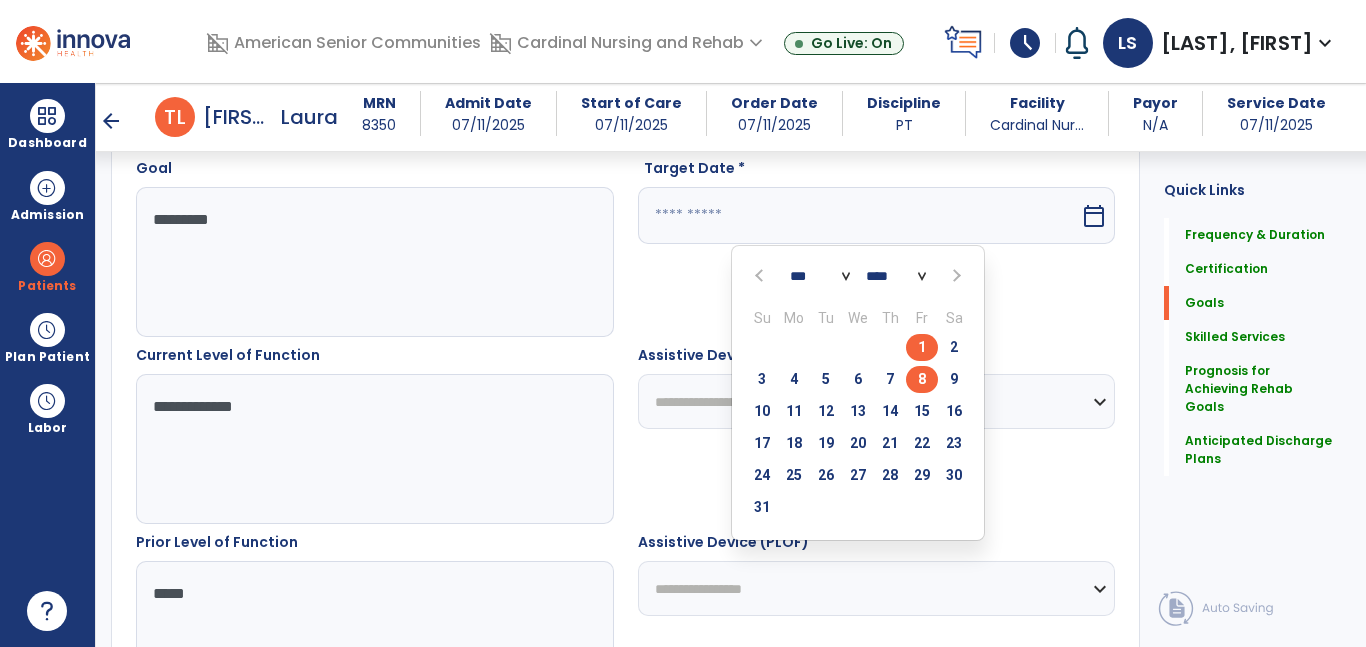 click on "8" at bounding box center (922, 379) 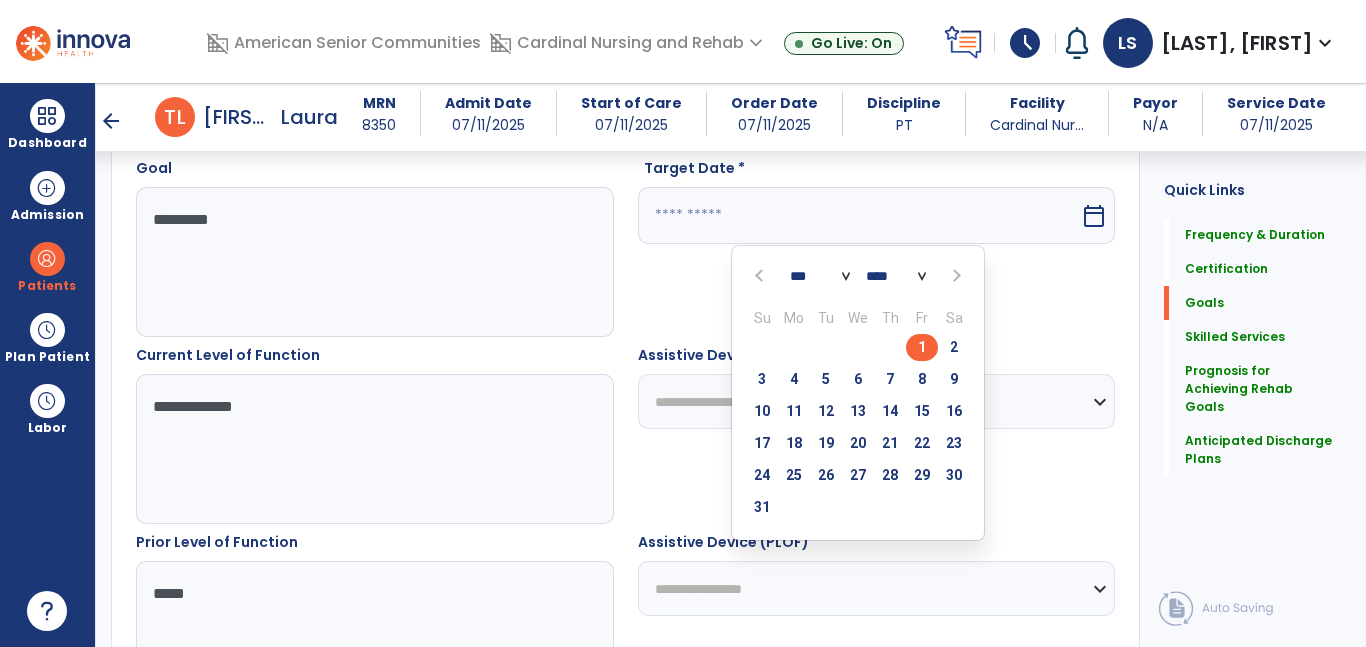 type on "********" 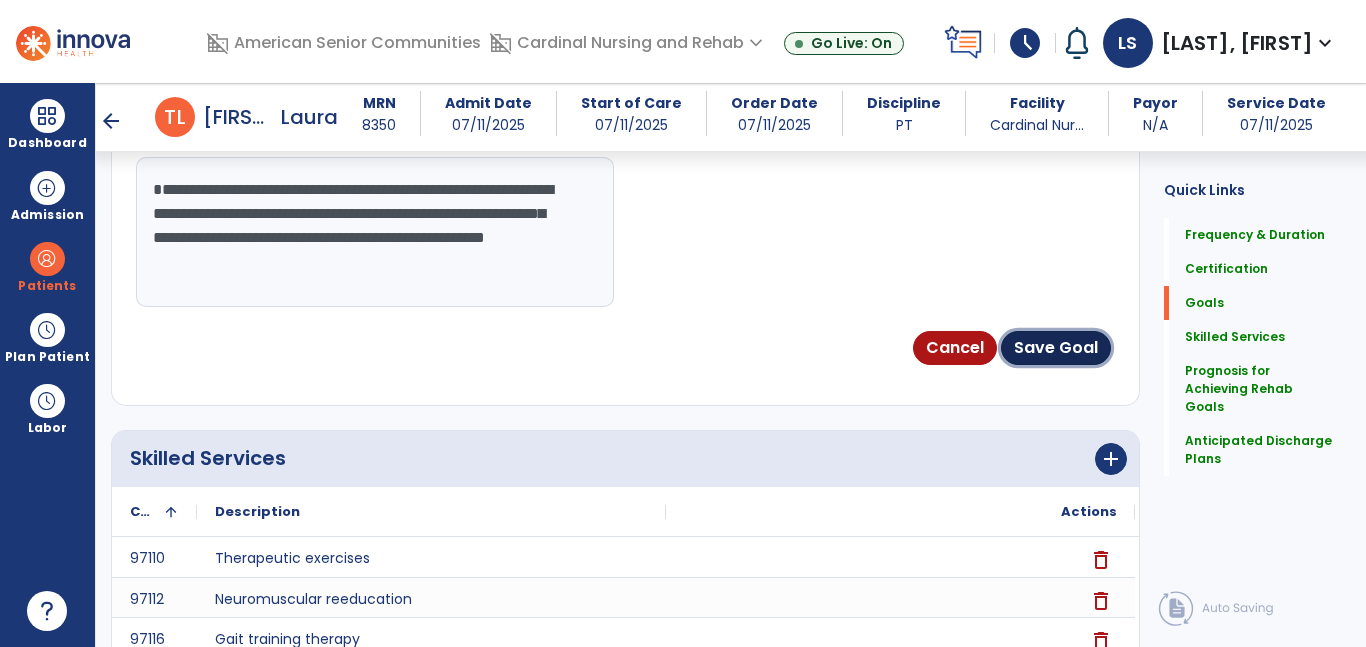 click on "Save Goal" at bounding box center (1056, 348) 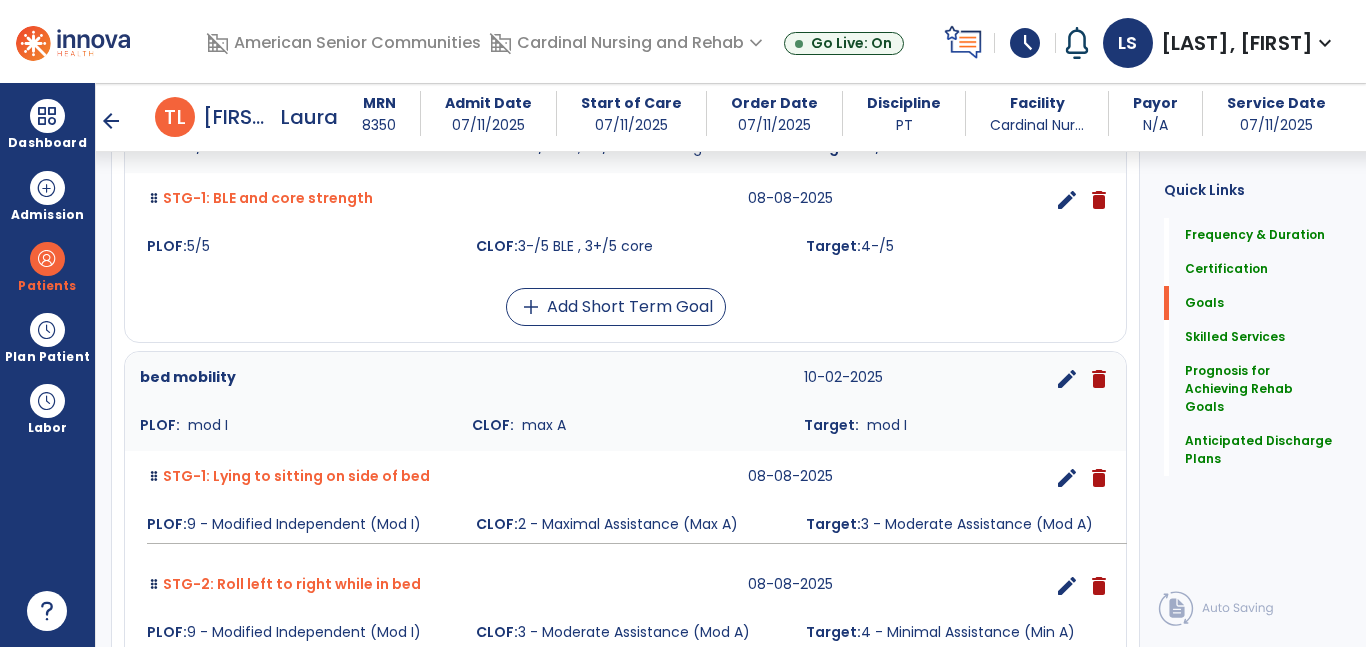 scroll, scrollTop: 1195, scrollLeft: 0, axis: vertical 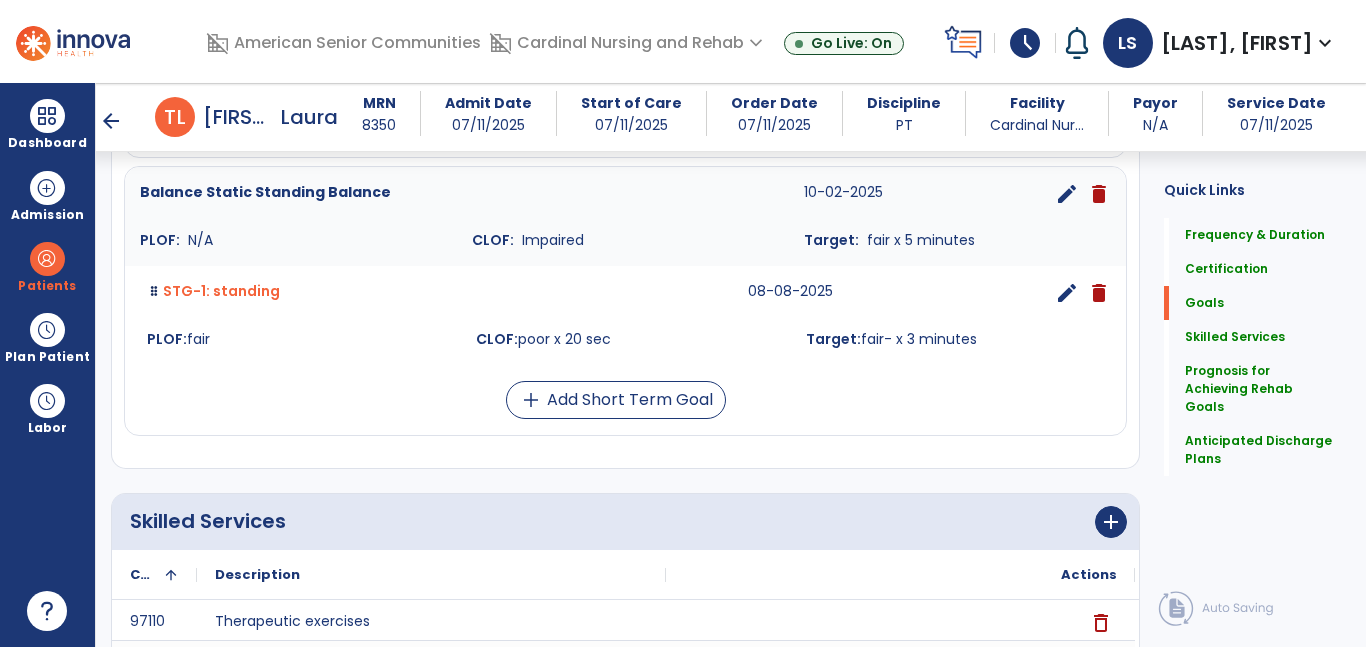 click on "edit" at bounding box center (1067, 293) 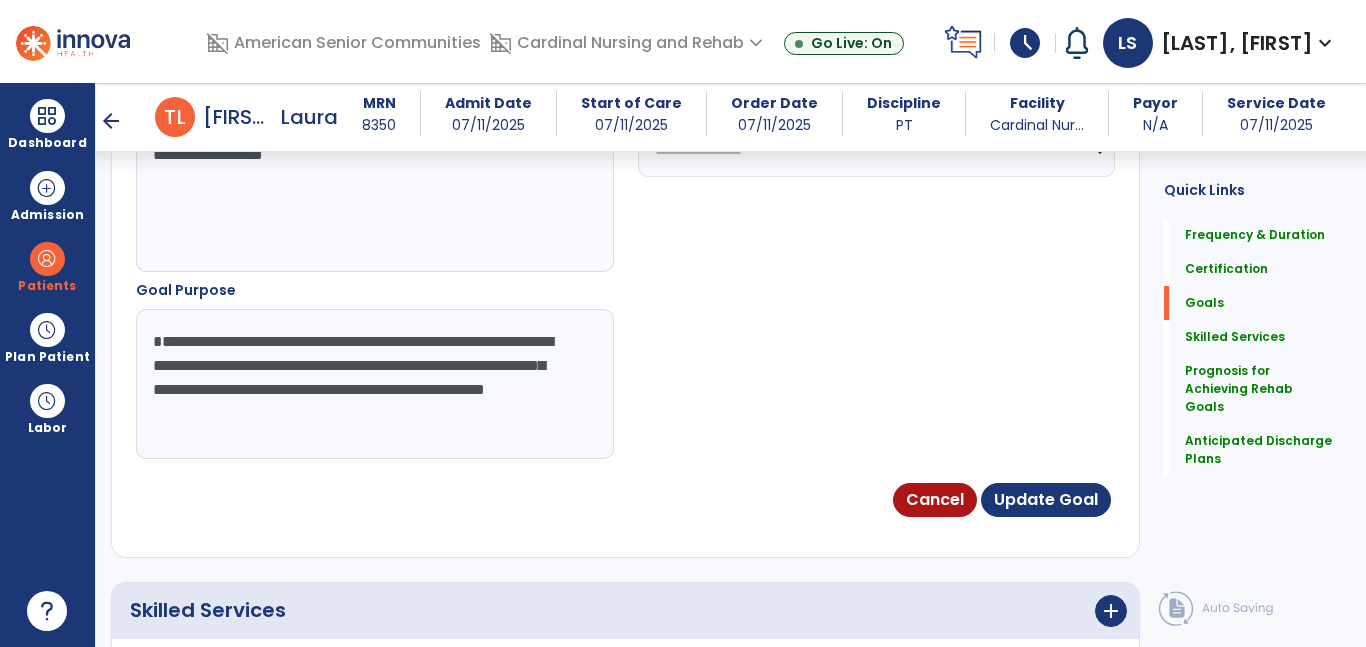 scroll, scrollTop: 1060, scrollLeft: 0, axis: vertical 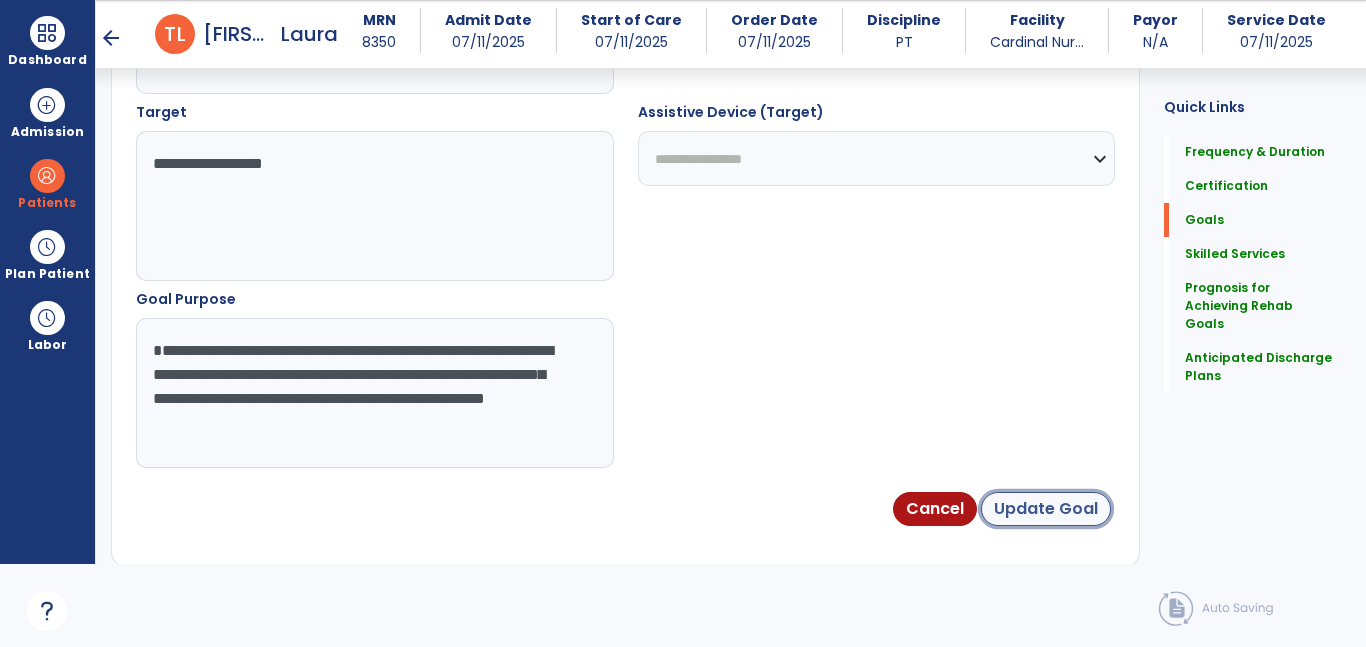 click on "Update Goal" at bounding box center (1046, 509) 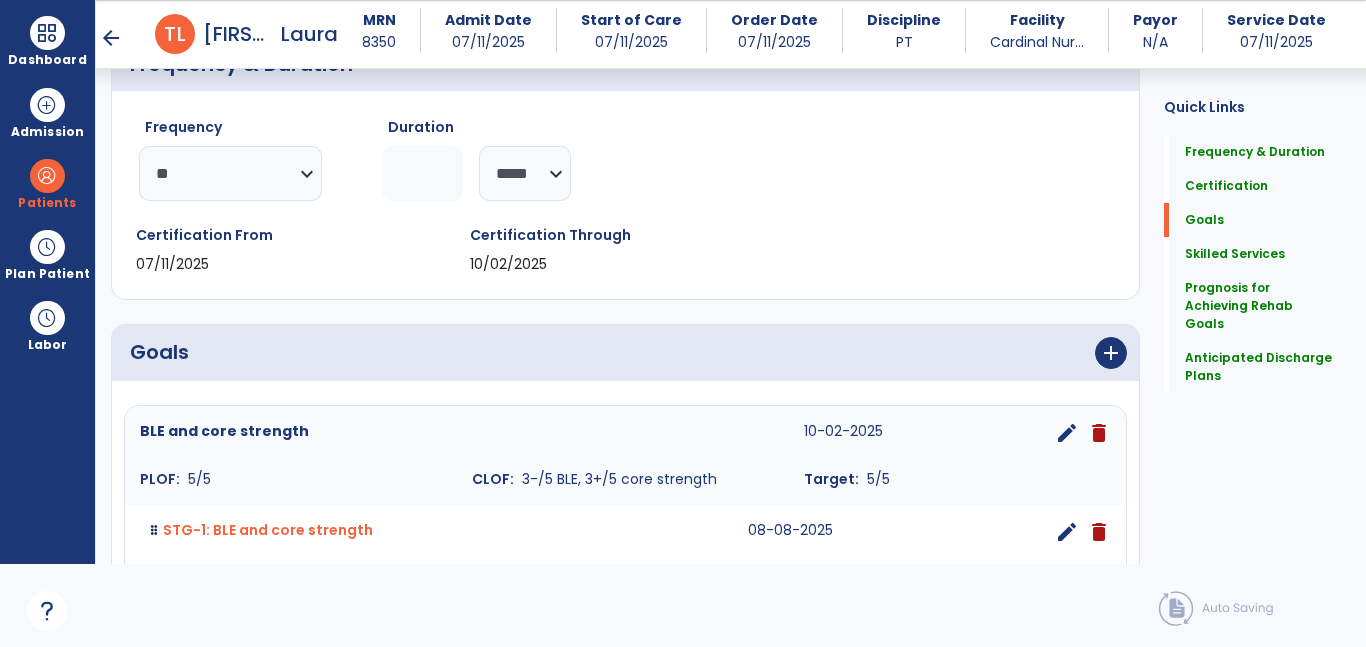 scroll, scrollTop: 203, scrollLeft: 0, axis: vertical 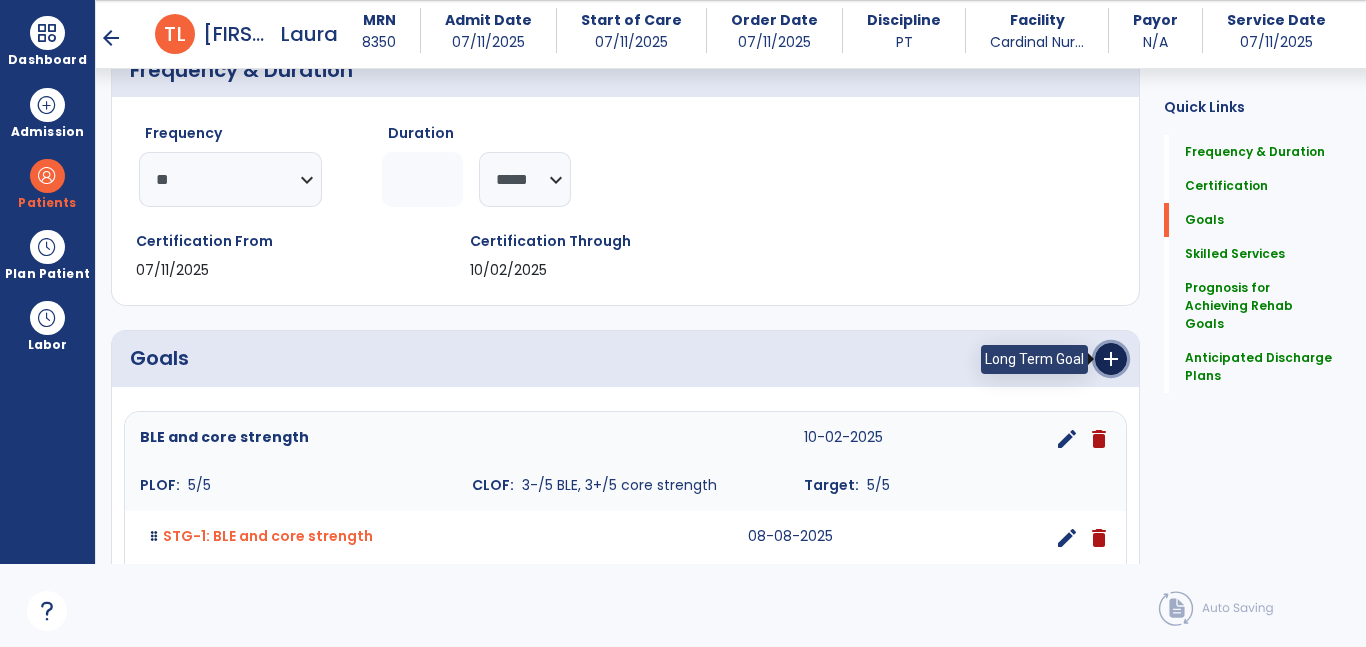 click on "add" at bounding box center (1111, 359) 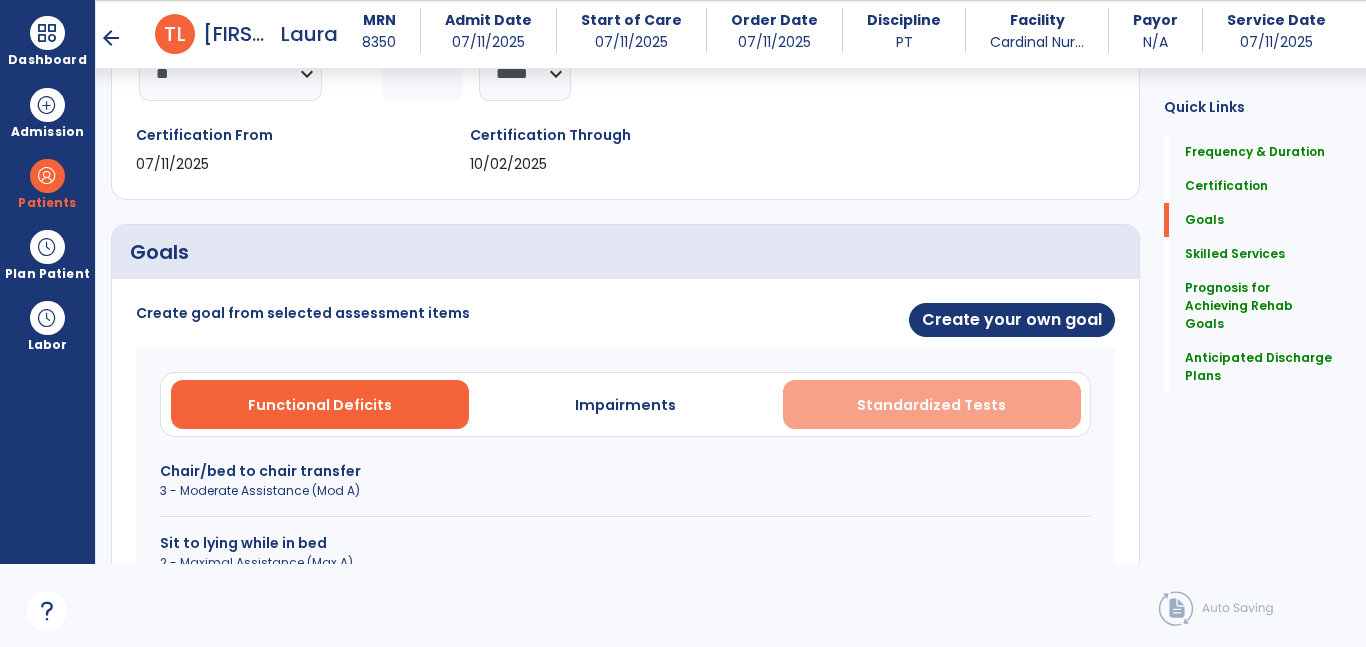scroll, scrollTop: 332, scrollLeft: 0, axis: vertical 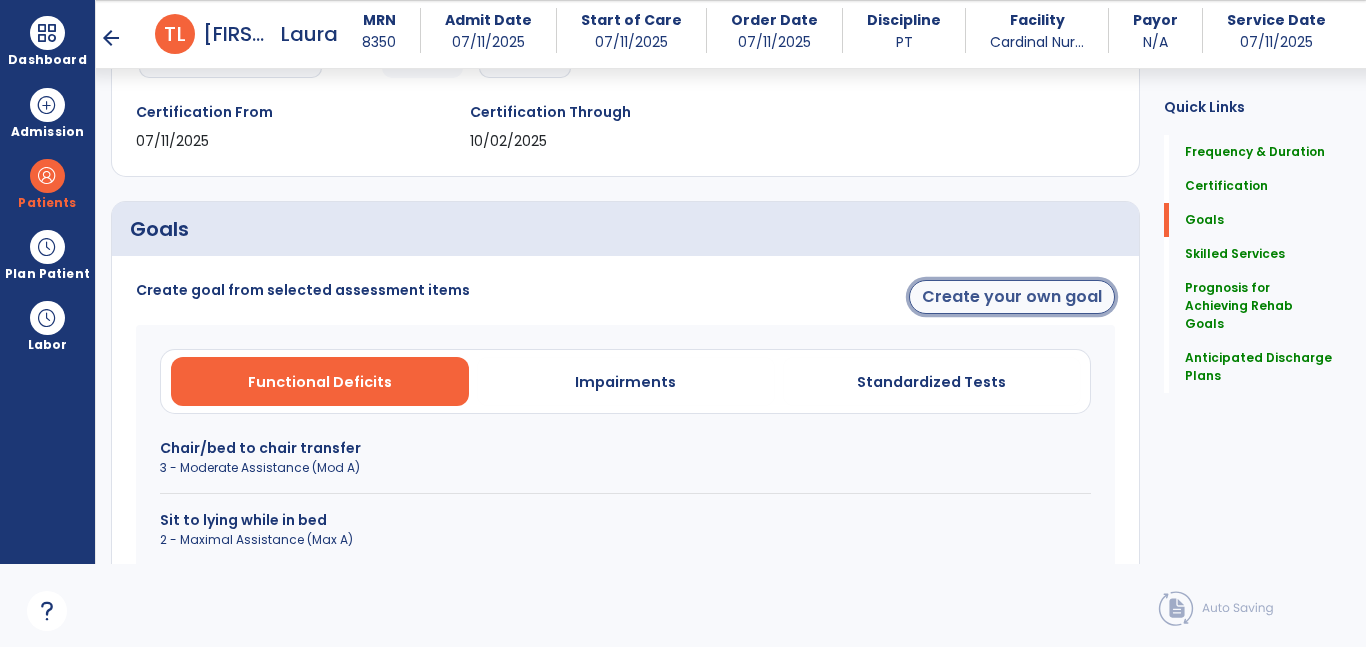 click on "Create your own goal" at bounding box center [1012, 297] 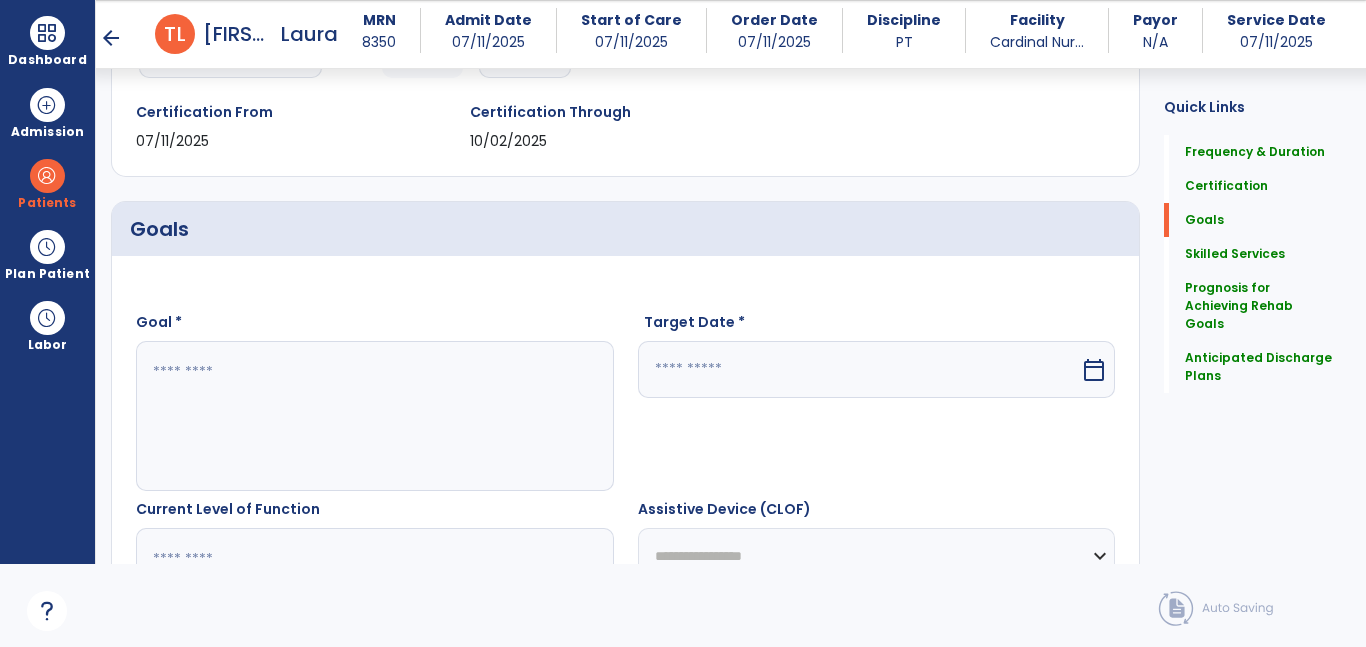 click at bounding box center [374, 416] 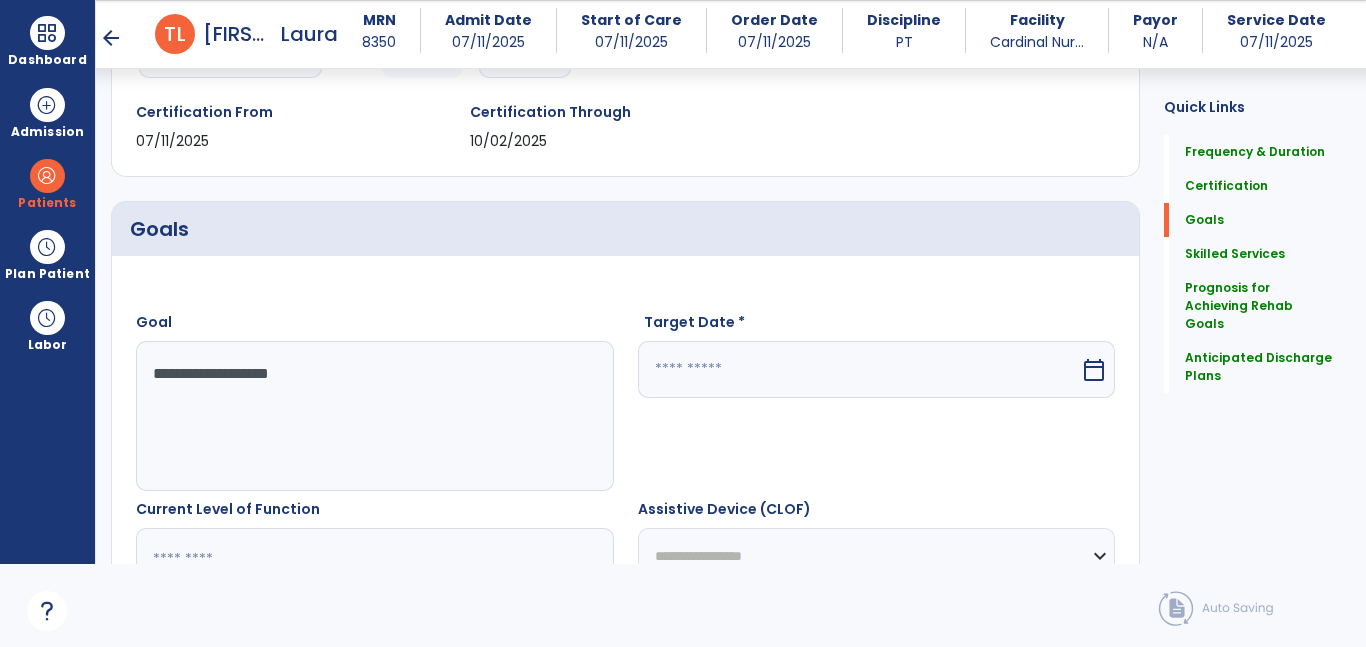 type on "**********" 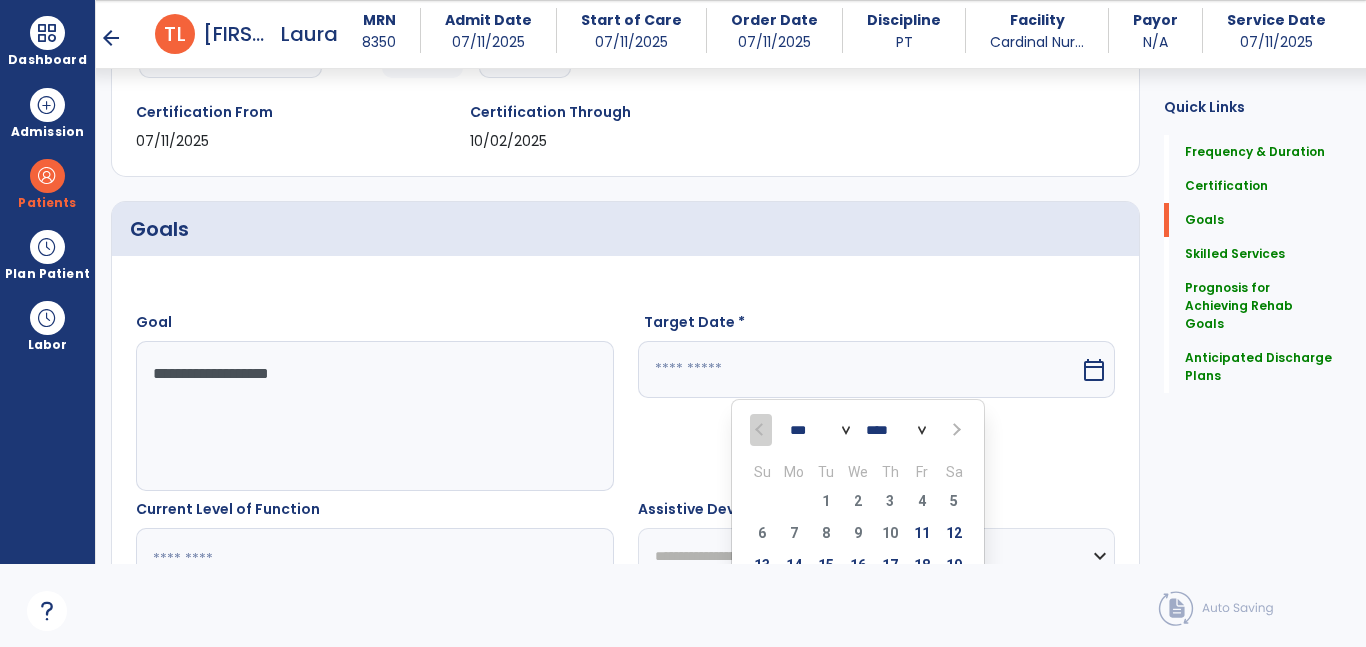 click at bounding box center [954, 430] 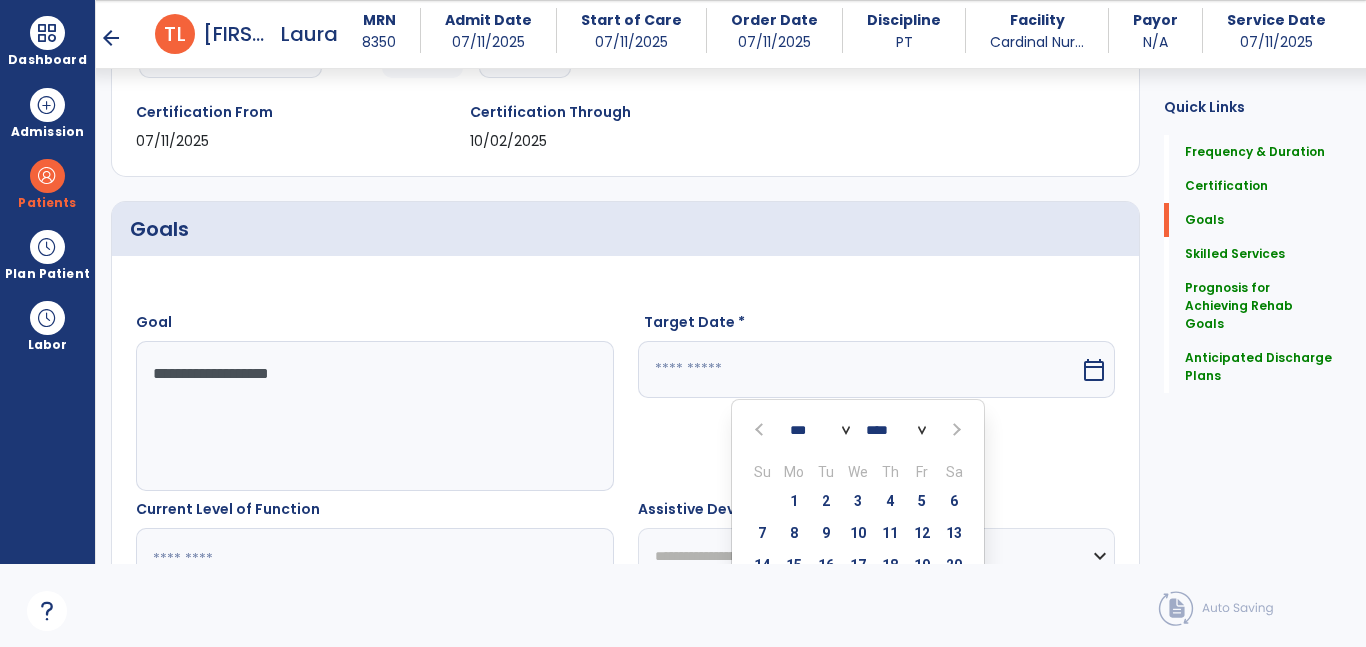 click at bounding box center (954, 430) 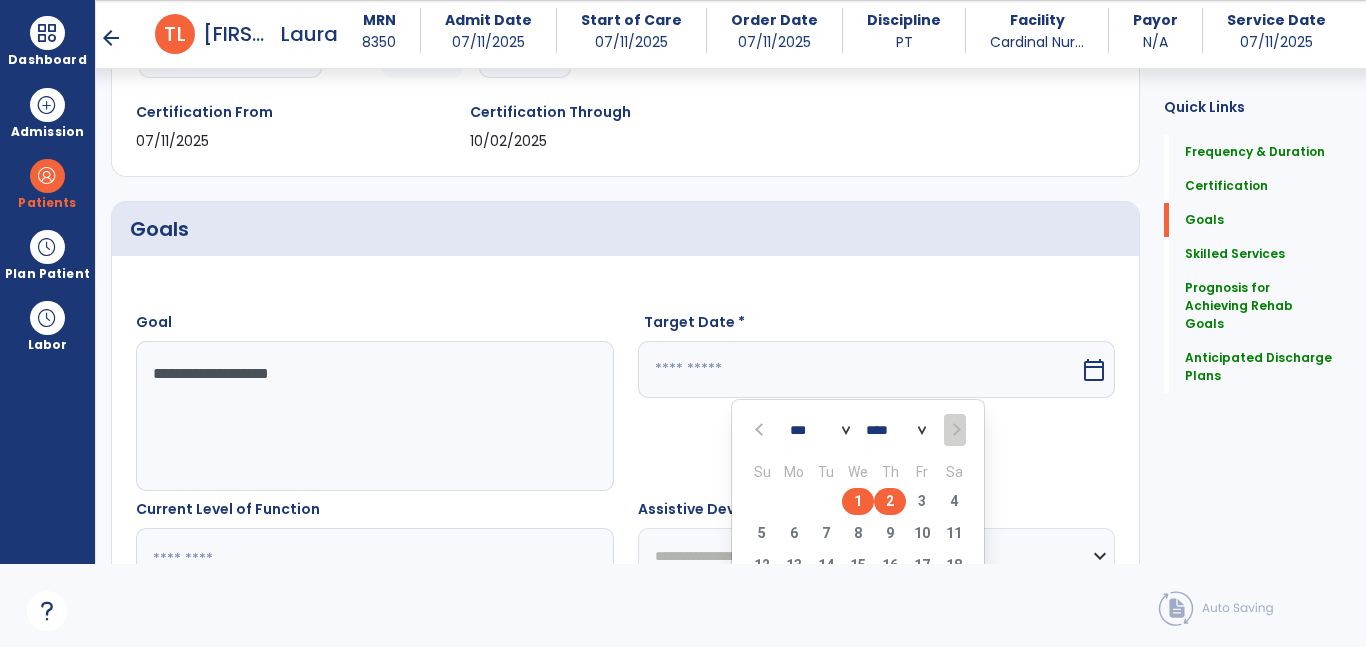 click on "2" at bounding box center (890, 501) 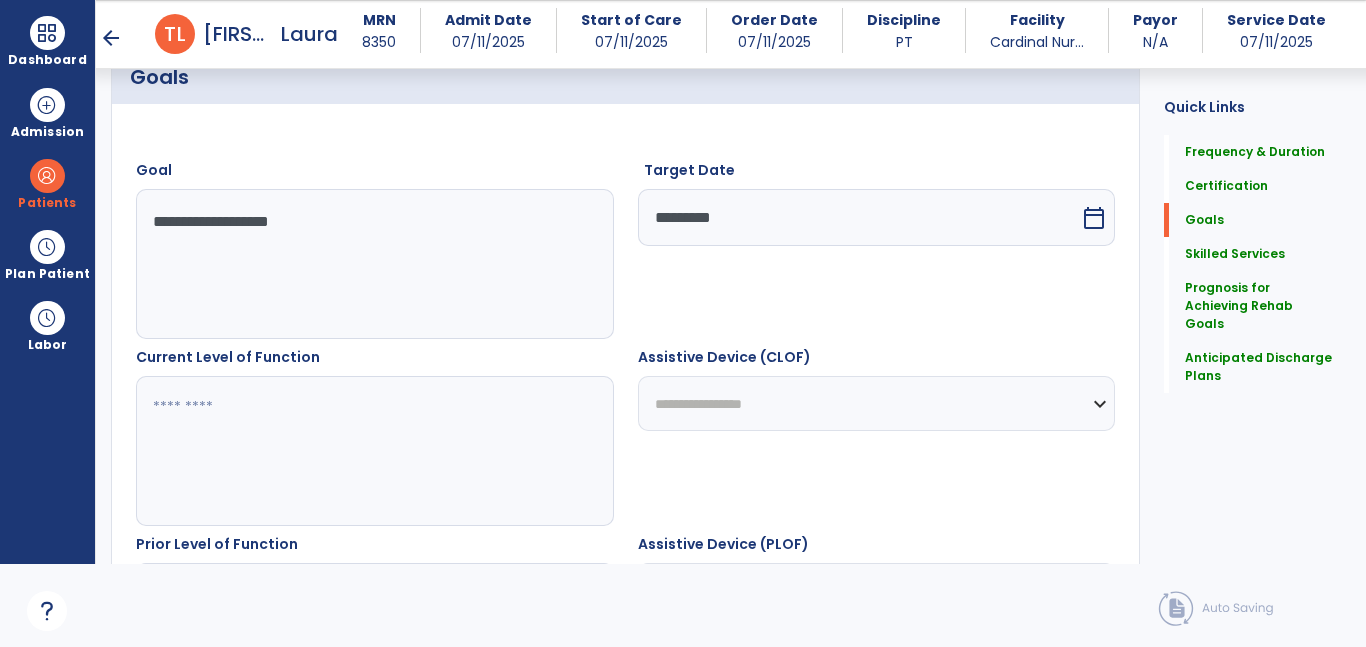 scroll, scrollTop: 488, scrollLeft: 0, axis: vertical 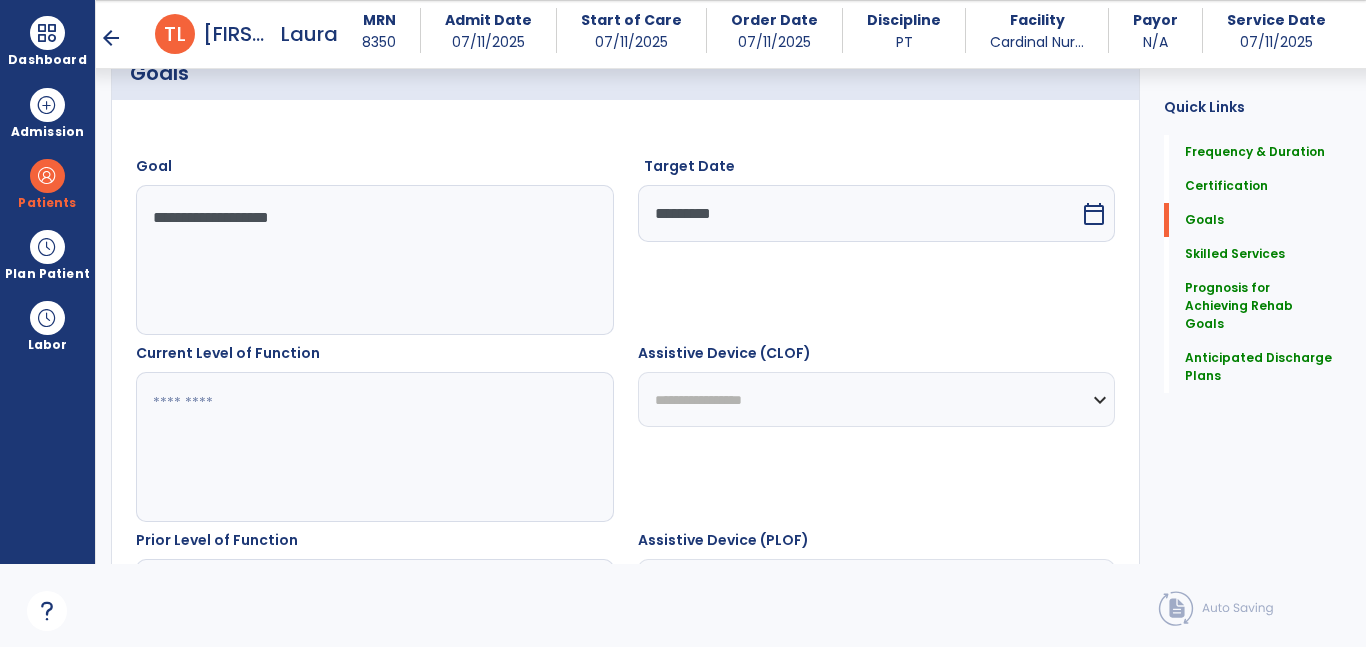 click at bounding box center (374, 447) 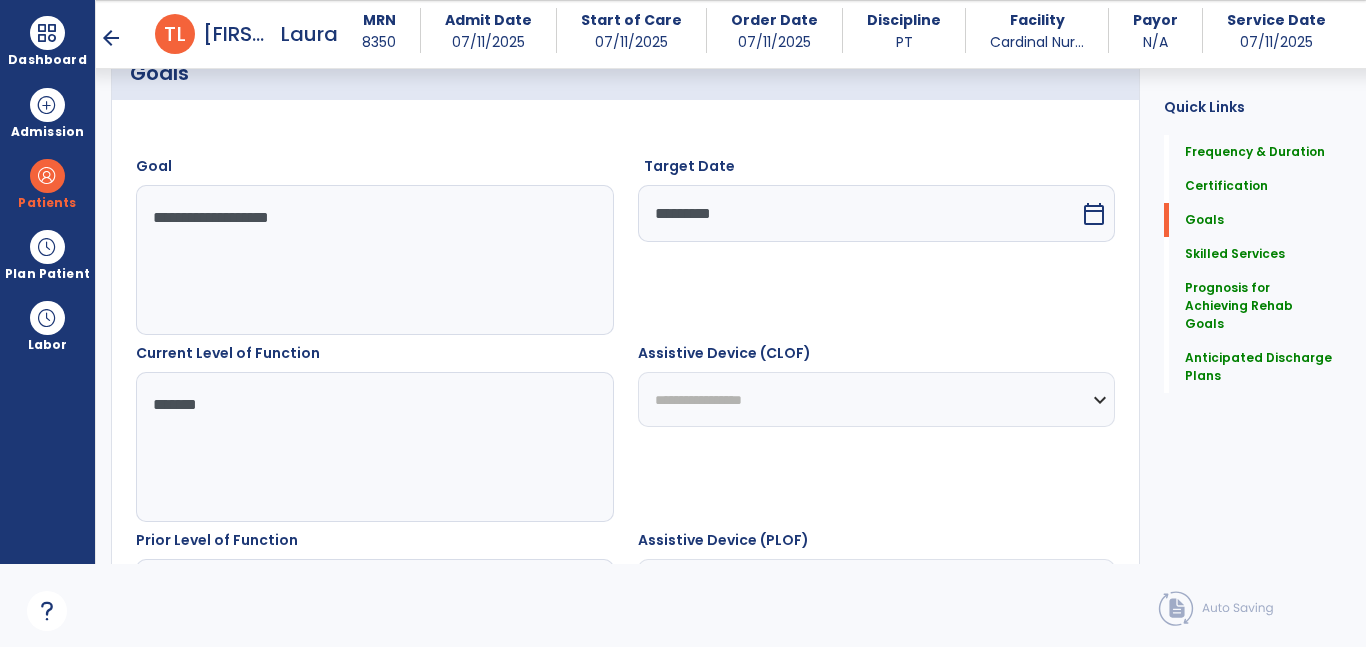 type on "*******" 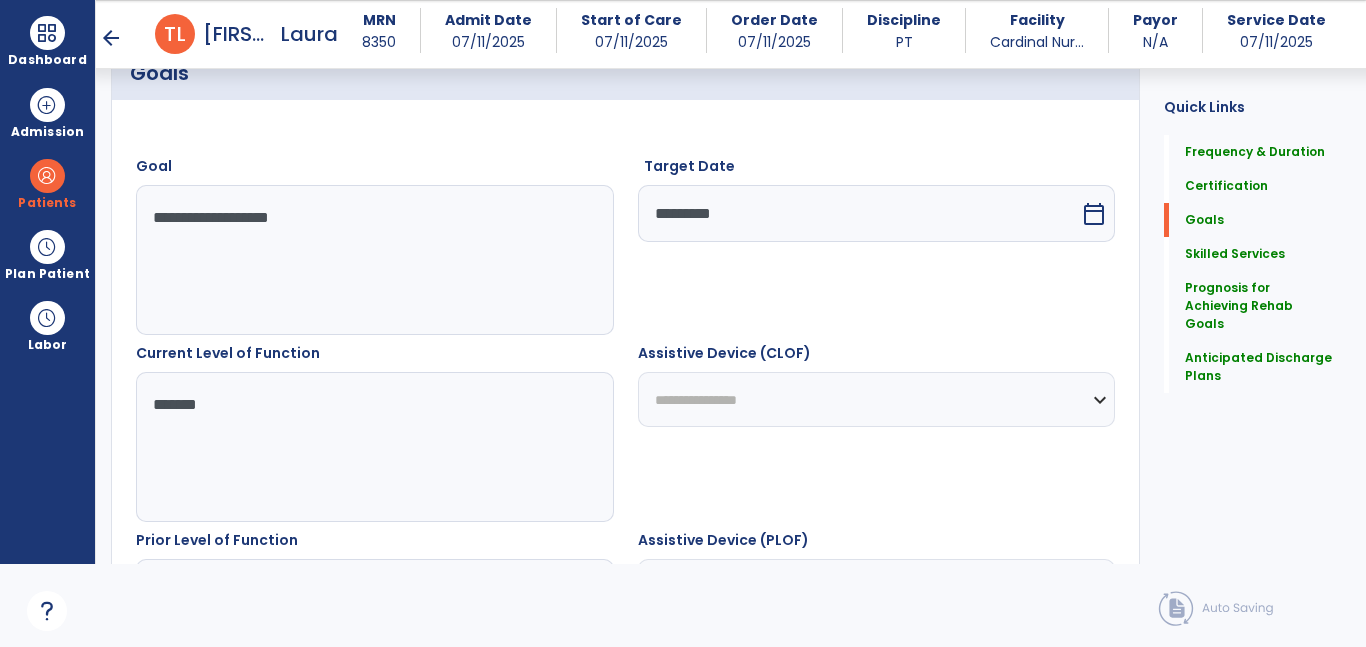 click on "**********" at bounding box center (877, 399) 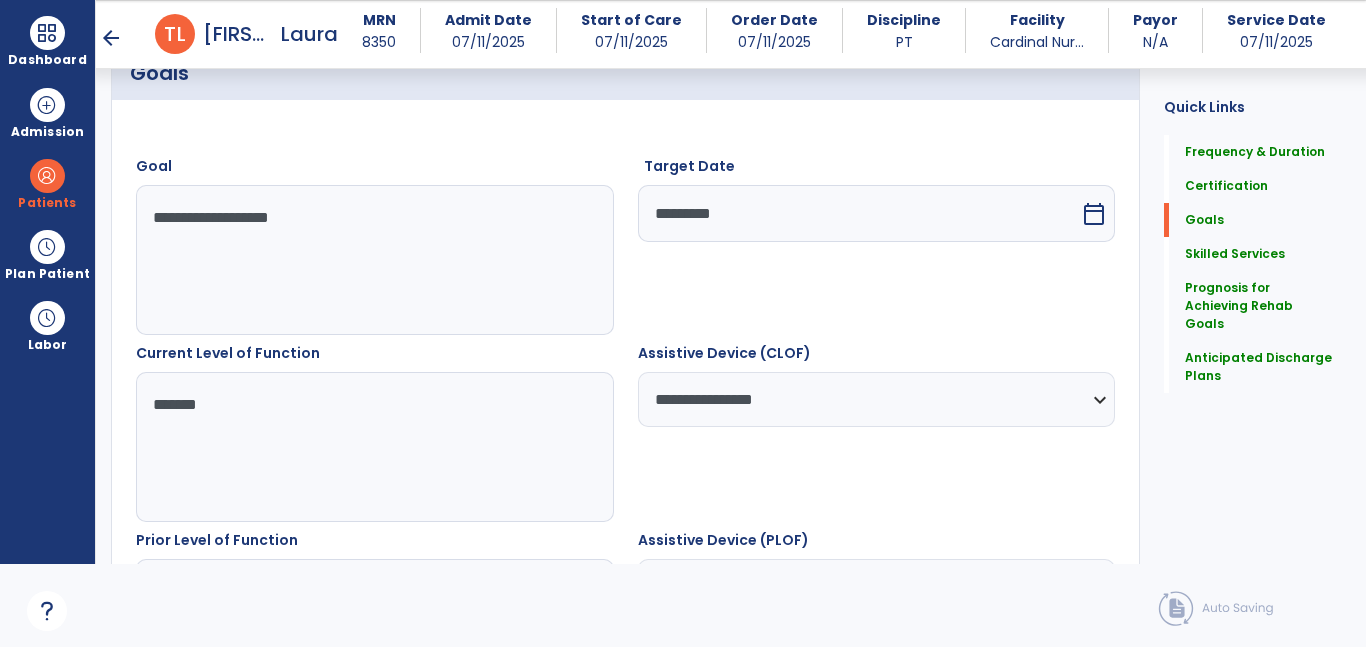 scroll, scrollTop: 629, scrollLeft: 0, axis: vertical 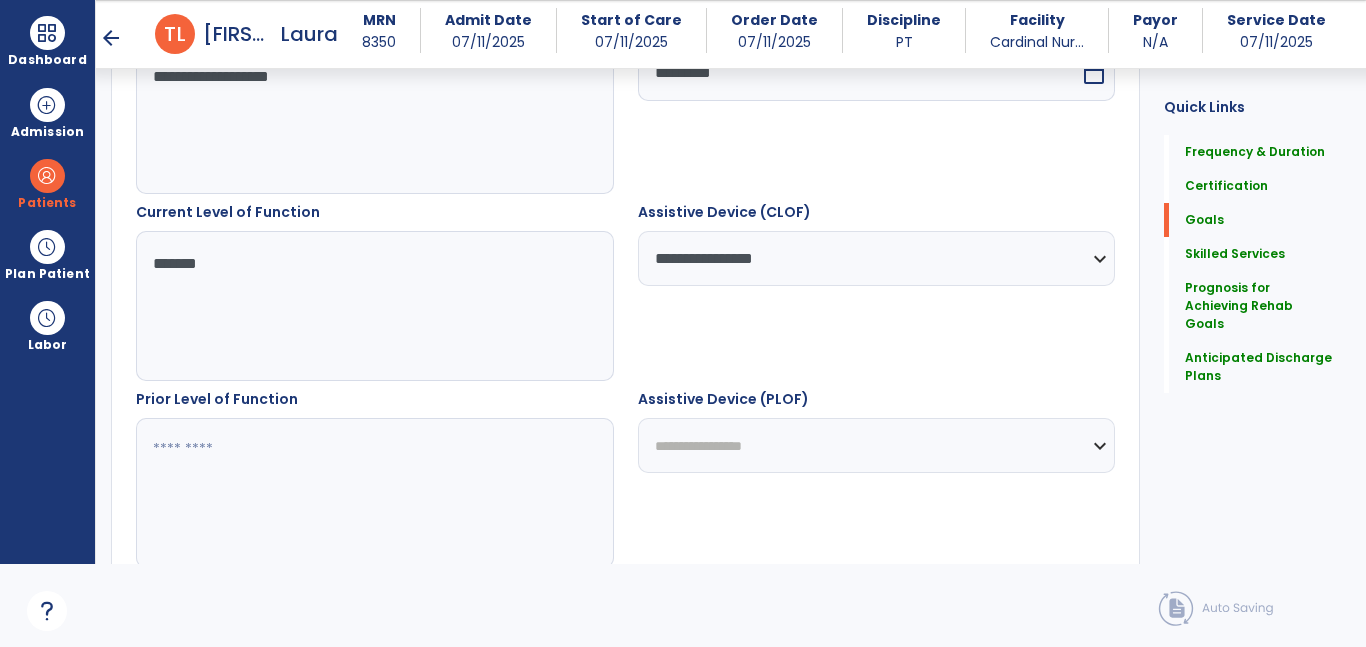 click at bounding box center (374, 493) 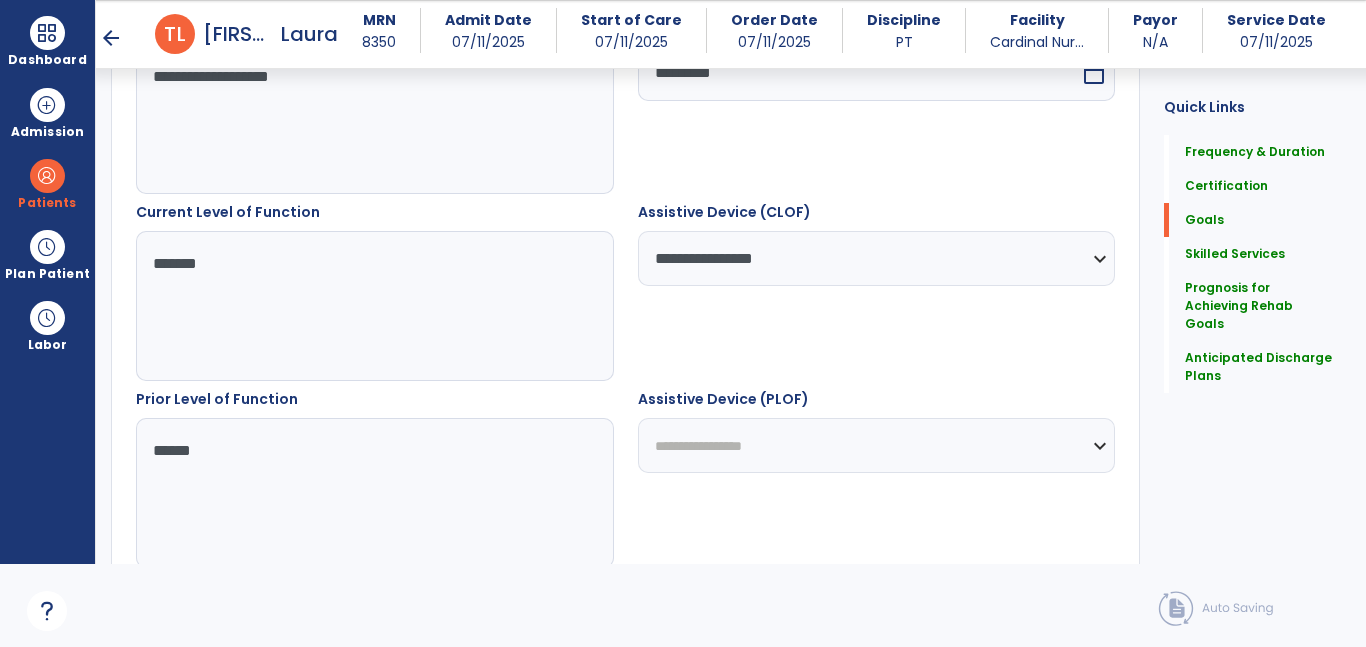 type on "*****" 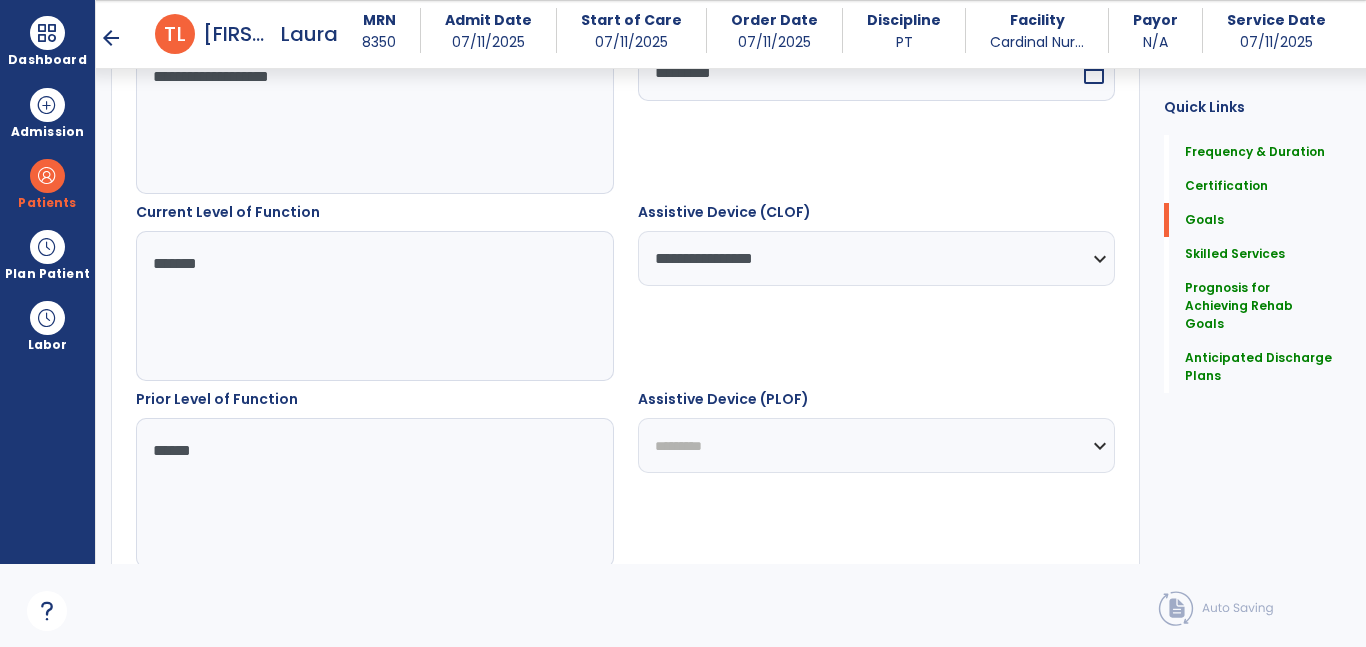 click on "**********" at bounding box center [877, 445] 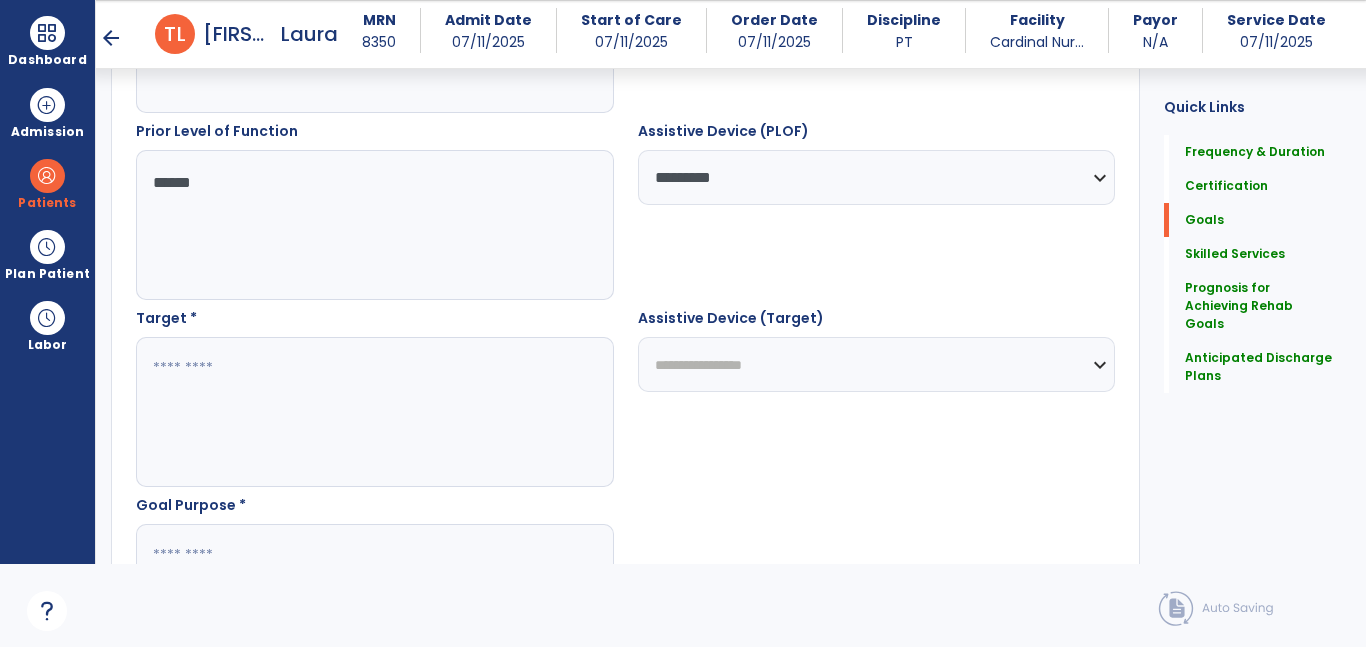 scroll, scrollTop: 921, scrollLeft: 0, axis: vertical 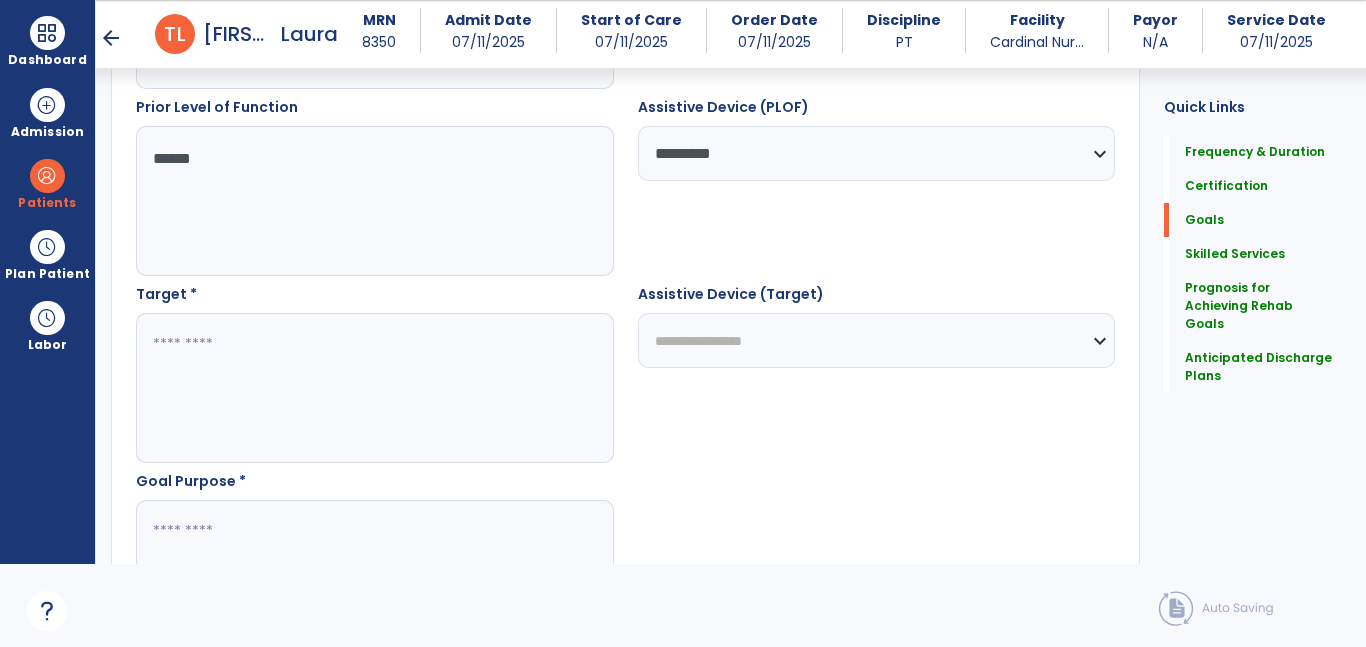 click at bounding box center [374, 388] 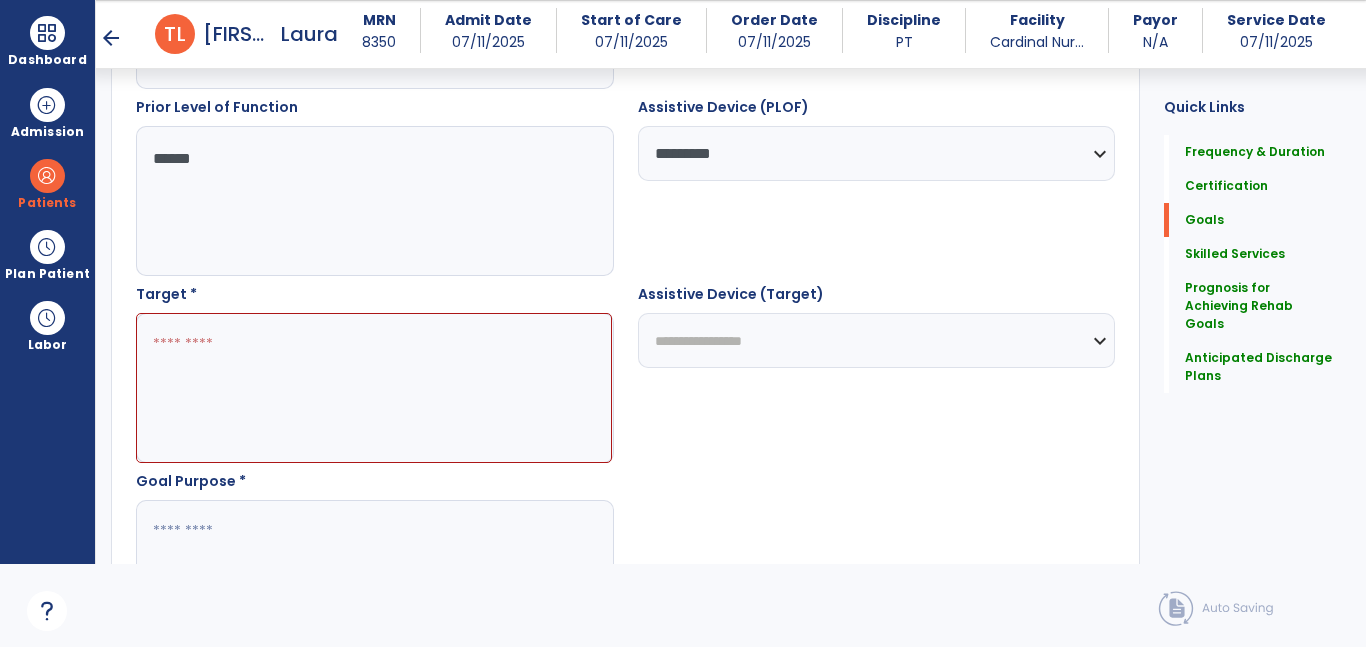 type on "*" 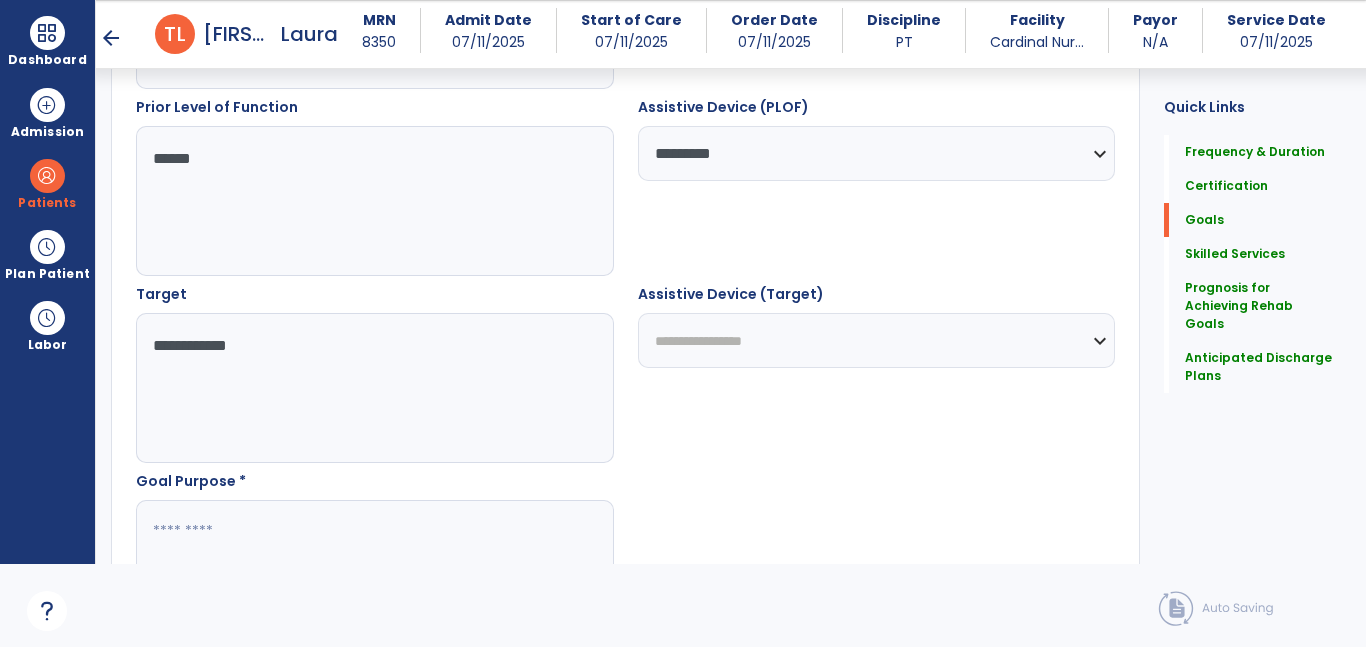 scroll, scrollTop: 931, scrollLeft: 0, axis: vertical 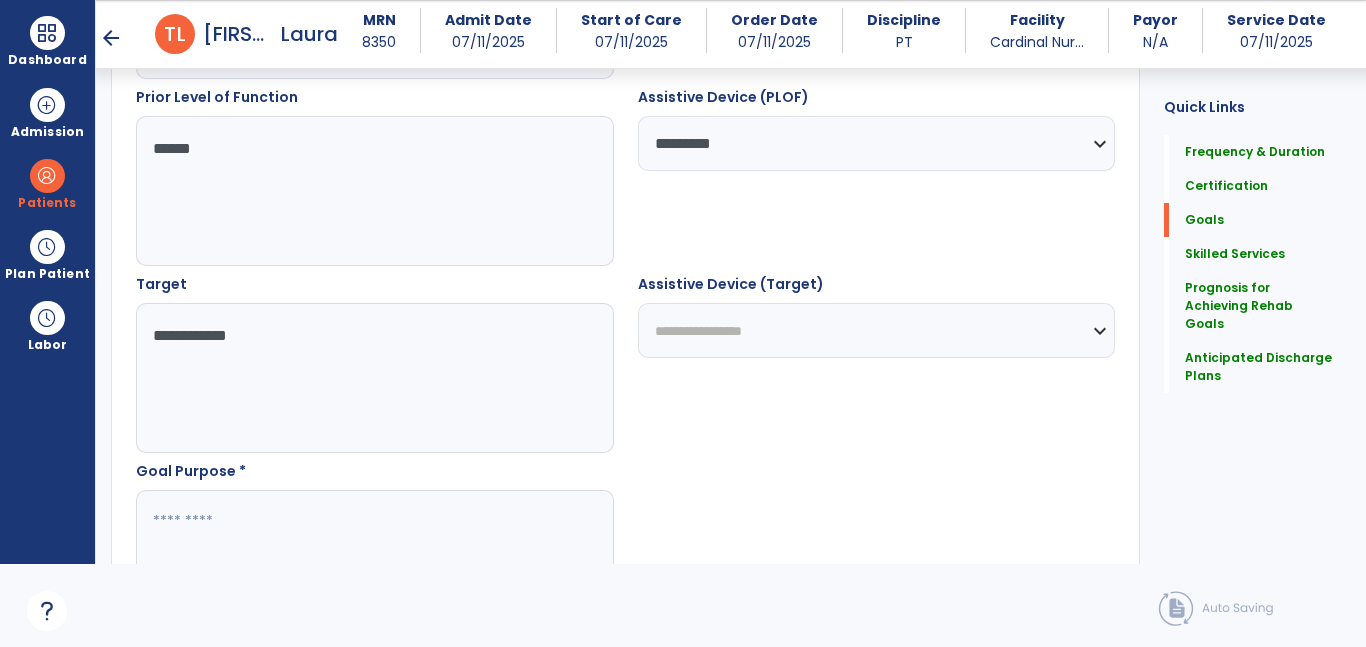 type on "**********" 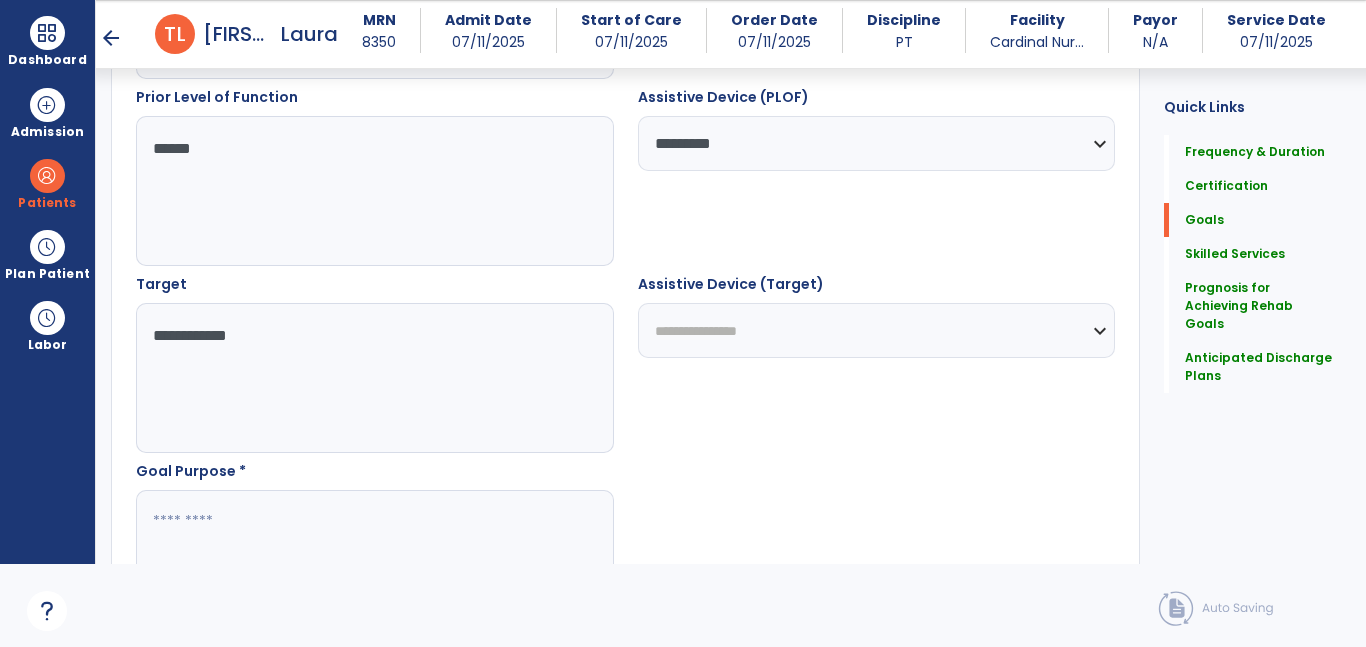 click on "**********" at bounding box center (877, 330) 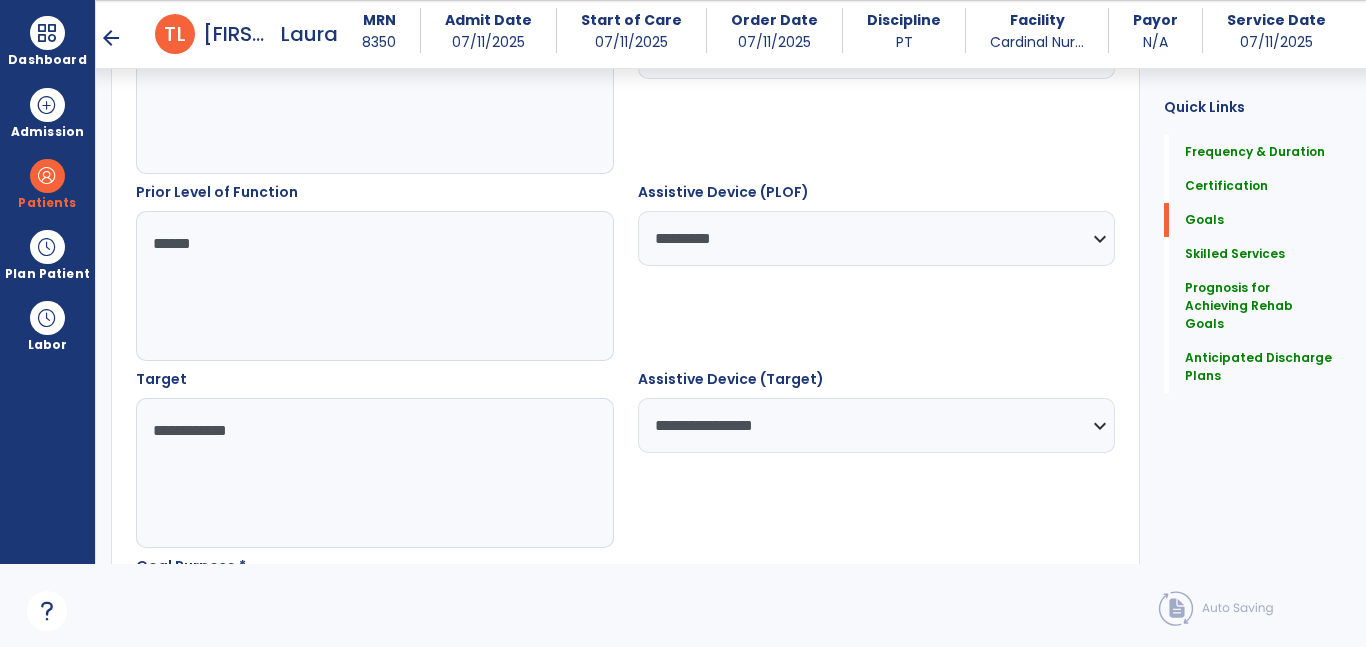 scroll, scrollTop: 947, scrollLeft: 0, axis: vertical 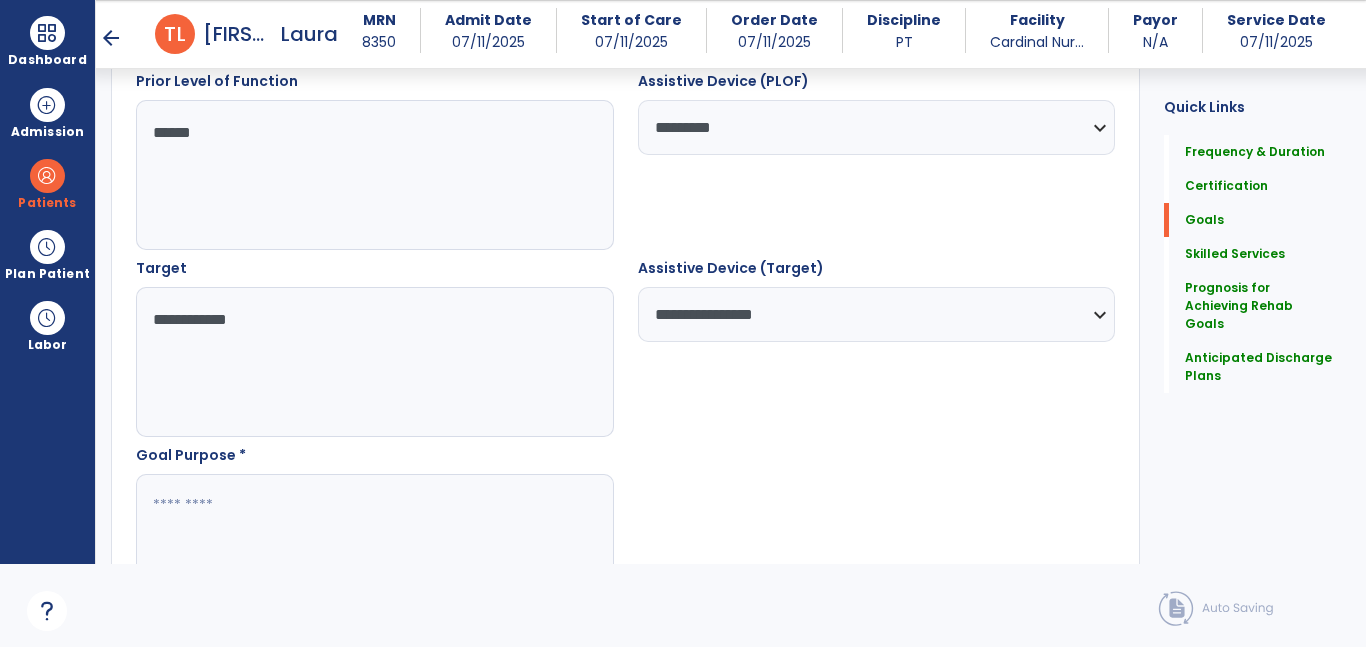 click at bounding box center [374, 549] 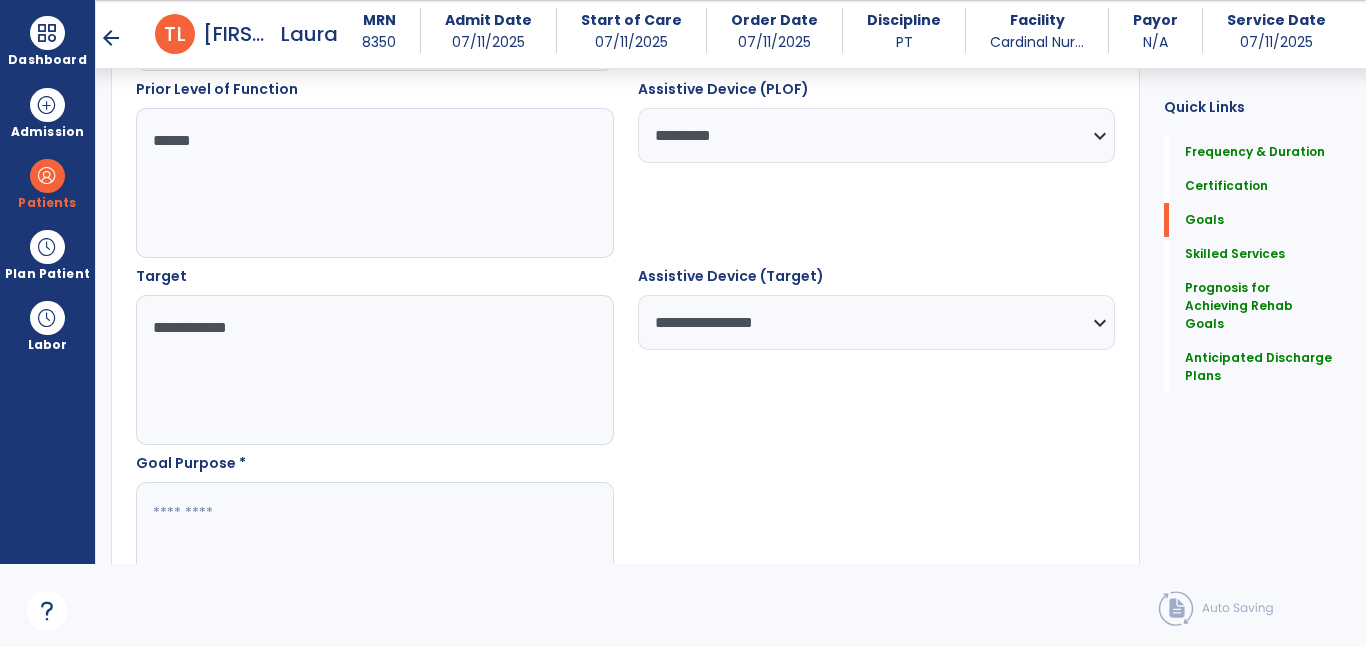 scroll, scrollTop: 937, scrollLeft: 0, axis: vertical 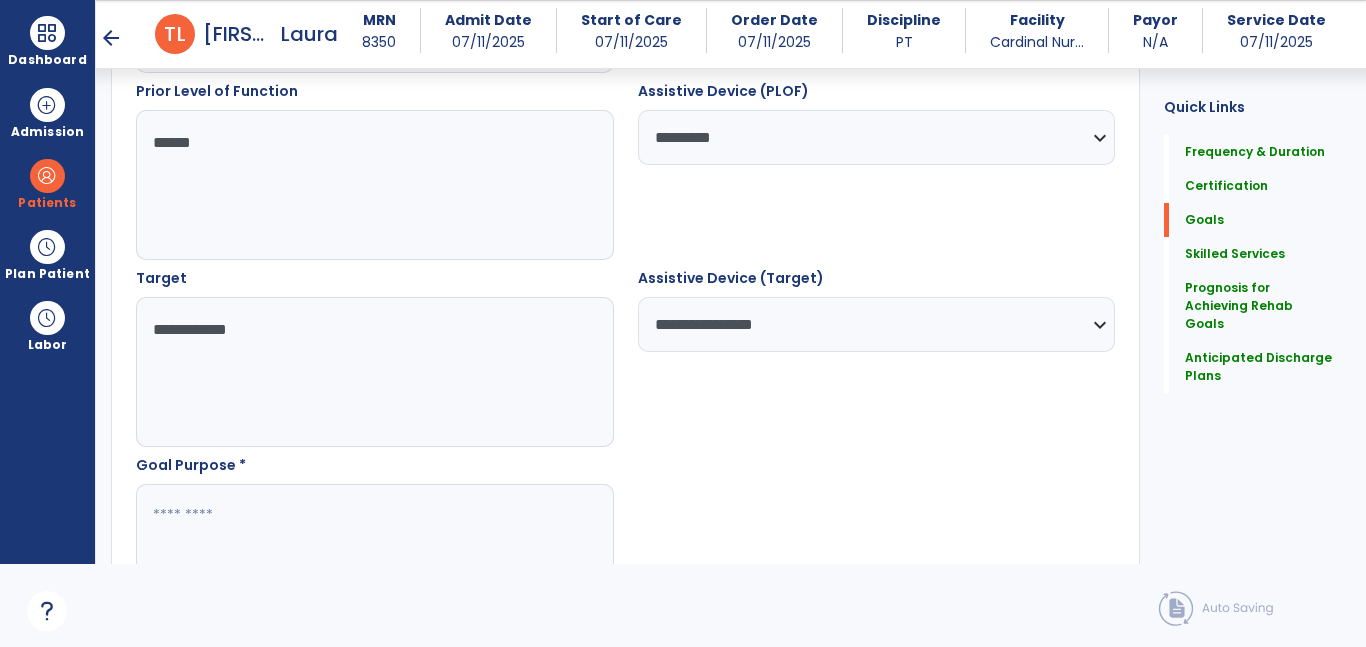 click at bounding box center (374, 559) 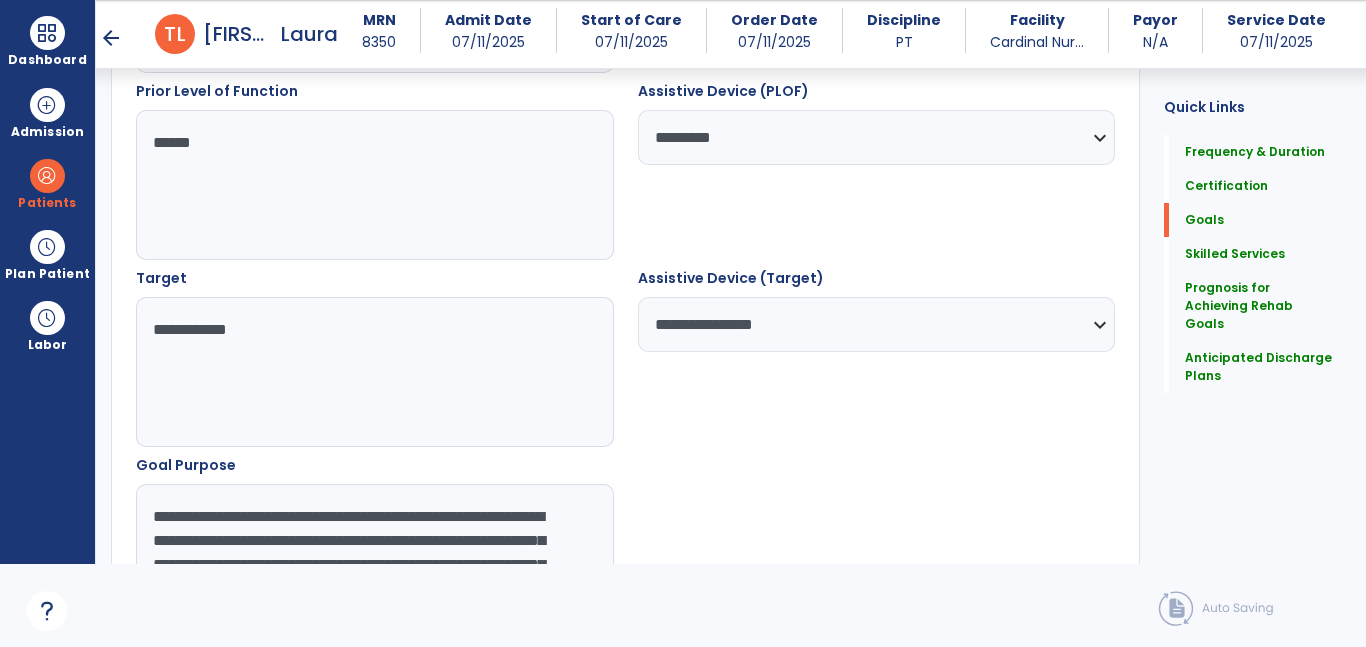scroll, scrollTop: 998, scrollLeft: 0, axis: vertical 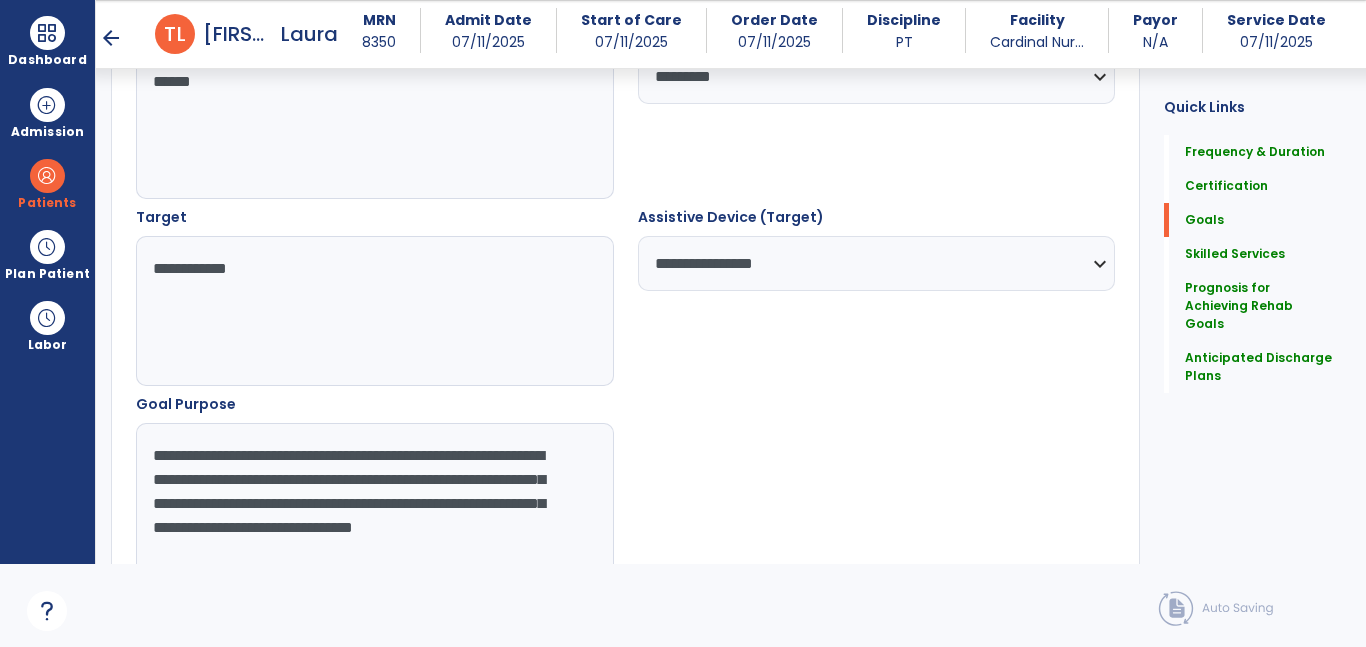 drag, startPoint x: 500, startPoint y: 483, endPoint x: 158, endPoint y: 383, distance: 356.32007 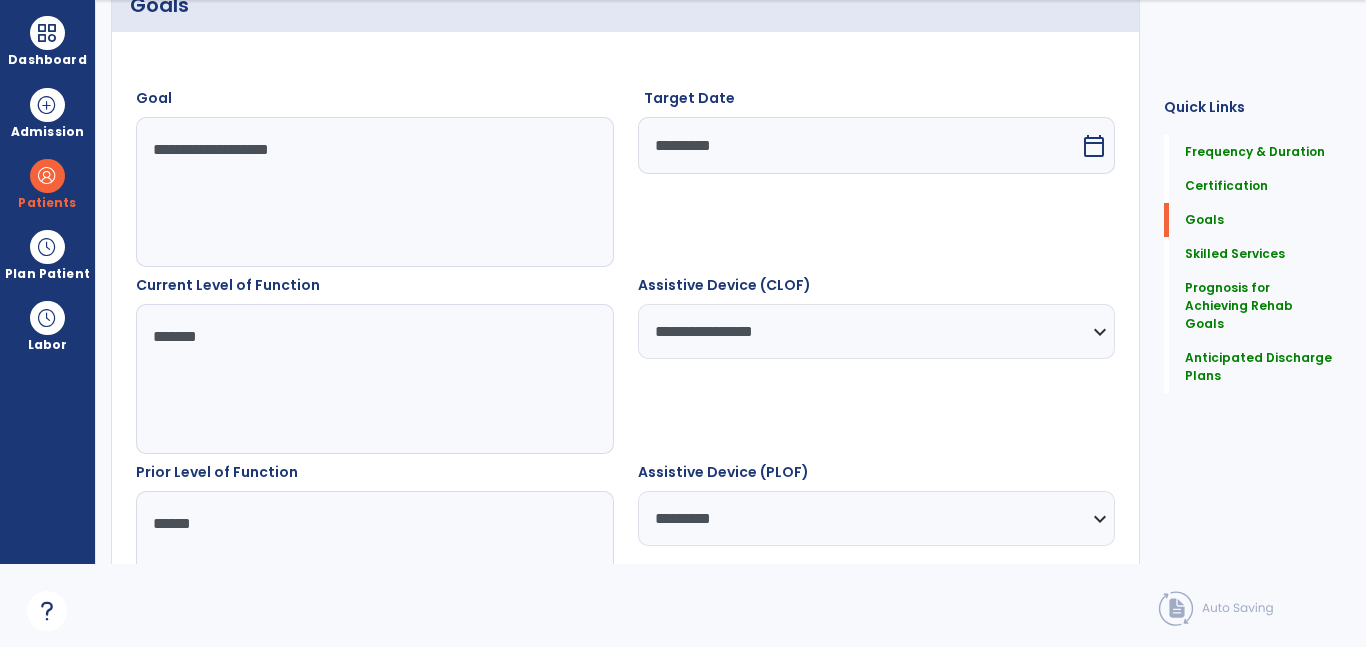 scroll, scrollTop: 0, scrollLeft: 0, axis: both 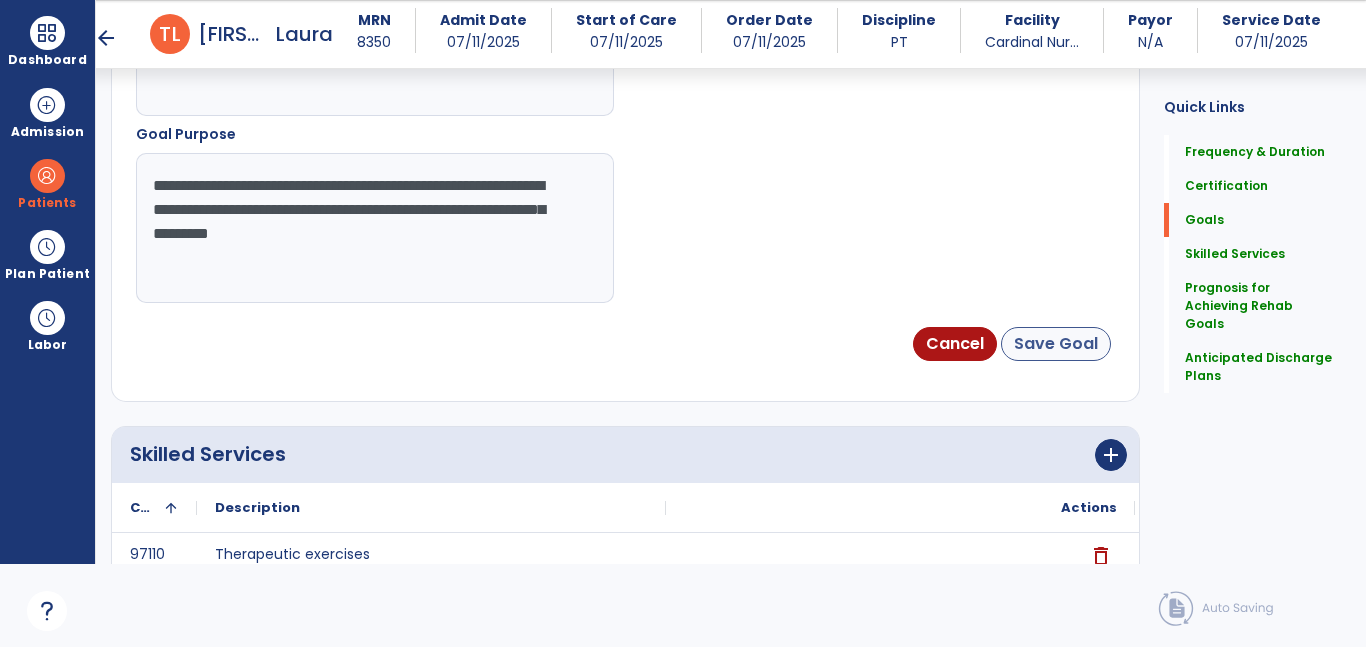 type on "**********" 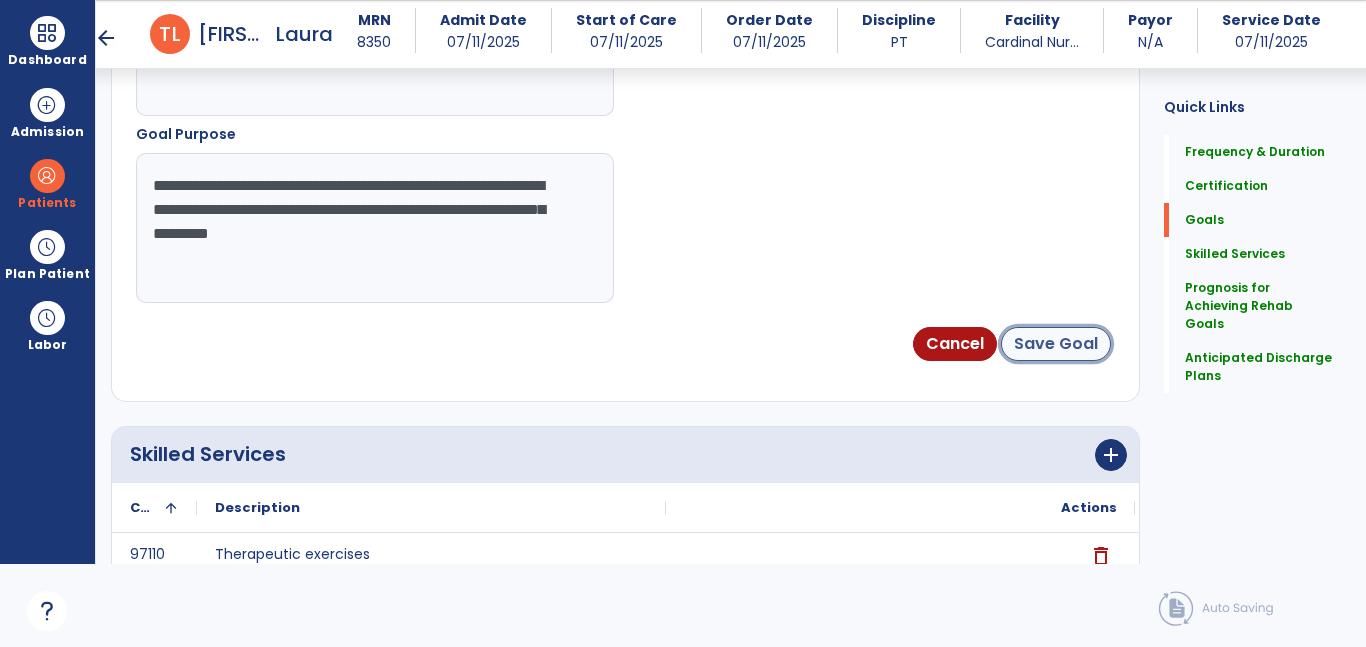 click on "Save Goal" at bounding box center (1056, 344) 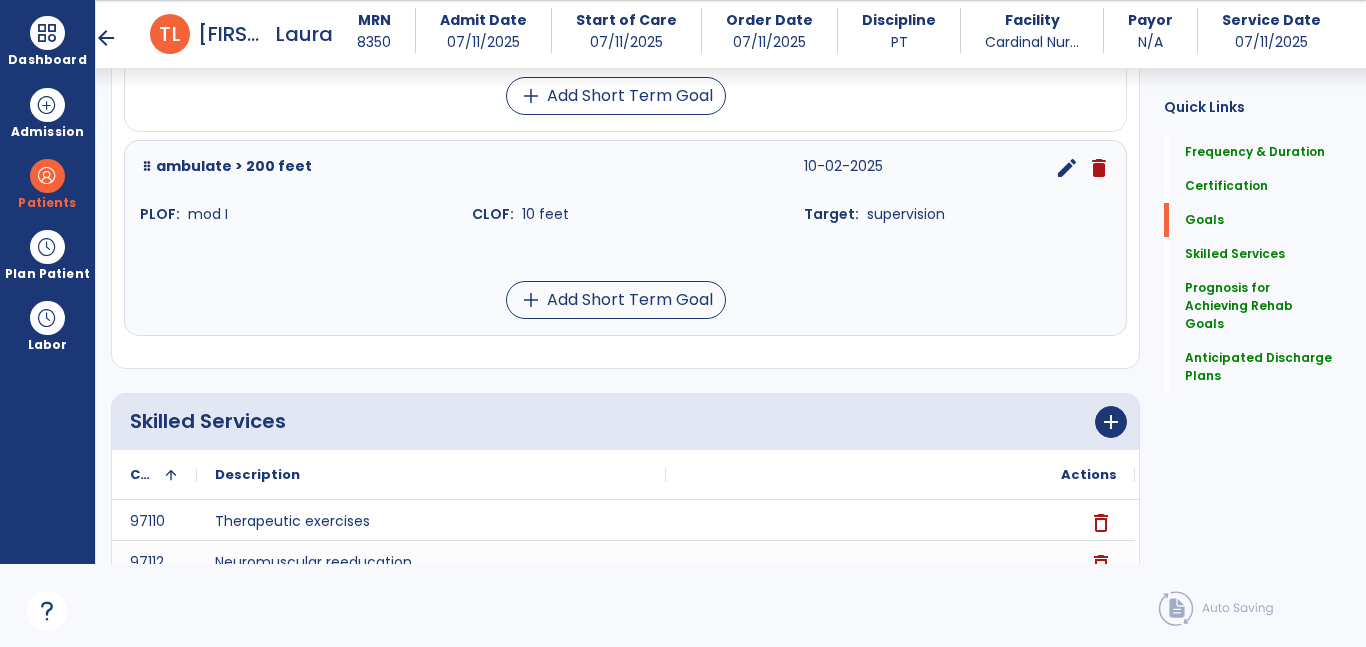 scroll, scrollTop: 1435, scrollLeft: 0, axis: vertical 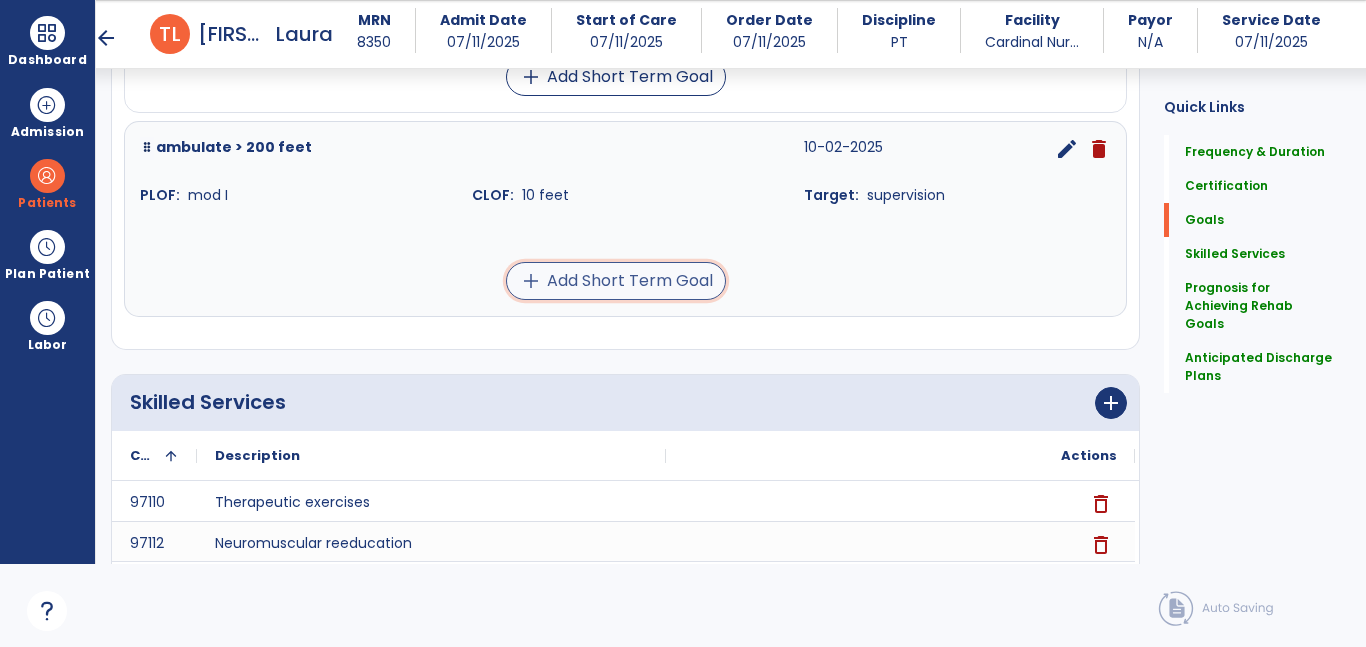 click on "add  Add Short Term Goal" at bounding box center [616, 281] 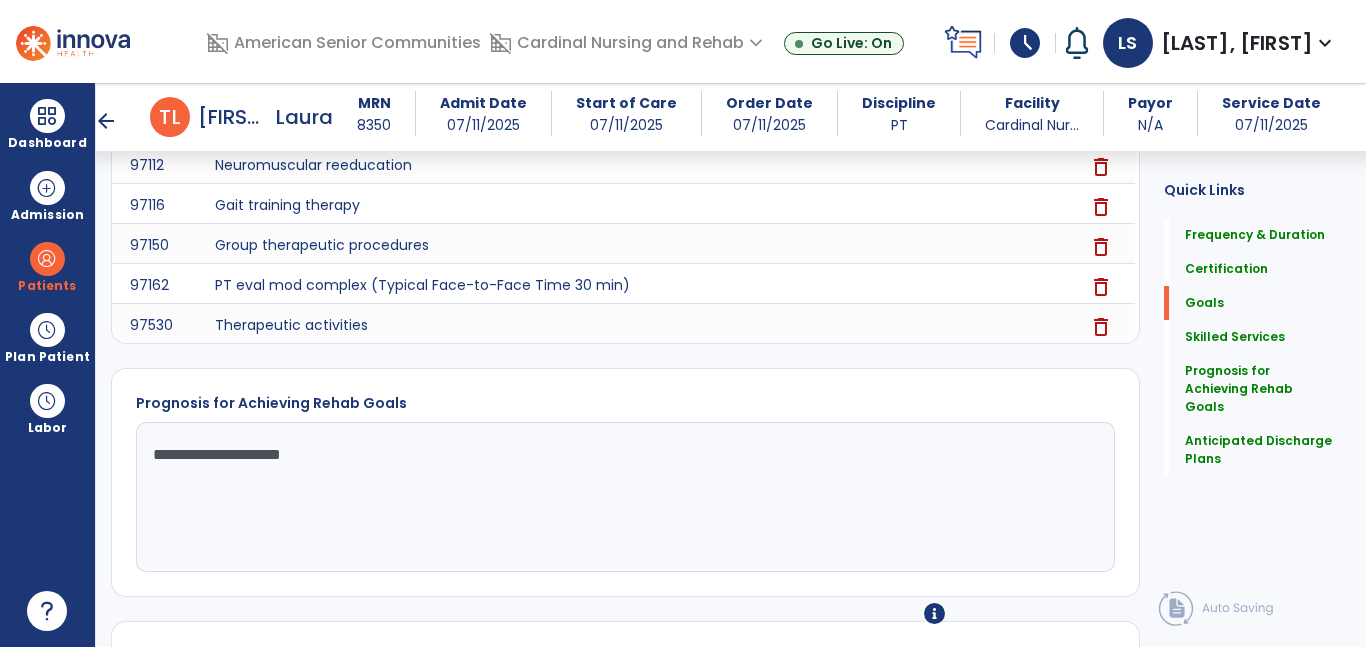 scroll, scrollTop: 0, scrollLeft: 0, axis: both 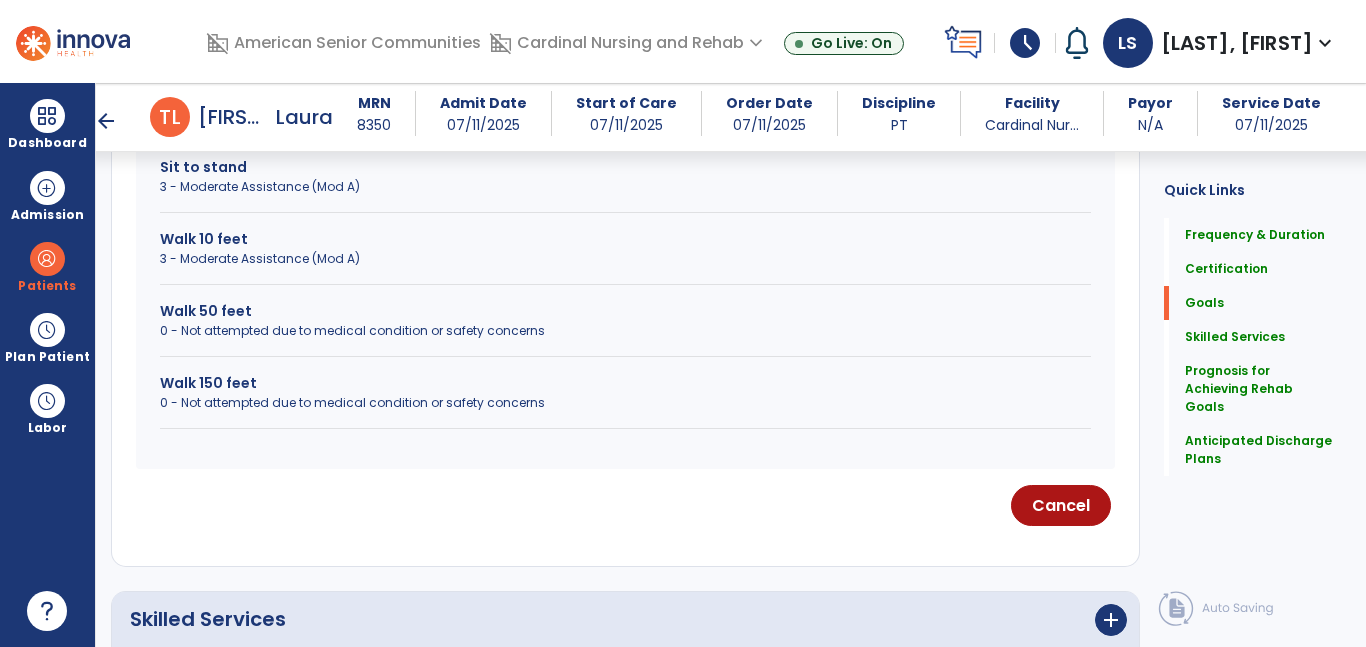 click on "0 - Not attempted due to medical condition or safety concerns" at bounding box center [625, 331] 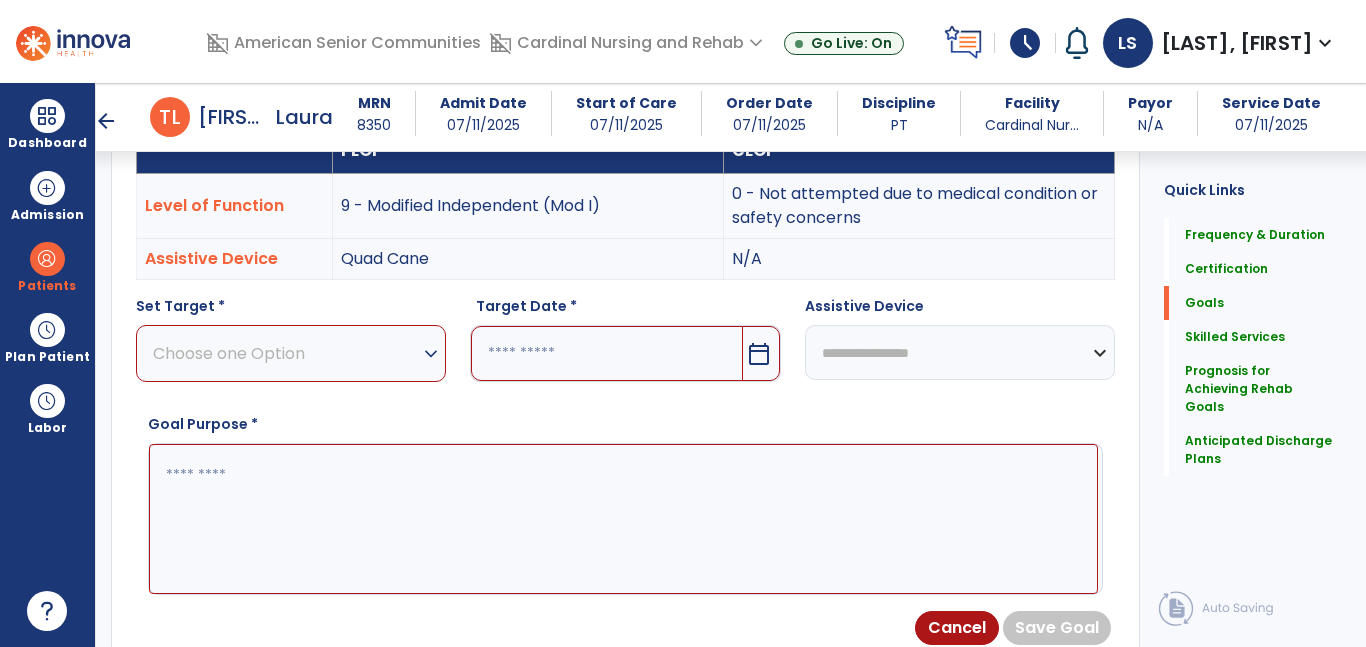 scroll, scrollTop: 371, scrollLeft: 0, axis: vertical 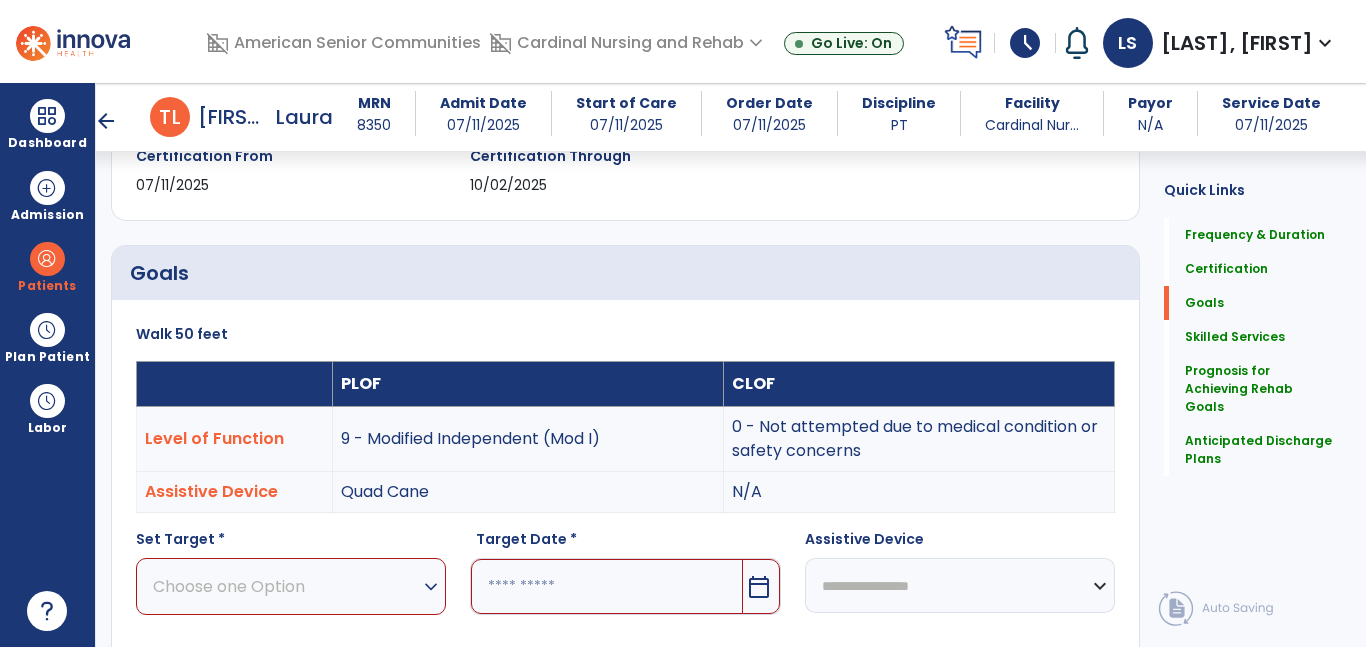 click on "expand_more" at bounding box center [431, 587] 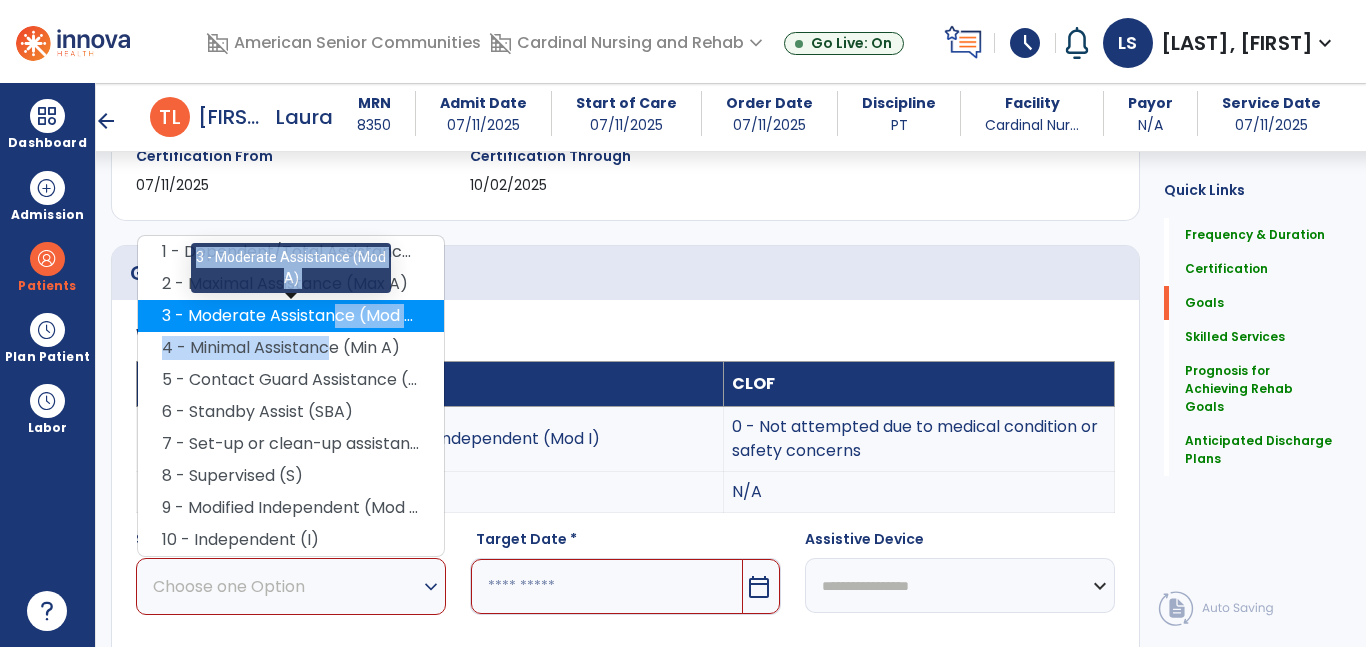 drag, startPoint x: 319, startPoint y: 348, endPoint x: 325, endPoint y: 329, distance: 19.924858 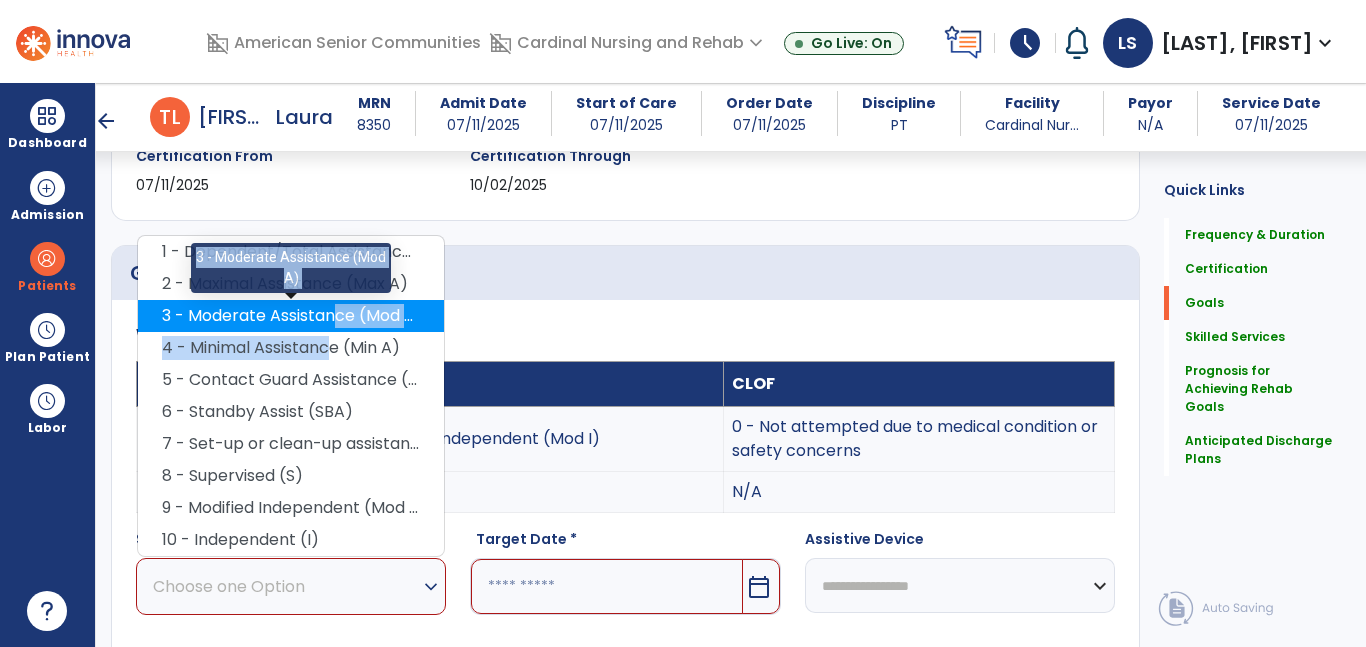 click on "1 - Dependent/Total Assistance (D)   2 - Maximal Assistance (Max A)   3 - Moderate Assistance (Mod A)  3 - Moderate Assistance (Mod A)  4 - Minimal Assistance (Min A)   5 - Contact Guard Assistance (CGA)   6 - Standby Assist (SBA)   7 - Set-up or clean-up assistance   8 - Supervised (S)   9 - Modified Independent (Mod I)   10 - Independent (I)" at bounding box center (291, 396) 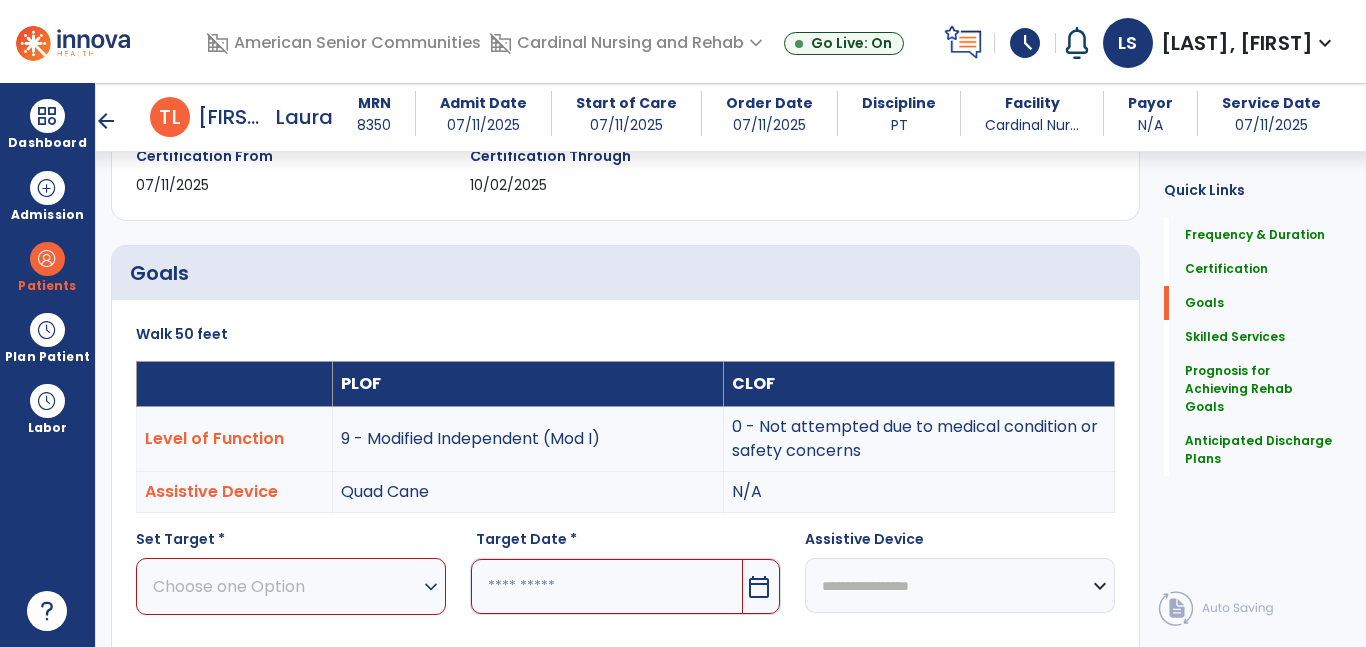 click on "Choose one Option" at bounding box center [286, 586] 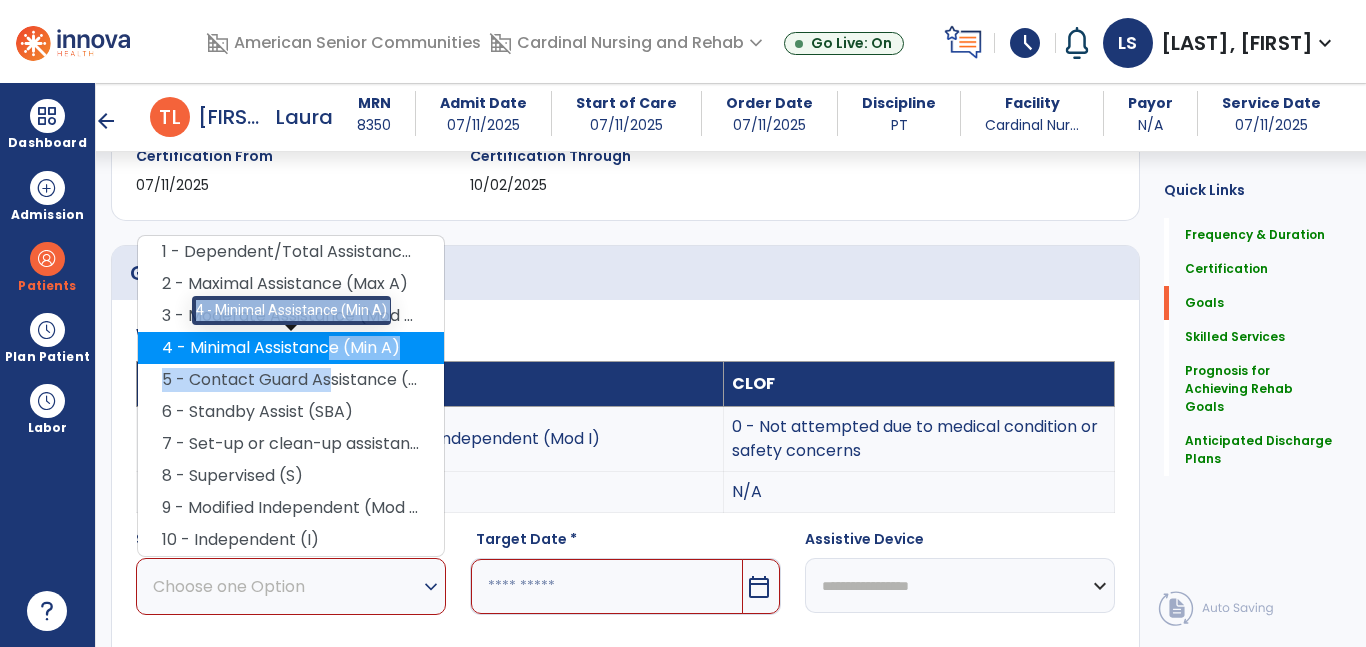 drag, startPoint x: 321, startPoint y: 365, endPoint x: 322, endPoint y: 352, distance: 13.038404 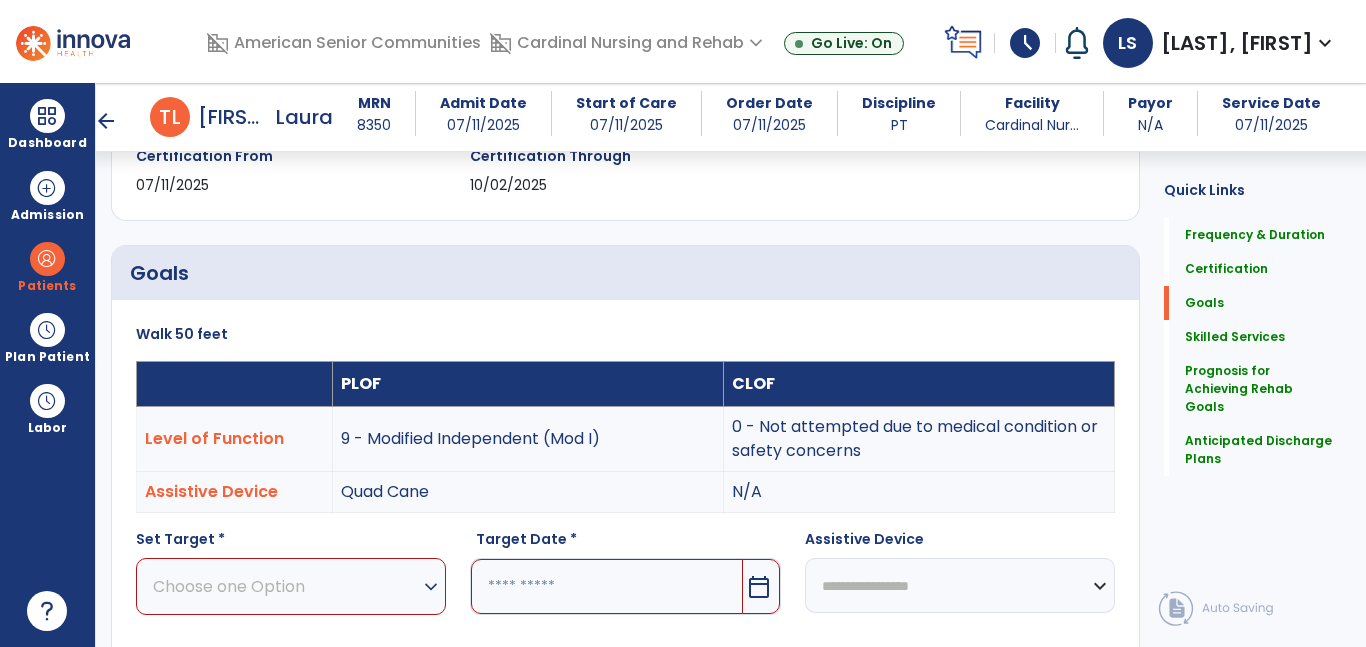 click on "expand_more" at bounding box center (431, 587) 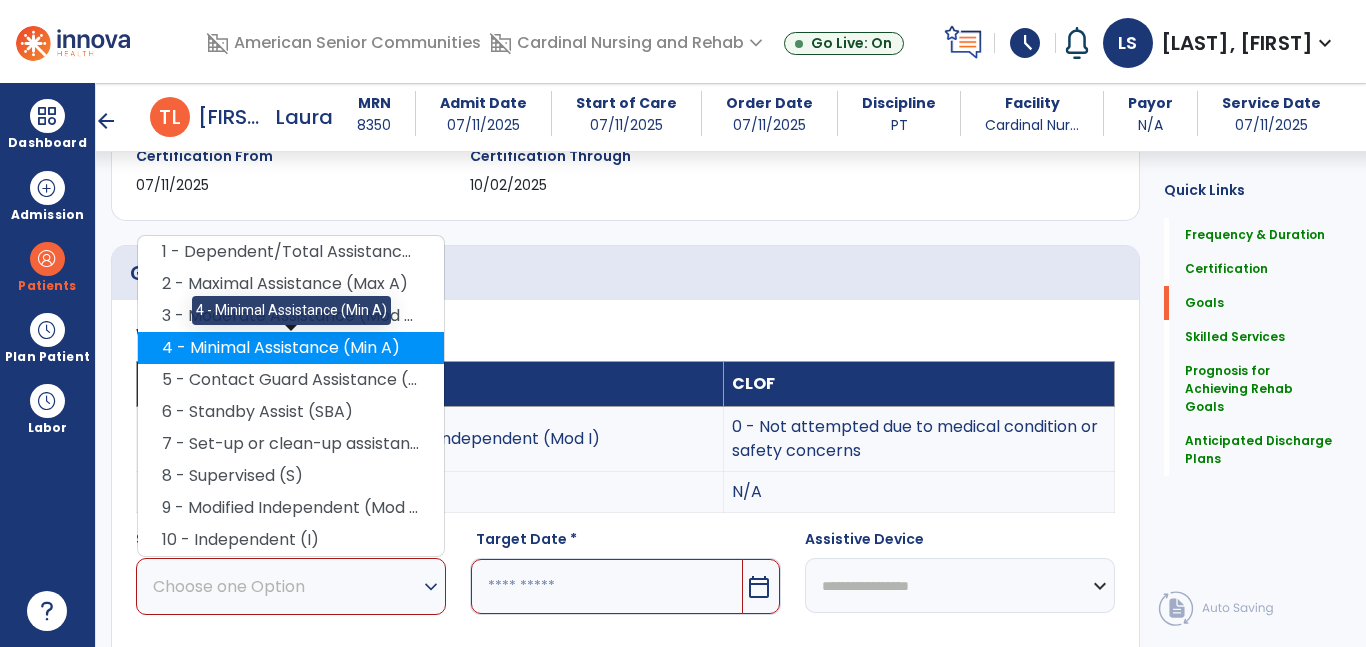 click on "4 - Minimal Assistance (Min A)" at bounding box center (291, 348) 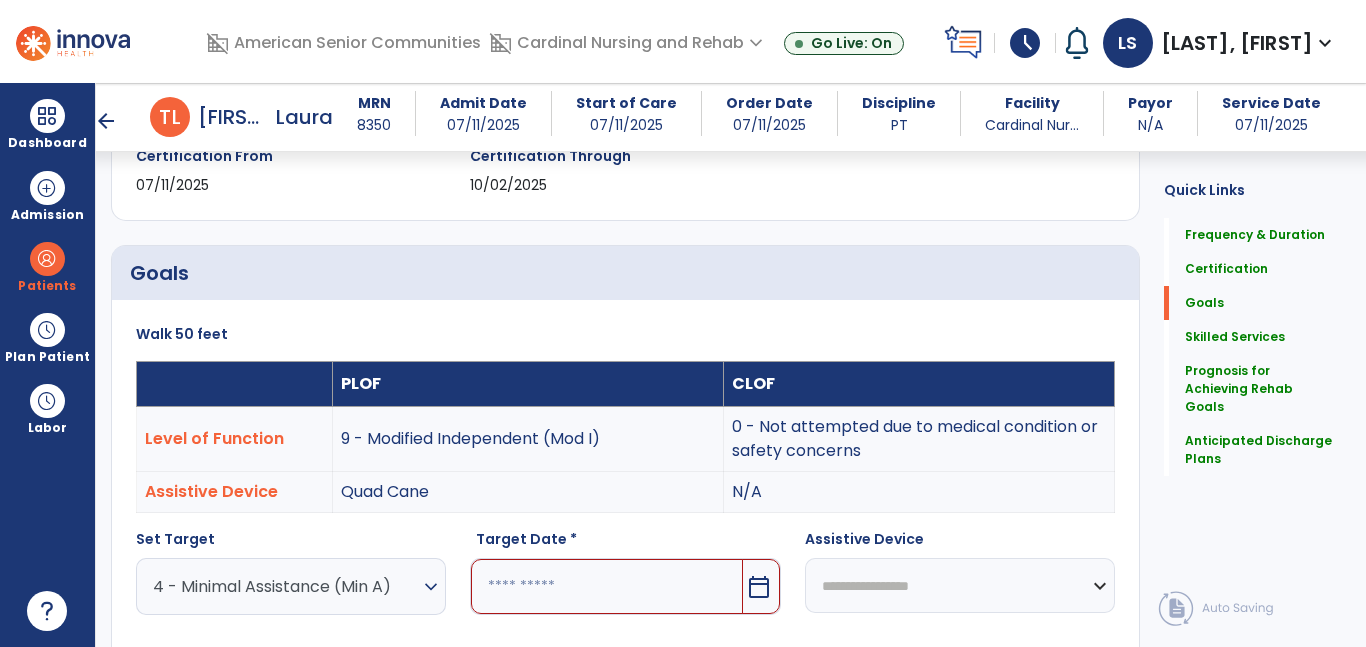 click on "**********" at bounding box center [960, 585] 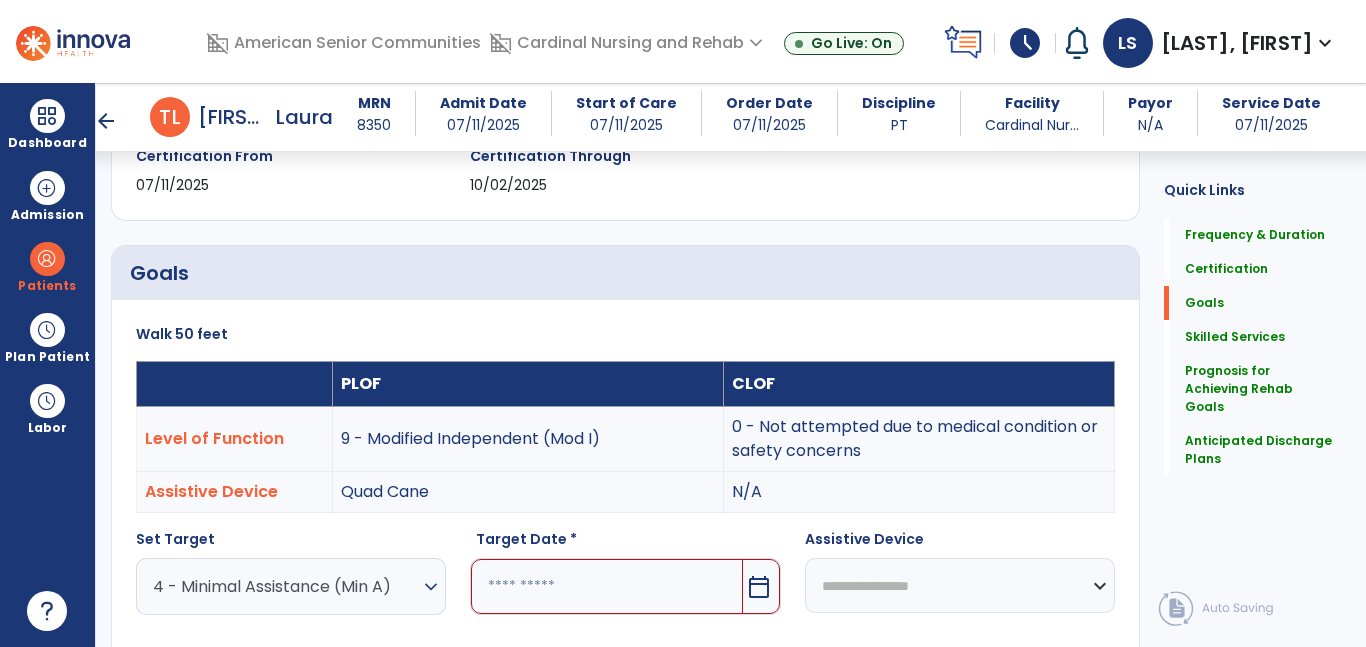 select on "**********" 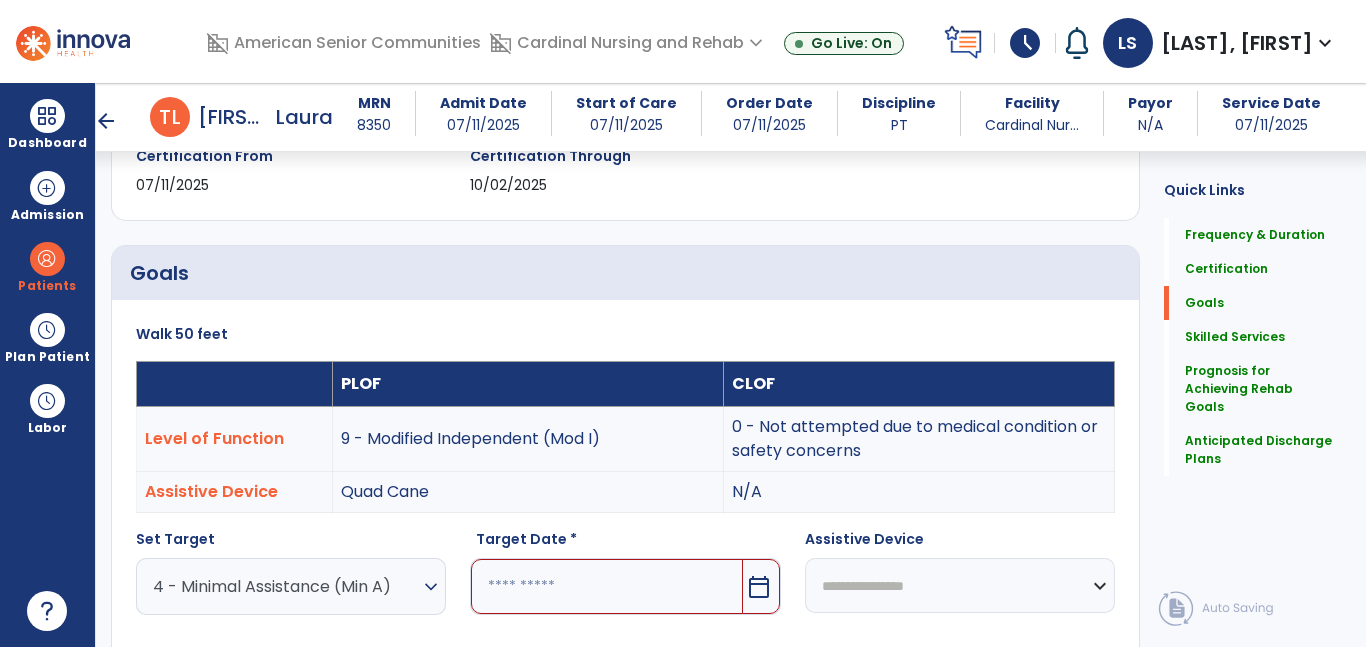 click on "**********" at bounding box center (960, 585) 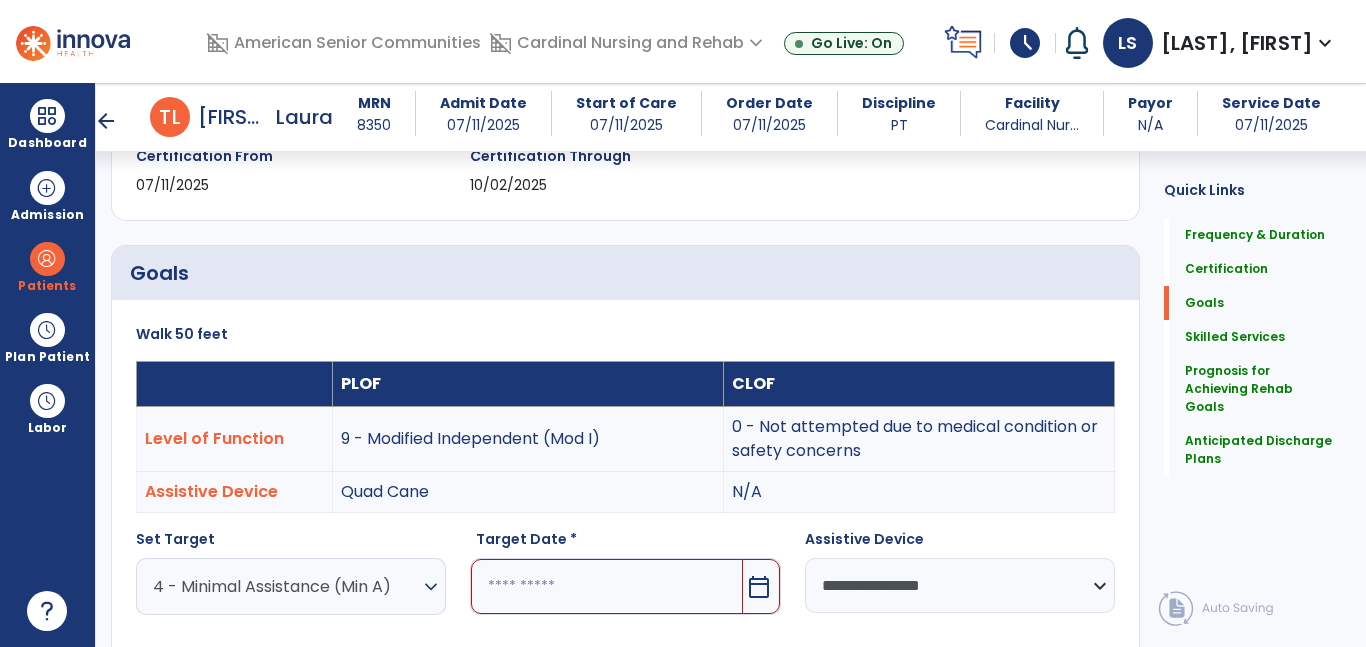 click on "calendar_today" at bounding box center [759, 587] 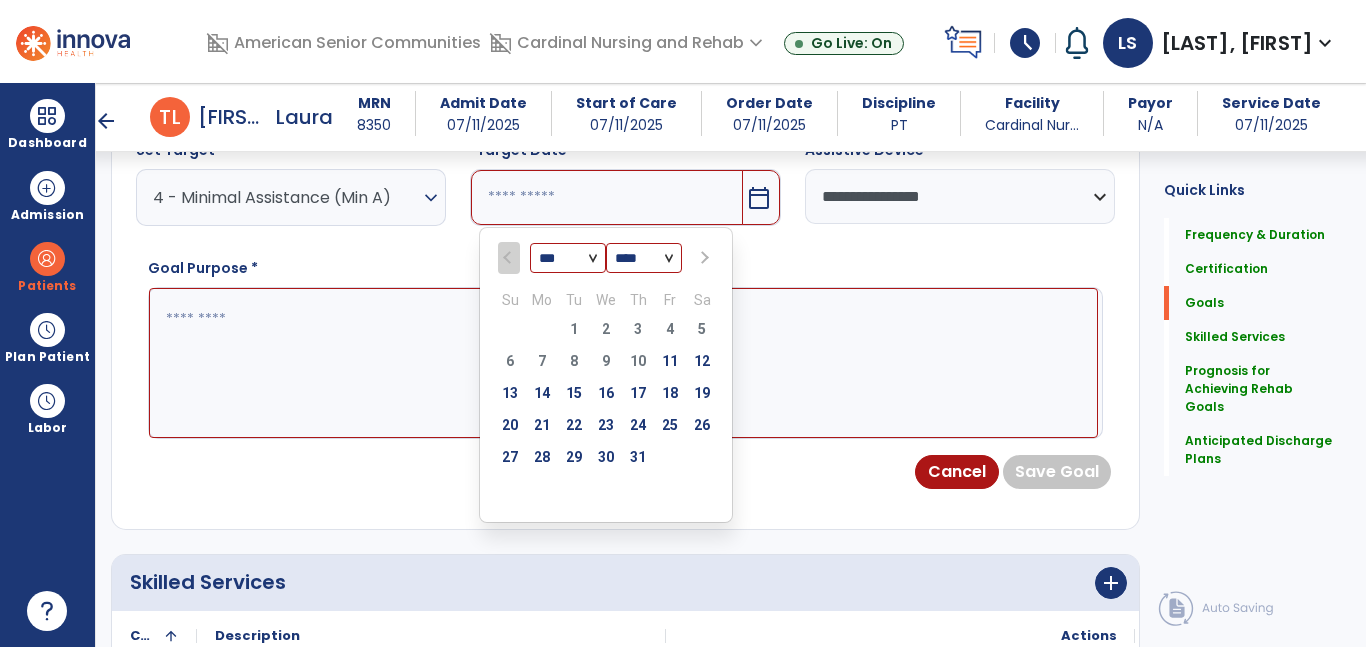 click at bounding box center (704, 258) 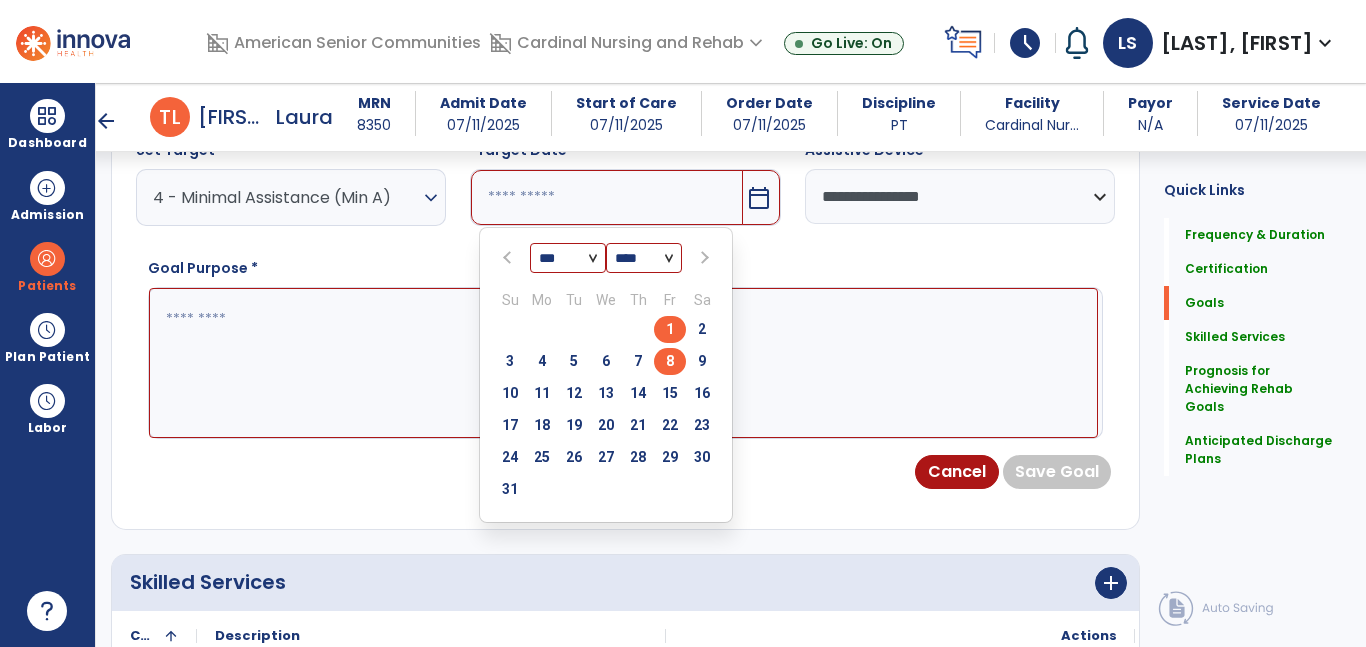 click on "8" at bounding box center (670, 361) 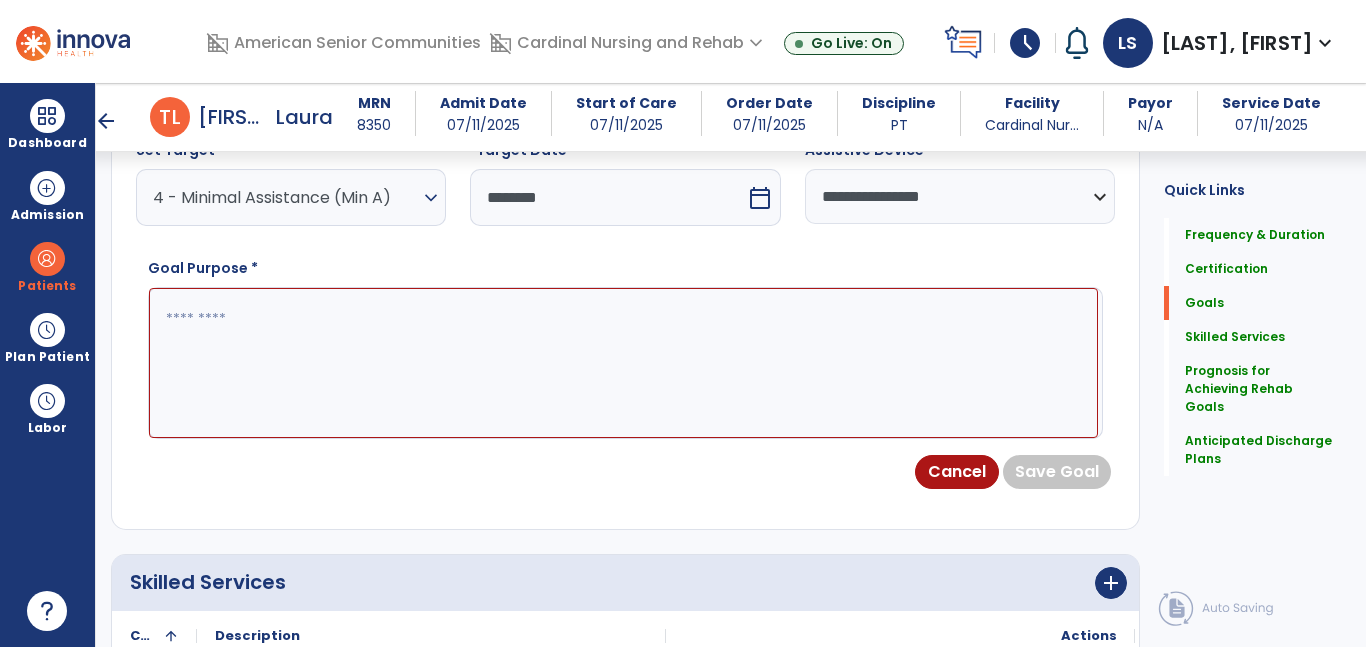 click at bounding box center (623, 363) 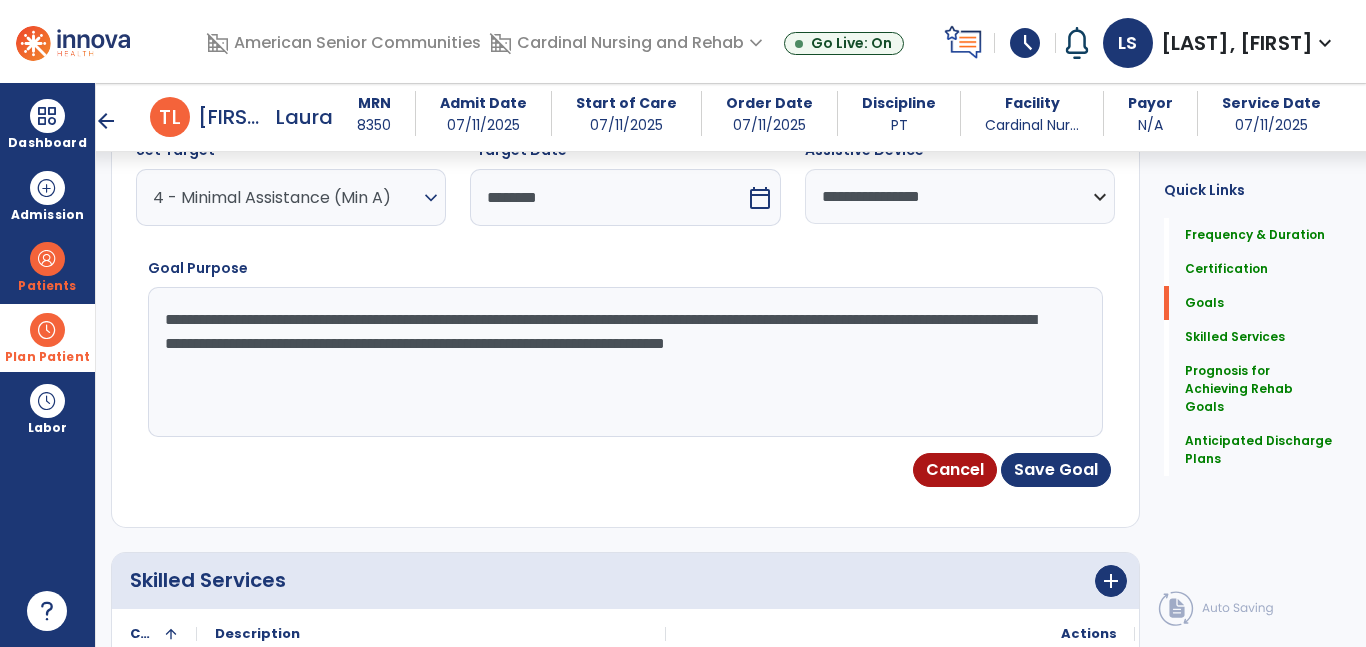 drag, startPoint x: 911, startPoint y: 319, endPoint x: 0, endPoint y: 307, distance: 911.07904 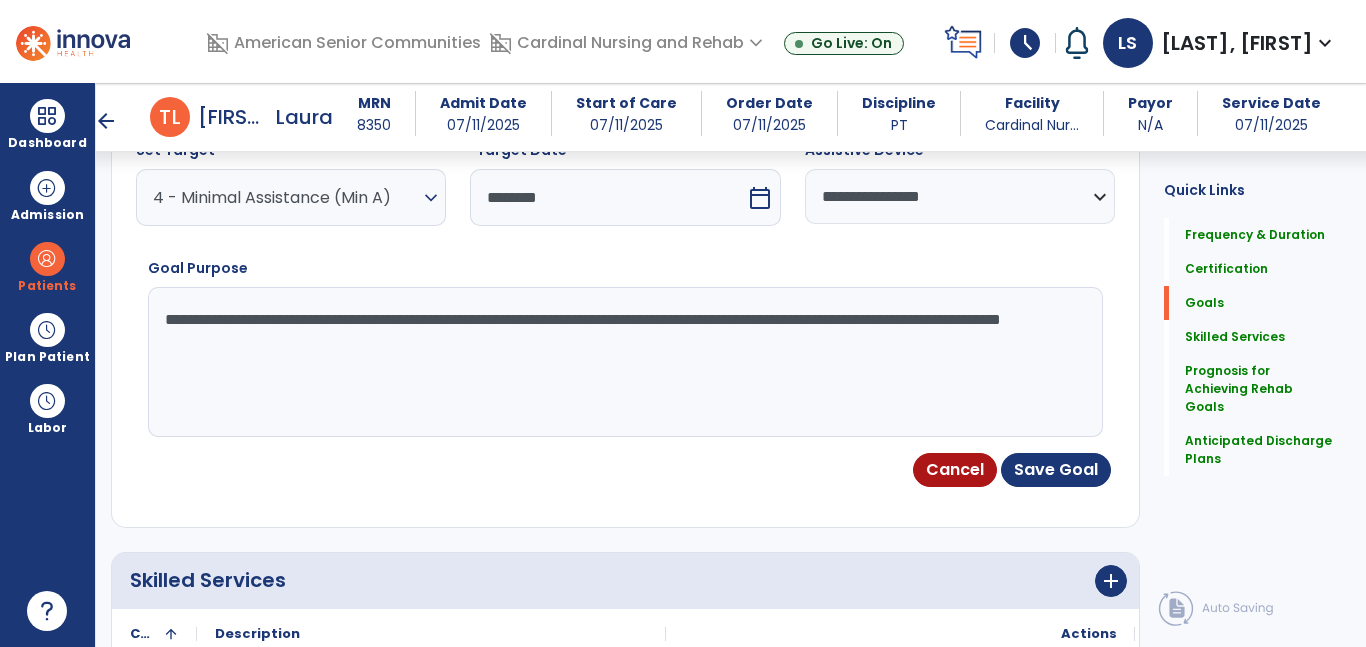 drag, startPoint x: 522, startPoint y: 347, endPoint x: 161, endPoint y: 345, distance: 361.00555 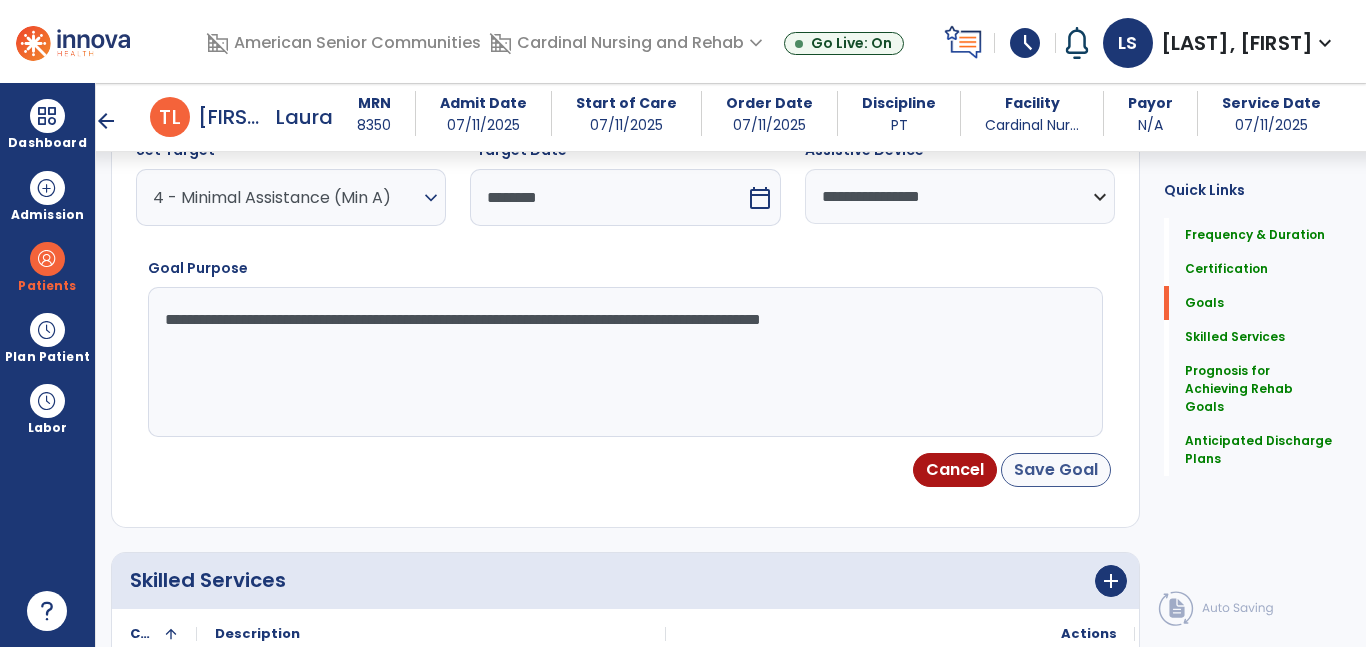 type on "**********" 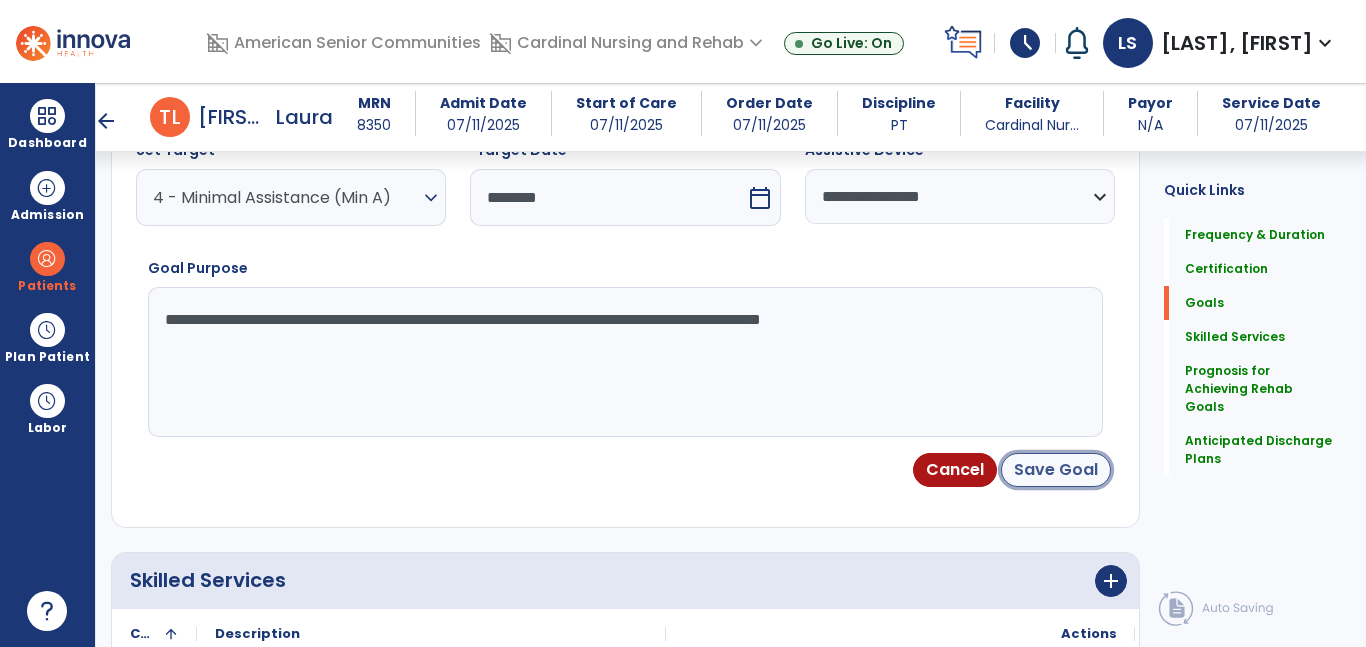 click on "Save Goal" at bounding box center (1056, 470) 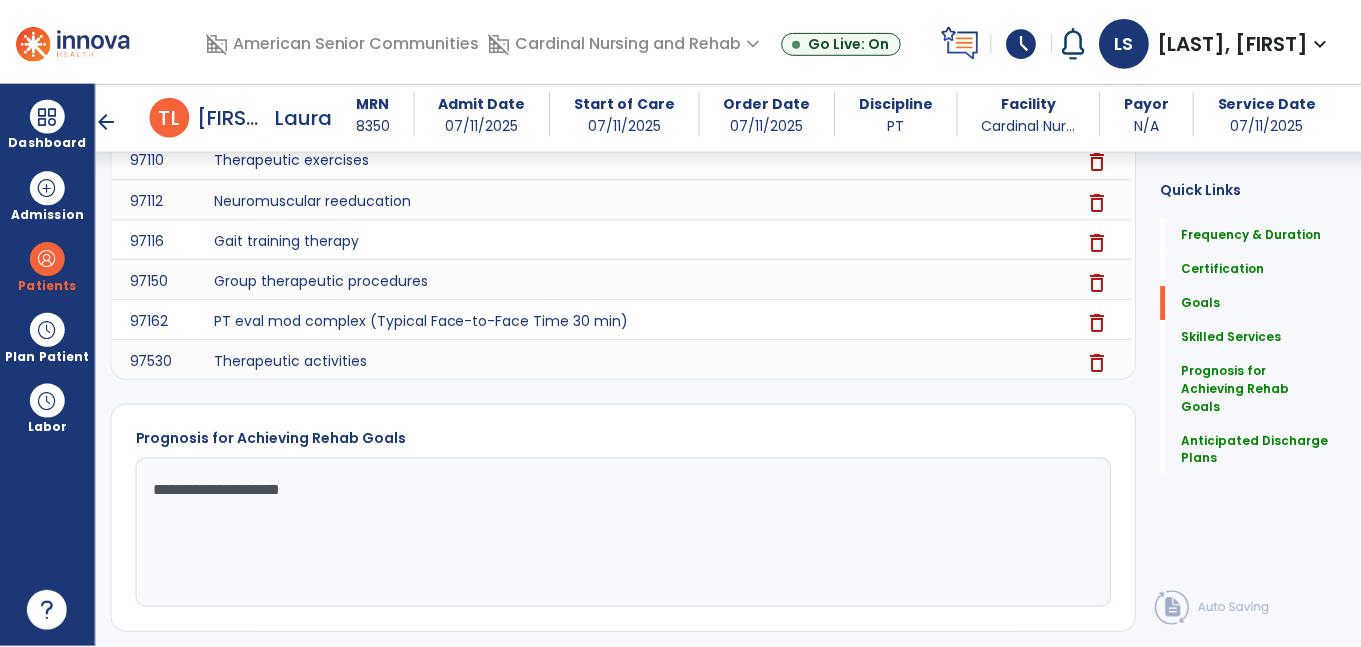 scroll, scrollTop: 2292, scrollLeft: 0, axis: vertical 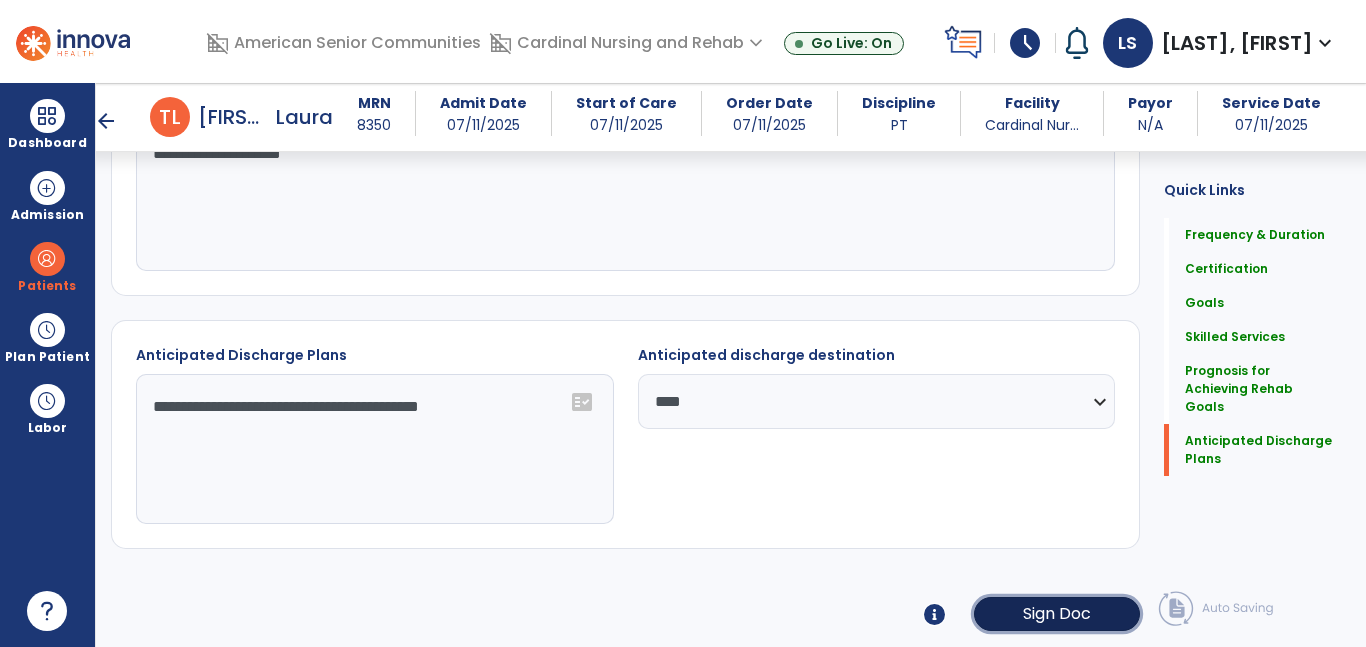 click on "Sign Doc" 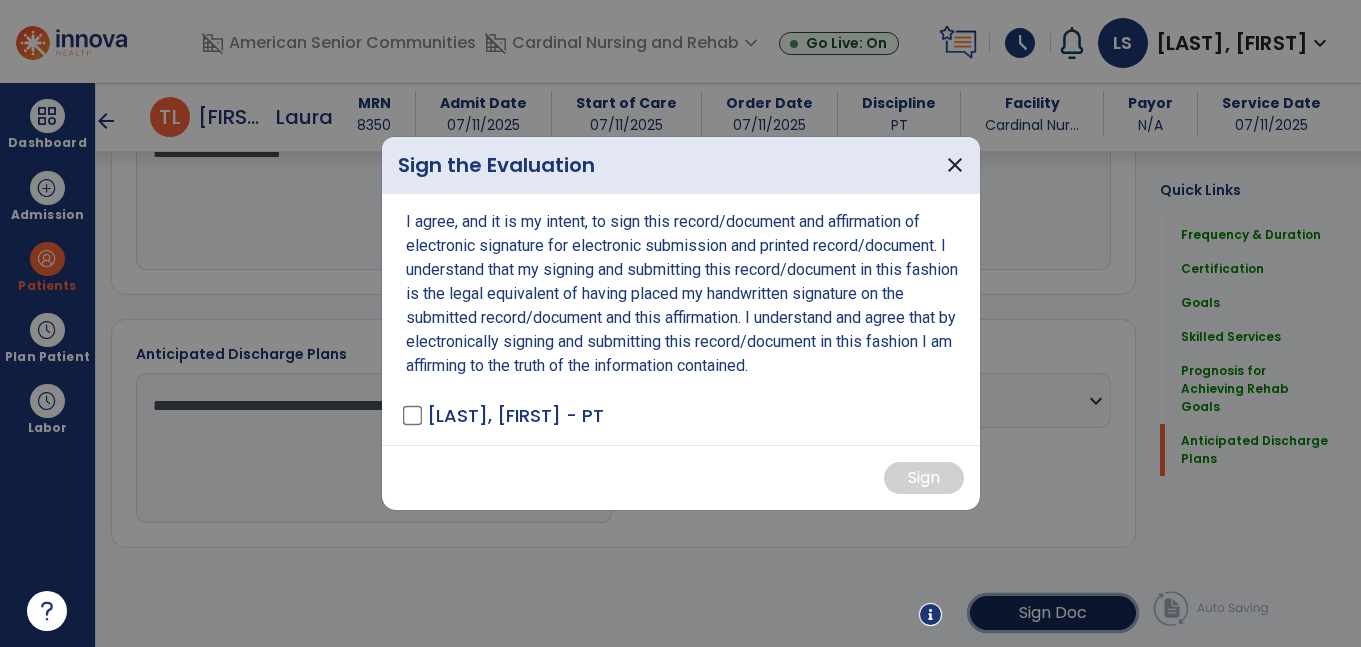 scroll, scrollTop: 2292, scrollLeft: 0, axis: vertical 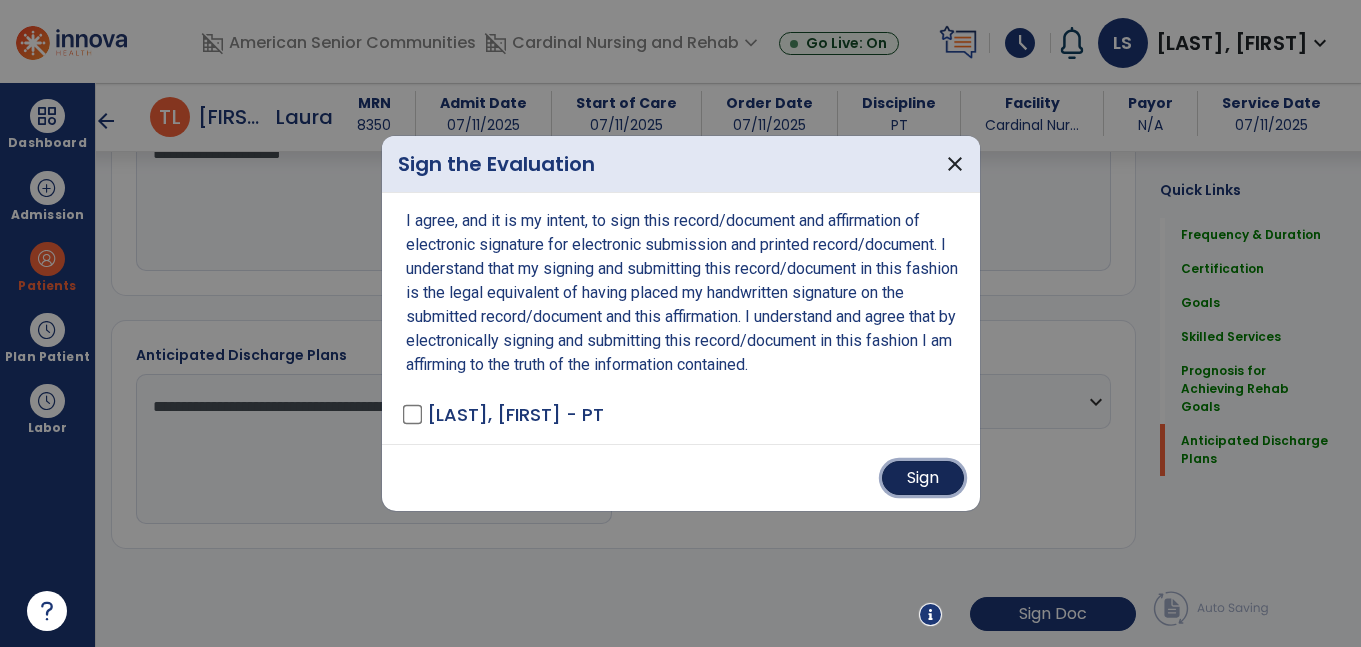 click on "Sign" at bounding box center [923, 478] 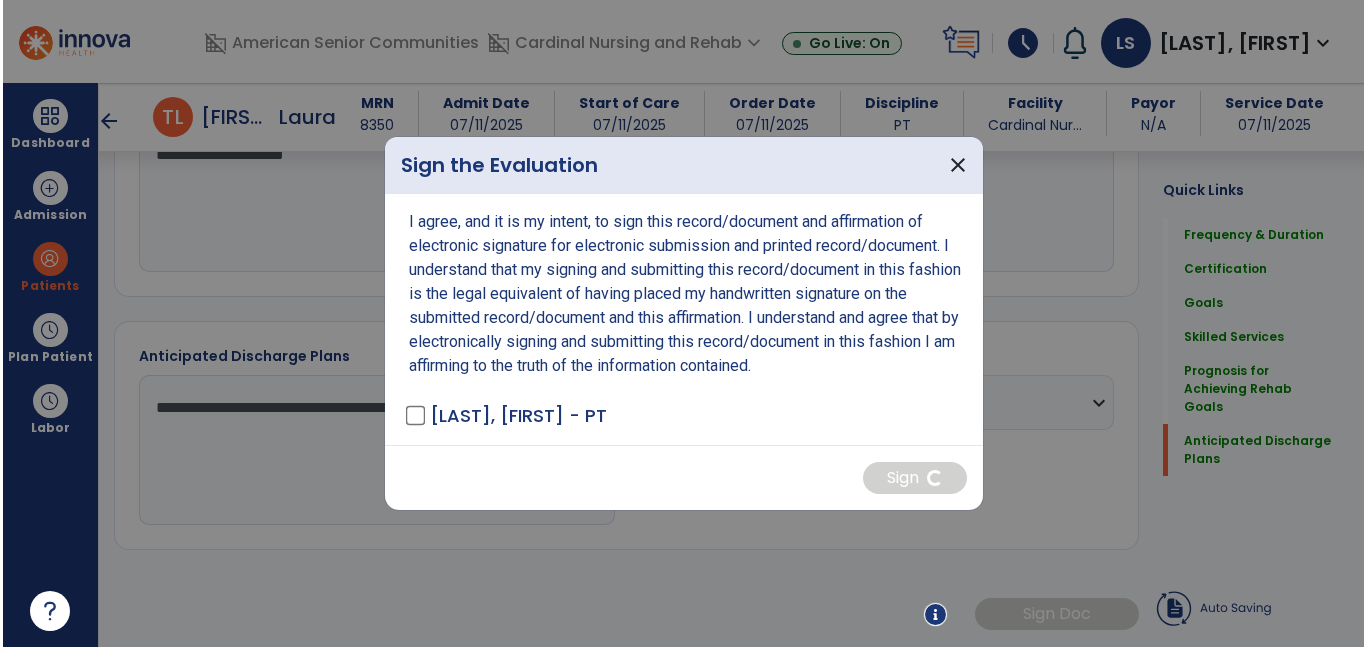 scroll, scrollTop: 2291, scrollLeft: 0, axis: vertical 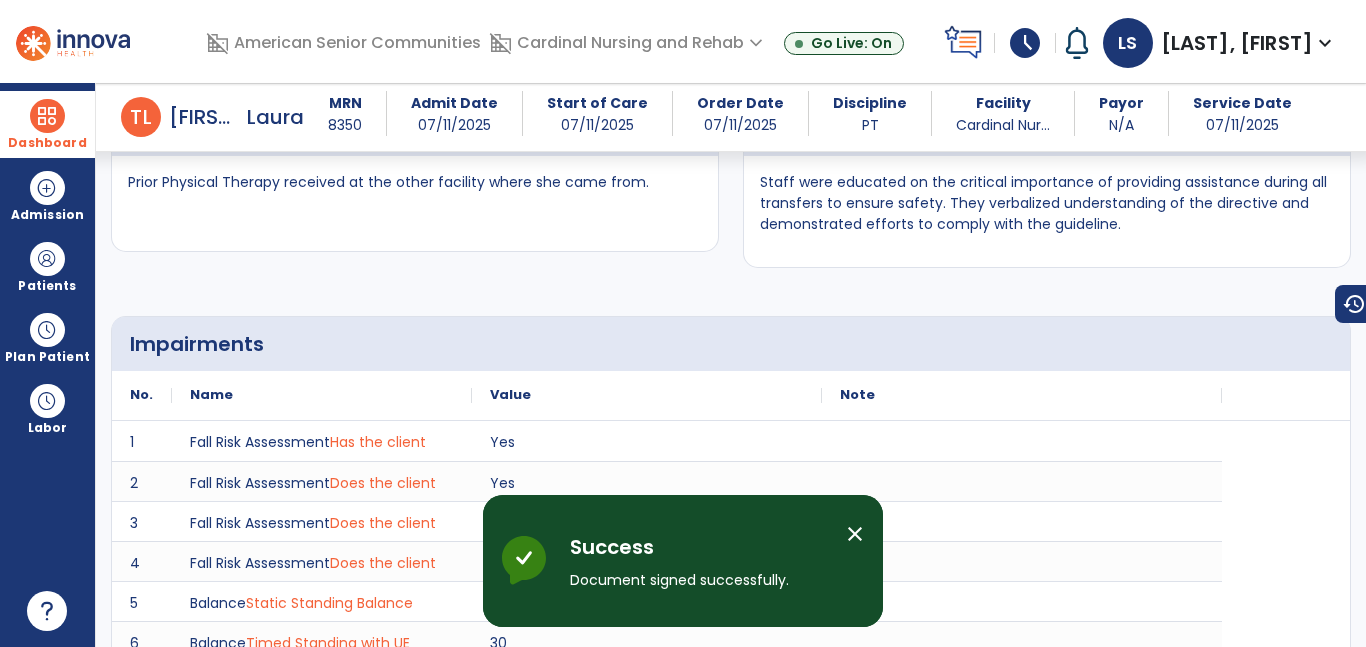 click at bounding box center [47, 116] 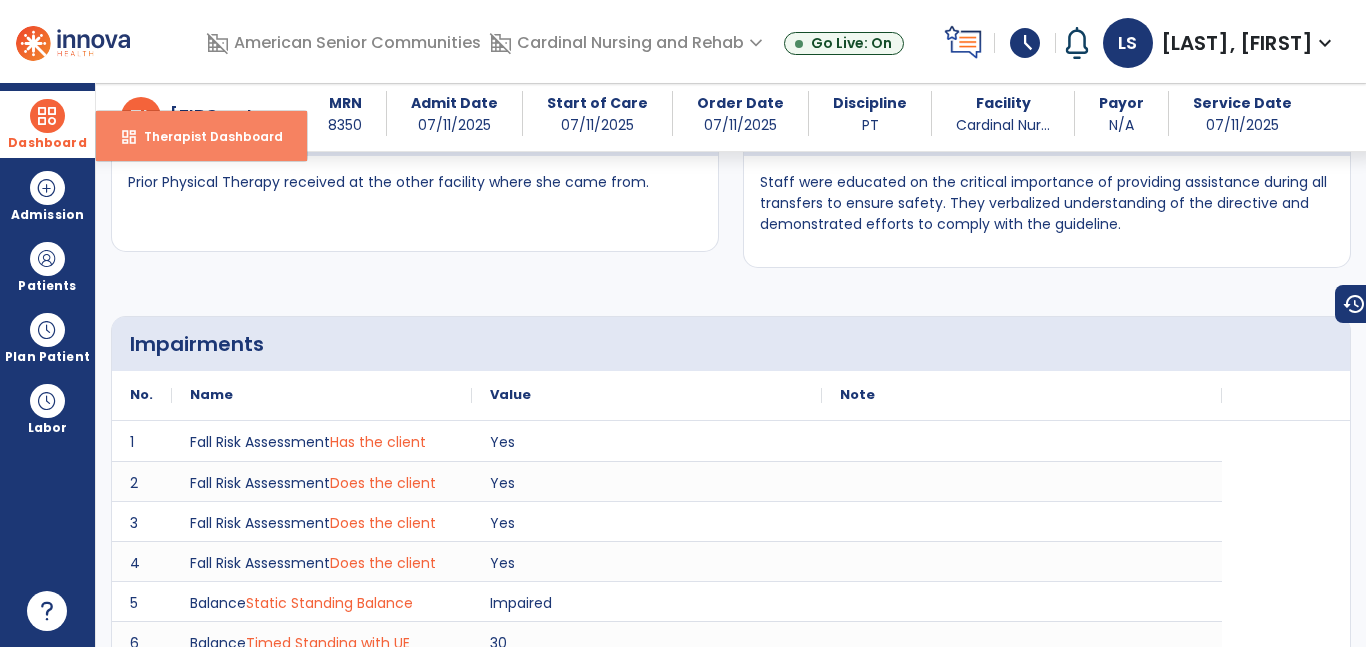 scroll, scrollTop: 1802, scrollLeft: 0, axis: vertical 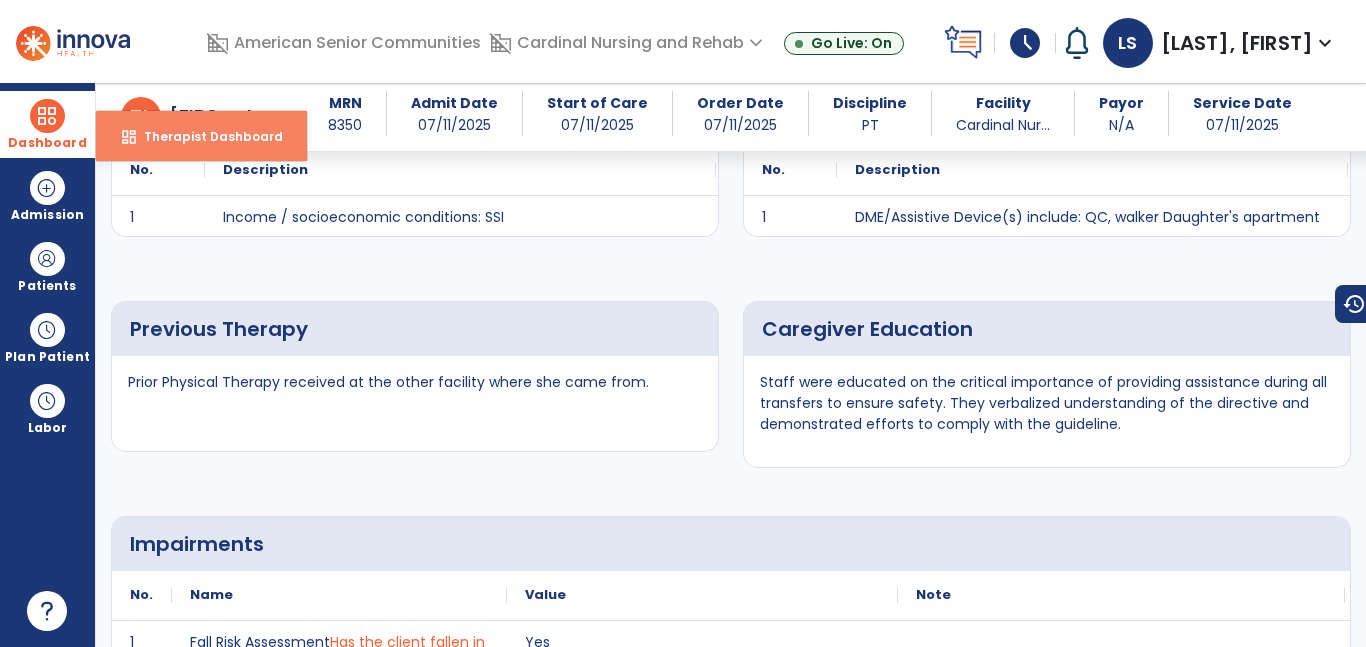 click on "dashboard  Therapist Dashboard" at bounding box center (201, 136) 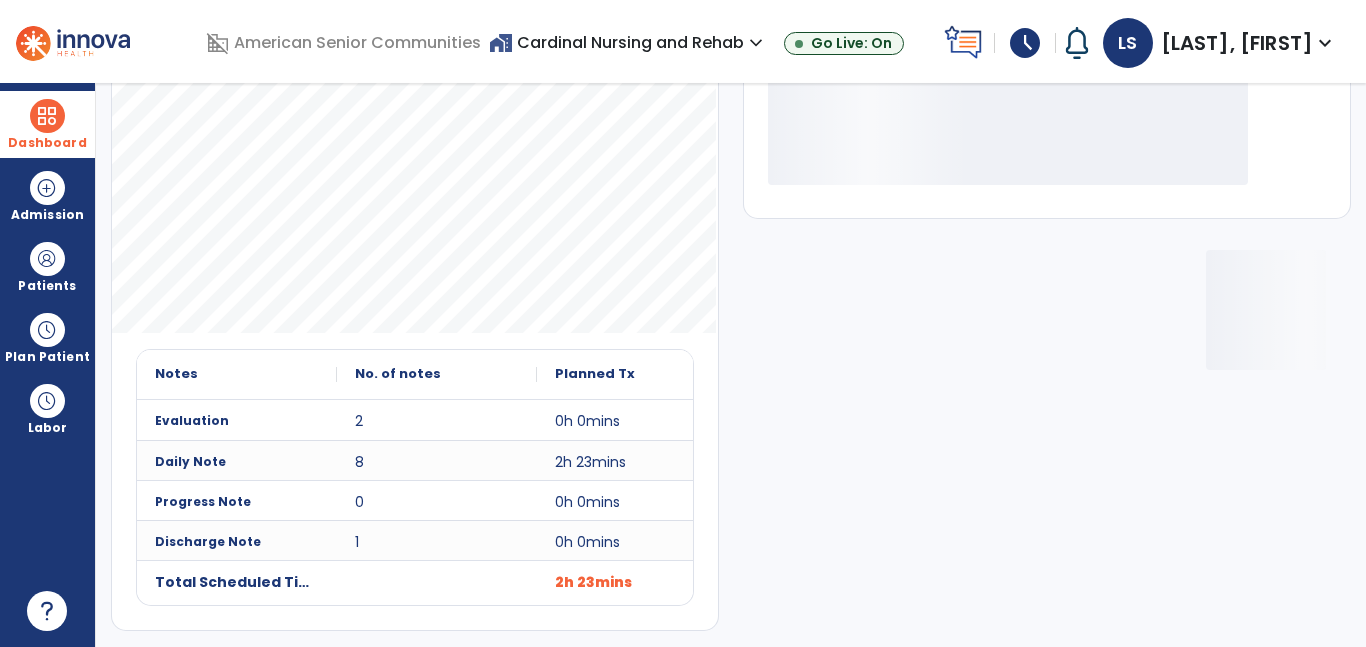 scroll, scrollTop: 230, scrollLeft: 0, axis: vertical 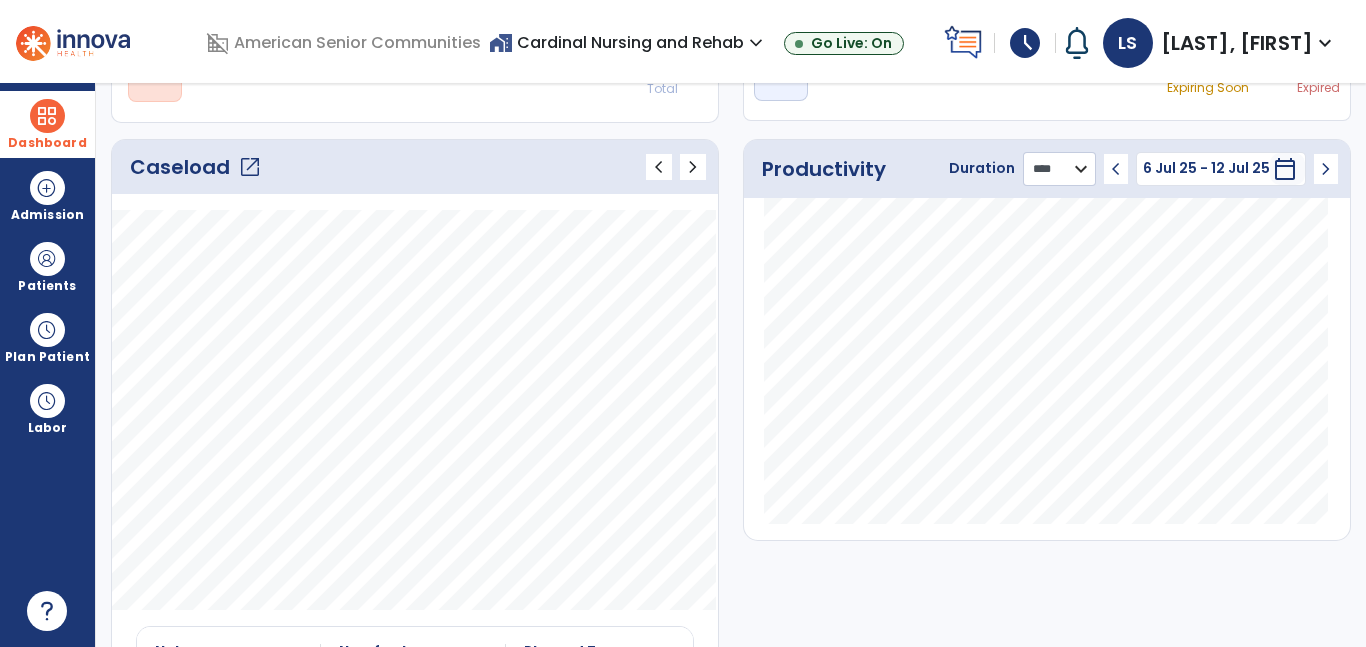 click on "******** **** ***" 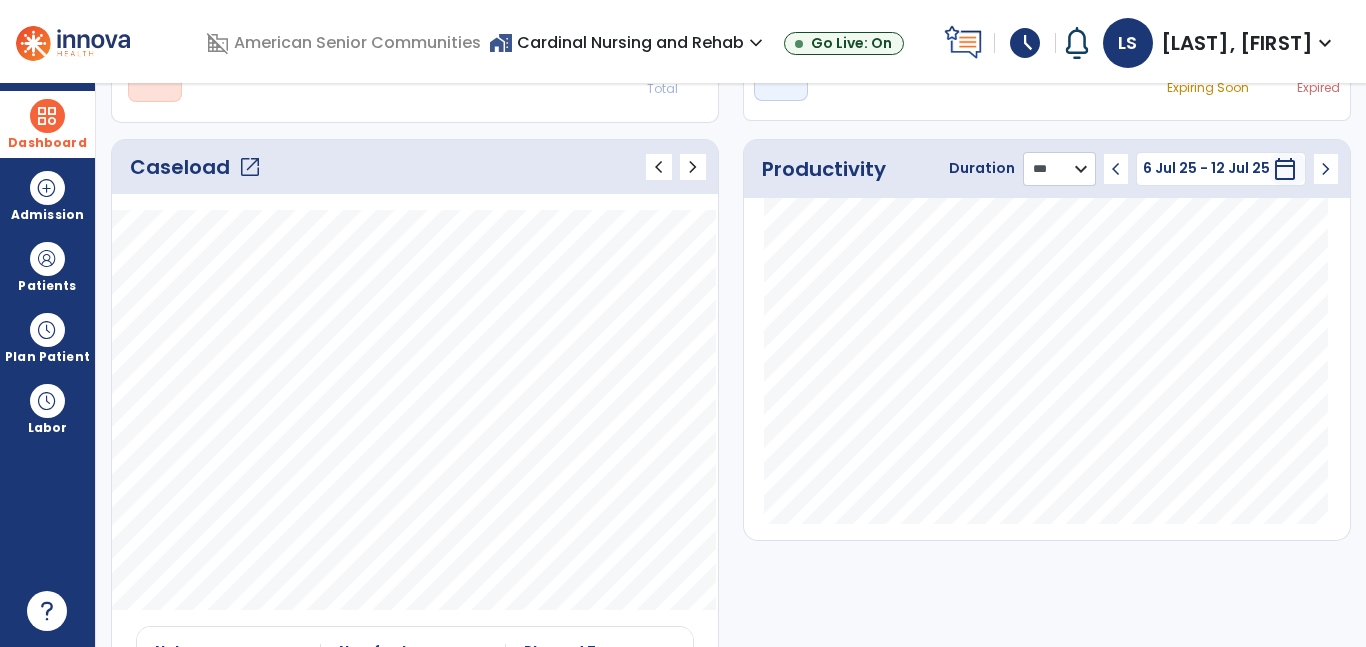 click on "******** **** ***" 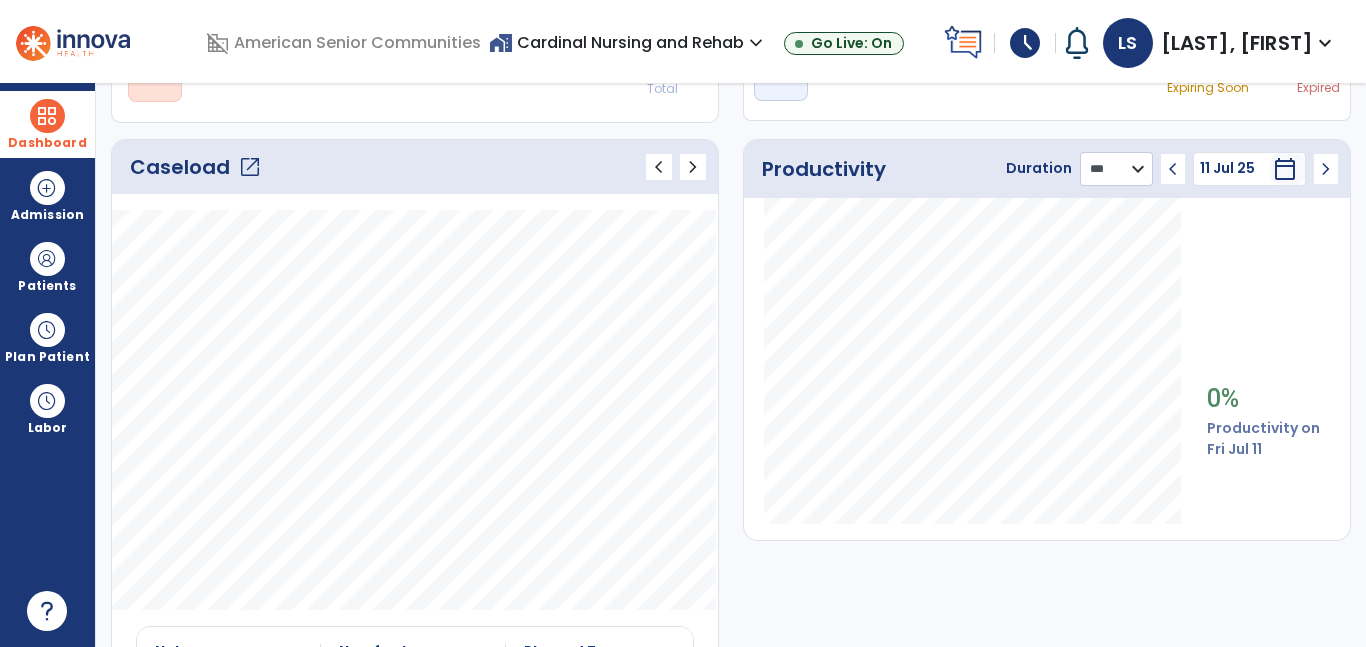 scroll, scrollTop: 220, scrollLeft: 0, axis: vertical 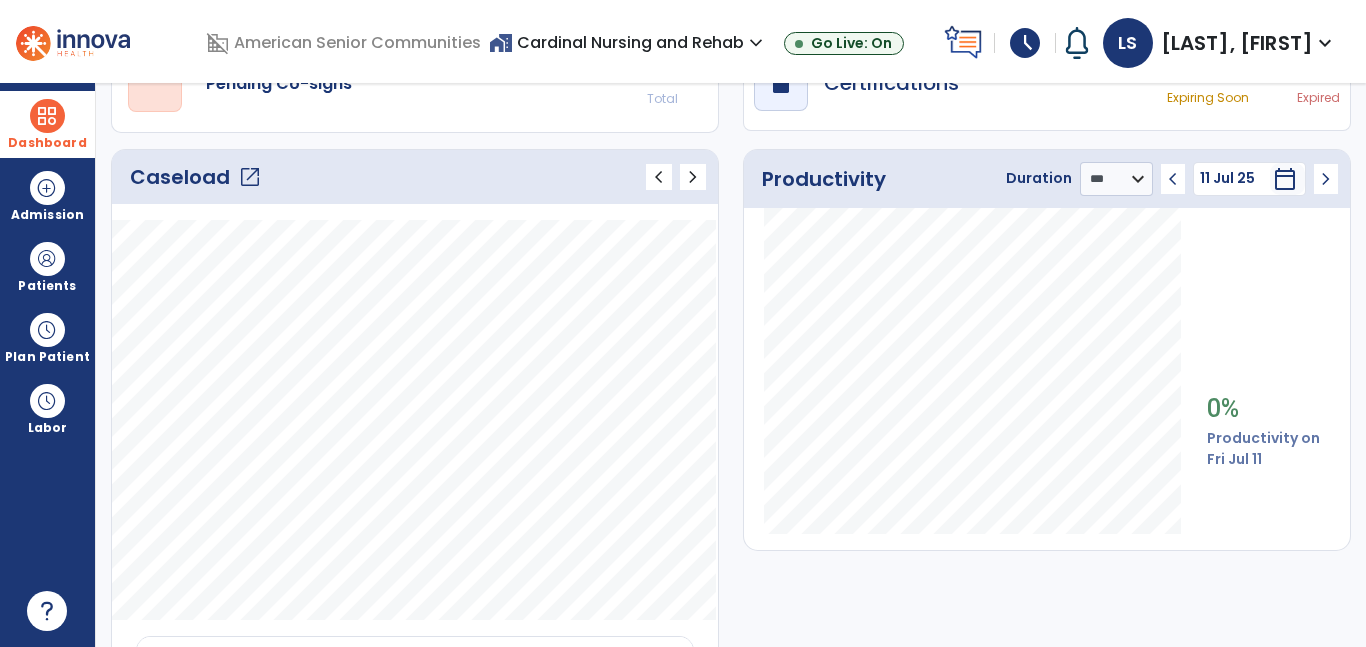 click on "Dashboard" at bounding box center [47, 124] 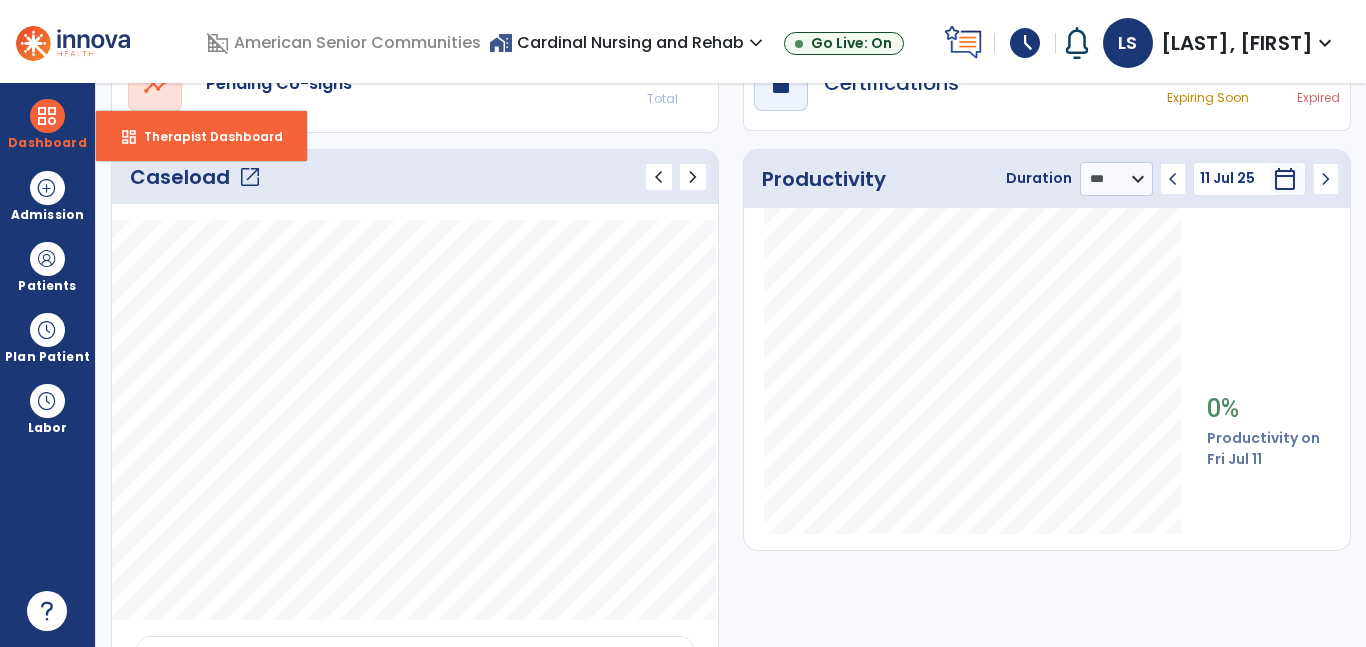 click on "Caseload   open_in_new" 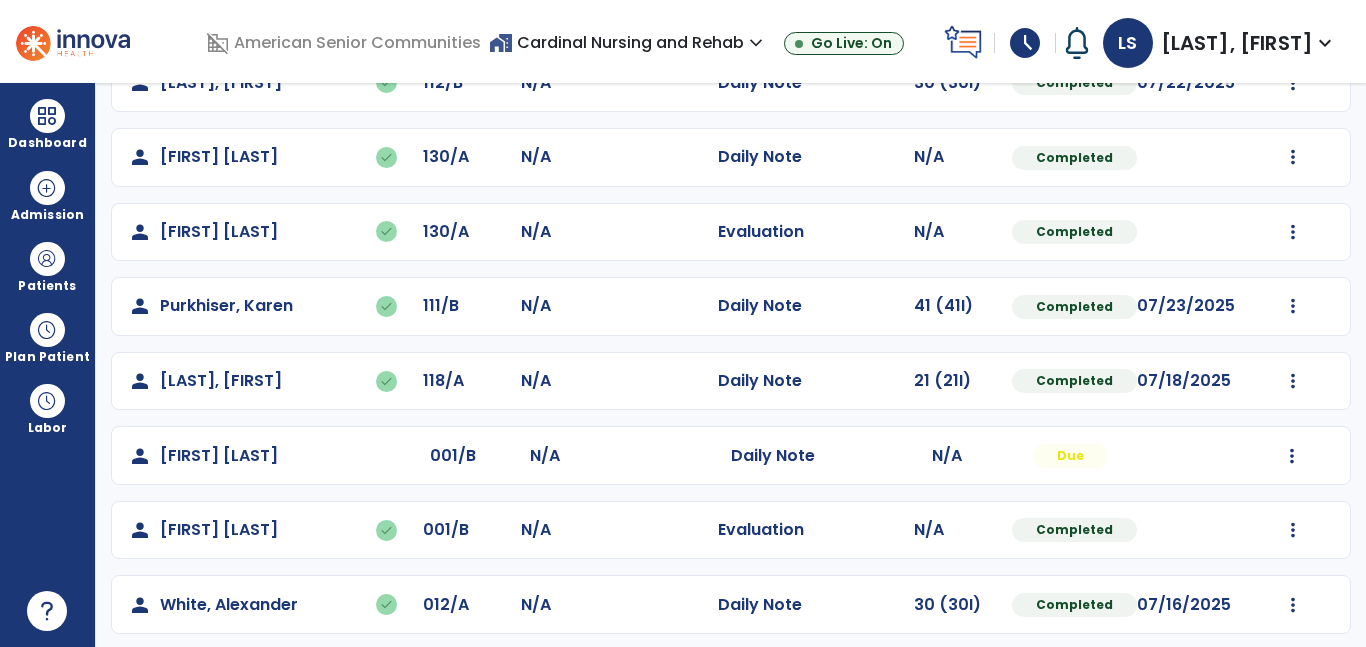 scroll, scrollTop: 588, scrollLeft: 0, axis: vertical 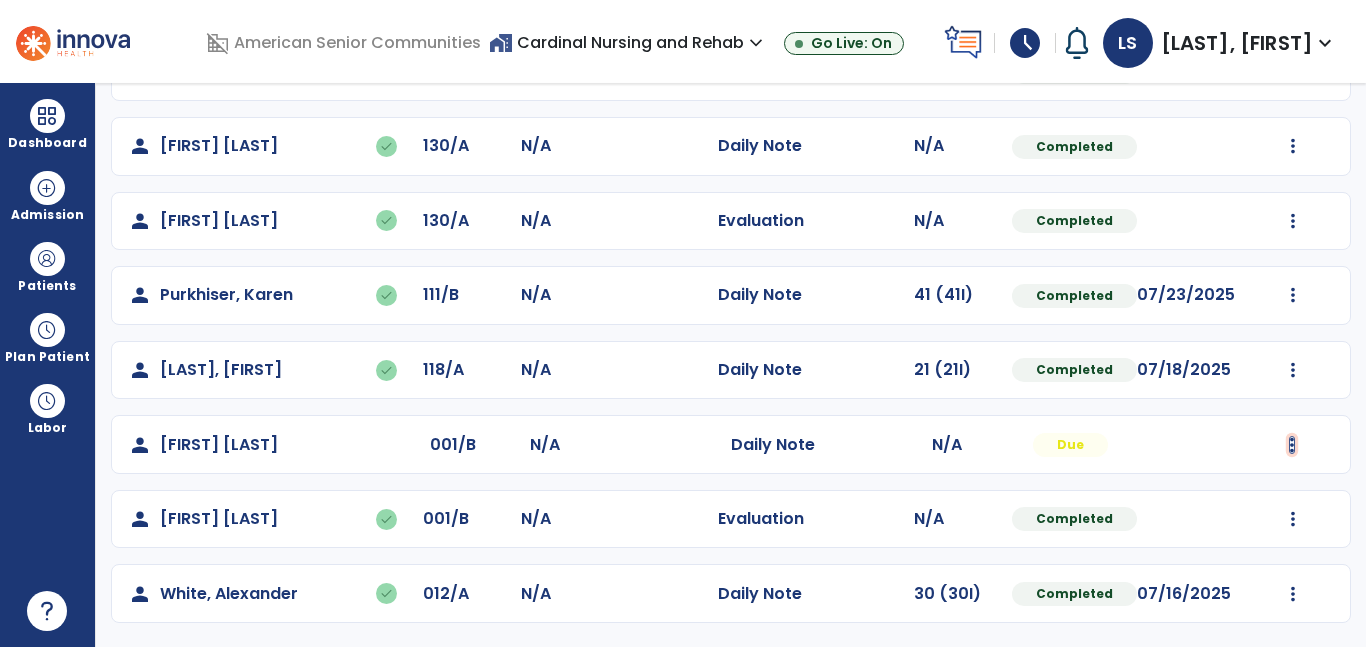 click at bounding box center (1292, -152) 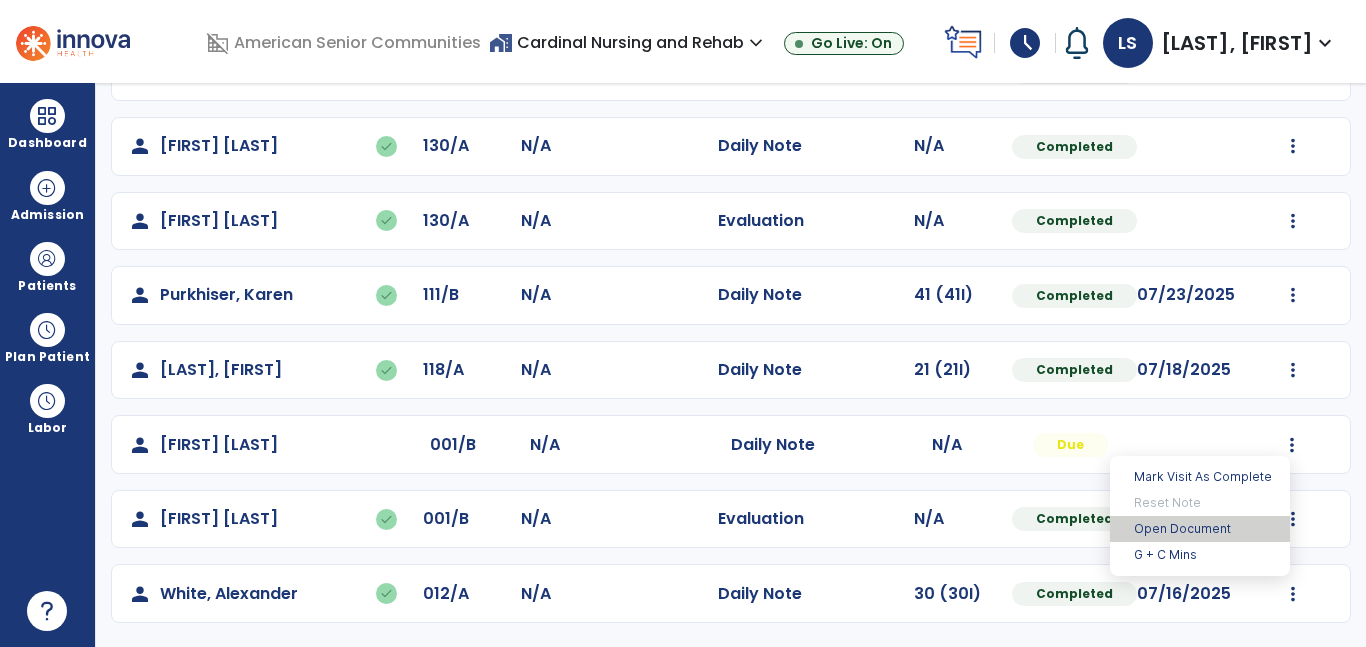 click on "Open Document" at bounding box center [1200, 529] 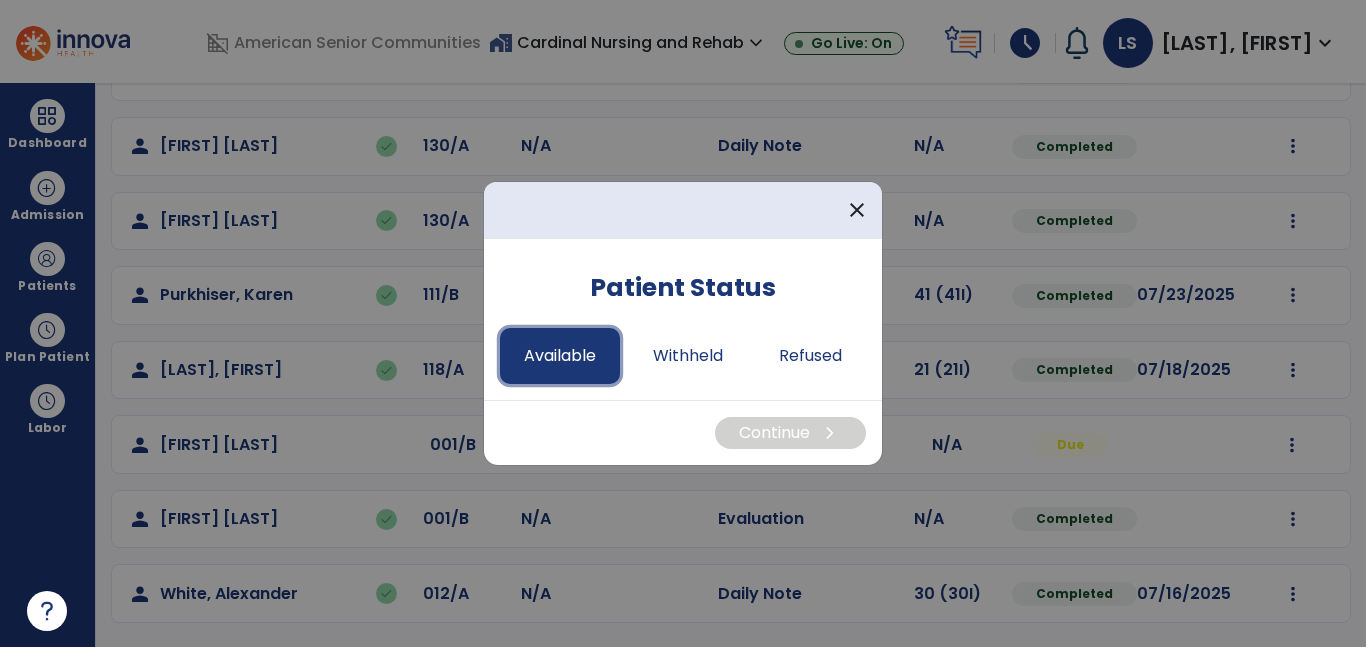 click on "Available" at bounding box center (560, 356) 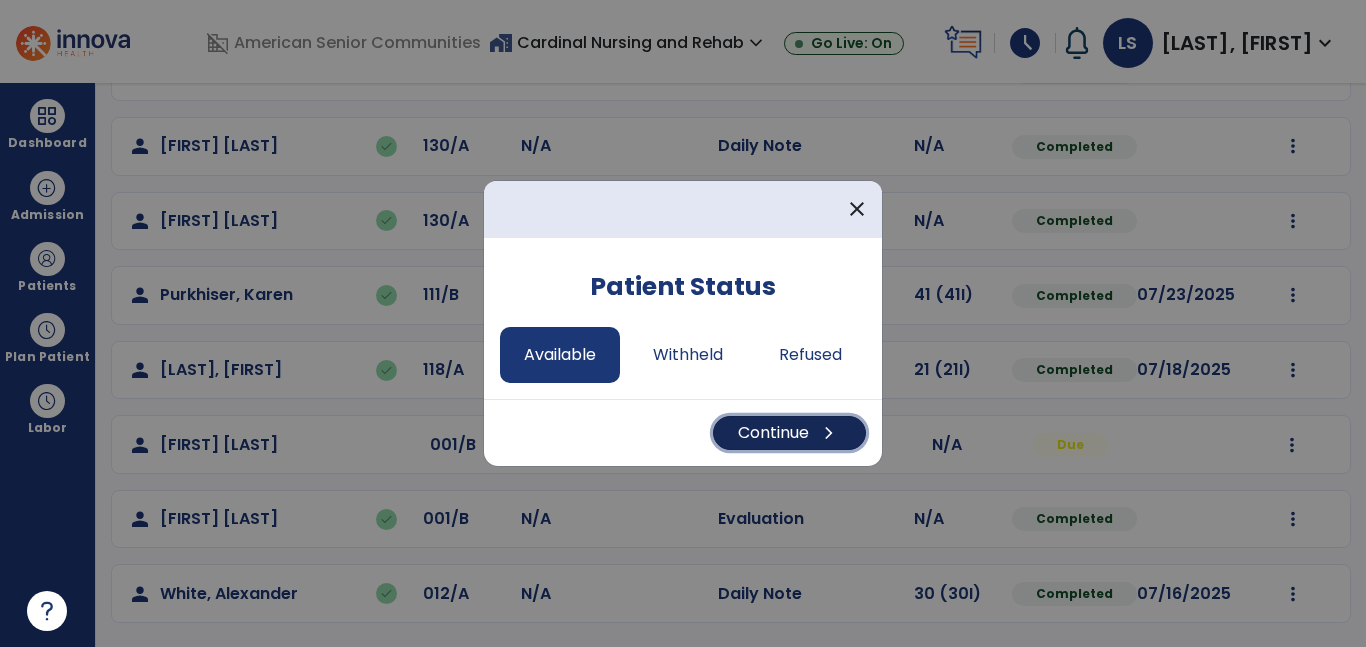 click on "Continue   chevron_right" at bounding box center (789, 433) 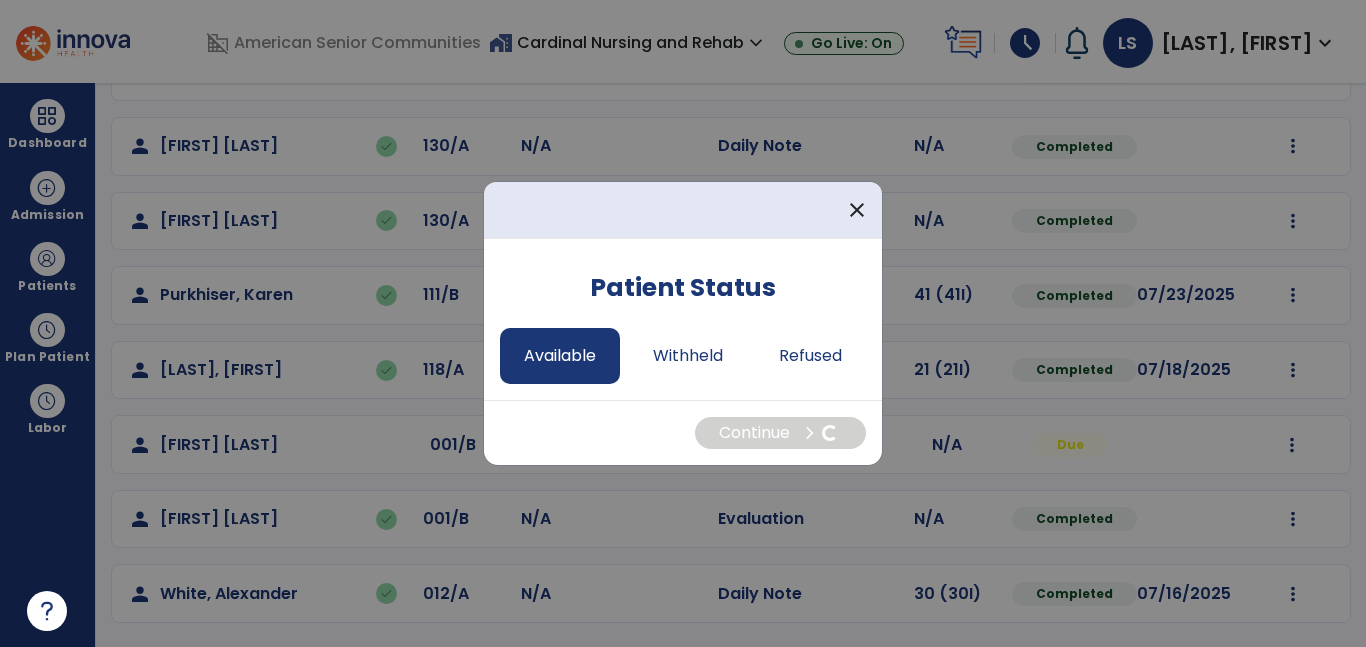 select on "*" 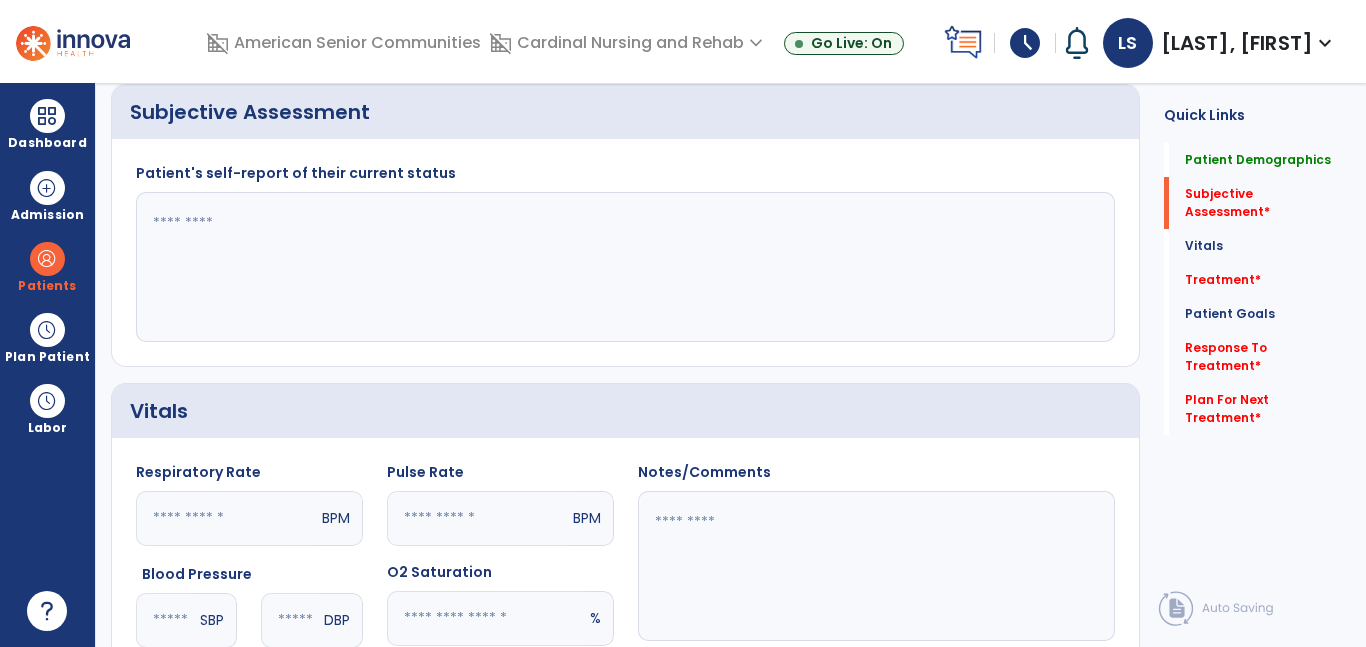scroll, scrollTop: 583, scrollLeft: 0, axis: vertical 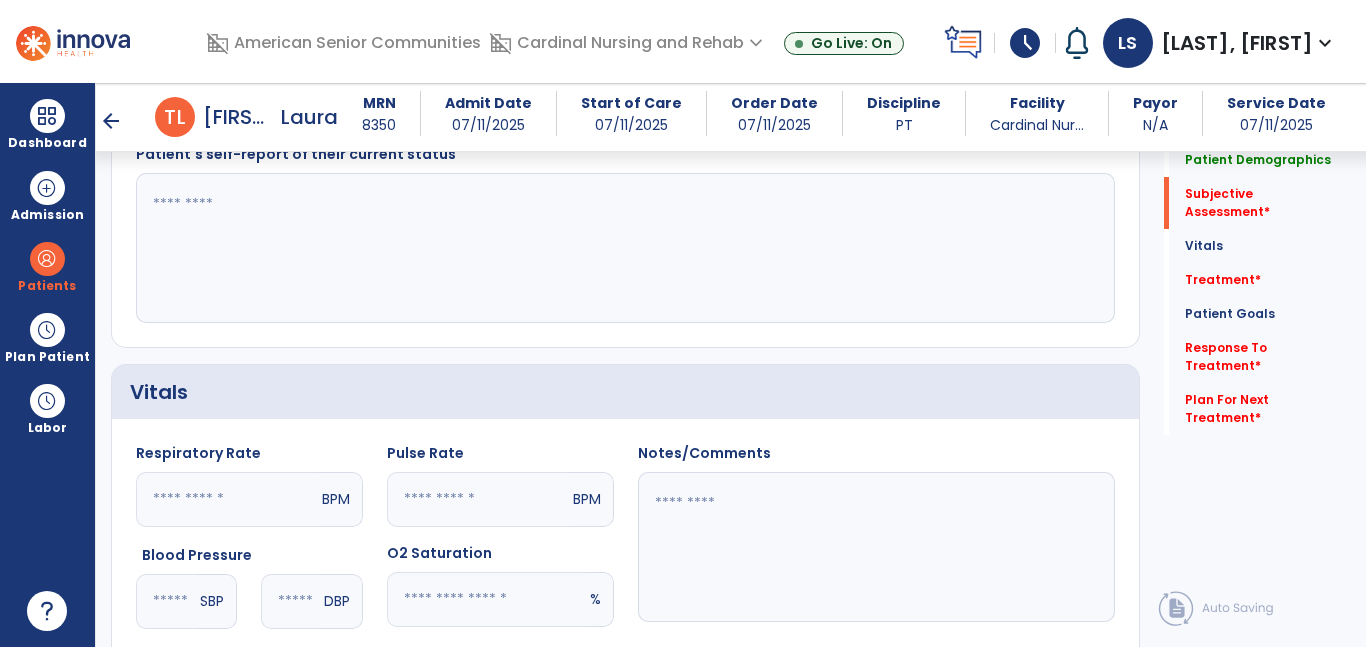 click 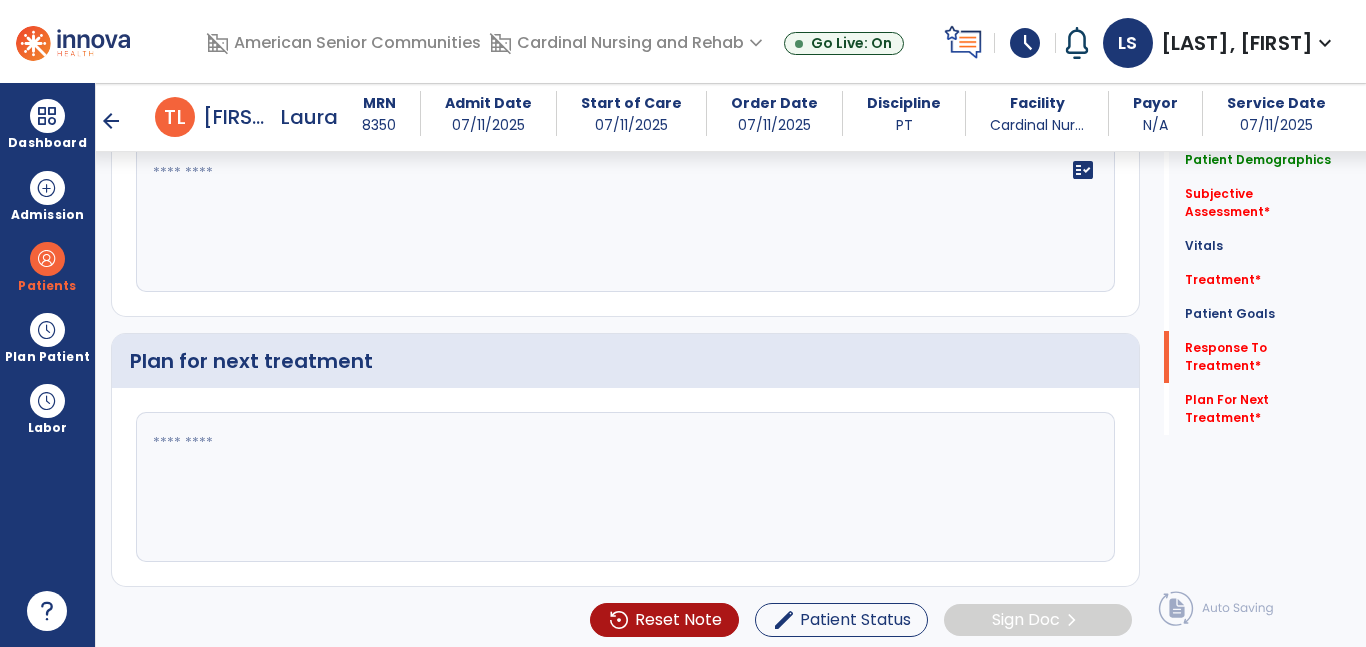 scroll, scrollTop: 2987, scrollLeft: 0, axis: vertical 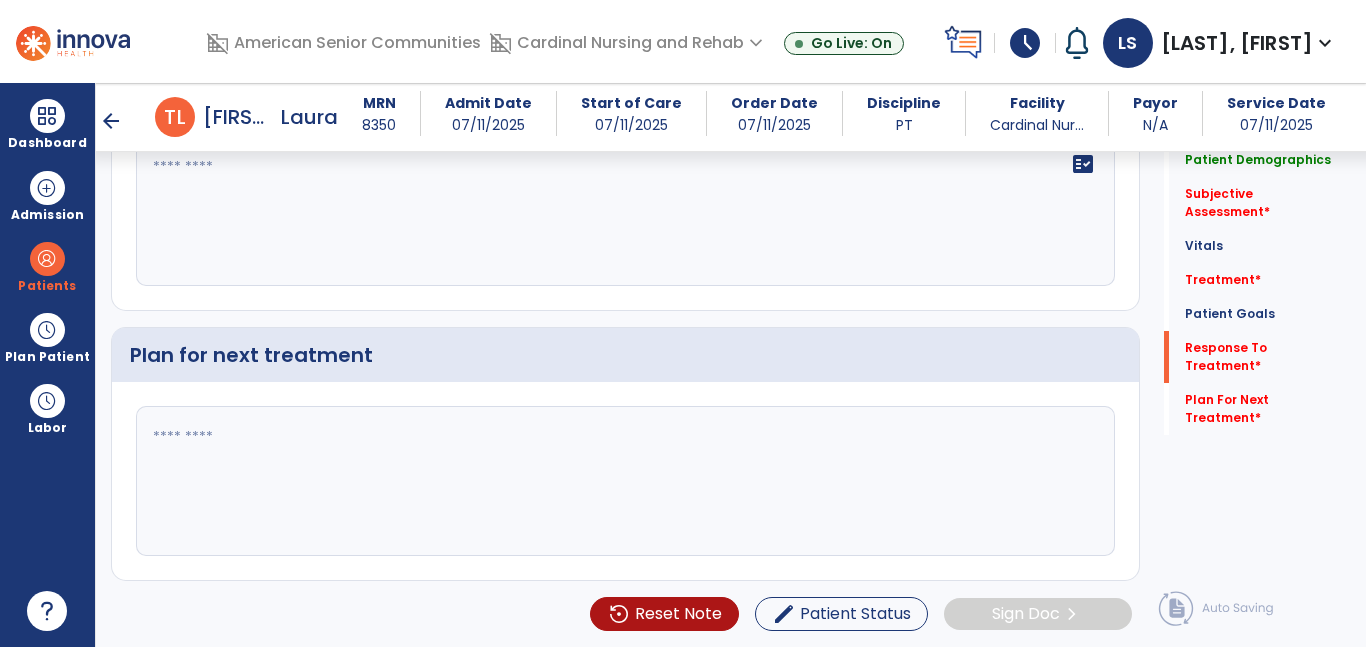 type on "**********" 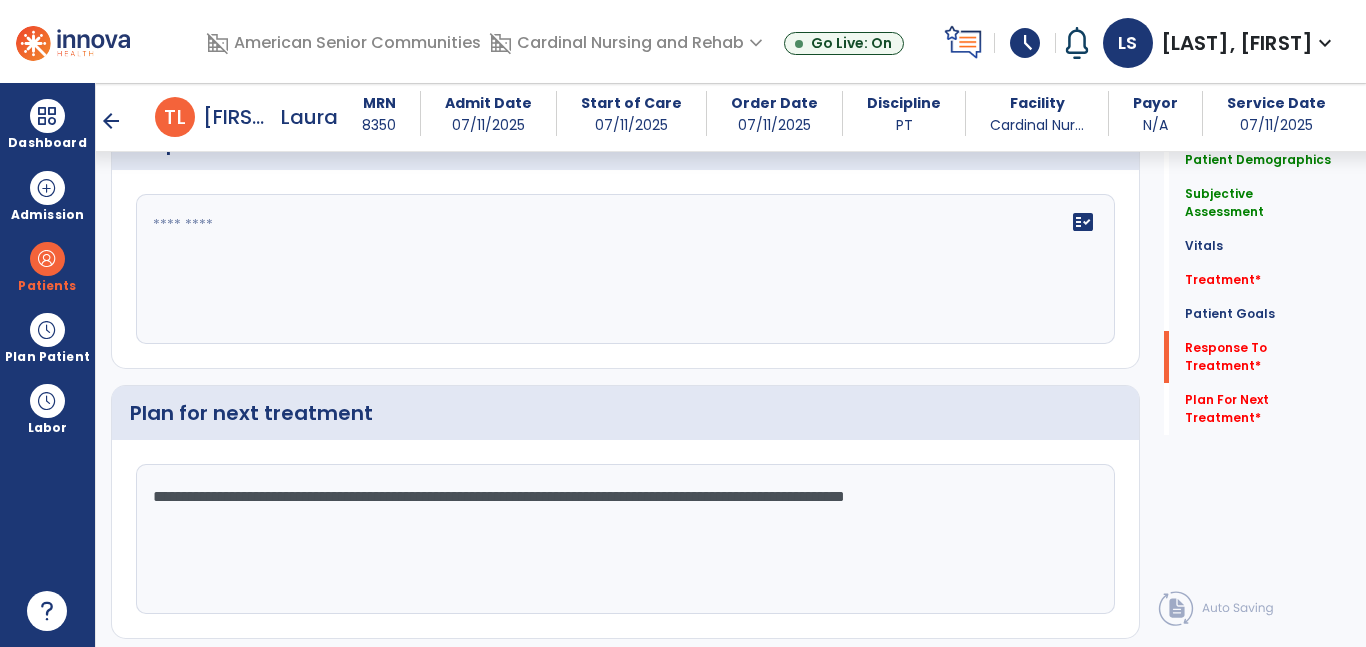 scroll, scrollTop: 2928, scrollLeft: 0, axis: vertical 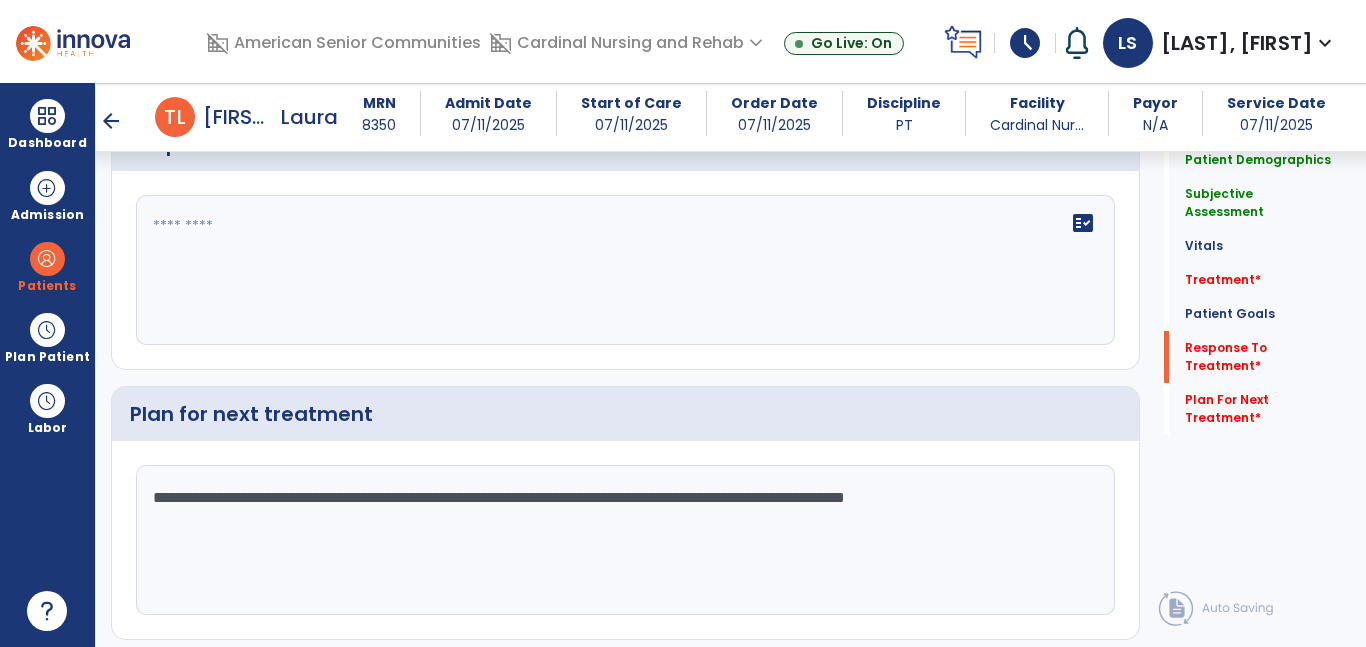 type on "**********" 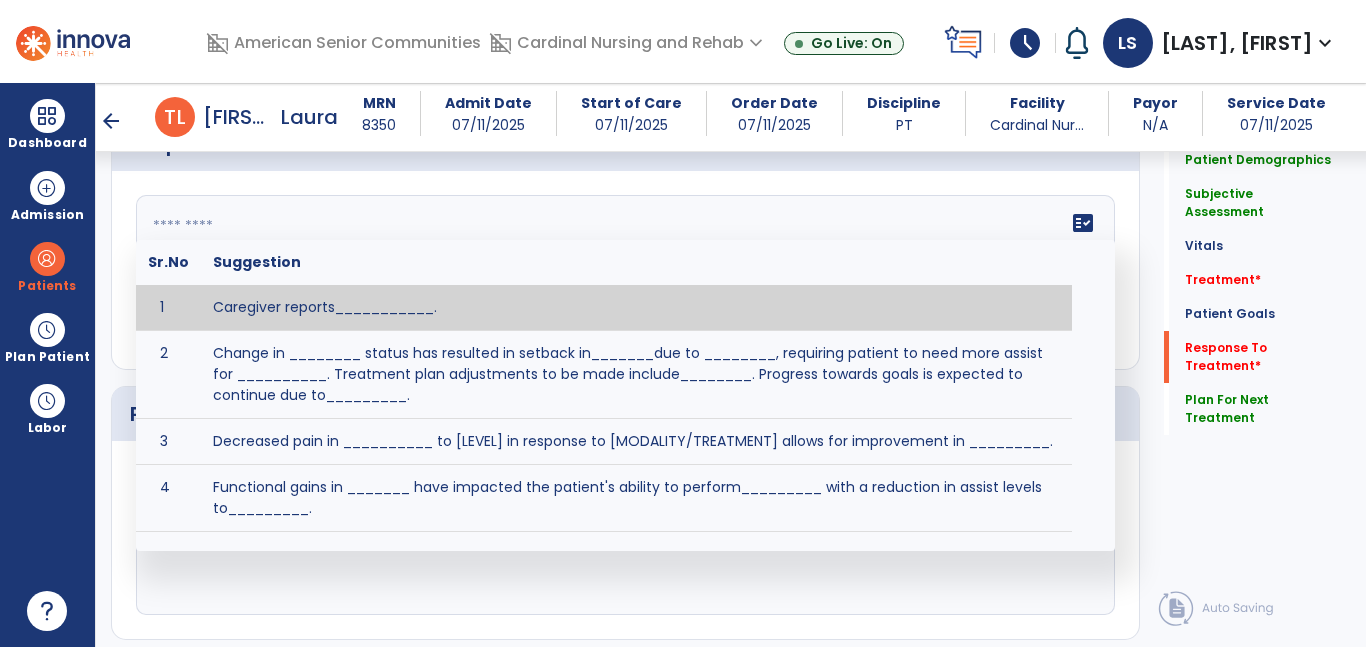 click 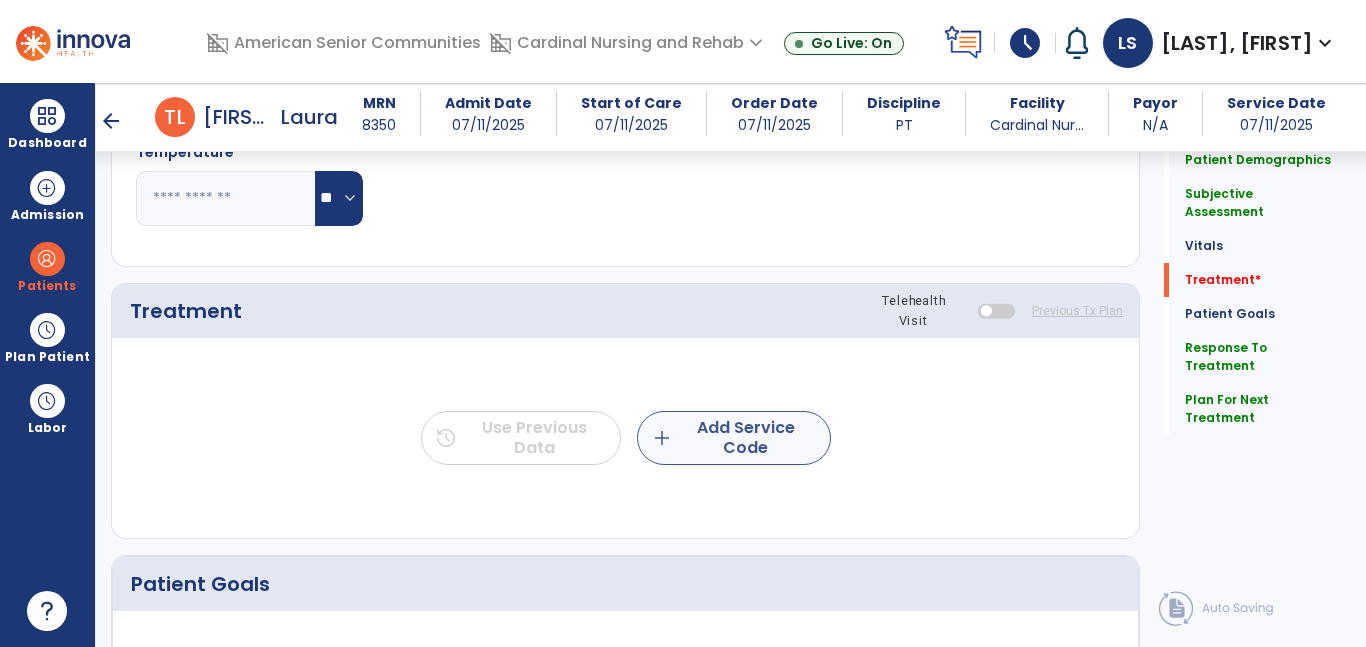 type on "**********" 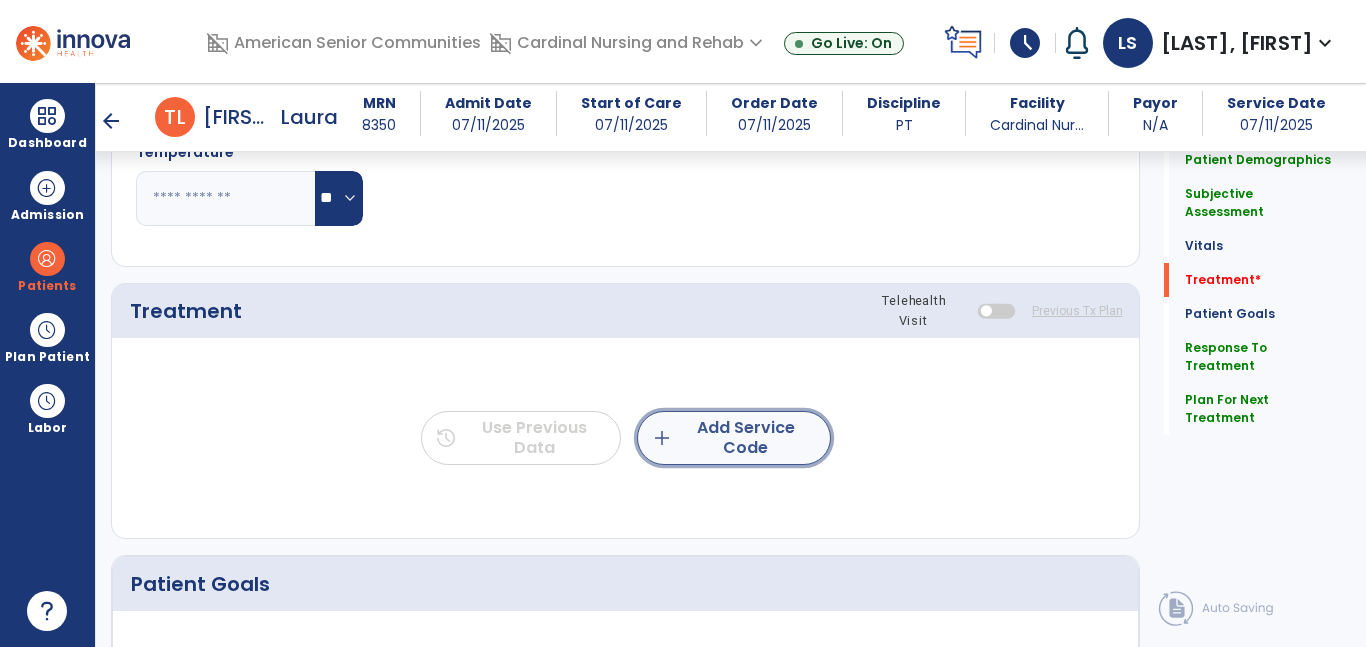 click on "add  Add Service Code" 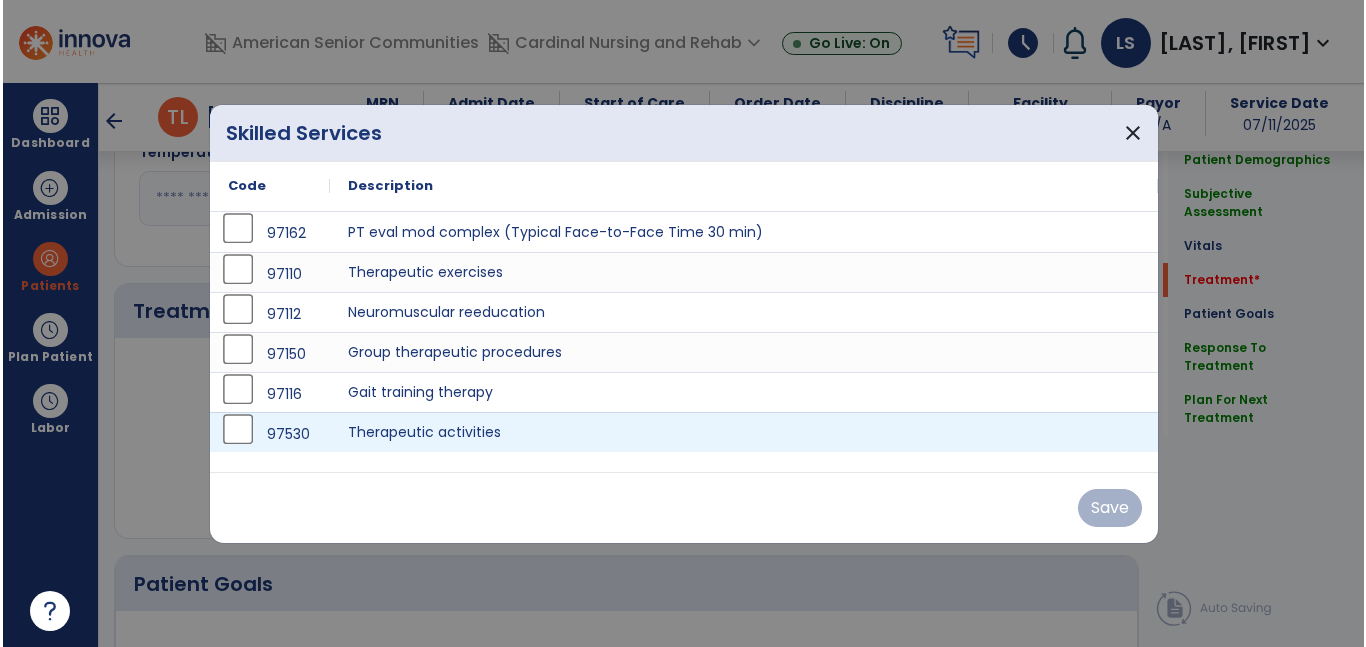 scroll, scrollTop: 1086, scrollLeft: 0, axis: vertical 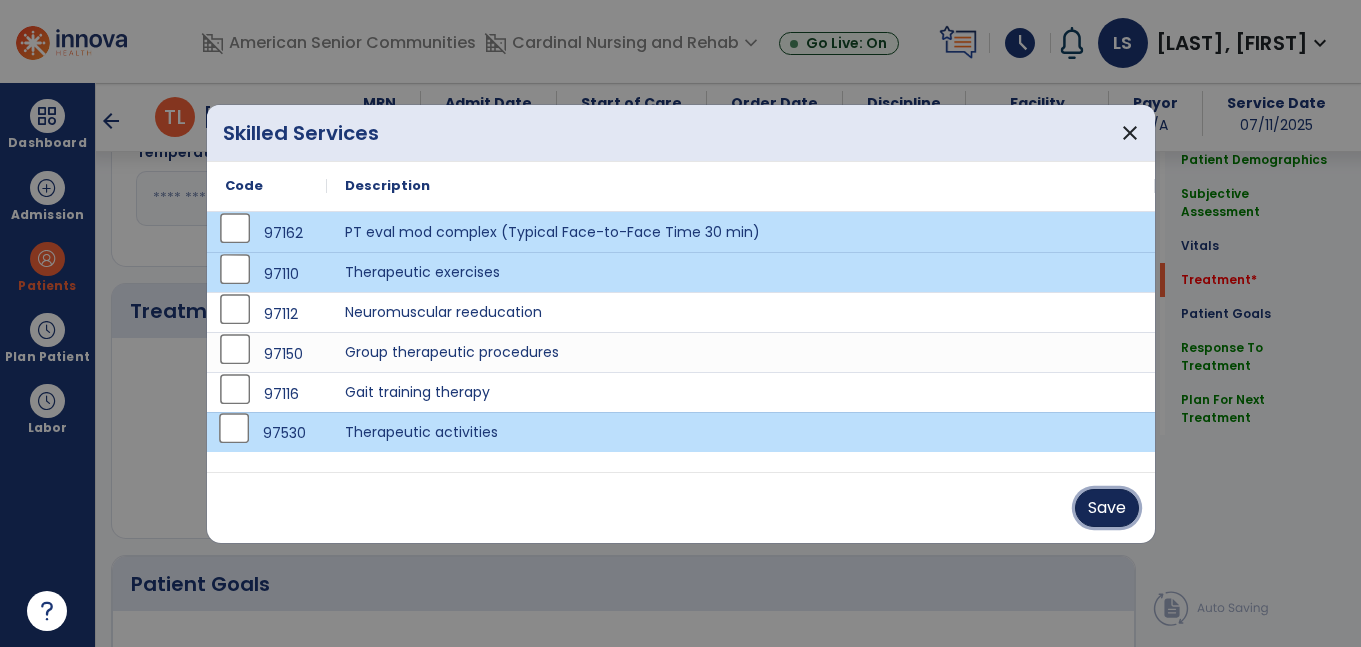click on "Save" at bounding box center [1107, 508] 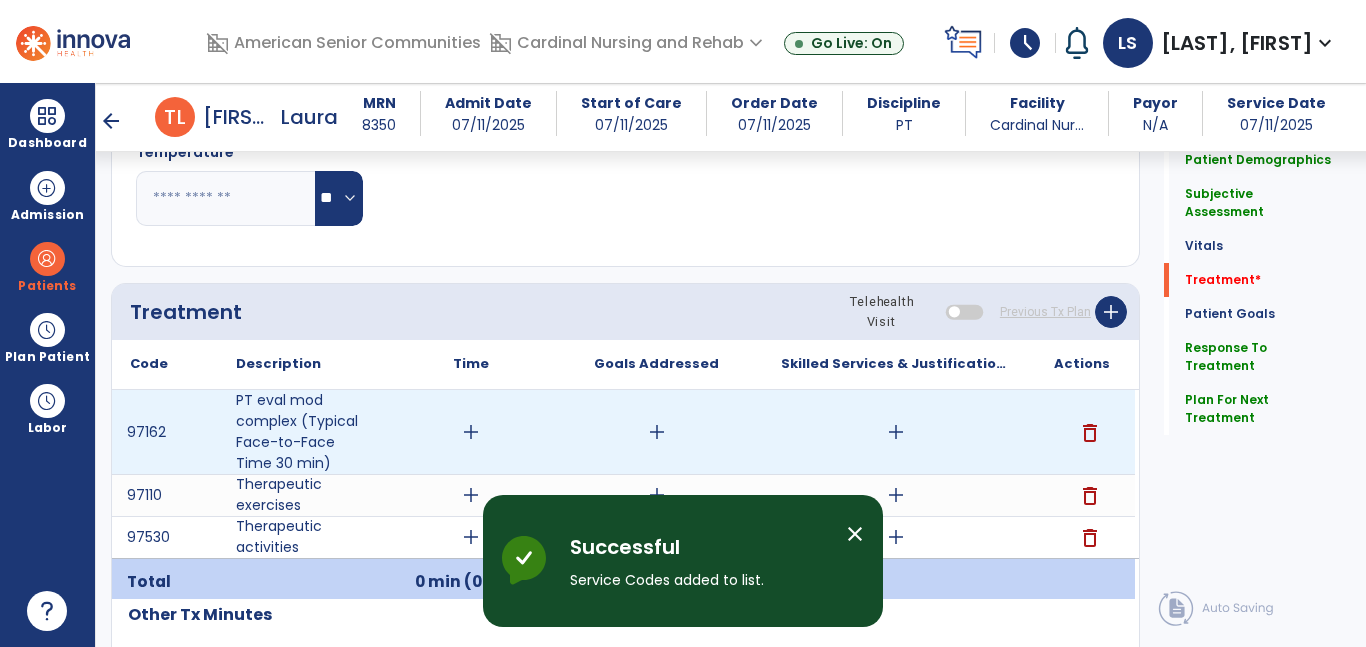 click on "add" at bounding box center (470, 432) 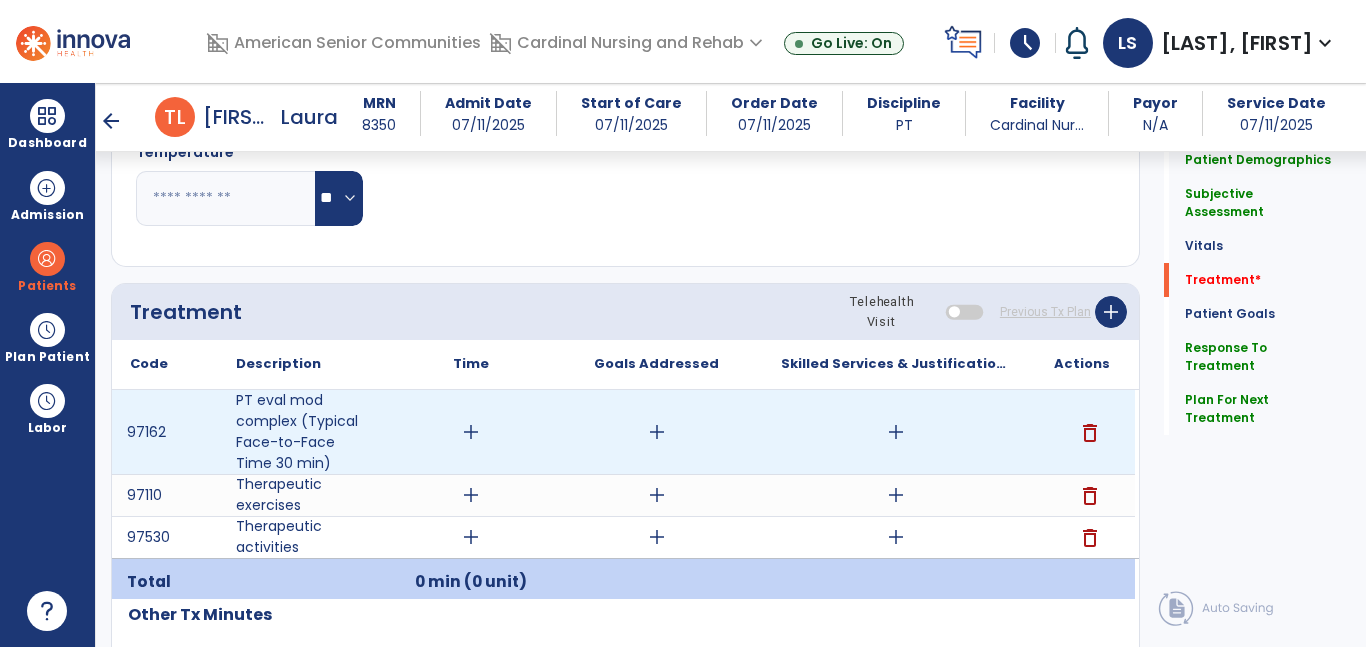 click on "add" at bounding box center (471, 432) 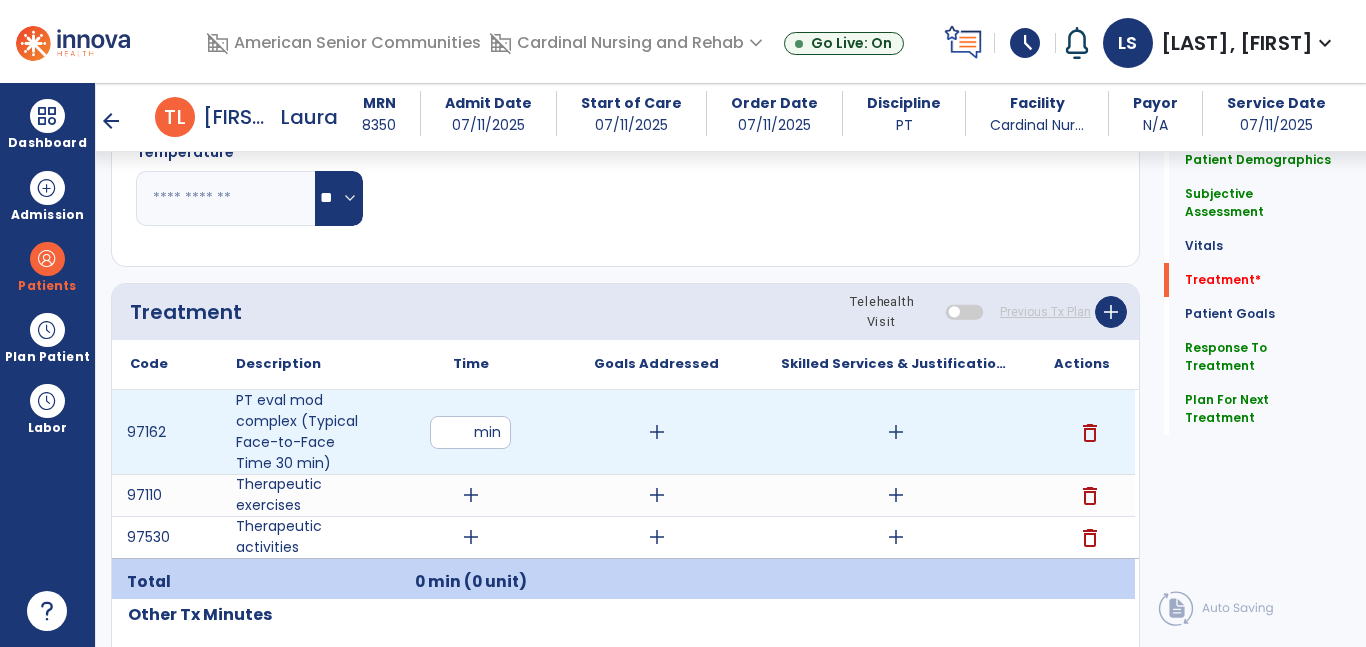 type on "**" 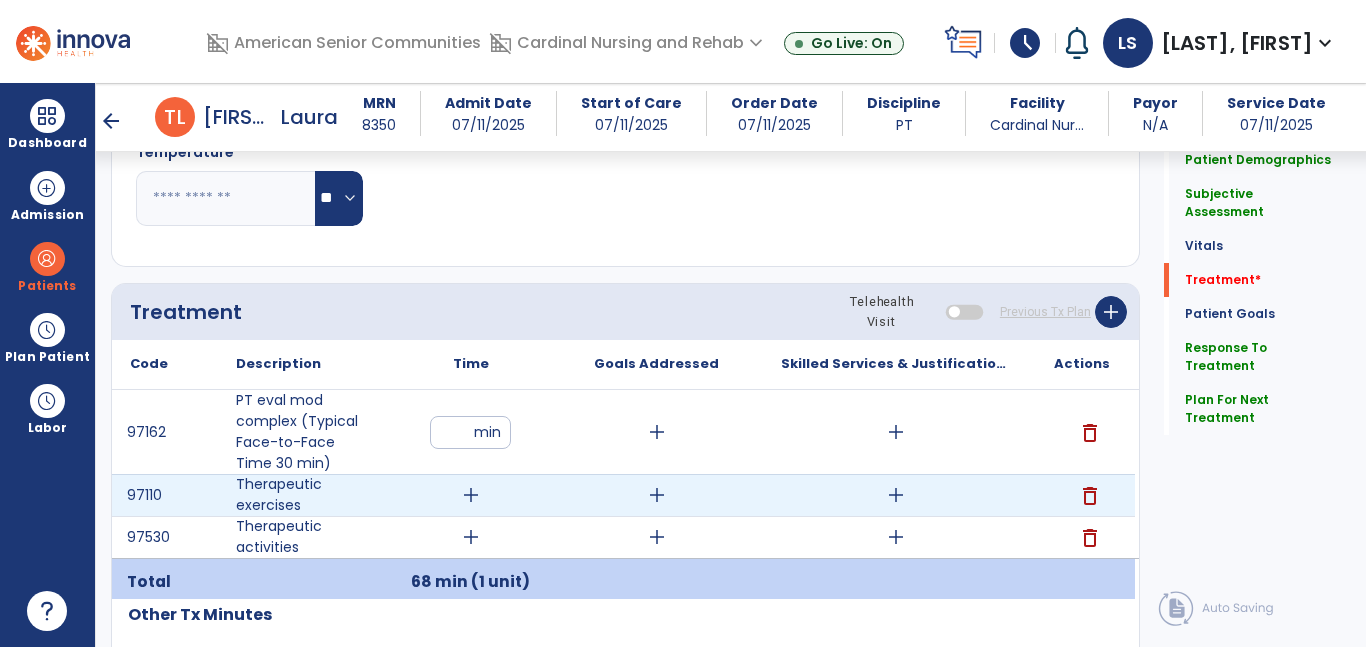 click on "add" at bounding box center [471, 495] 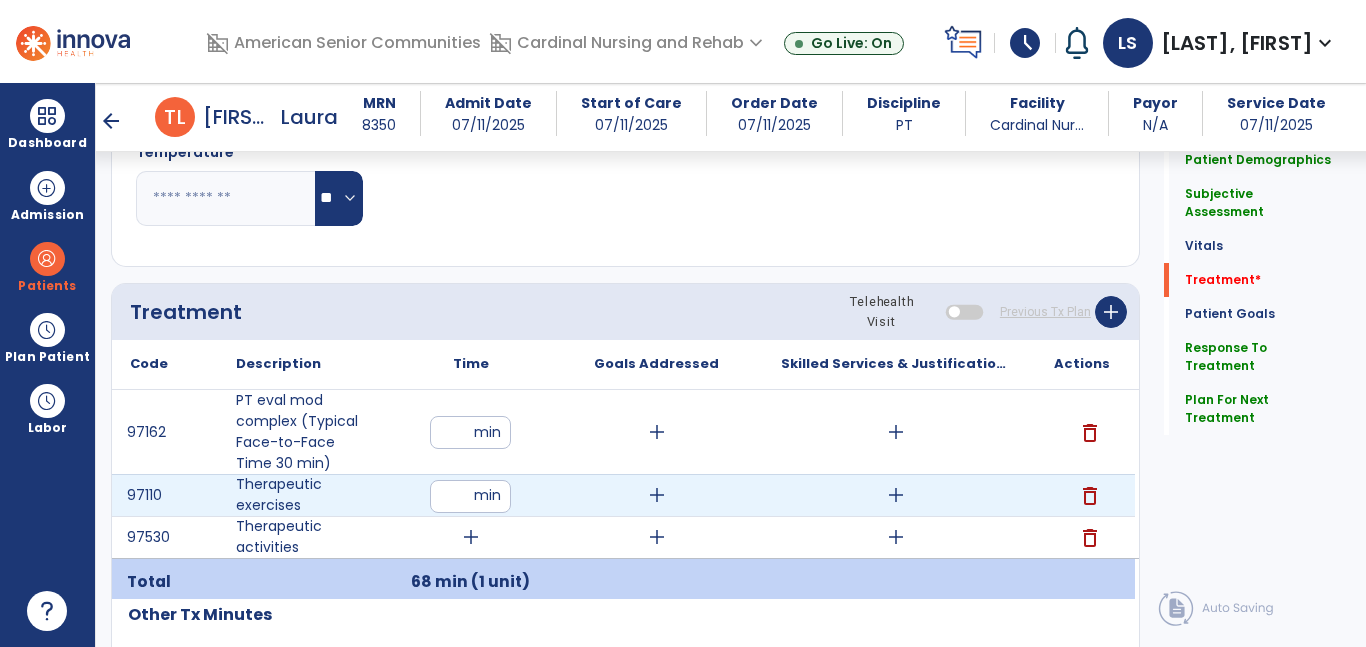 type on "**" 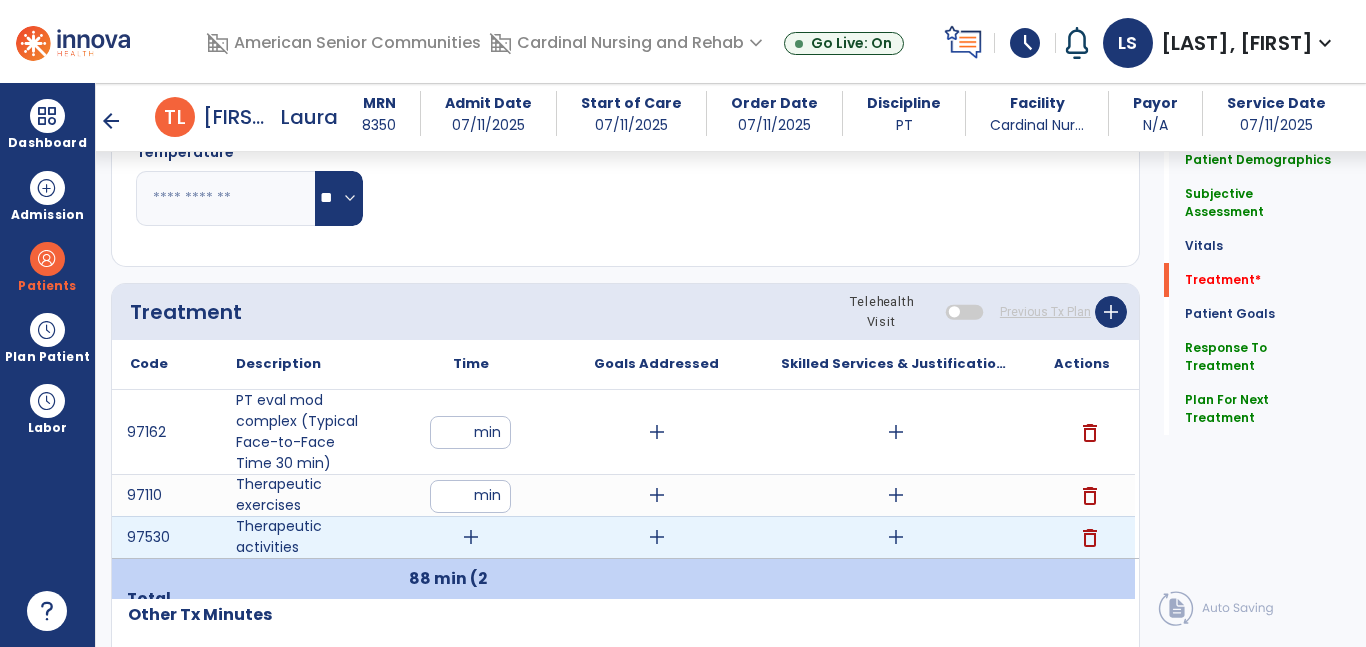 click on "add" at bounding box center [471, 537] 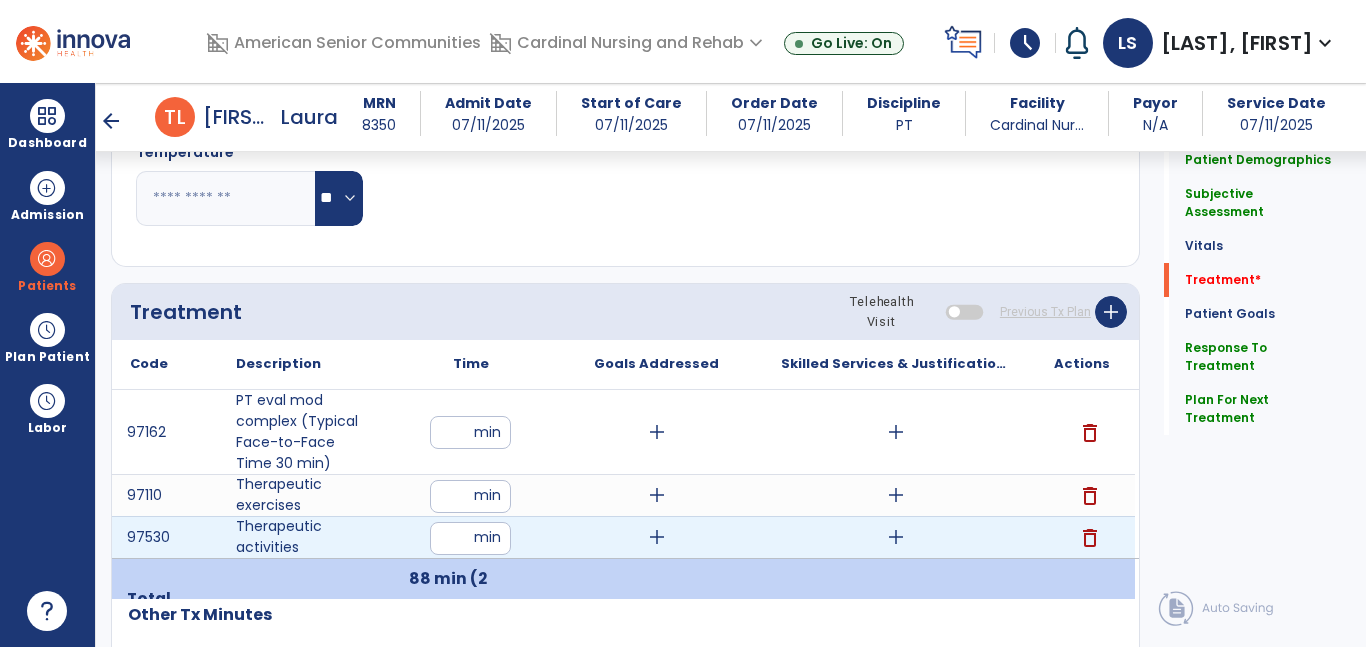 type on "*" 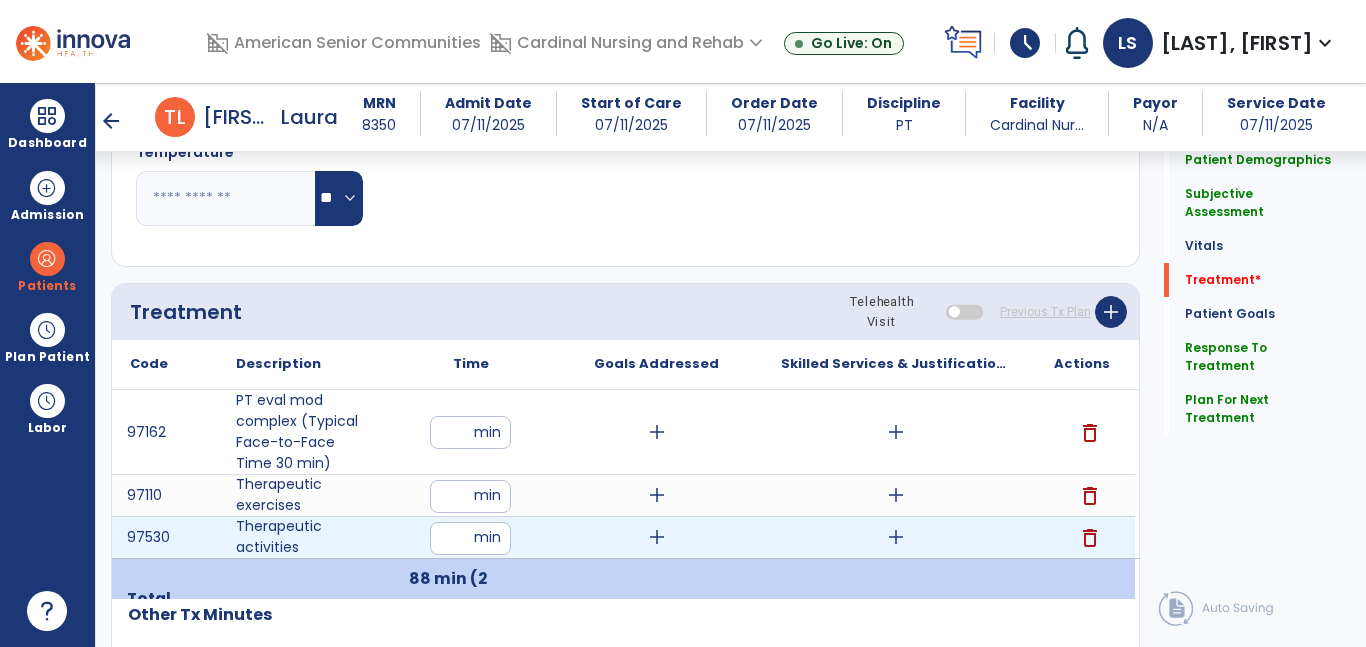 type on "**" 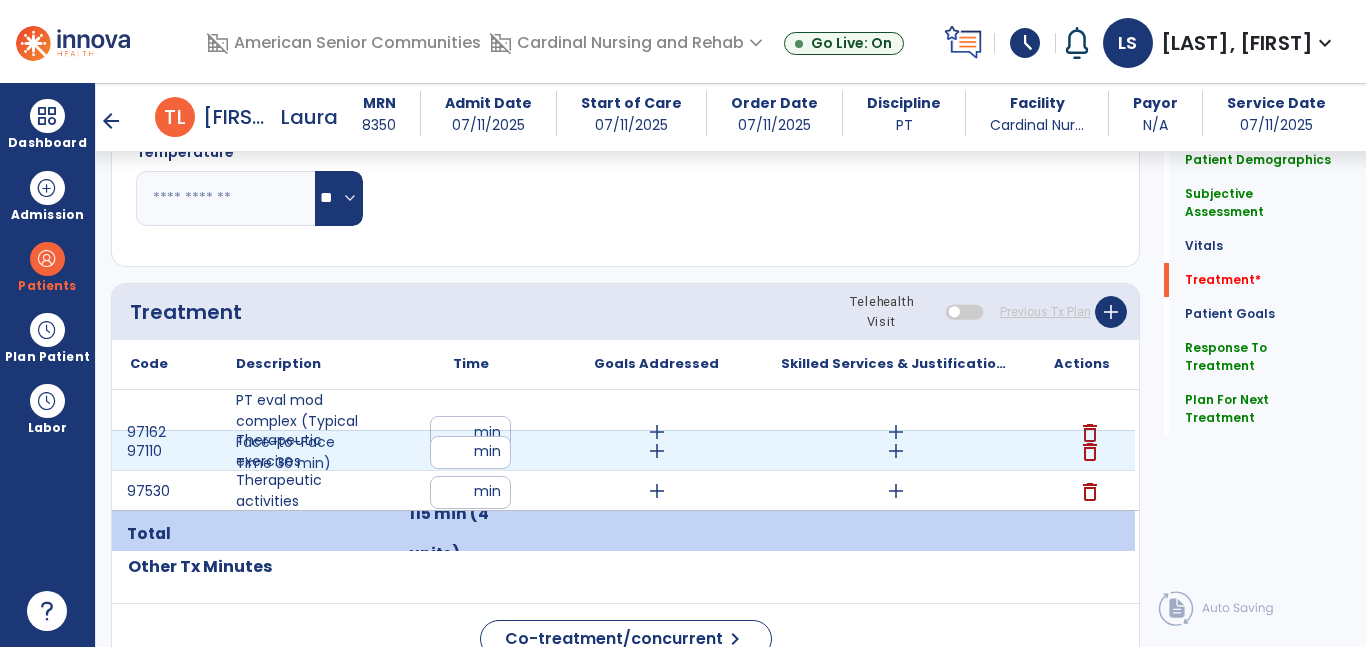 scroll, scrollTop: 1086, scrollLeft: 0, axis: vertical 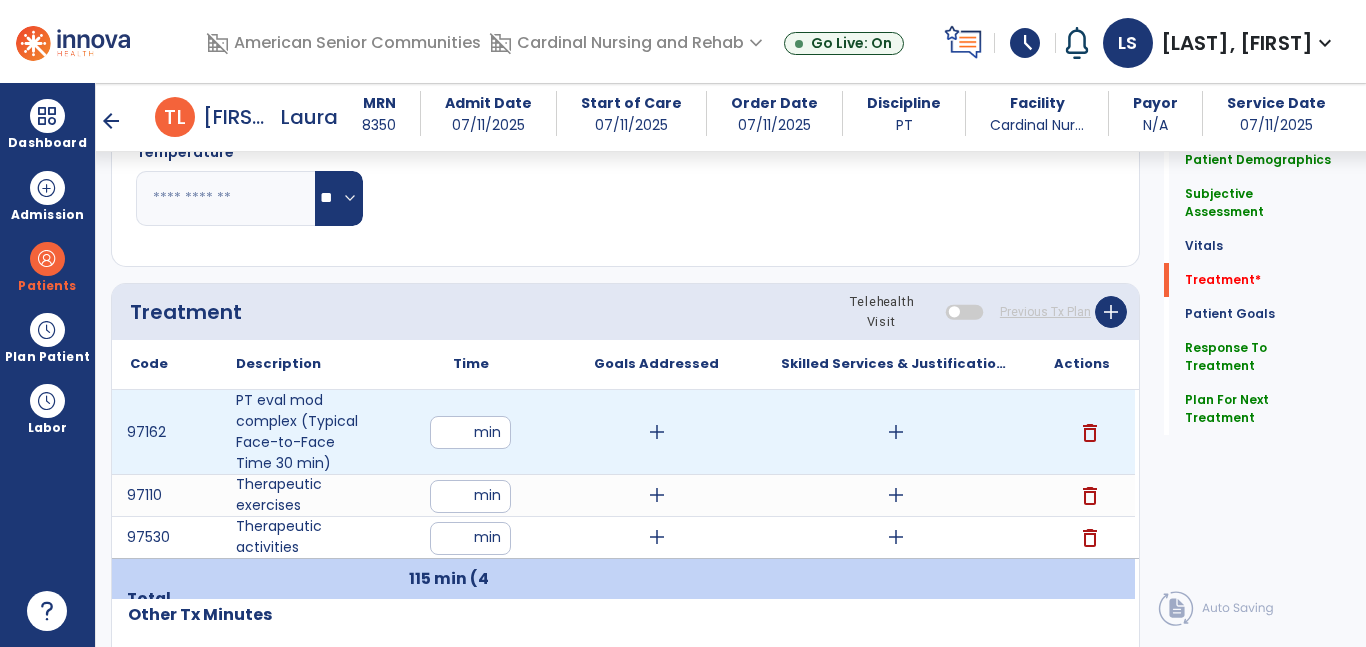 click on "**" at bounding box center [470, 432] 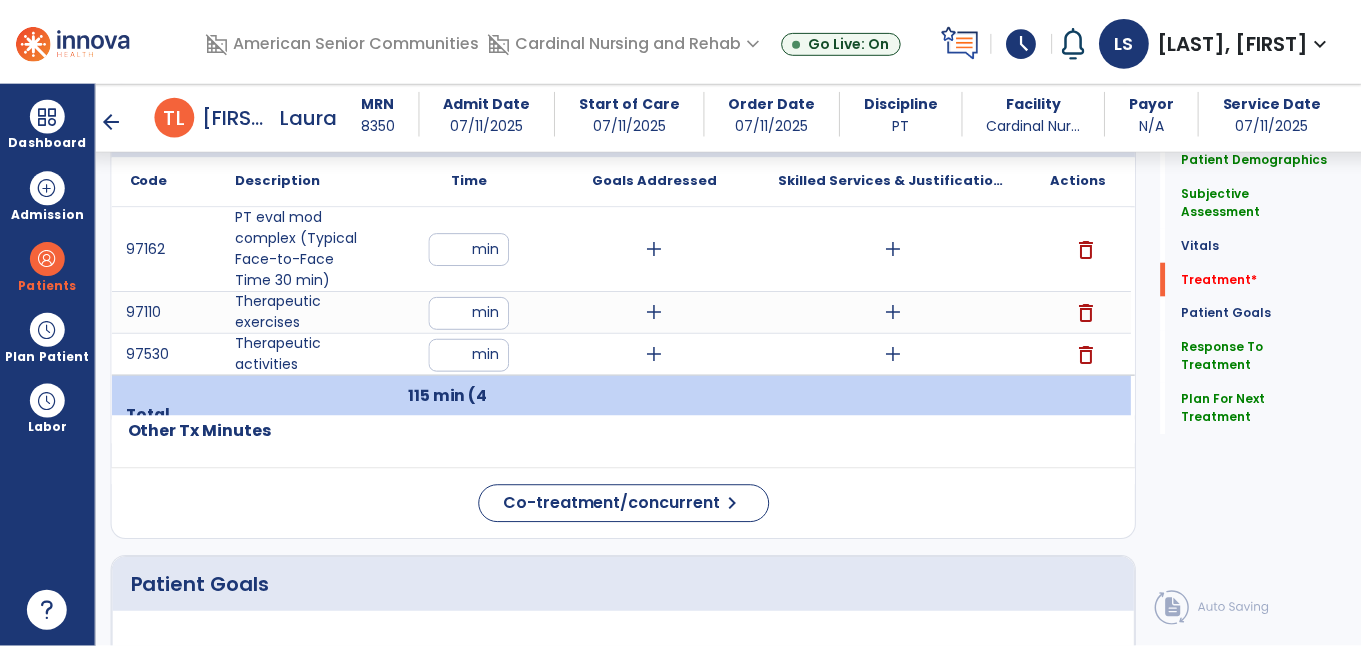 scroll, scrollTop: 1309, scrollLeft: 0, axis: vertical 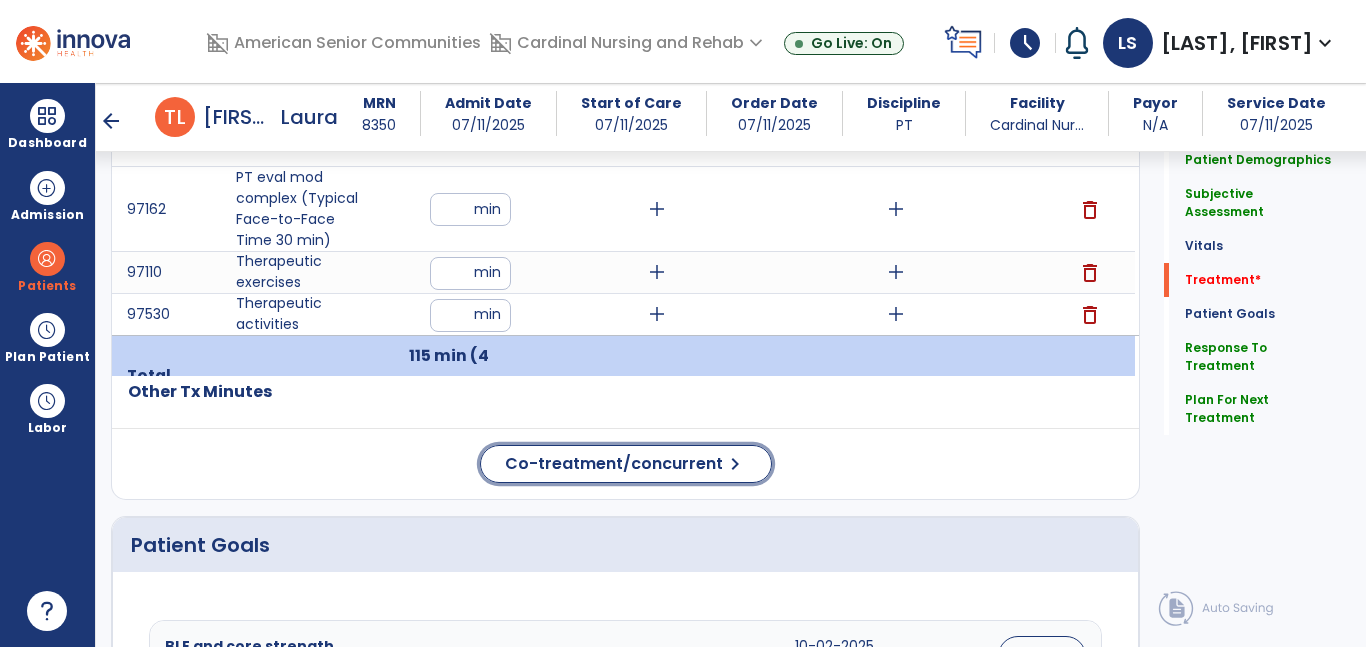 click on "Patient Demographics  Medical Diagnosis   Treatment Diagnosis   Precautions   Contraindications
Code
Description
Pdpm Clinical Category
E11.40" 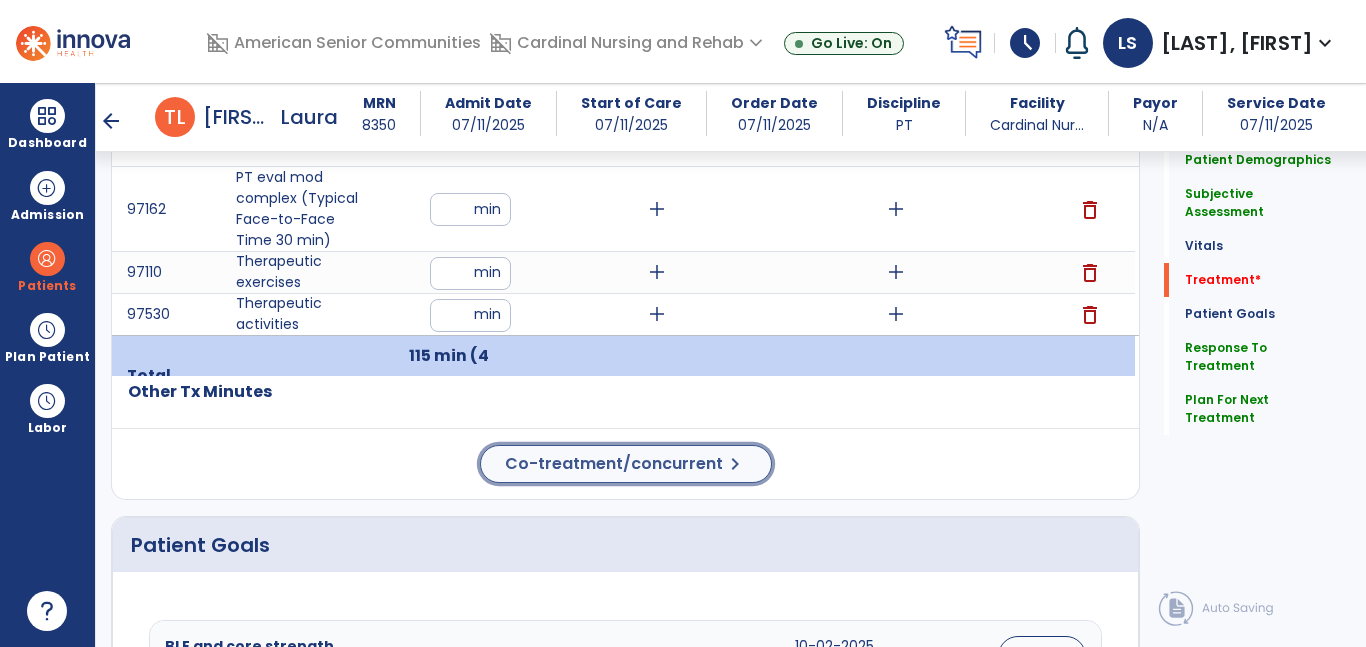 click on "Co-treatment/concurrent" 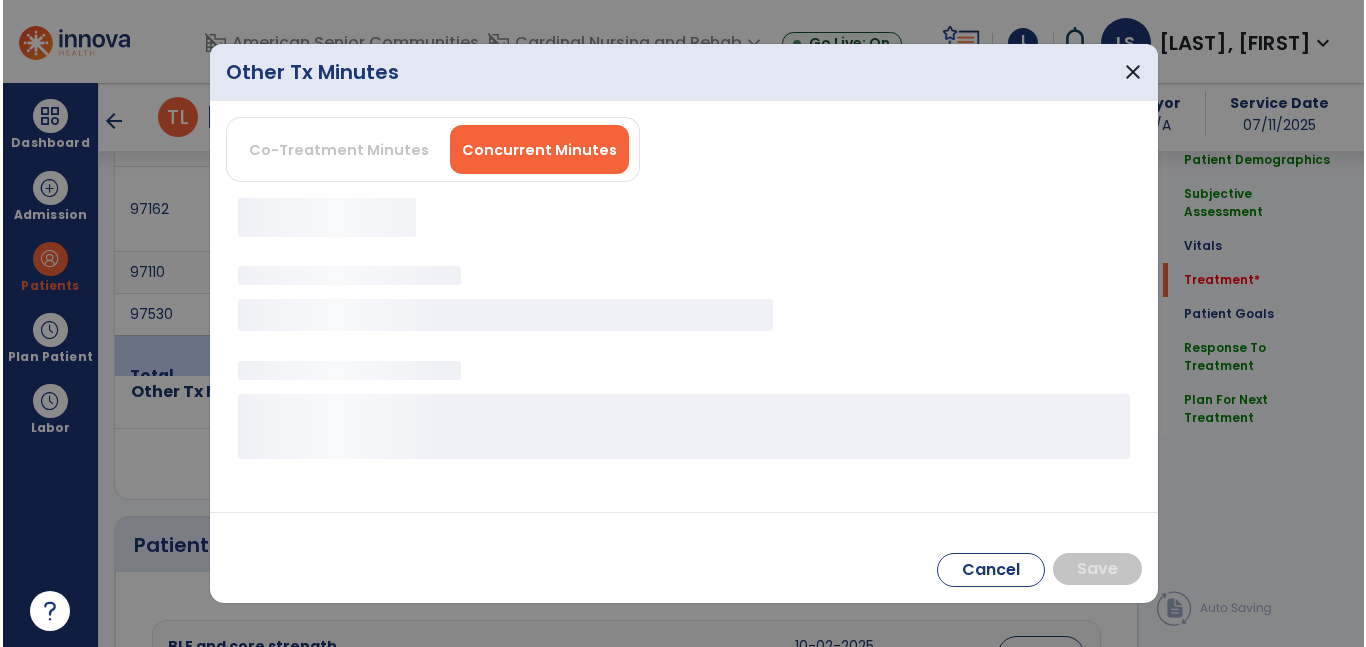 scroll, scrollTop: 1309, scrollLeft: 0, axis: vertical 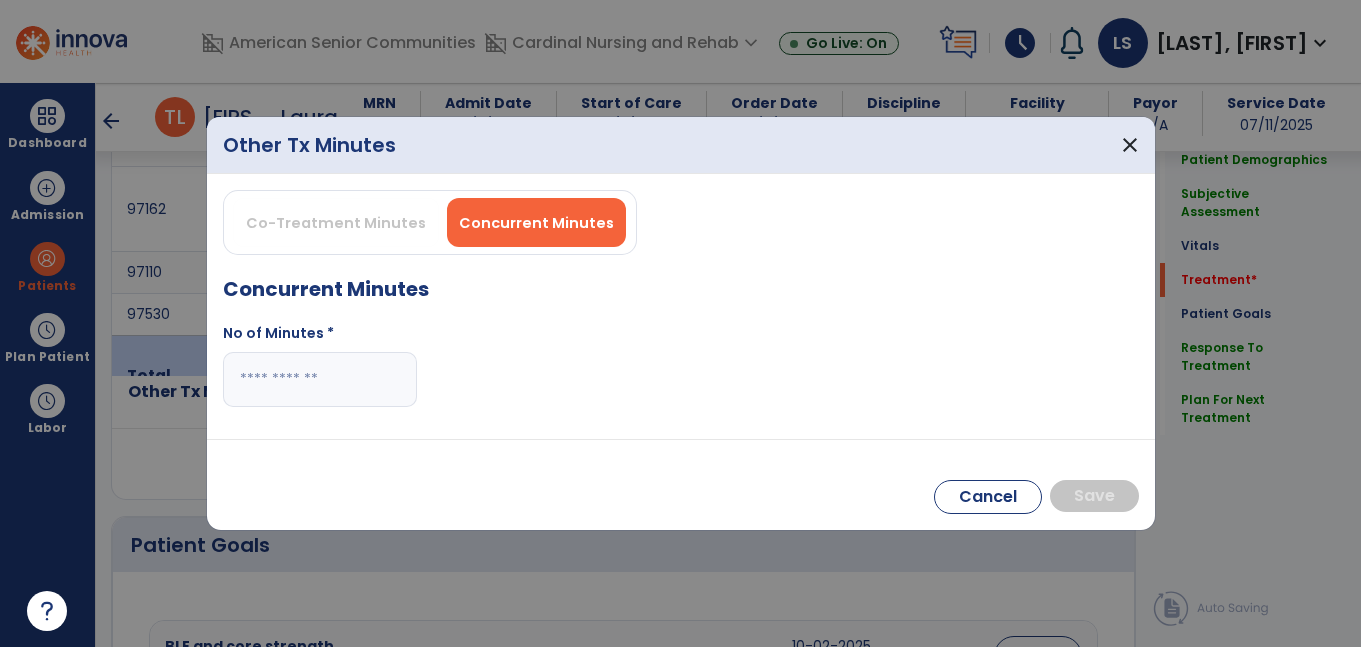 click at bounding box center [320, 379] 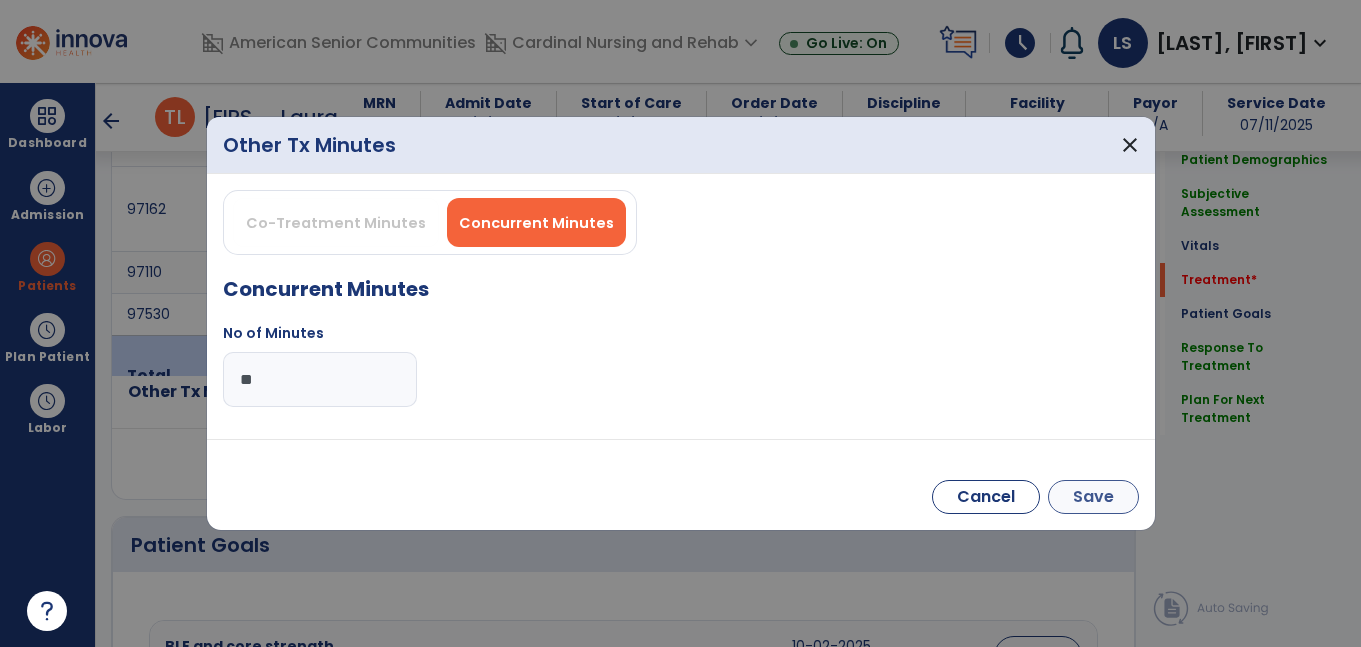type on "**" 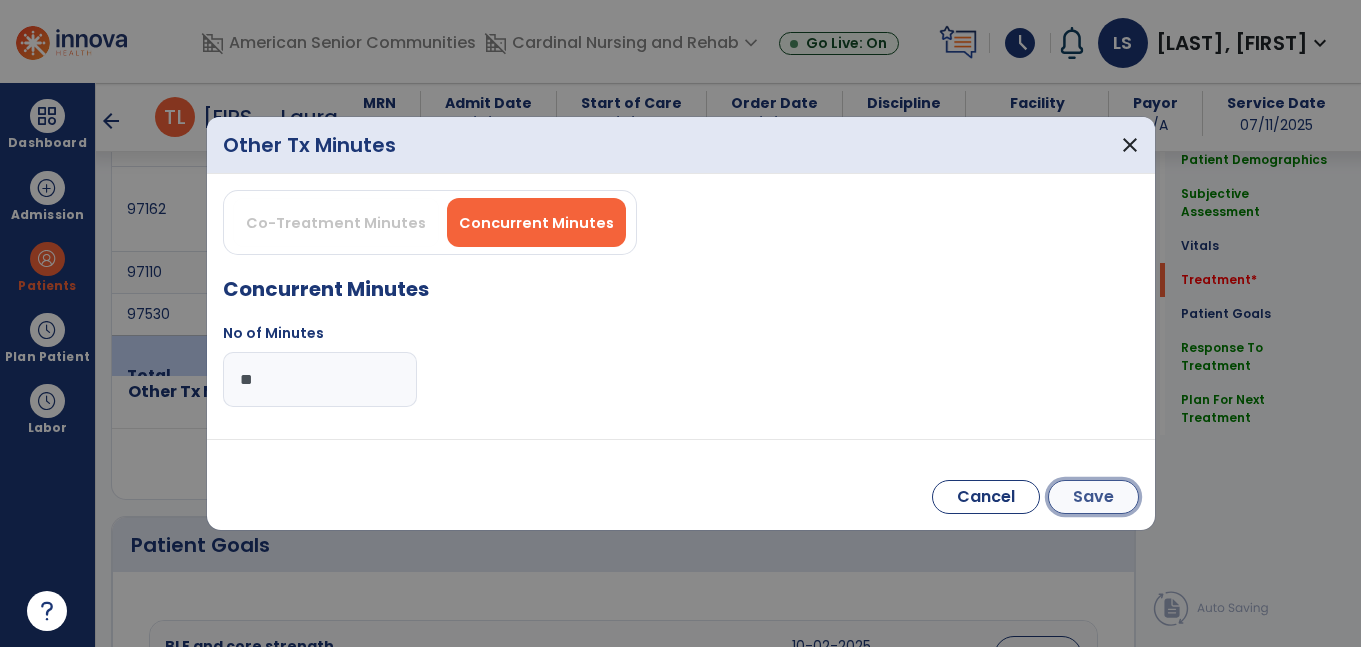 click on "Save" at bounding box center [1093, 497] 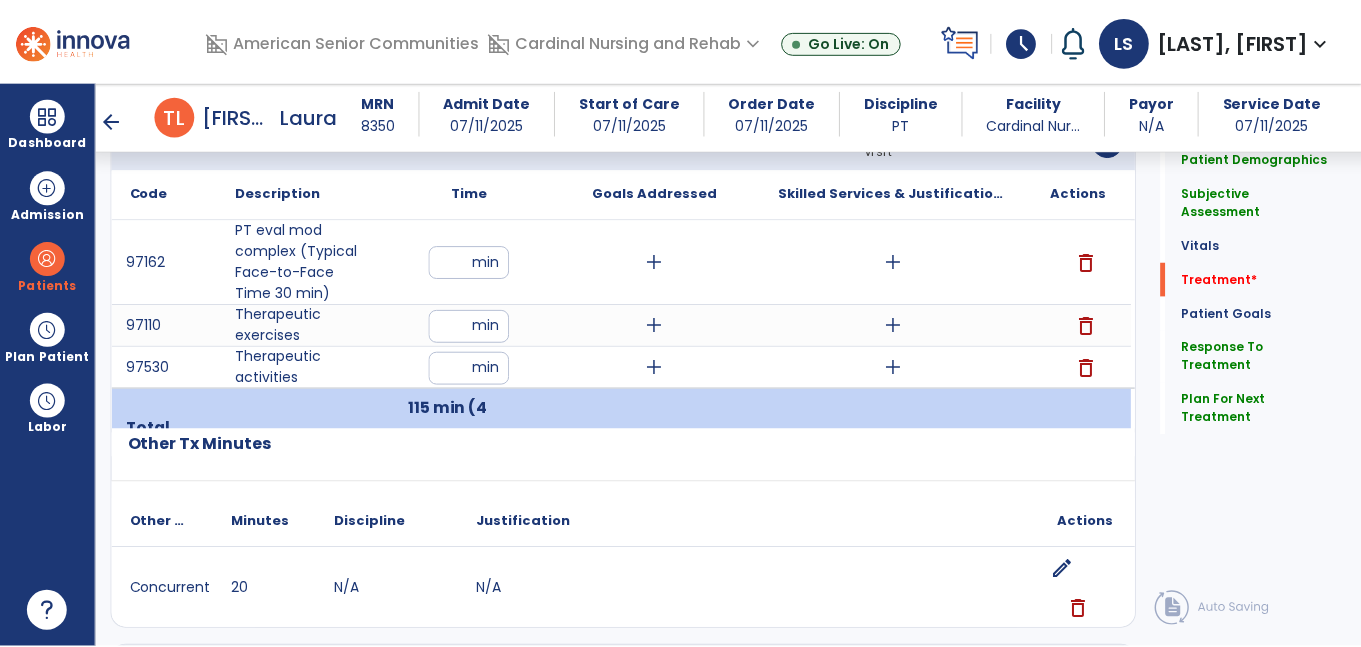 scroll, scrollTop: 1039, scrollLeft: 0, axis: vertical 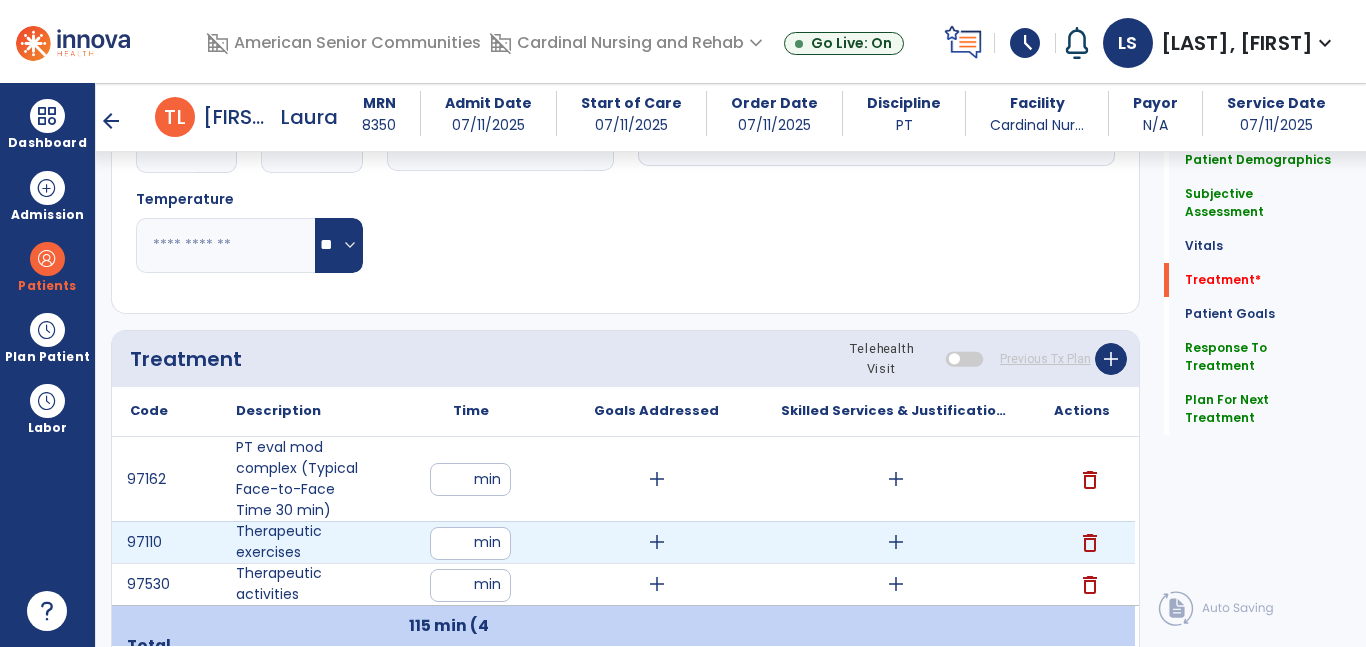 click on "add" at bounding box center [657, 542] 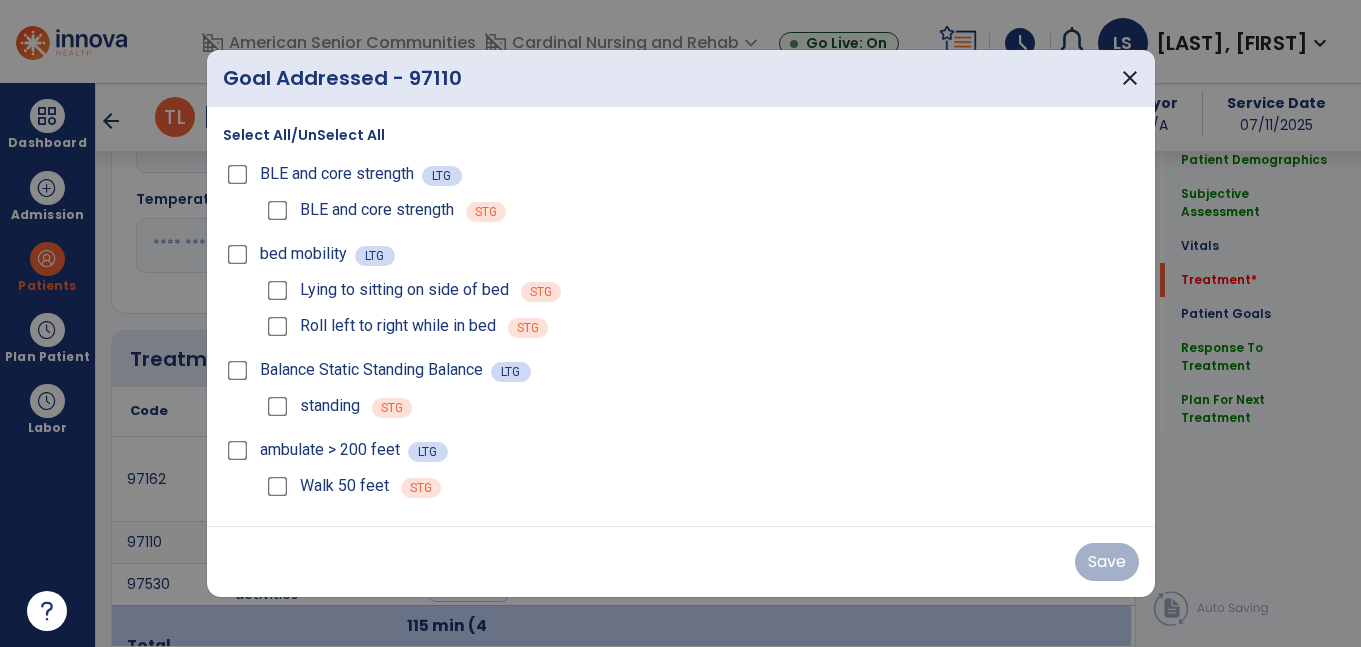 scroll, scrollTop: 1039, scrollLeft: 0, axis: vertical 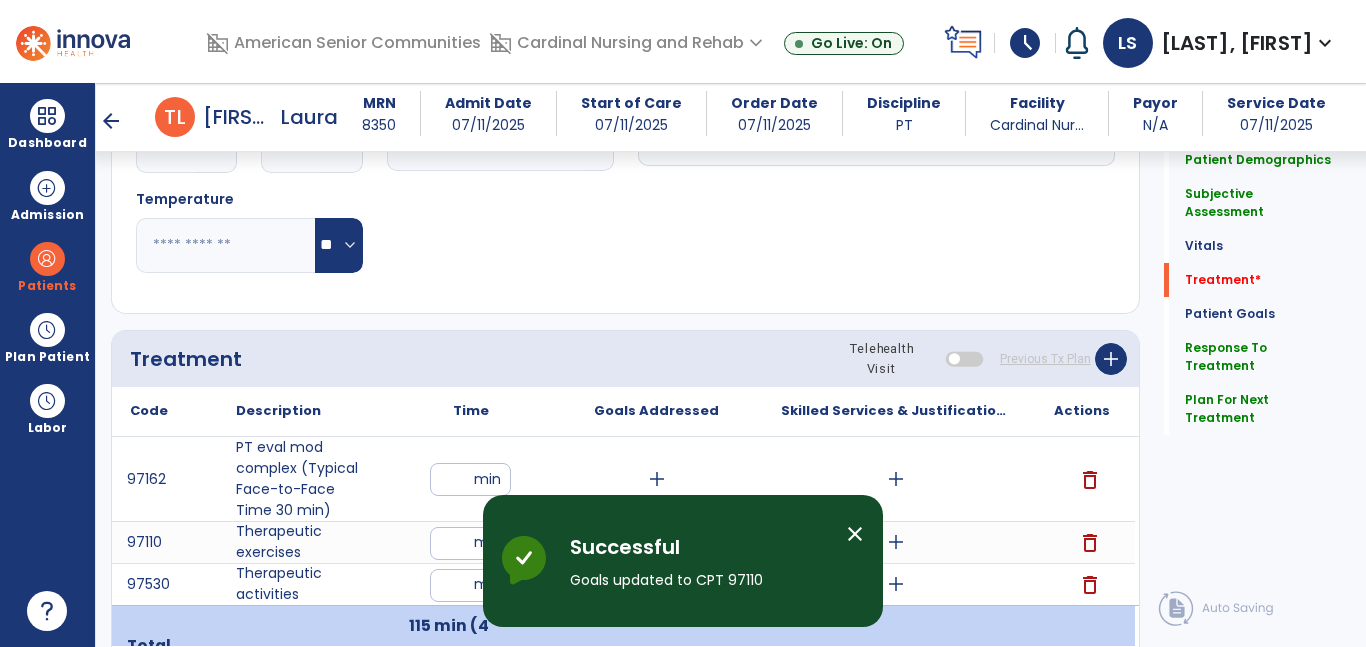 click on "close" at bounding box center (855, 534) 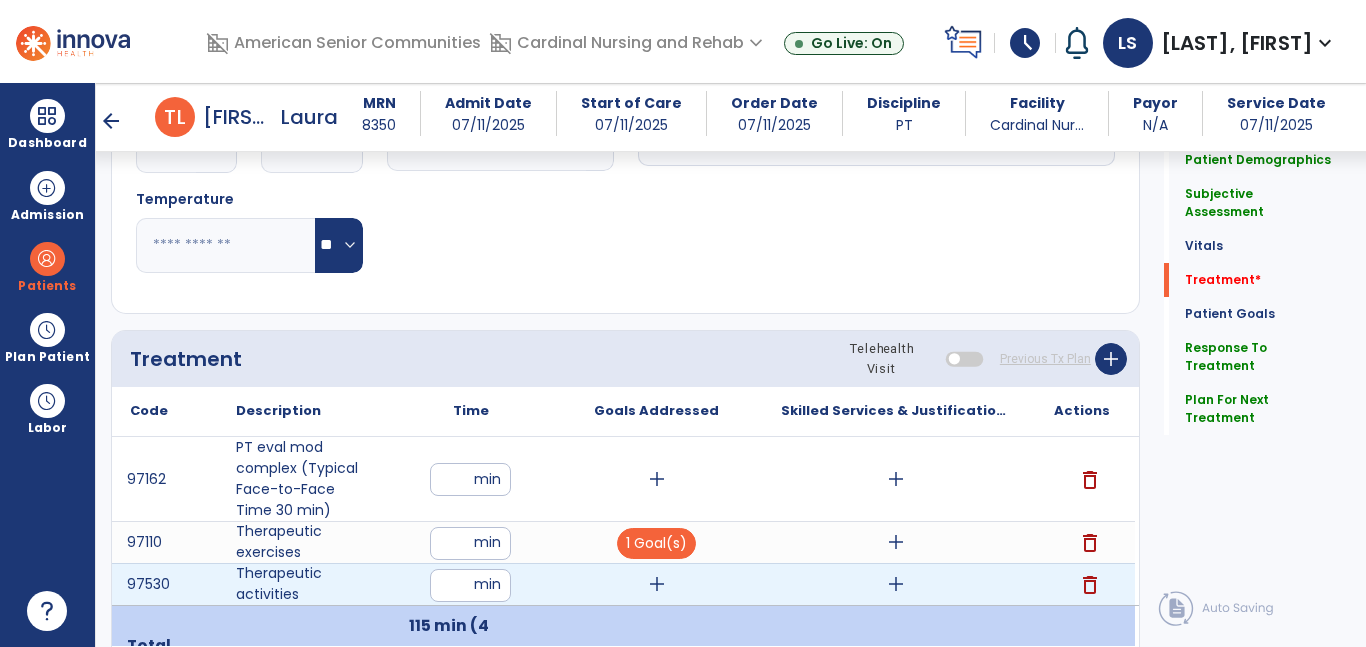 click on "add" at bounding box center (656, 584) 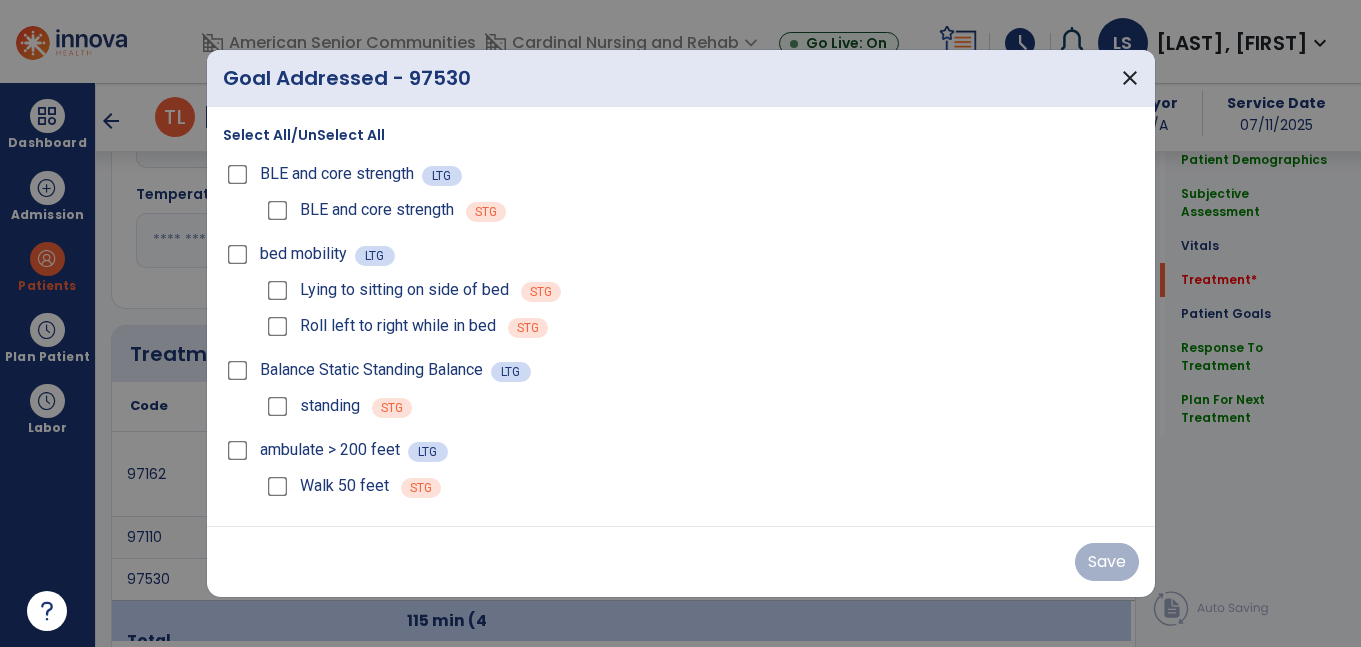 scroll, scrollTop: 1039, scrollLeft: 0, axis: vertical 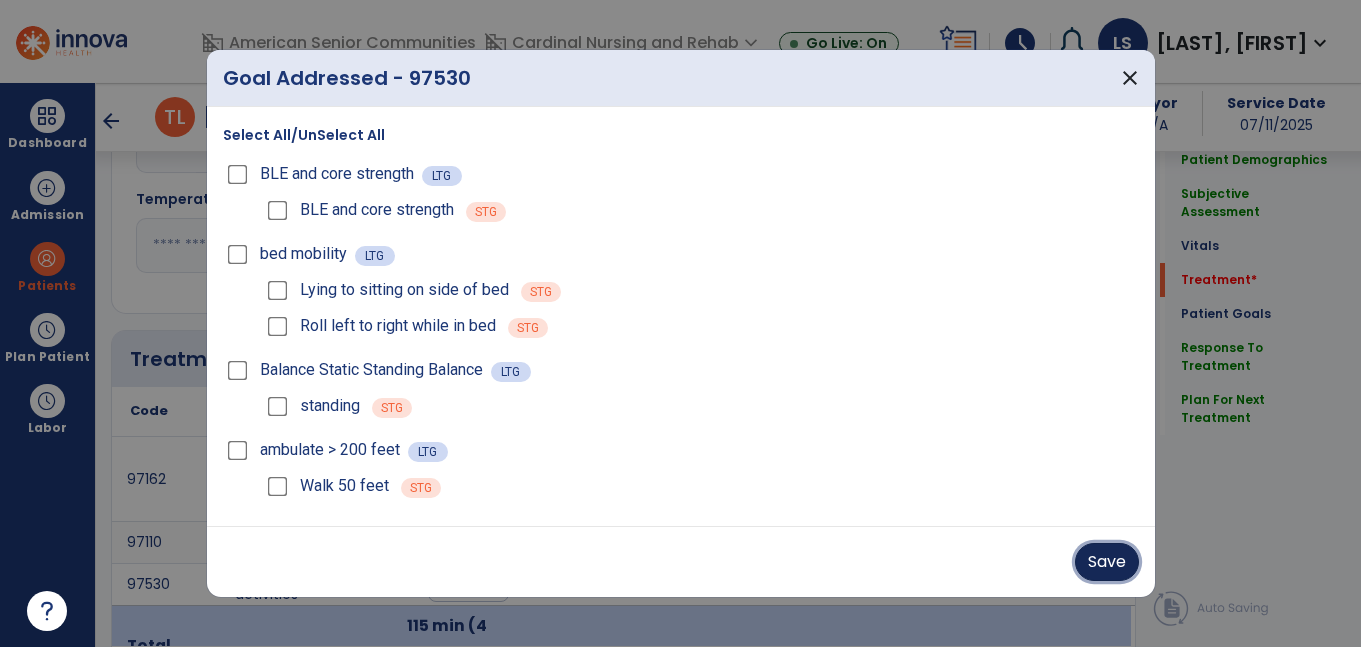 click on "Save" at bounding box center (1107, 562) 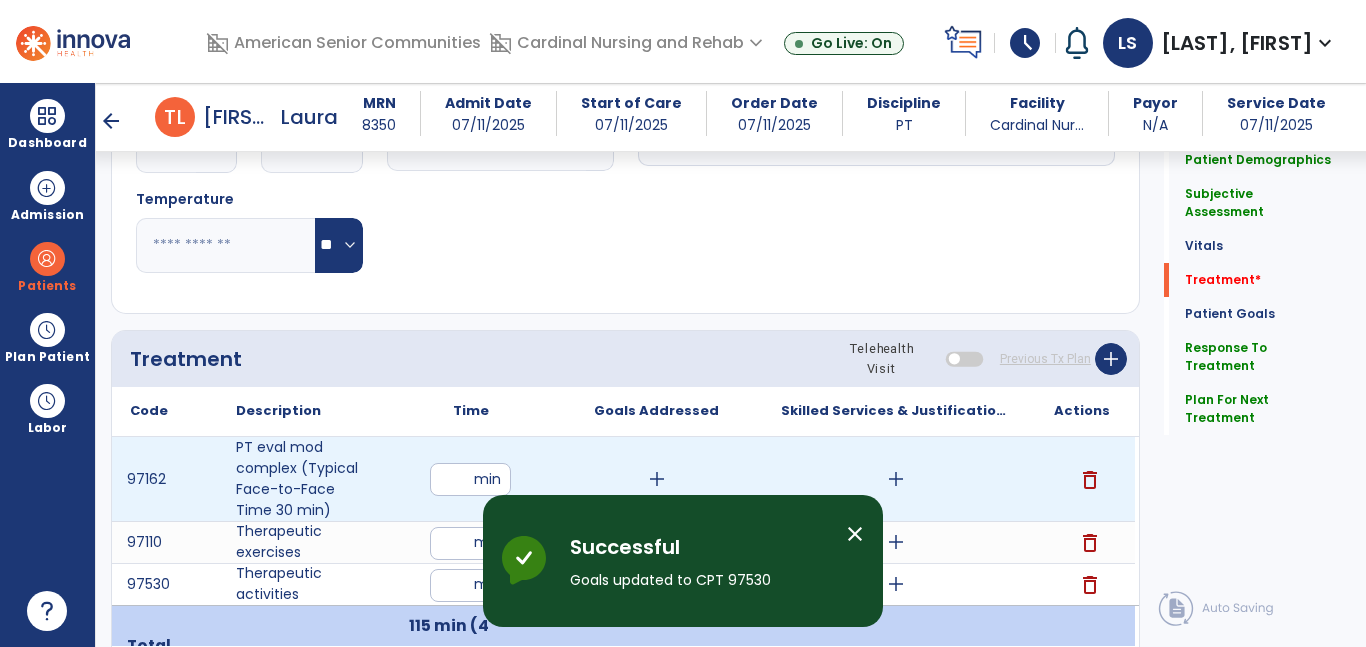click on "add" at bounding box center [896, 479] 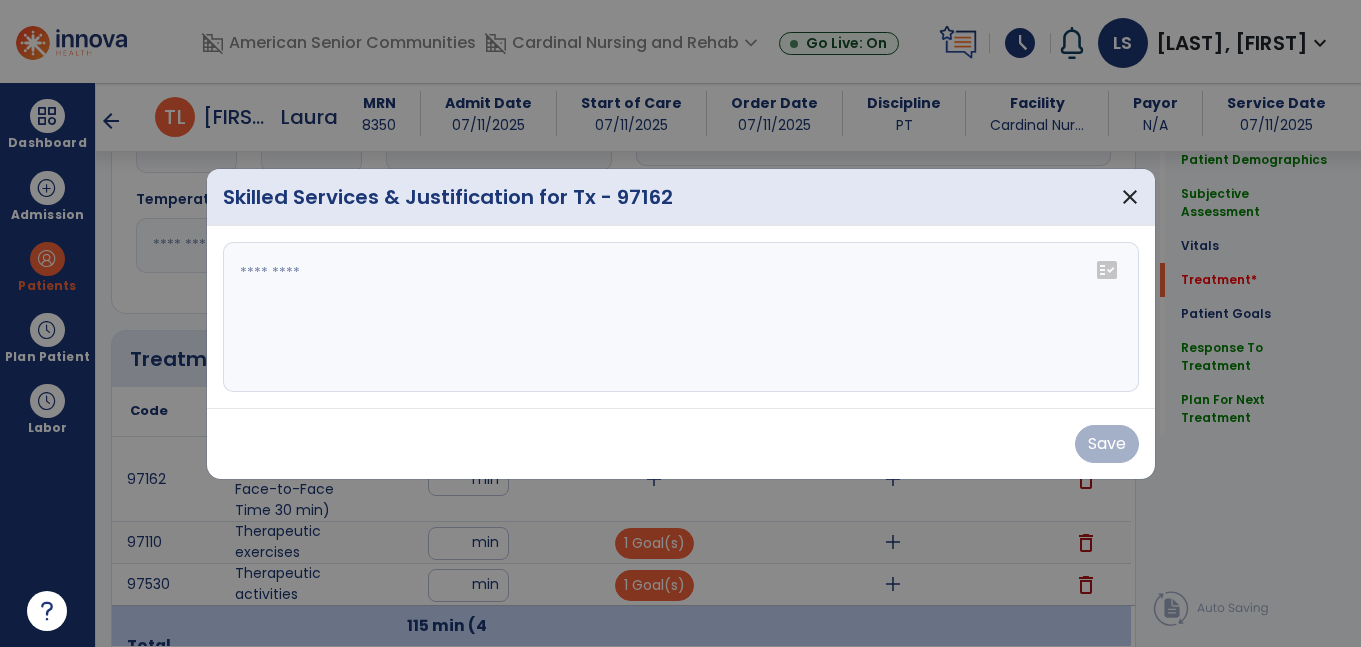 scroll, scrollTop: 1039, scrollLeft: 0, axis: vertical 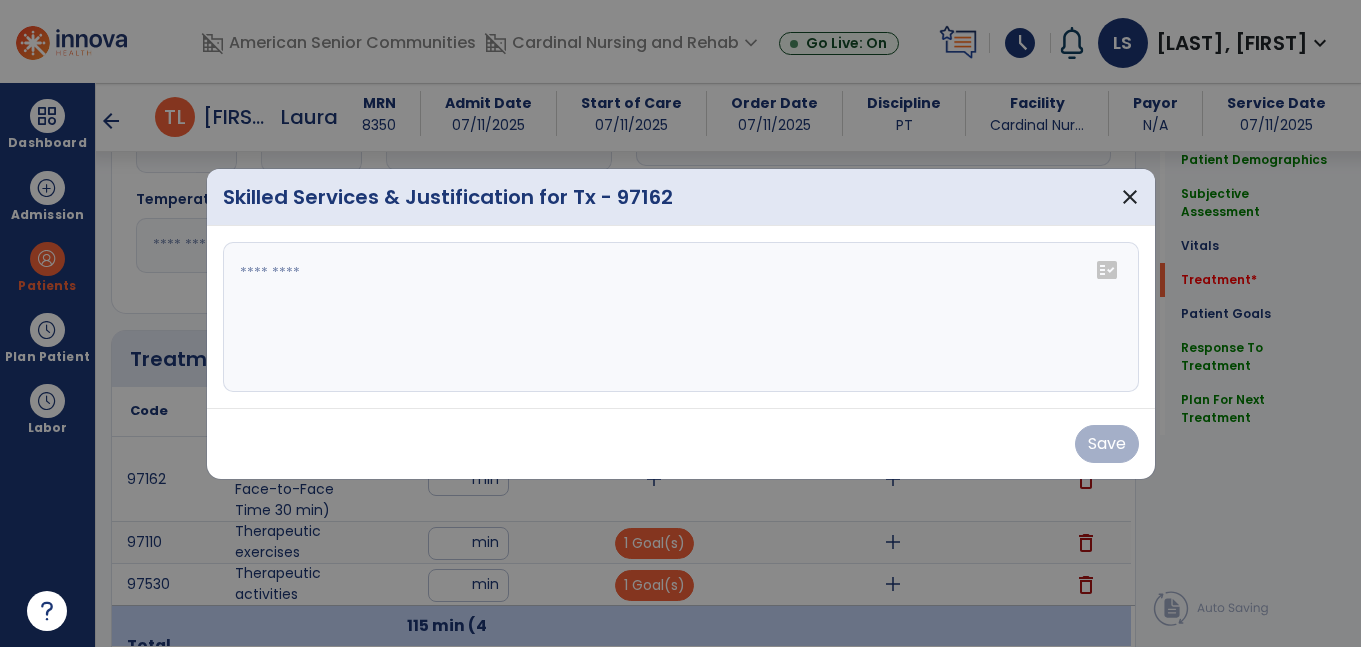 click at bounding box center (681, 317) 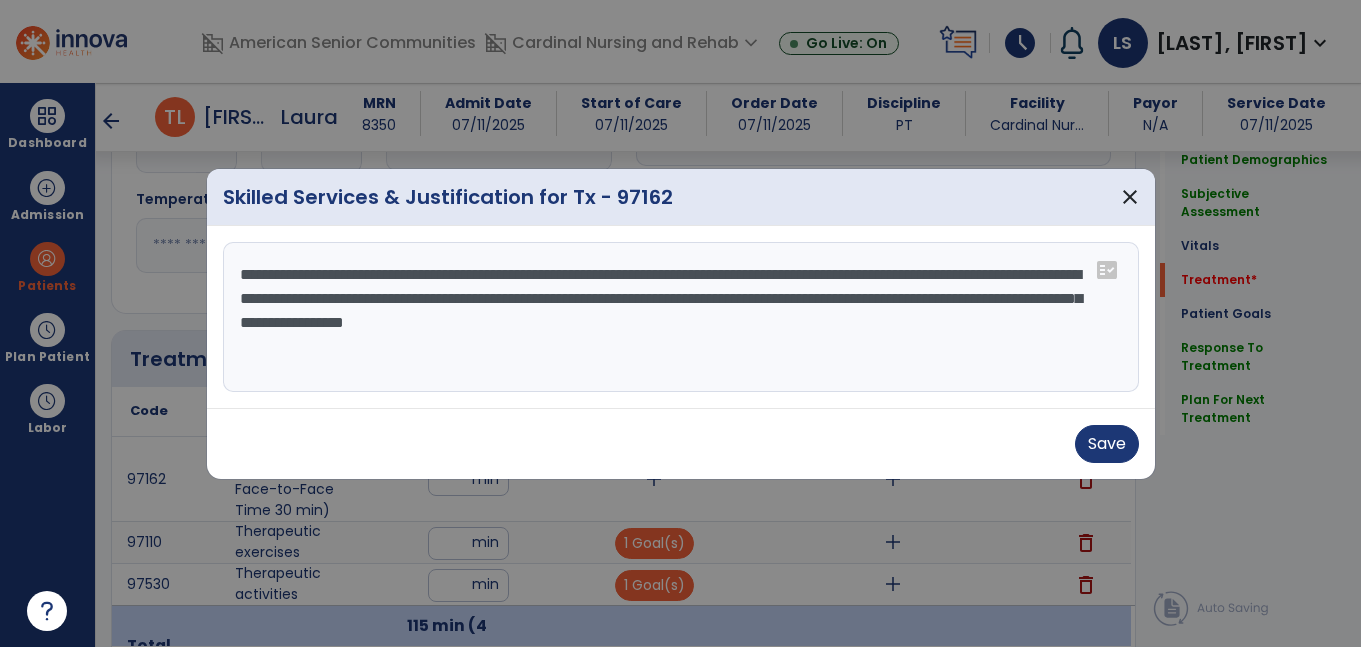 click on "**********" at bounding box center (681, 317) 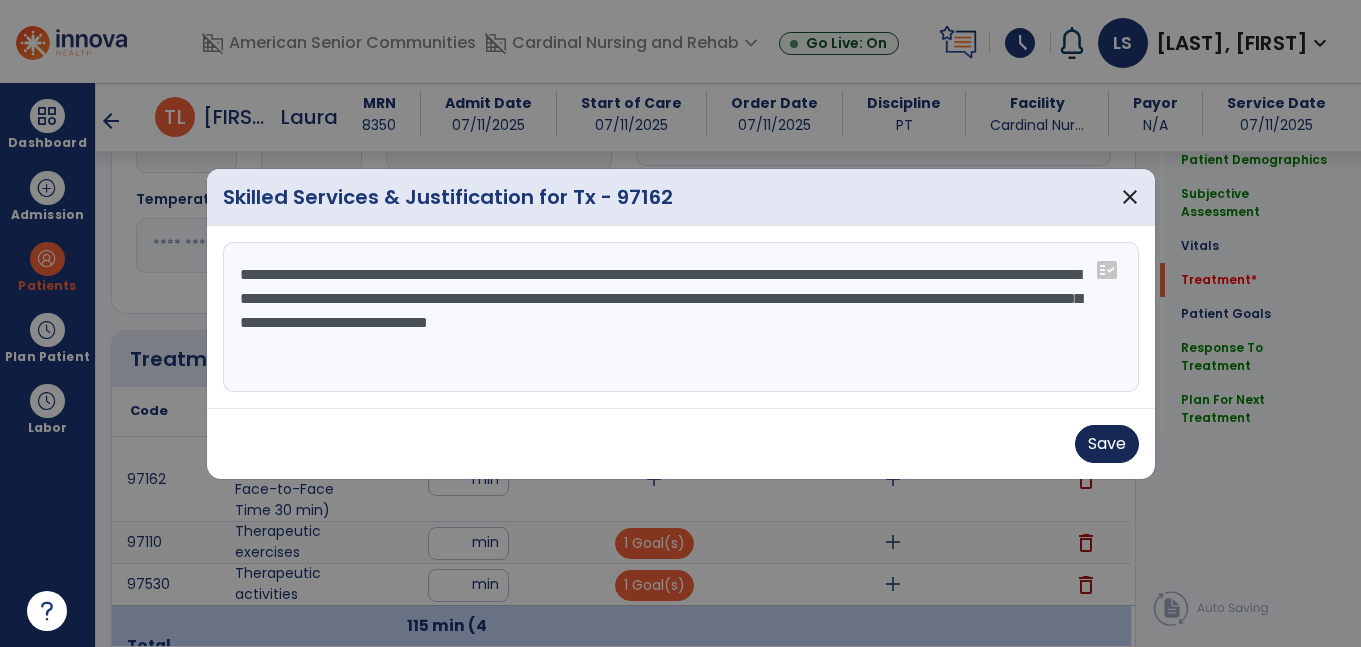 type on "**********" 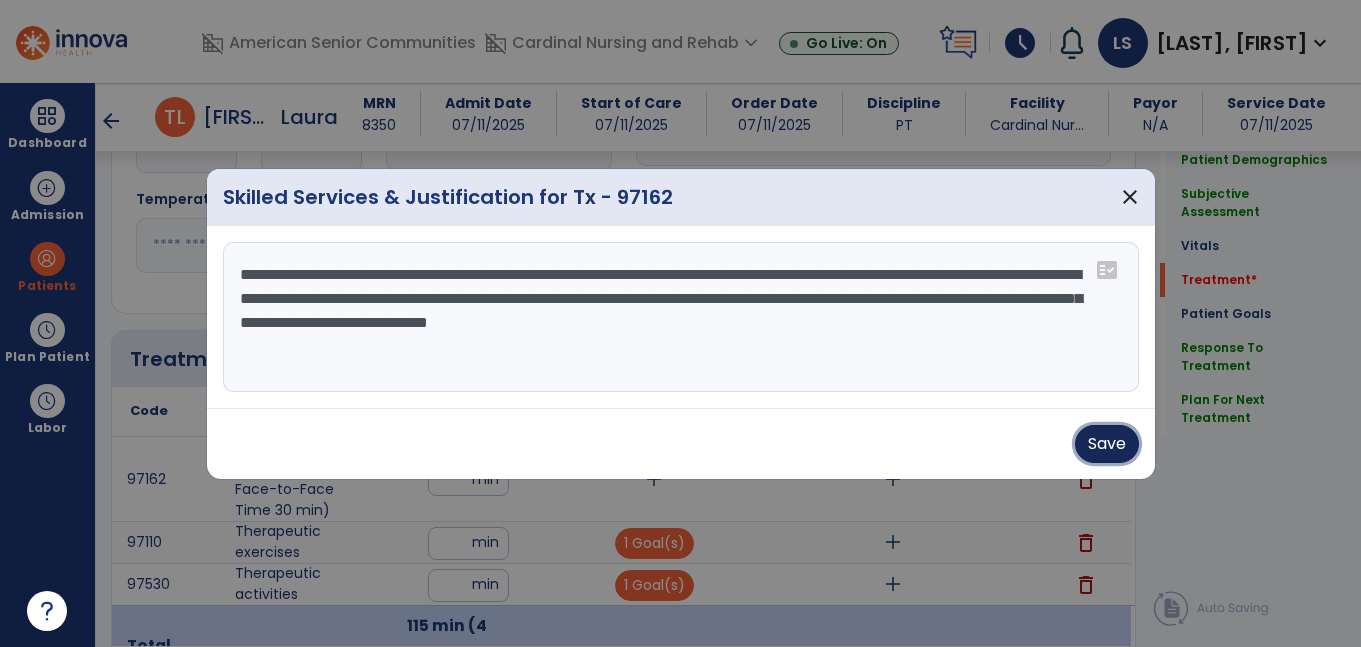 click on "Save" at bounding box center [1107, 444] 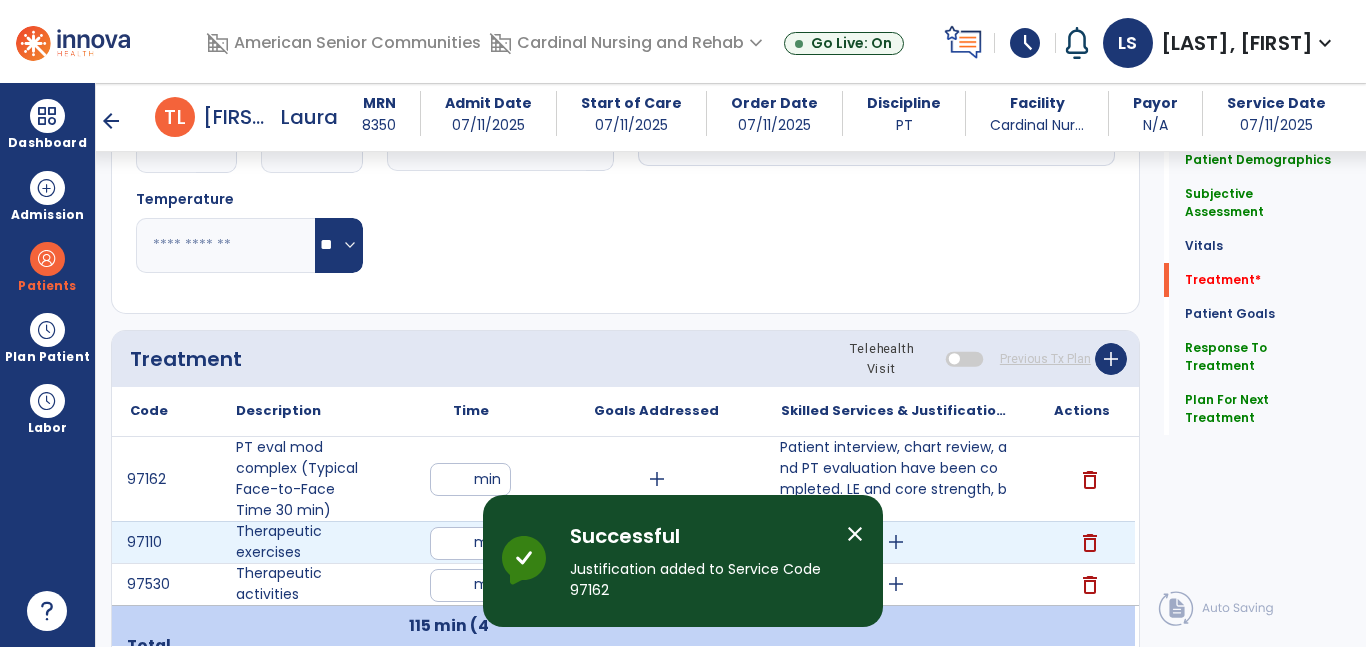 click on "add" at bounding box center [896, 542] 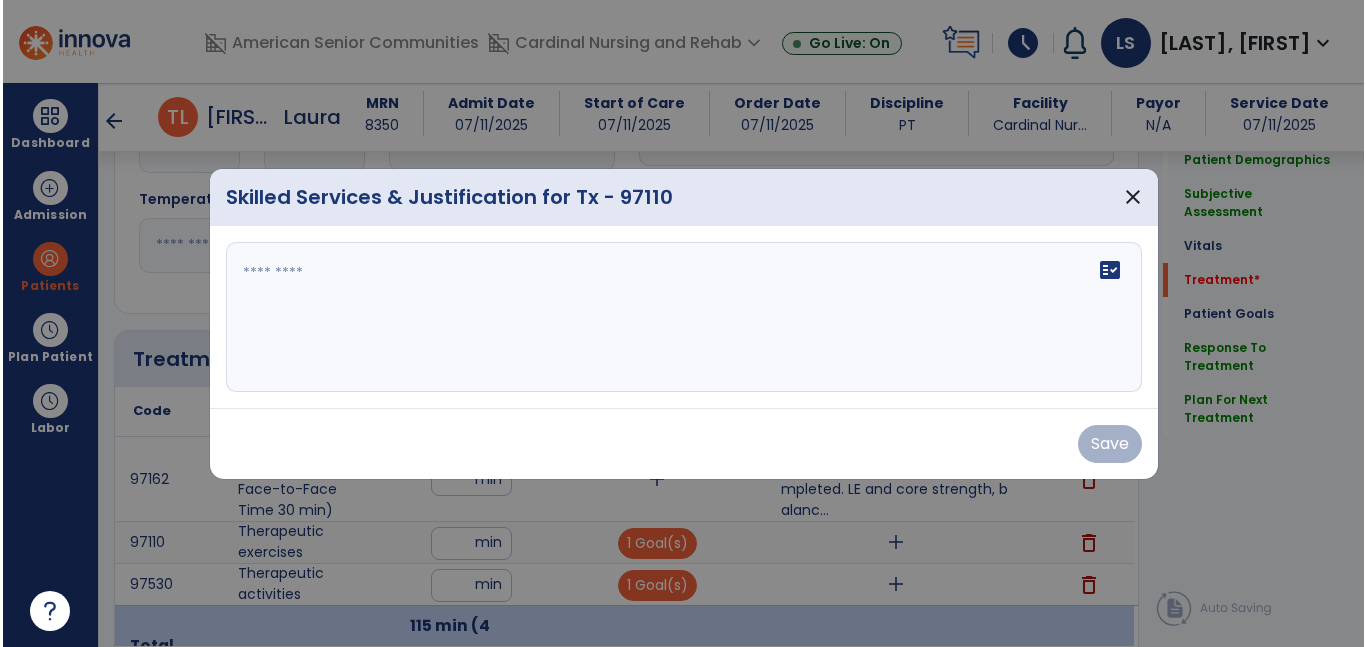 scroll, scrollTop: 1039, scrollLeft: 0, axis: vertical 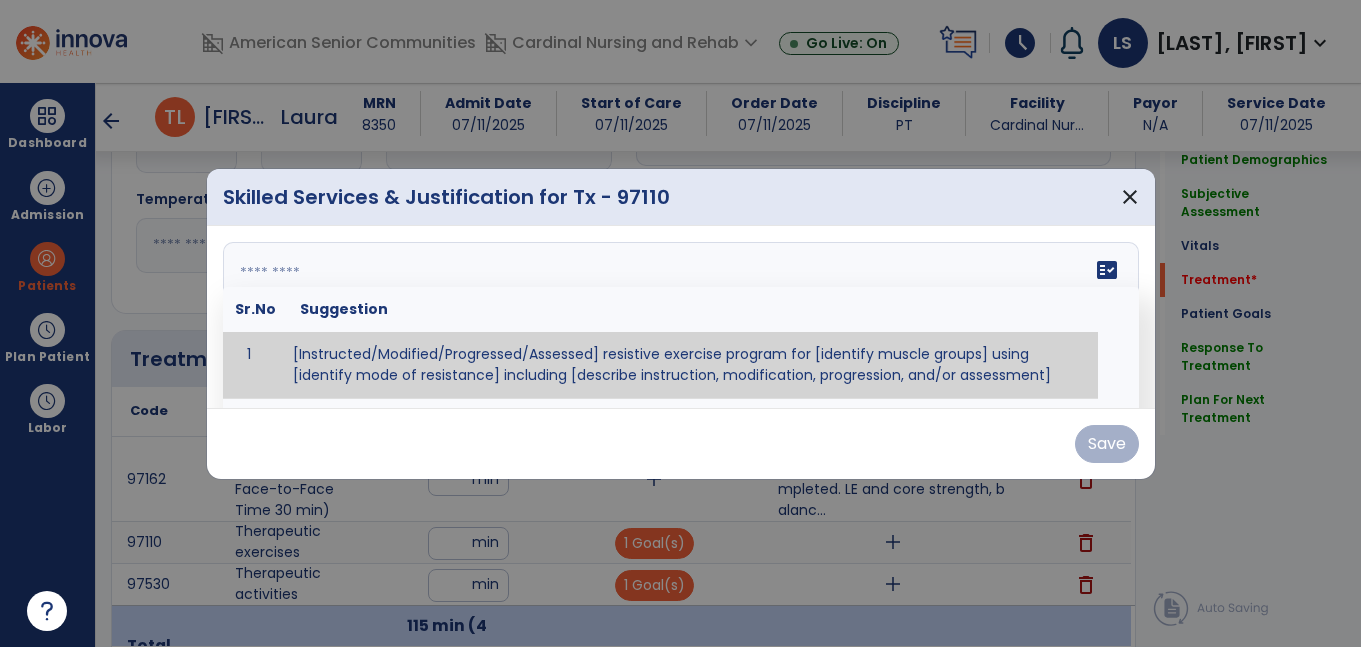 click on "fact_check  Sr.No Suggestion 1 [Instructed/Modified/Progressed/Assessed] resistive exercise program for [identify muscle groups] using [identify mode of resistance] including [describe instruction, modification, progression, and/or assessment] 2 [Instructed/Modified/Progressed/Assessed] aerobic exercise program using [identify equipment/mode] including [describe instruction, modification,progression, and/or assessment] 3 [Instructed/Modified/Progressed/Assessed] [PROM/A/AROM/AROM] program for [identify joint movements] using [contract-relax, over-pressure, inhibitory techniques, other] 4 [Assessed/Tested] aerobic capacity with administration of [aerobic capacity test]" at bounding box center (681, 317) 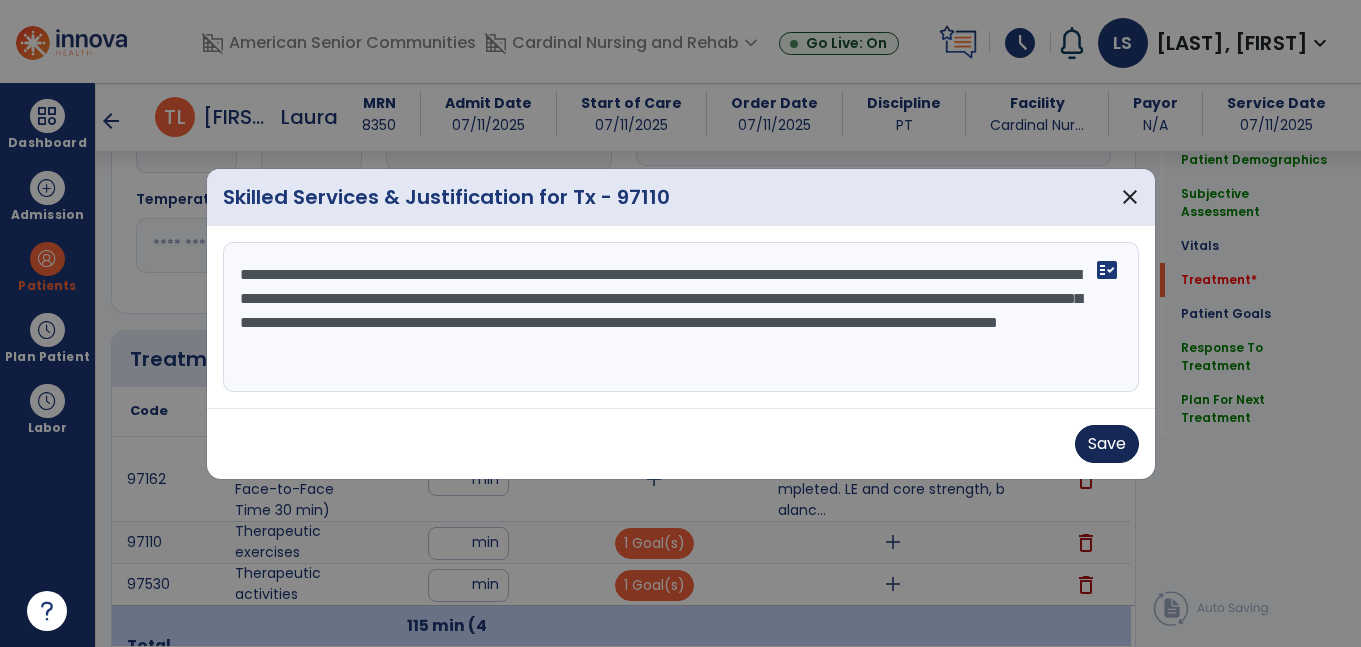 type on "**********" 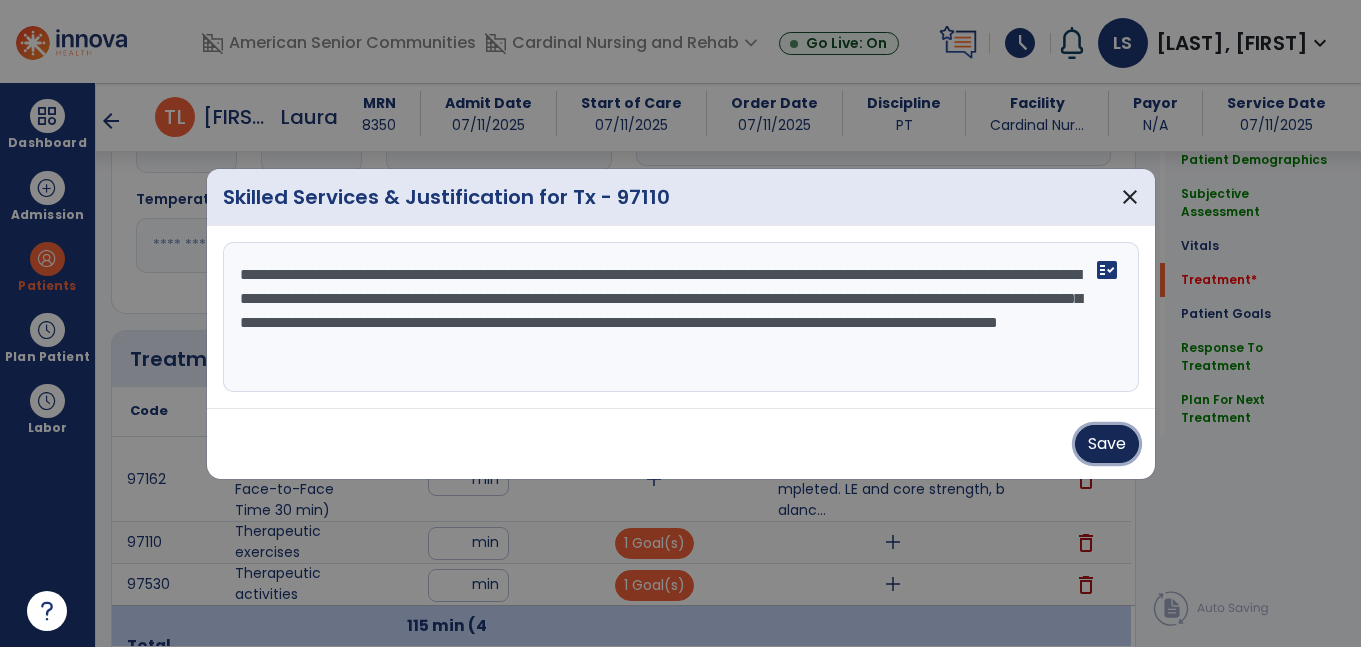 click on "Save" at bounding box center [1107, 444] 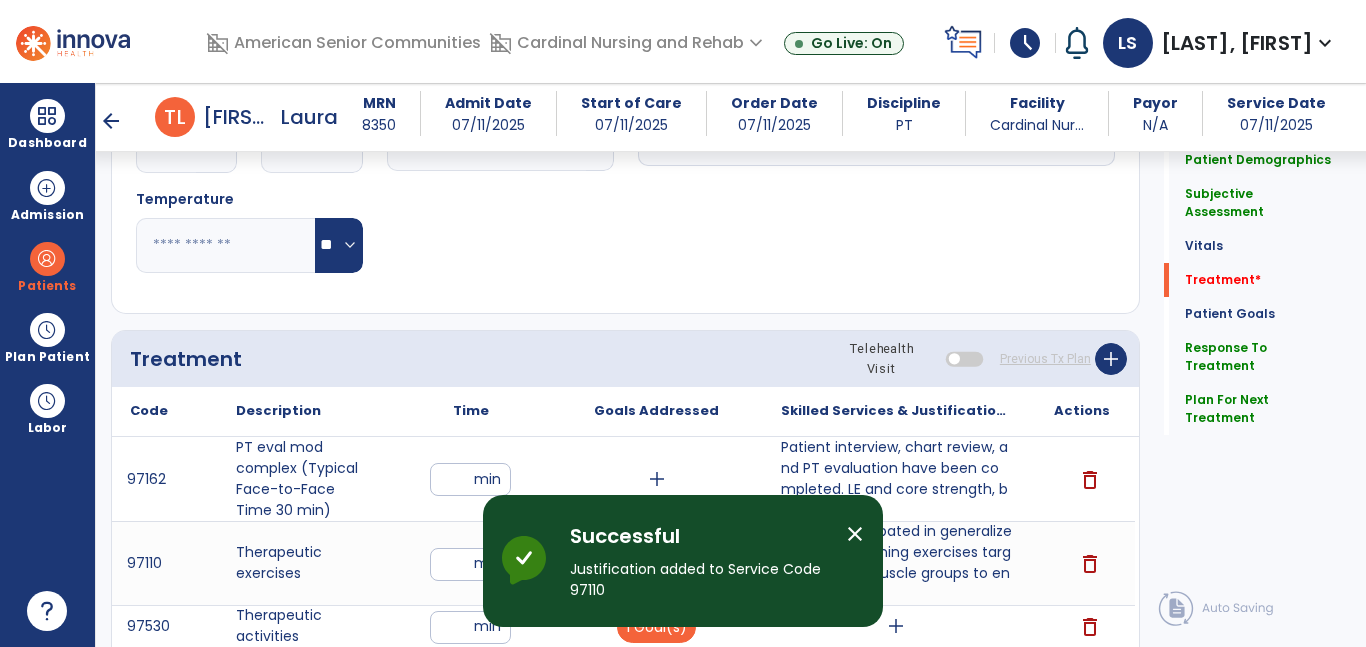click on "close" at bounding box center (855, 534) 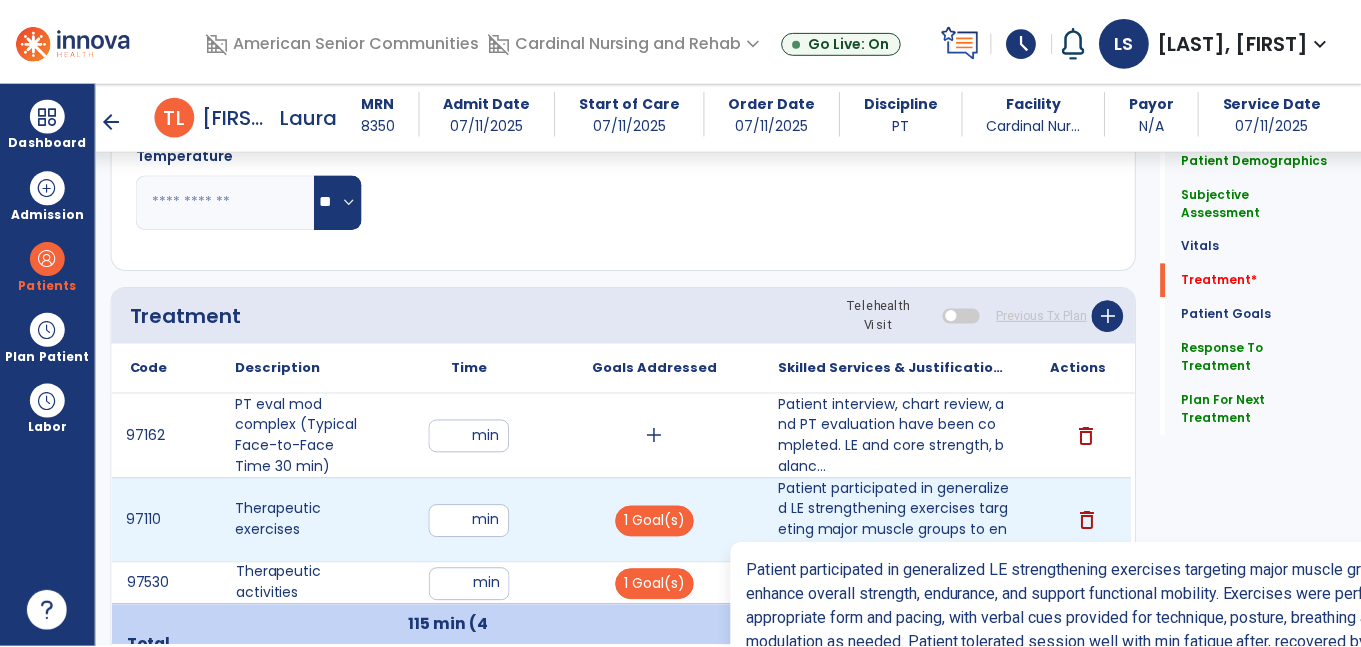 scroll, scrollTop: 1088, scrollLeft: 0, axis: vertical 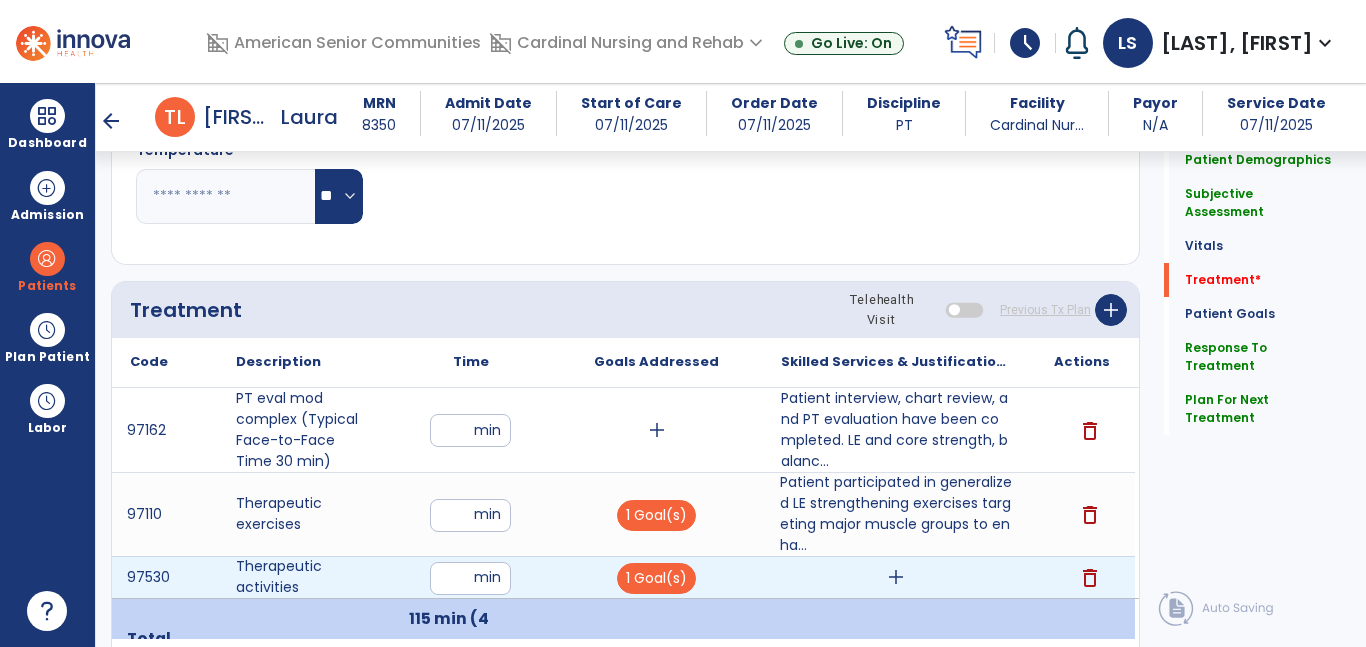 click on "add" at bounding box center [896, 577] 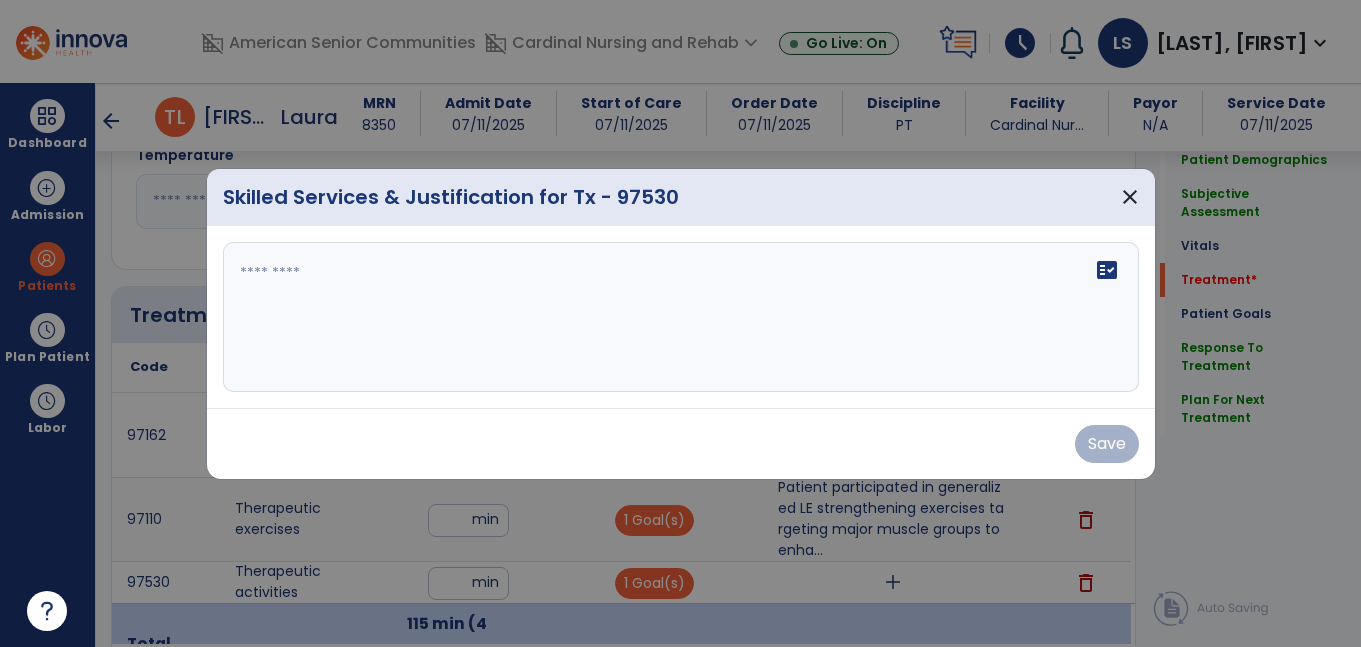 scroll, scrollTop: 1088, scrollLeft: 0, axis: vertical 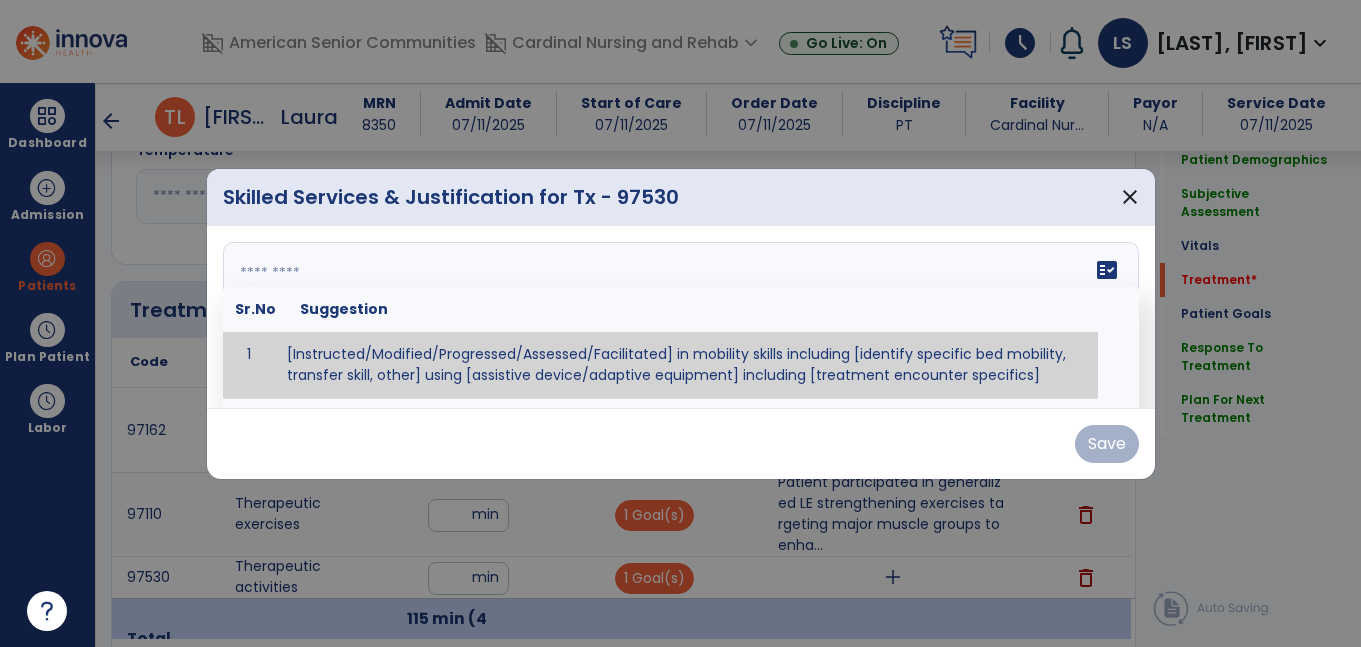 click at bounding box center [678, 317] 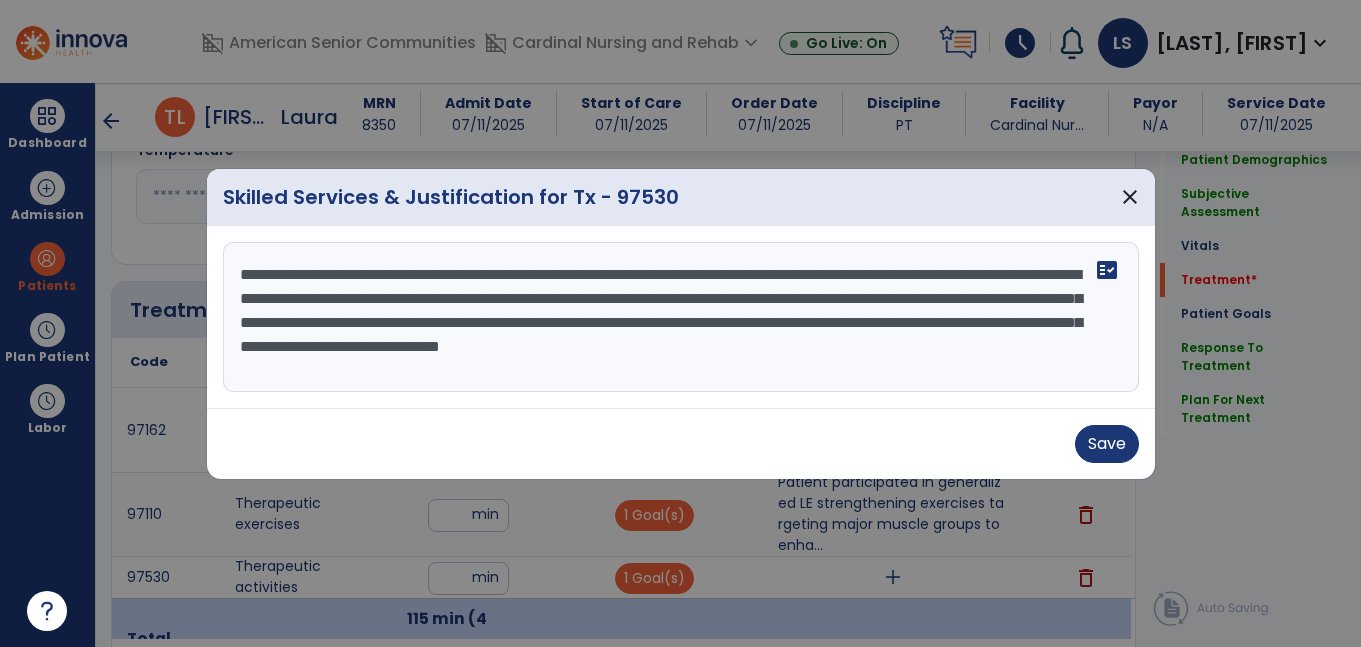 drag, startPoint x: 725, startPoint y: 269, endPoint x: 631, endPoint y: 271, distance: 94.02127 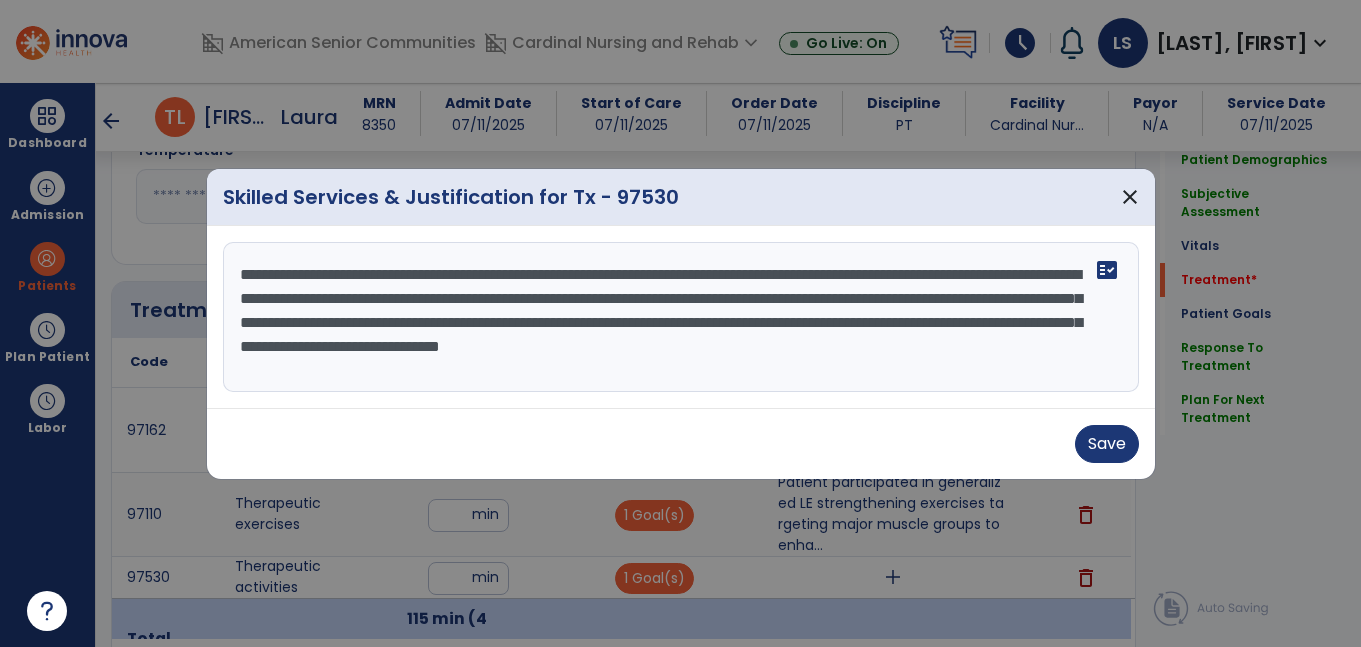 click on "**********" at bounding box center (681, 317) 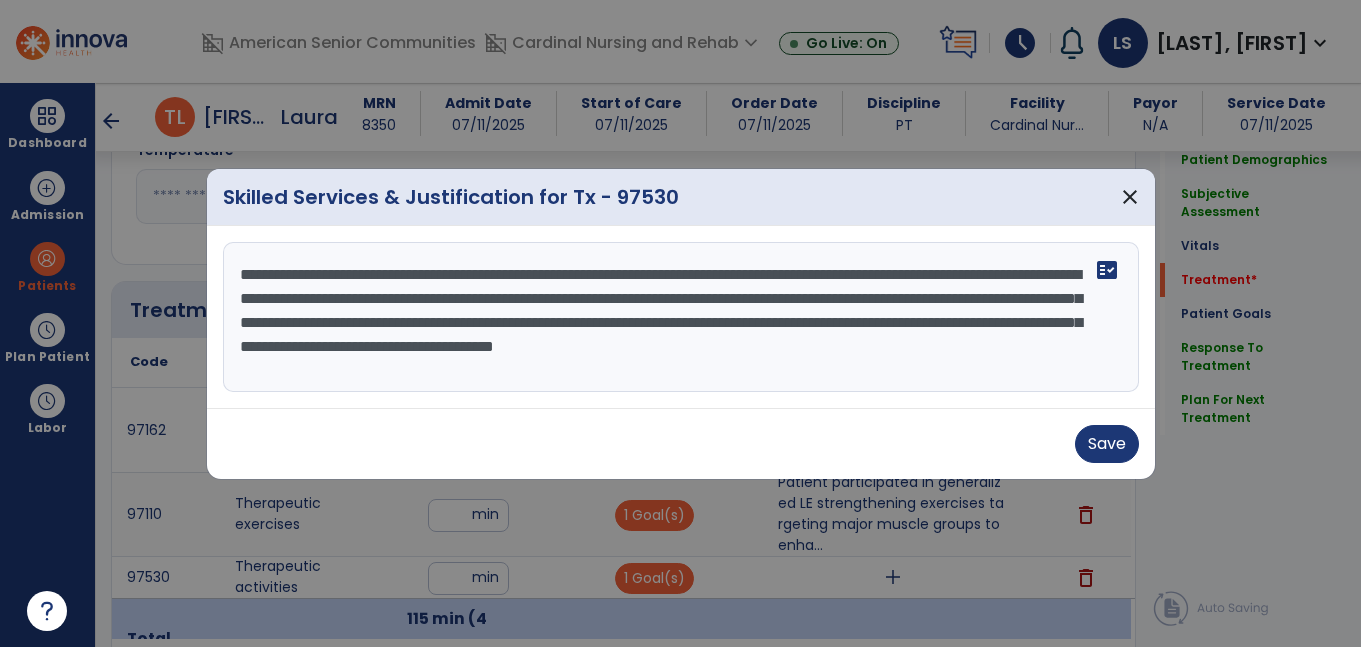 click on "**********" at bounding box center [681, 317] 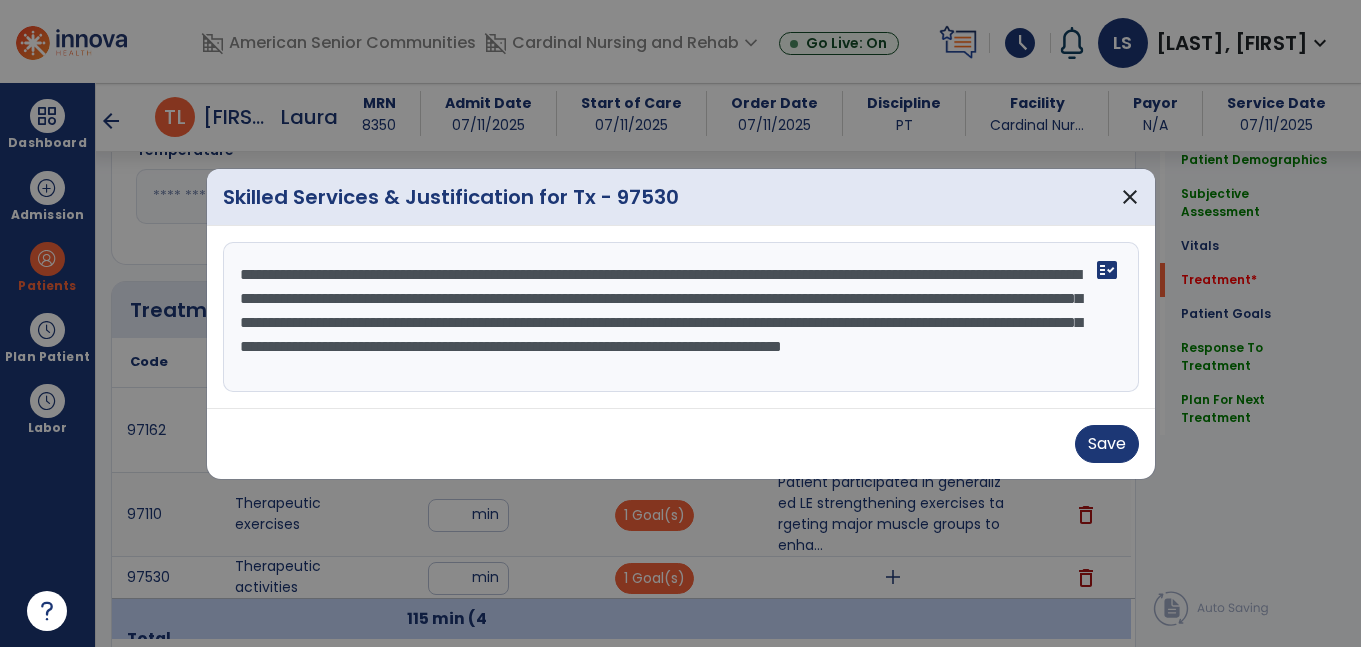 scroll, scrollTop: 16, scrollLeft: 0, axis: vertical 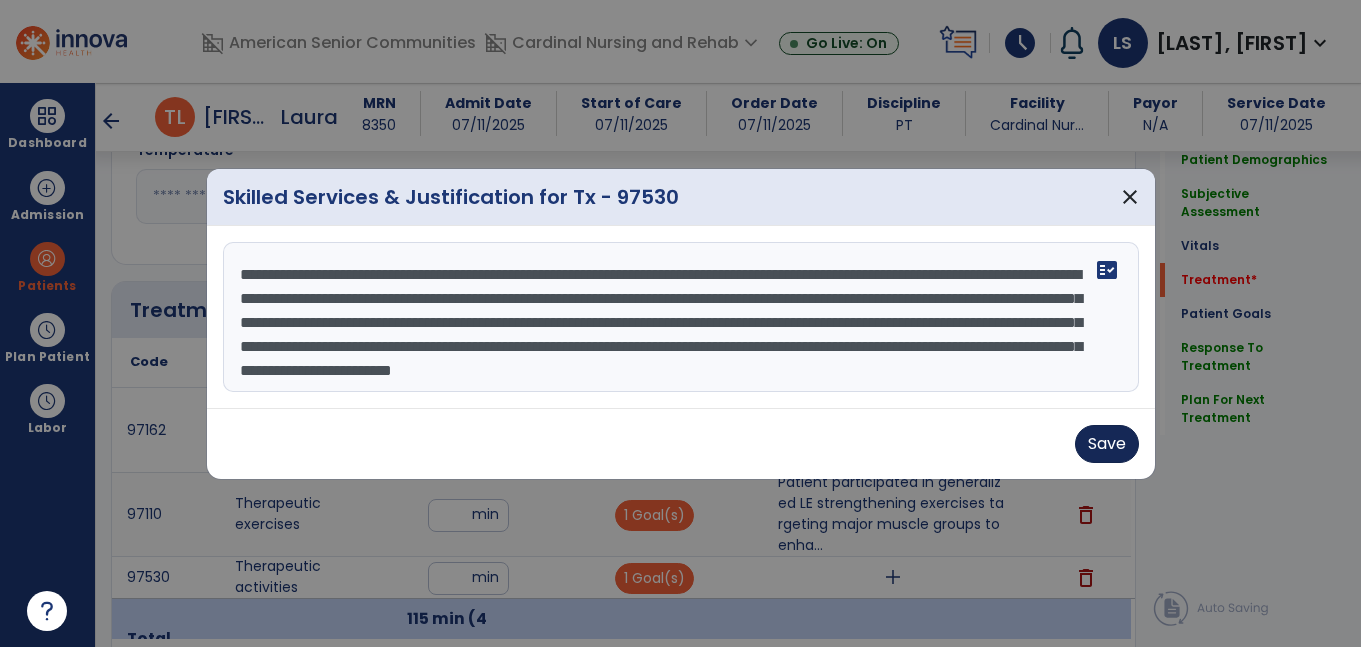 type on "**********" 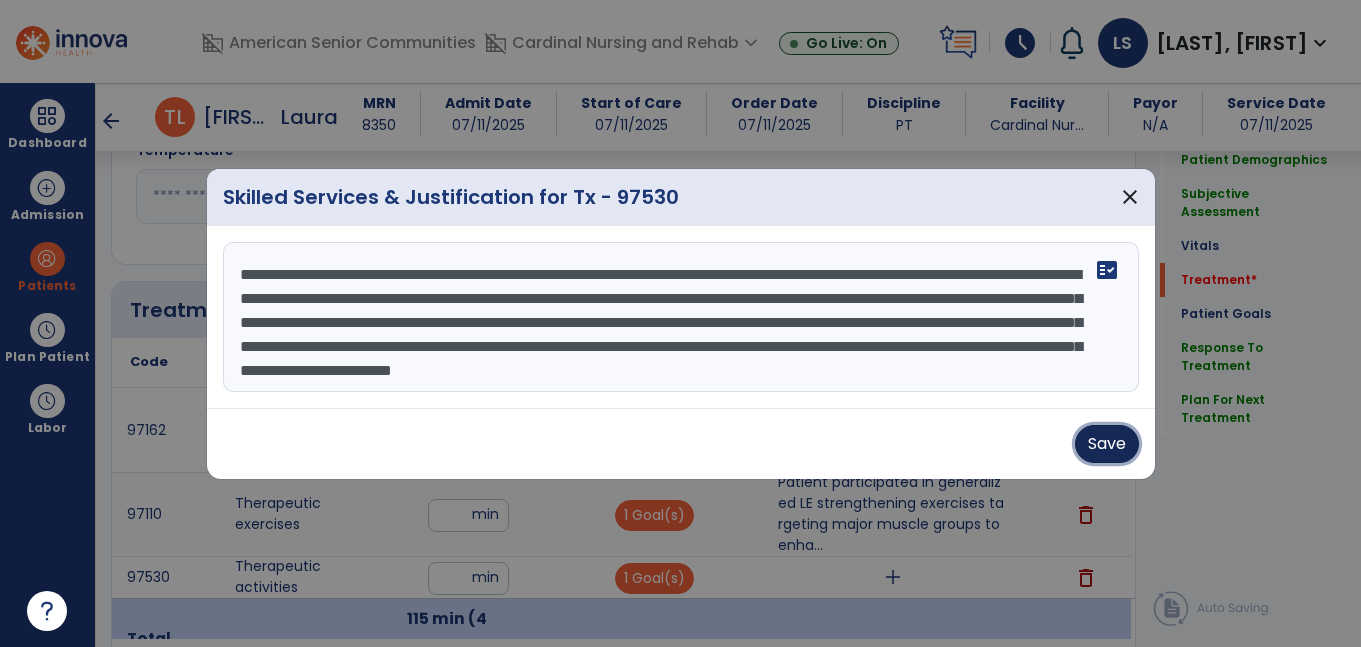 click on "Save" at bounding box center [1107, 444] 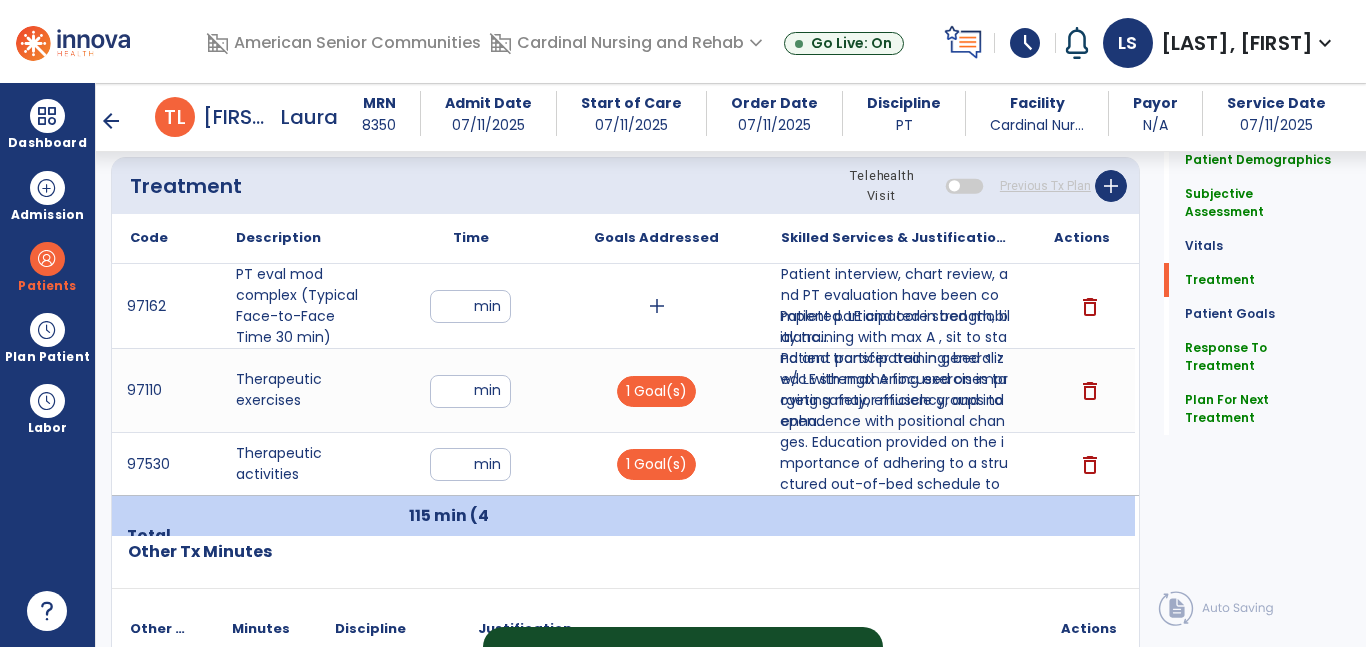 scroll, scrollTop: 1211, scrollLeft: 0, axis: vertical 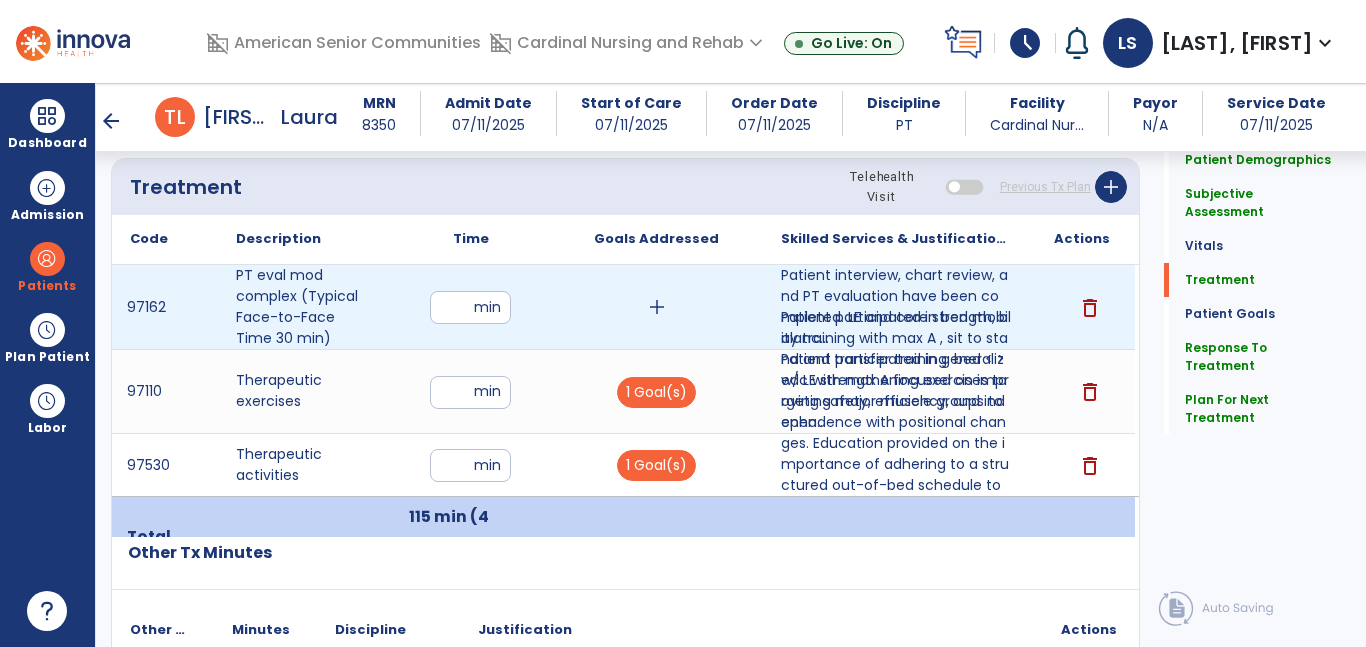 drag, startPoint x: 480, startPoint y: 312, endPoint x: 400, endPoint y: 311, distance: 80.00625 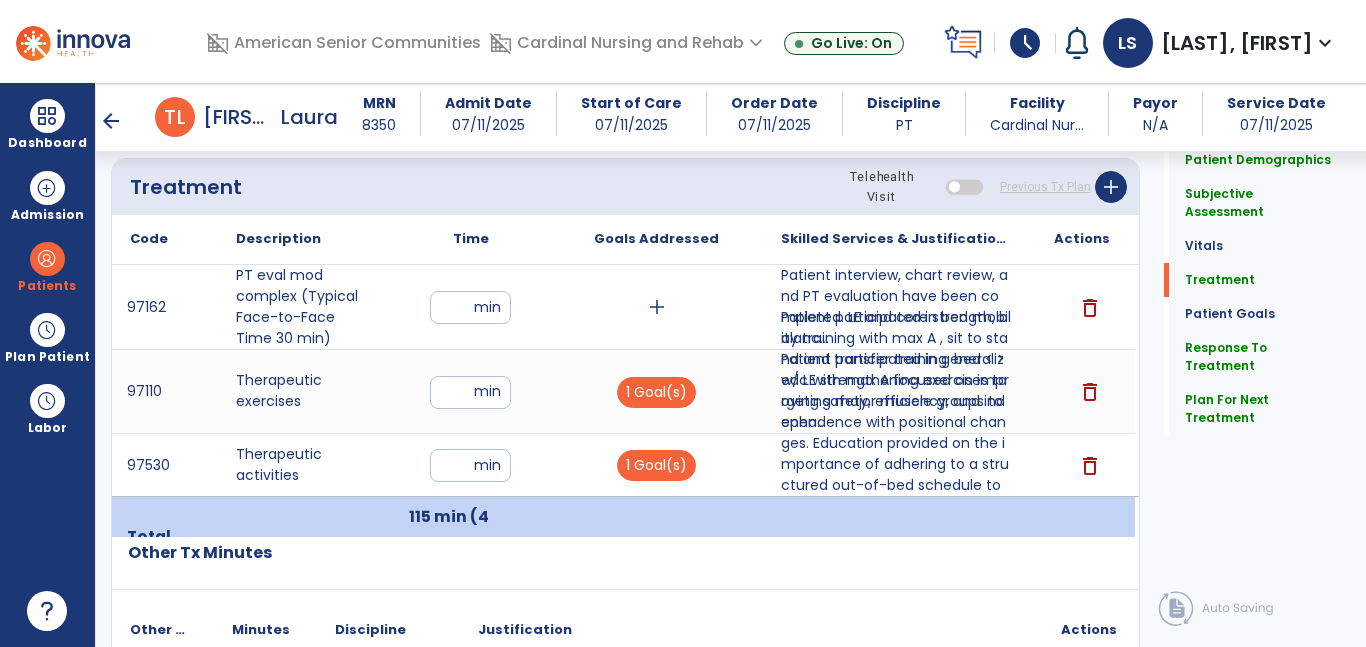 scroll, scrollTop: 1221, scrollLeft: 0, axis: vertical 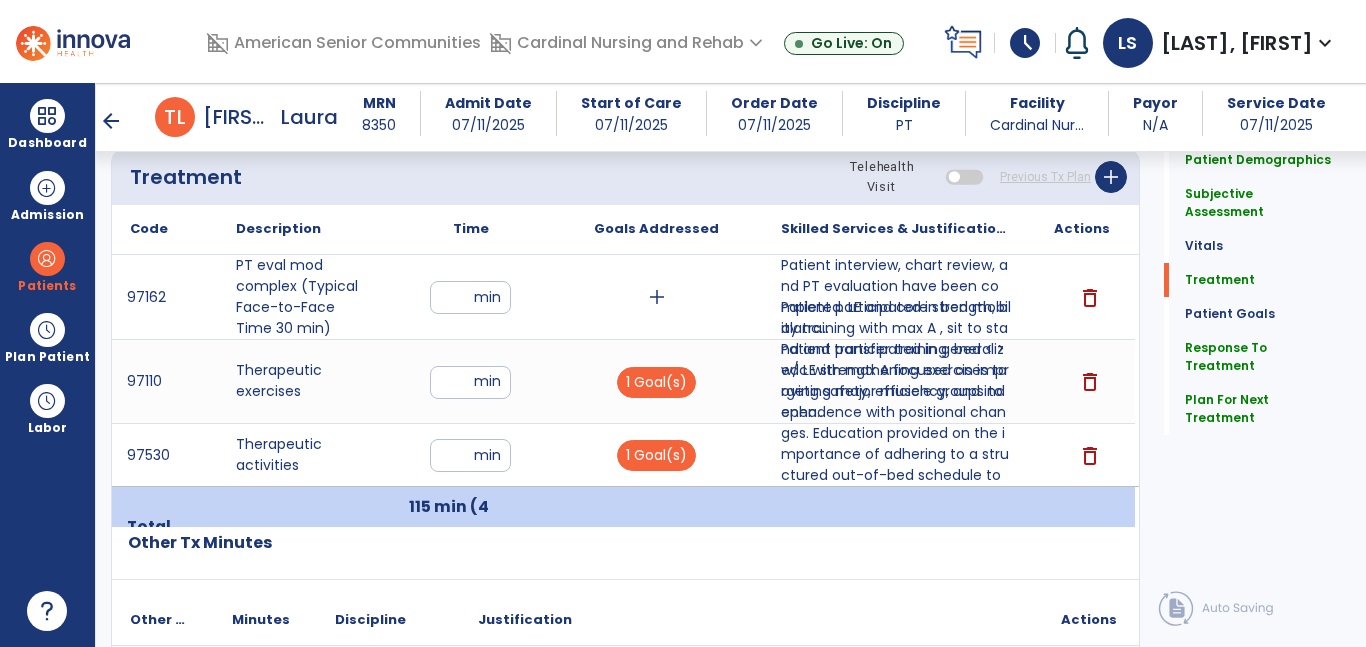 click on "Code
Description
Time" 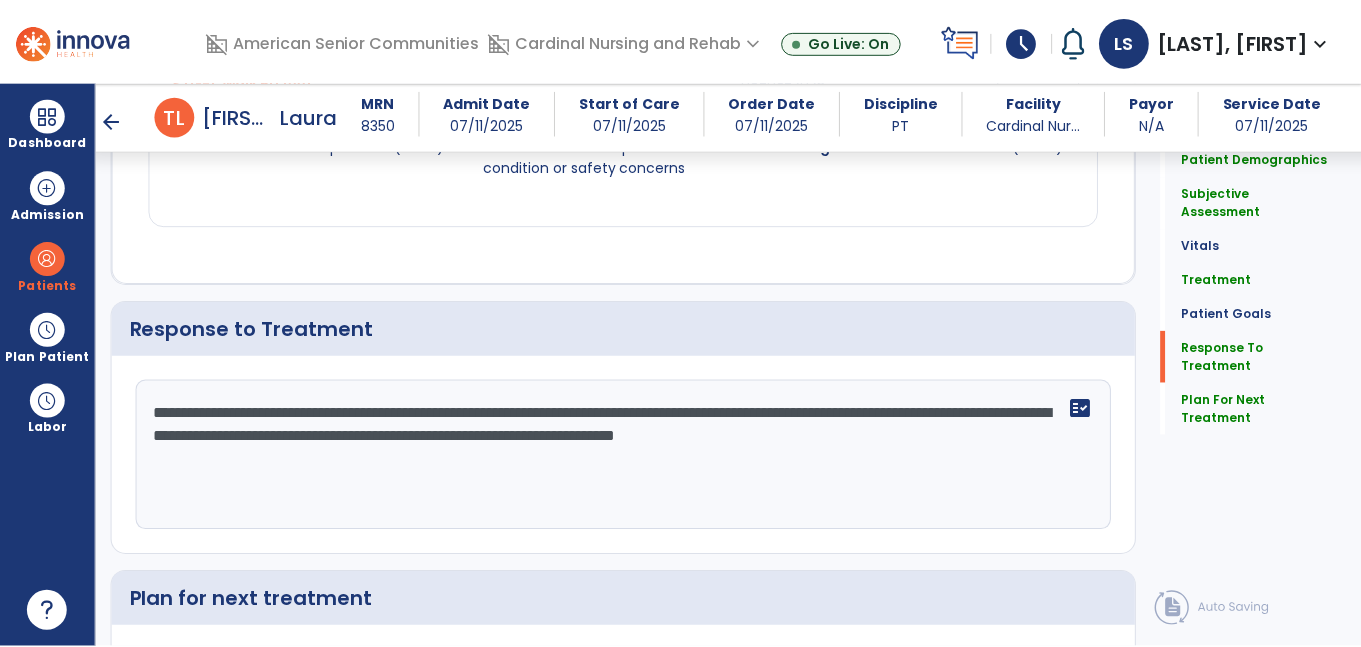 scroll, scrollTop: 3310, scrollLeft: 0, axis: vertical 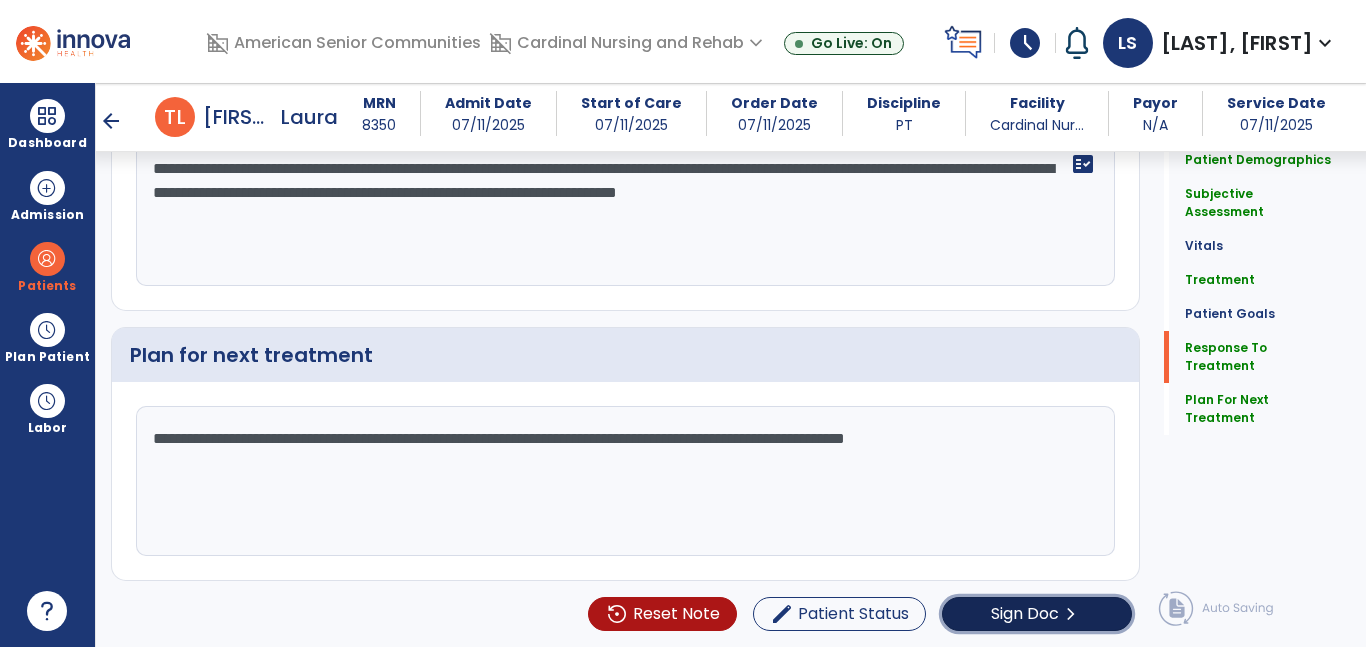 click on "Sign Doc" 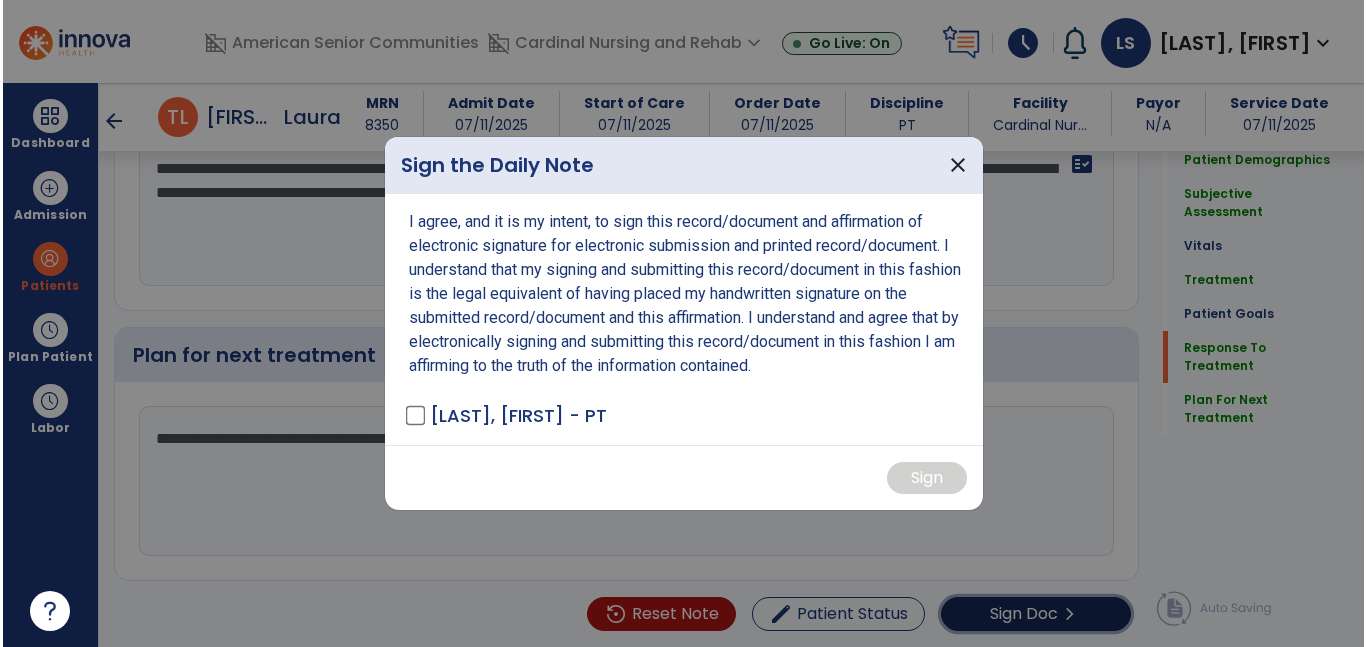 scroll, scrollTop: 3310, scrollLeft: 0, axis: vertical 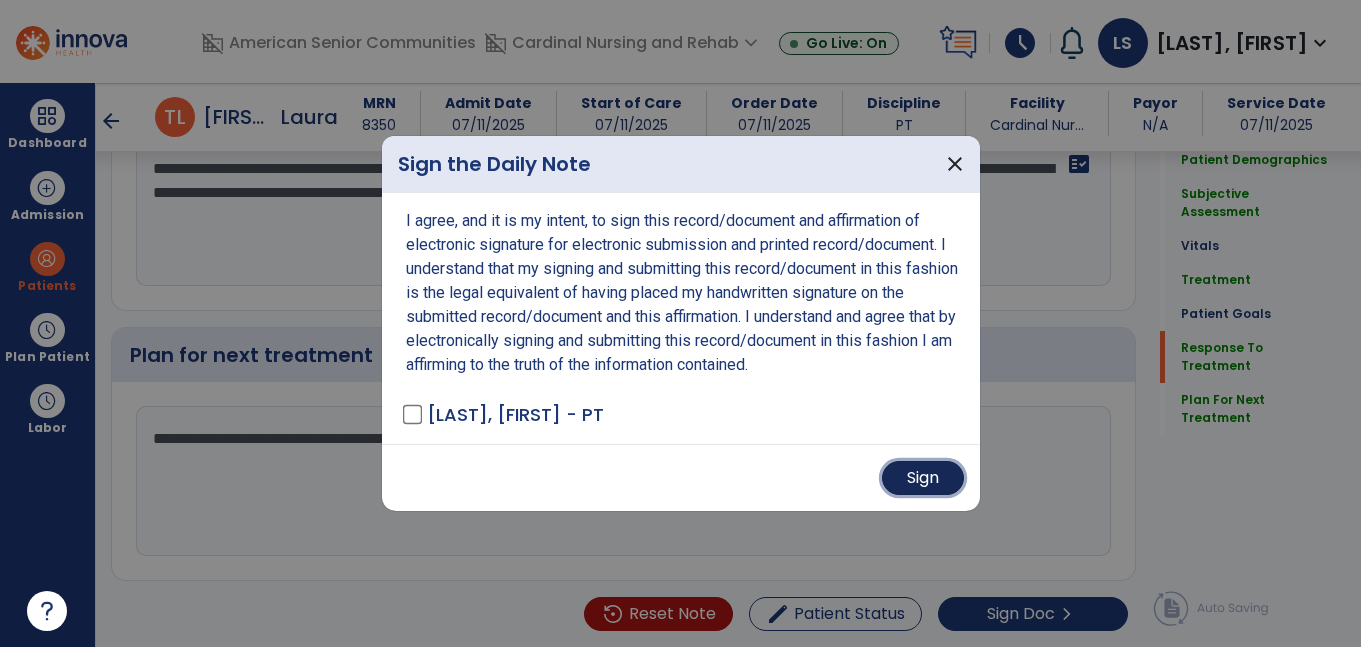 click on "Sign" at bounding box center (923, 478) 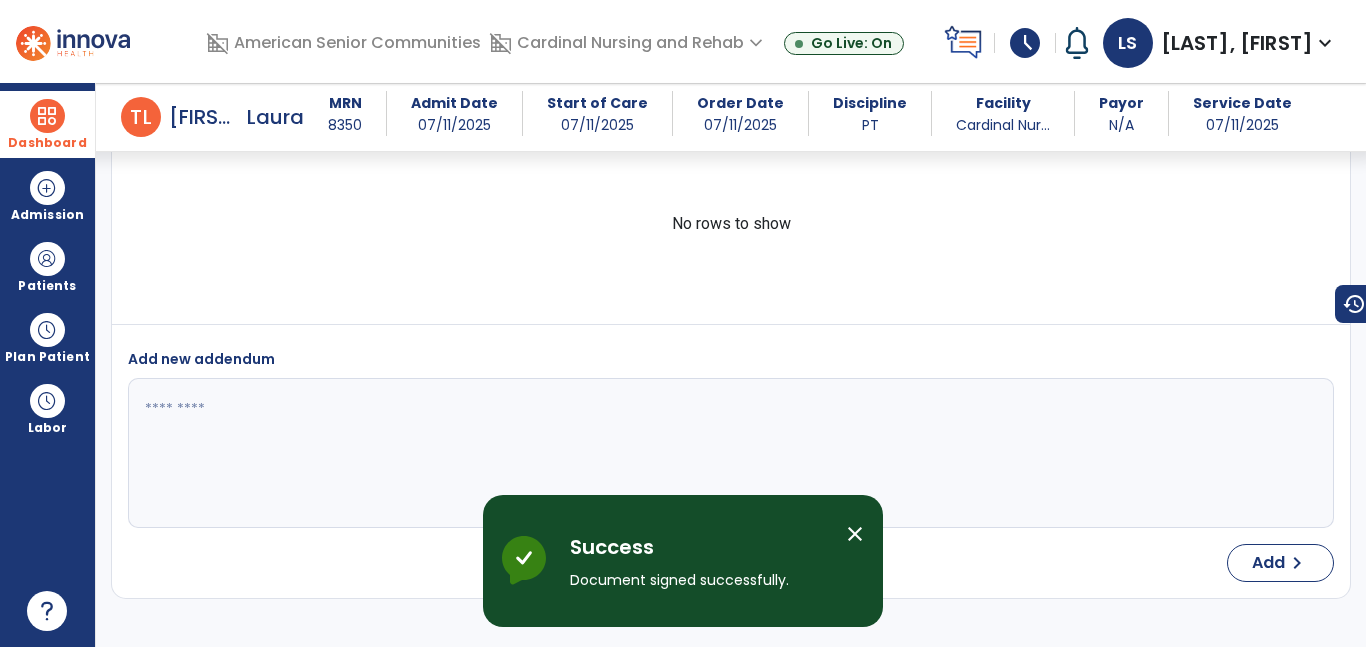 scroll, scrollTop: 5356, scrollLeft: 0, axis: vertical 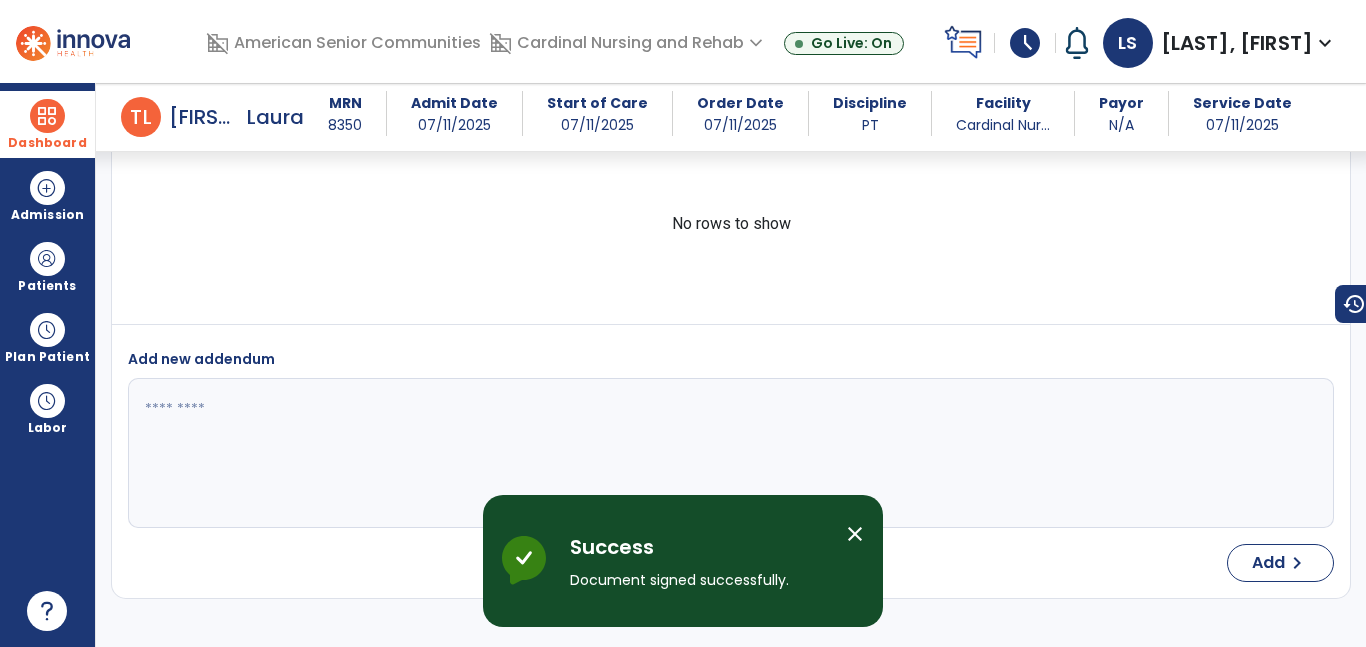 click on "Dashboard" at bounding box center (47, 124) 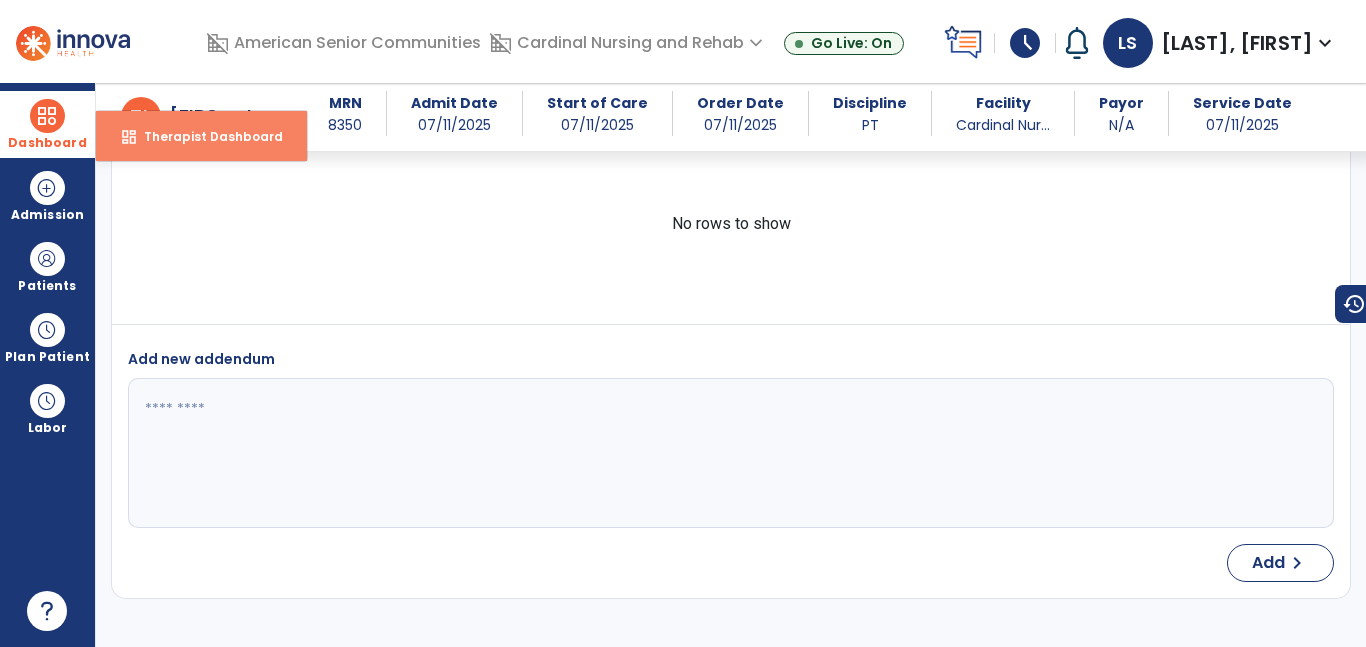 click on "dashboard" at bounding box center (129, 137) 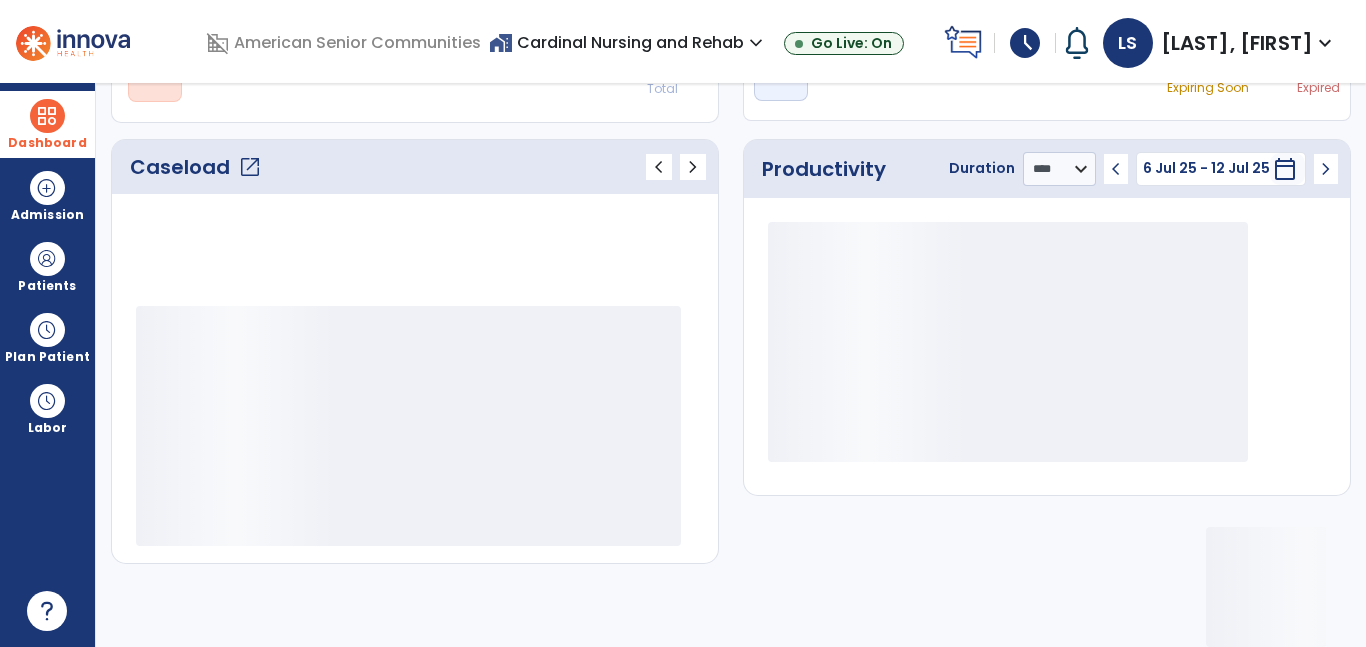 scroll, scrollTop: 230, scrollLeft: 0, axis: vertical 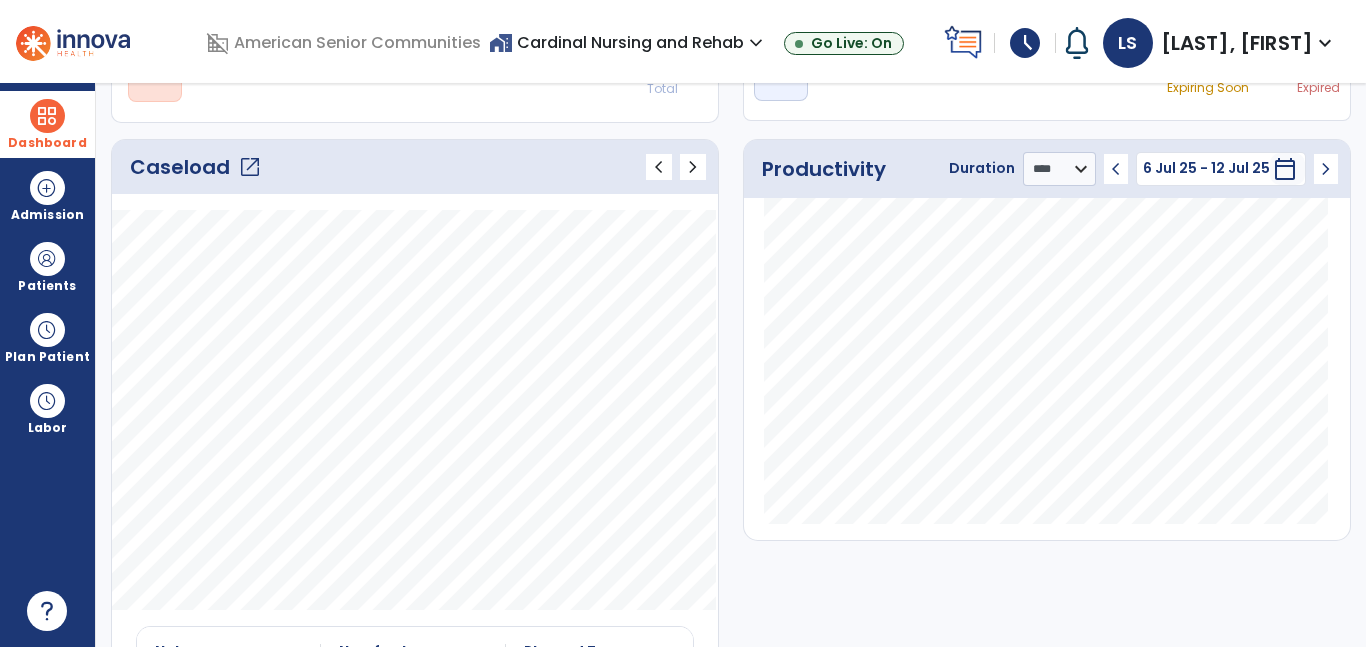 click on "open_in_new" 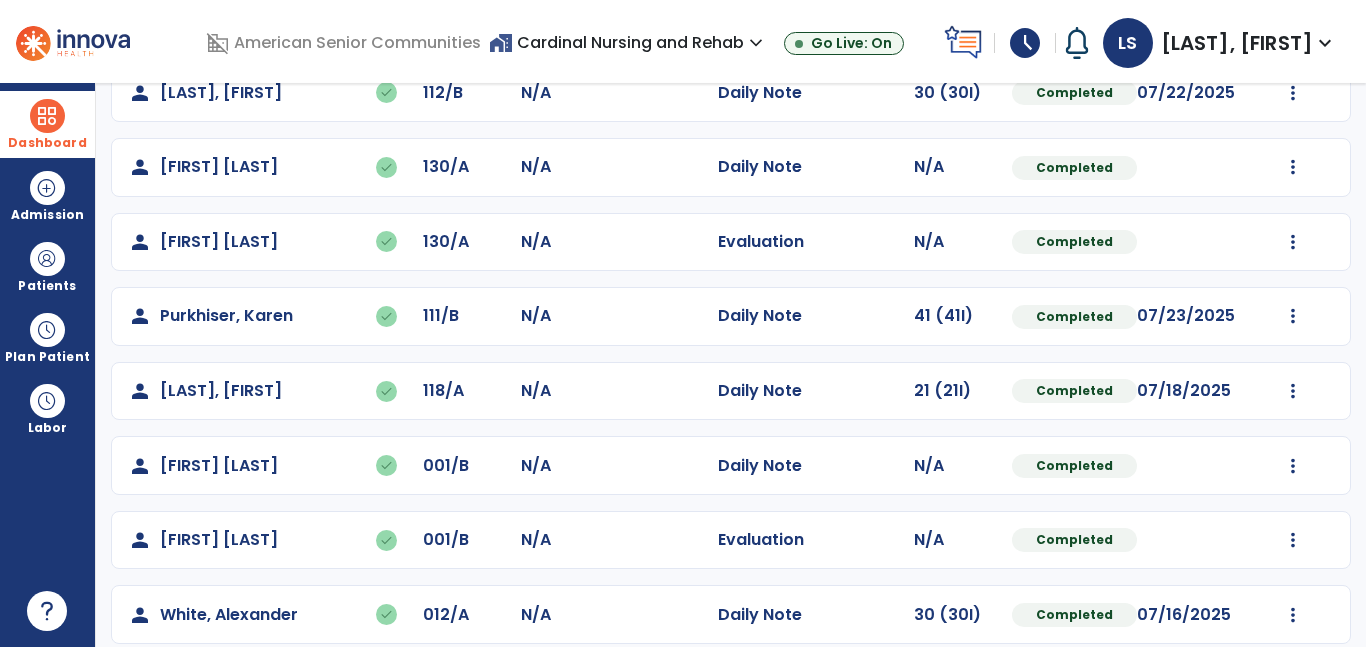 scroll, scrollTop: 536, scrollLeft: 0, axis: vertical 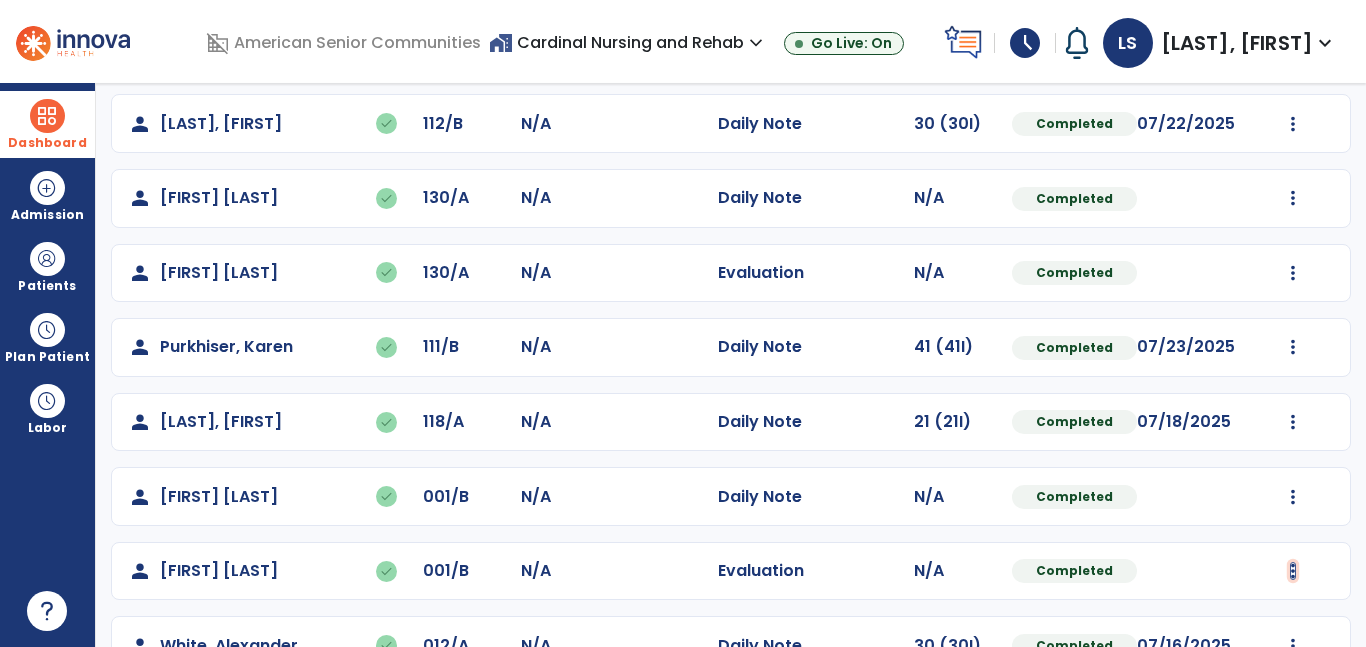 click at bounding box center [1292, -100] 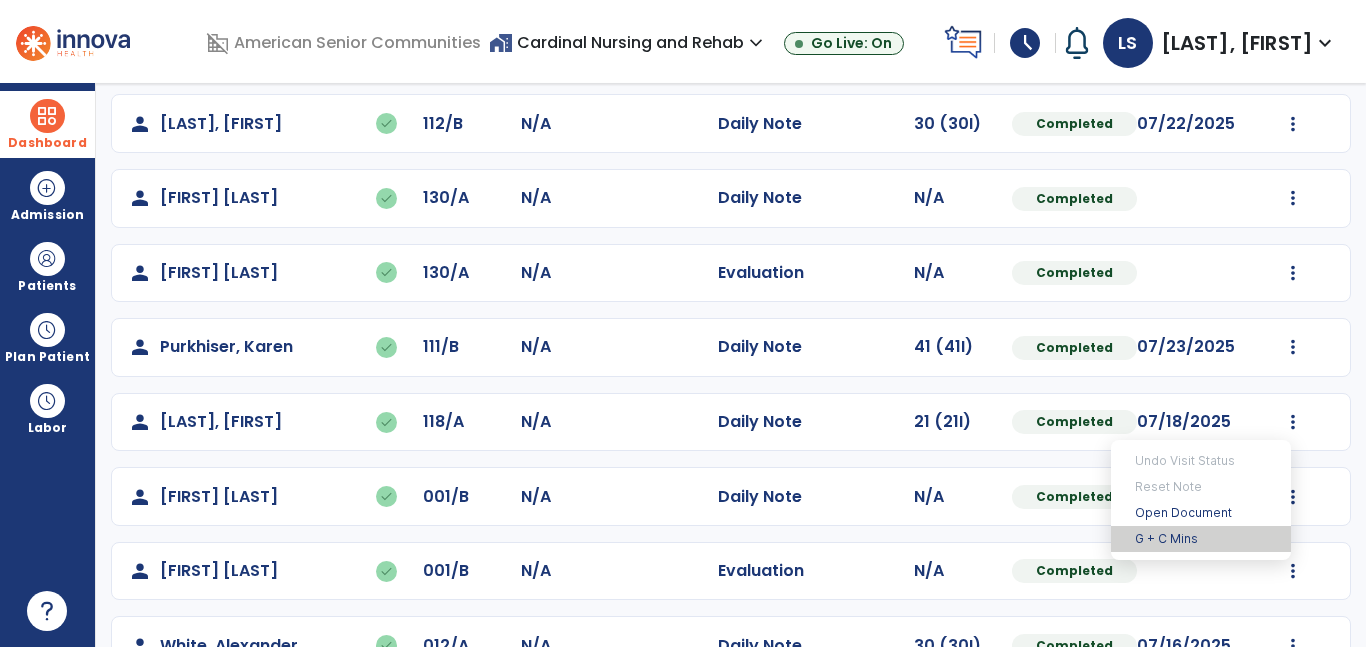 click on "G + C Mins" at bounding box center [1201, 539] 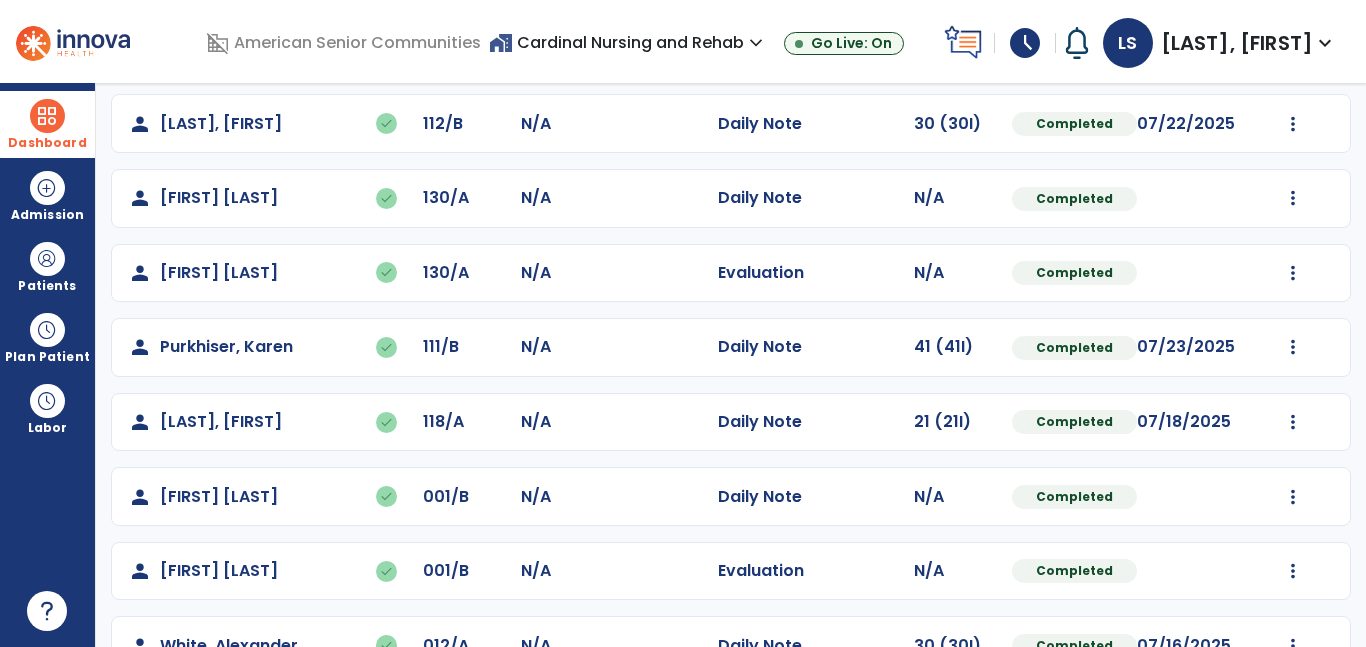 select on "***" 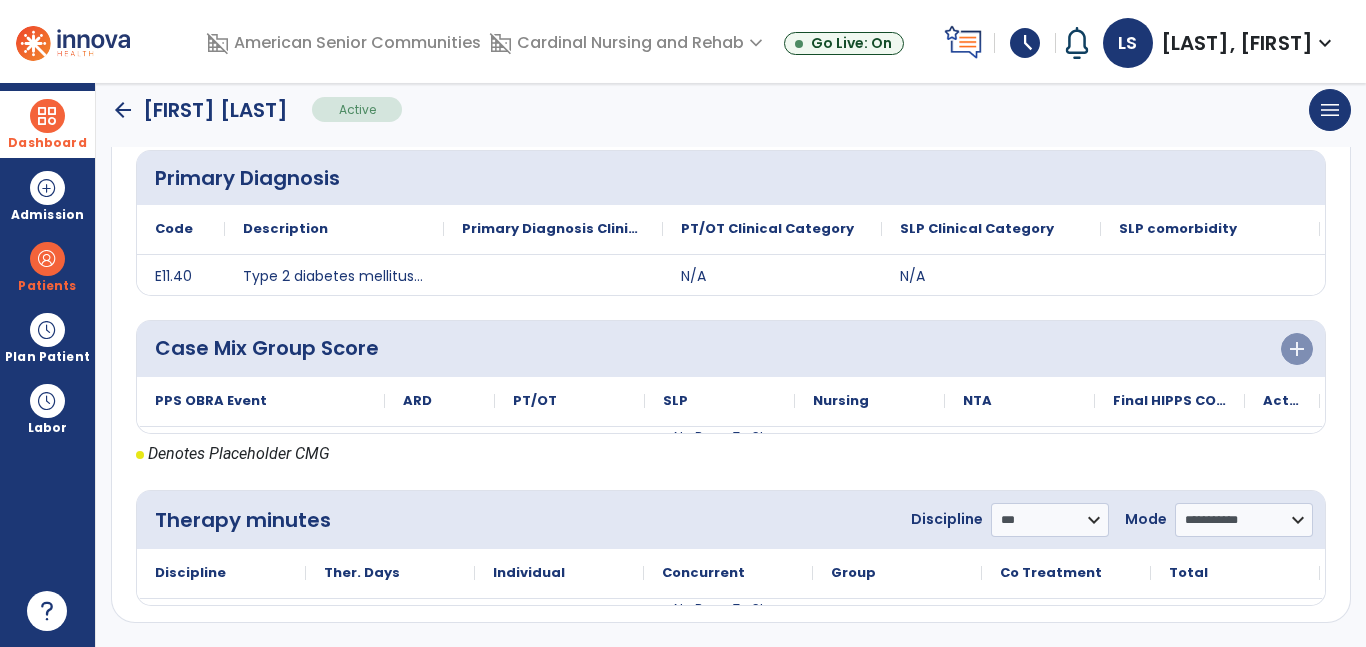 scroll, scrollTop: 396, scrollLeft: 0, axis: vertical 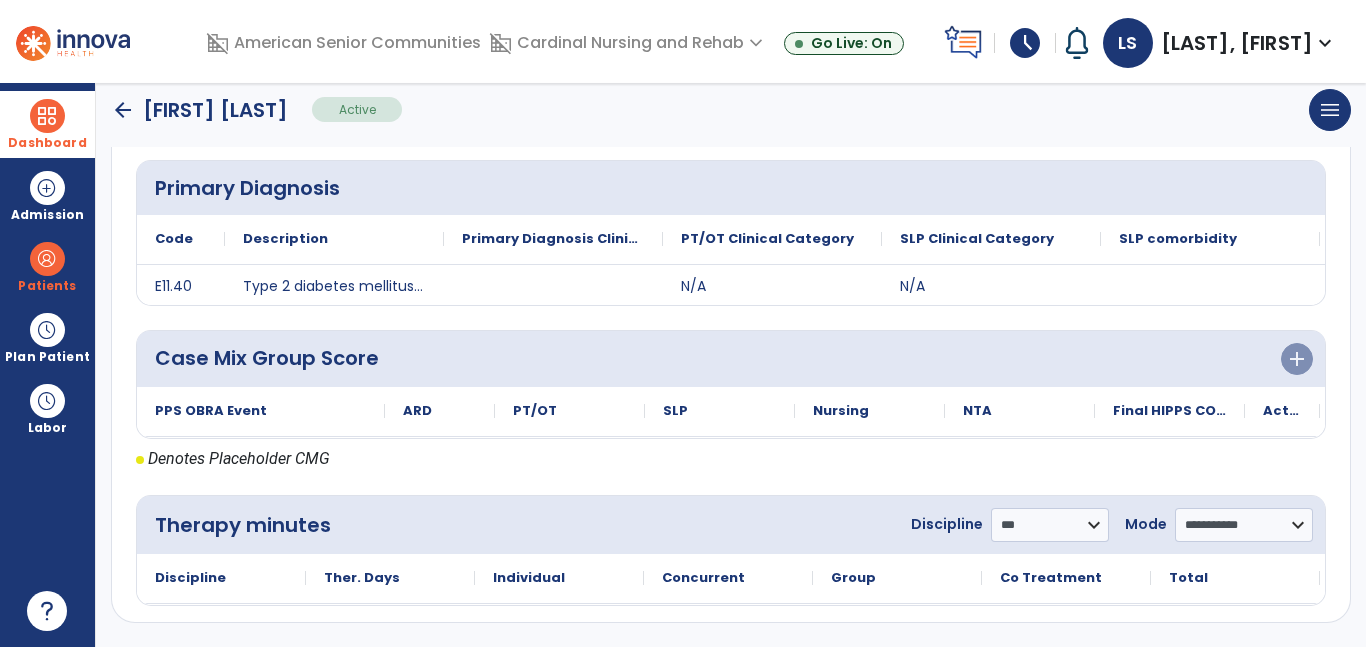 click on "arrow_back" 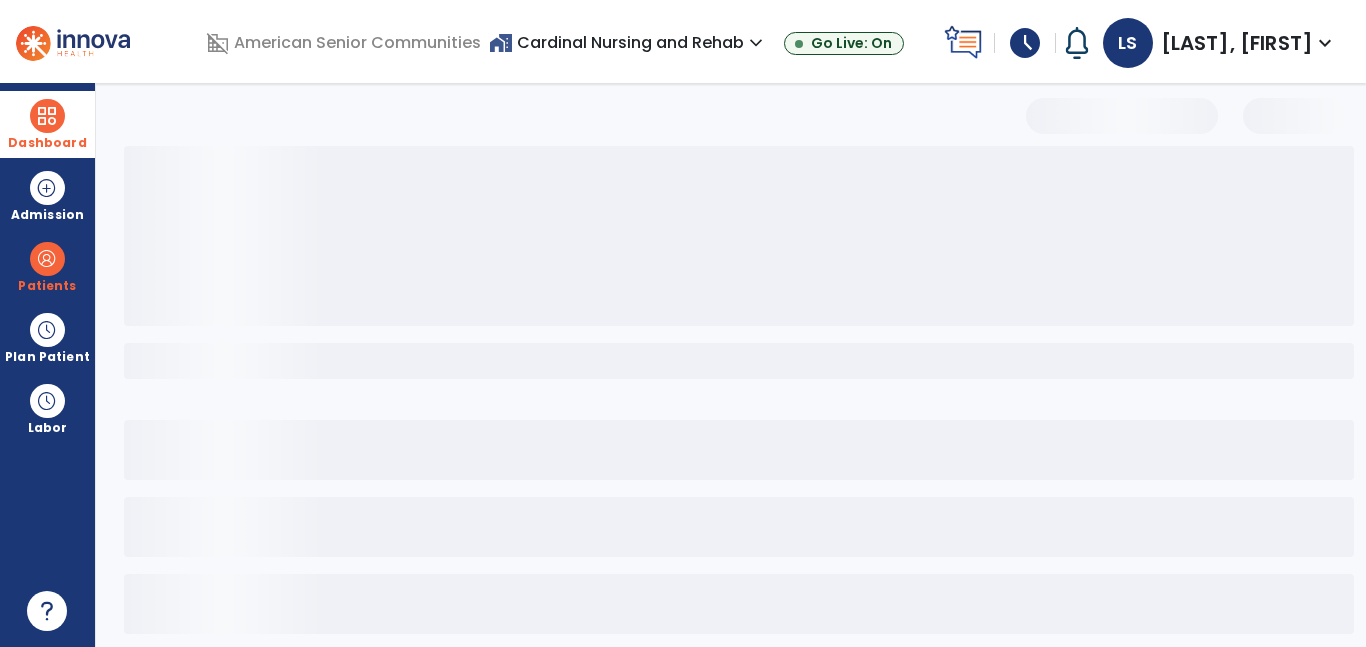 scroll, scrollTop: 0, scrollLeft: 0, axis: both 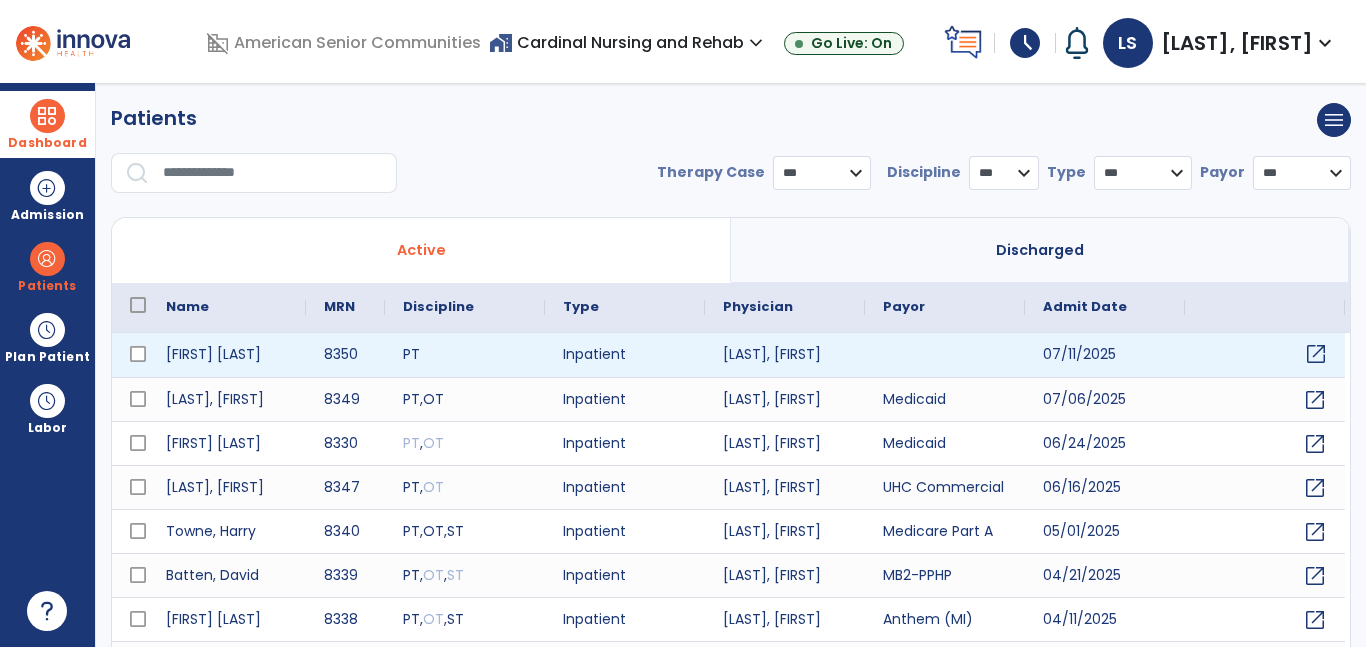 click on "open_in_new" at bounding box center (1316, 354) 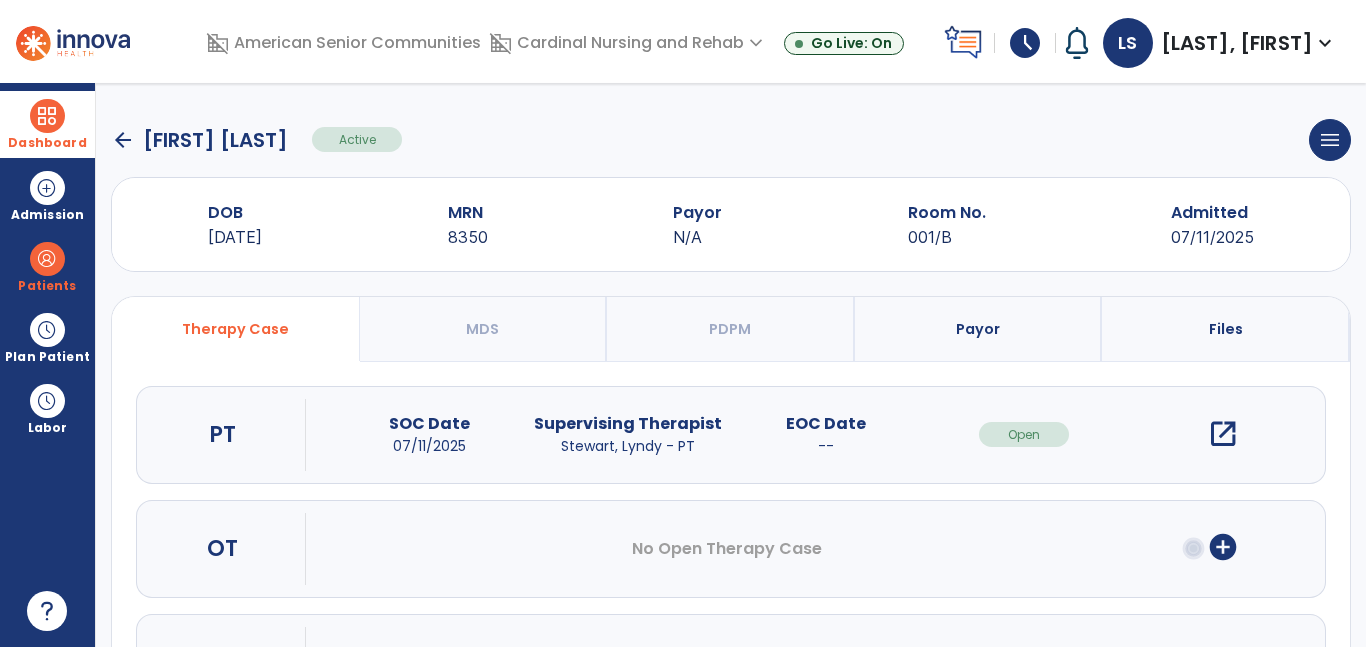 click on "open_in_new" at bounding box center [1223, 434] 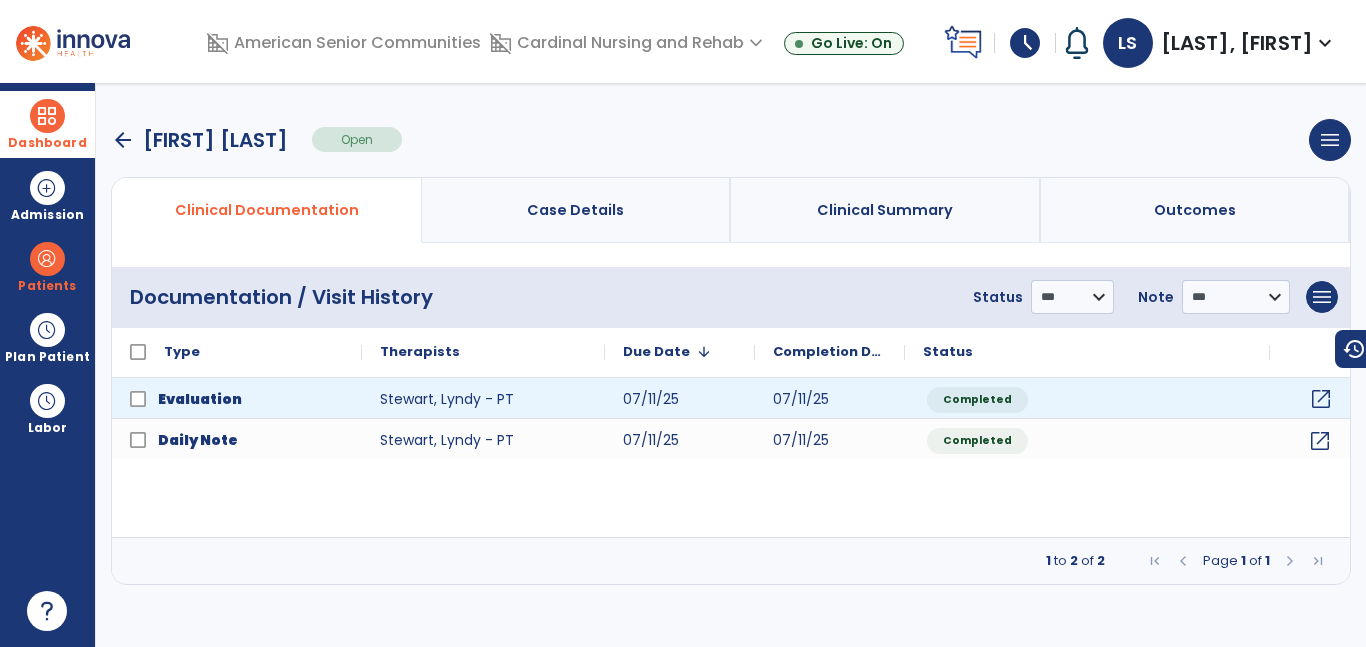 click on "open_in_new" 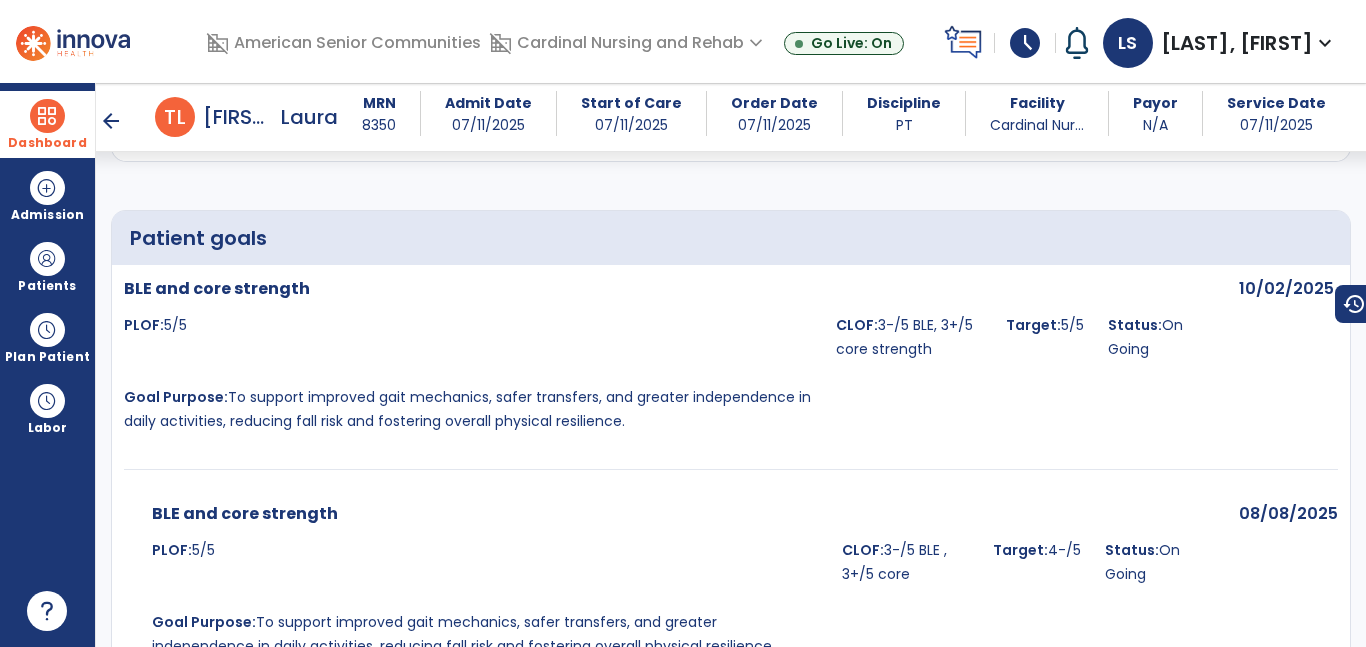scroll, scrollTop: 8776, scrollLeft: 0, axis: vertical 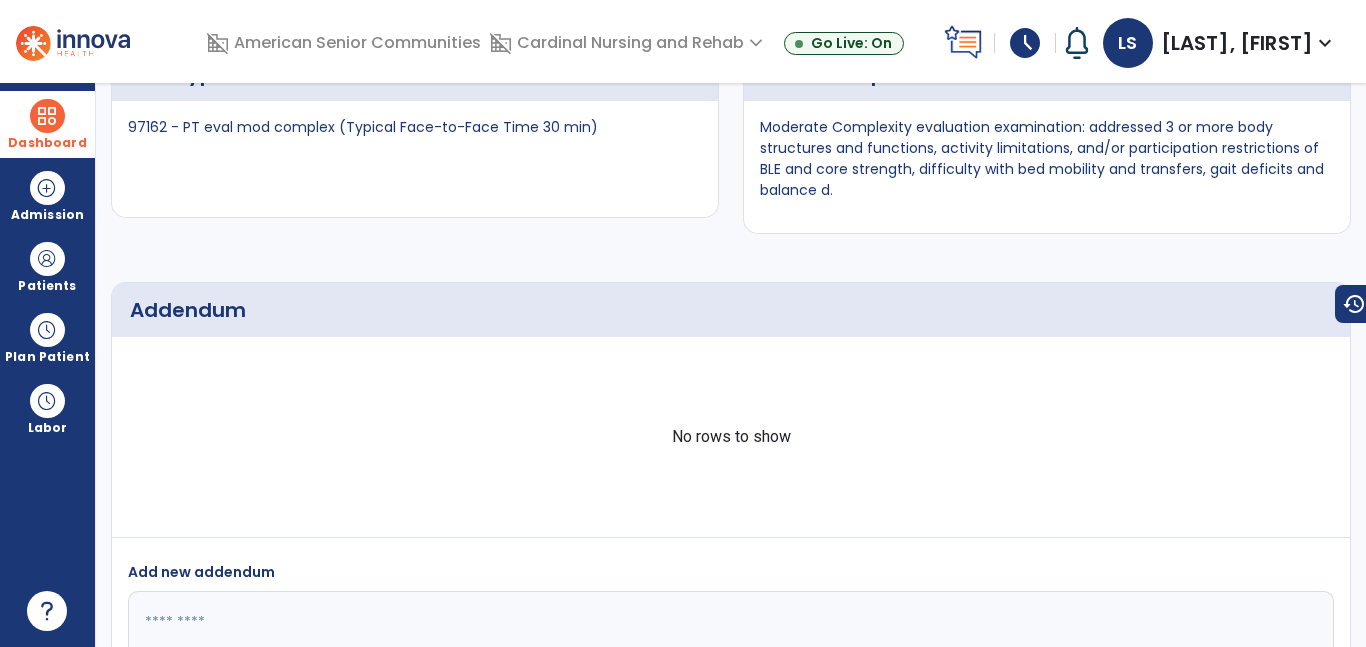 click on "edit" 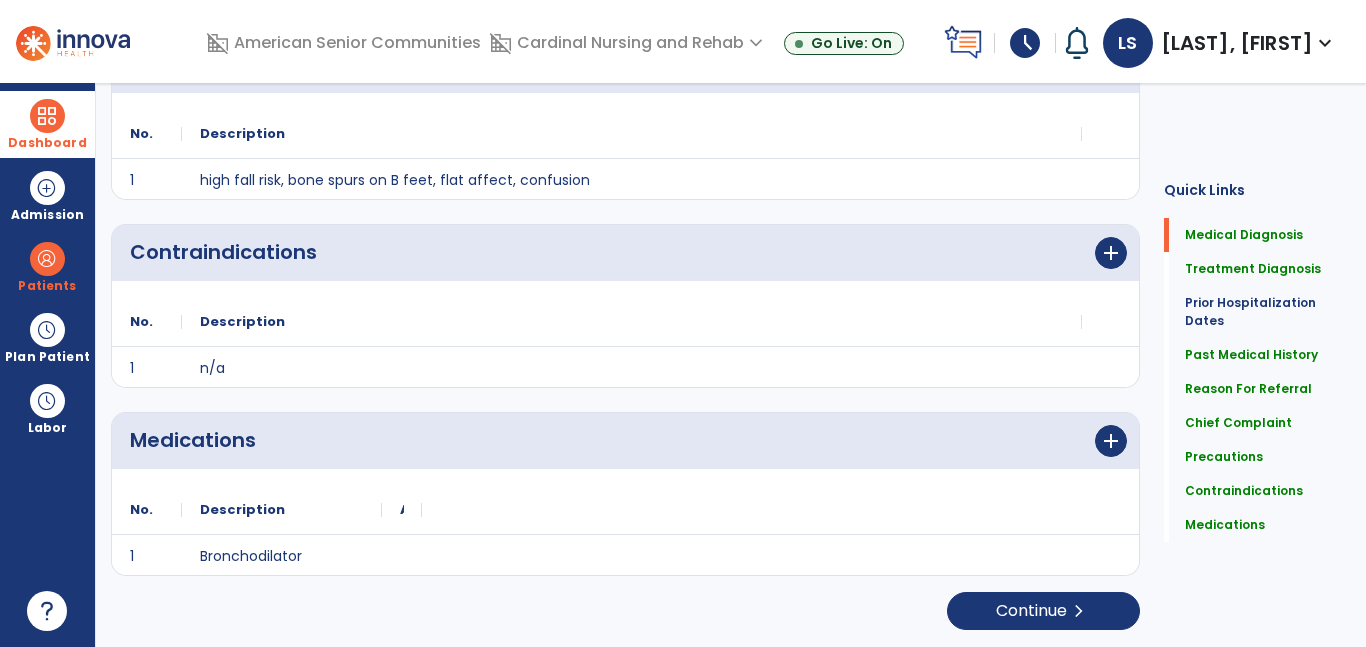 scroll, scrollTop: 0, scrollLeft: 0, axis: both 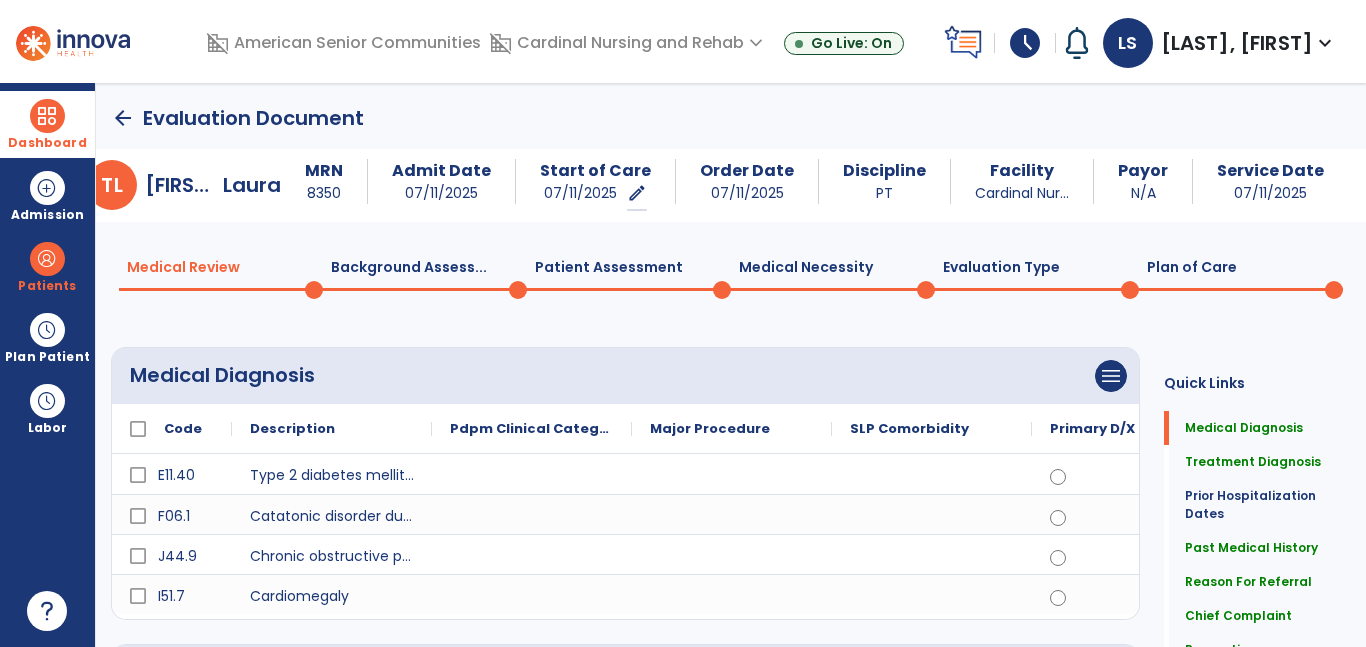 click on "Plan of Care  0" 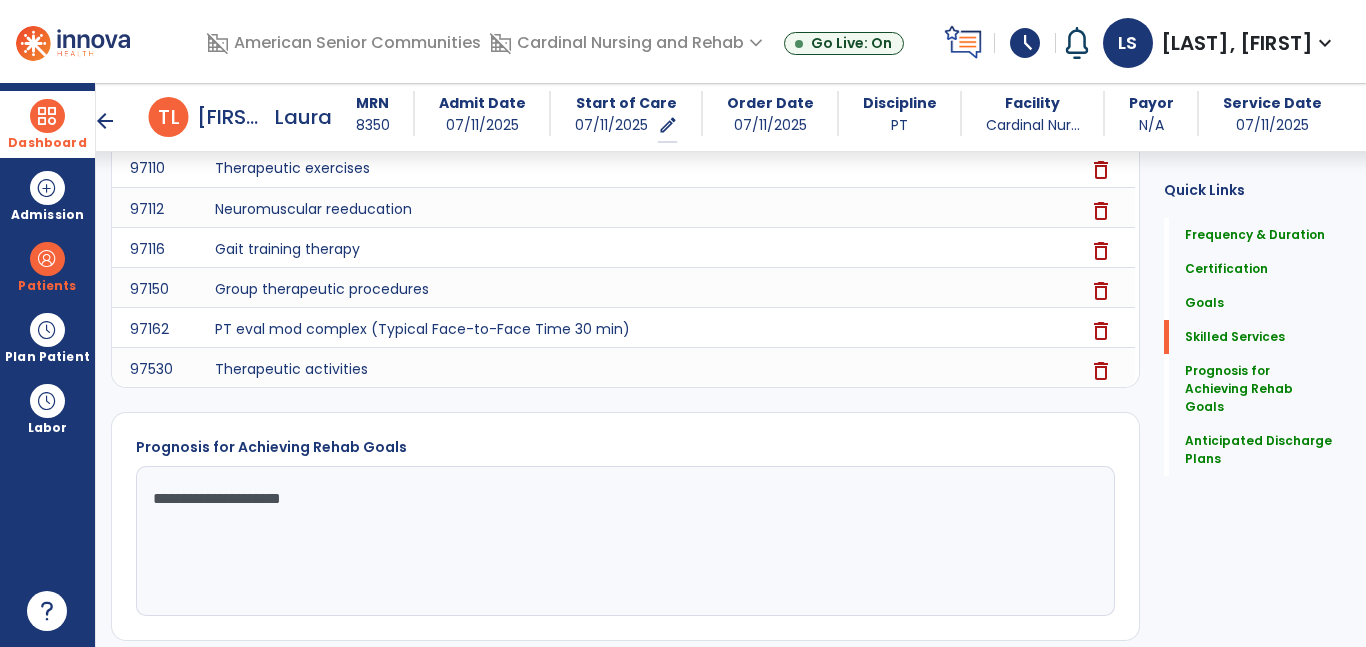 scroll, scrollTop: 2111, scrollLeft: 0, axis: vertical 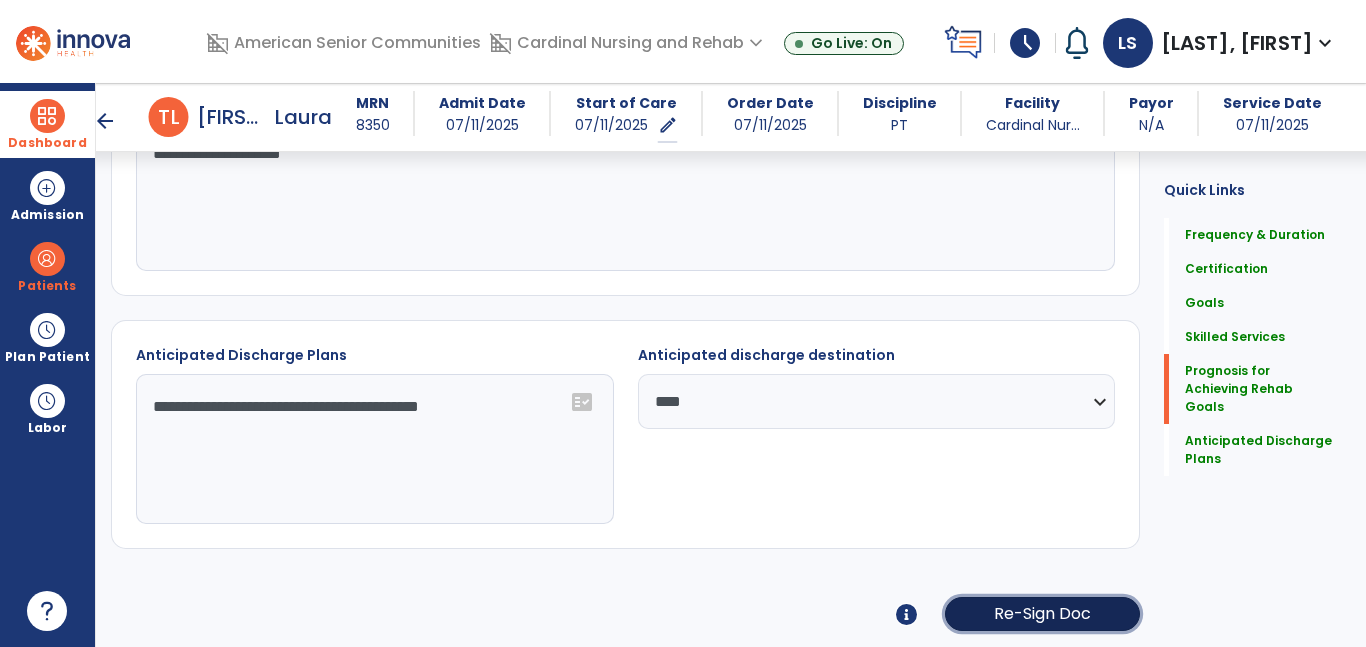 click on "Re-Sign Doc" 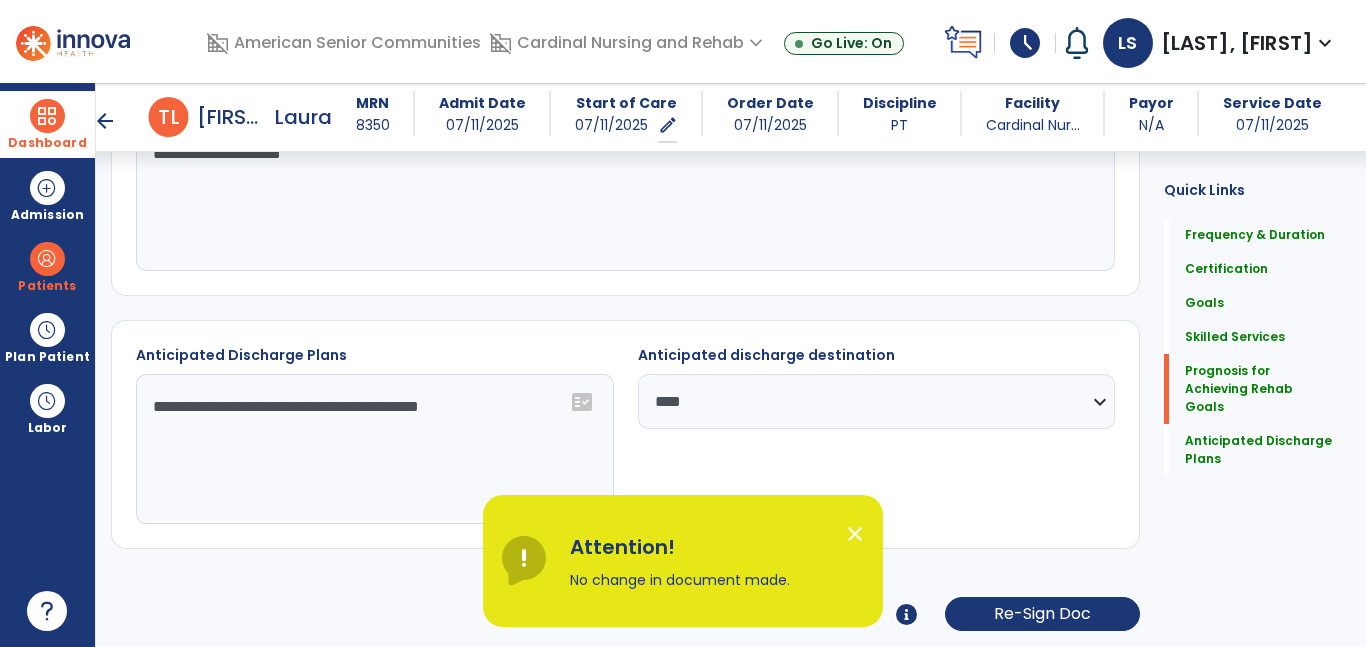 click on "close" at bounding box center (863, 561) 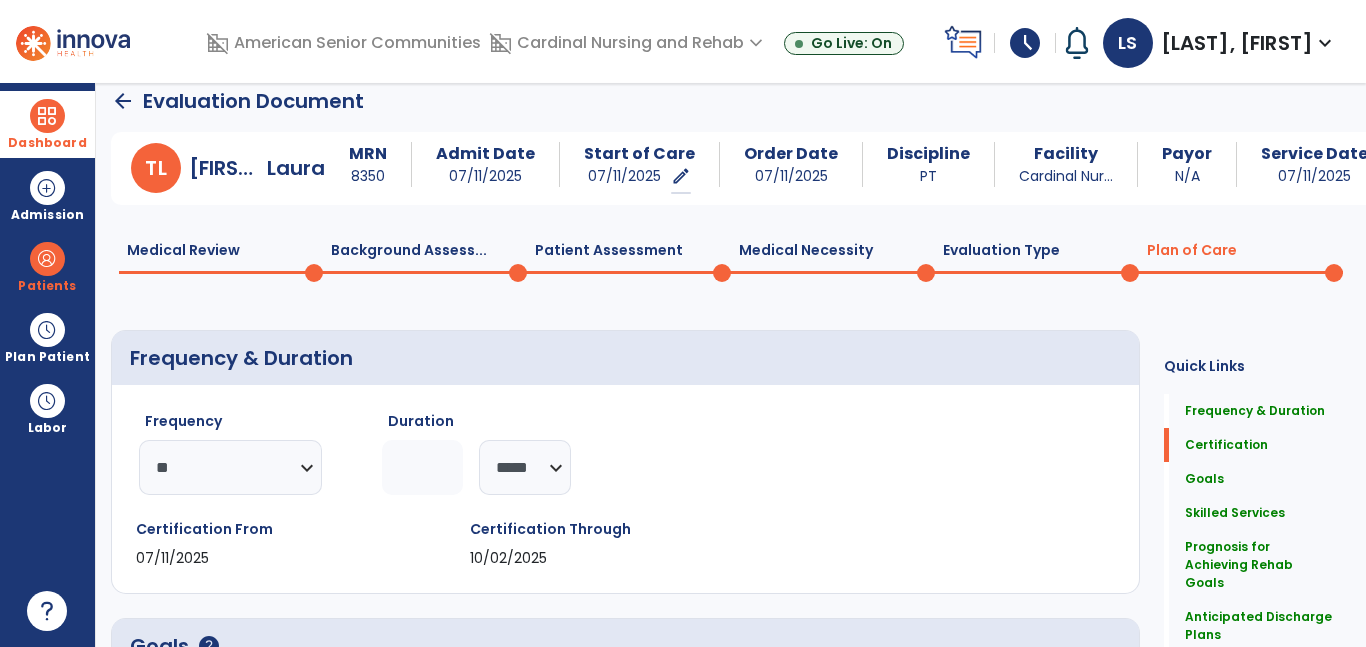 scroll, scrollTop: 0, scrollLeft: 0, axis: both 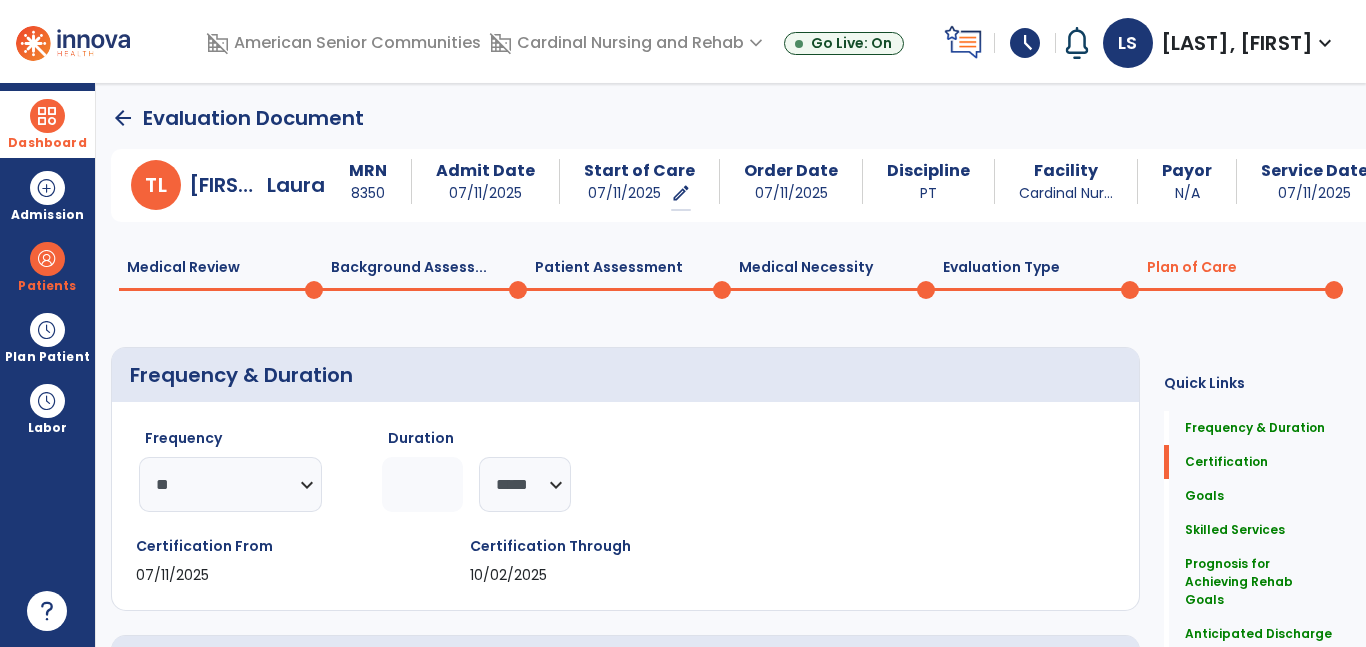 click on "Plan of Care  0" 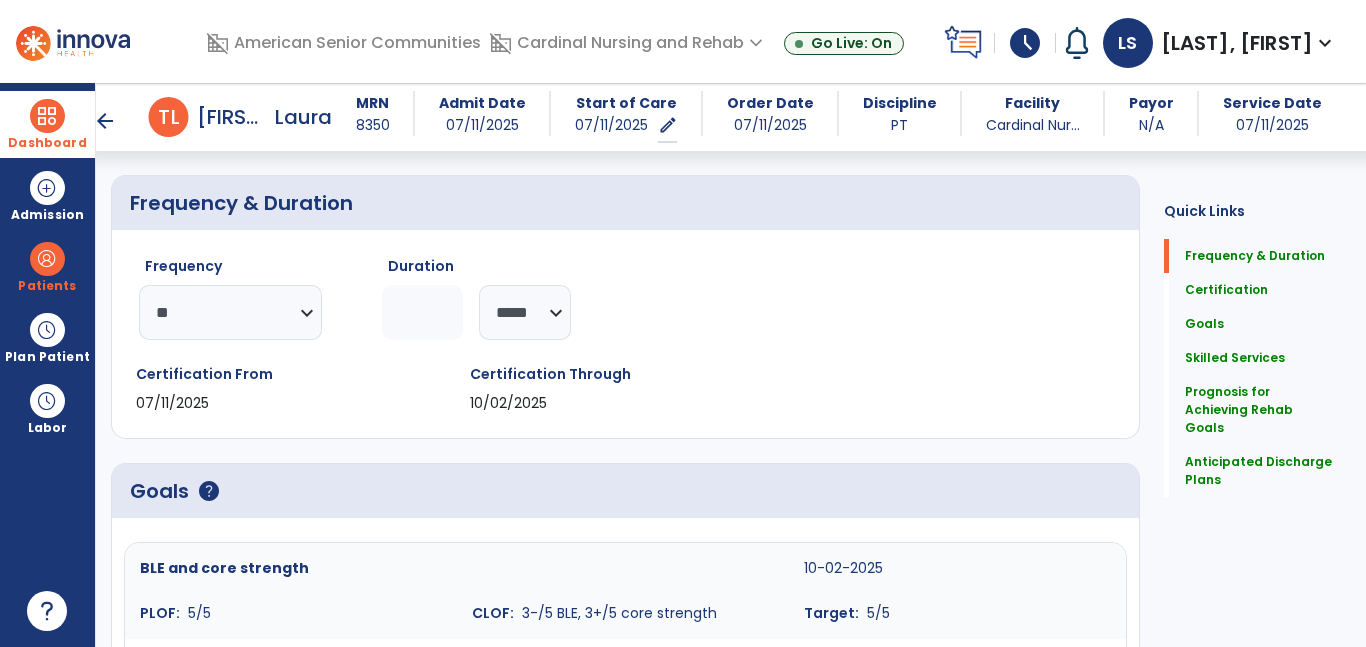 scroll, scrollTop: 259, scrollLeft: 0, axis: vertical 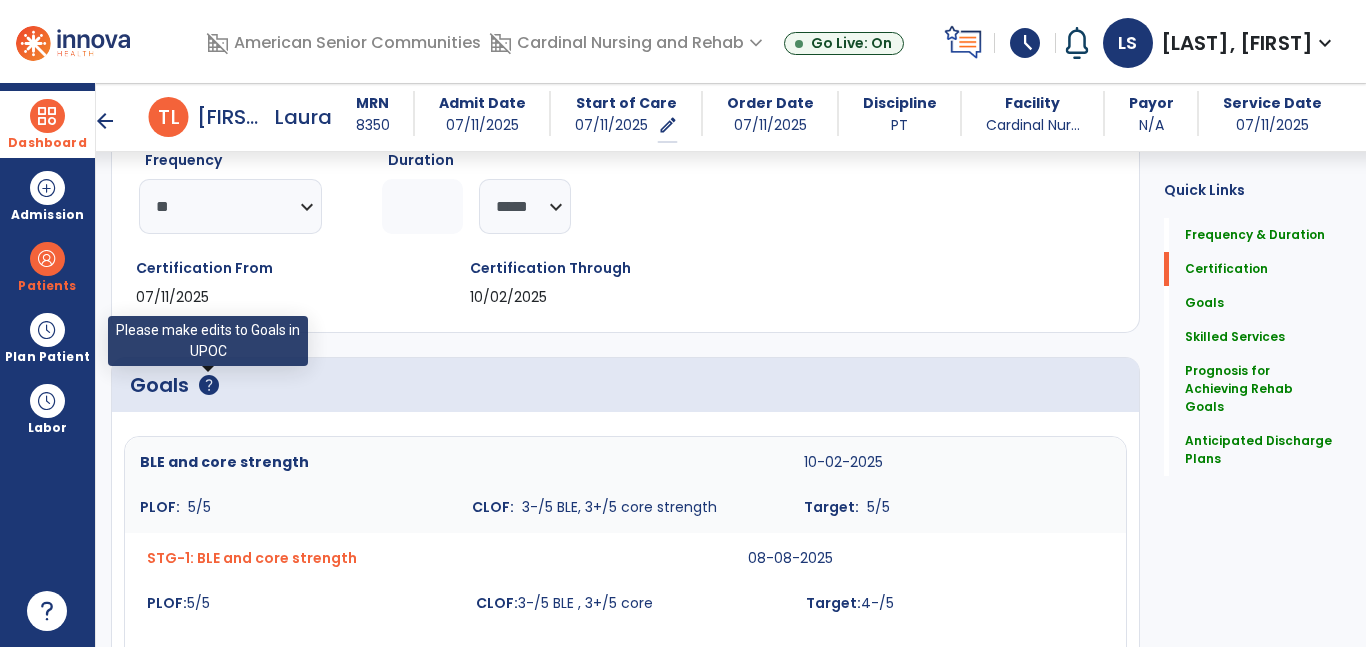 click on "help" at bounding box center (209, 385) 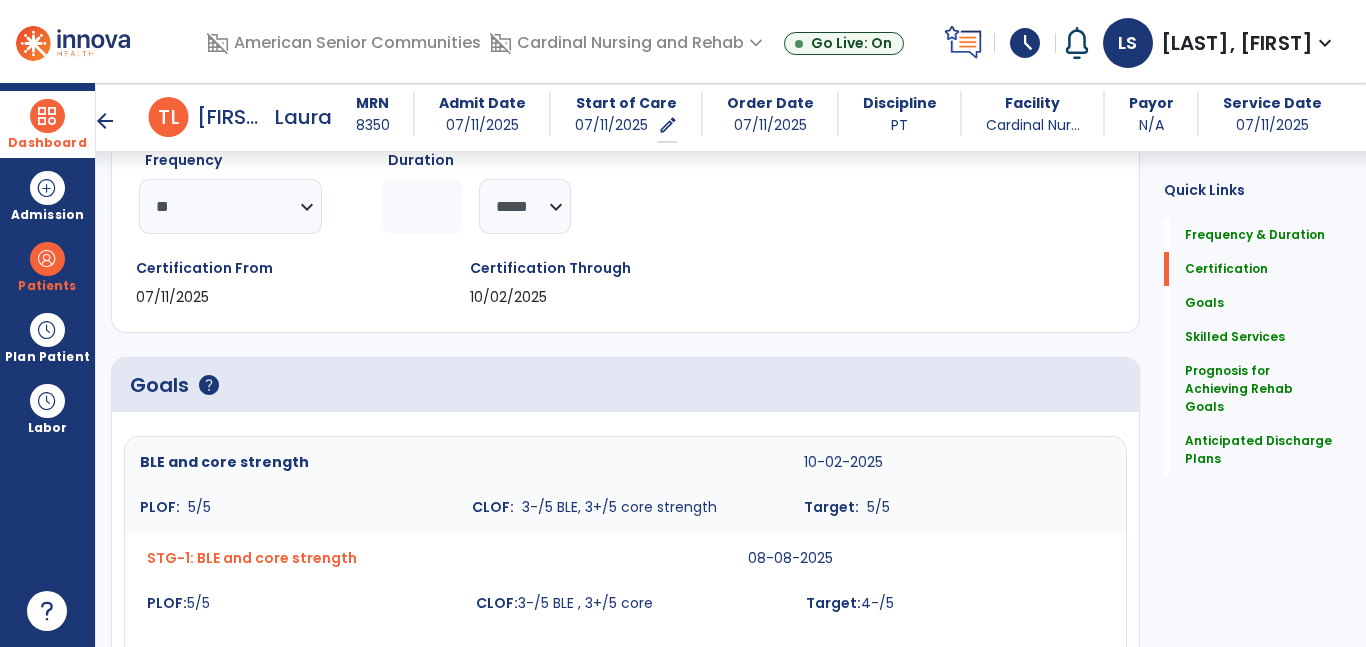 click at bounding box center (47, 116) 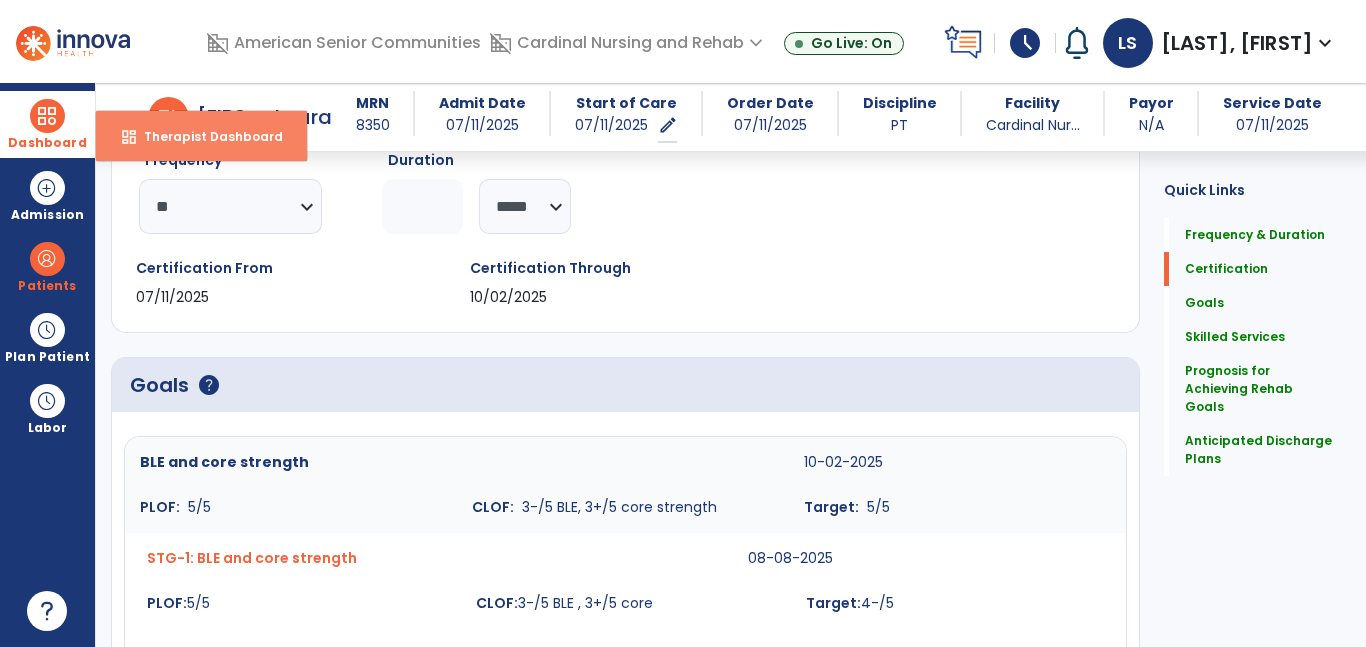 click on "dashboard  Therapist Dashboard" at bounding box center (201, 136) 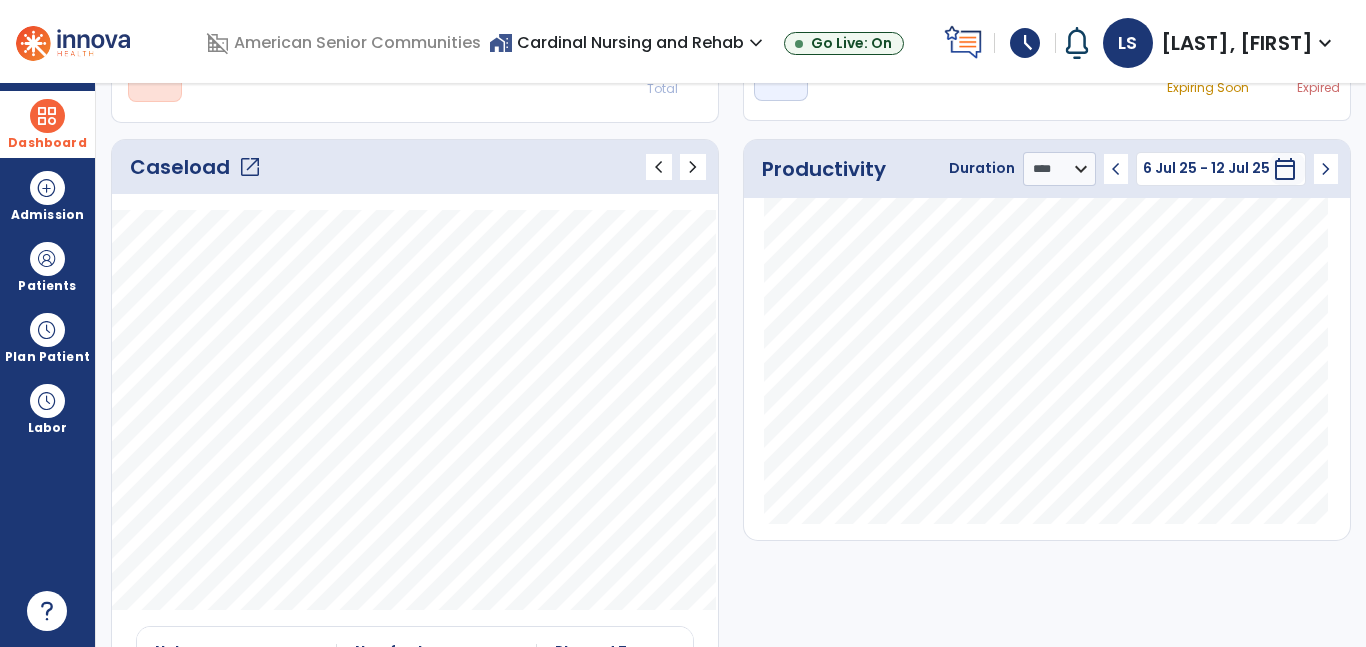 scroll, scrollTop: 163, scrollLeft: 0, axis: vertical 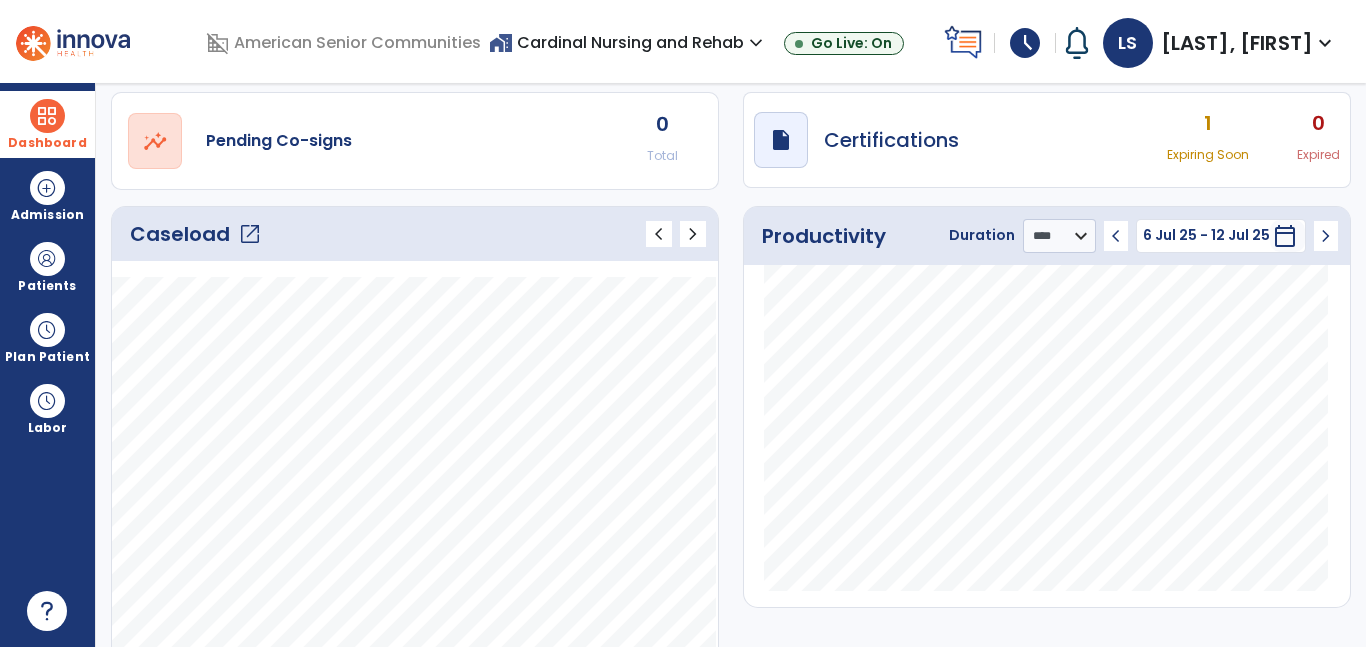 click on "open_in_new" 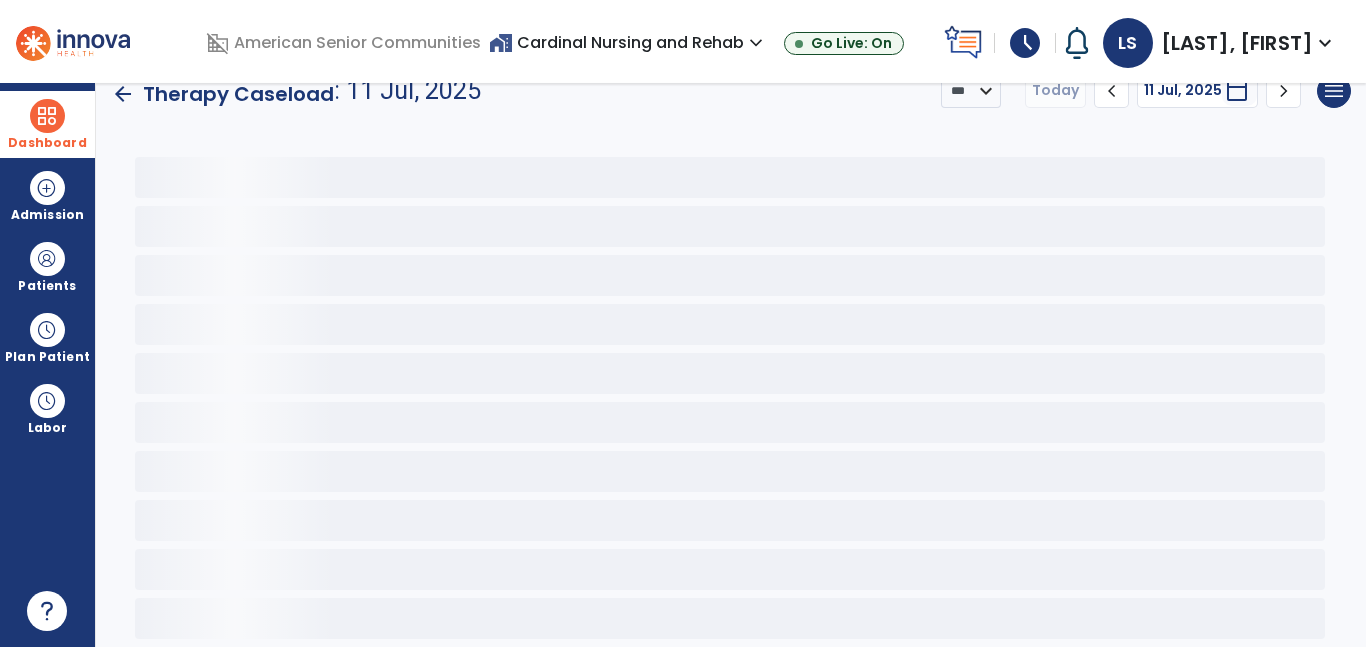 scroll, scrollTop: 30, scrollLeft: 0, axis: vertical 